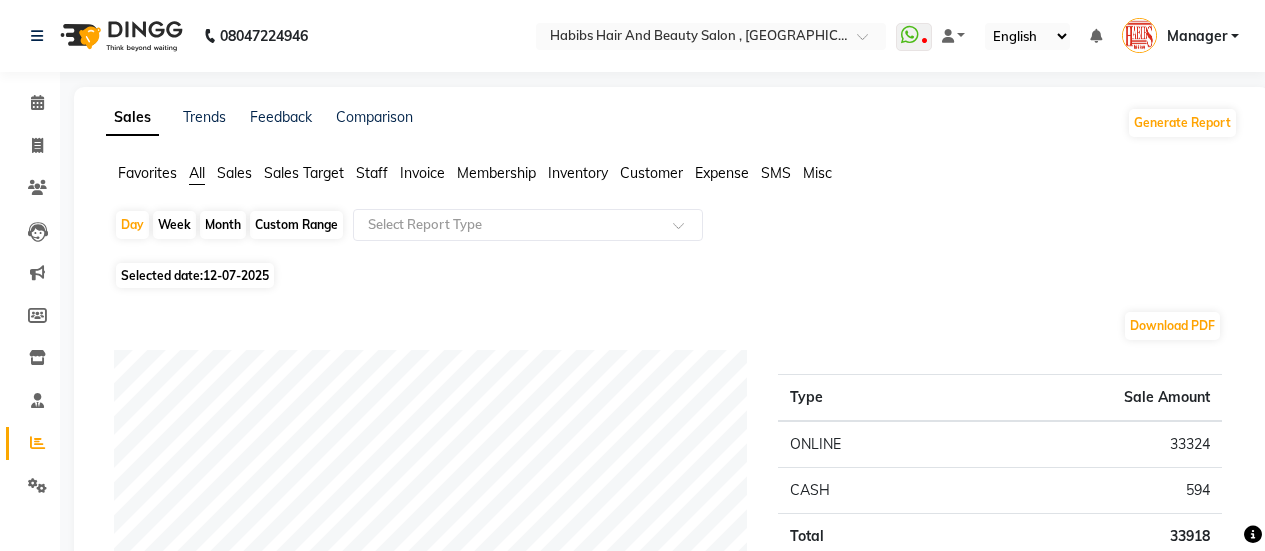 scroll, scrollTop: 348, scrollLeft: 0, axis: vertical 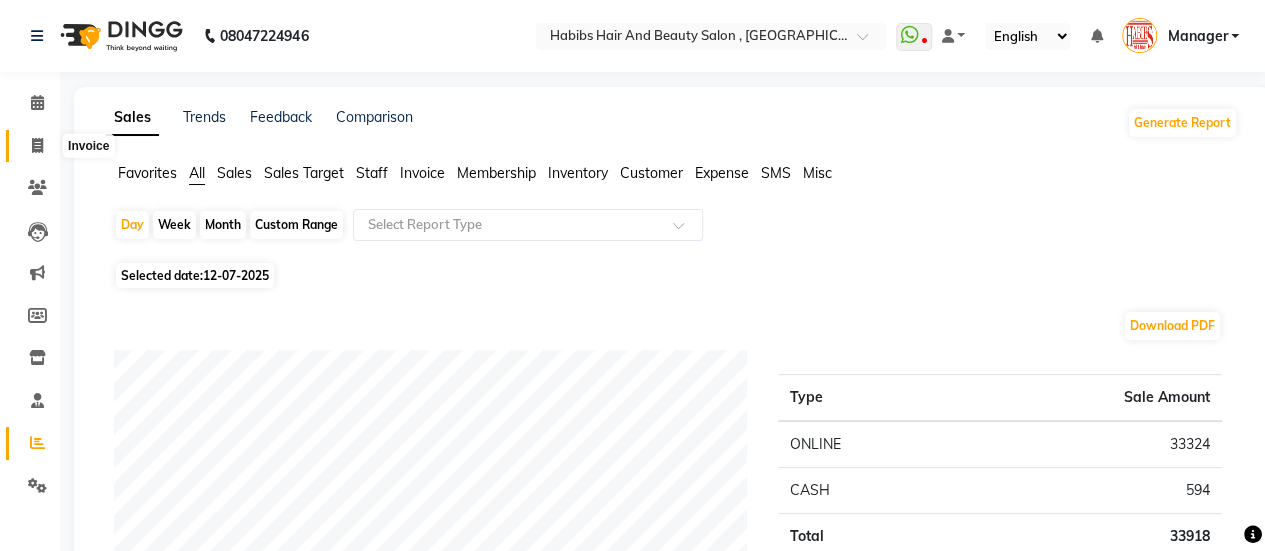 click 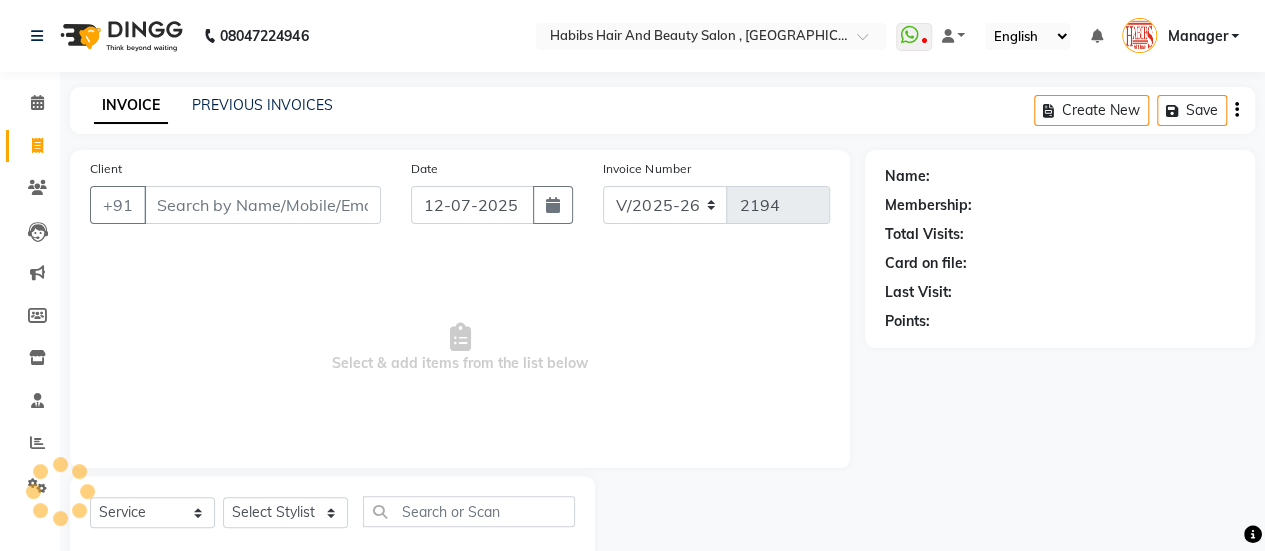 scroll, scrollTop: 49, scrollLeft: 0, axis: vertical 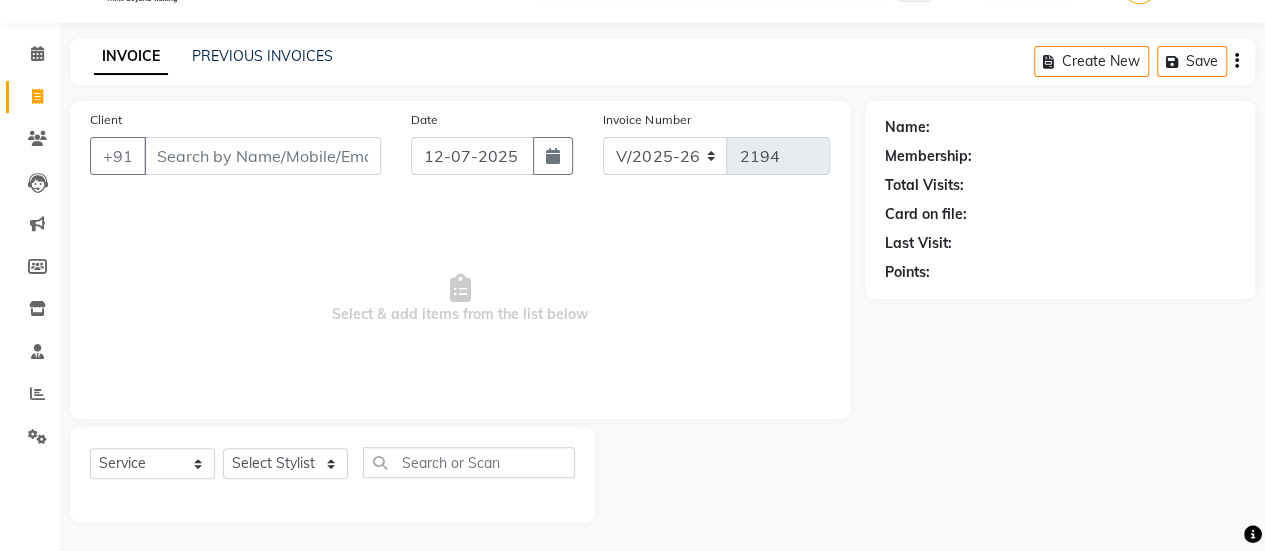 click on "Client" at bounding box center (262, 156) 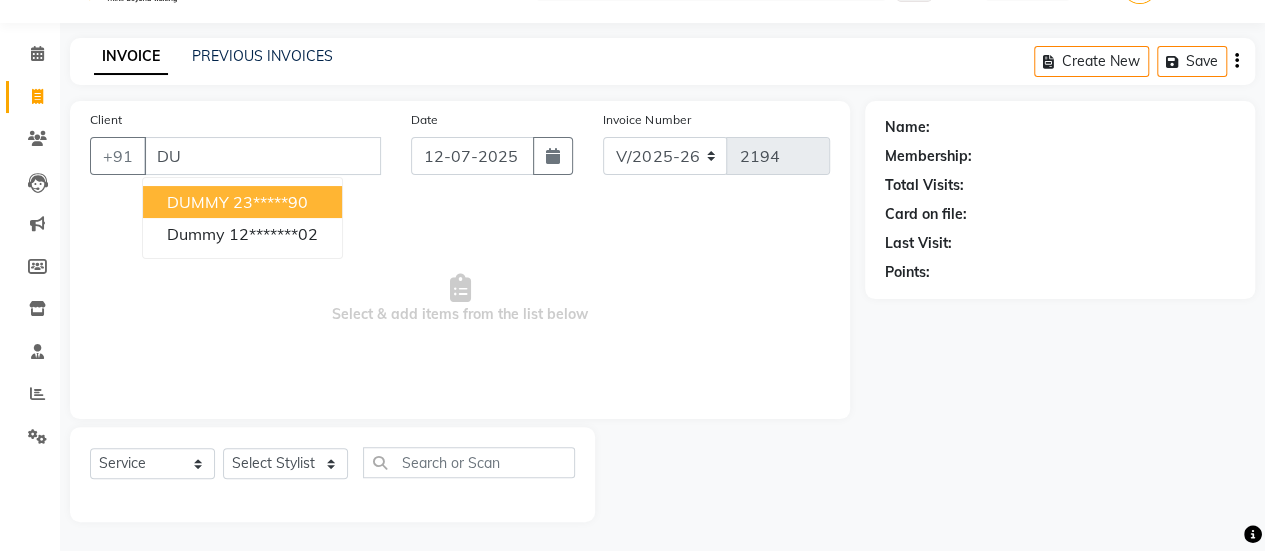 type on "D" 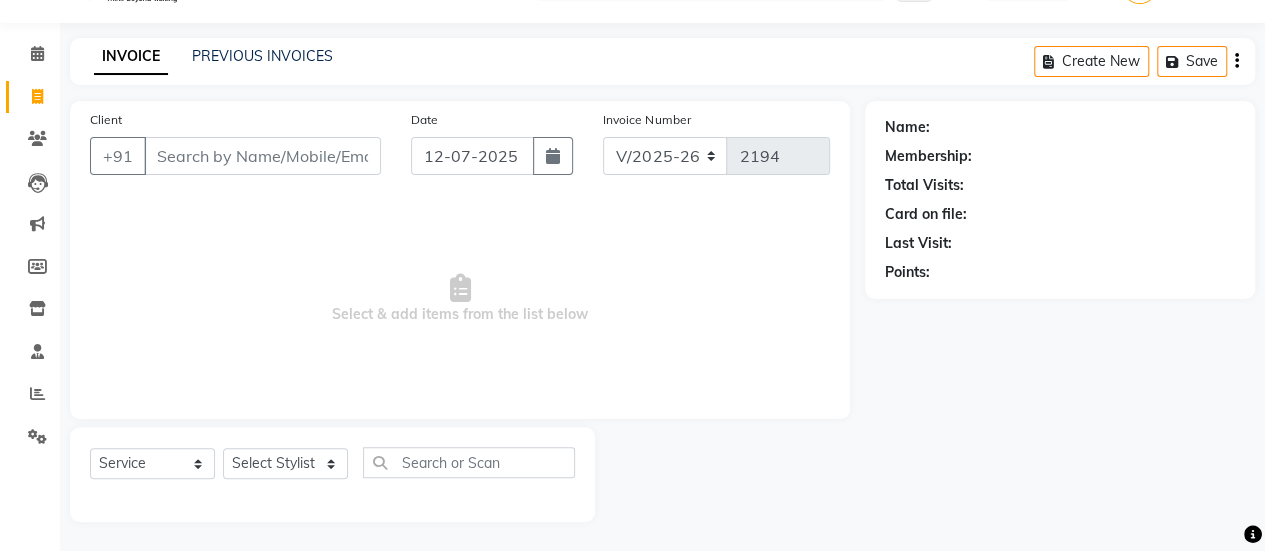 click on "Client" at bounding box center [262, 156] 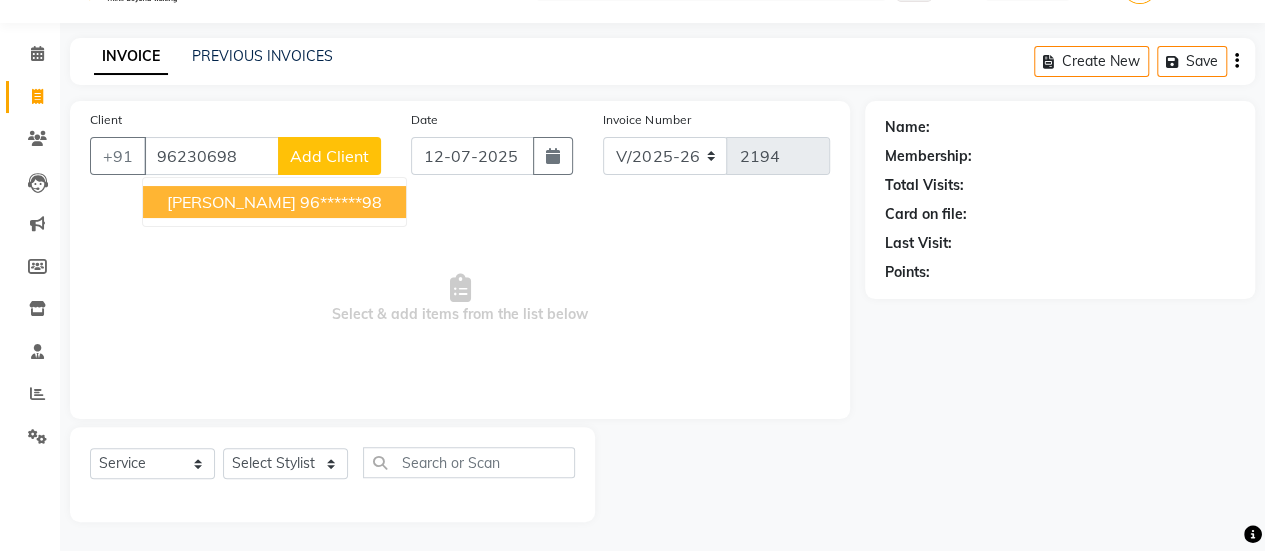 click on "96******98" at bounding box center [341, 202] 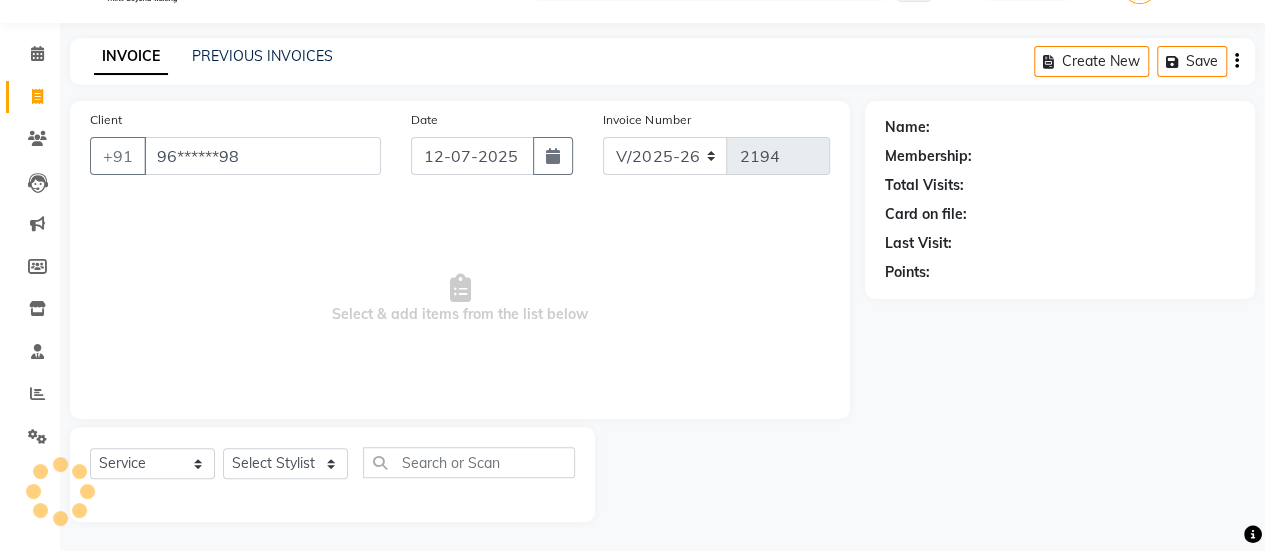 type on "96******98" 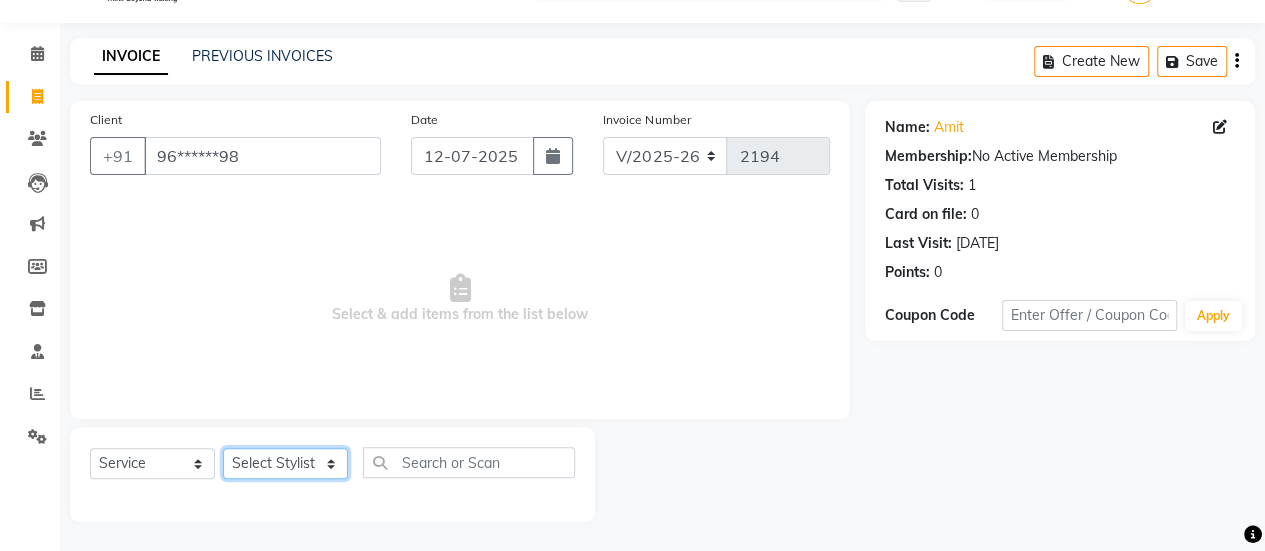 click on "Select Stylist [PERSON_NAME] [PERSON_NAME] Manager [PERSON_NAME] MUSARIK [PERSON_NAME] [PERSON_NAME] [PERSON_NAME] [PERSON_NAME] [PERSON_NAME] [PERSON_NAME] [PERSON_NAME]" 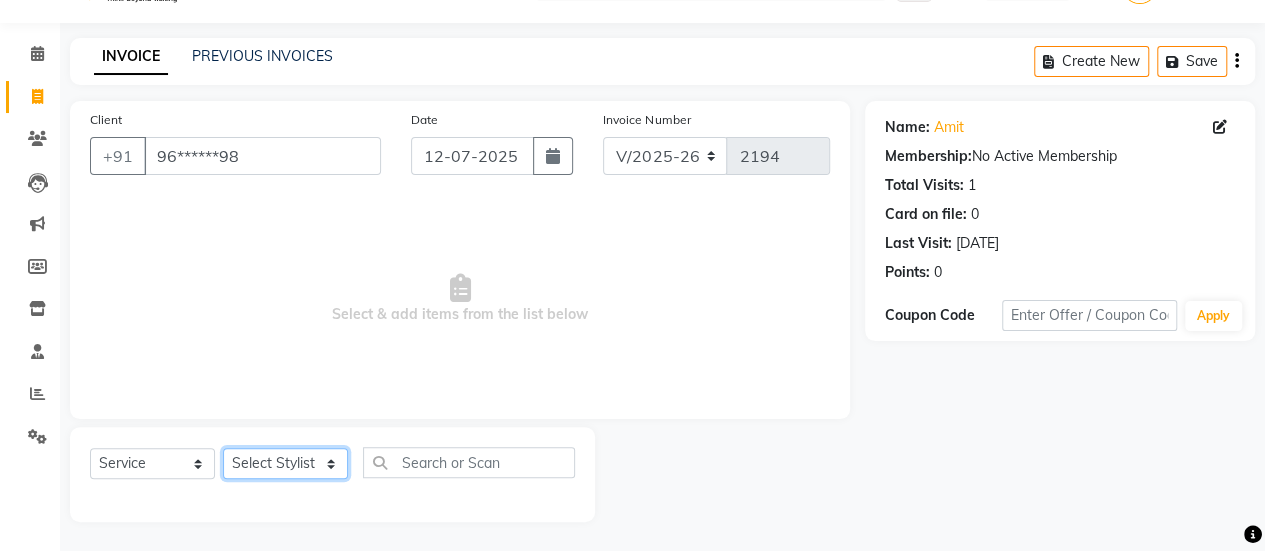 select on "59401" 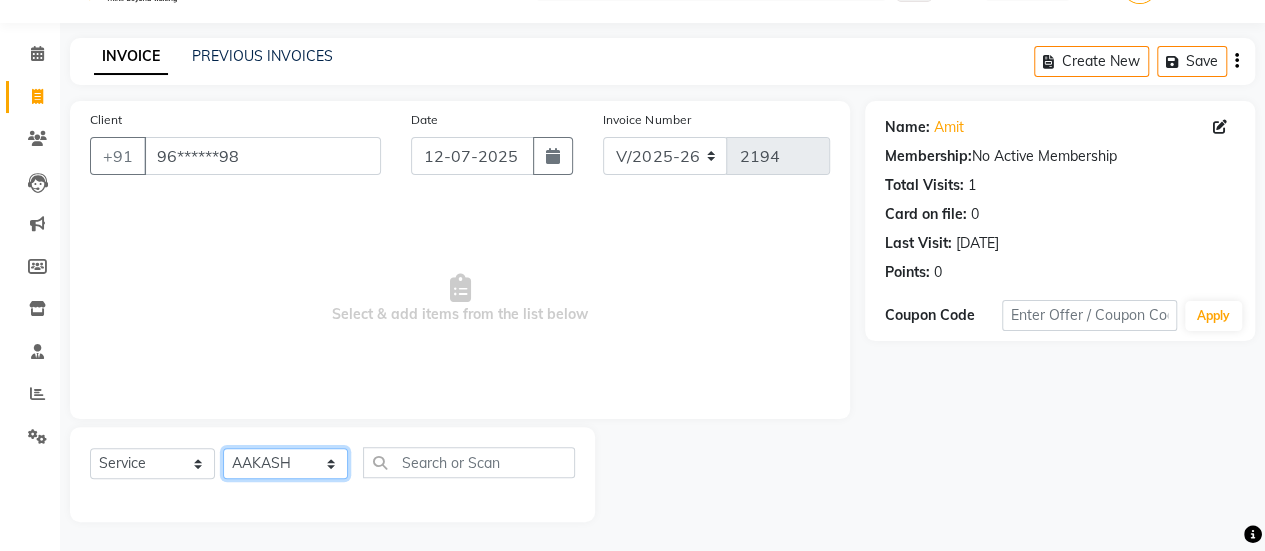 click on "Select Stylist [PERSON_NAME] [PERSON_NAME] Manager [PERSON_NAME] MUSARIK [PERSON_NAME] [PERSON_NAME] [PERSON_NAME] [PERSON_NAME] [PERSON_NAME] [PERSON_NAME] [PERSON_NAME]" 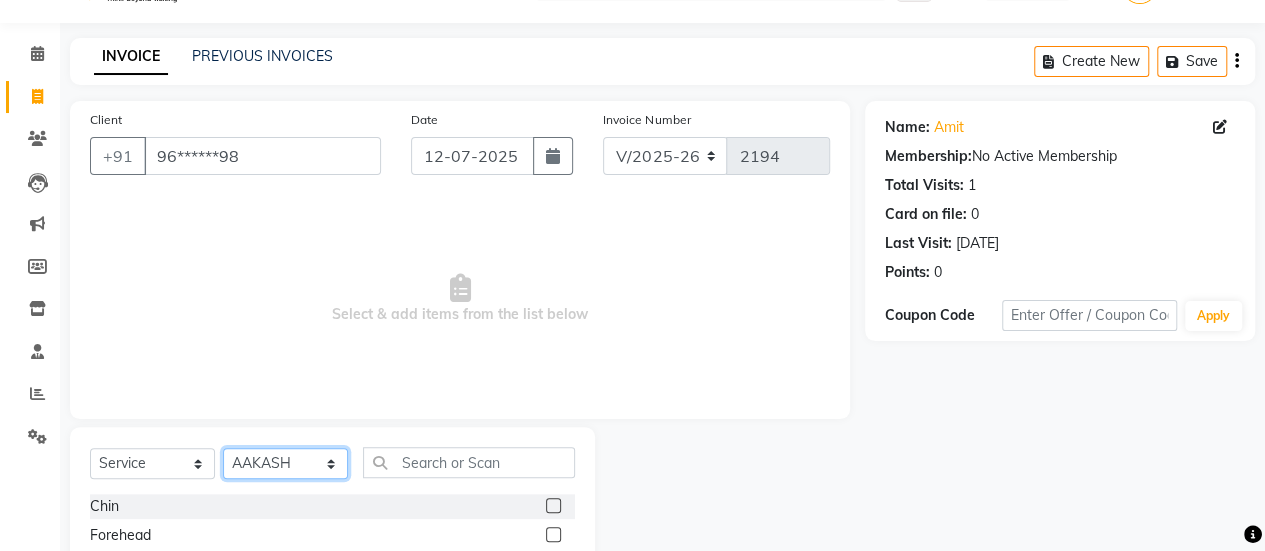 scroll, scrollTop: 249, scrollLeft: 0, axis: vertical 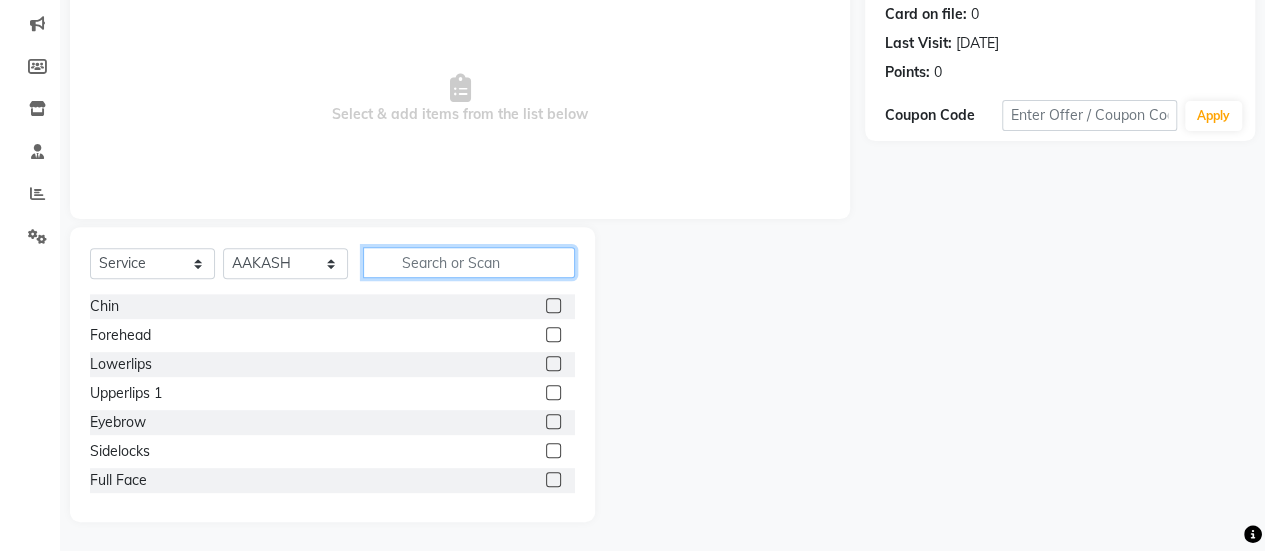 click 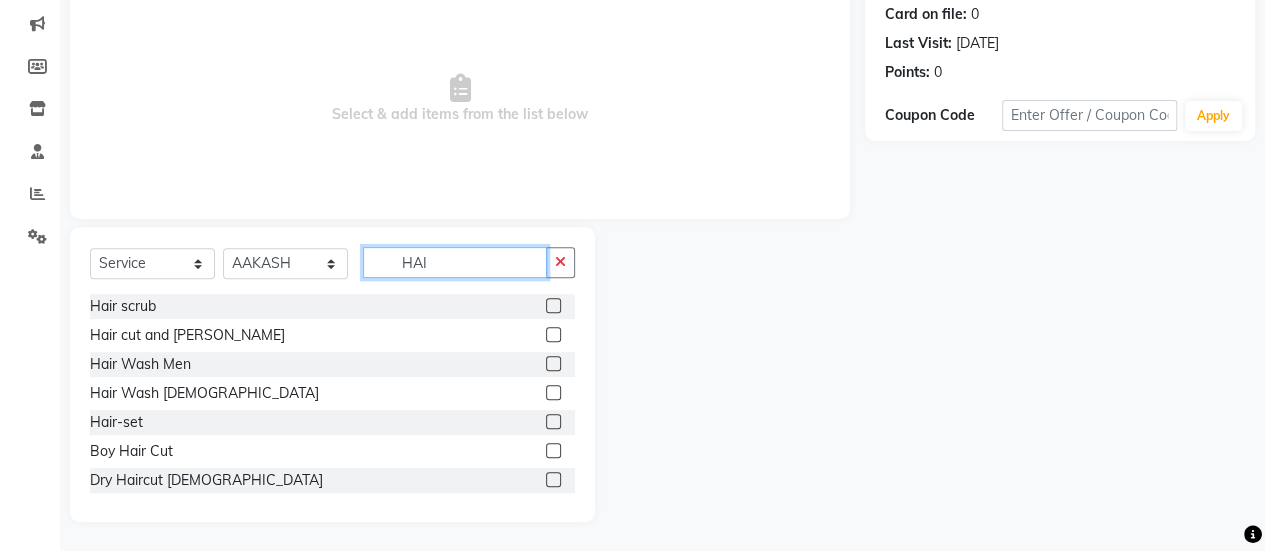 type on "HAI" 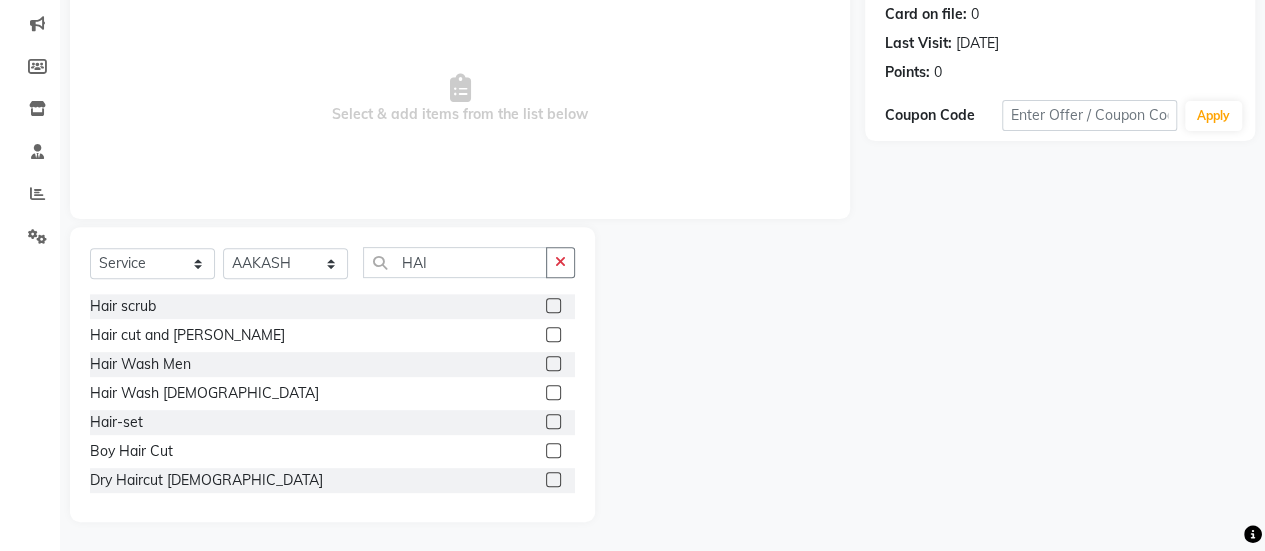 click 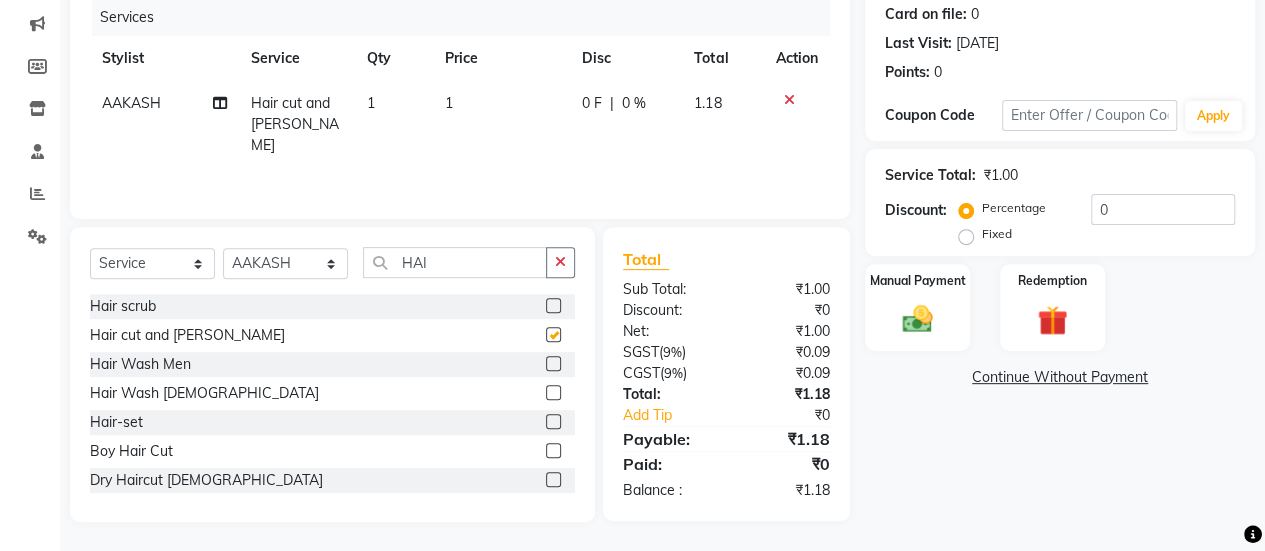 checkbox on "false" 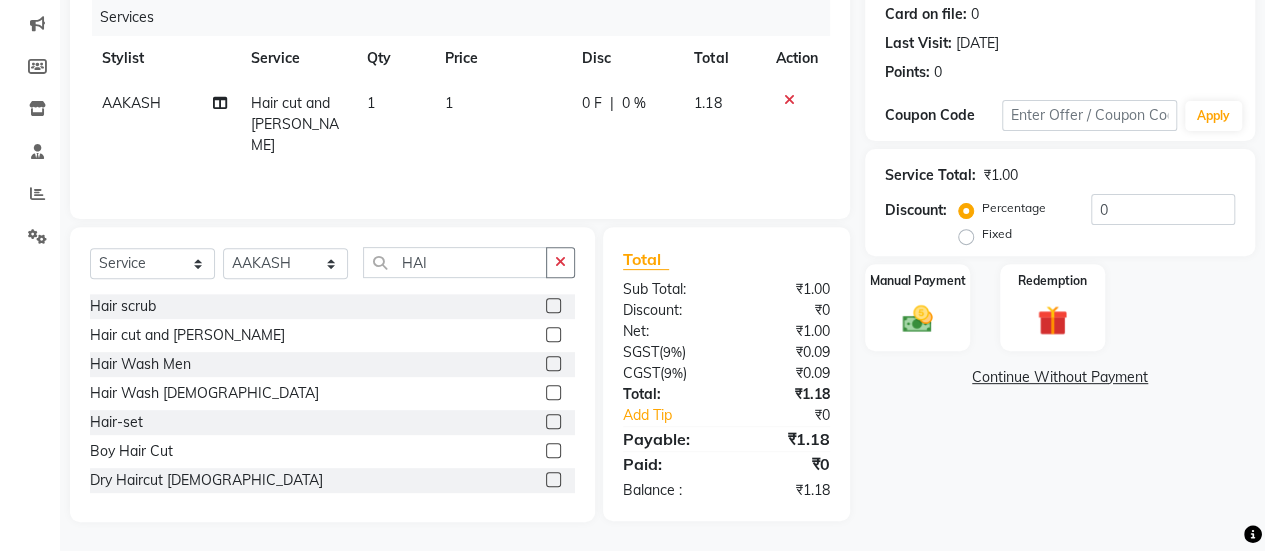 click on "1" 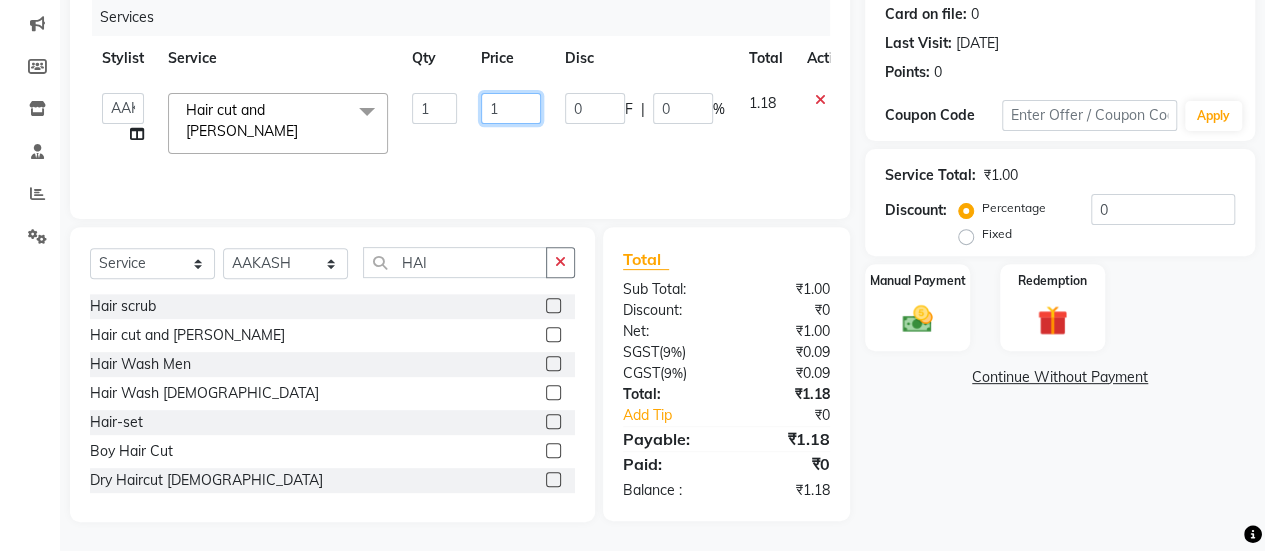 click on "1" 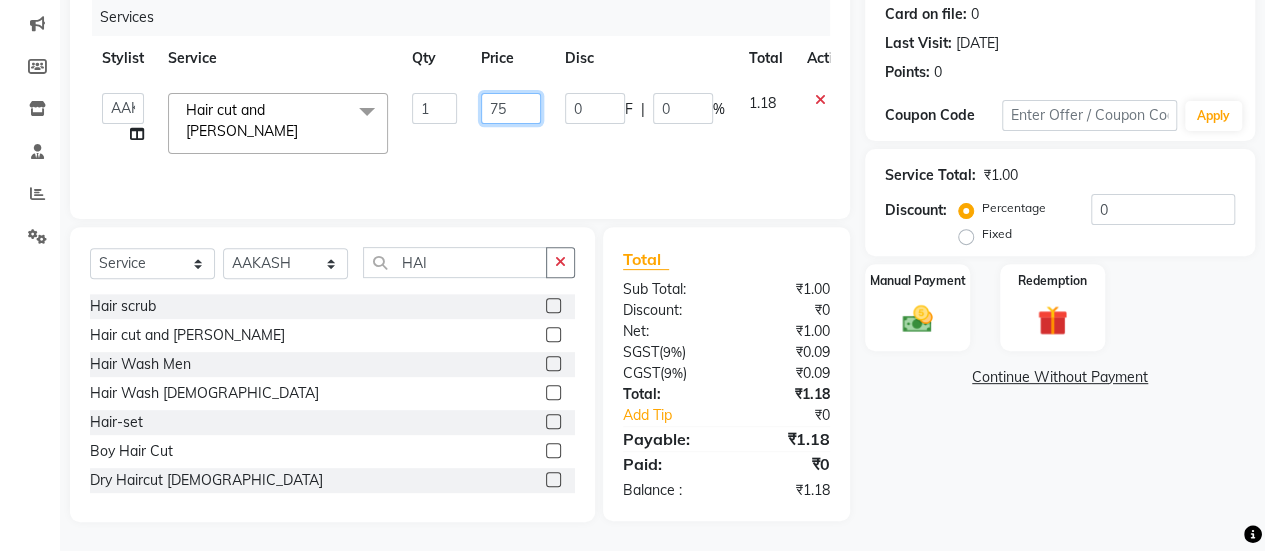 type on "750" 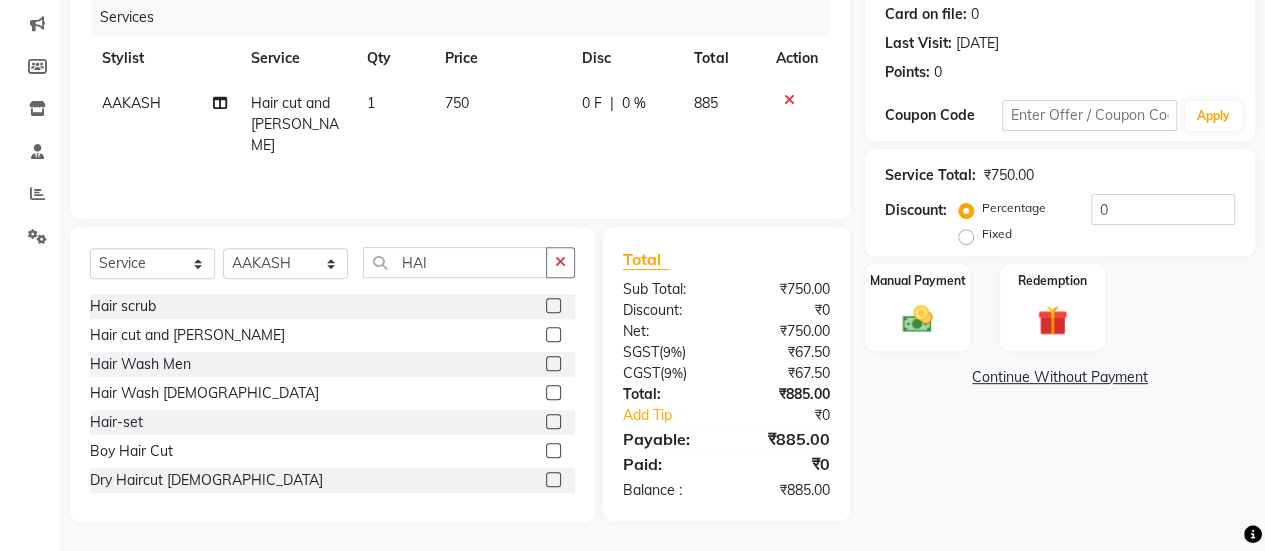 click on "Services Stylist Service Qty Price Disc Total Action AAKASH Hair cut and beard 1 750 0 F | 0 % 885" 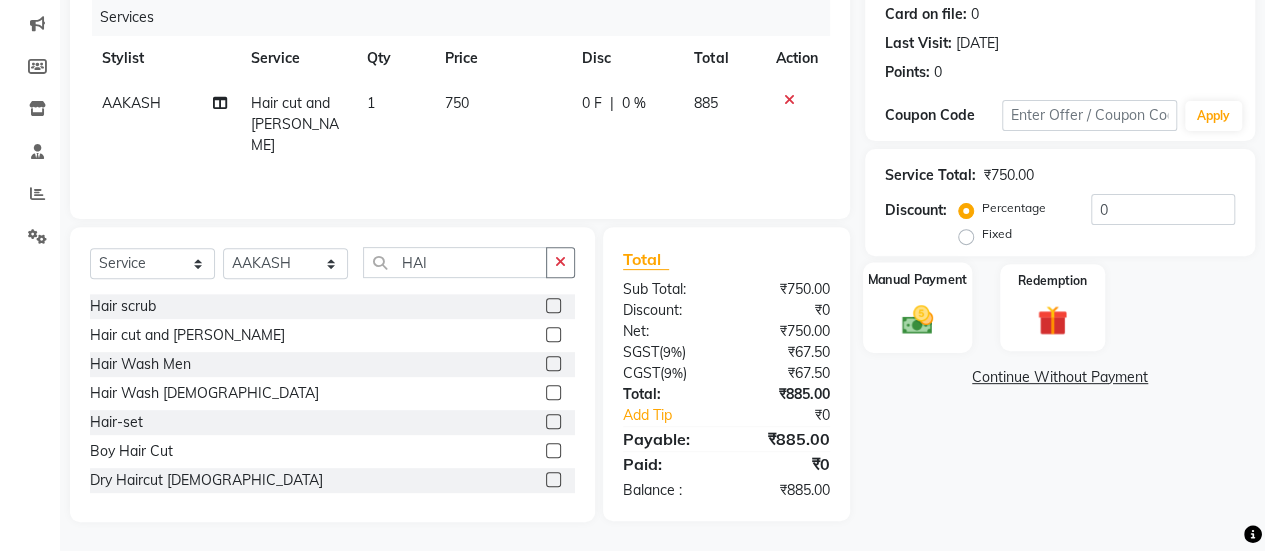 click on "Manual Payment" 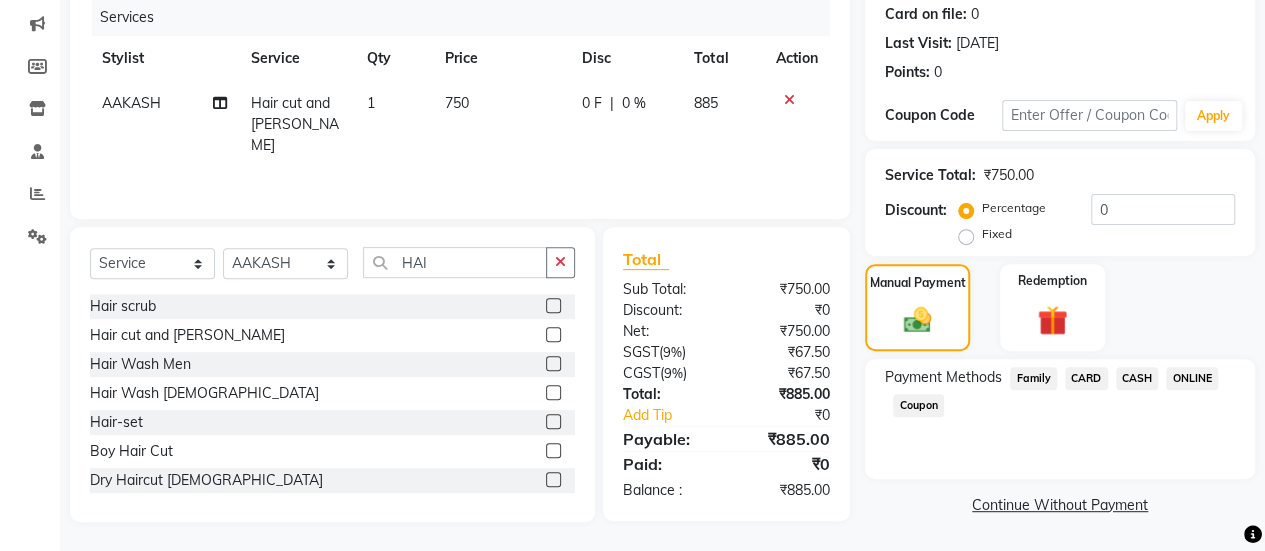 click on "CASH" 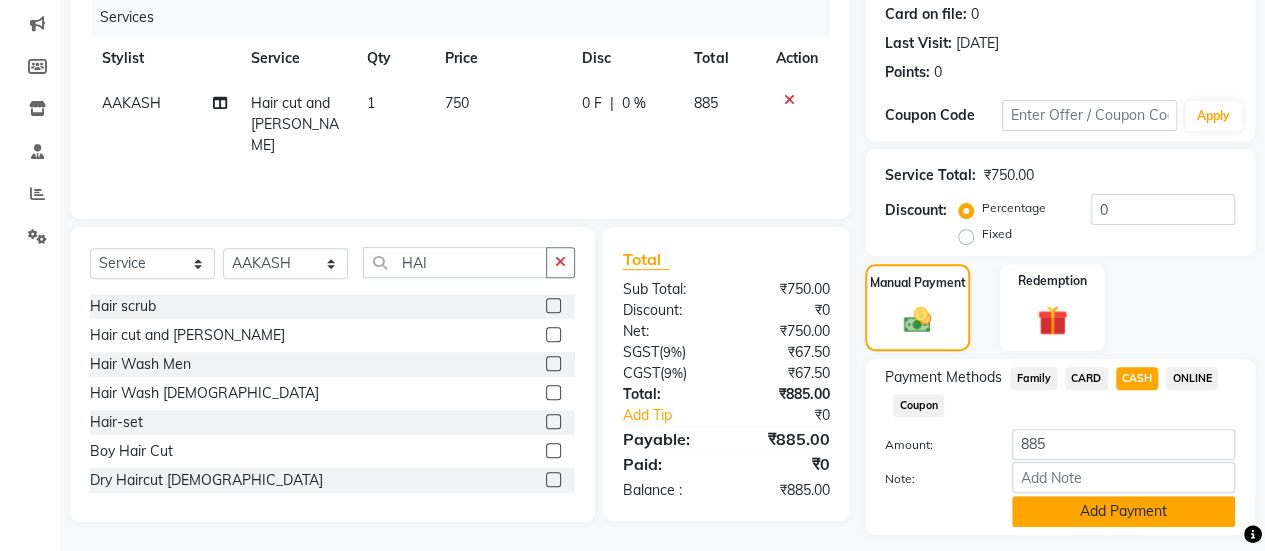 click on "Add Payment" 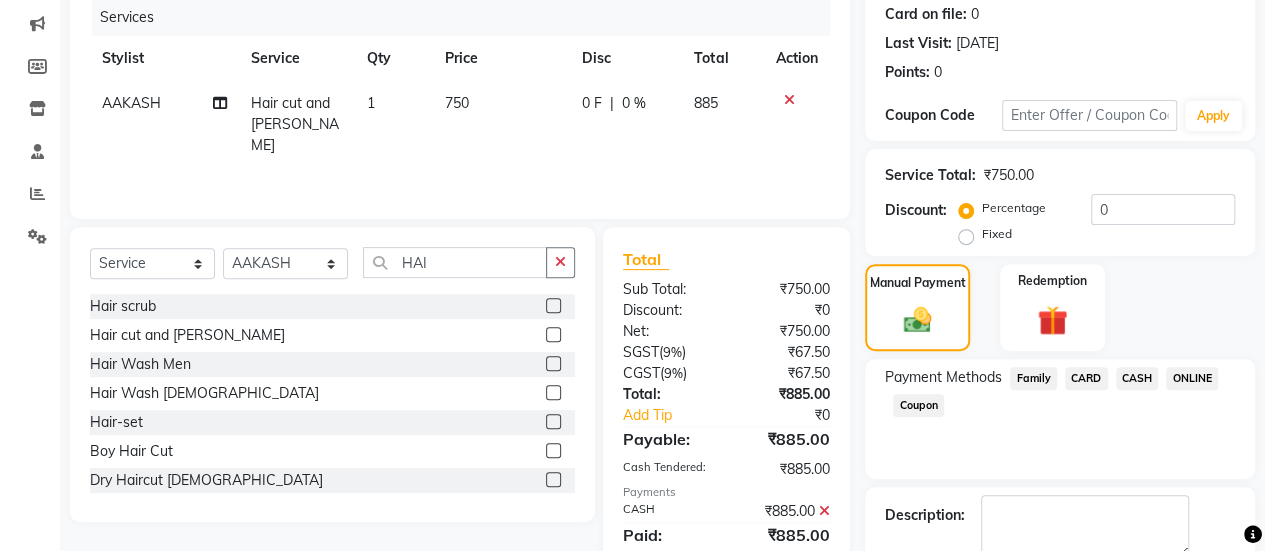 scroll, scrollTop: 358, scrollLeft: 0, axis: vertical 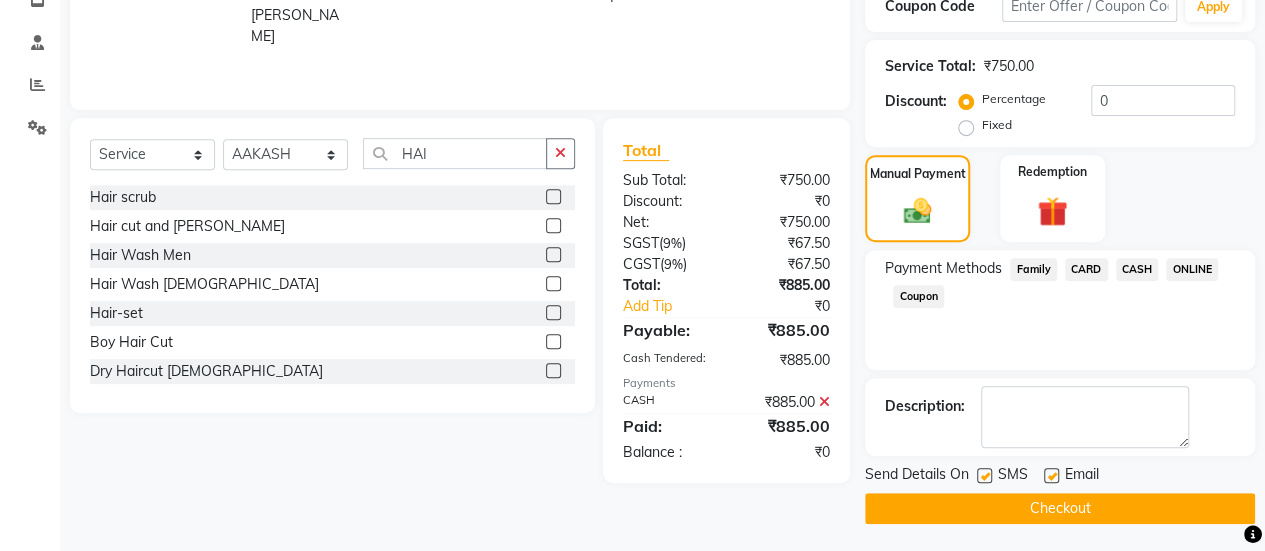 click 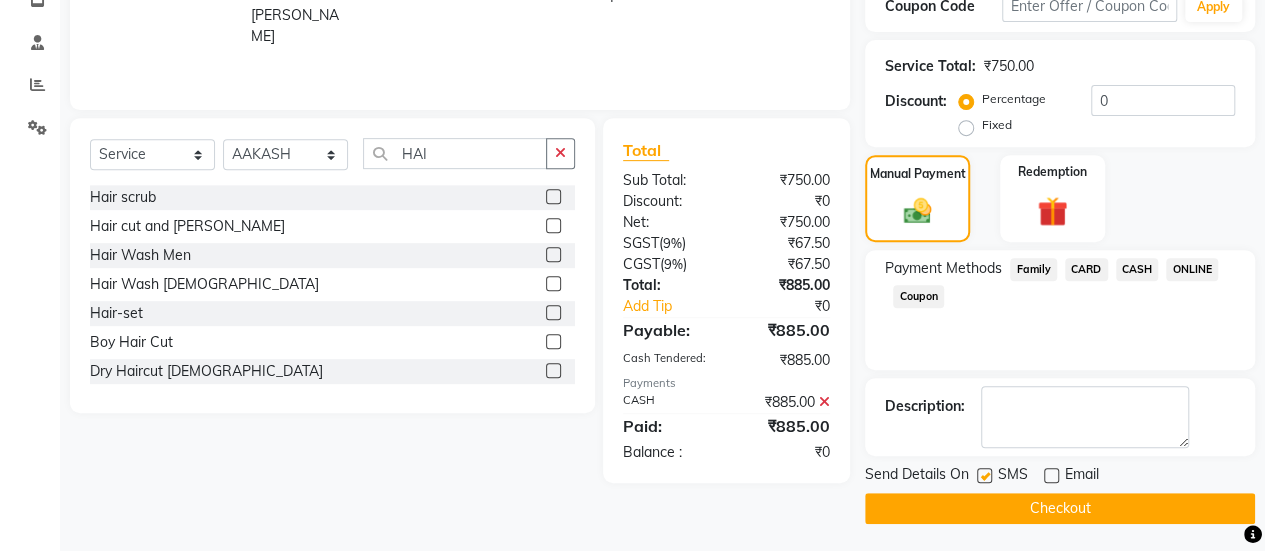 click on "Checkout" 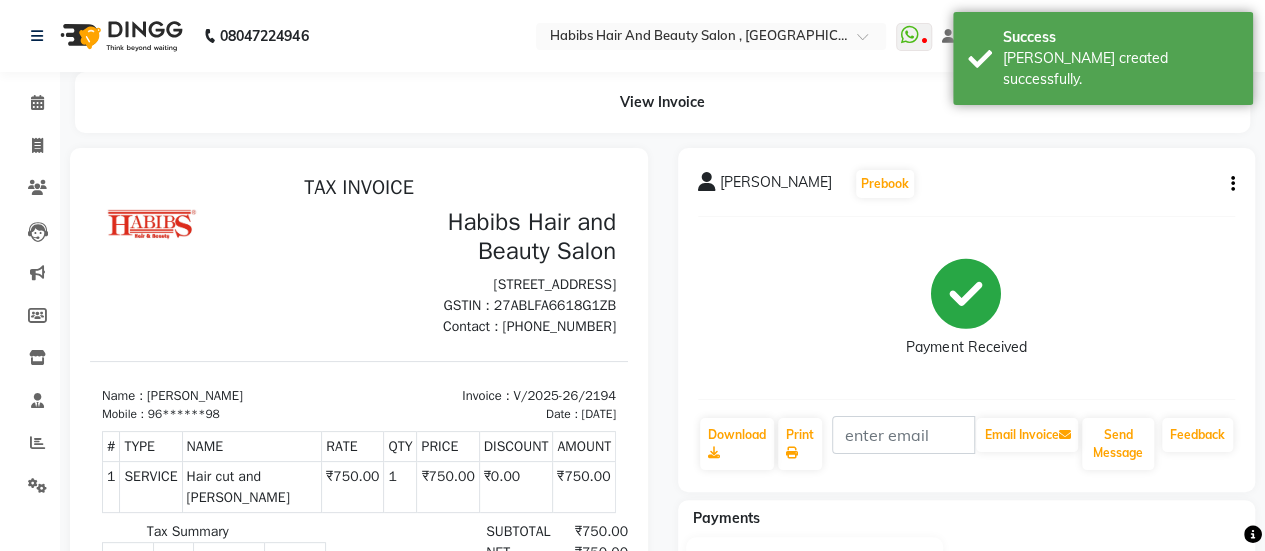 scroll, scrollTop: 0, scrollLeft: 0, axis: both 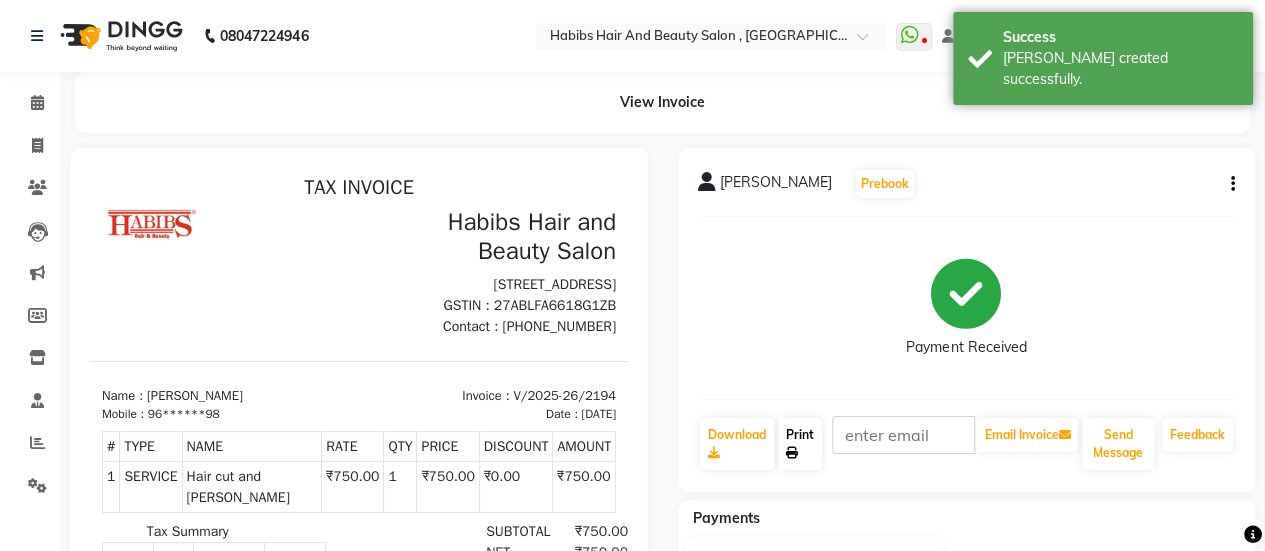 click 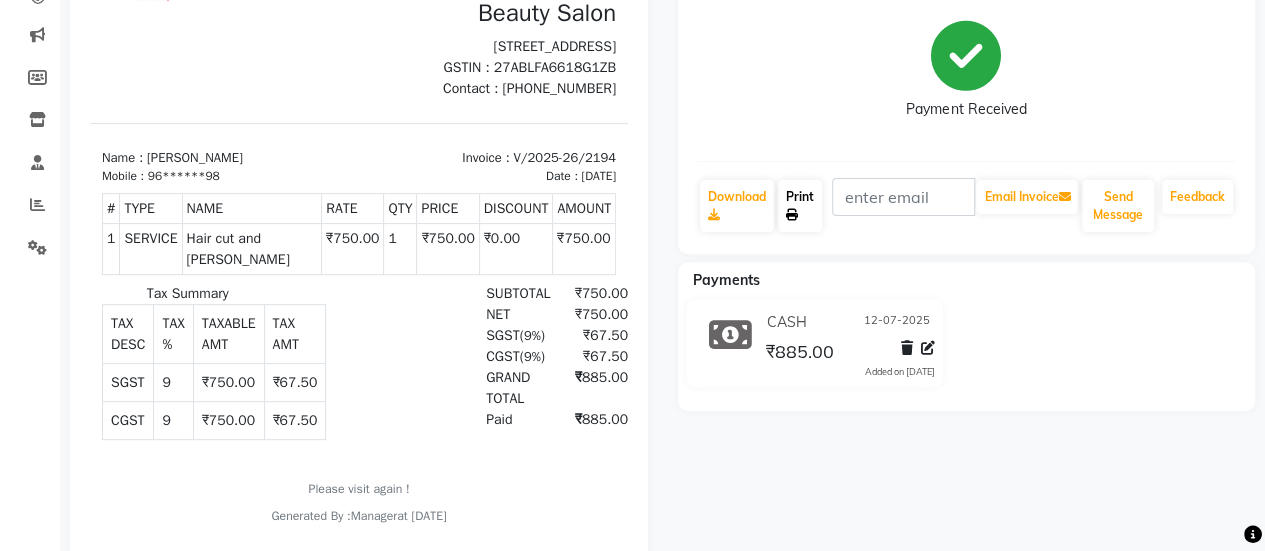scroll, scrollTop: 239, scrollLeft: 0, axis: vertical 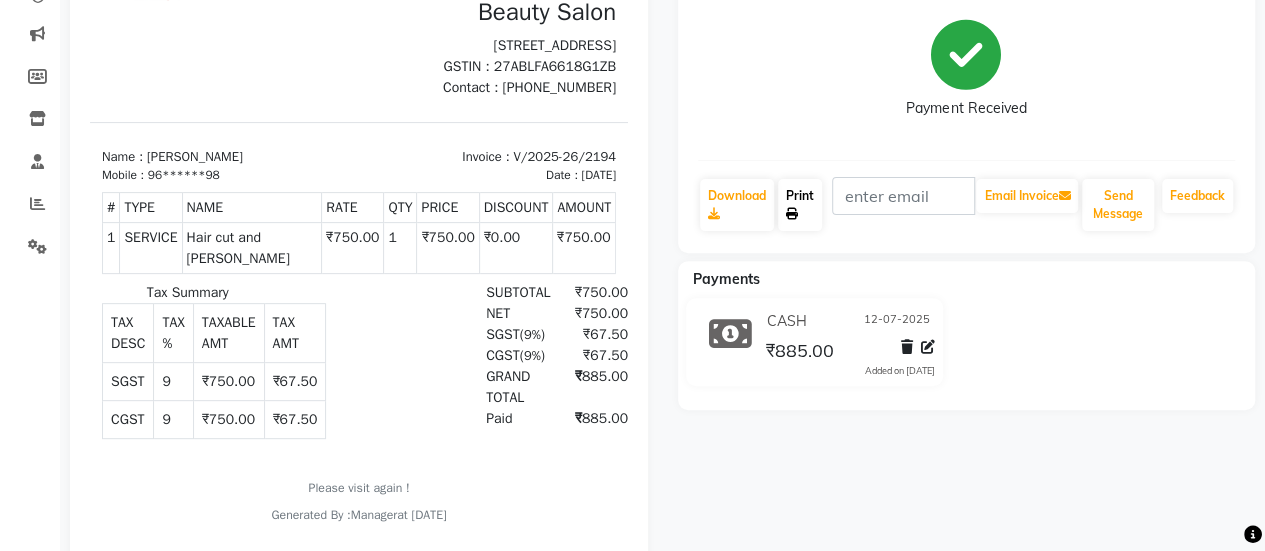 click on "Print" 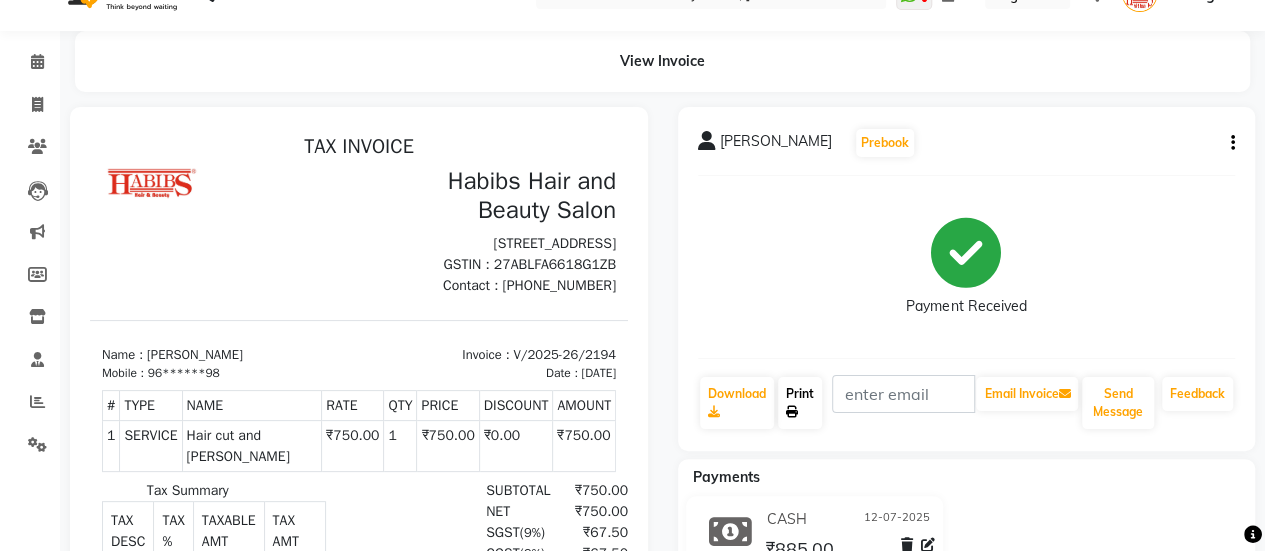 scroll, scrollTop: 0, scrollLeft: 0, axis: both 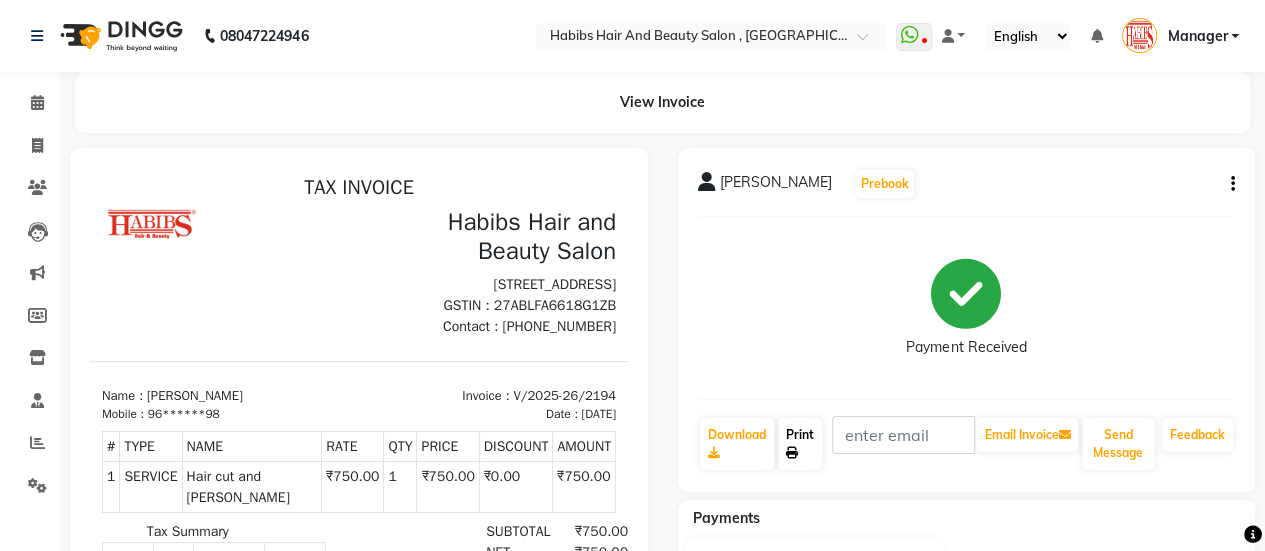 click on "Print" 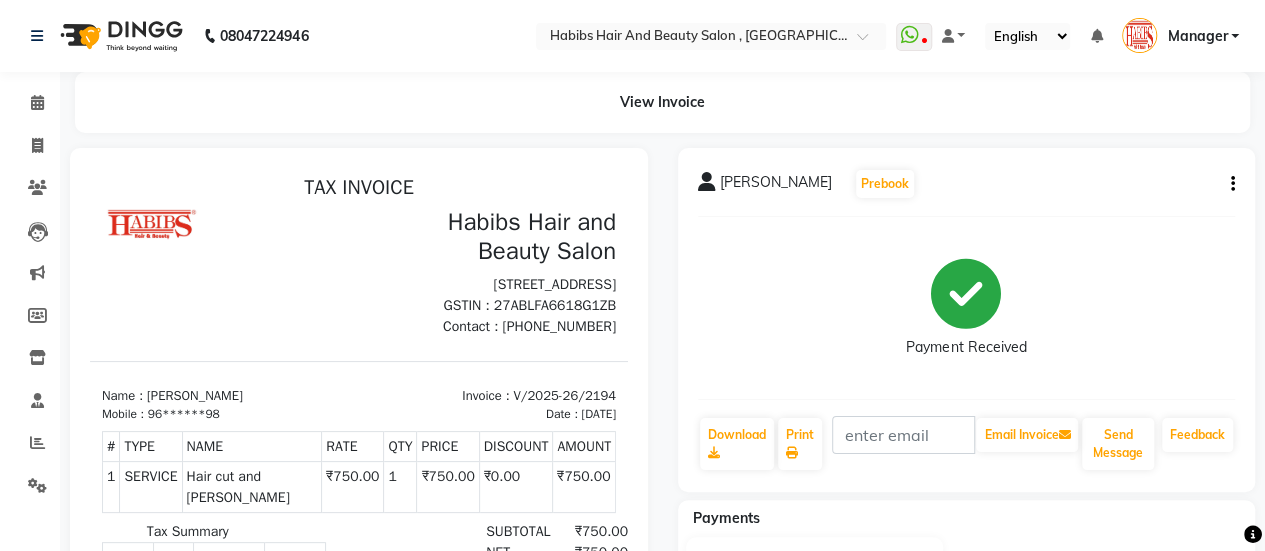 click 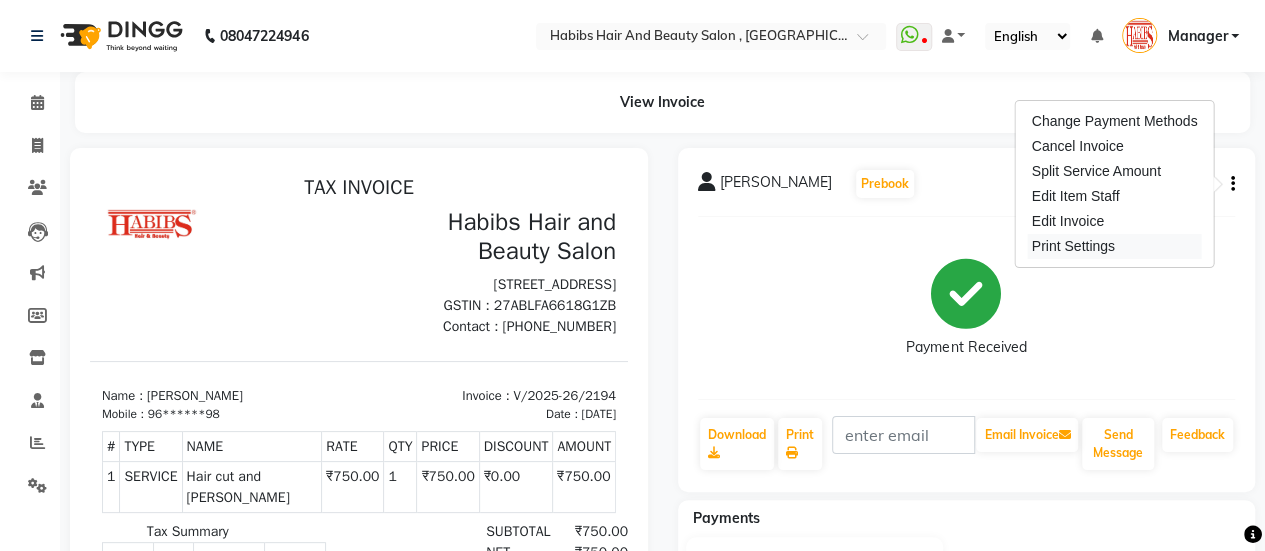 click on "Print Settings" at bounding box center [1115, 246] 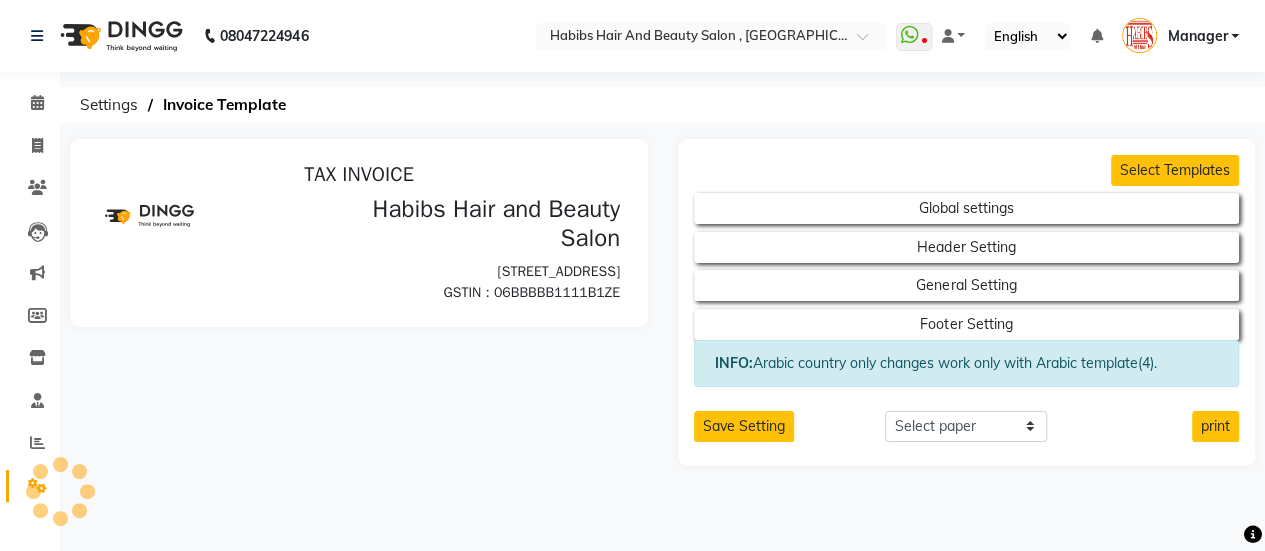 scroll, scrollTop: 0, scrollLeft: 0, axis: both 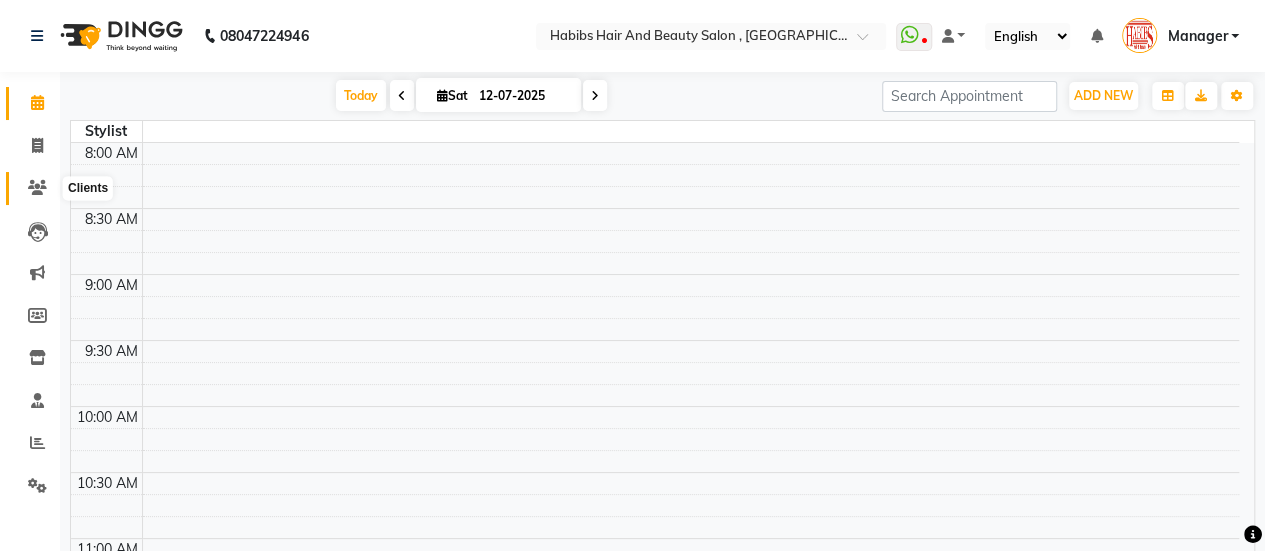 click 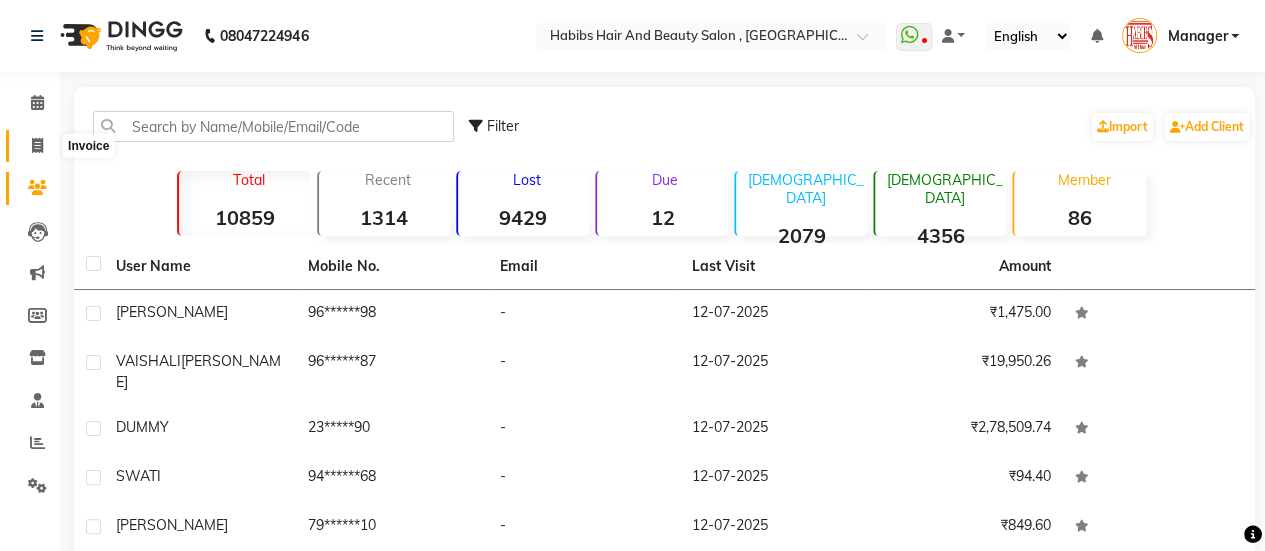 click 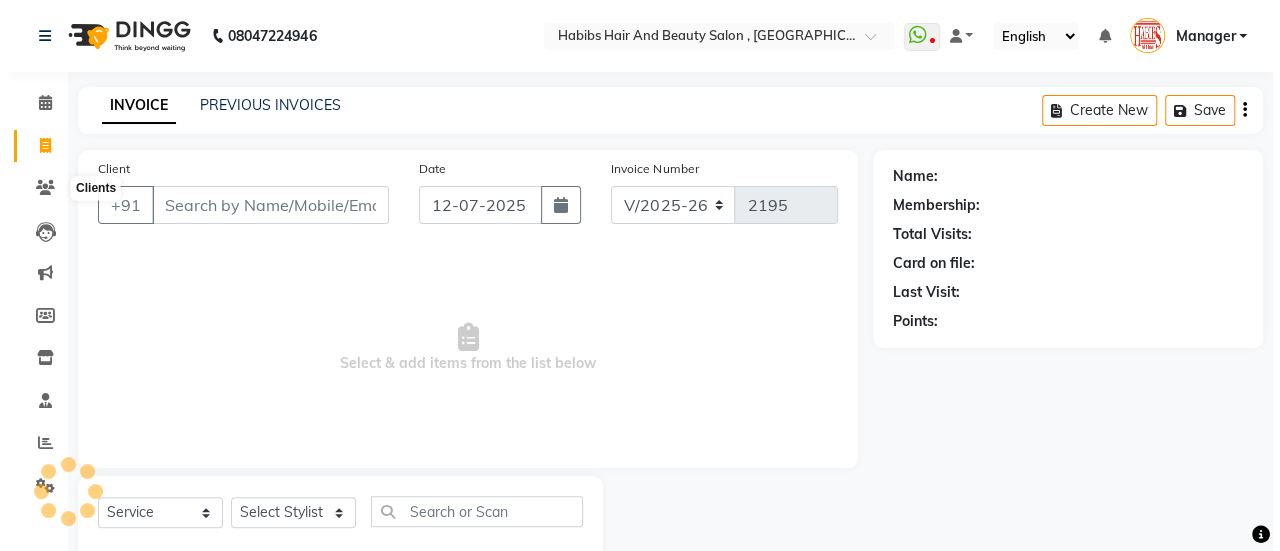 scroll, scrollTop: 49, scrollLeft: 0, axis: vertical 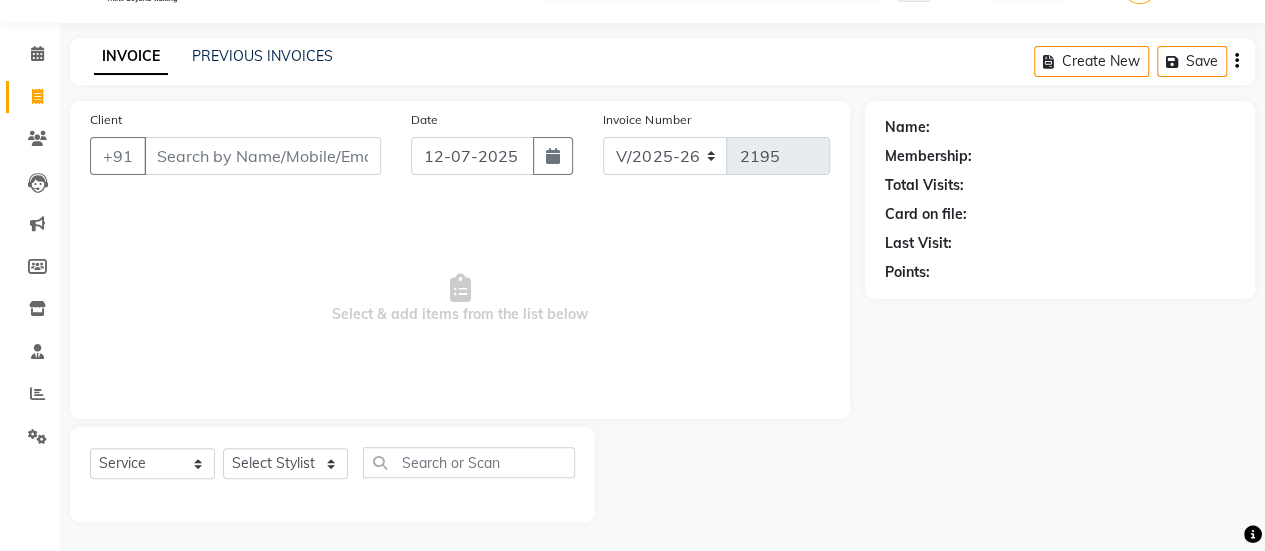 click on "Client" at bounding box center [262, 156] 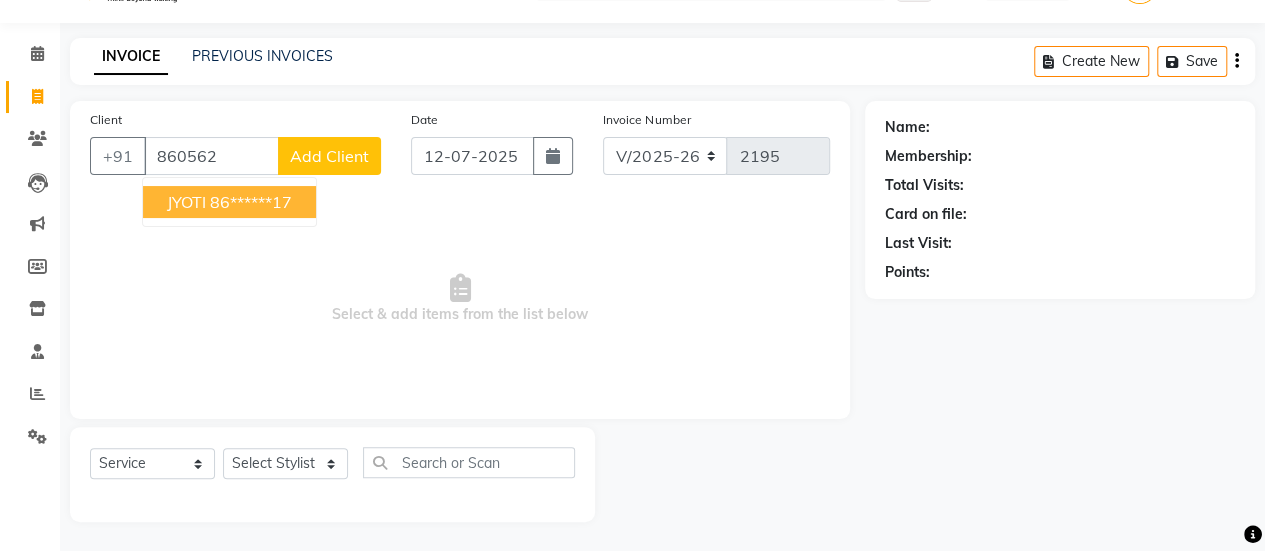 click on "JYOTI" at bounding box center [186, 202] 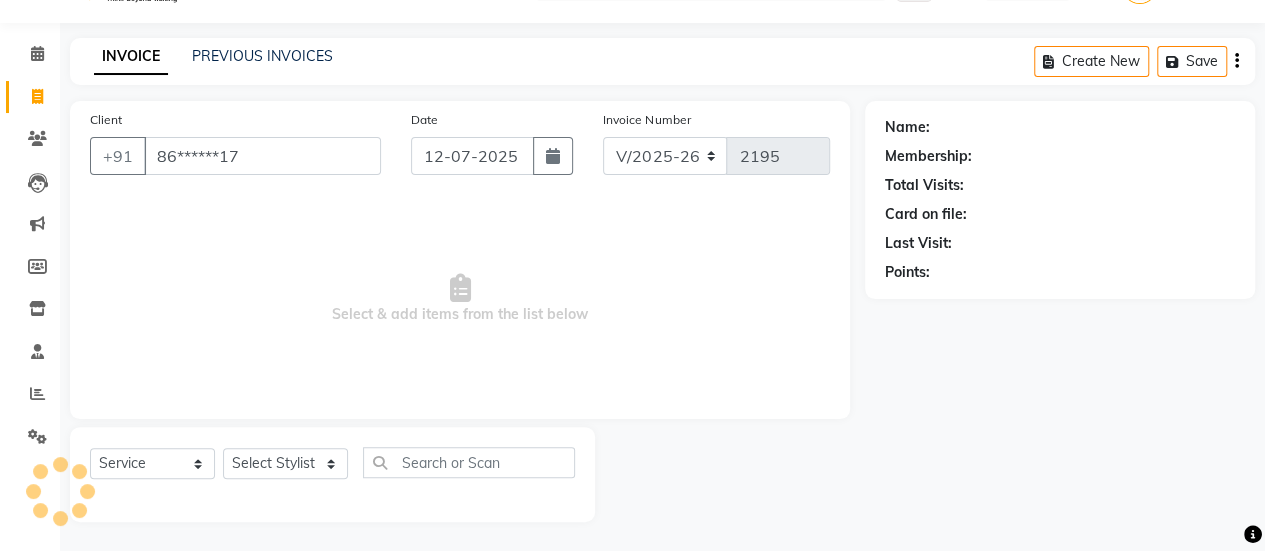 type on "86******17" 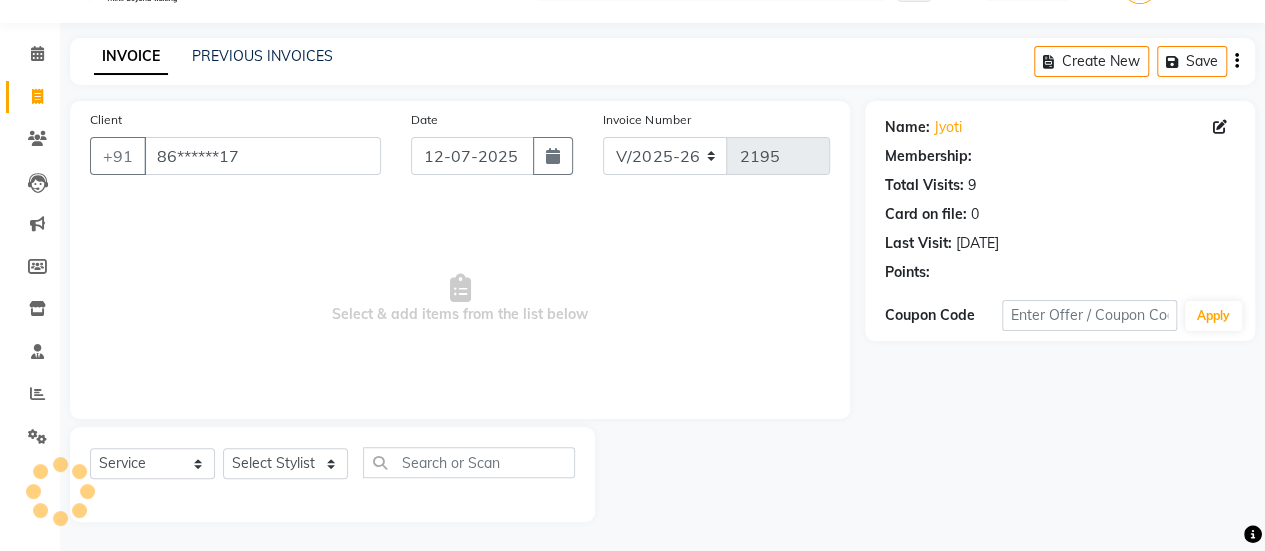 select on "1: Object" 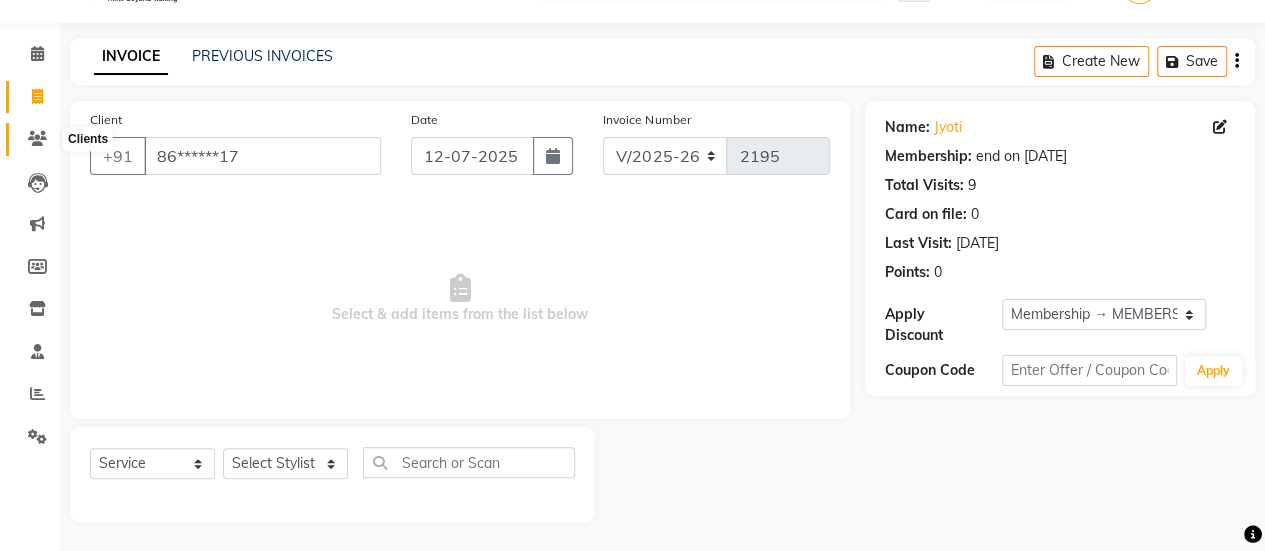 click 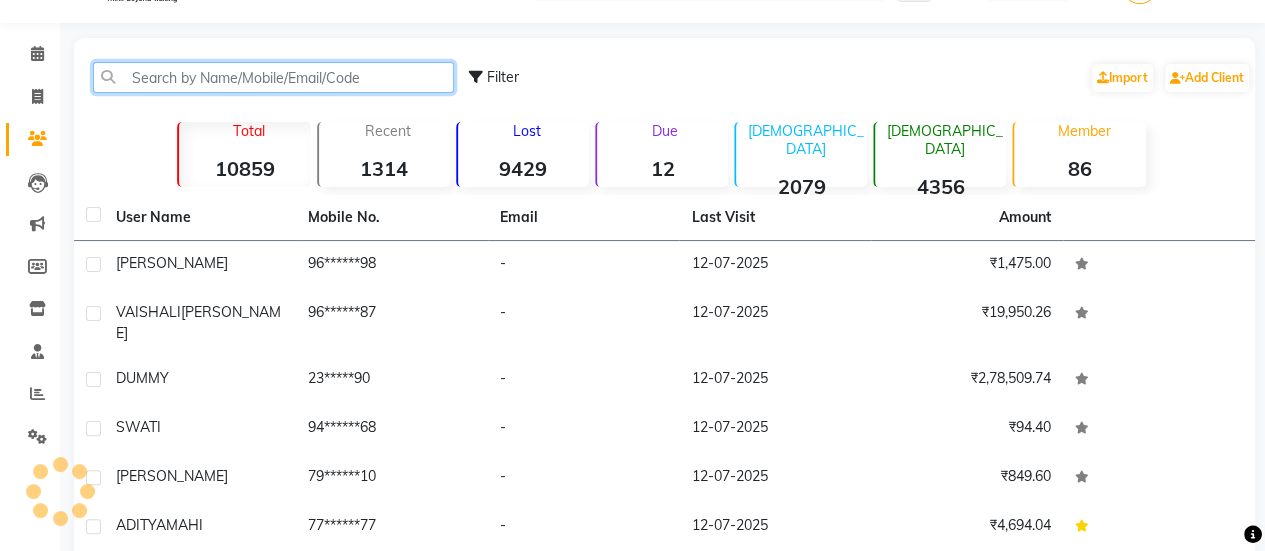 click 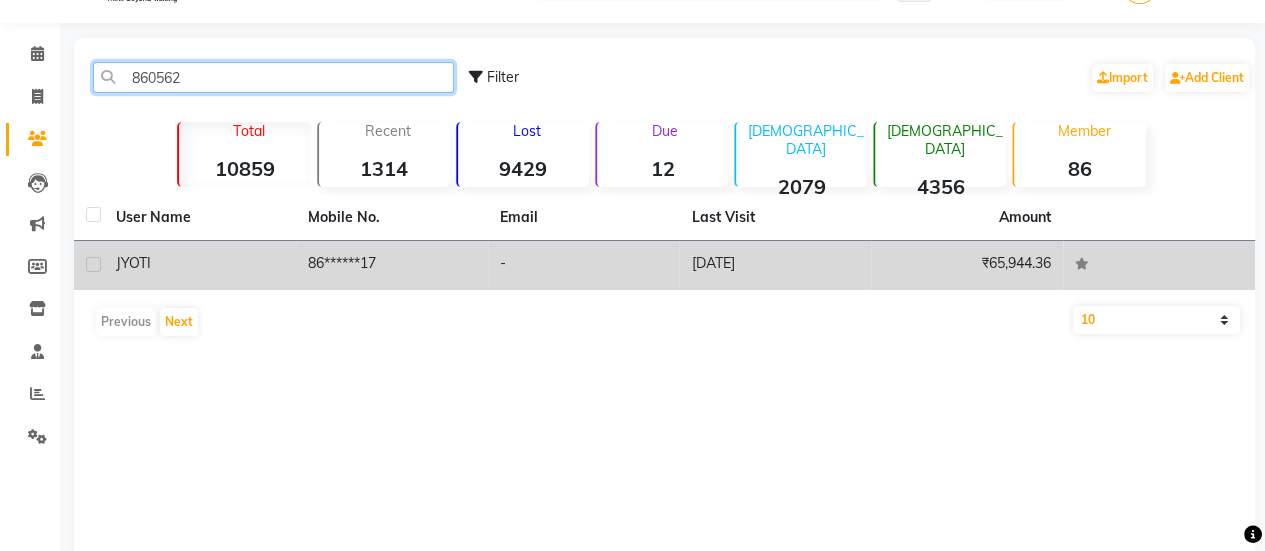 type on "860562" 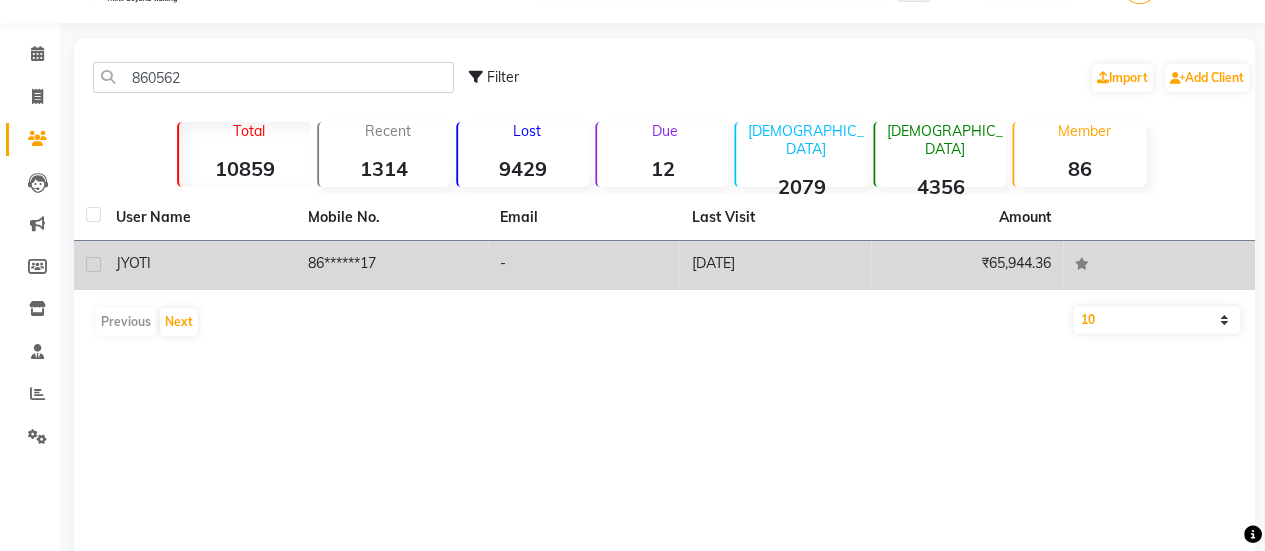 click on "86******17" 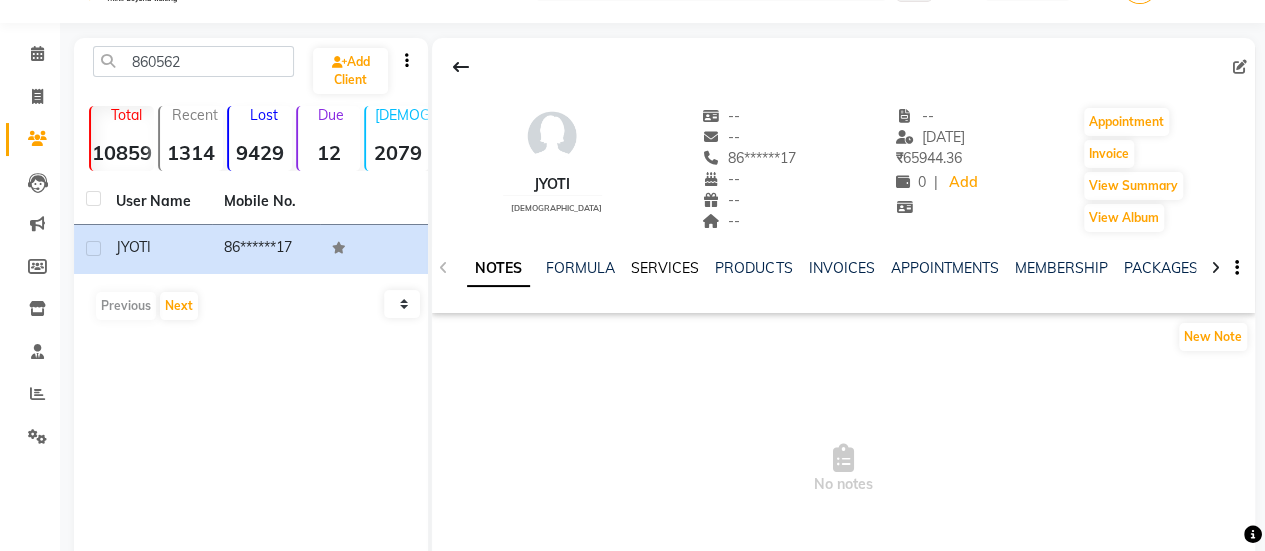 click on "SERVICES" 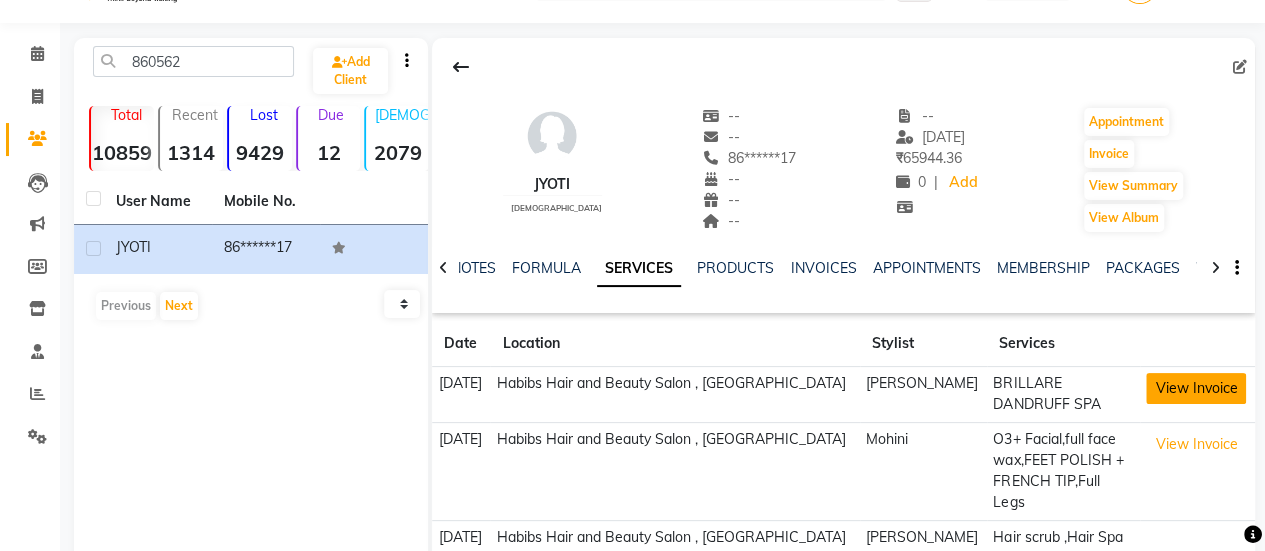 click on "View Invoice" 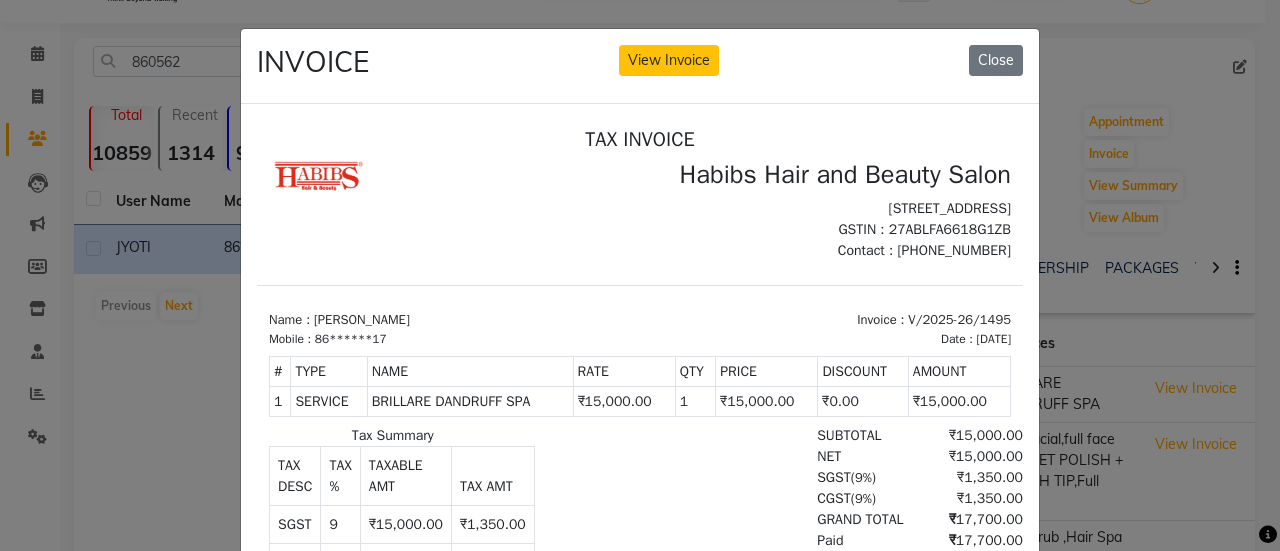 scroll, scrollTop: 15, scrollLeft: 0, axis: vertical 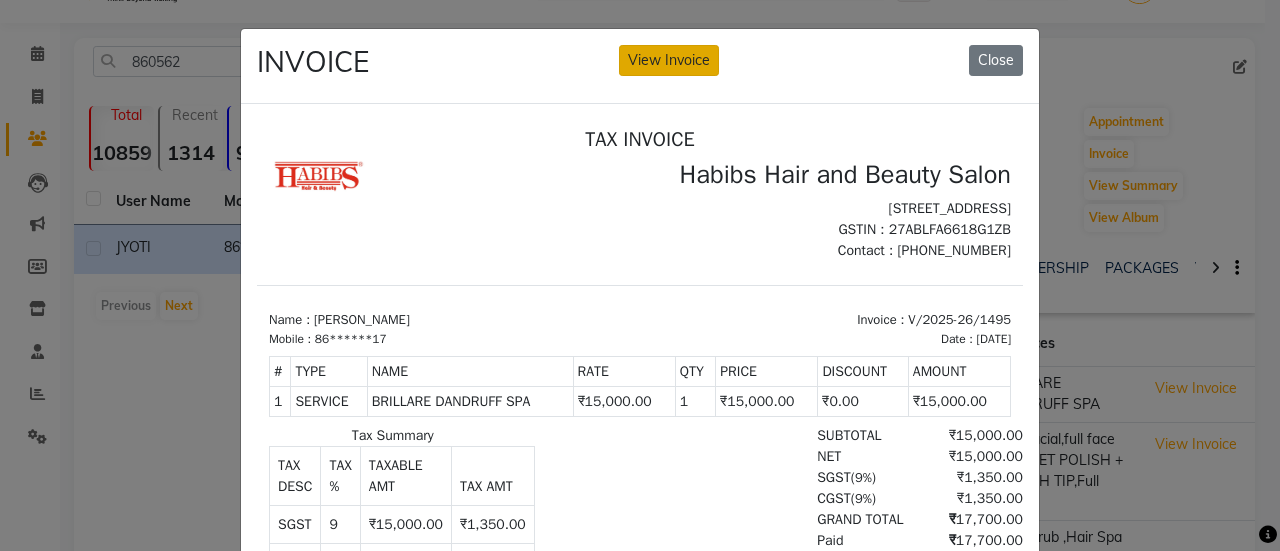click on "View Invoice" 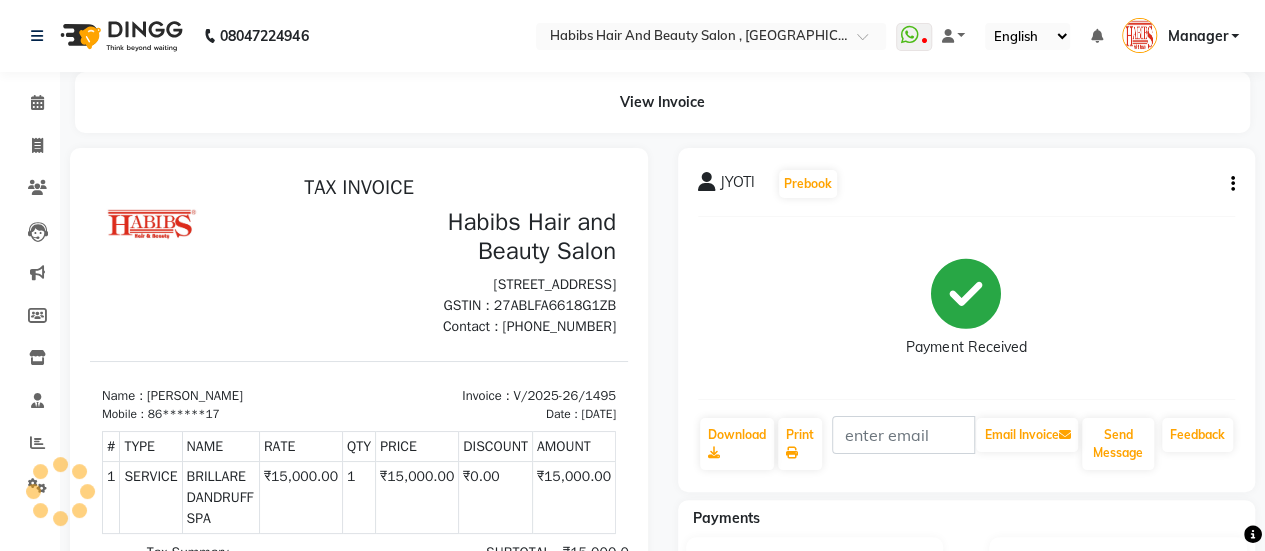 scroll, scrollTop: 0, scrollLeft: 0, axis: both 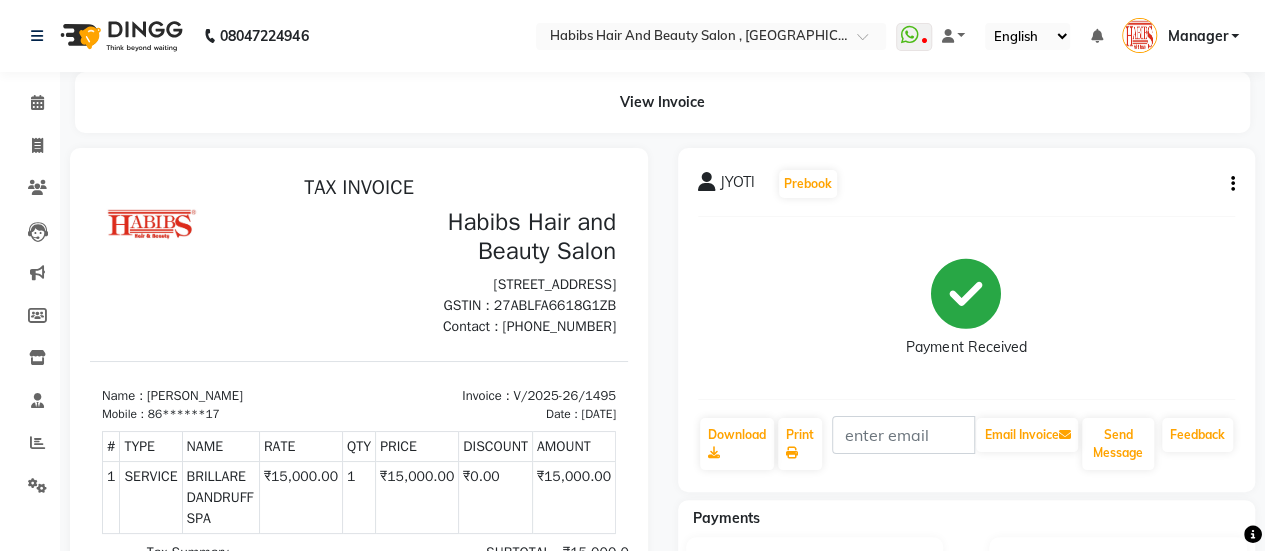click on "JYOTI   Prebook   Payment Received  Download  Print   Email Invoice   Send Message Feedback" 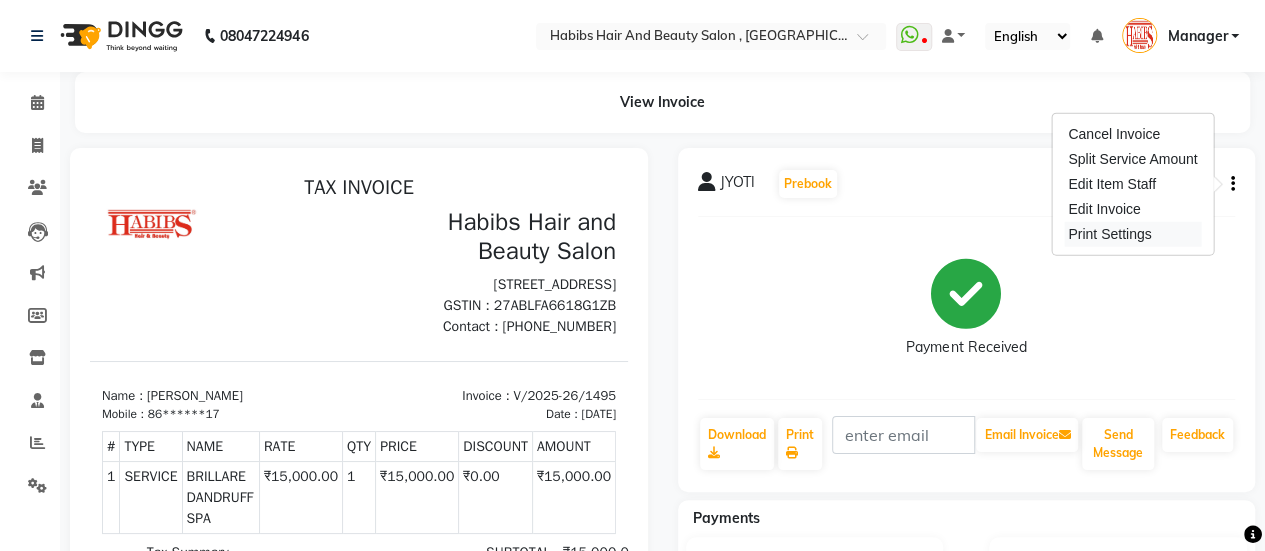 click on "Print Settings" at bounding box center (1132, 234) 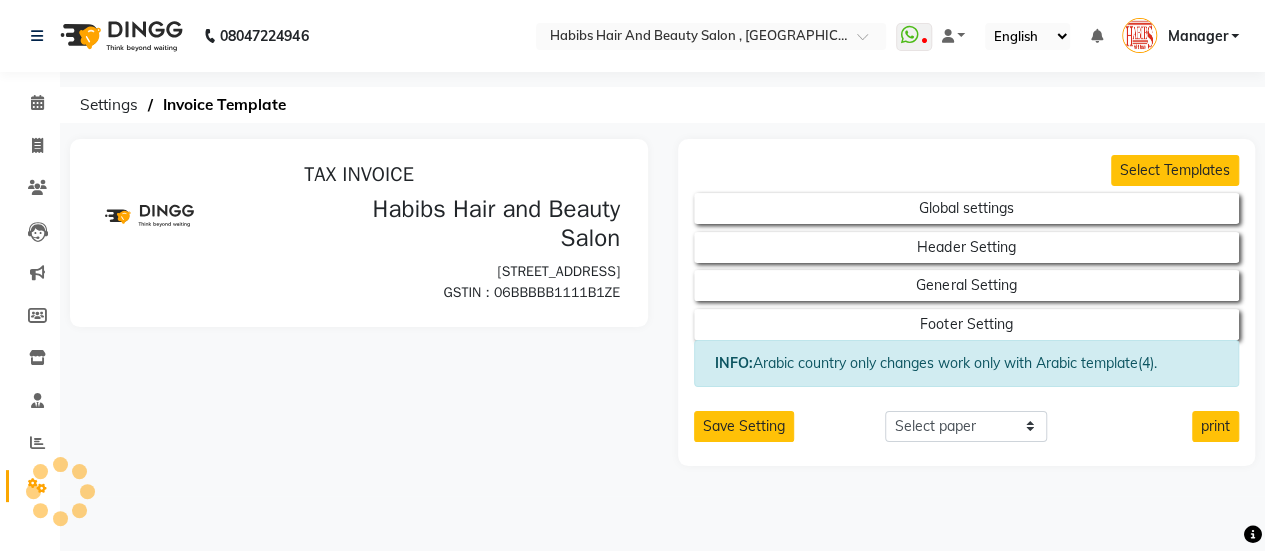 scroll, scrollTop: 0, scrollLeft: 0, axis: both 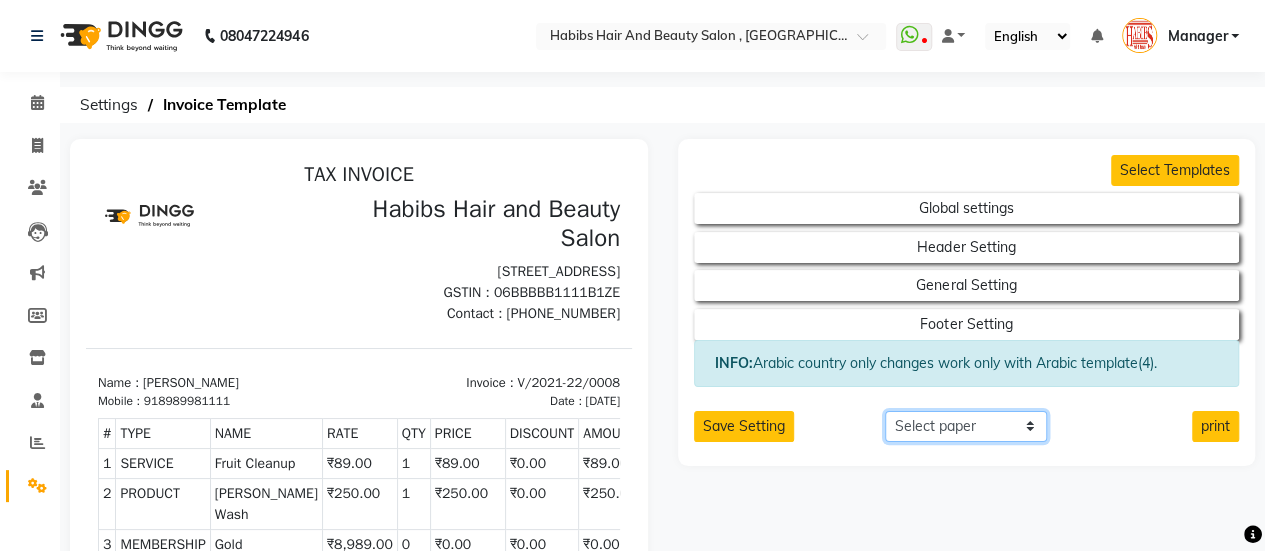 click on "Select paper A4 A5 A6 A7 Thermal Custom" 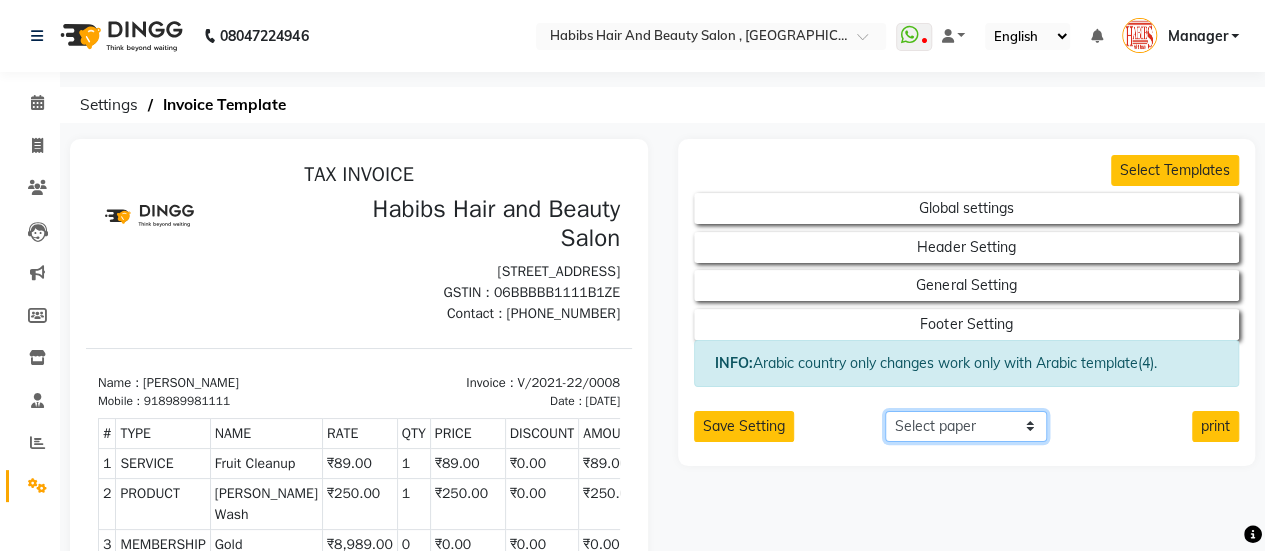 select on "custom" 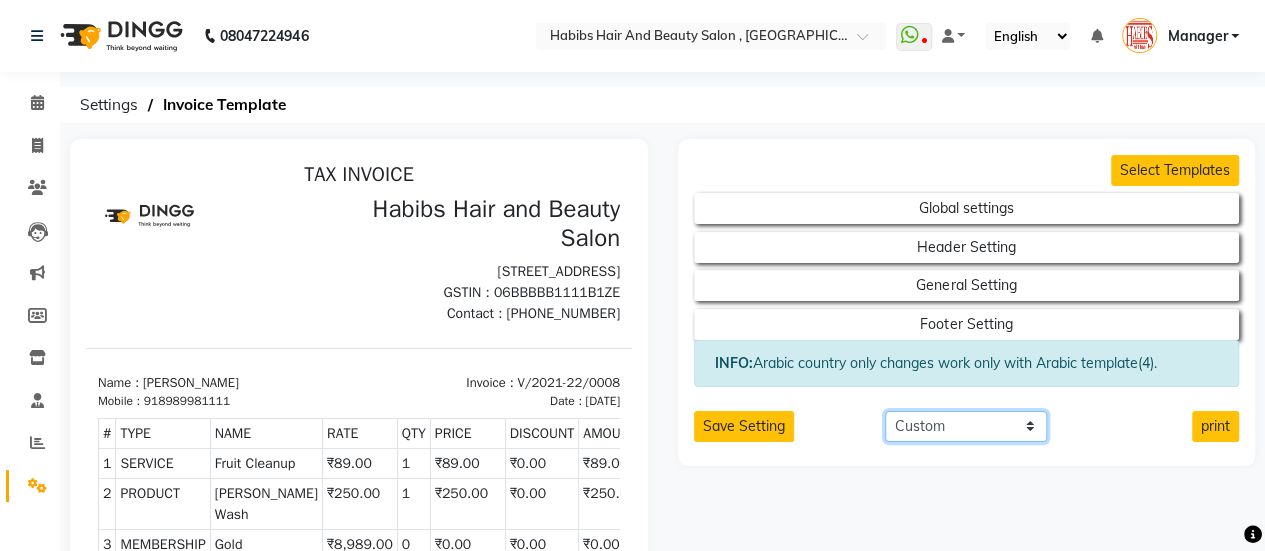 click on "Select paper A4 A5 A6 A7 Thermal Custom" 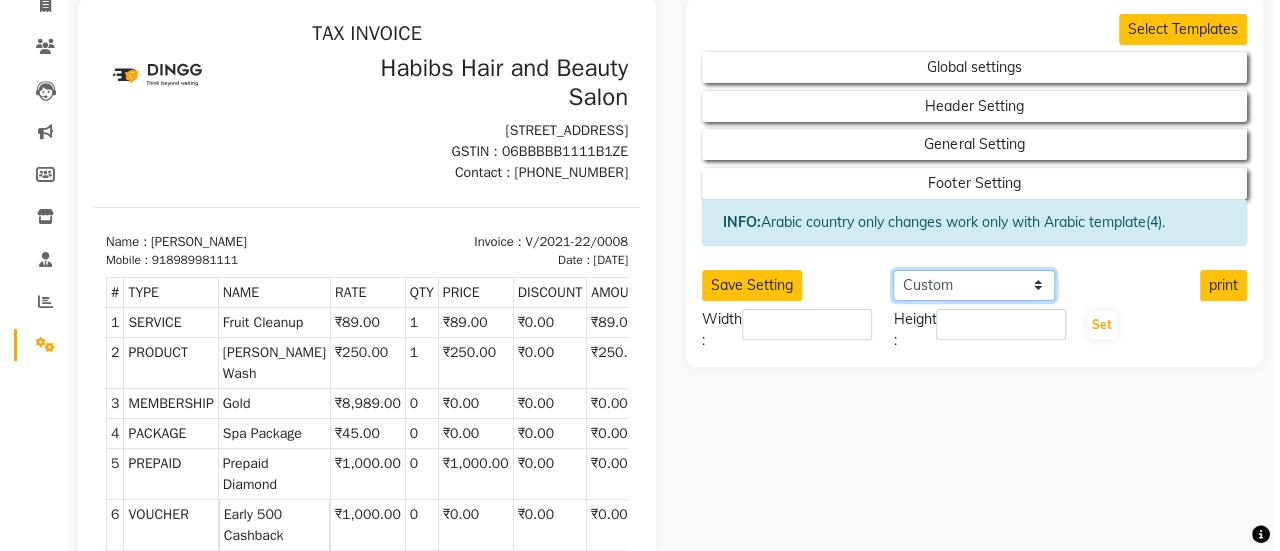 scroll, scrollTop: 142, scrollLeft: 0, axis: vertical 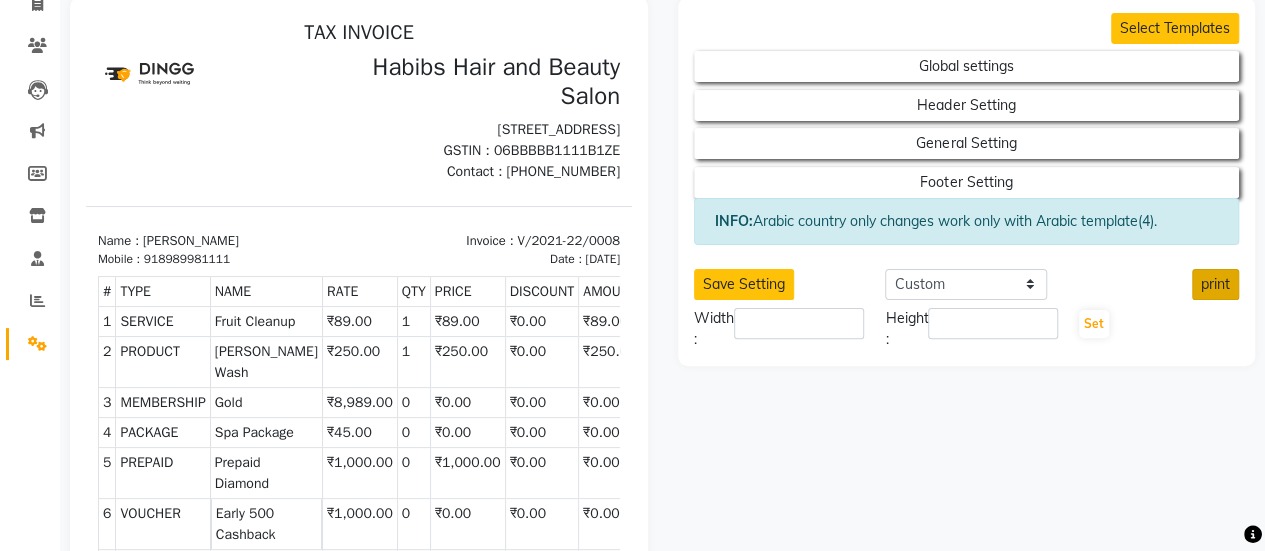 click on "print" 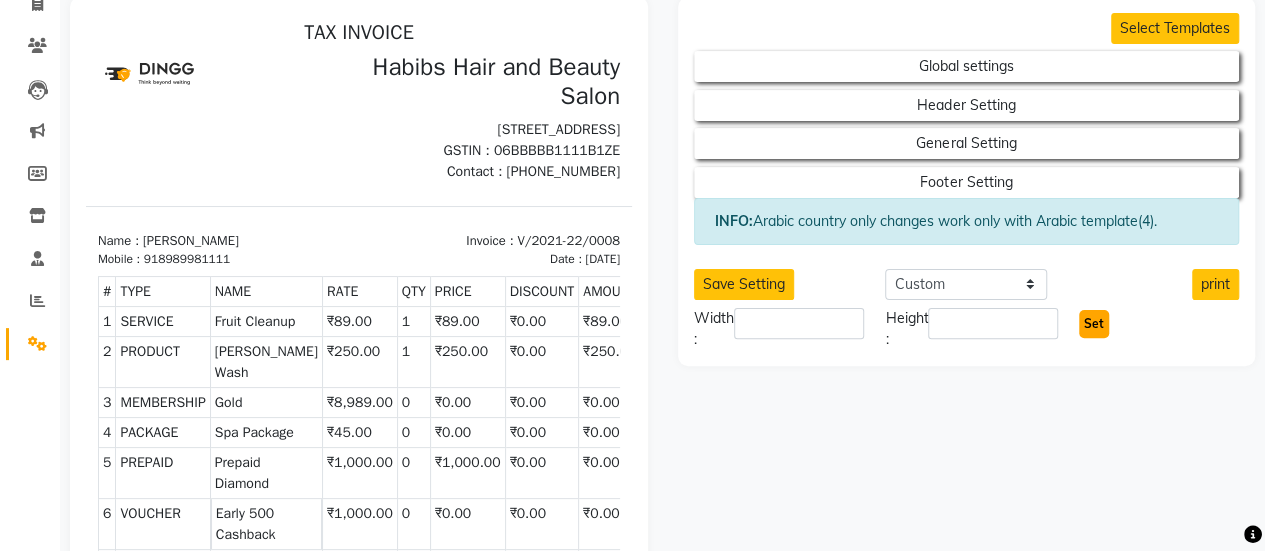 click on "Set" 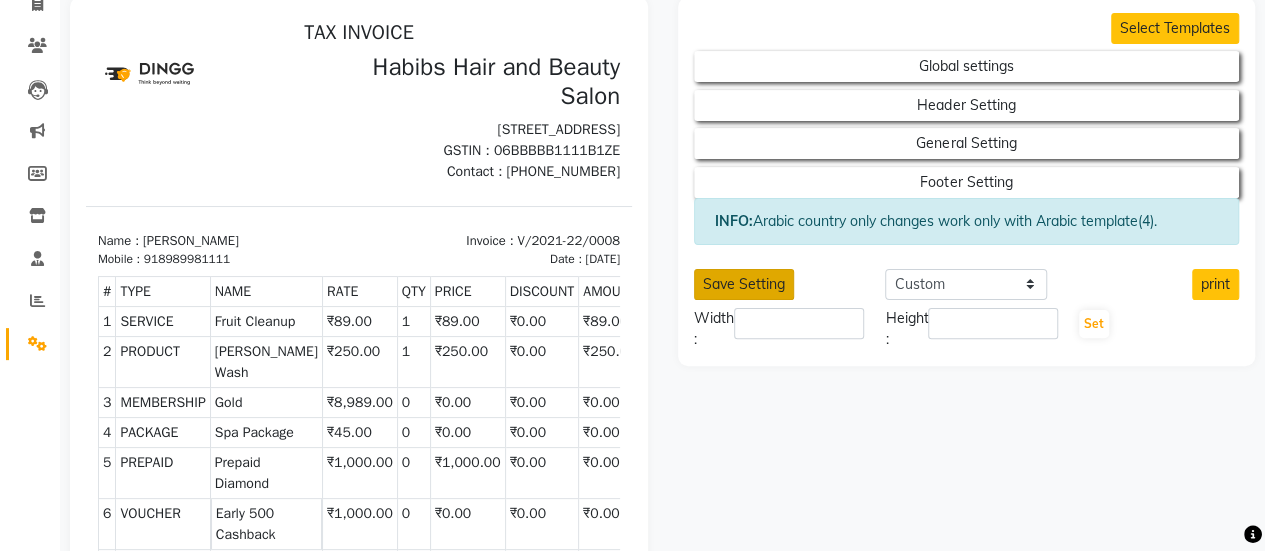 click on "Save Setting" 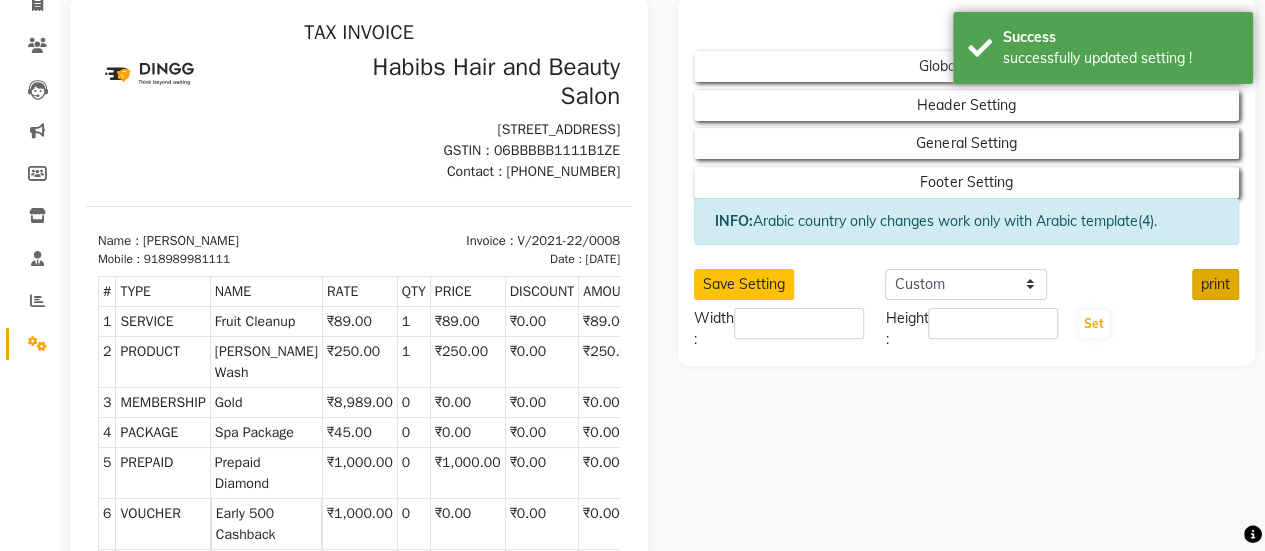 click on "print" 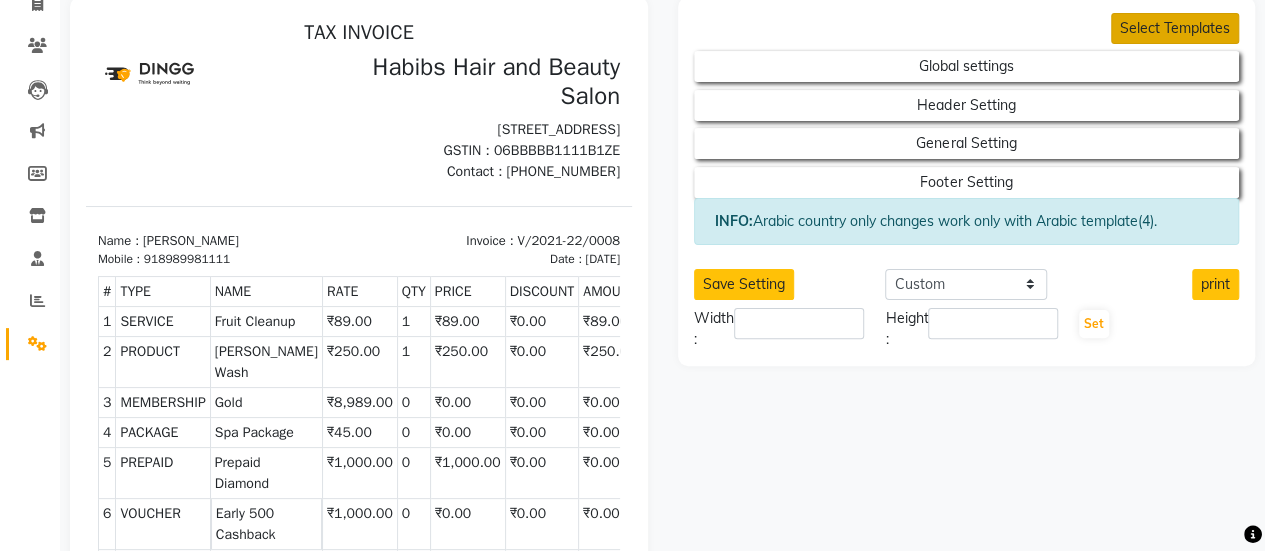 click on "Select Templates" 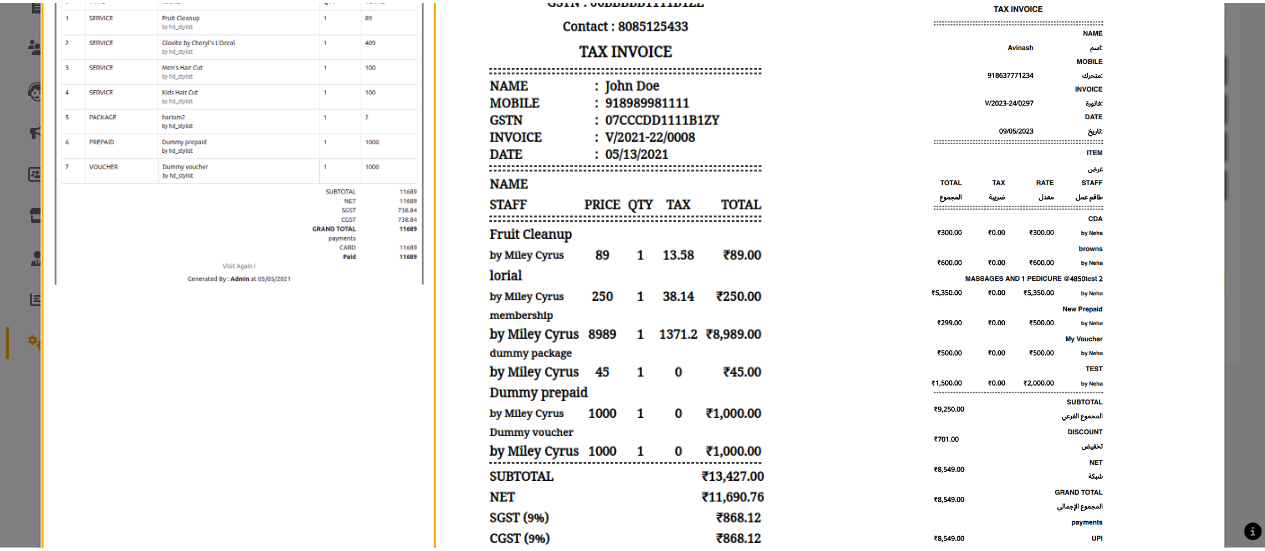 scroll, scrollTop: 0, scrollLeft: 0, axis: both 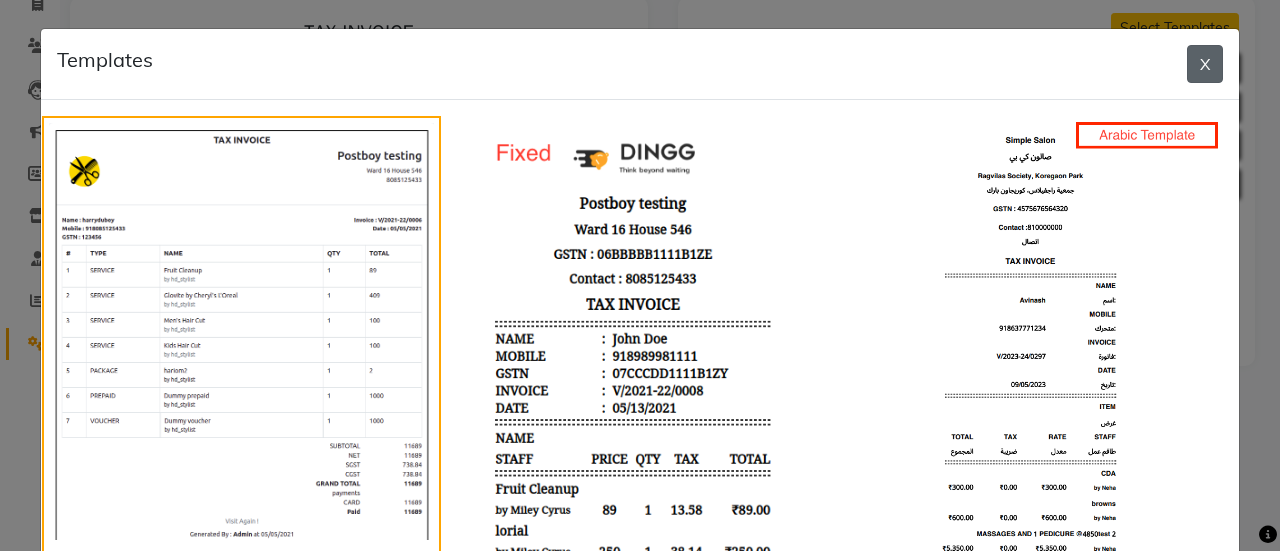 click on "X" 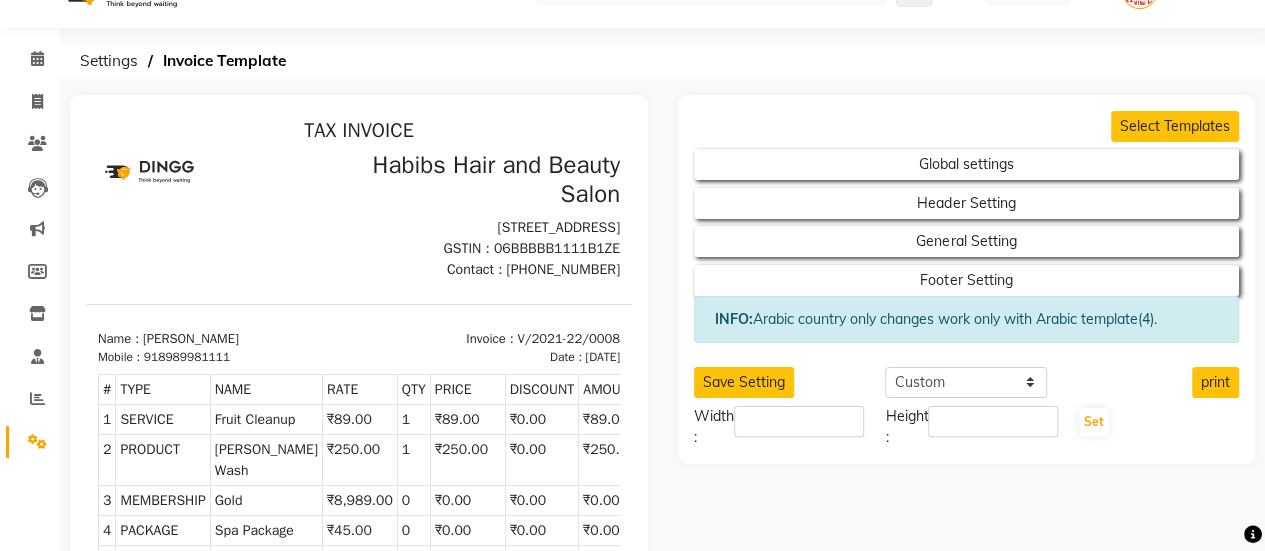 scroll, scrollTop: 42, scrollLeft: 0, axis: vertical 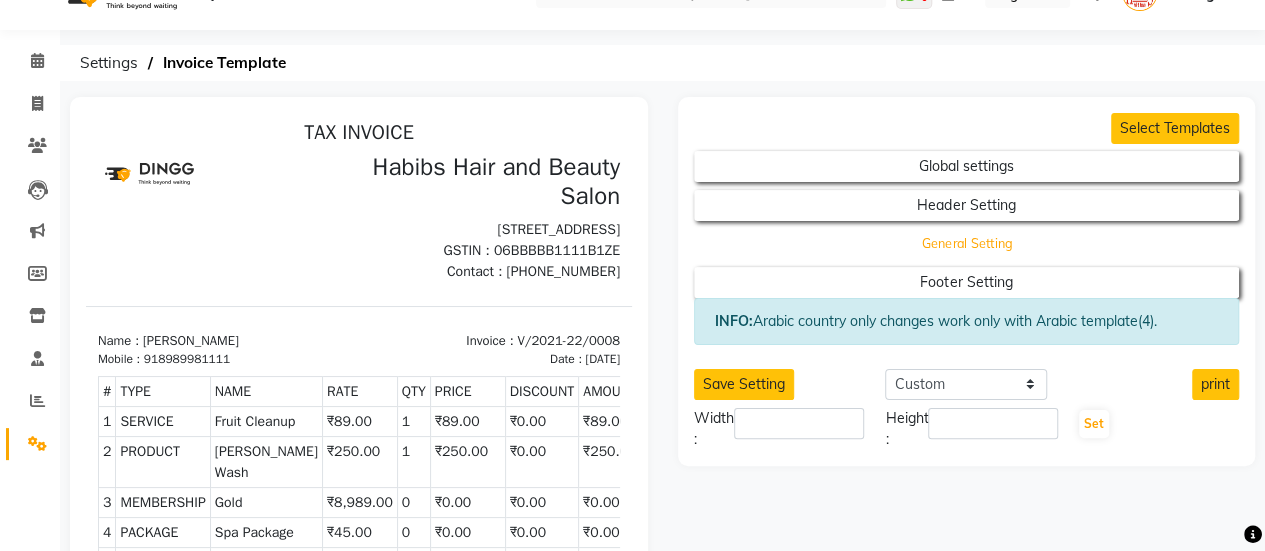 click on "General Setting" at bounding box center (967, 166) 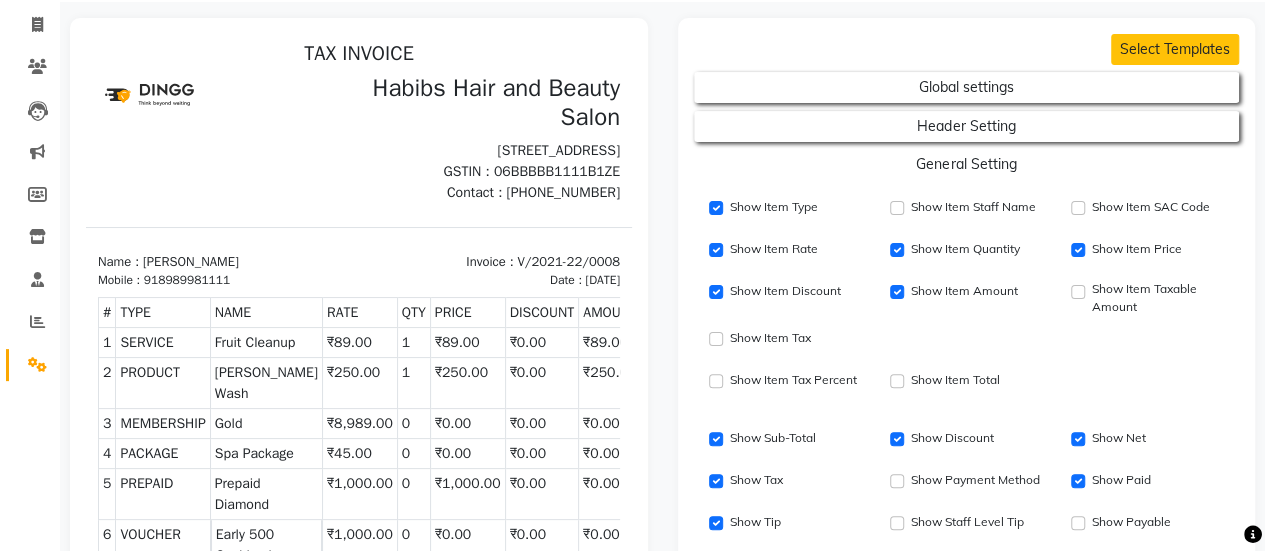 scroll, scrollTop: 0, scrollLeft: 0, axis: both 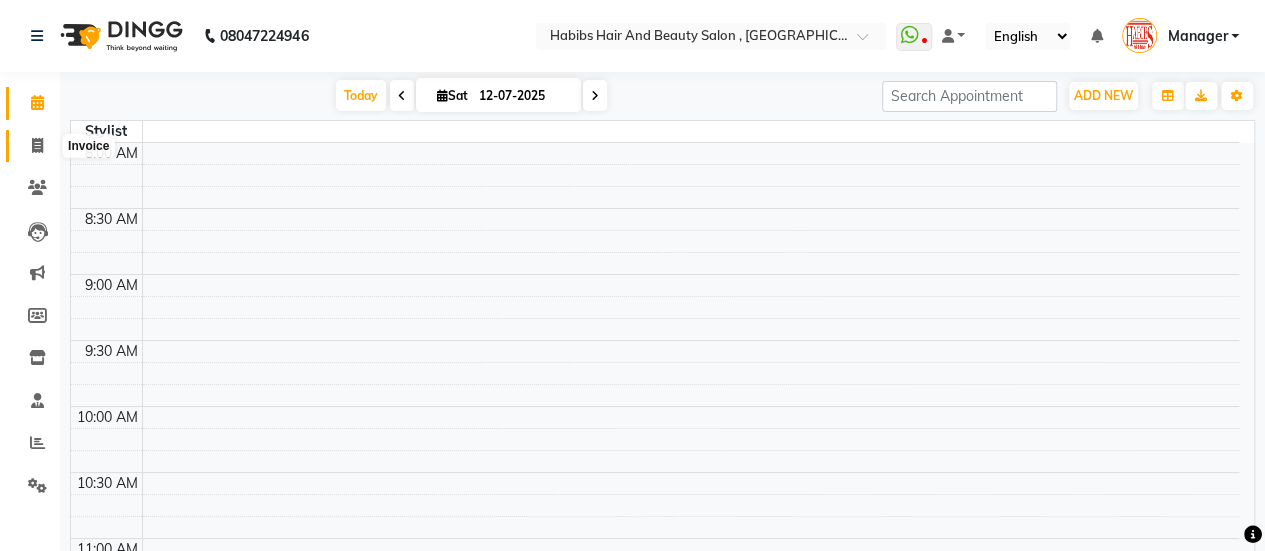 click 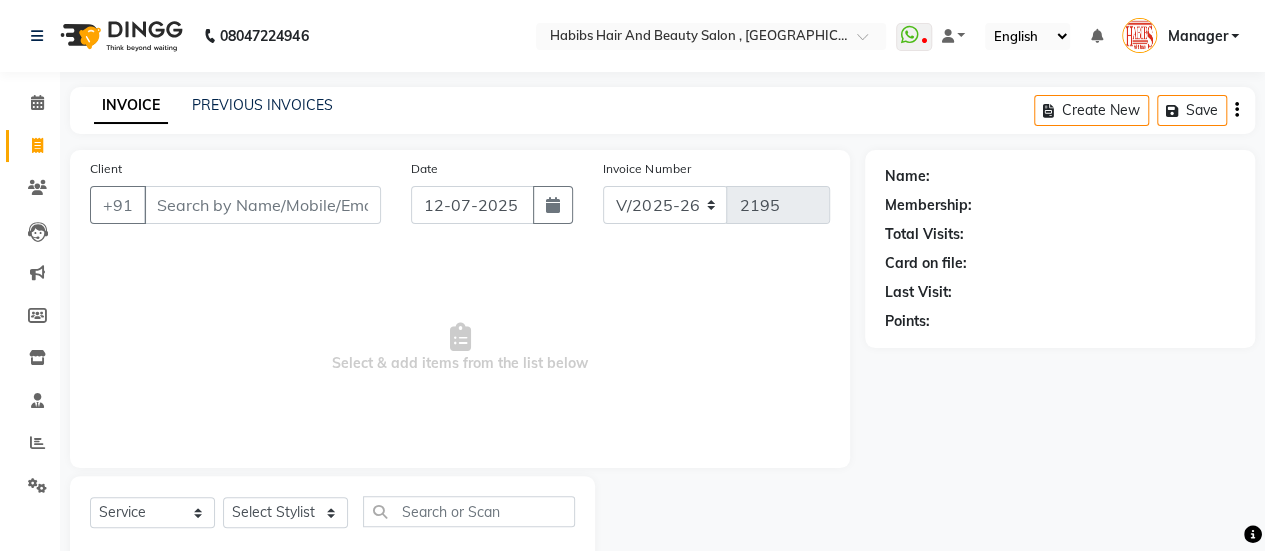click on "Client" at bounding box center (262, 205) 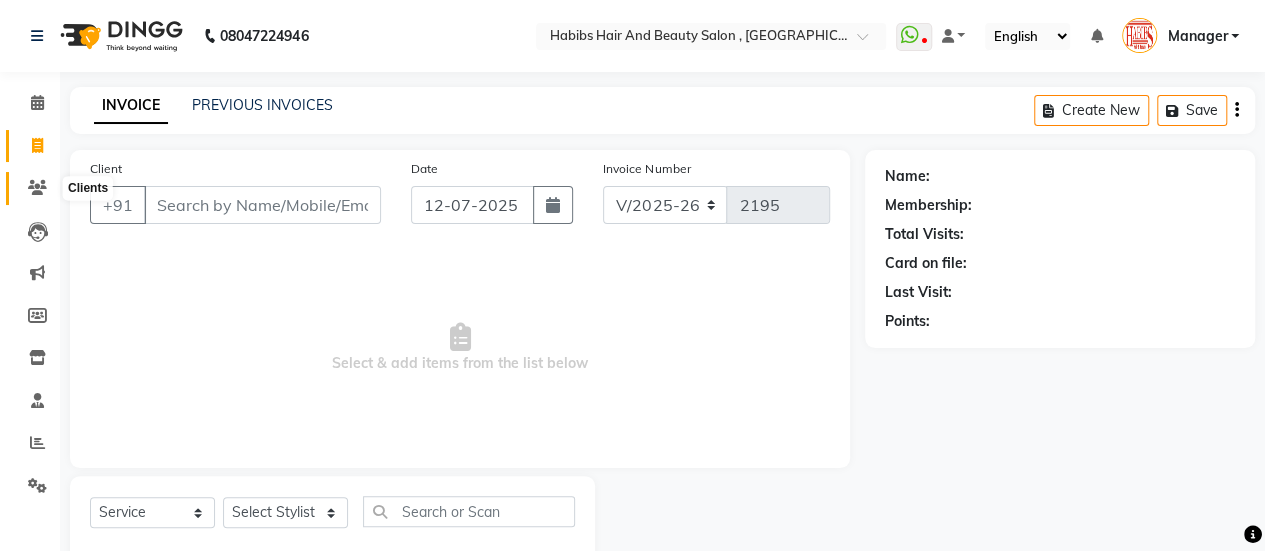 click 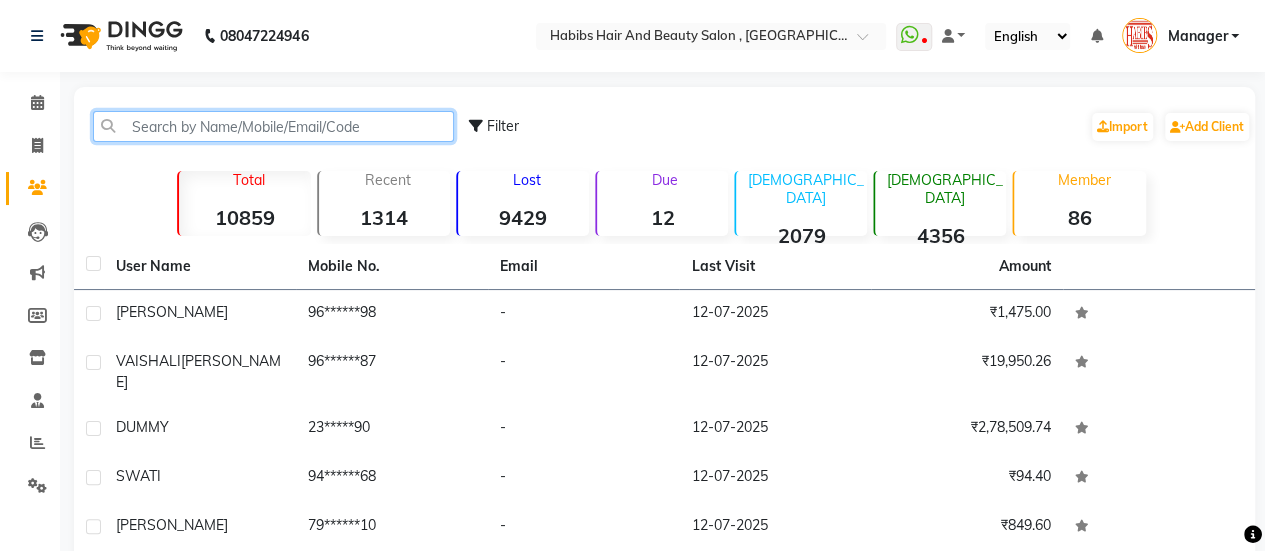 click 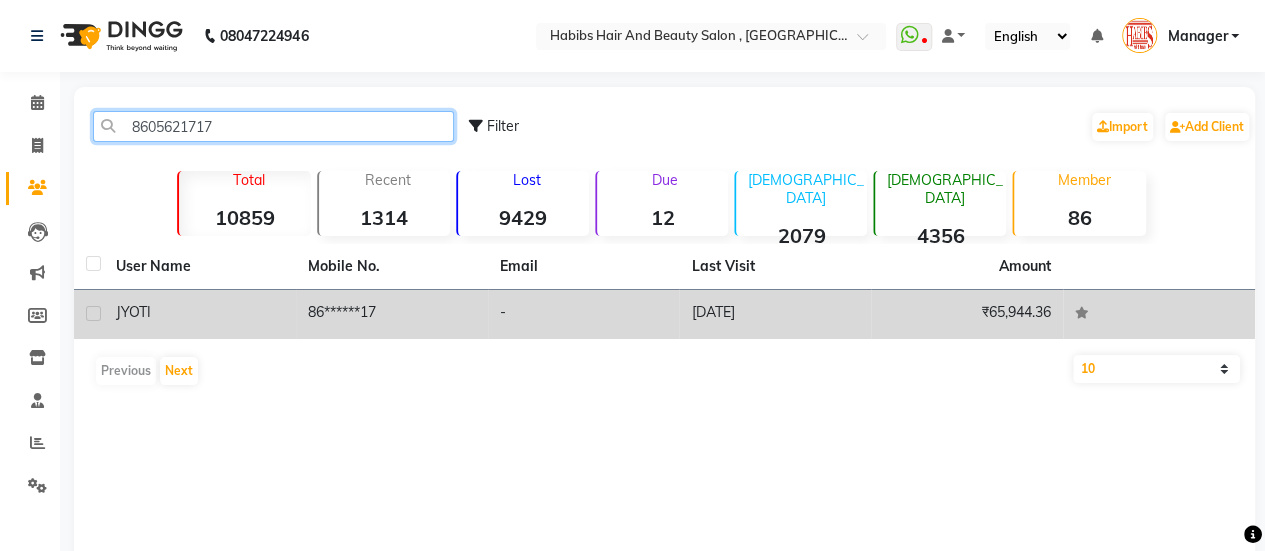 type on "8605621717" 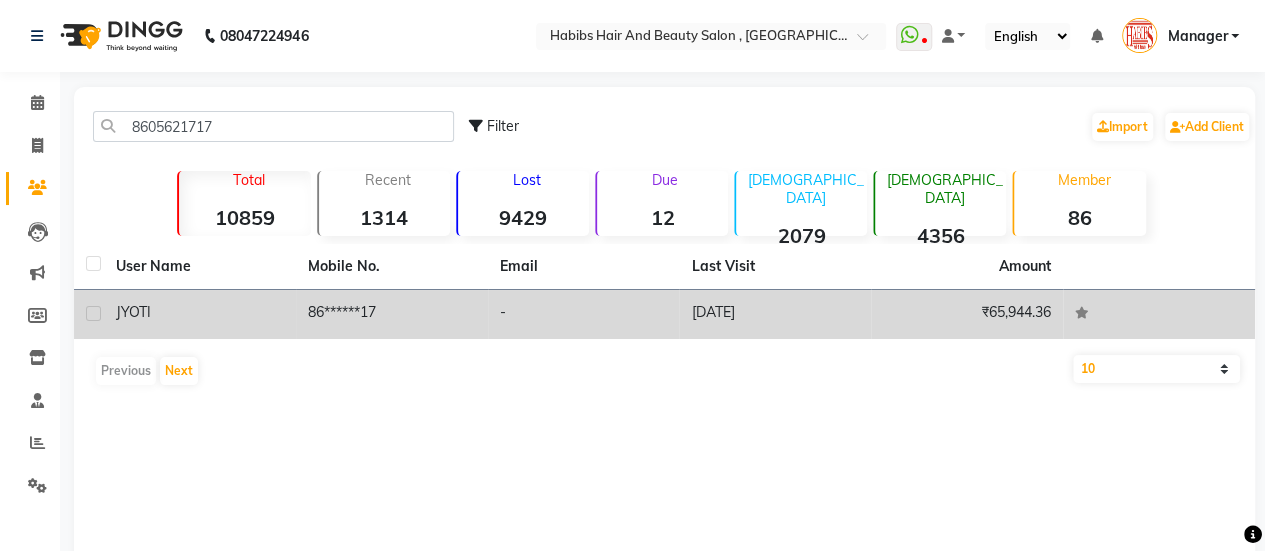 click on "JYOTI" 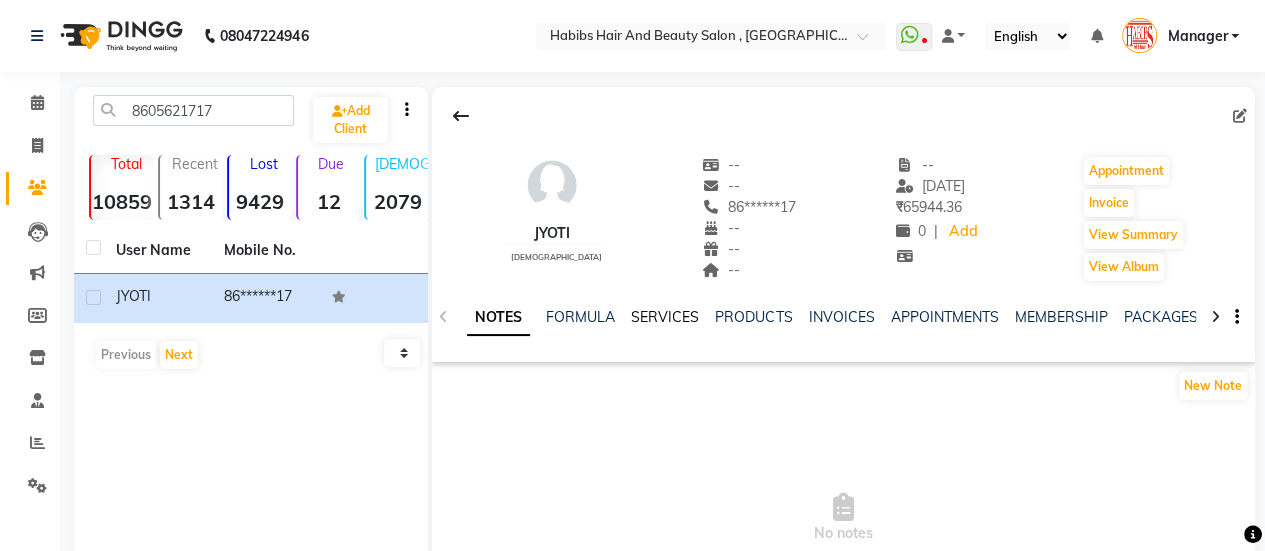 click on "SERVICES" 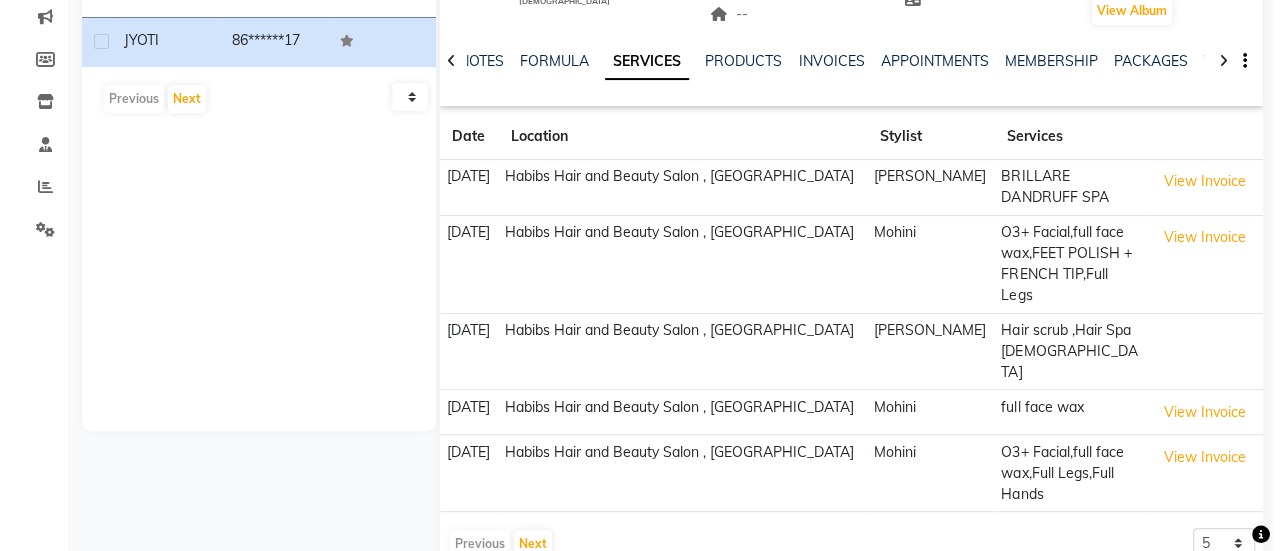 scroll, scrollTop: 257, scrollLeft: 0, axis: vertical 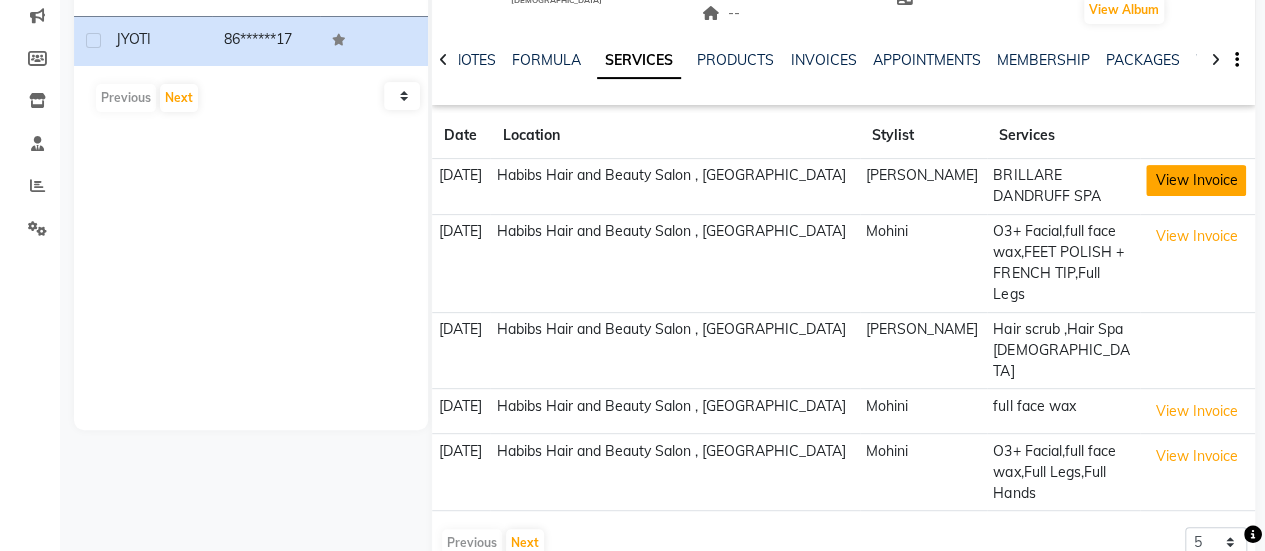 click on "View Invoice" 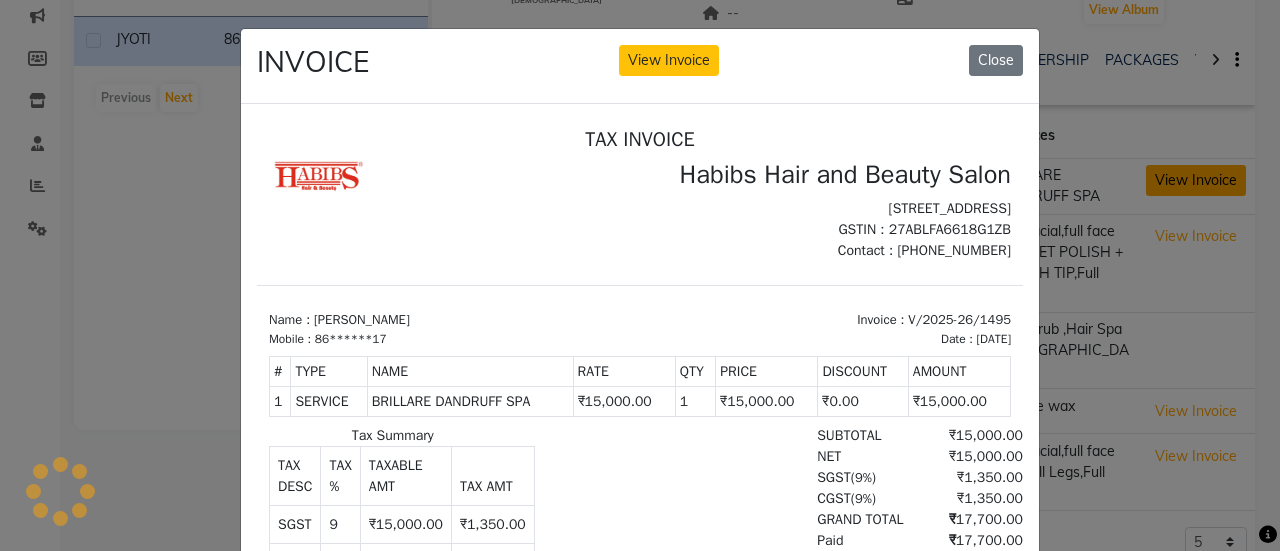 scroll, scrollTop: 0, scrollLeft: 0, axis: both 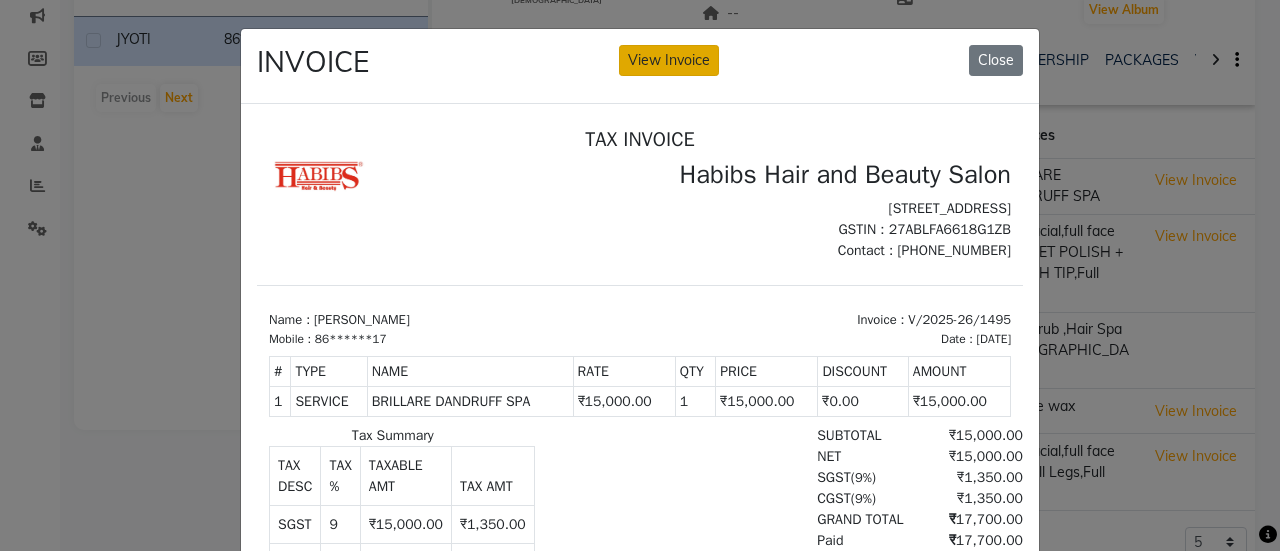 click on "View Invoice" 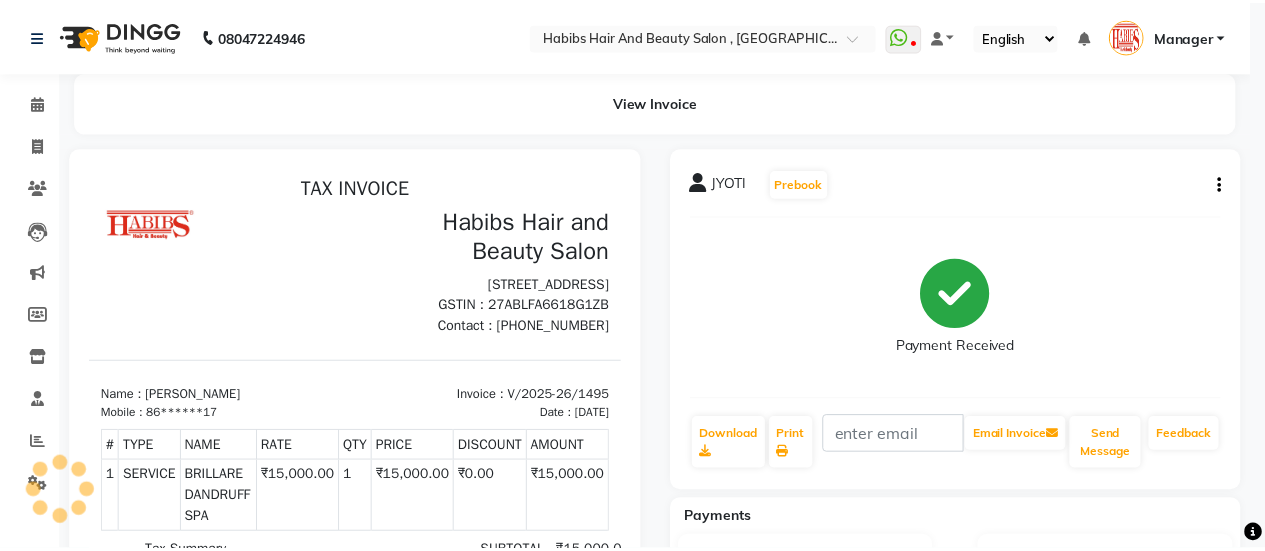 scroll, scrollTop: 0, scrollLeft: 0, axis: both 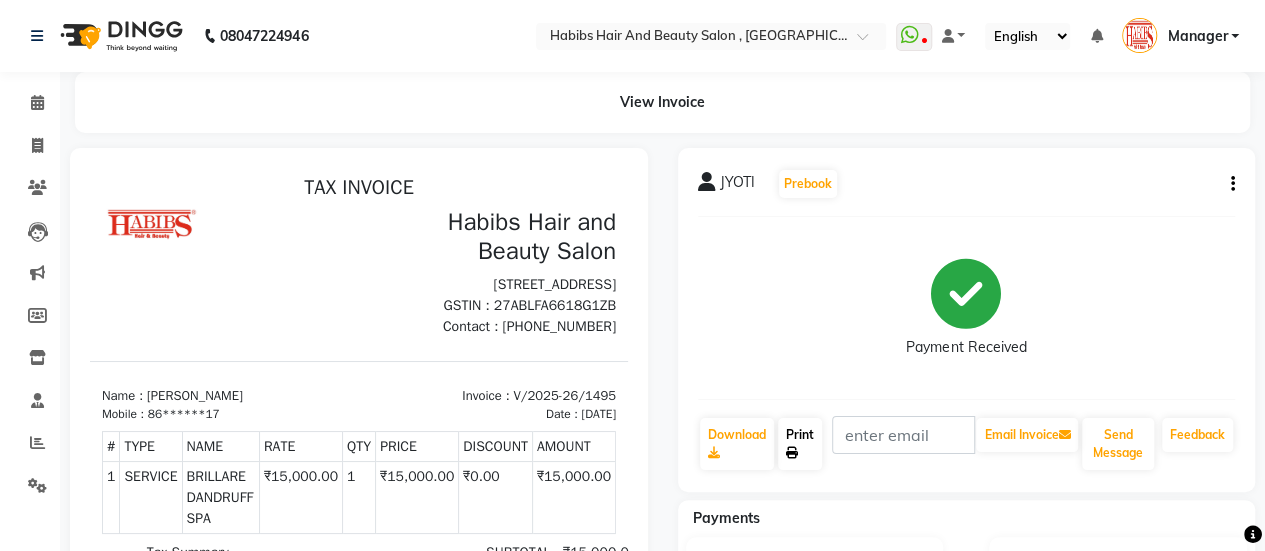 click on "Print" 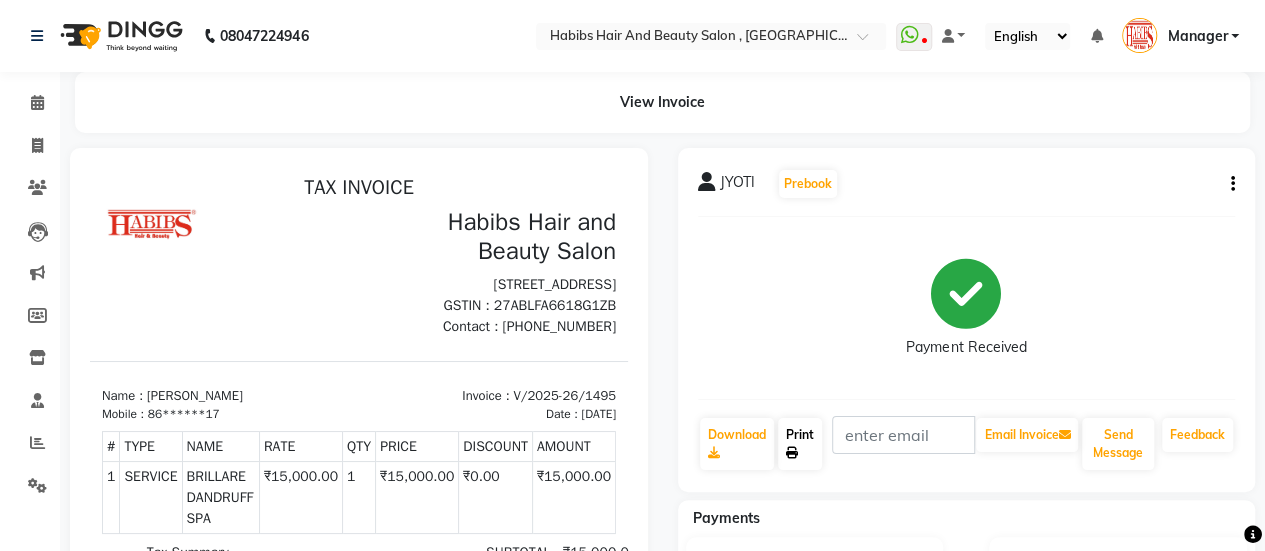 click on "Print" 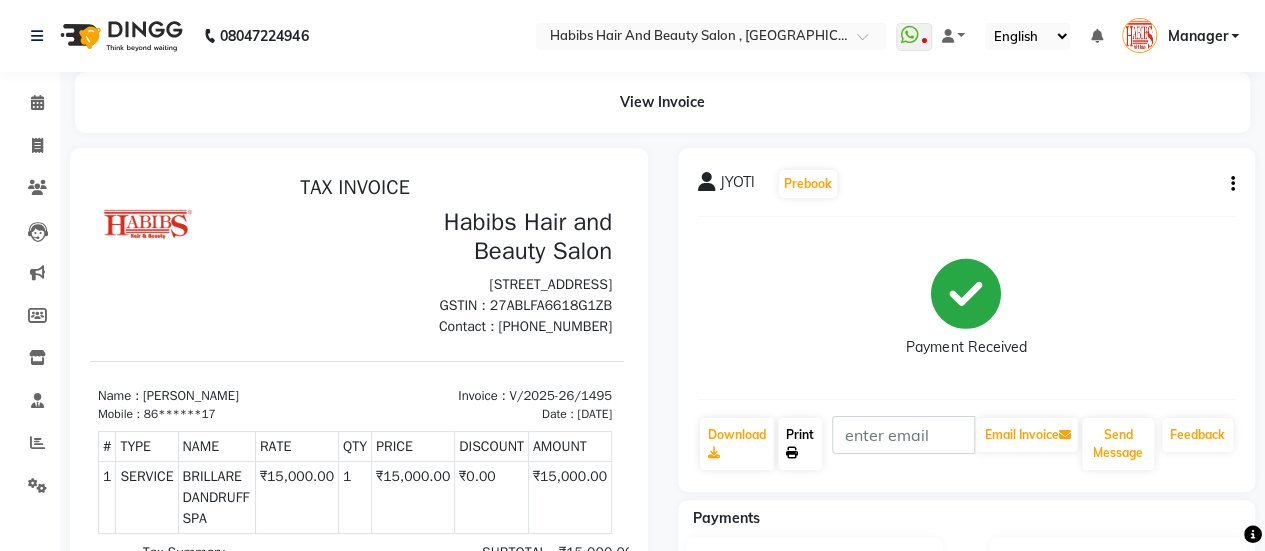 click on "Print" 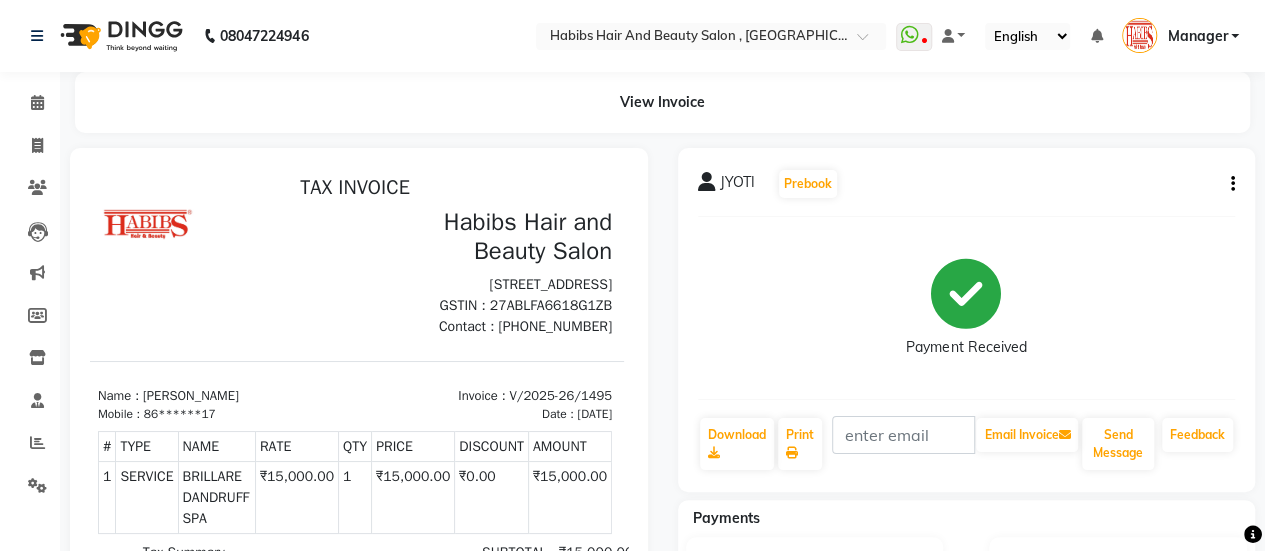 click on "Generated By :  Manager  at [DATE]" at bounding box center (355, 775) 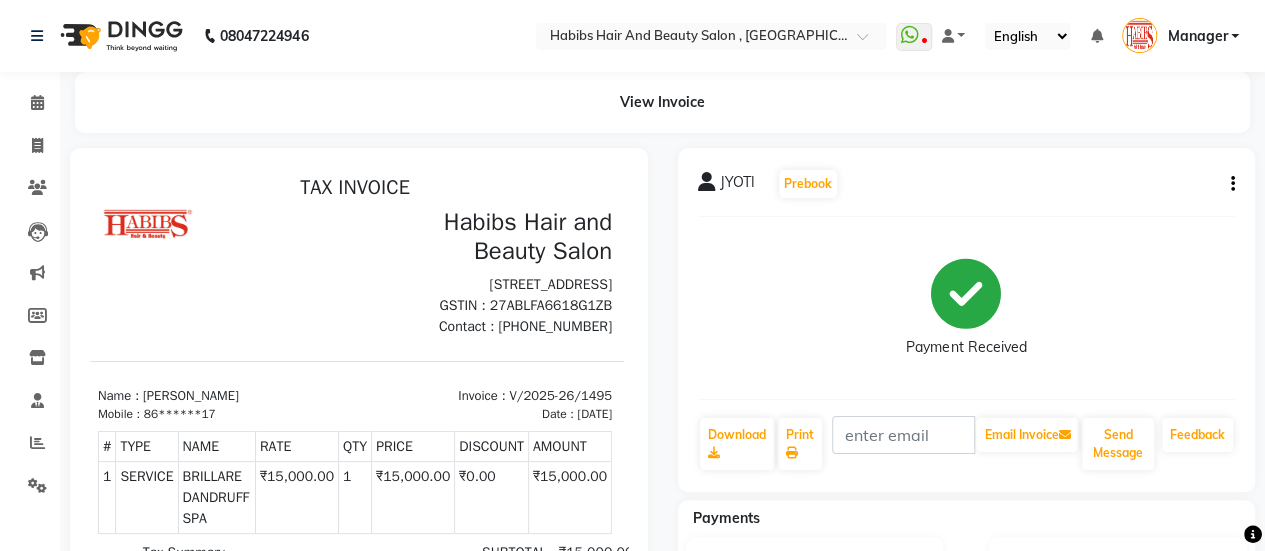scroll, scrollTop: 0, scrollLeft: 4, axis: horizontal 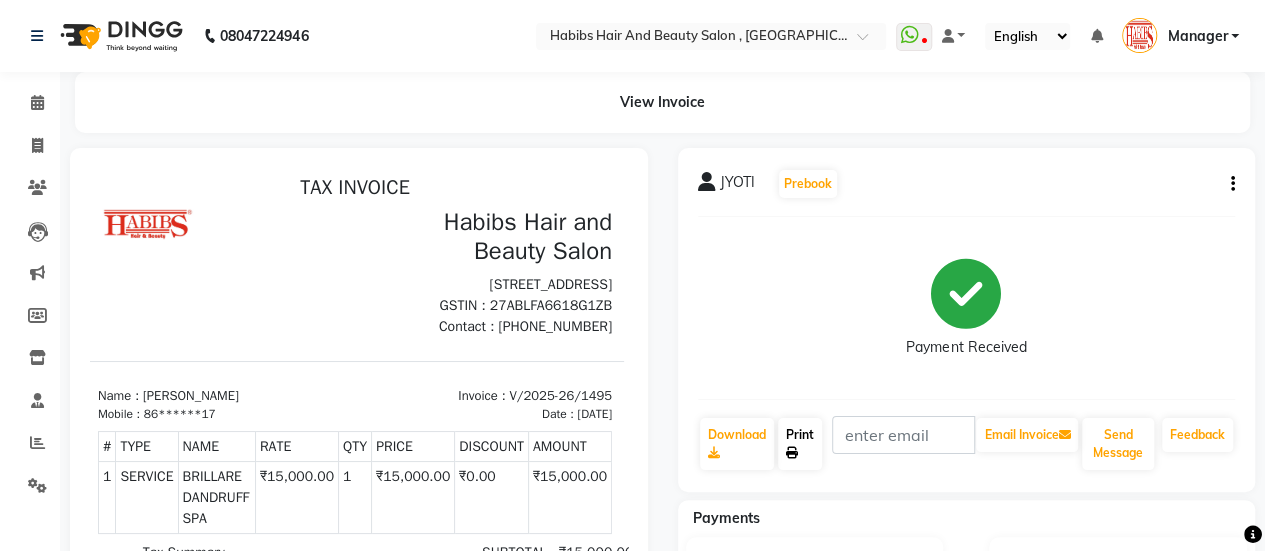 click 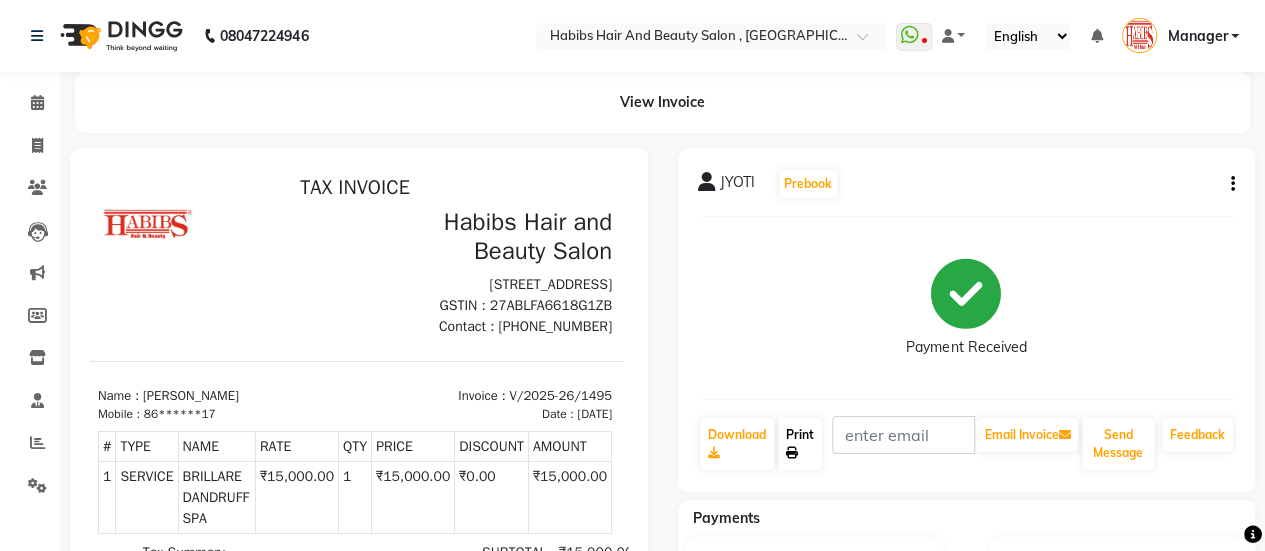 click on "Print" 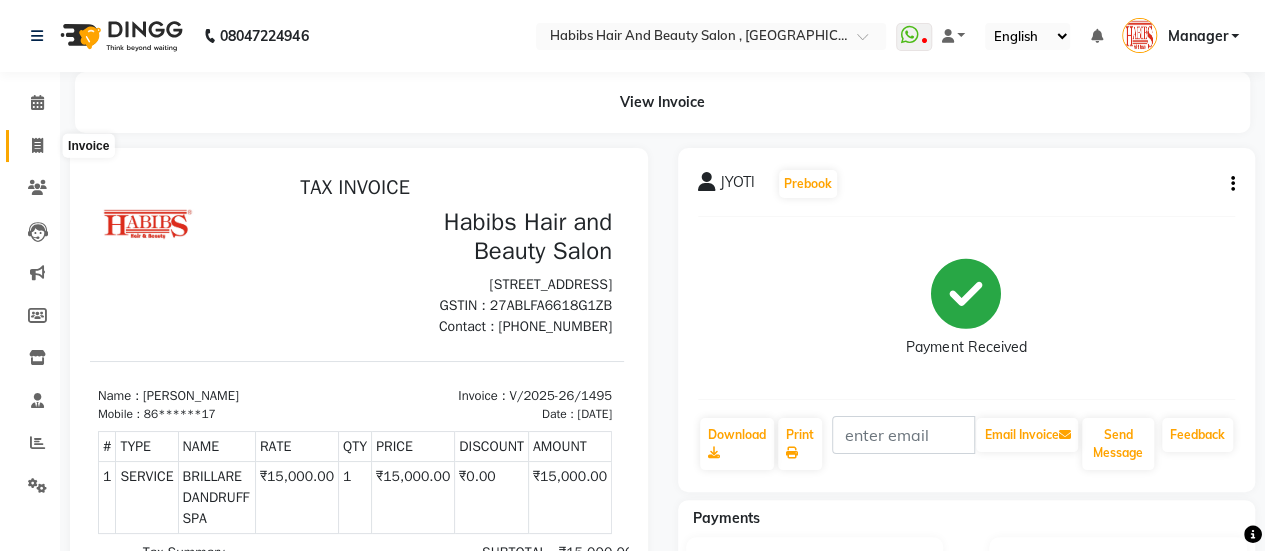 click 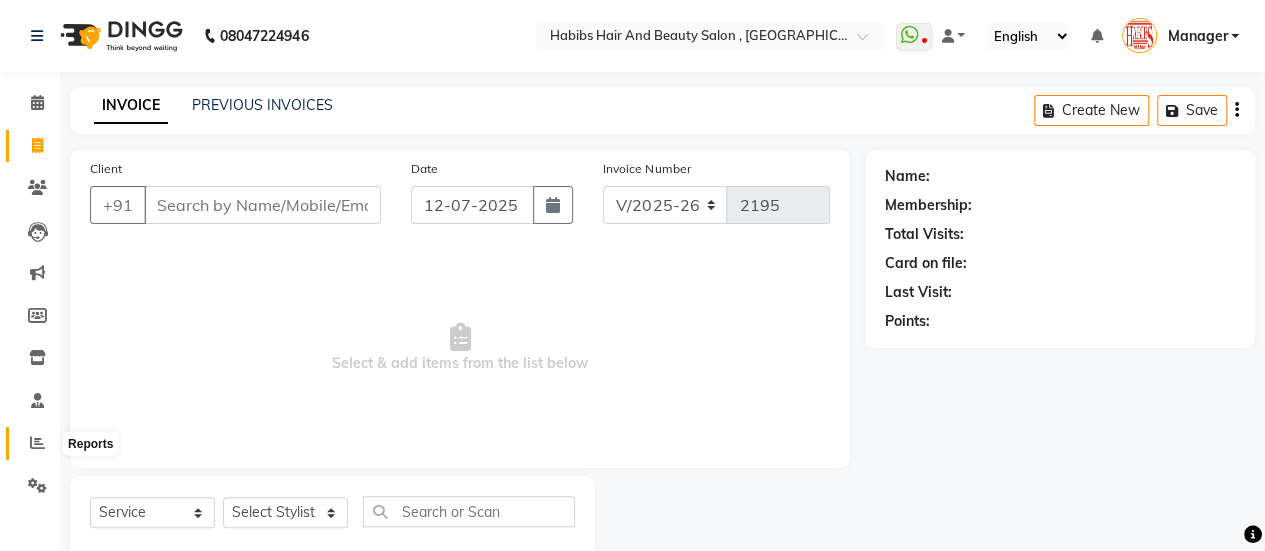 click 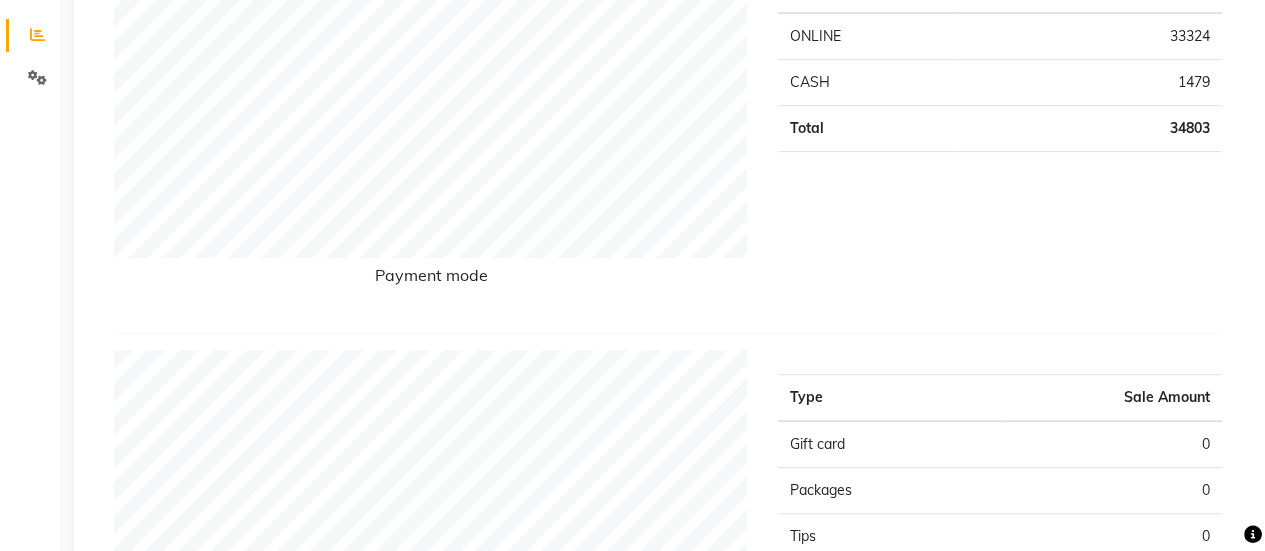 scroll, scrollTop: 0, scrollLeft: 0, axis: both 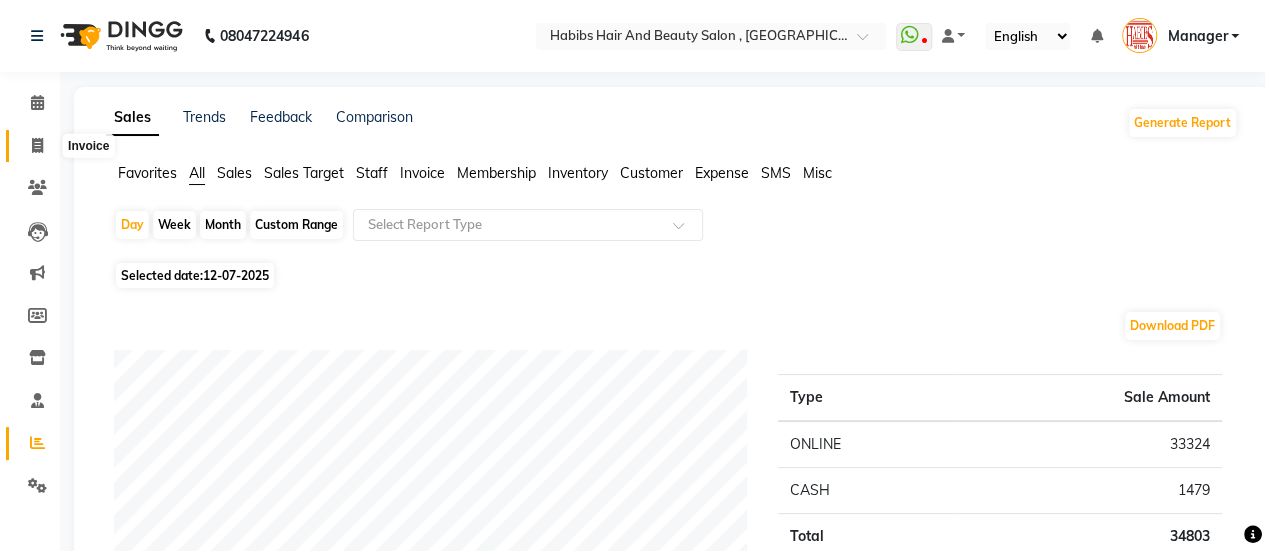 click 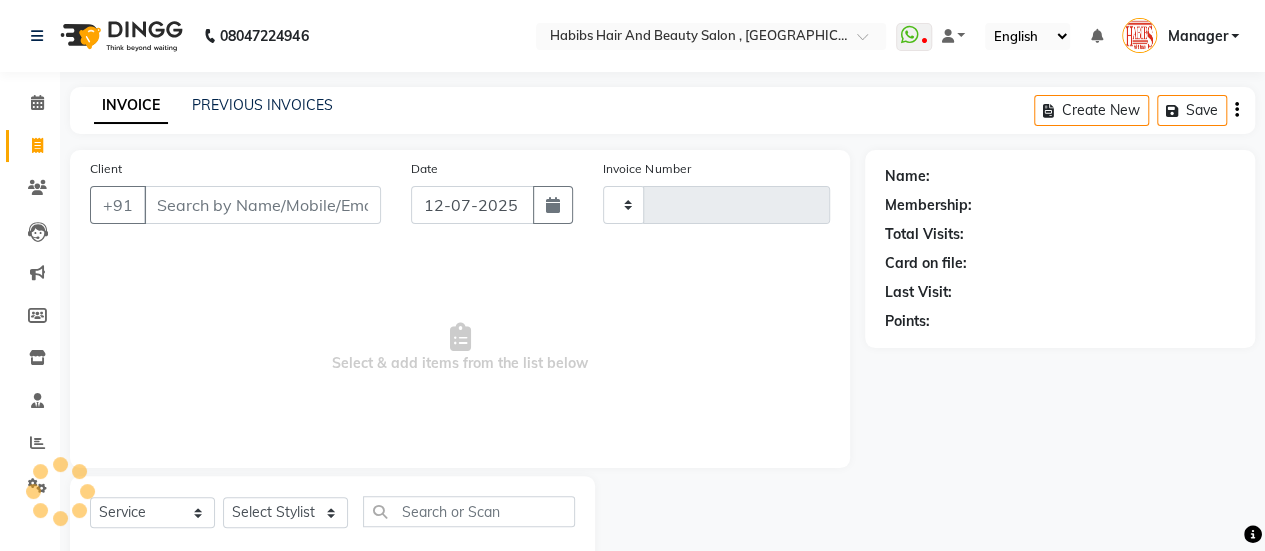 type on "2195" 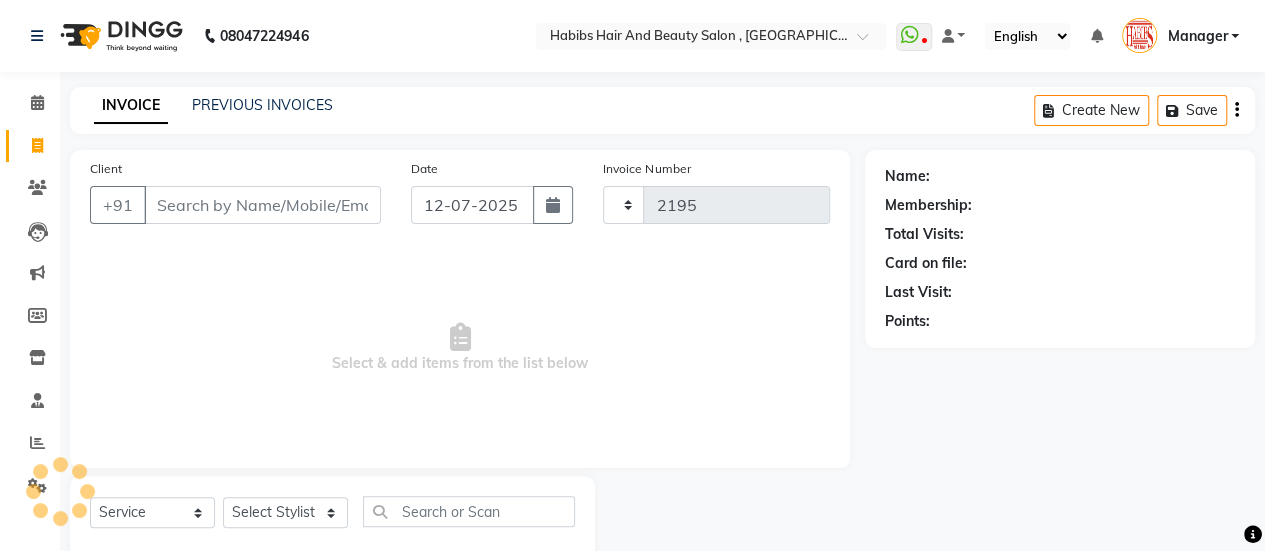 scroll, scrollTop: 49, scrollLeft: 0, axis: vertical 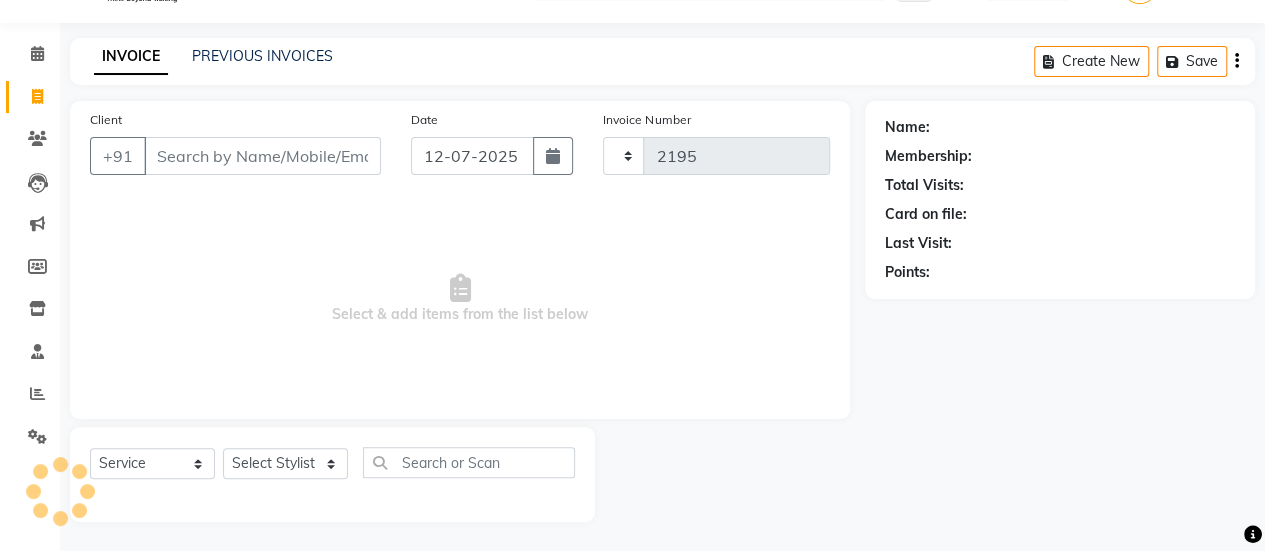 select on "5651" 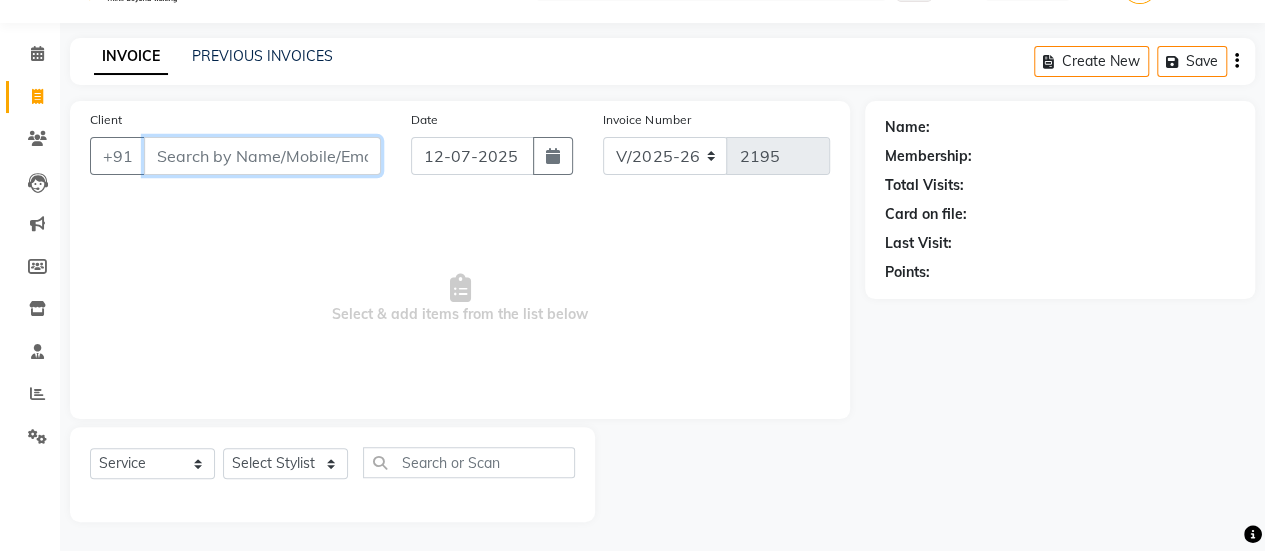 click on "Client" at bounding box center [262, 156] 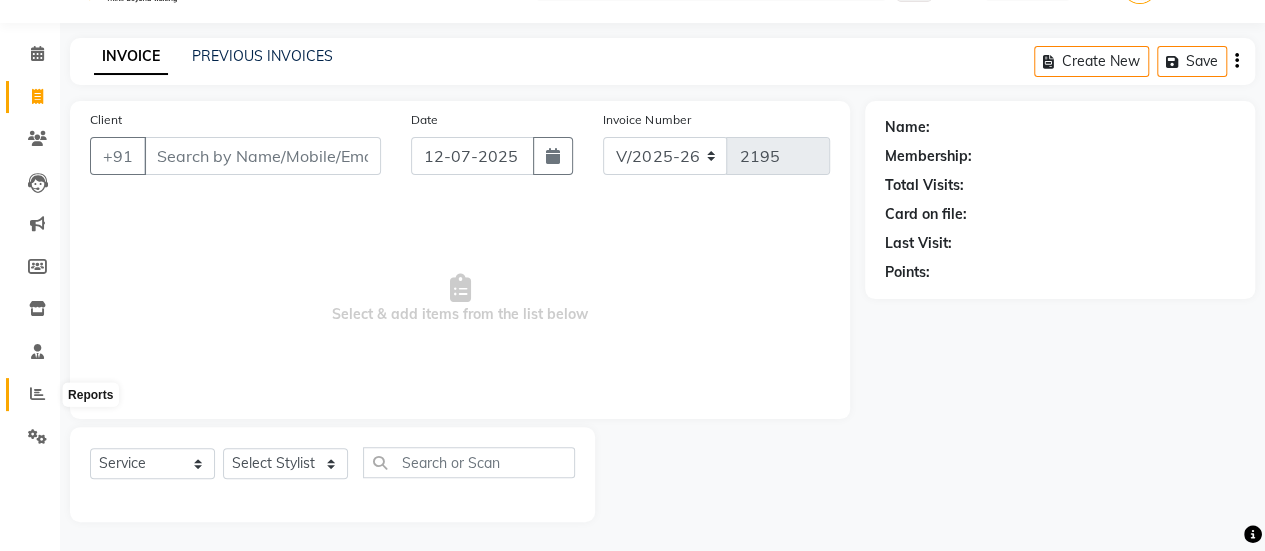 click 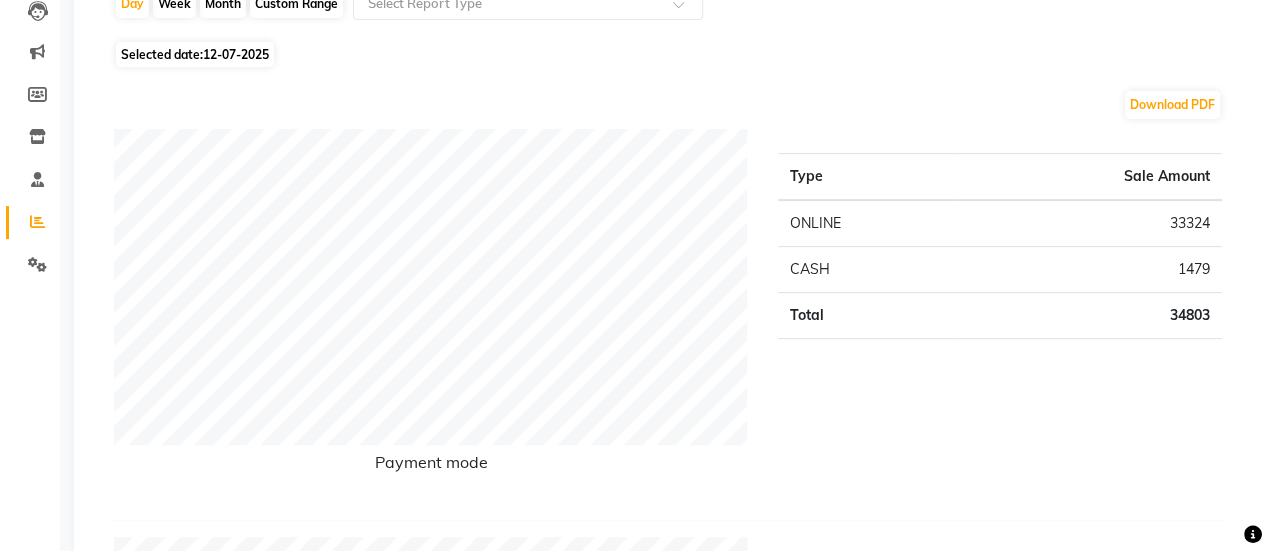 scroll, scrollTop: 0, scrollLeft: 0, axis: both 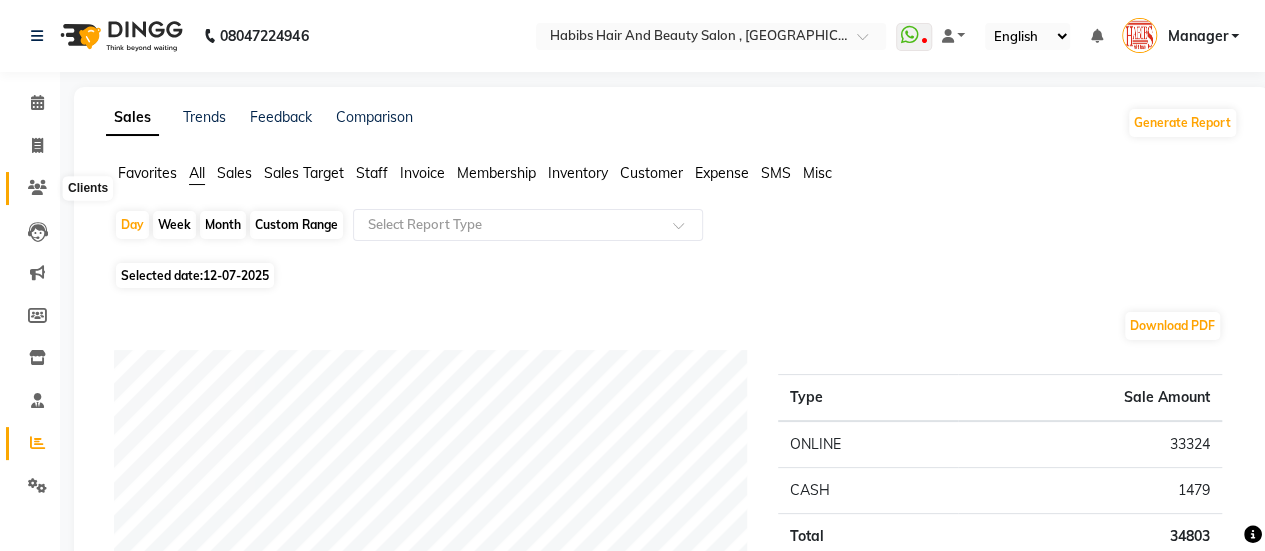 click 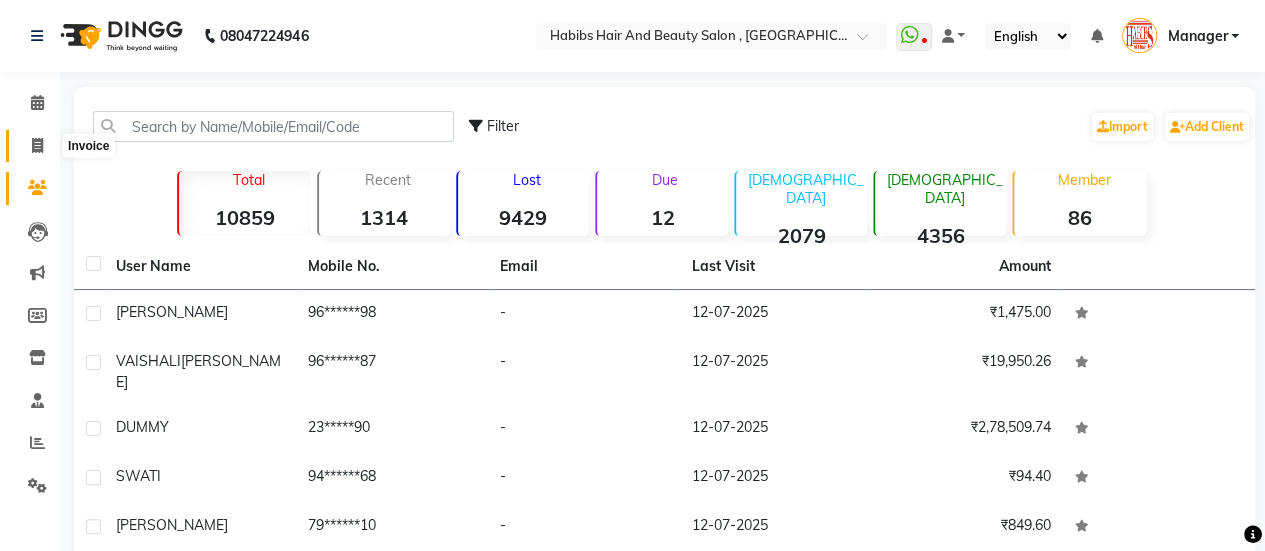 click 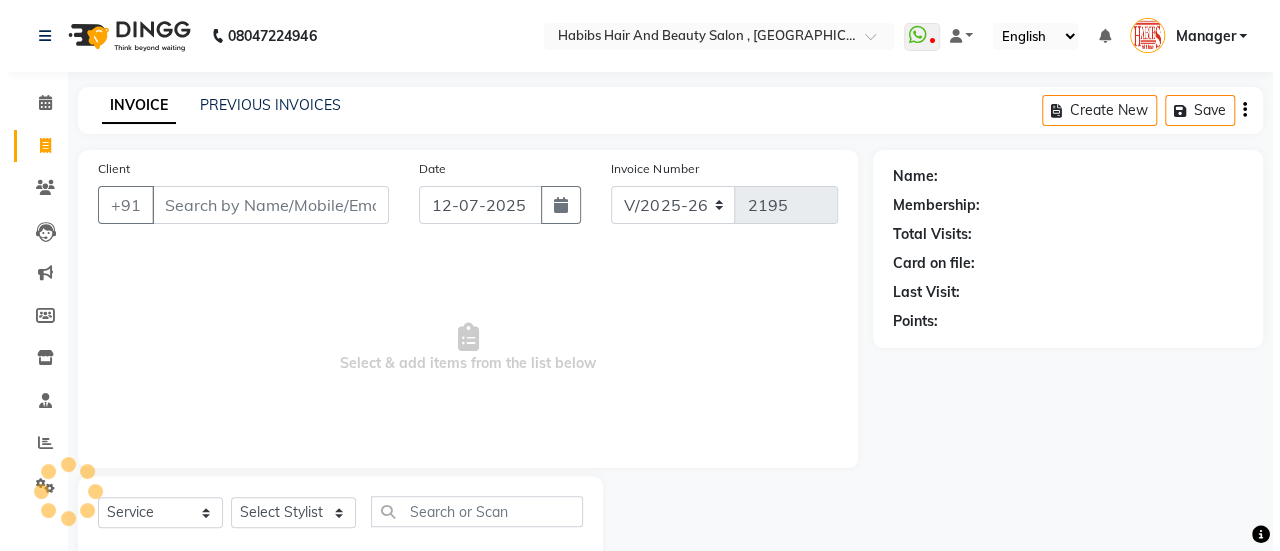 scroll, scrollTop: 49, scrollLeft: 0, axis: vertical 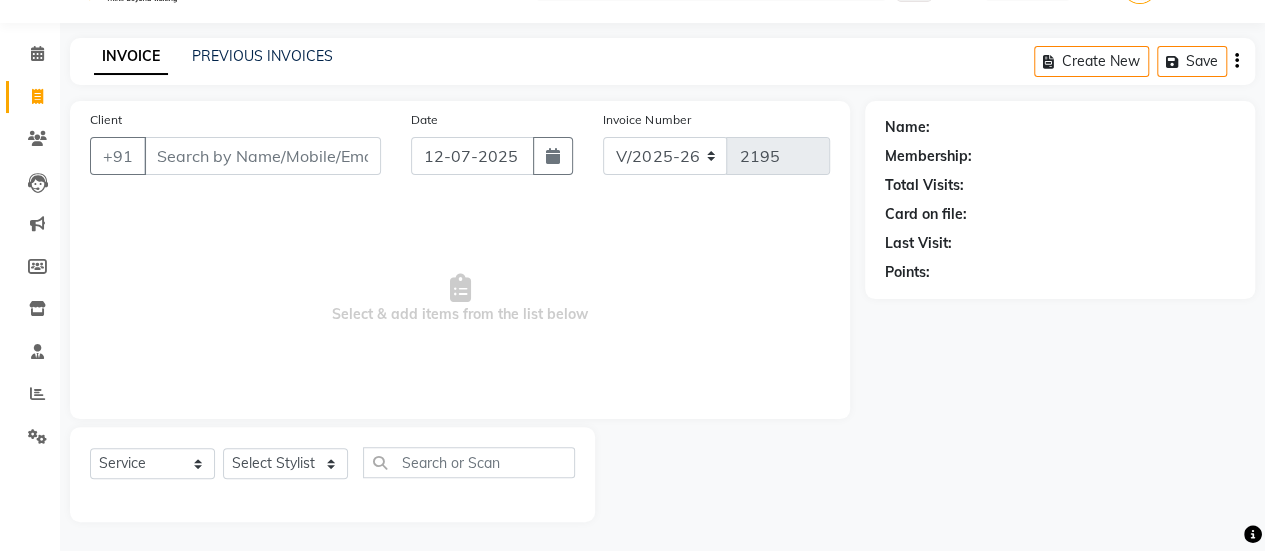 click on "Client" at bounding box center (262, 156) 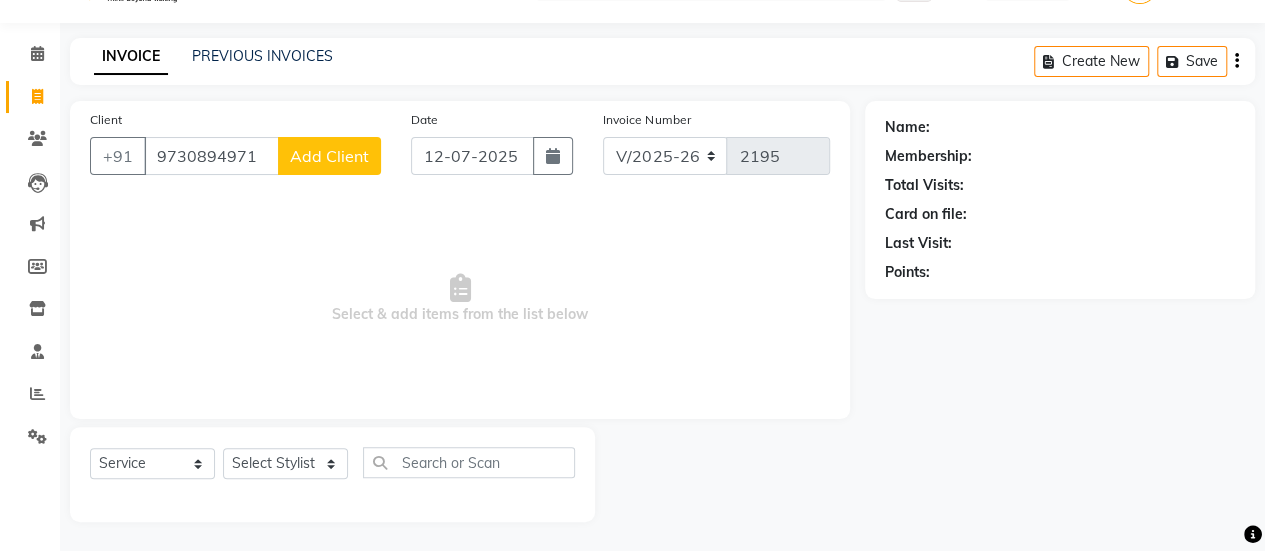 type on "9730894971" 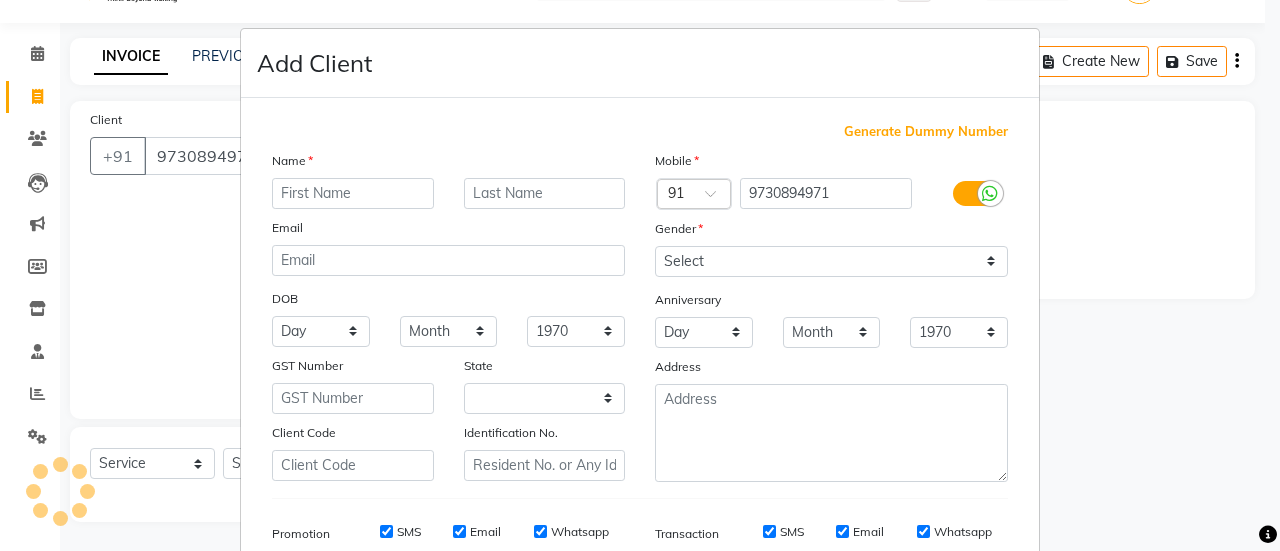 select on "22" 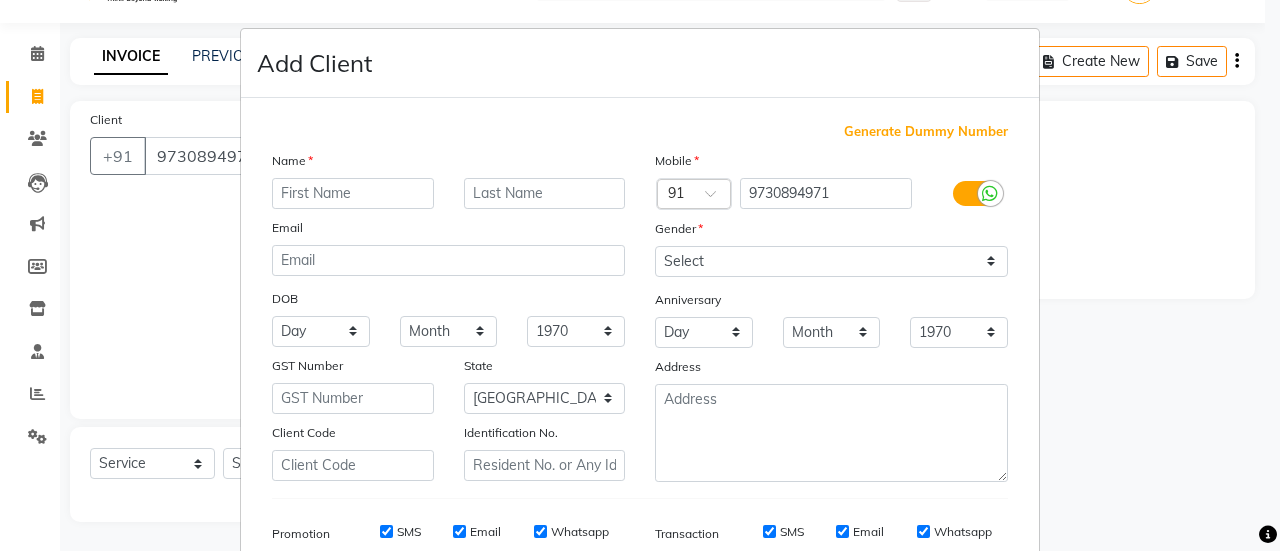 click at bounding box center [353, 193] 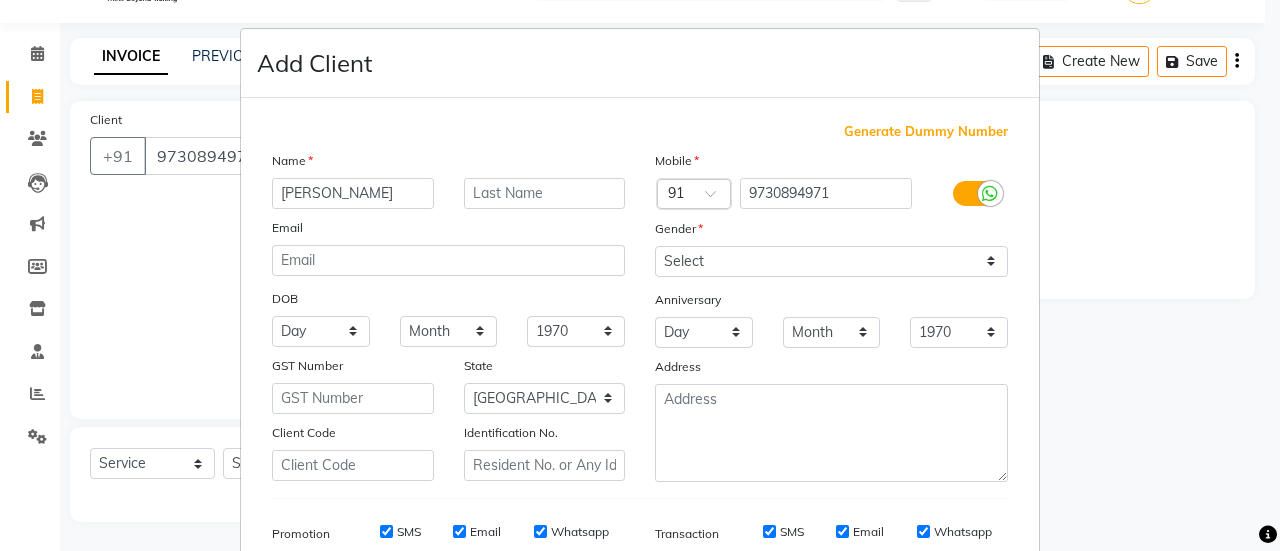 type on "[PERSON_NAME]" 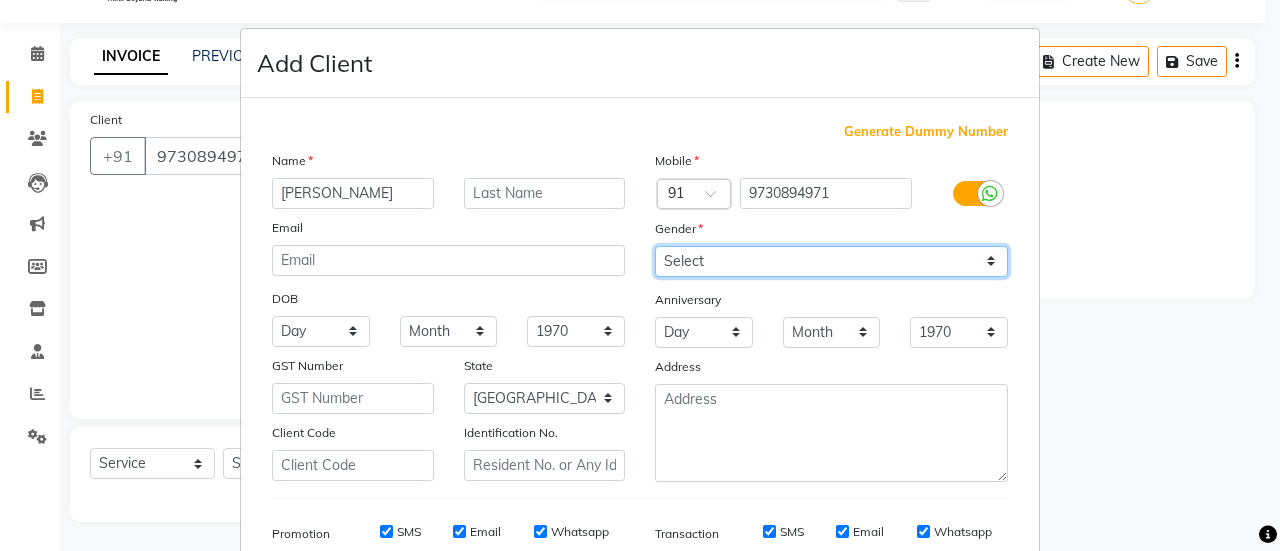 click on "Select [DEMOGRAPHIC_DATA] [DEMOGRAPHIC_DATA] Other Prefer Not To Say" at bounding box center (831, 261) 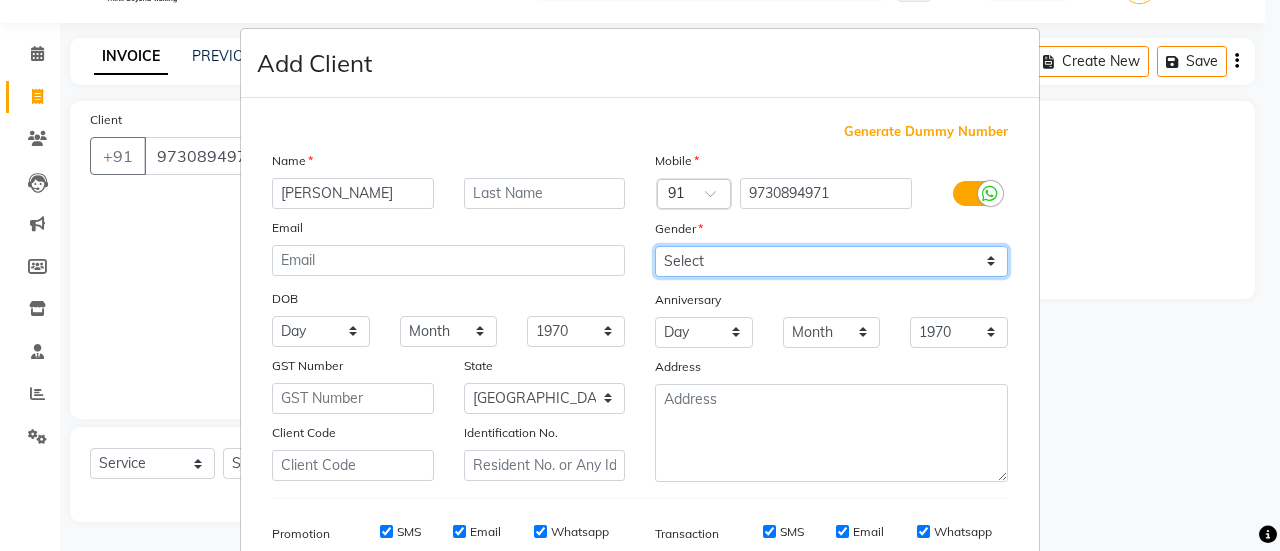 select on "[DEMOGRAPHIC_DATA]" 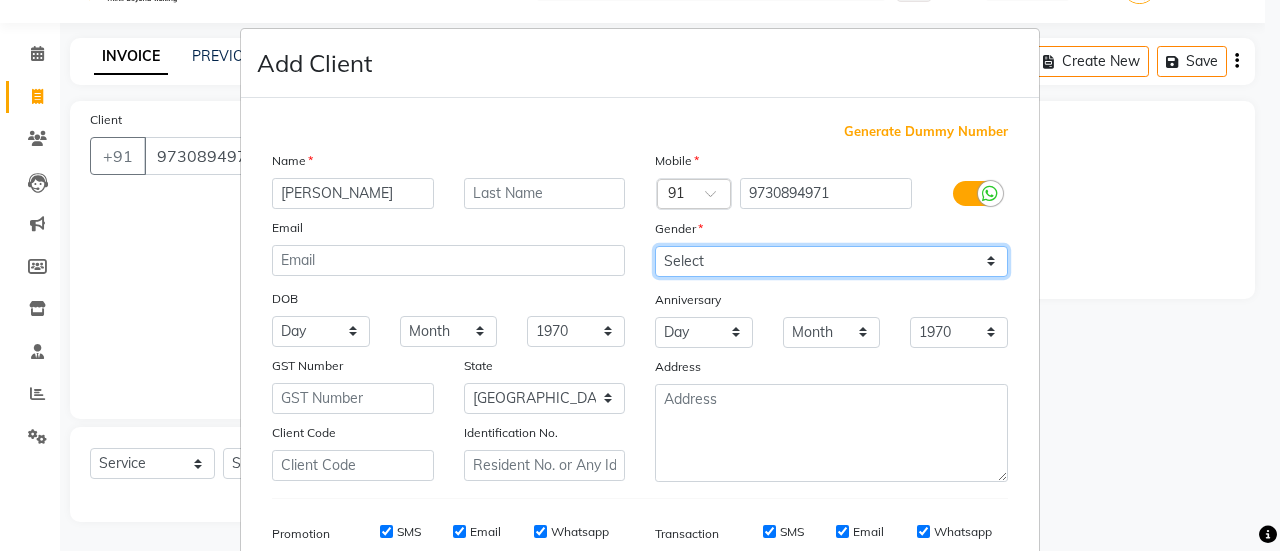 click on "Select [DEMOGRAPHIC_DATA] [DEMOGRAPHIC_DATA] Other Prefer Not To Say" at bounding box center (831, 261) 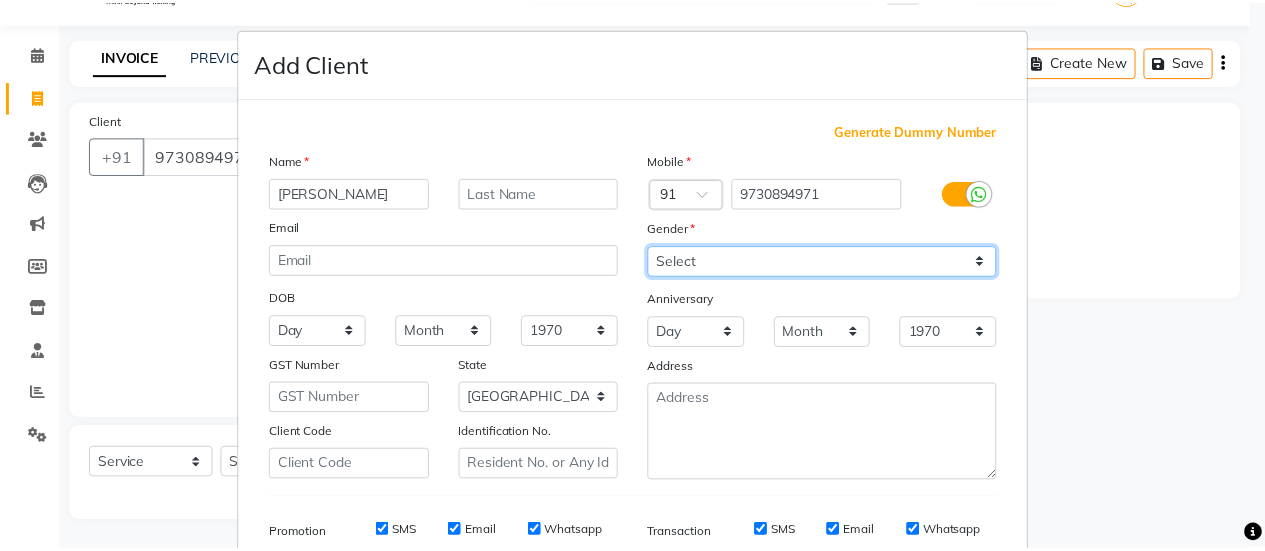 scroll, scrollTop: 294, scrollLeft: 0, axis: vertical 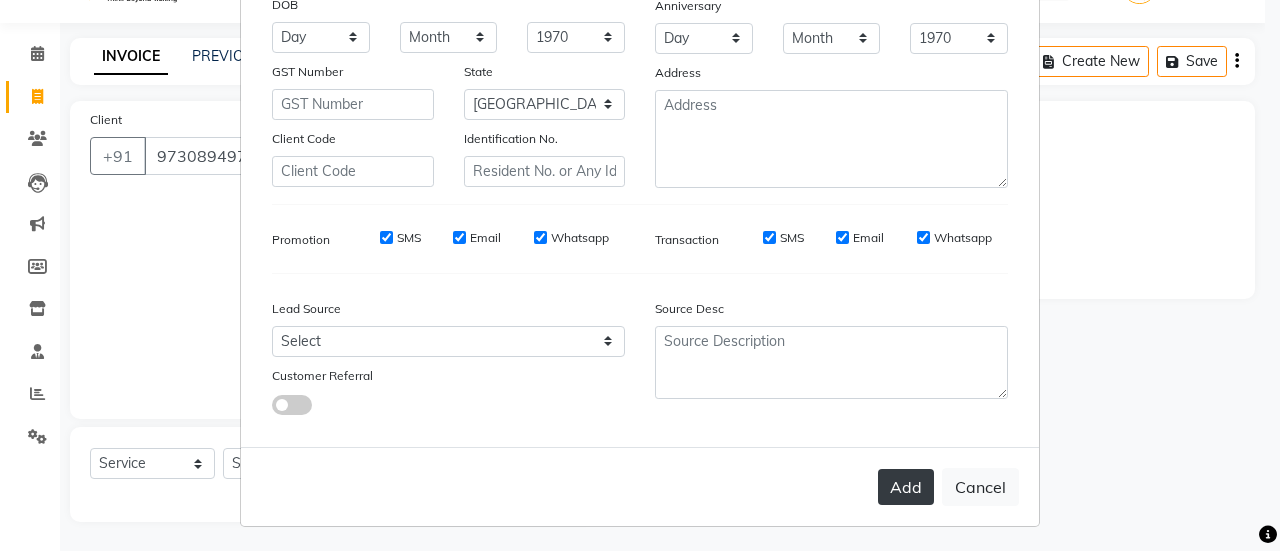 click on "Add" at bounding box center [906, 487] 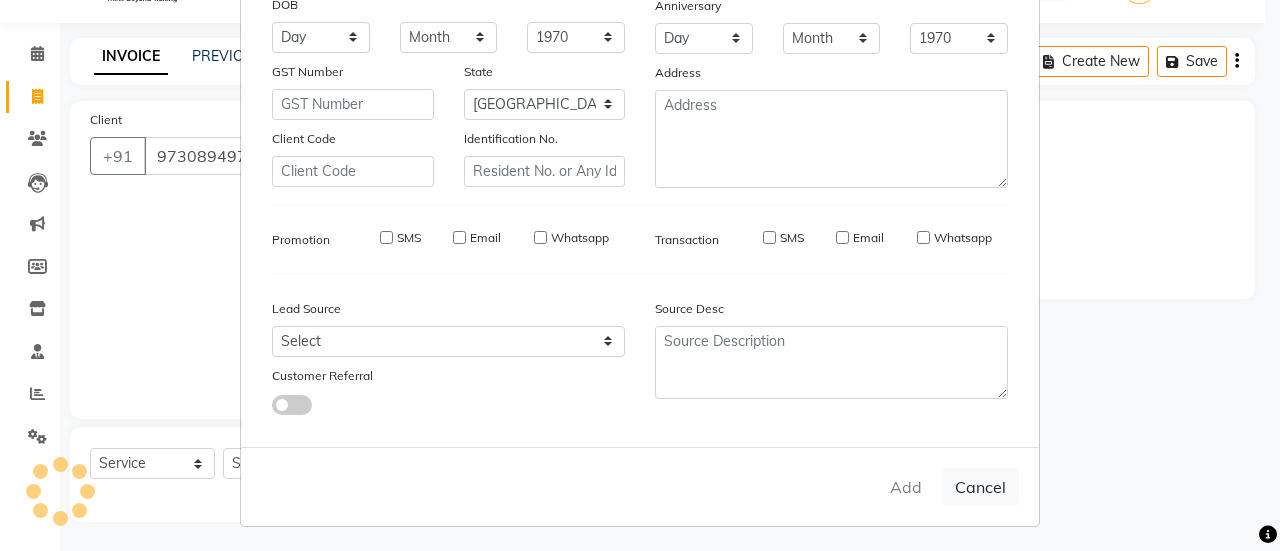 type on "97******71" 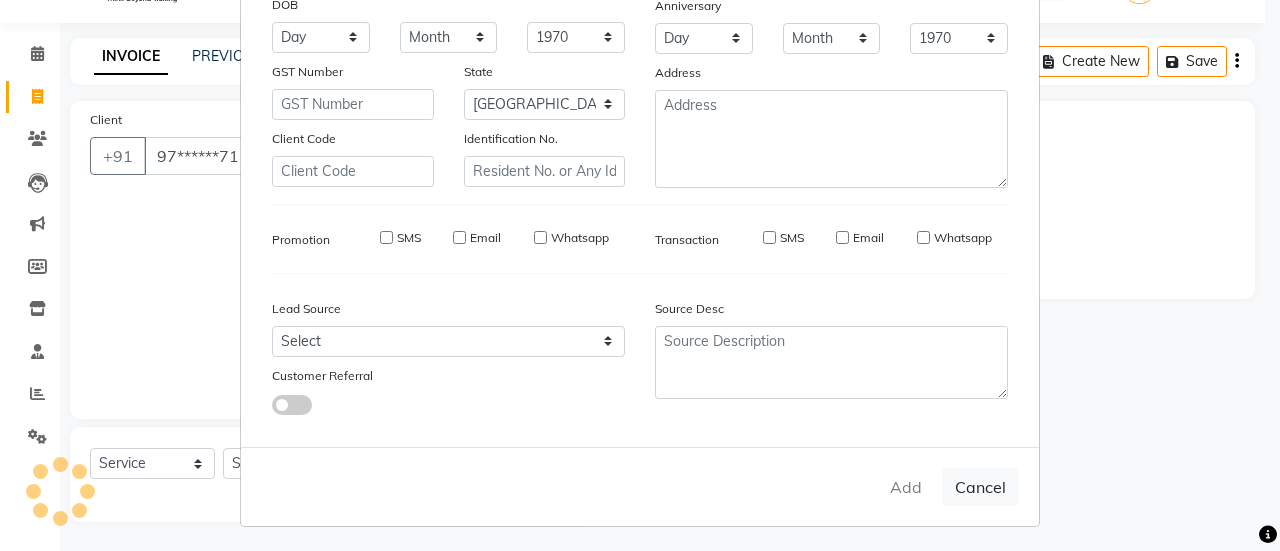 select 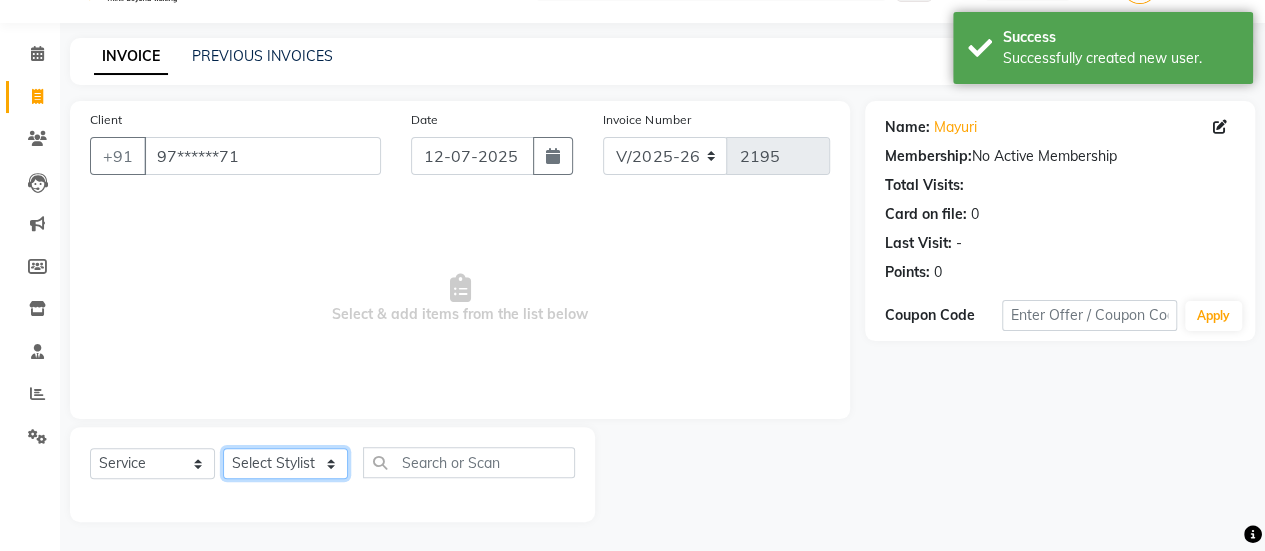 click on "Select Stylist [PERSON_NAME] [PERSON_NAME] Manager [PERSON_NAME] MUSARIK [PERSON_NAME] [PERSON_NAME] [PERSON_NAME] [PERSON_NAME] [PERSON_NAME] [PERSON_NAME] [PERSON_NAME]" 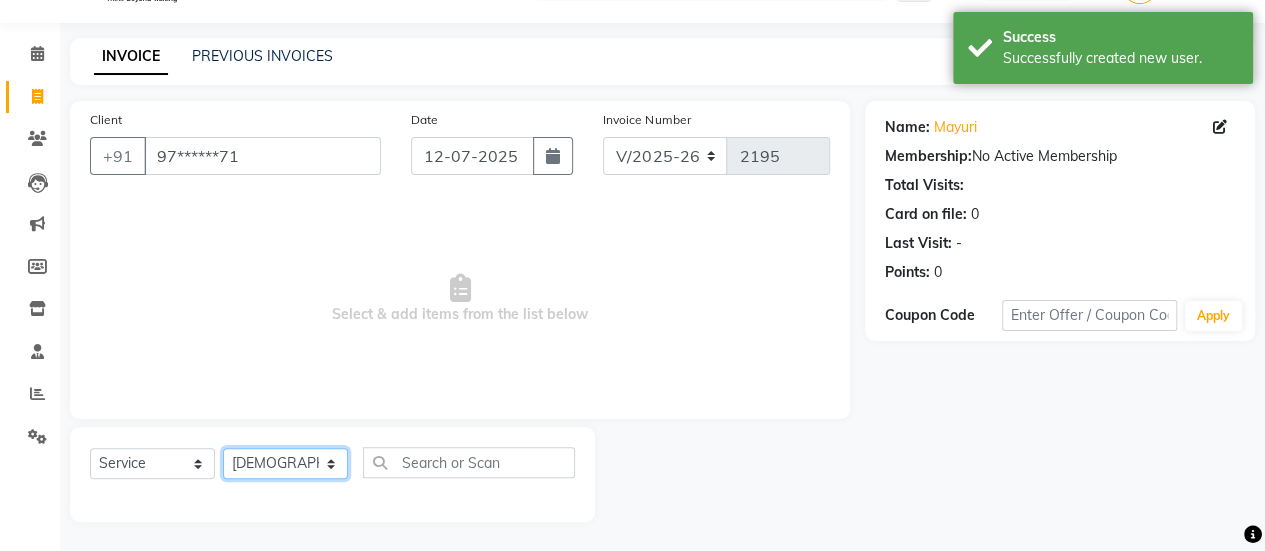 click on "Select Stylist [PERSON_NAME] [PERSON_NAME] Manager [PERSON_NAME] MUSARIK [PERSON_NAME] [PERSON_NAME] [PERSON_NAME] [PERSON_NAME] [PERSON_NAME] [PERSON_NAME] [PERSON_NAME]" 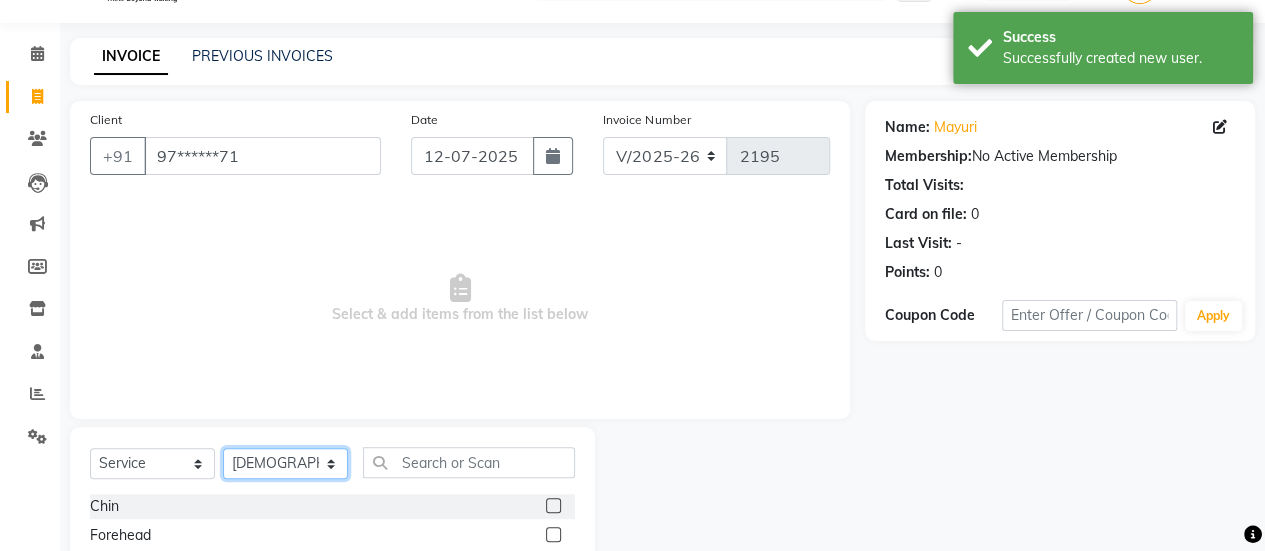 scroll, scrollTop: 249, scrollLeft: 0, axis: vertical 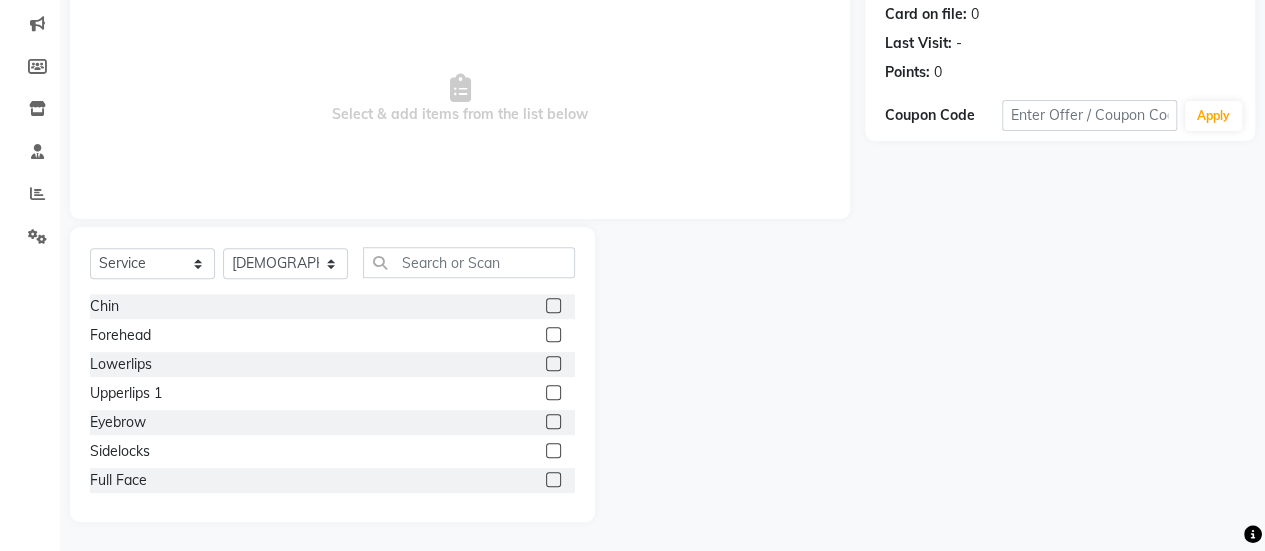 click 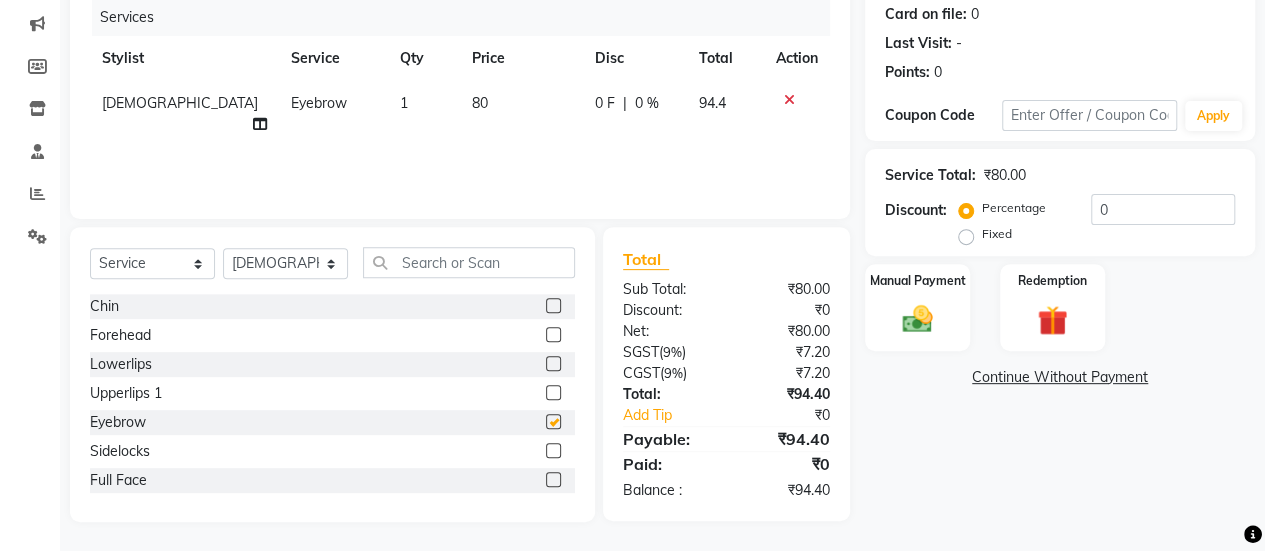 checkbox on "false" 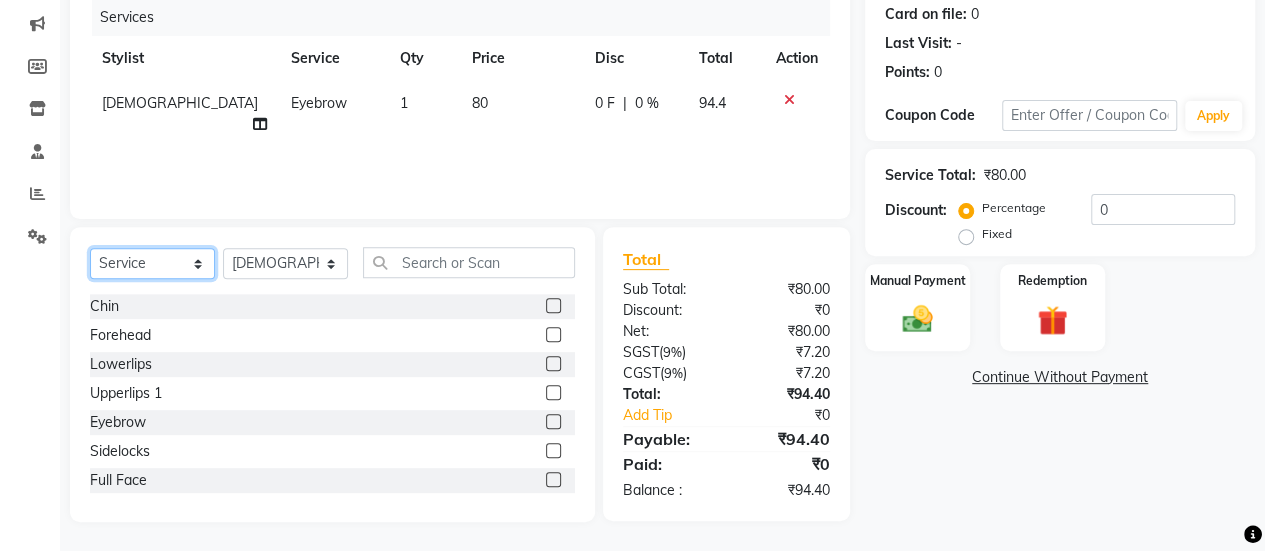 click on "Select  Service  Product  Membership  Package Voucher Prepaid Gift Card" 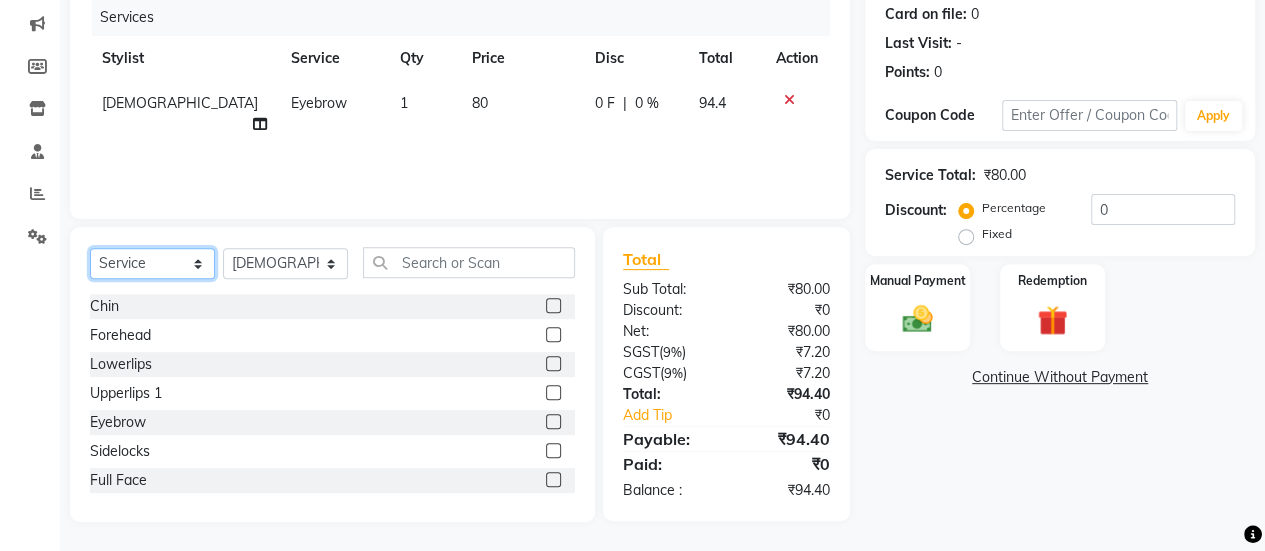 select on "product" 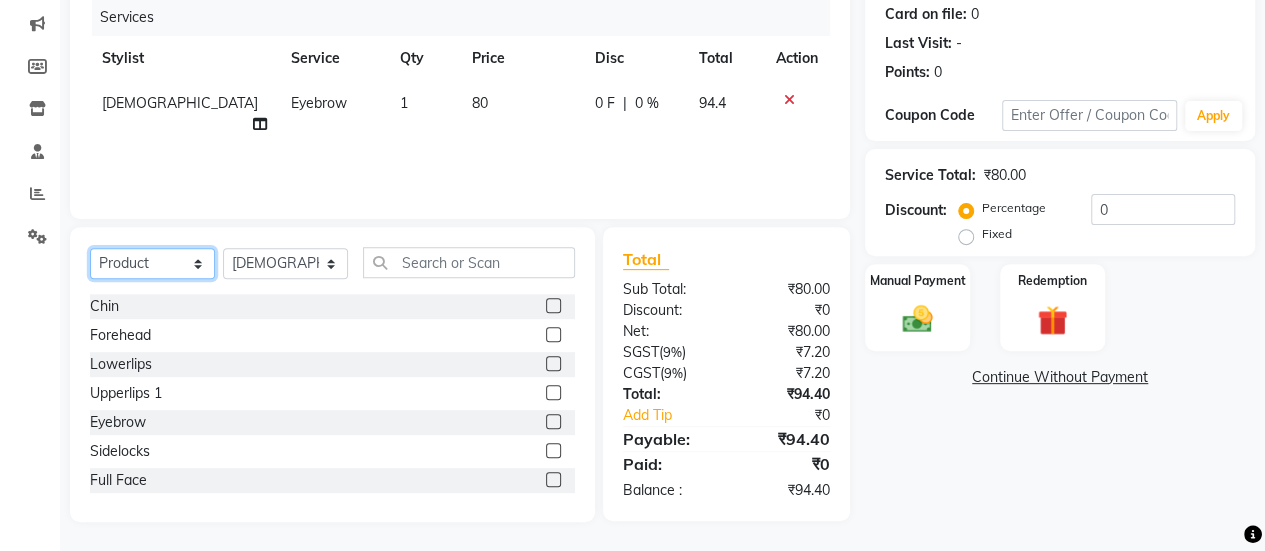 click on "Select  Service  Product  Membership  Package Voucher Prepaid Gift Card" 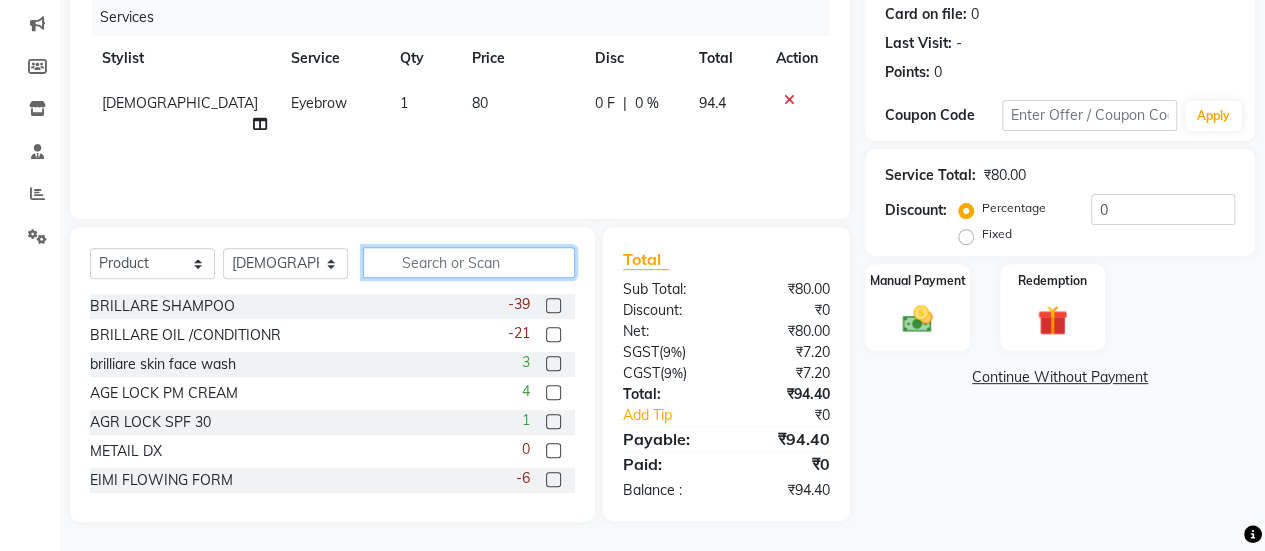 click 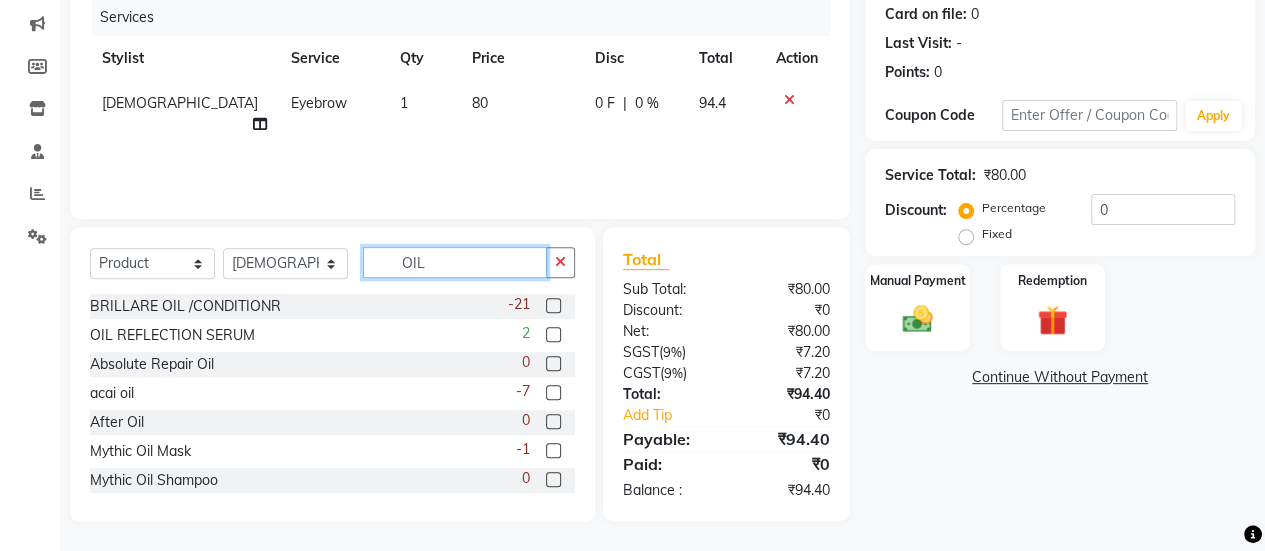type on "OIL" 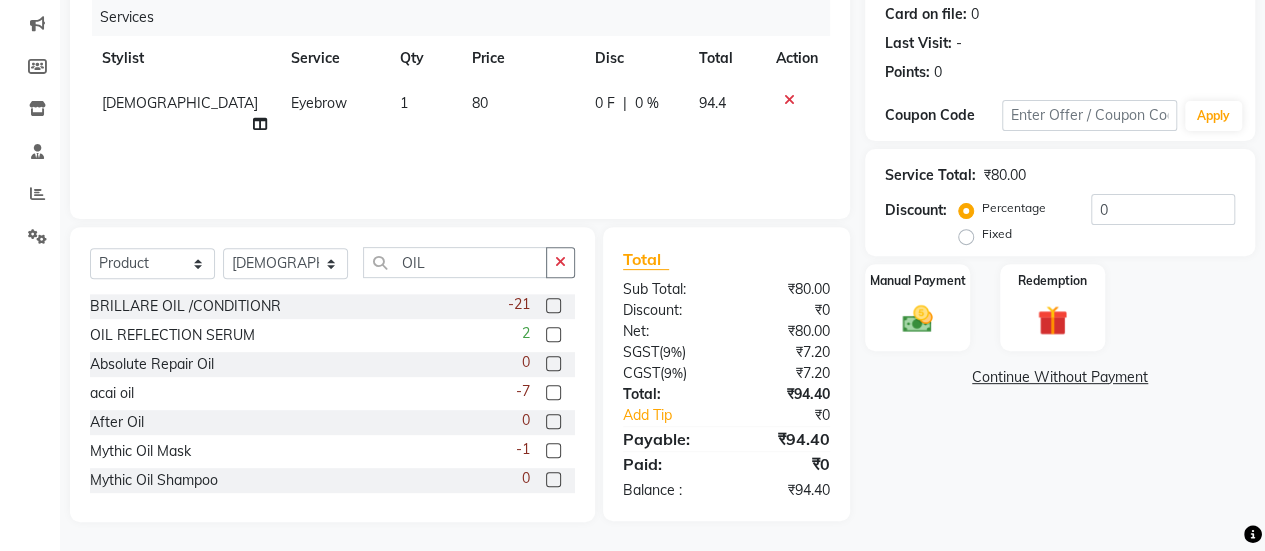 click 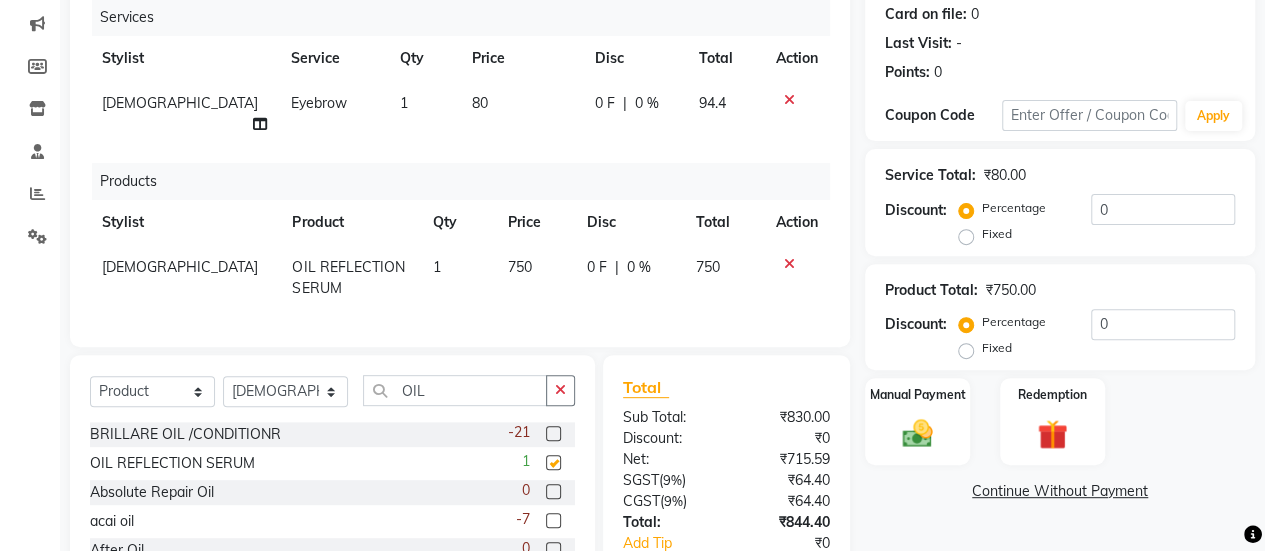 checkbox on "false" 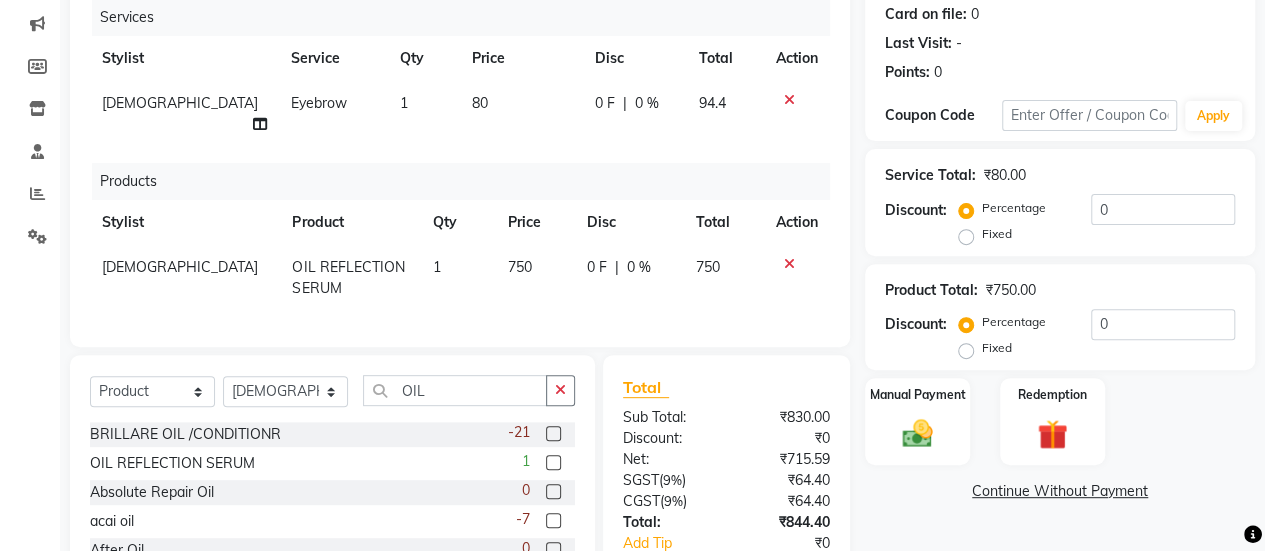 click on "750" 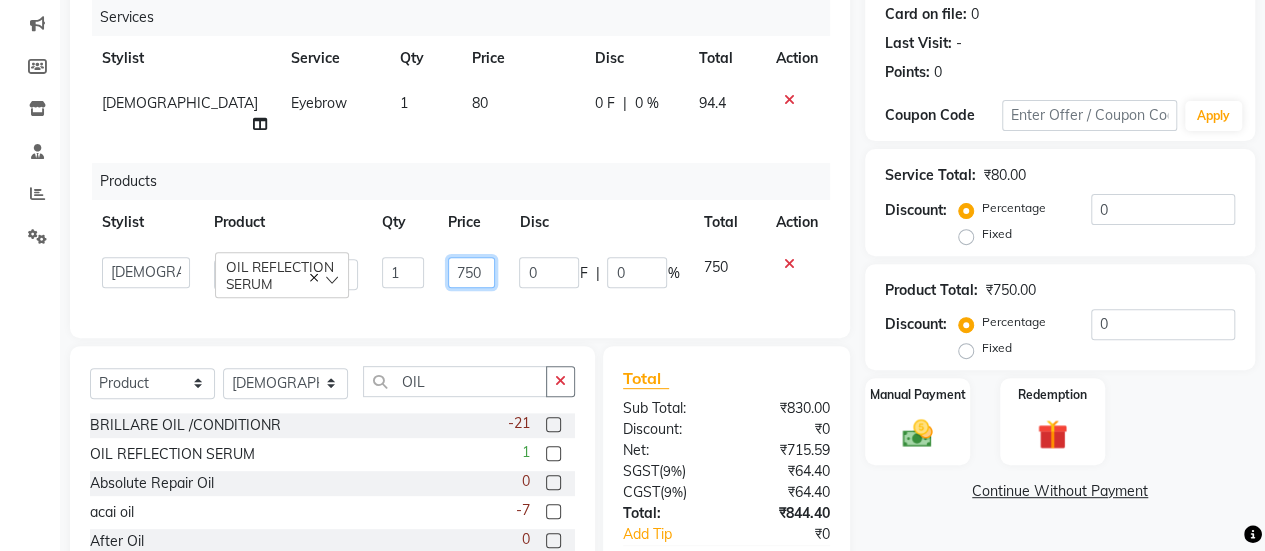 click on "750" 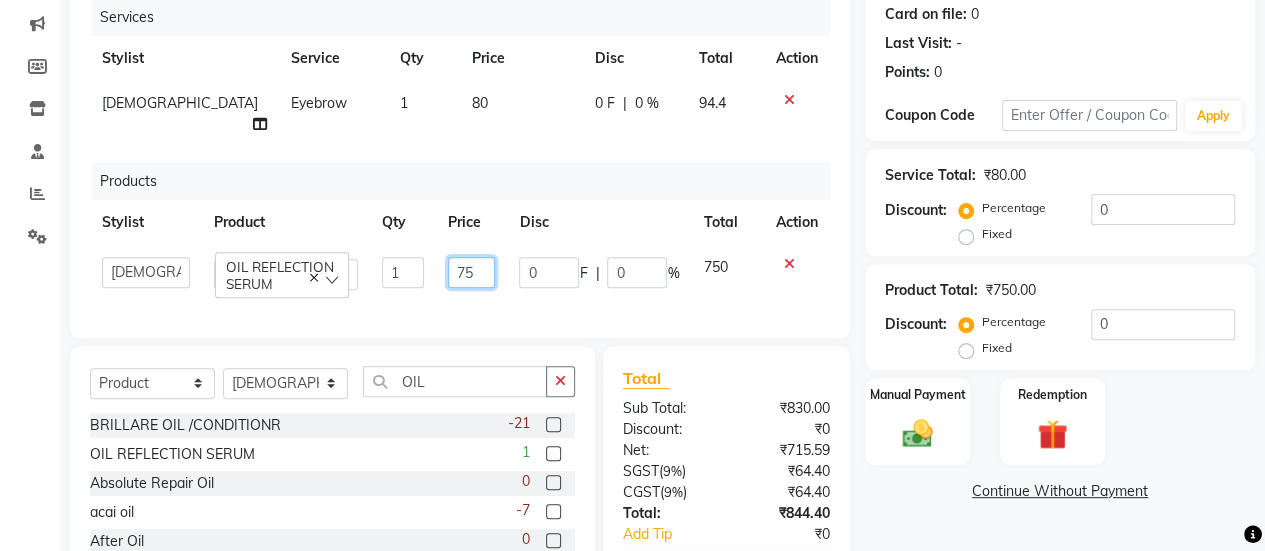 type on "7" 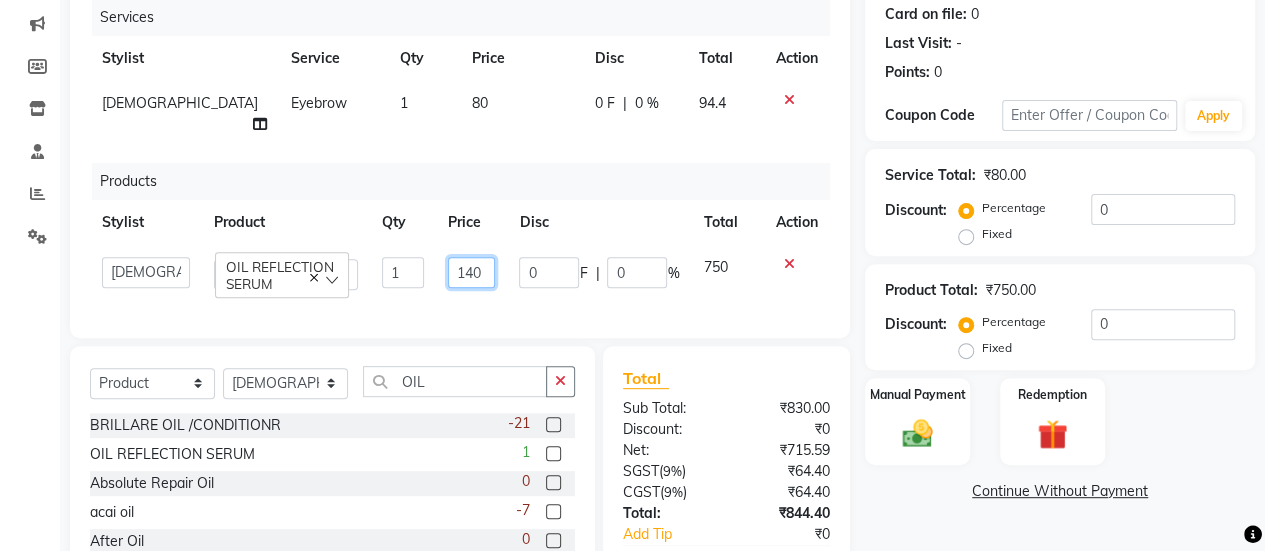 type on "1400" 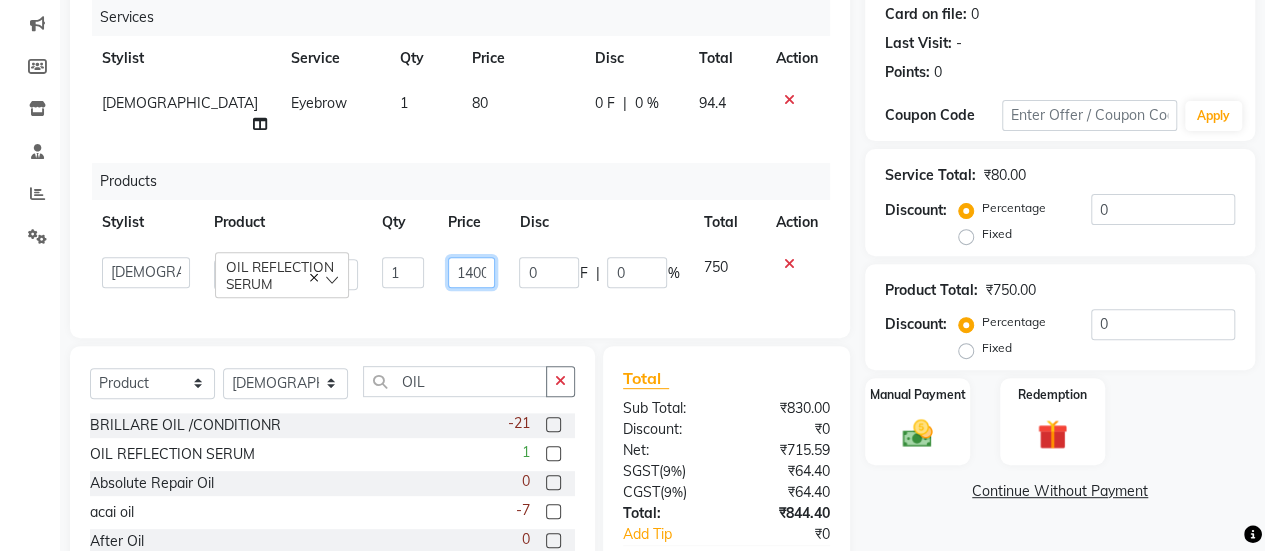 scroll, scrollTop: 0, scrollLeft: 2, axis: horizontal 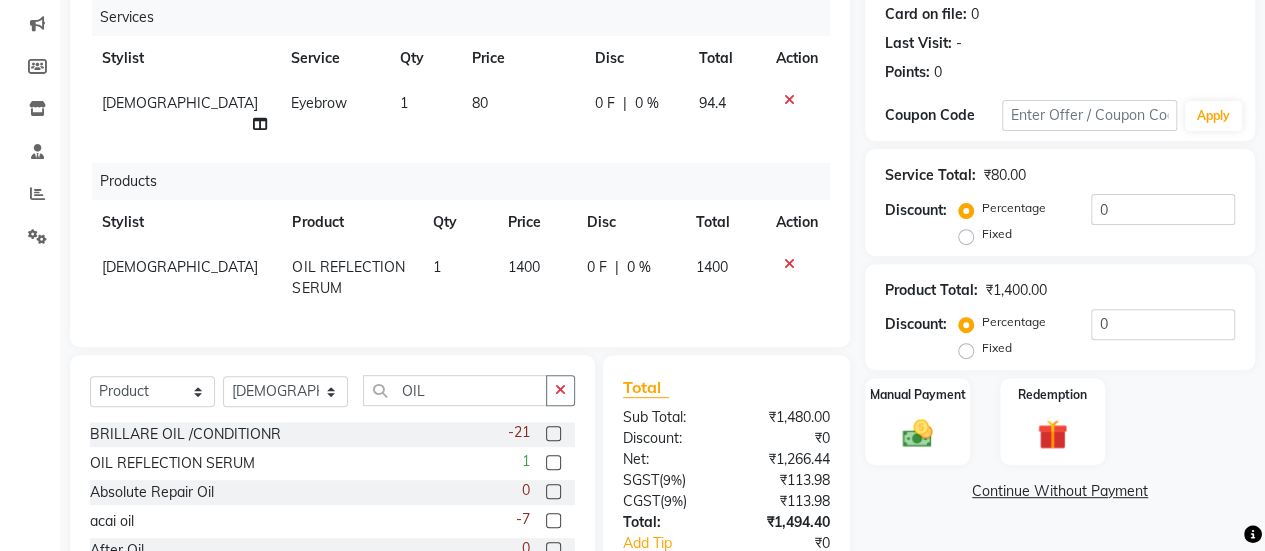 click on "[PERSON_NAME] OIL REFLECTION SERUM 1 1400 0 F | 0 % 1400" 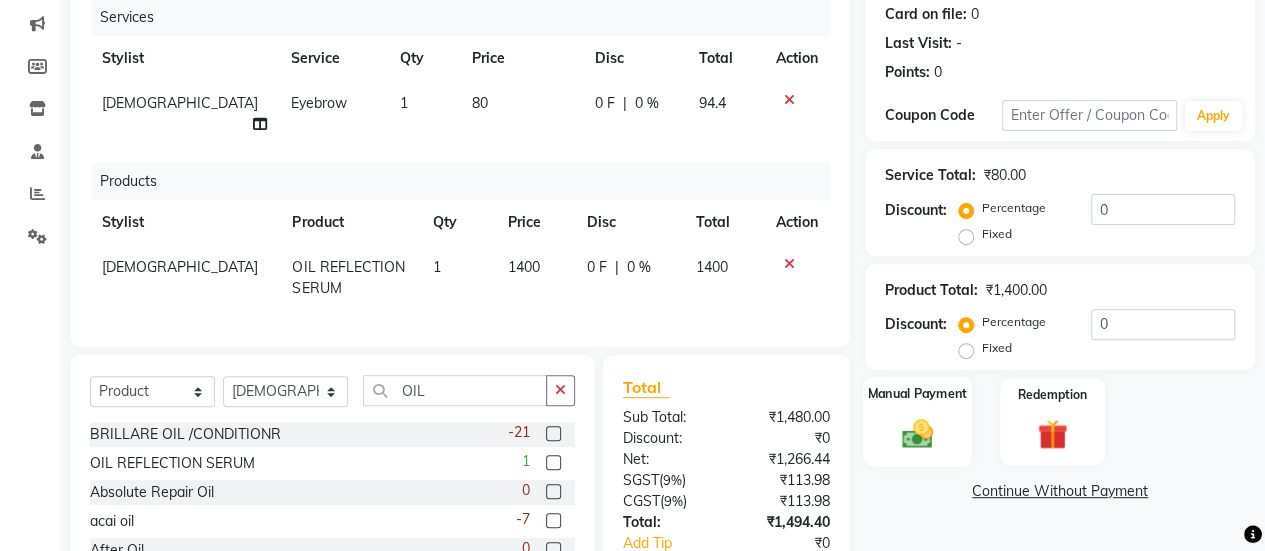click 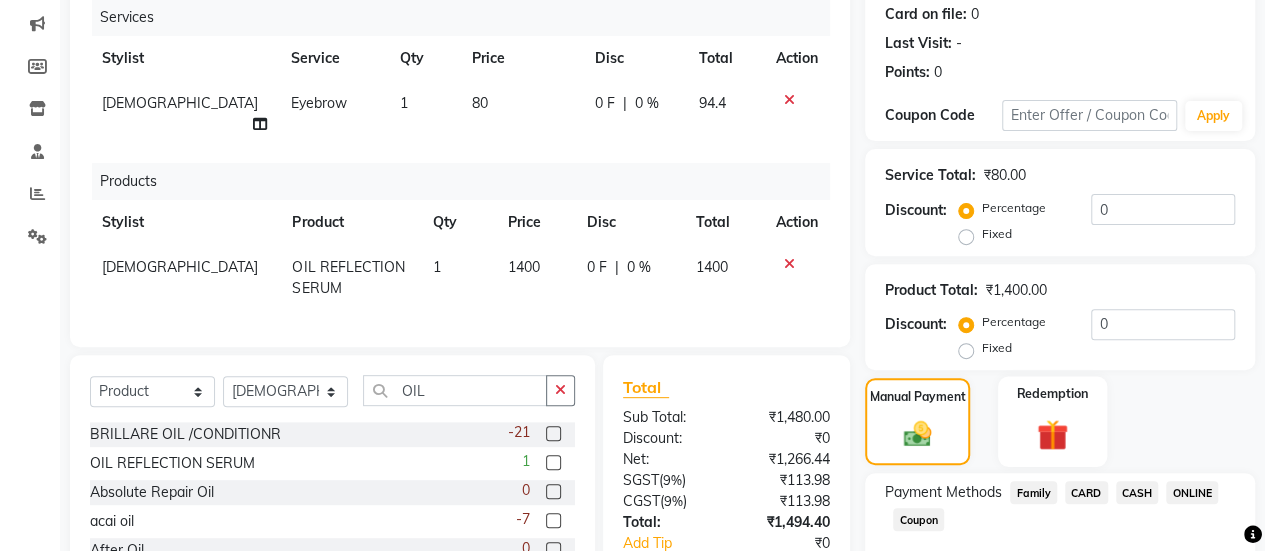 scroll, scrollTop: 371, scrollLeft: 0, axis: vertical 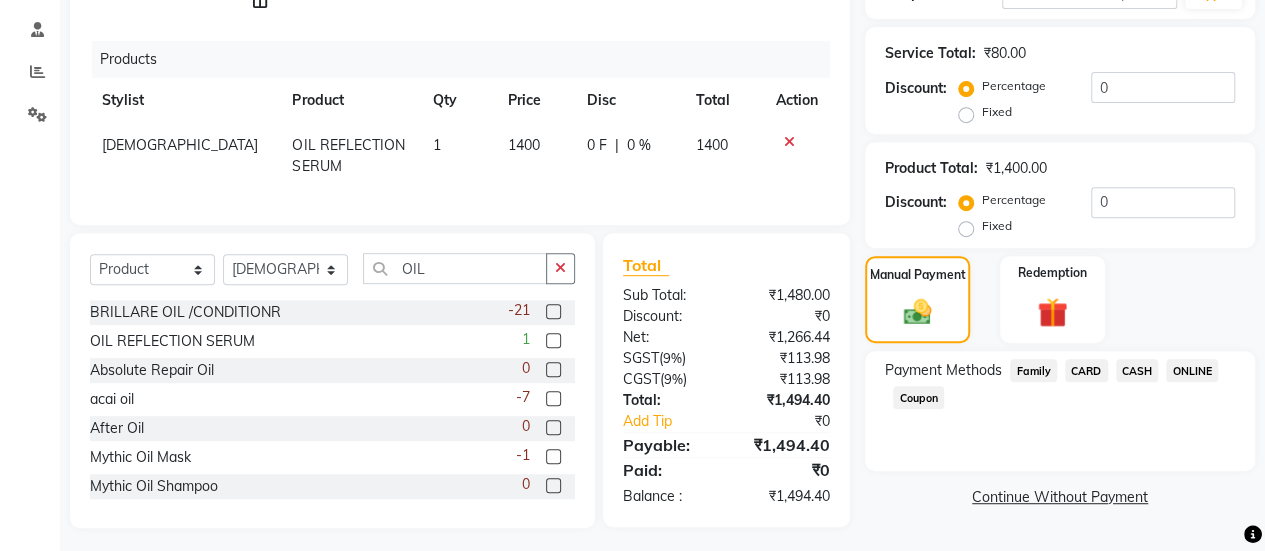 click on "ONLINE" 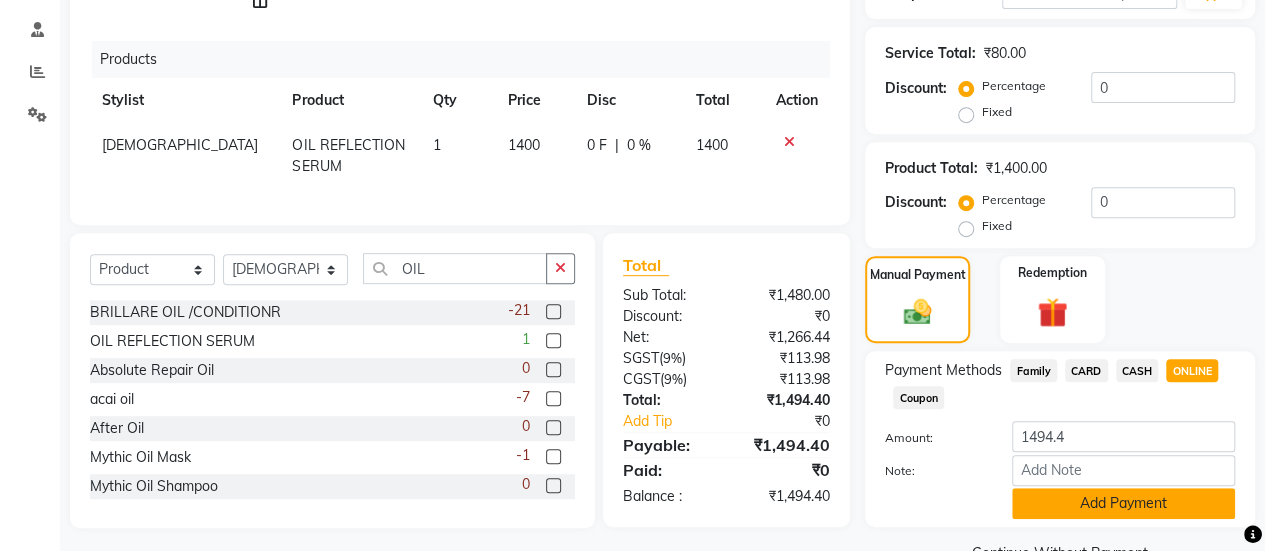 click on "Add Payment" 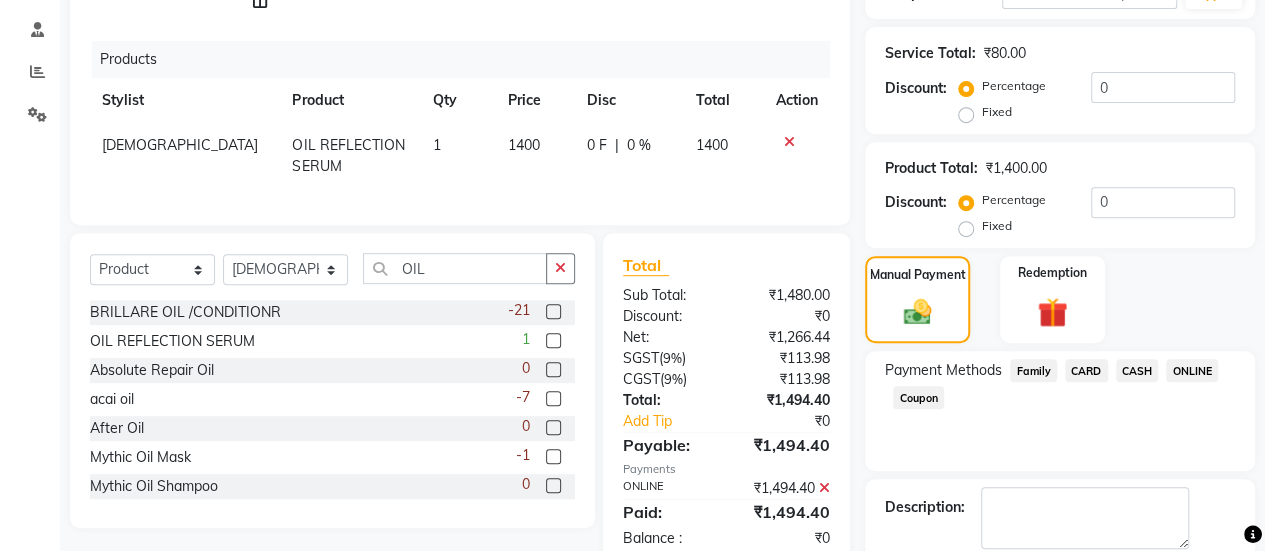 scroll, scrollTop: 473, scrollLeft: 0, axis: vertical 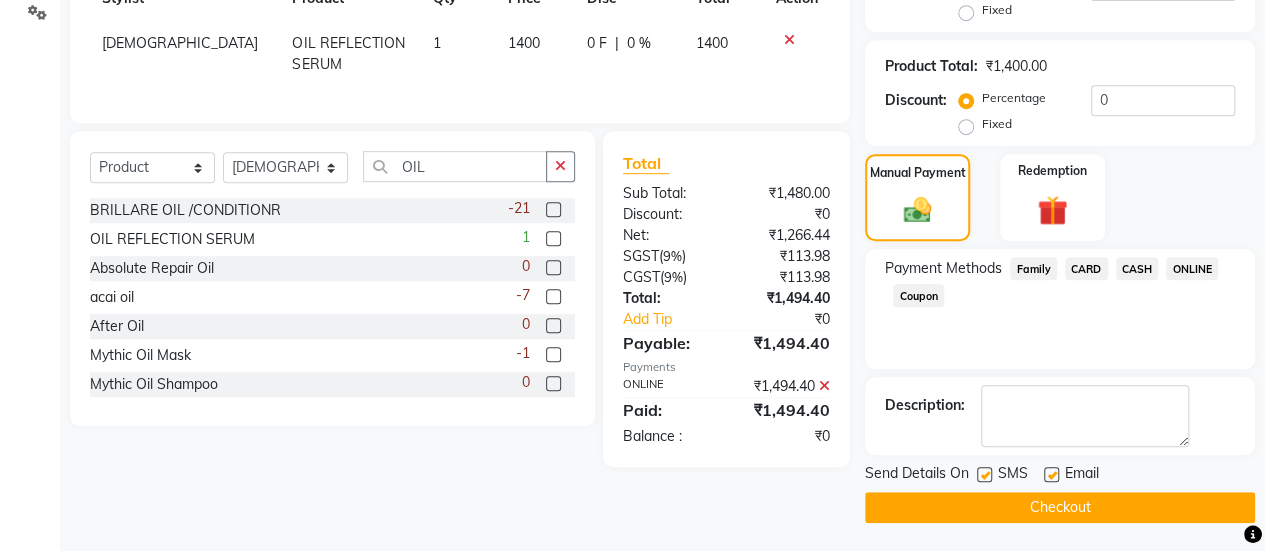 click 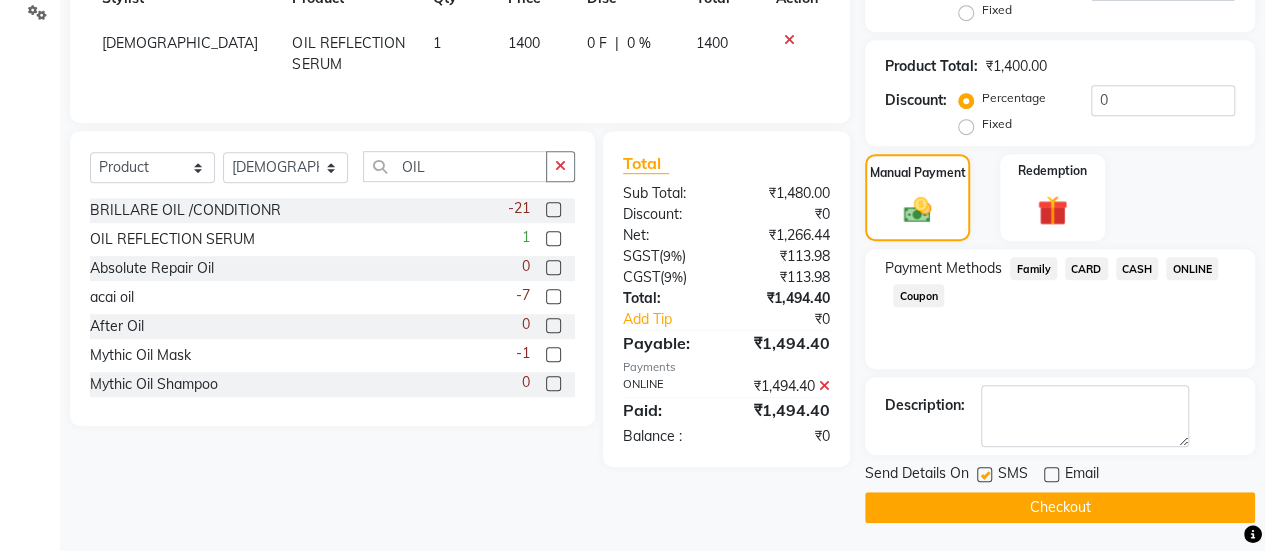 click on "Checkout" 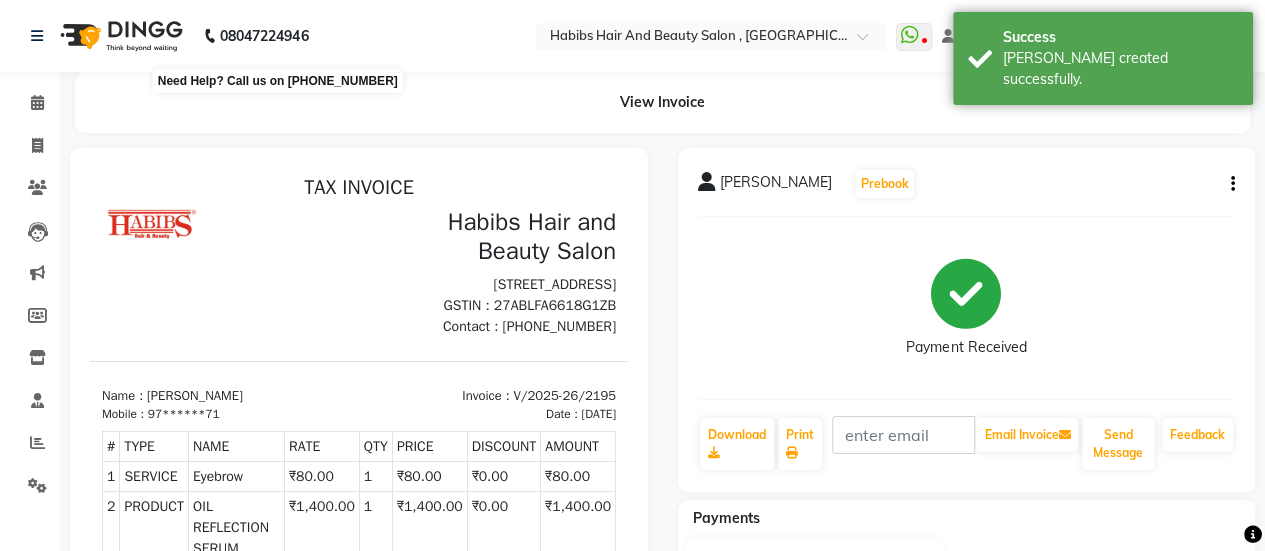 scroll, scrollTop: 0, scrollLeft: 0, axis: both 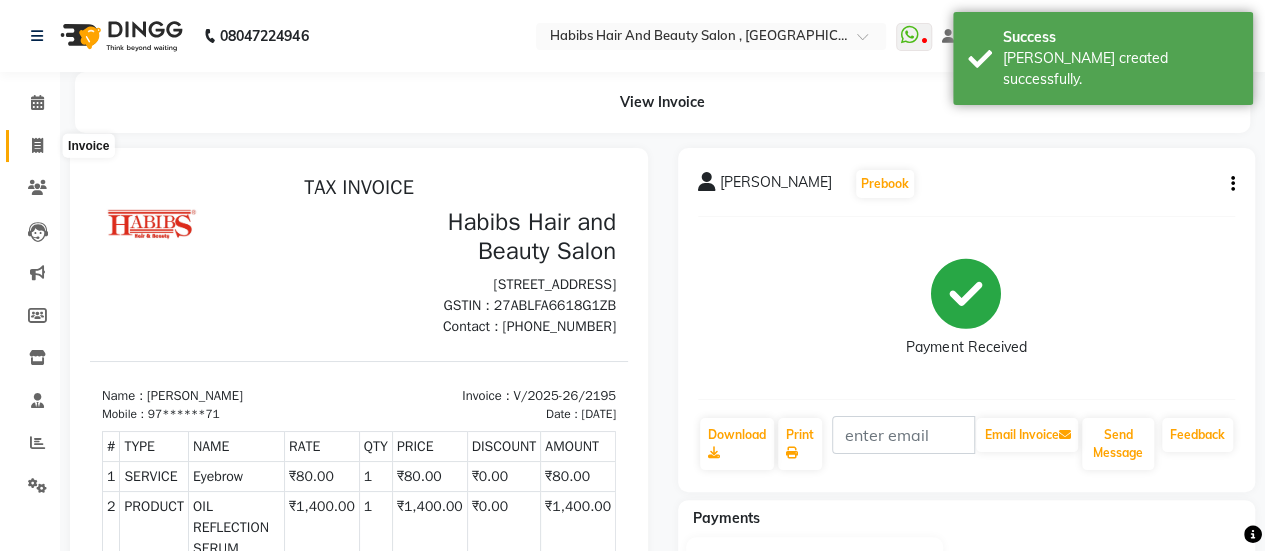 click 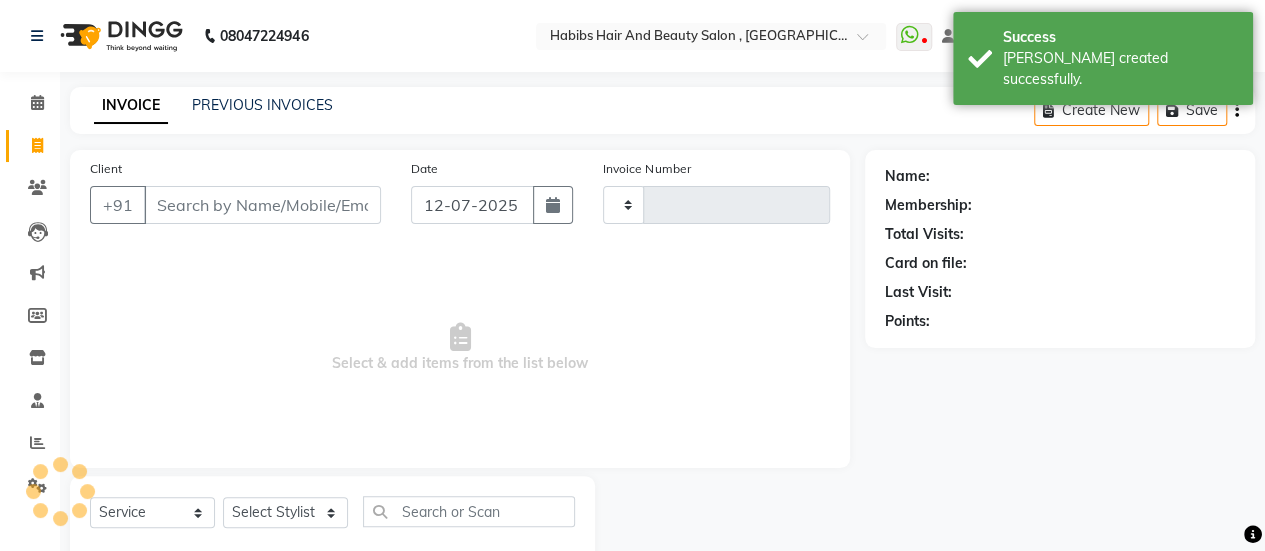type on "2196" 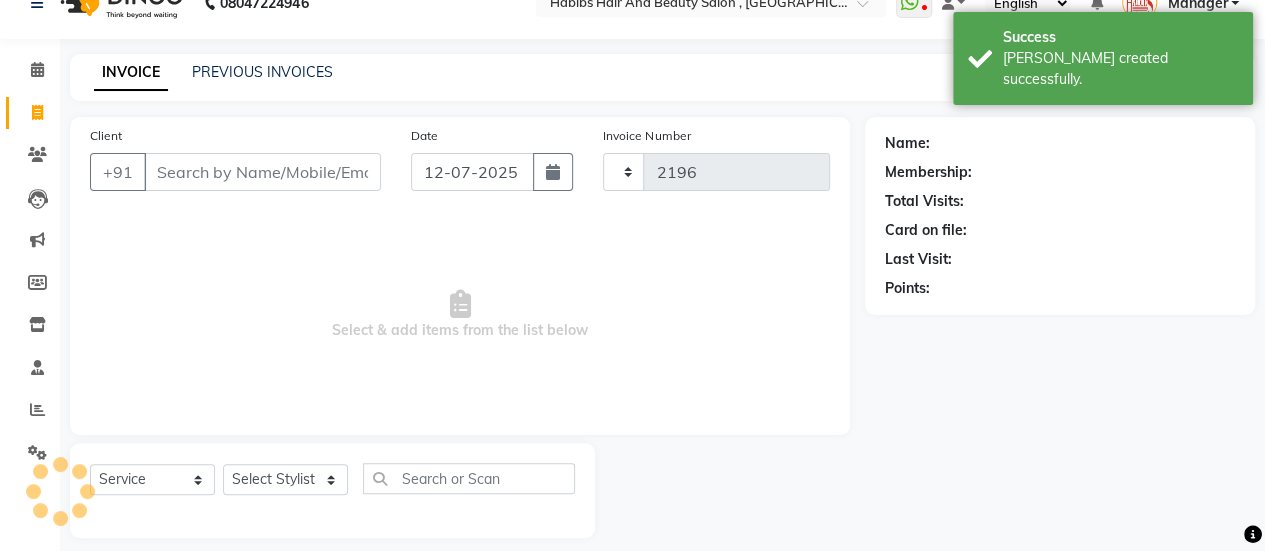 select on "5651" 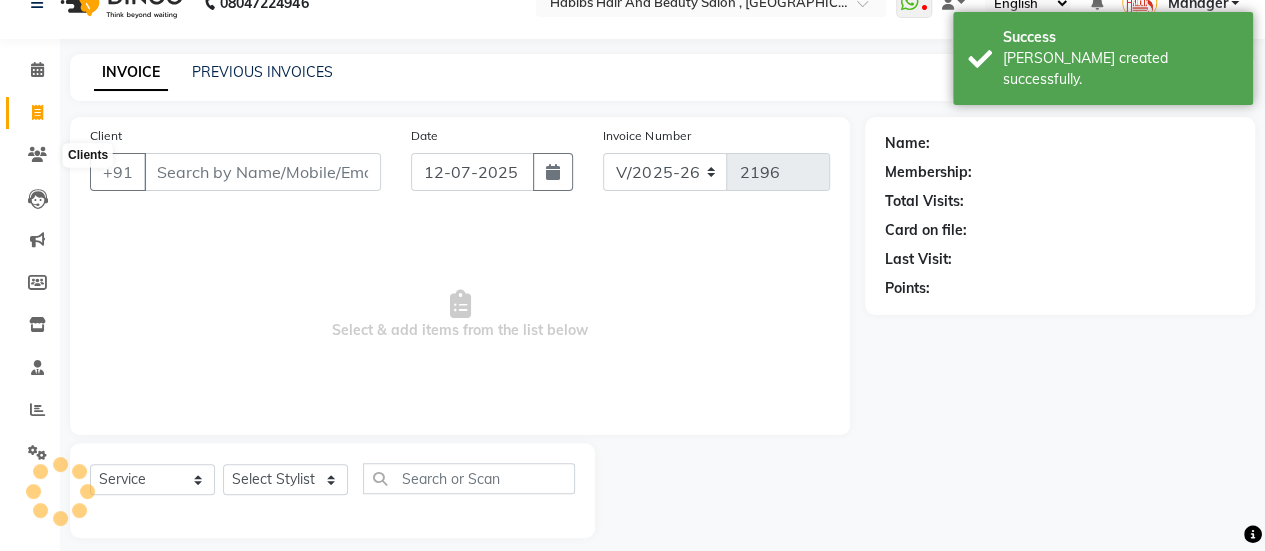 scroll, scrollTop: 49, scrollLeft: 0, axis: vertical 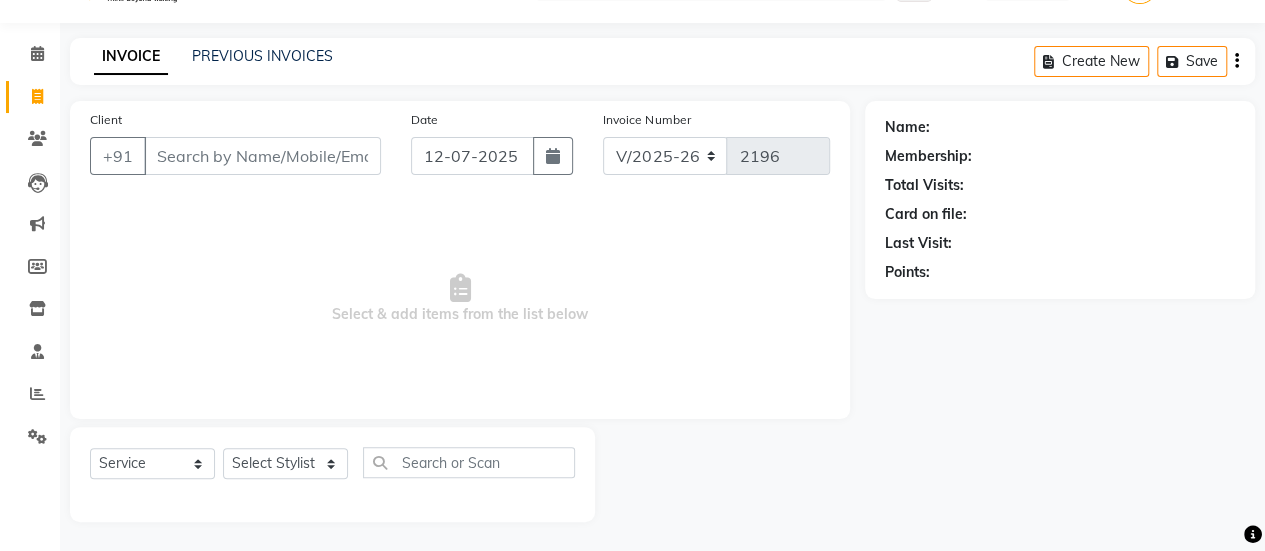 click on "Client" at bounding box center (262, 156) 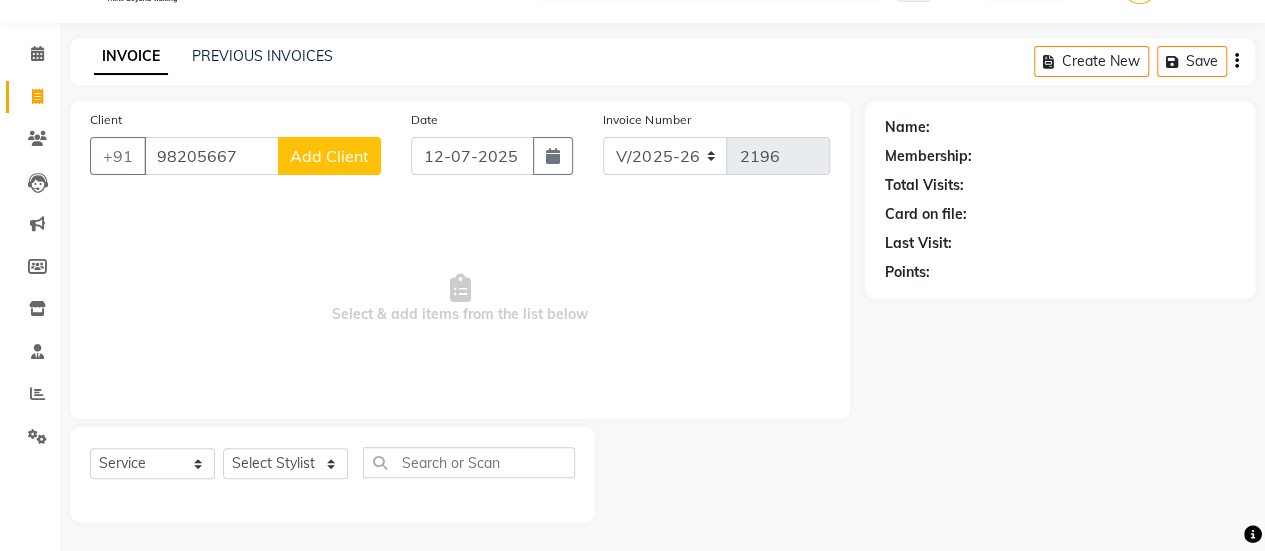 click on "98205667" at bounding box center [211, 156] 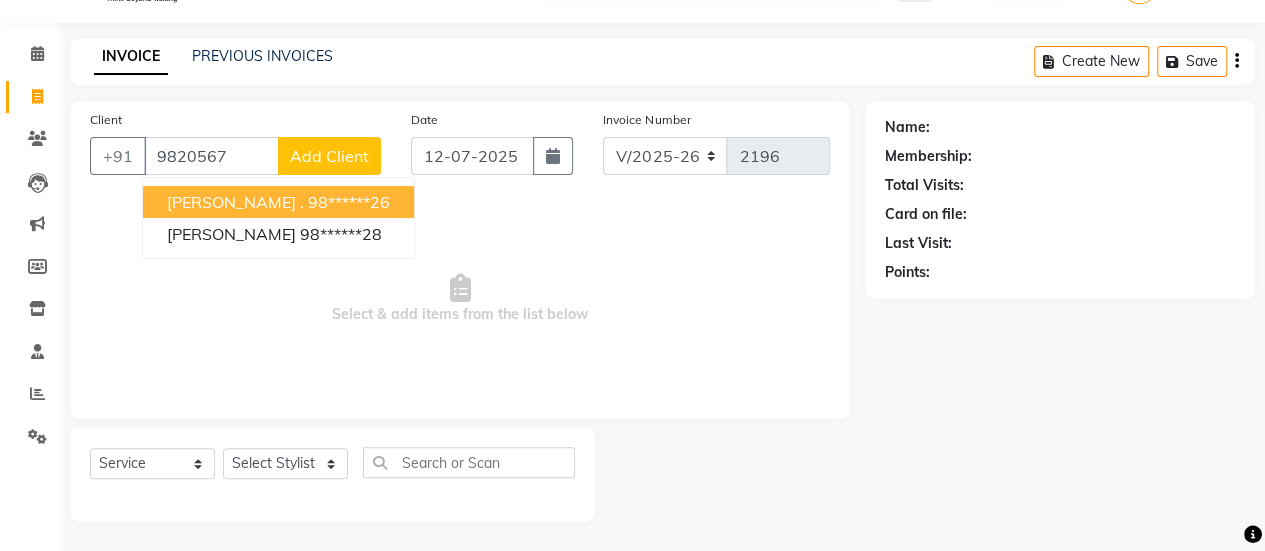 click on "9820567" at bounding box center (211, 156) 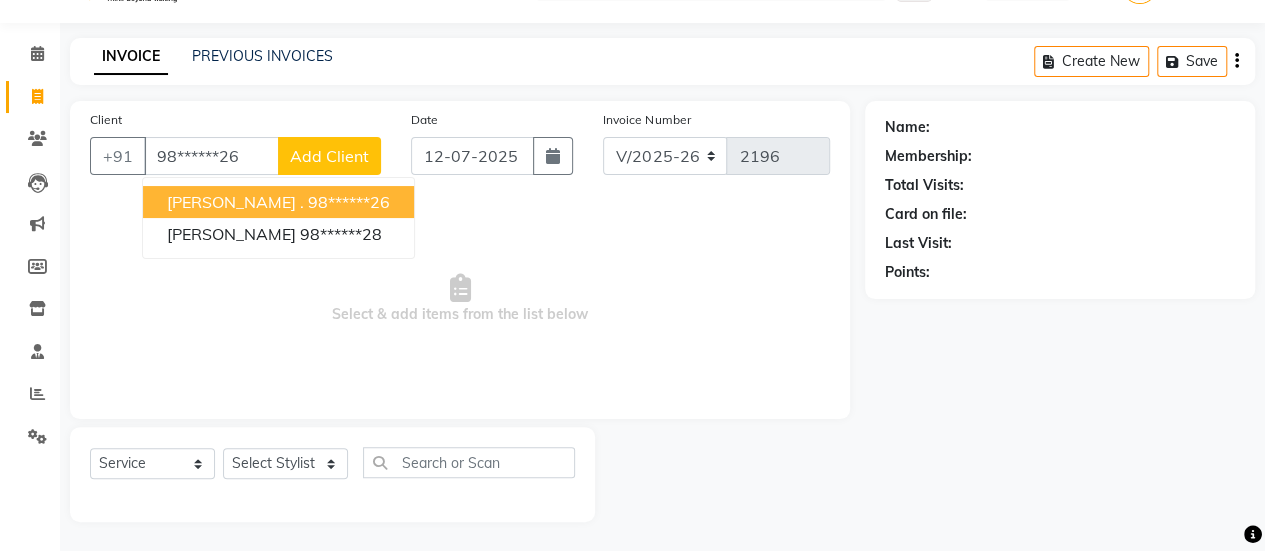 type on "98******26" 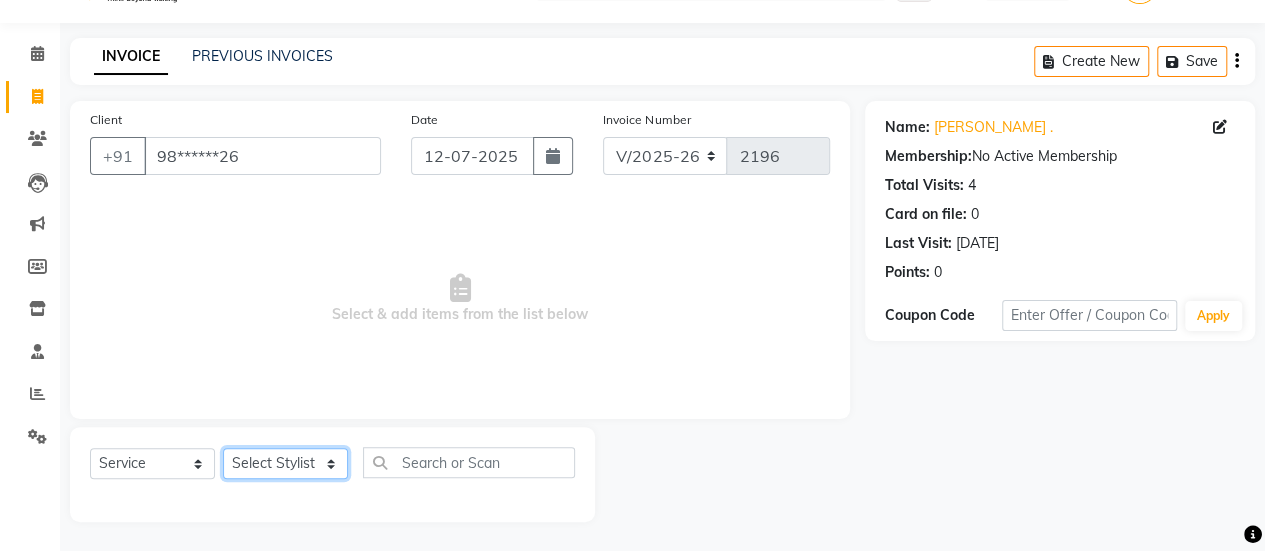 click on "Select Stylist [PERSON_NAME] [PERSON_NAME] Manager [PERSON_NAME] MUSARIK [PERSON_NAME] [PERSON_NAME] [PERSON_NAME] [PERSON_NAME] [PERSON_NAME] [PERSON_NAME] [PERSON_NAME]" 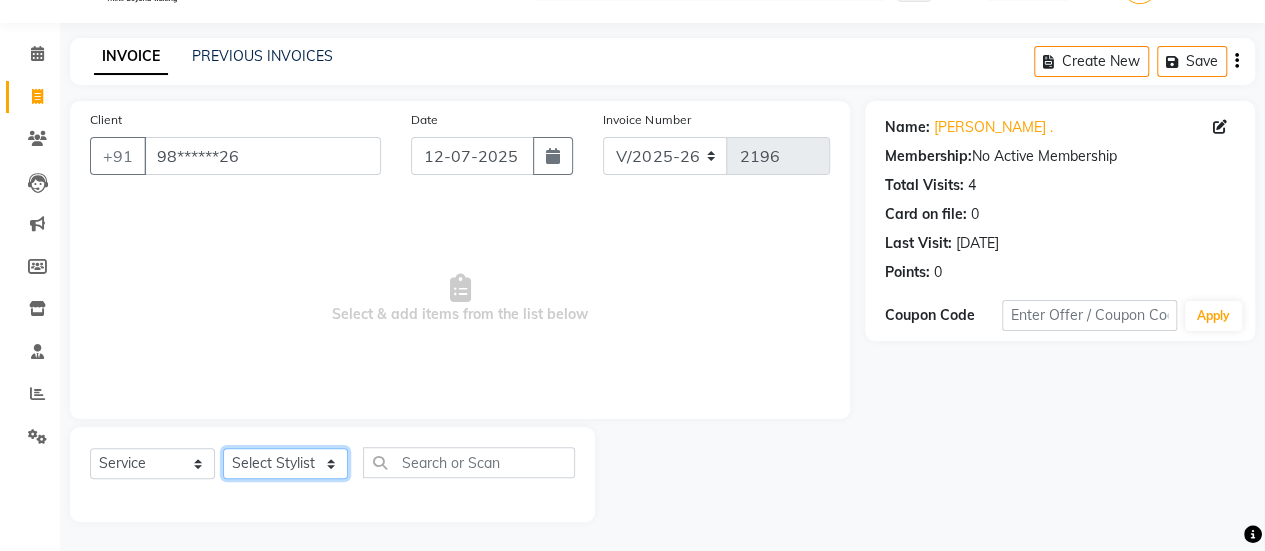 select on "59401" 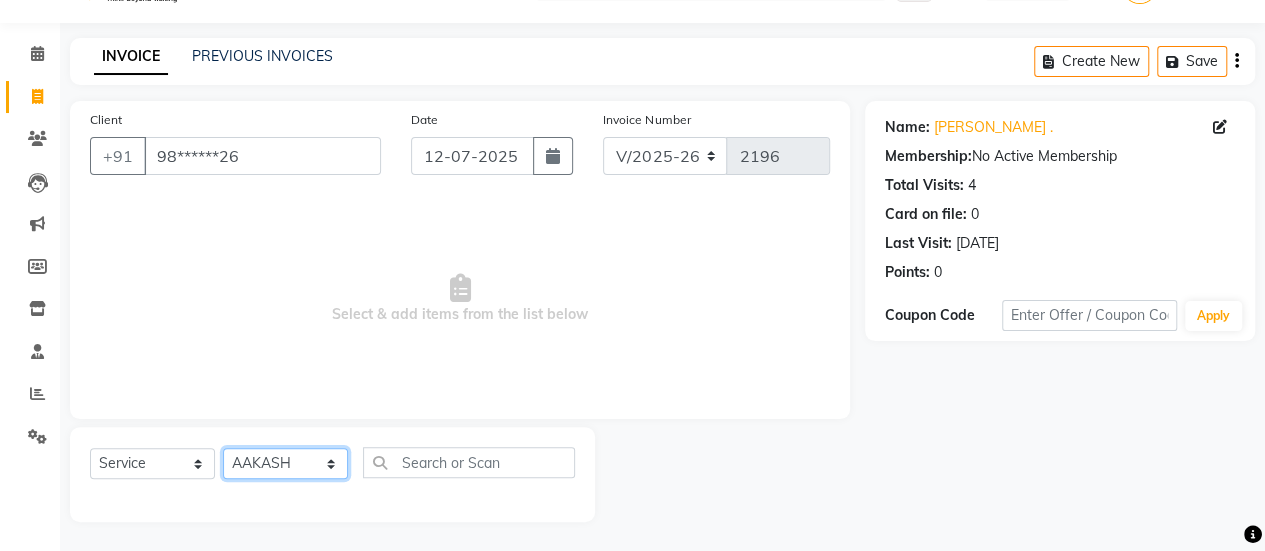 click on "Select Stylist [PERSON_NAME] [PERSON_NAME] Manager [PERSON_NAME] MUSARIK [PERSON_NAME] [PERSON_NAME] [PERSON_NAME] [PERSON_NAME] [PERSON_NAME] [PERSON_NAME] [PERSON_NAME]" 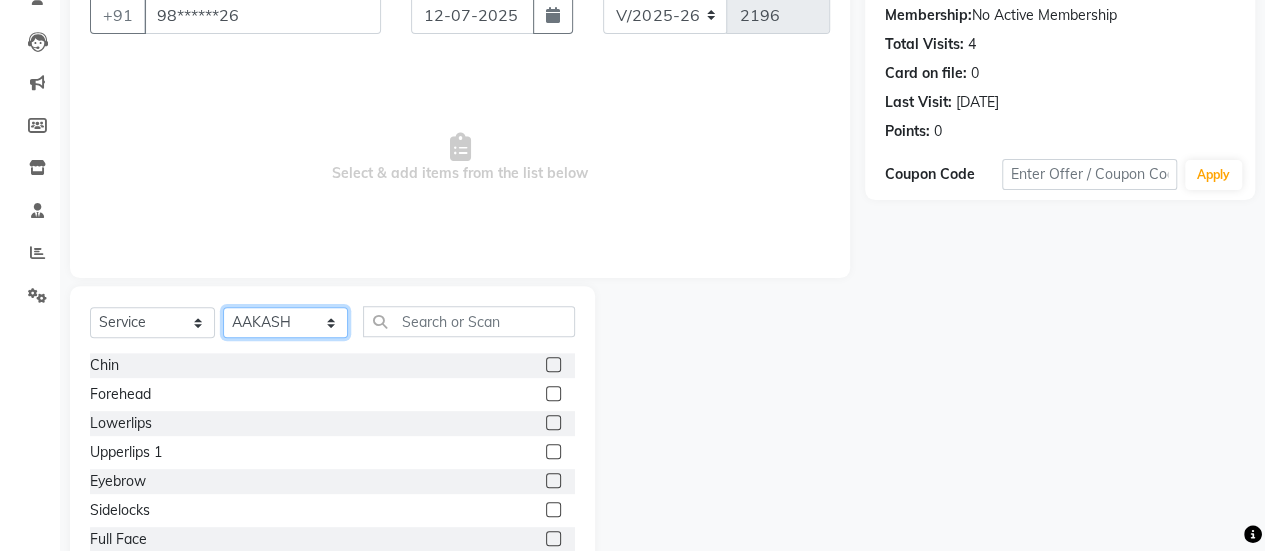 scroll, scrollTop: 191, scrollLeft: 0, axis: vertical 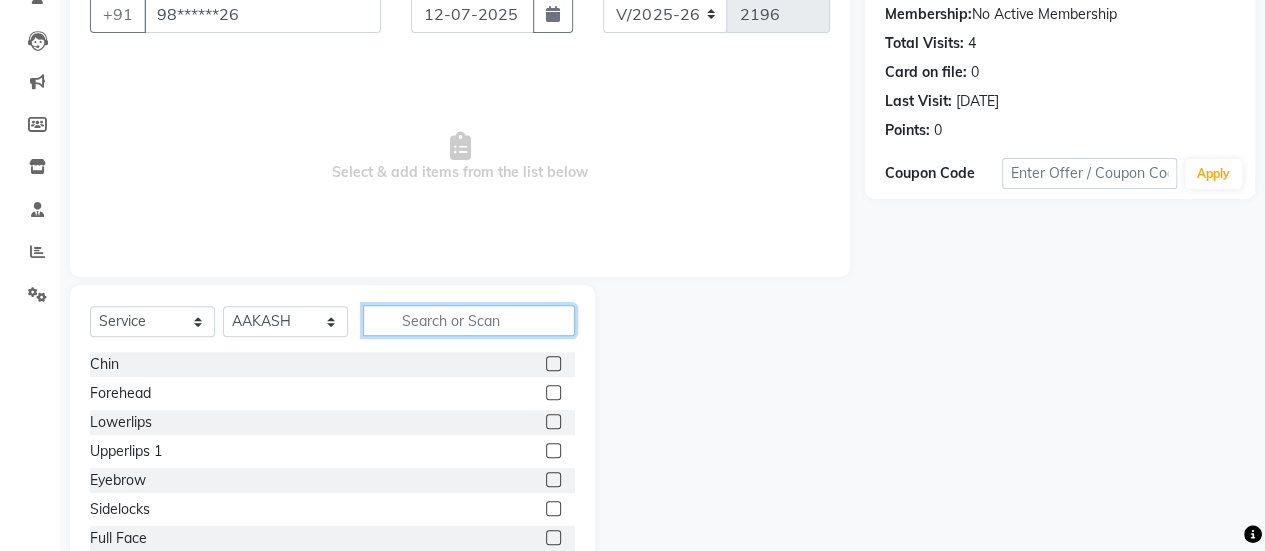 click 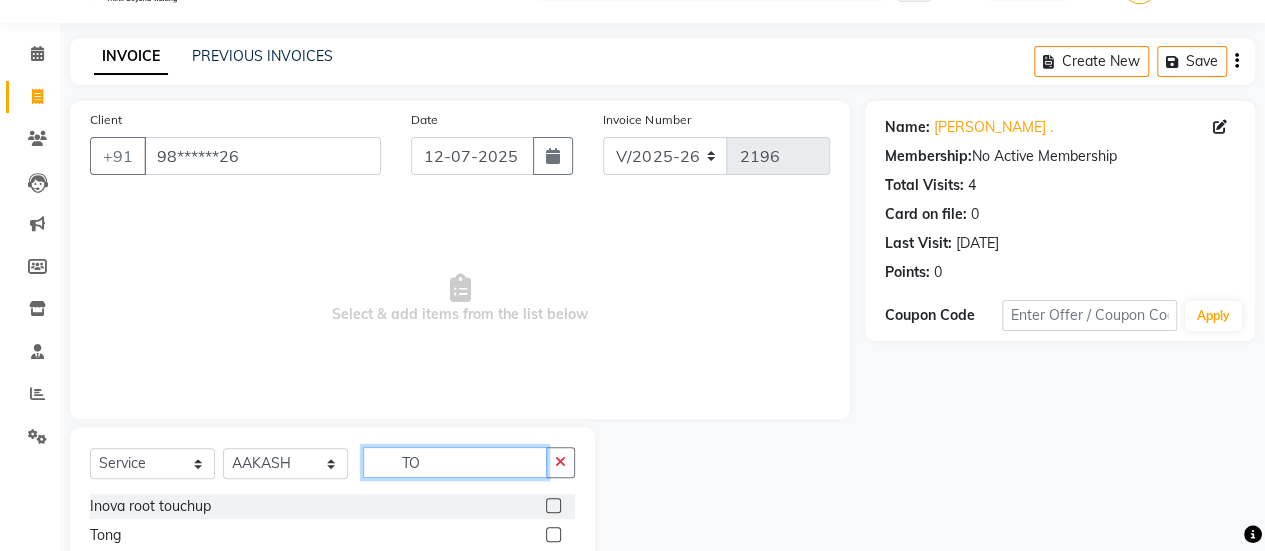 scroll, scrollTop: 136, scrollLeft: 0, axis: vertical 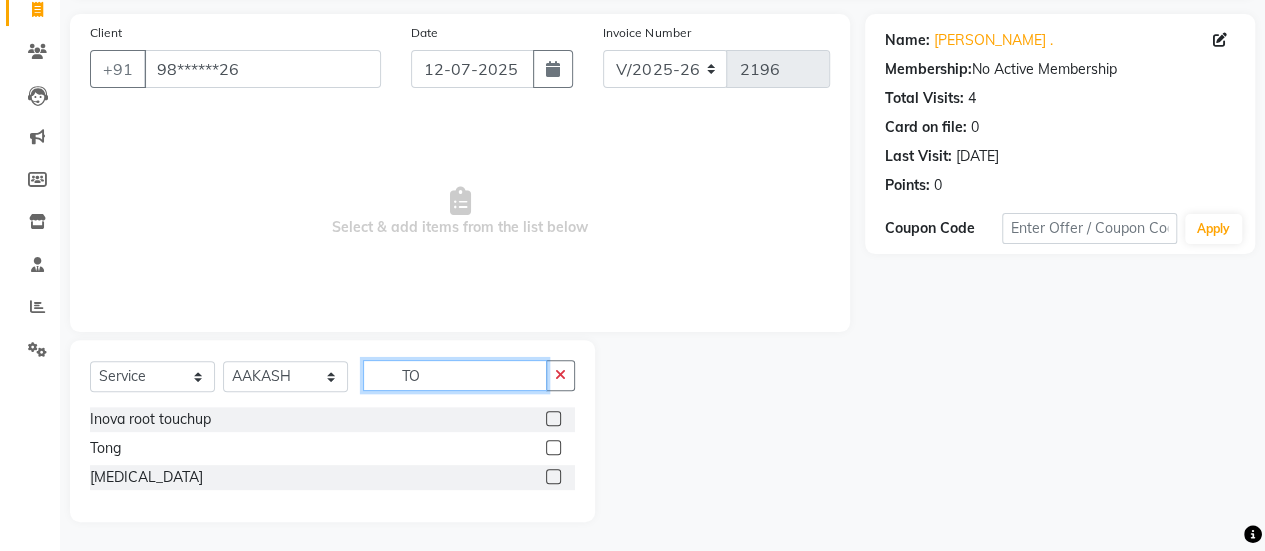 type on "TO" 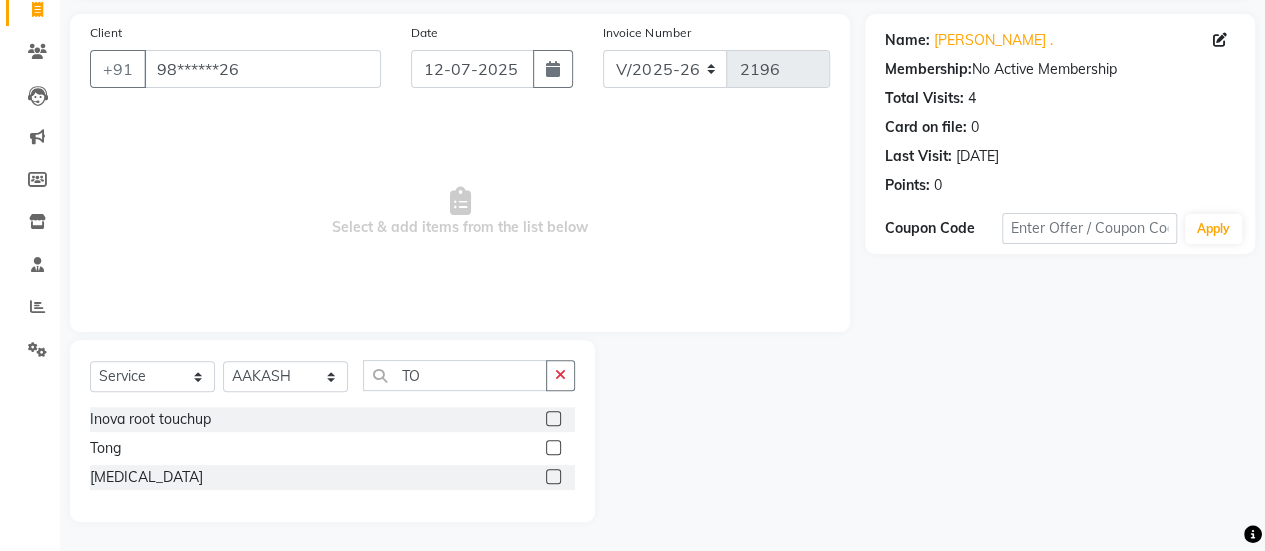 click 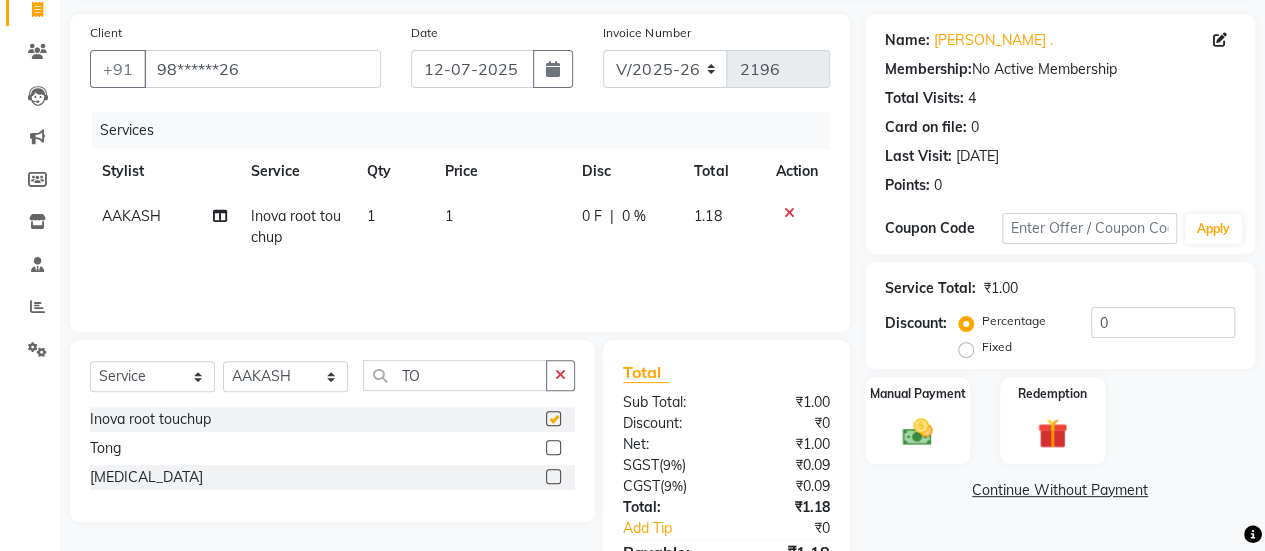 checkbox on "false" 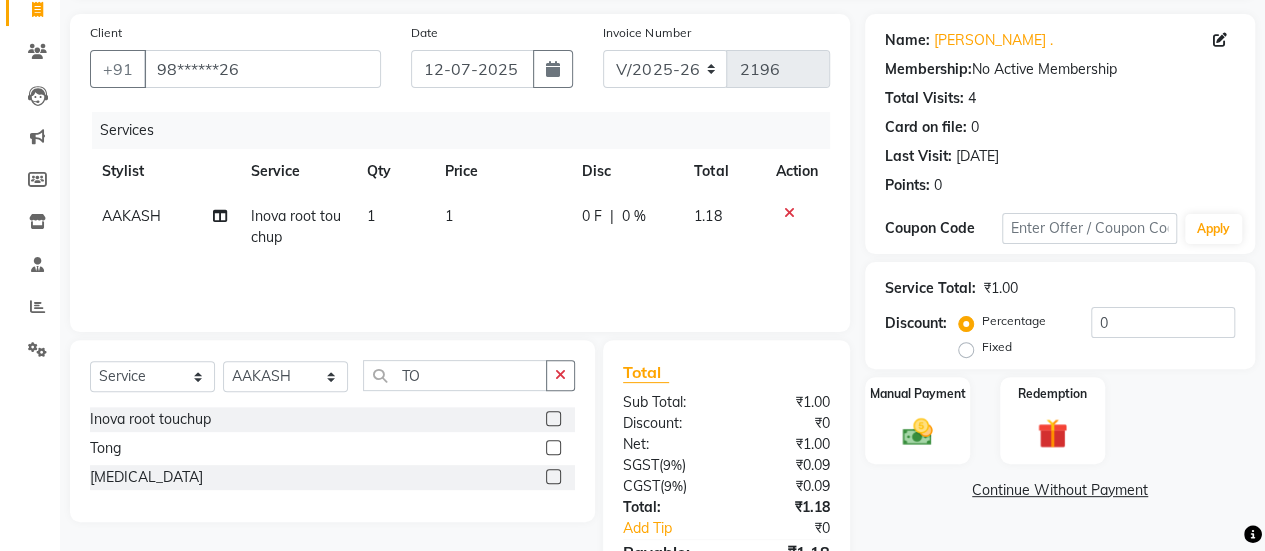 click on "1" 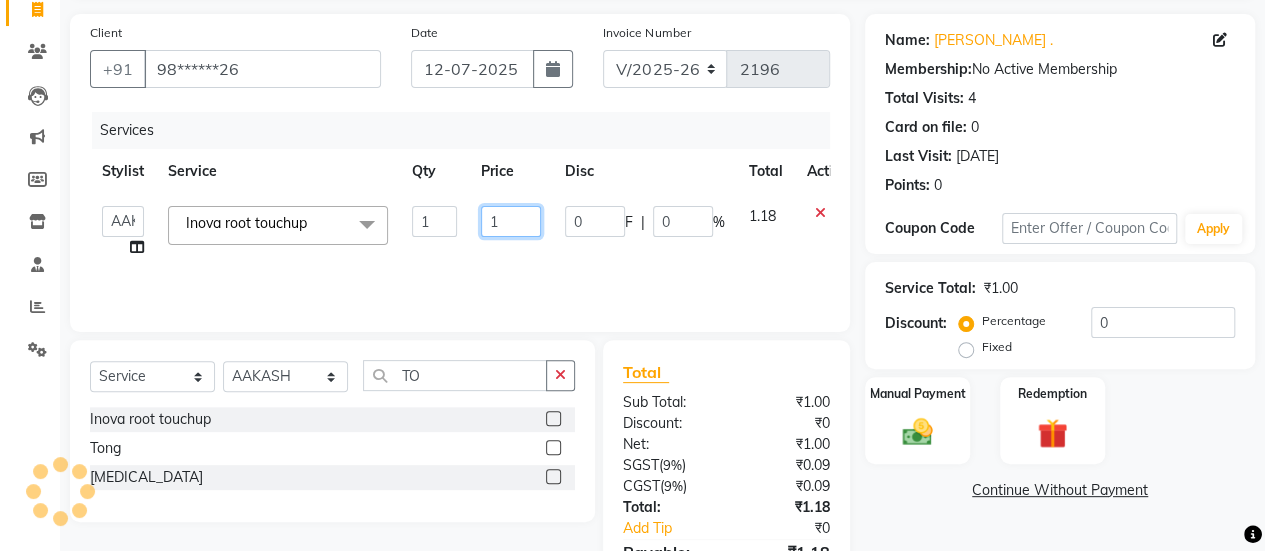click on "1" 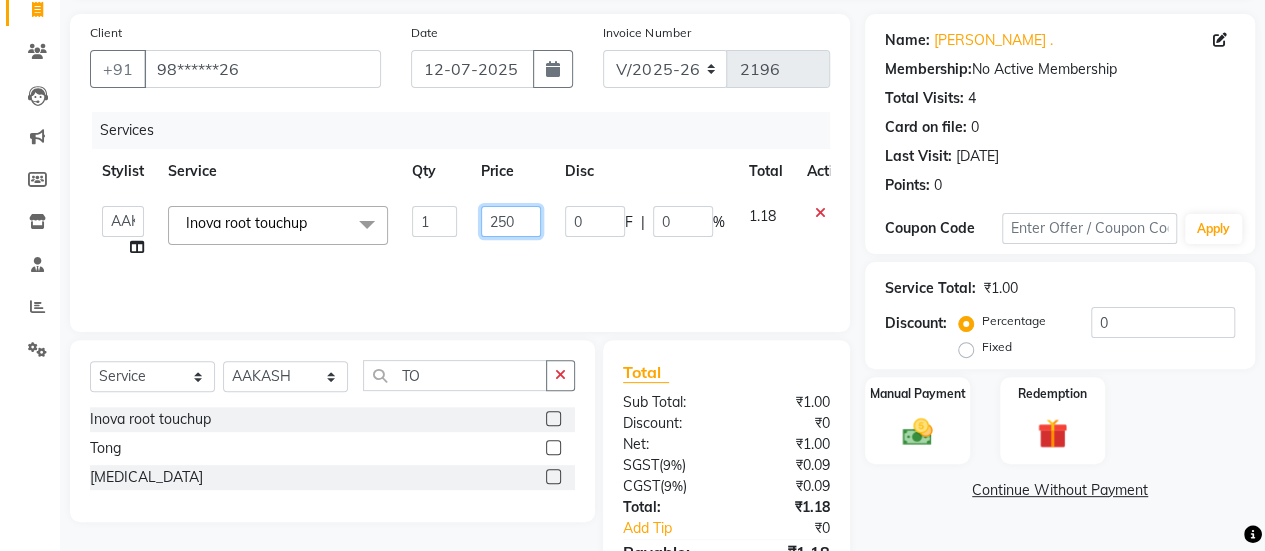 type on "2500" 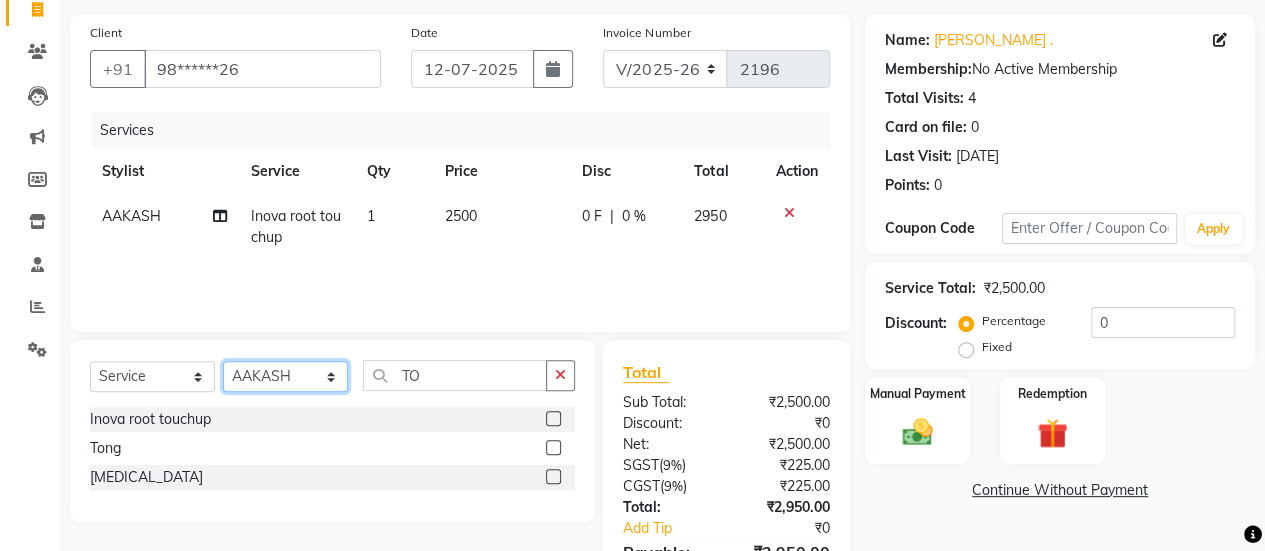 click on "Select Stylist [PERSON_NAME] [PERSON_NAME] Manager [PERSON_NAME] MUSARIK [PERSON_NAME] [PERSON_NAME] [PERSON_NAME] [PERSON_NAME] [PERSON_NAME] [PERSON_NAME] [PERSON_NAME]" 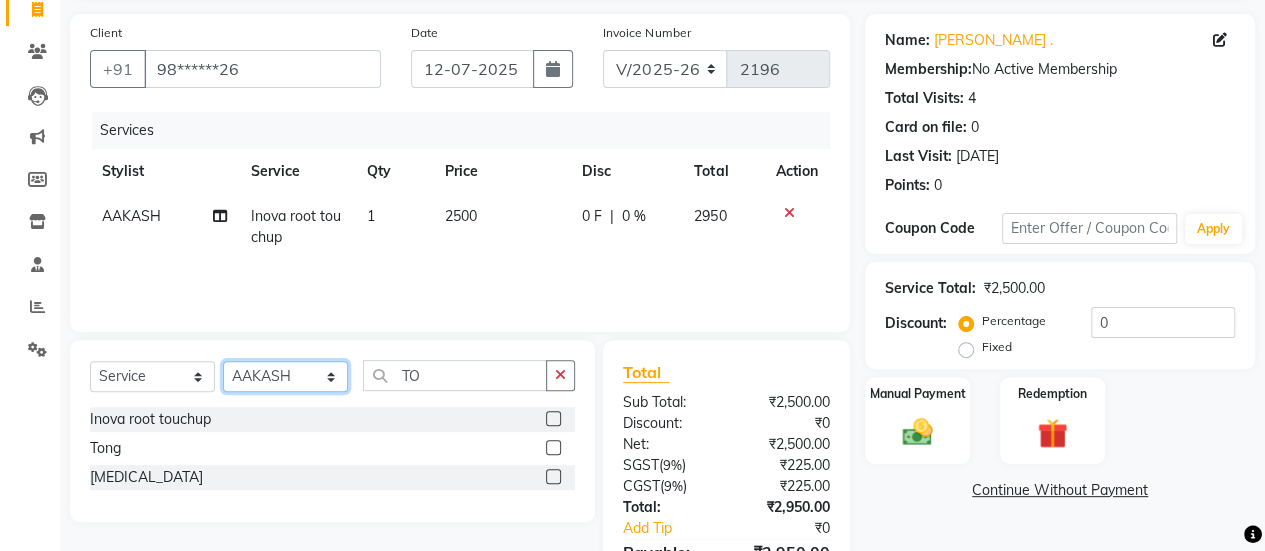 select on "85007" 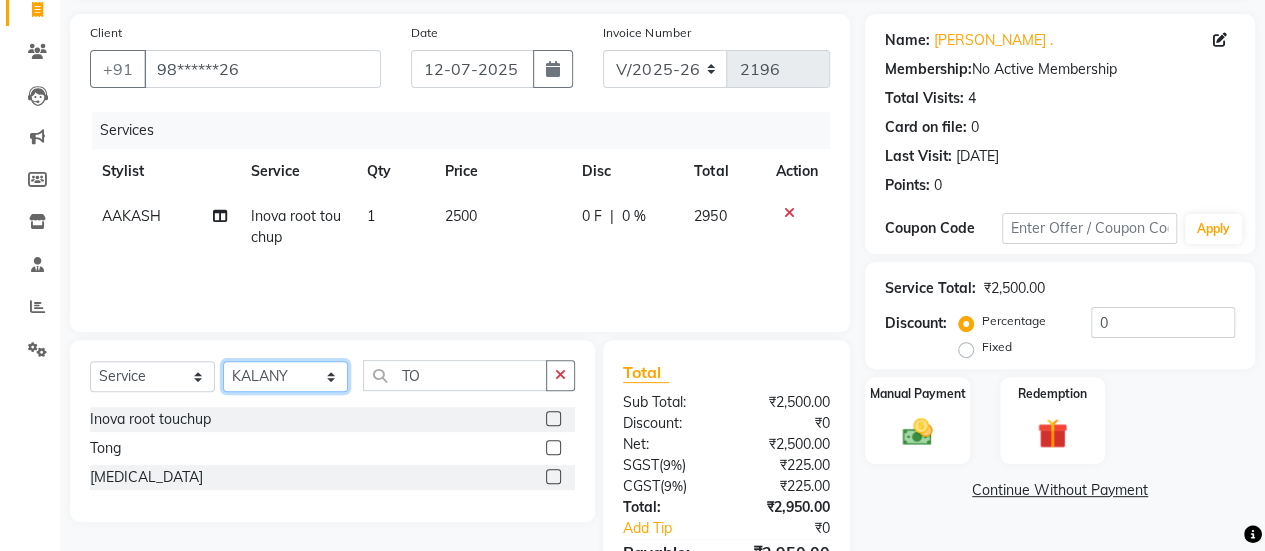 click on "Select Stylist [PERSON_NAME] [PERSON_NAME] Manager [PERSON_NAME] MUSARIK [PERSON_NAME] [PERSON_NAME] [PERSON_NAME] [PERSON_NAME] [PERSON_NAME] [PERSON_NAME] [PERSON_NAME]" 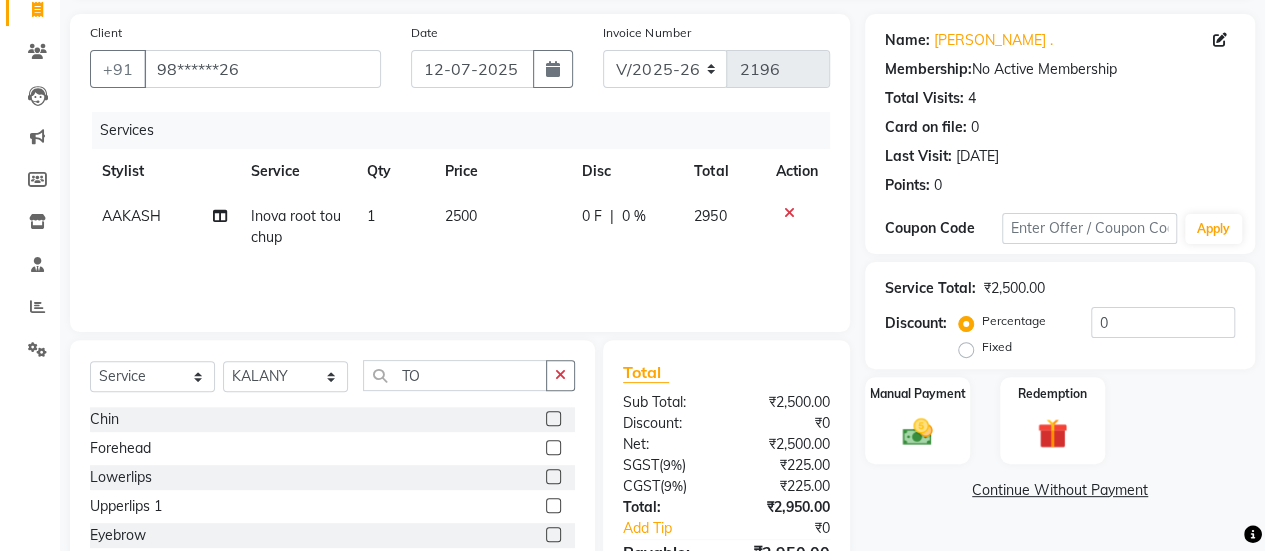 click 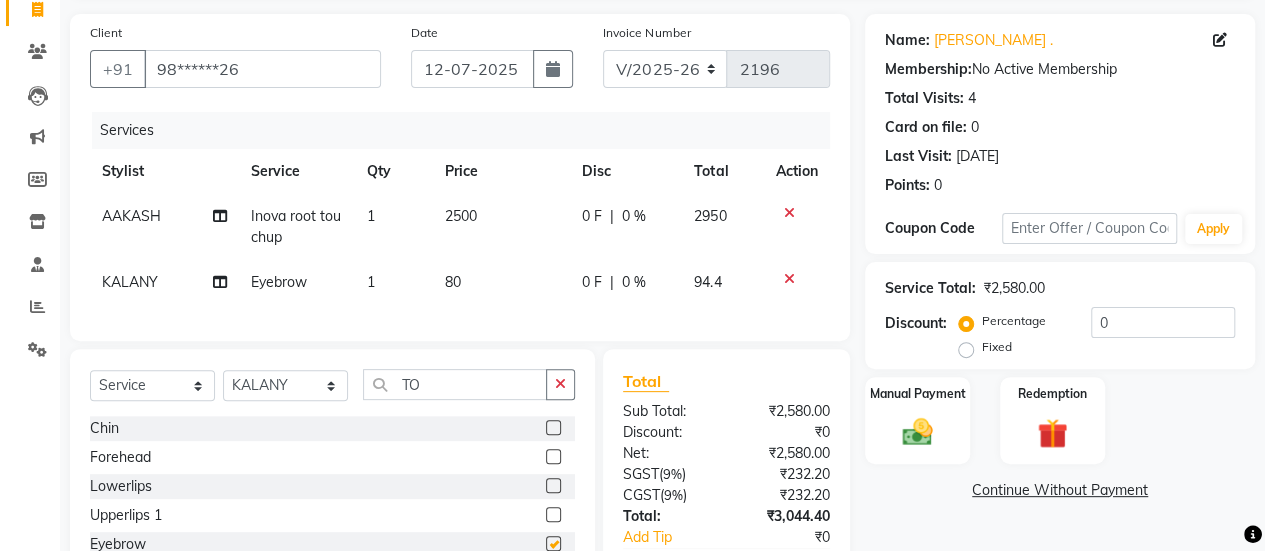 checkbox on "false" 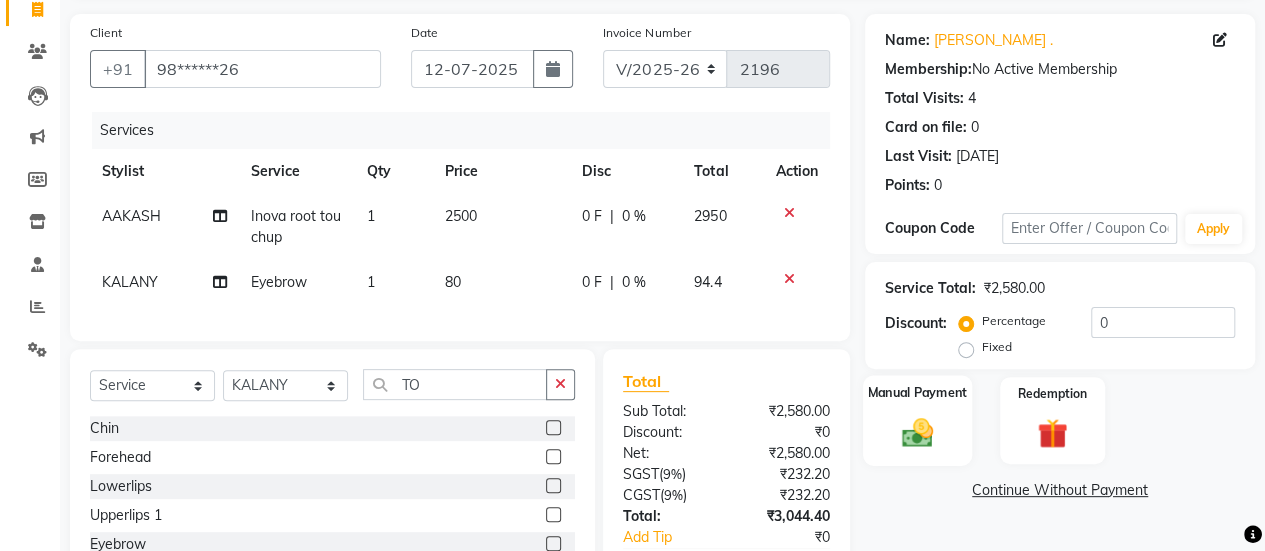 click on "Manual Payment" 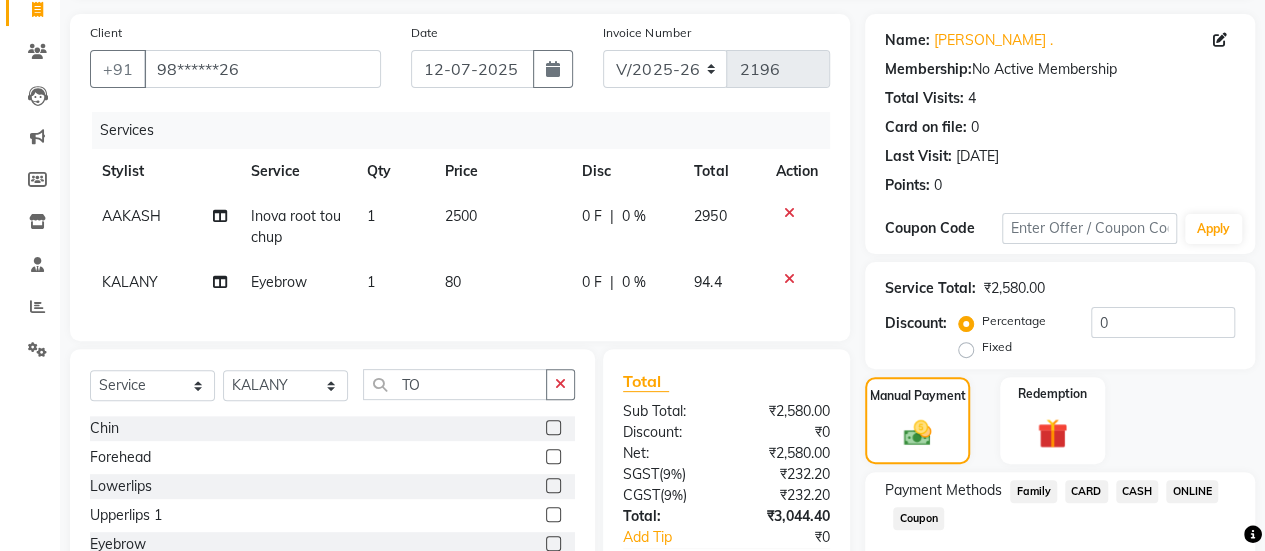 click on "ONLINE" 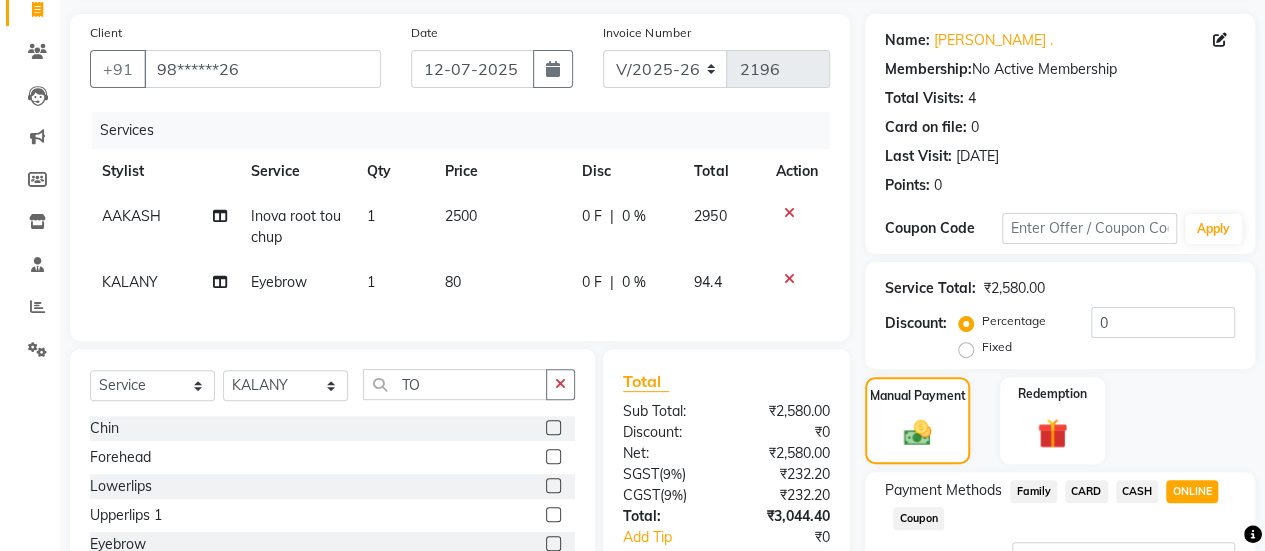 click on "CARD" 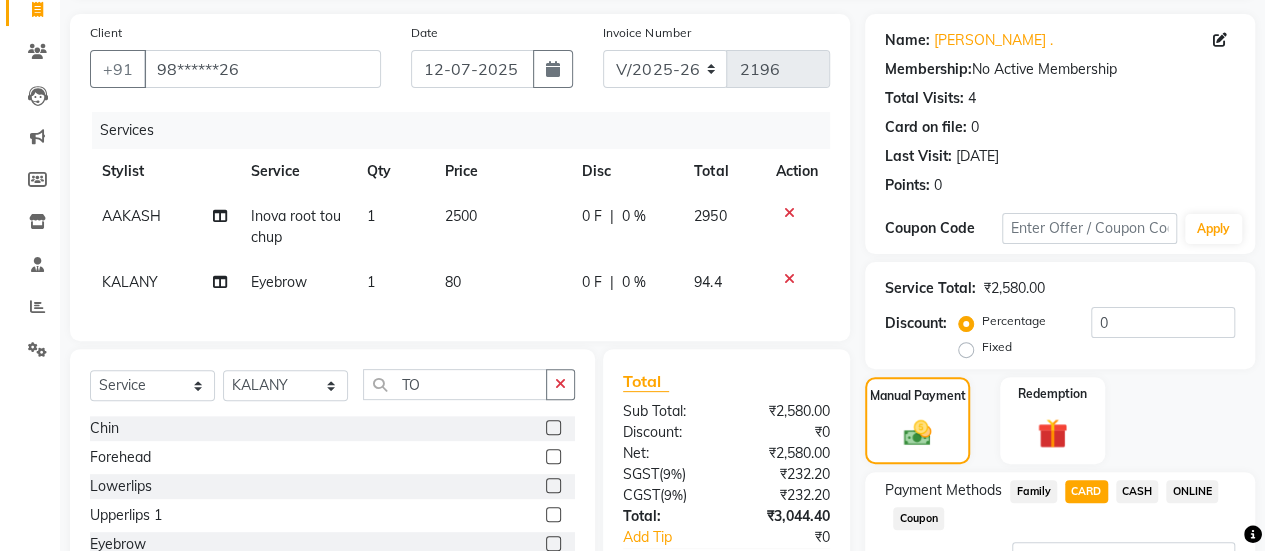 scroll, scrollTop: 302, scrollLeft: 0, axis: vertical 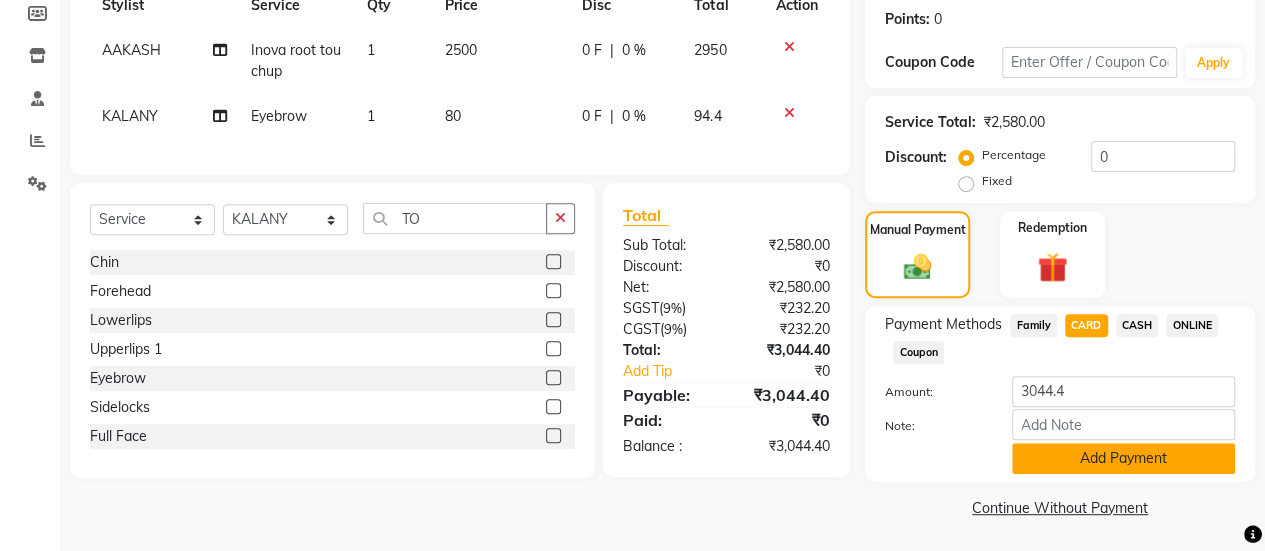 click on "Add Payment" 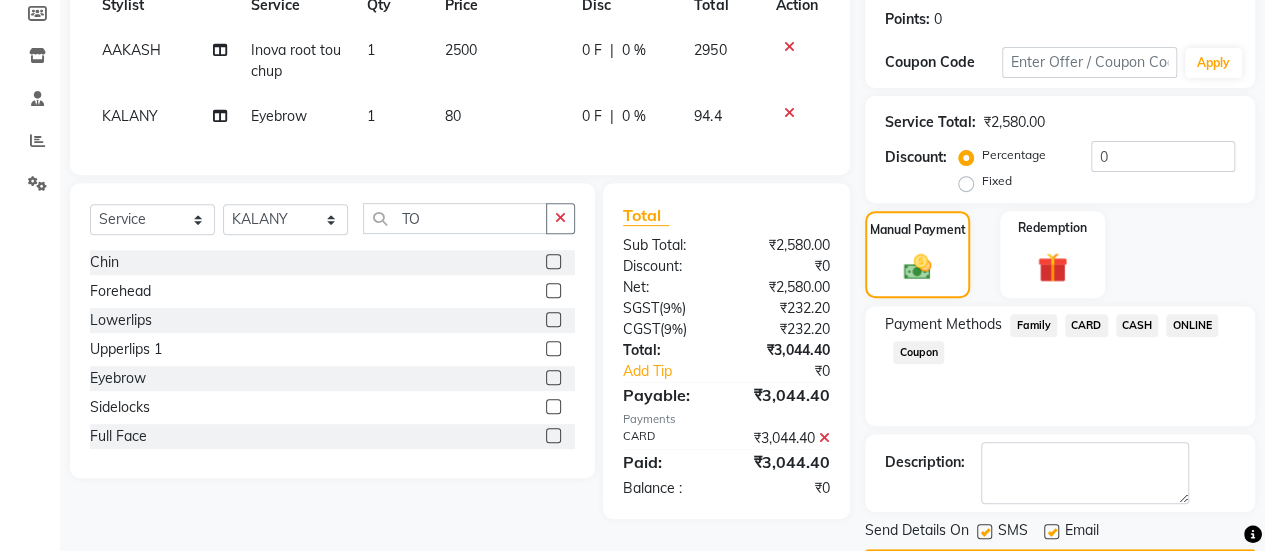 scroll, scrollTop: 358, scrollLeft: 0, axis: vertical 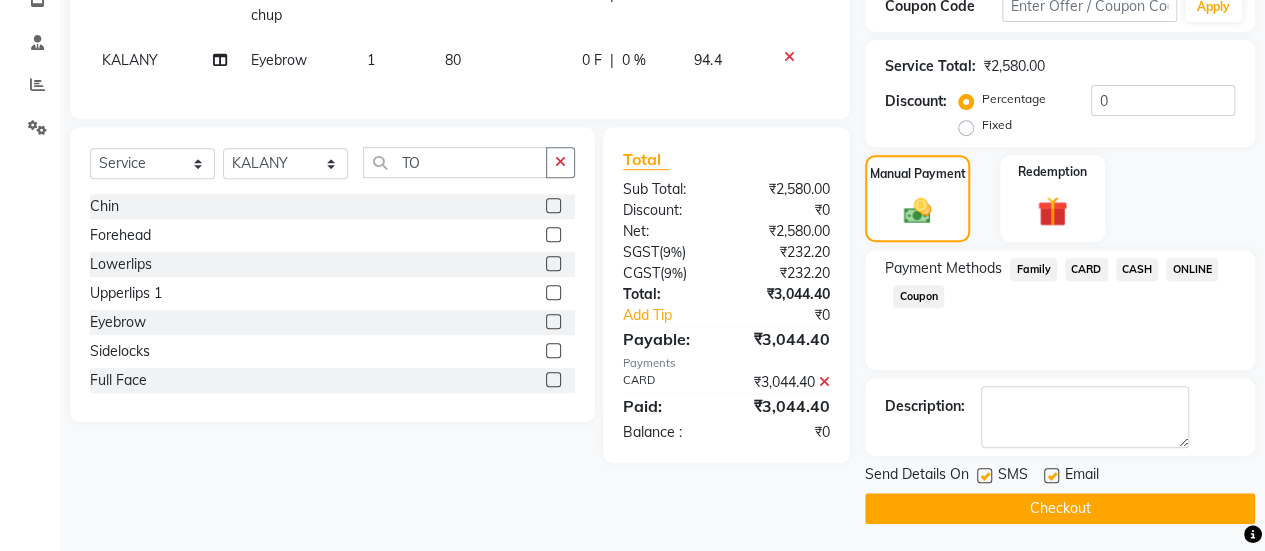 click 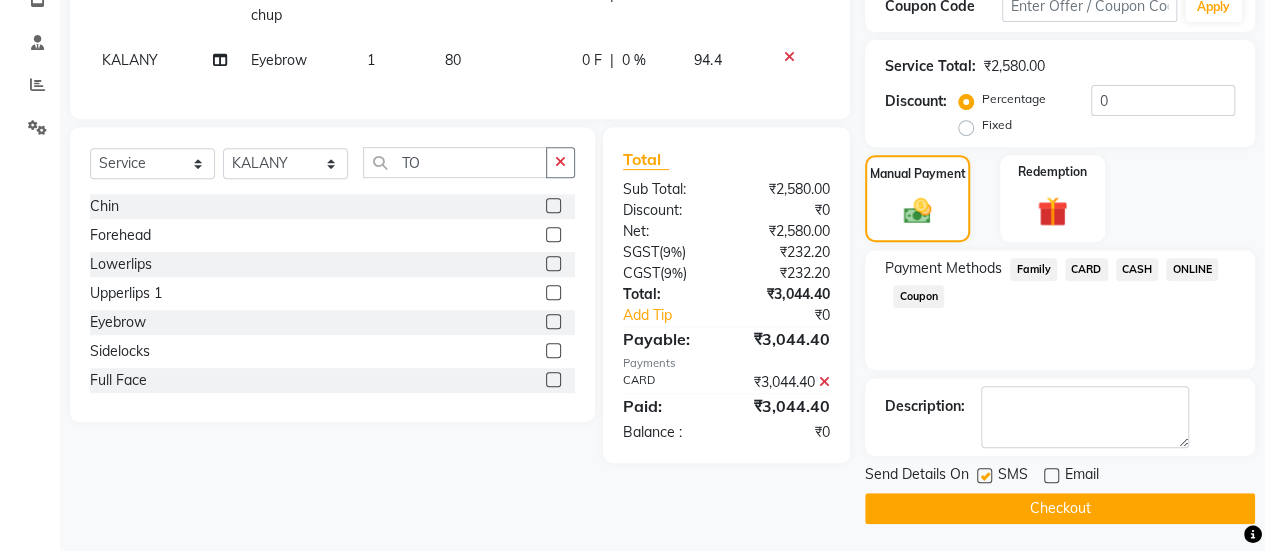 click on "Checkout" 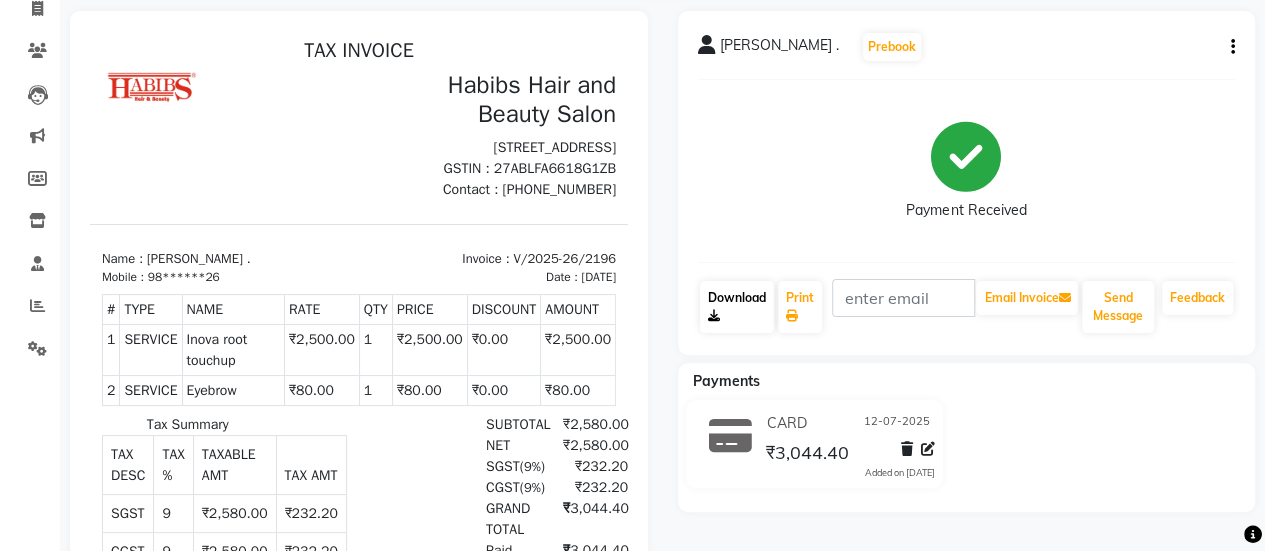 scroll, scrollTop: 0, scrollLeft: 0, axis: both 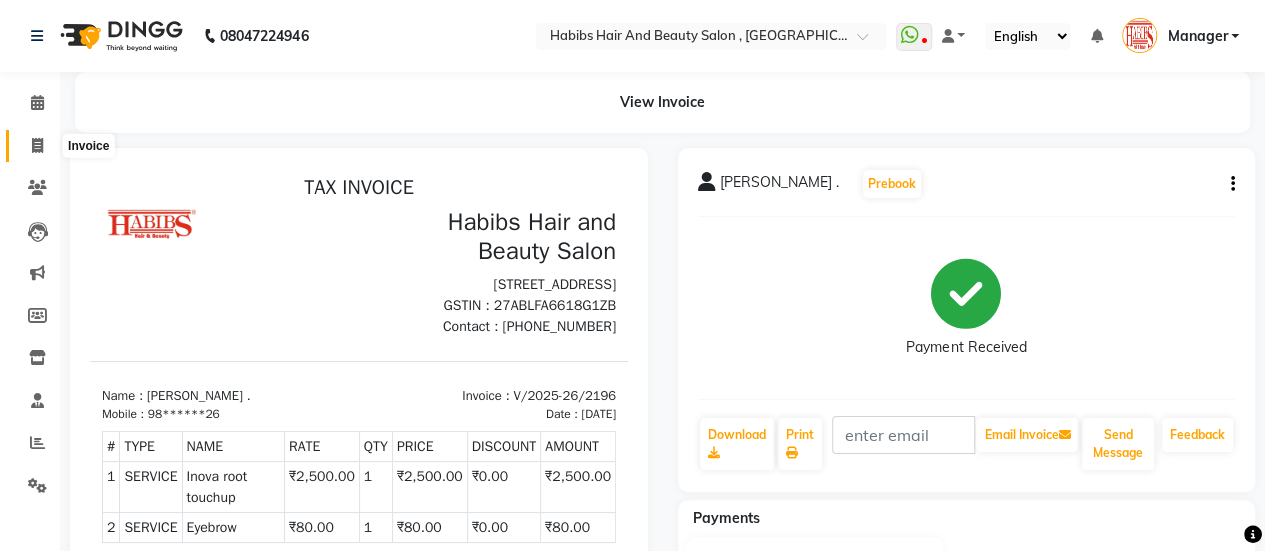 click 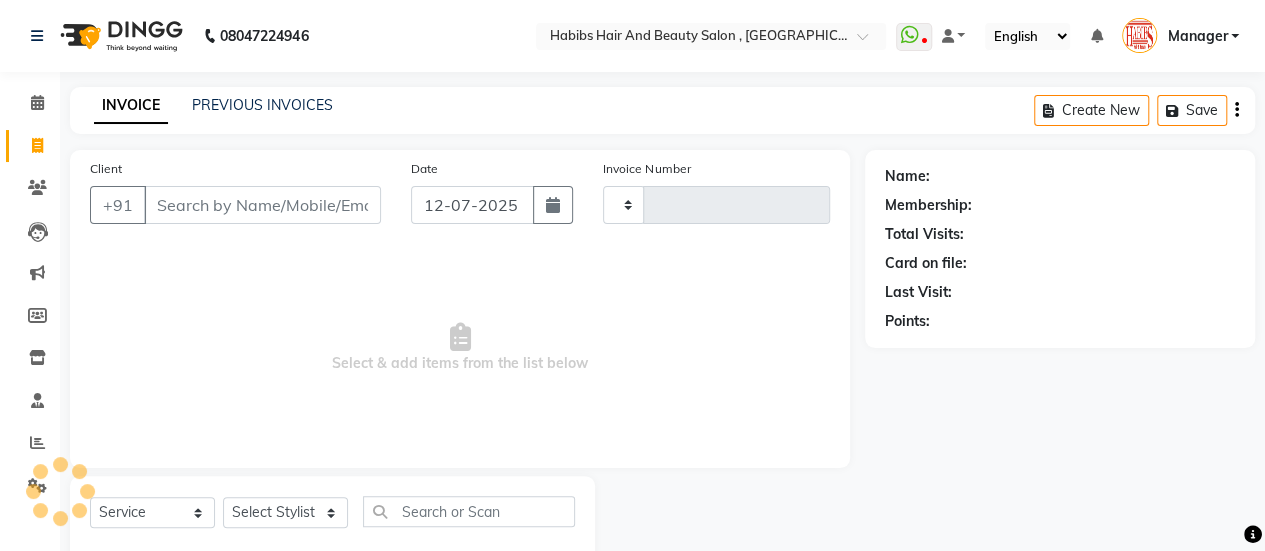 type on "2197" 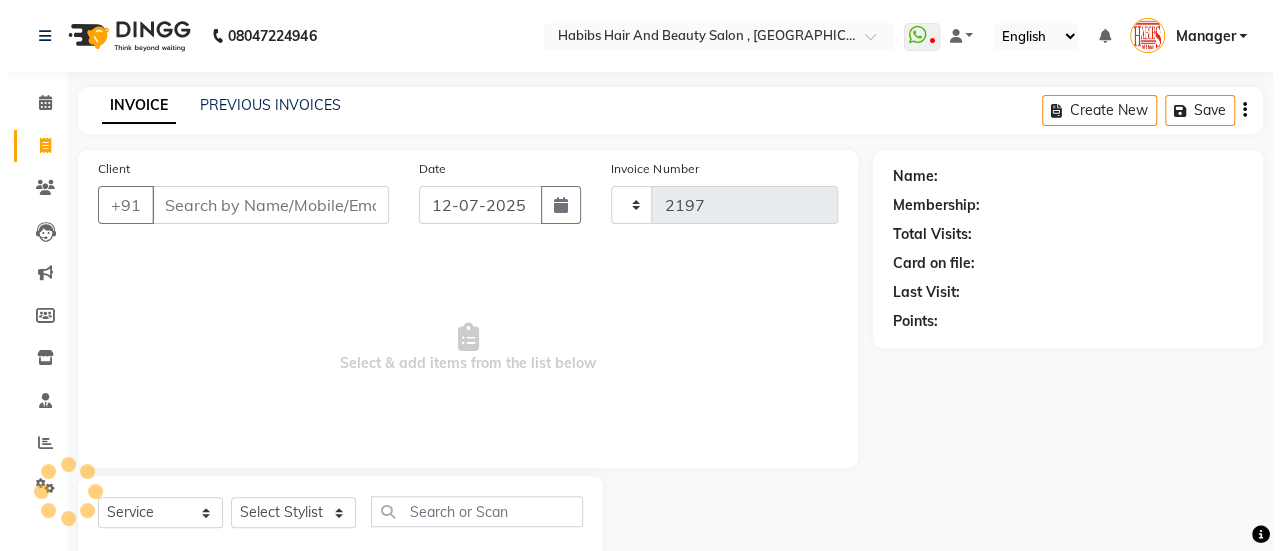 scroll, scrollTop: 49, scrollLeft: 0, axis: vertical 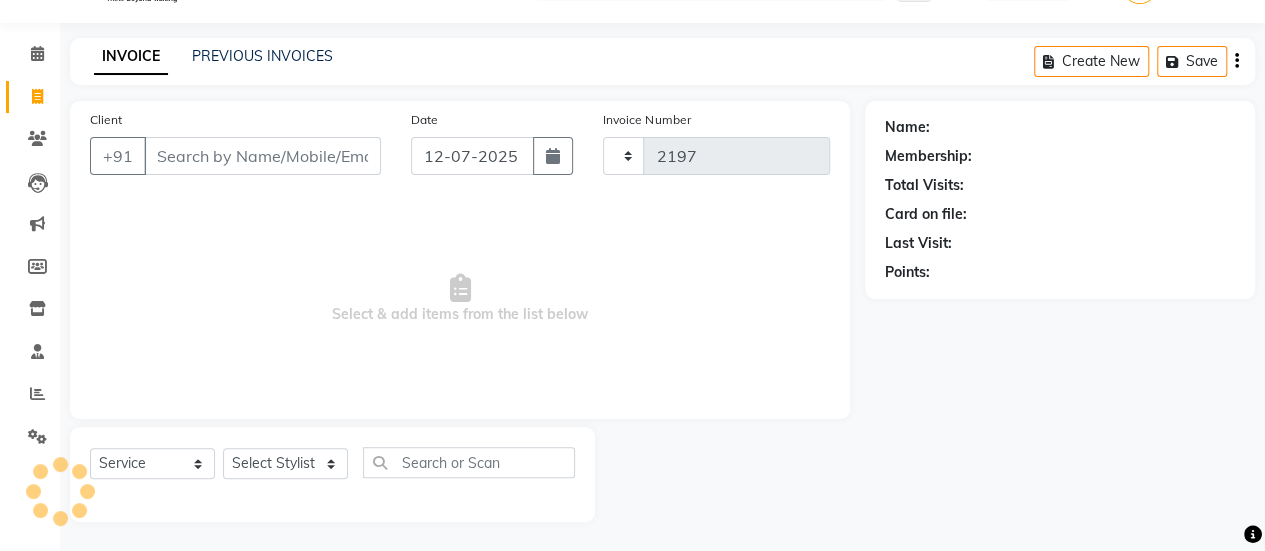 select on "5651" 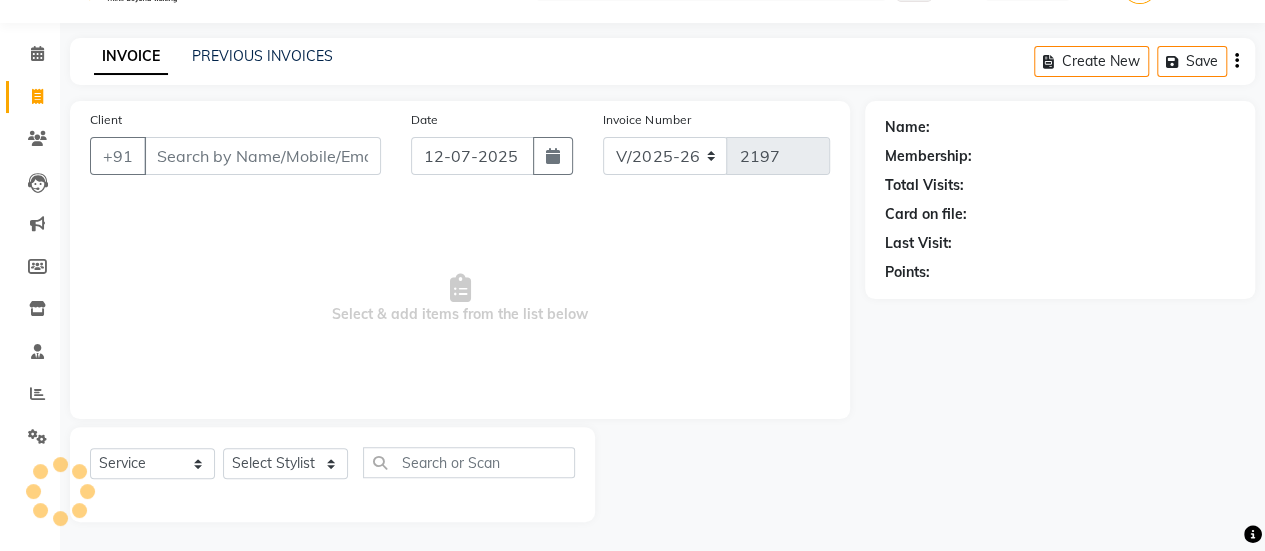 click on "Client" at bounding box center (262, 156) 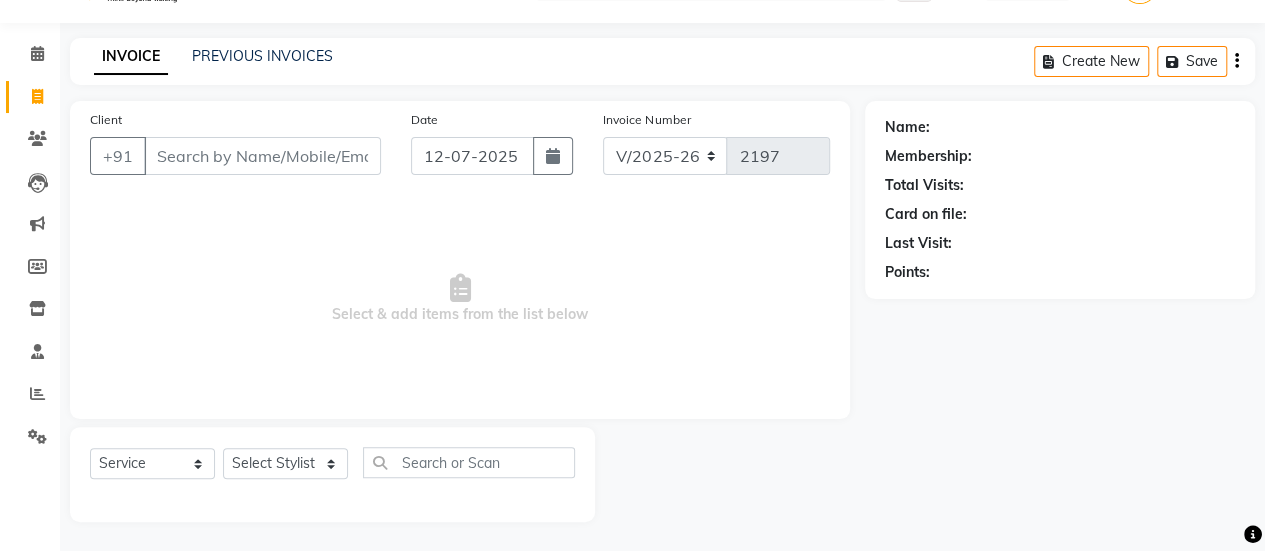 click on "Client" at bounding box center [262, 156] 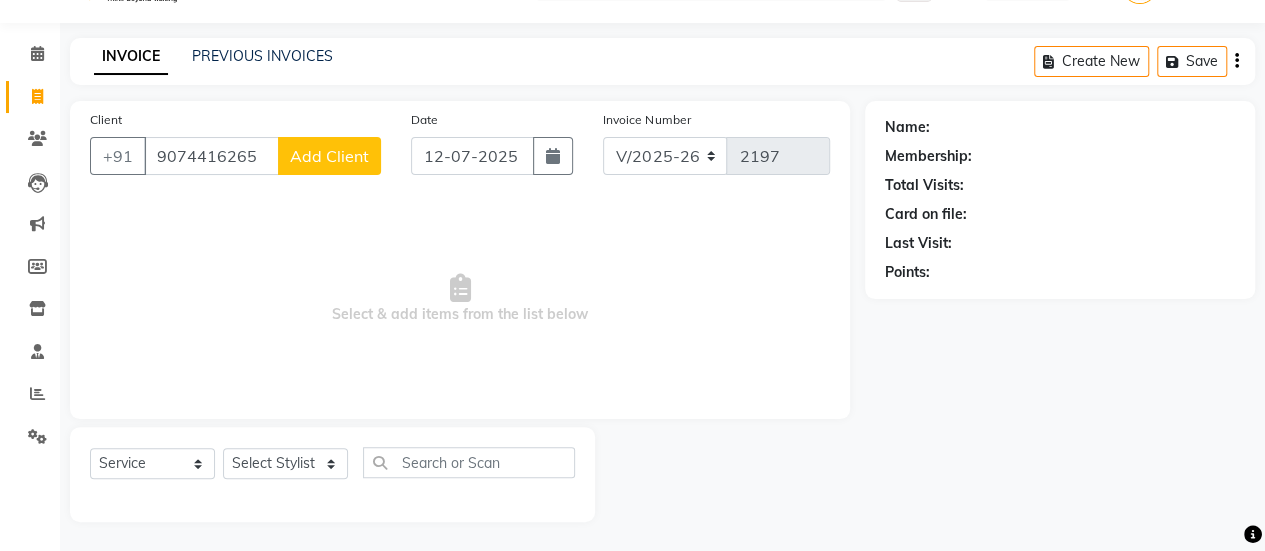 type on "9074416265" 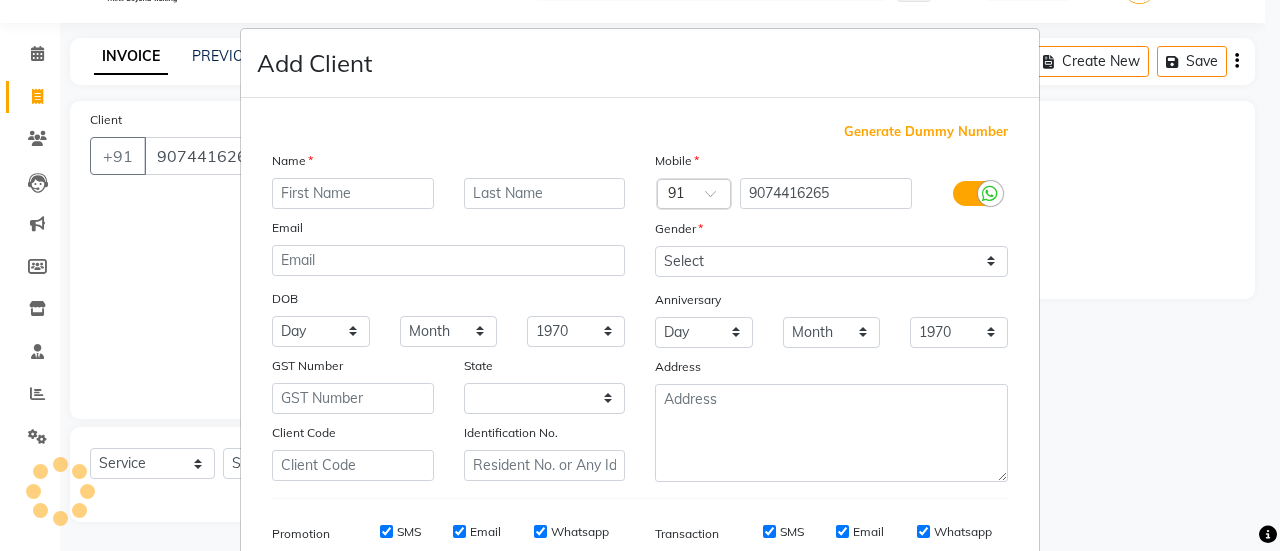 select on "22" 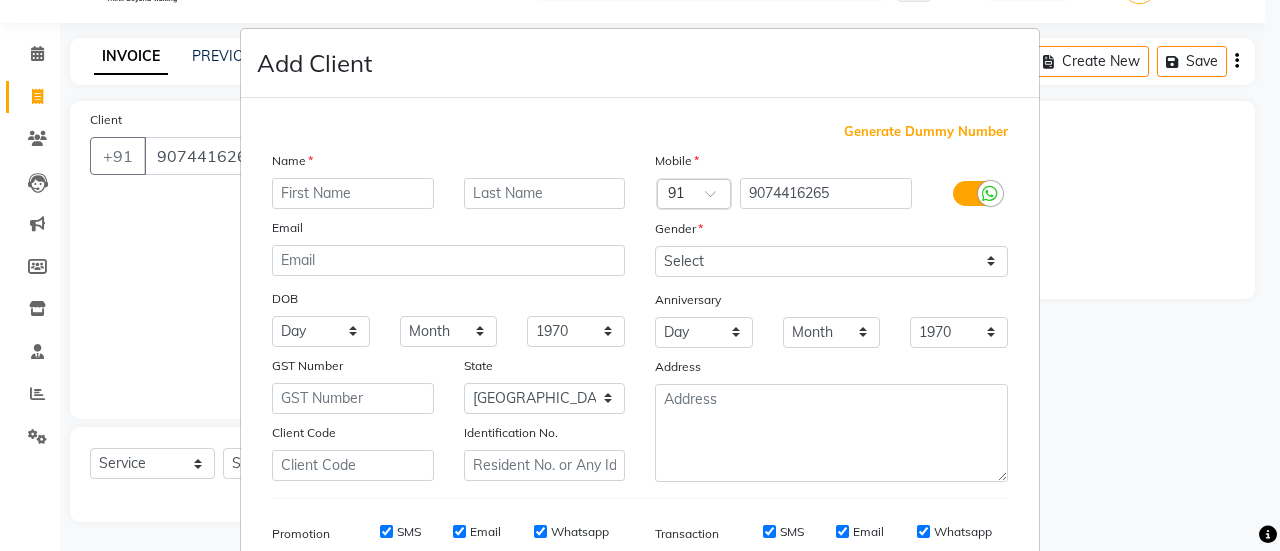 click at bounding box center [353, 193] 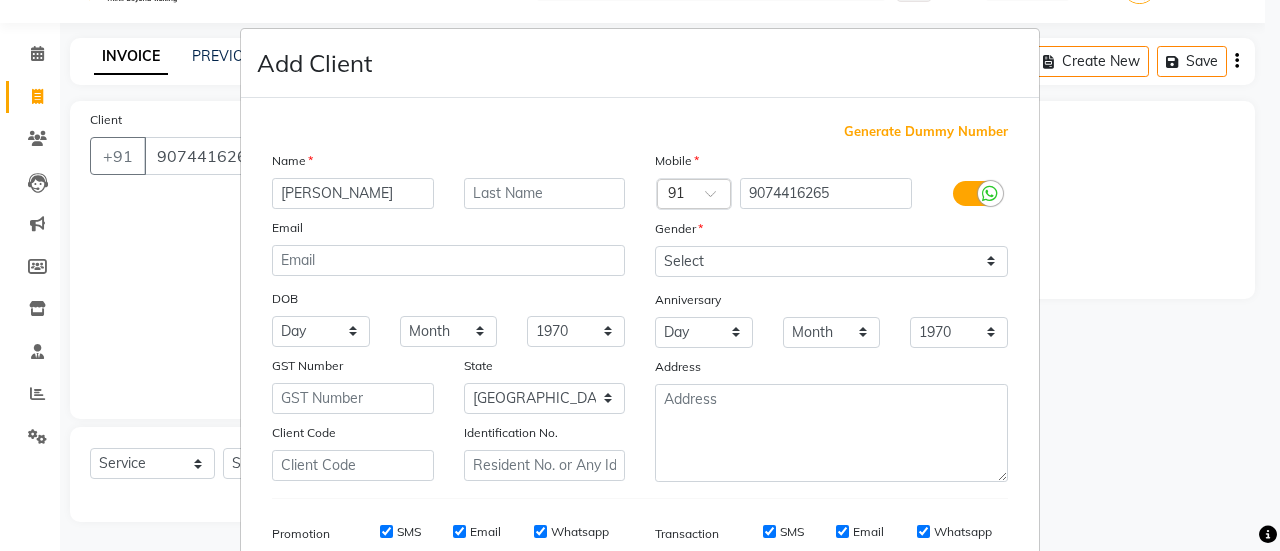 type on "[PERSON_NAME]" 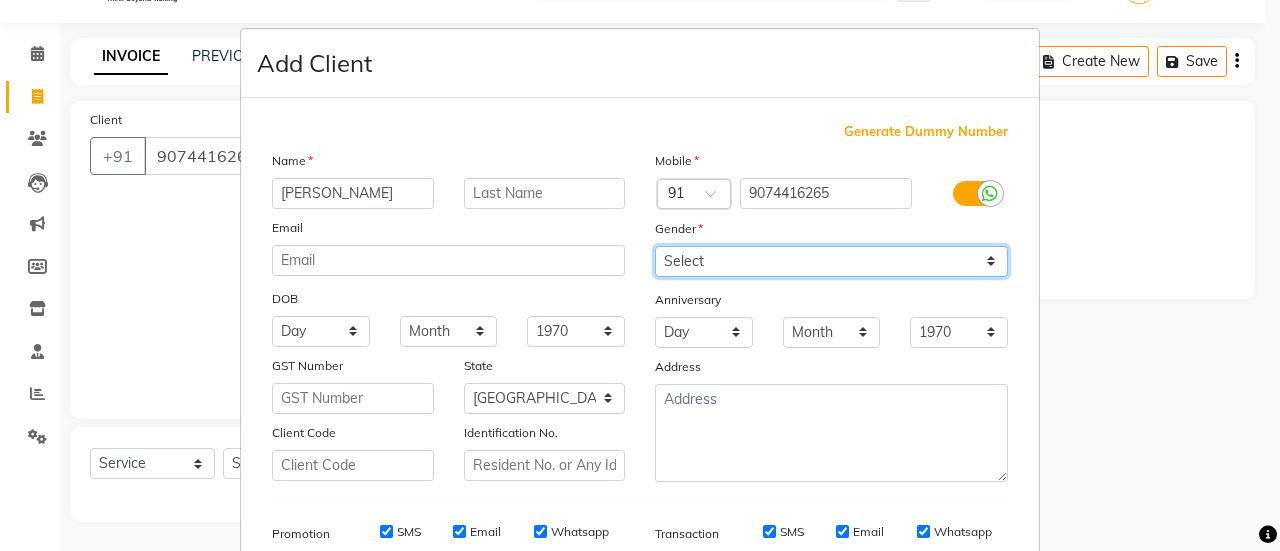 click on "Select [DEMOGRAPHIC_DATA] [DEMOGRAPHIC_DATA] Other Prefer Not To Say" at bounding box center (831, 261) 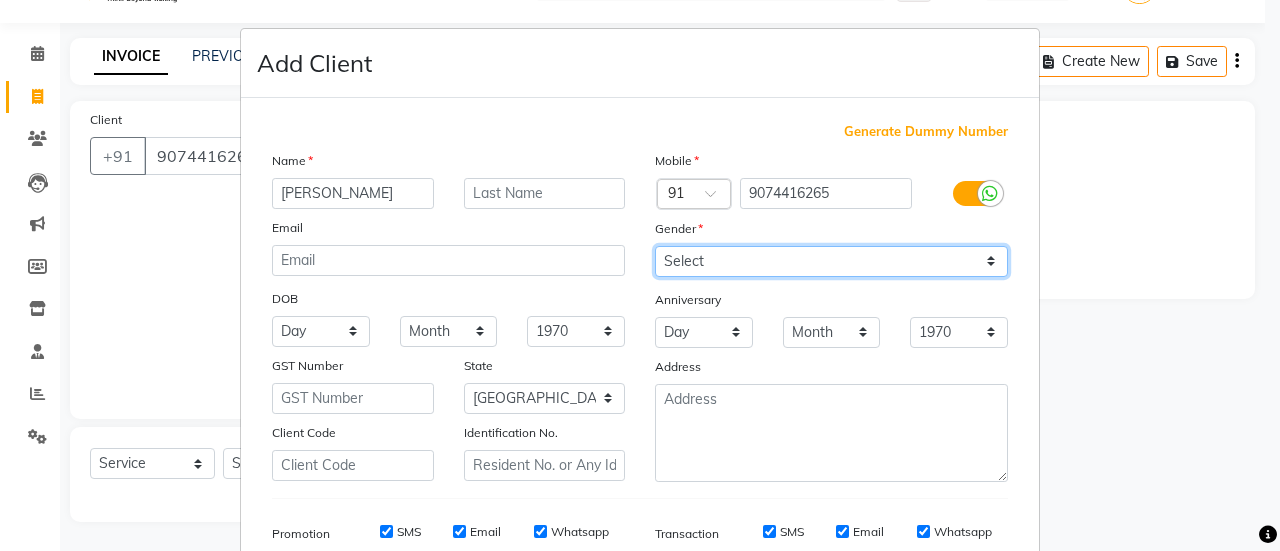 select on "[DEMOGRAPHIC_DATA]" 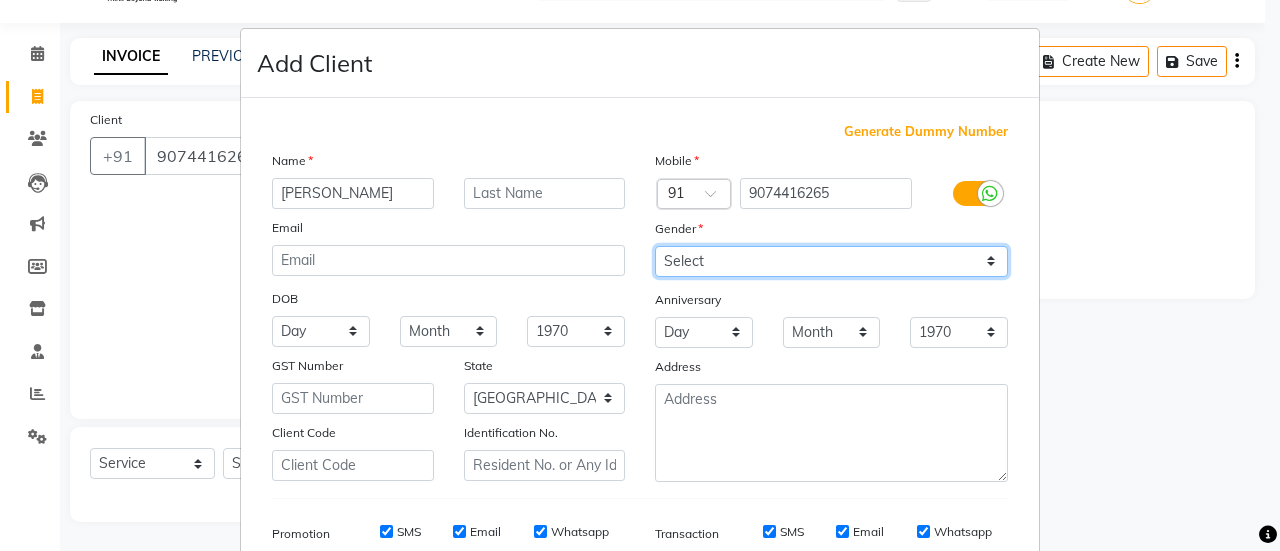 click on "Select [DEMOGRAPHIC_DATA] [DEMOGRAPHIC_DATA] Other Prefer Not To Say" at bounding box center (831, 261) 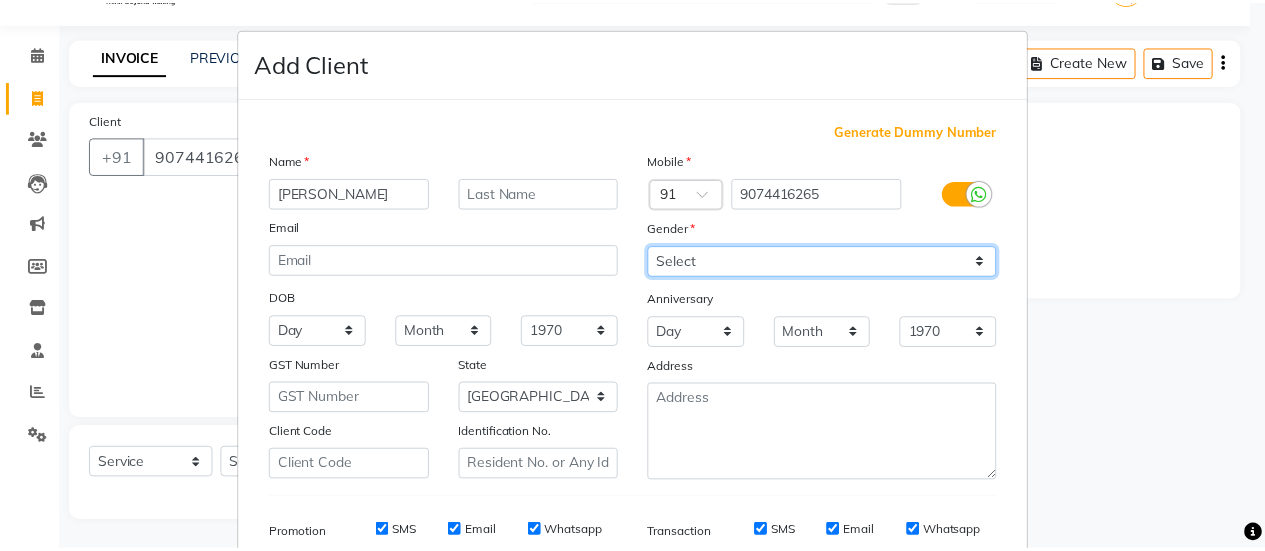 scroll, scrollTop: 294, scrollLeft: 0, axis: vertical 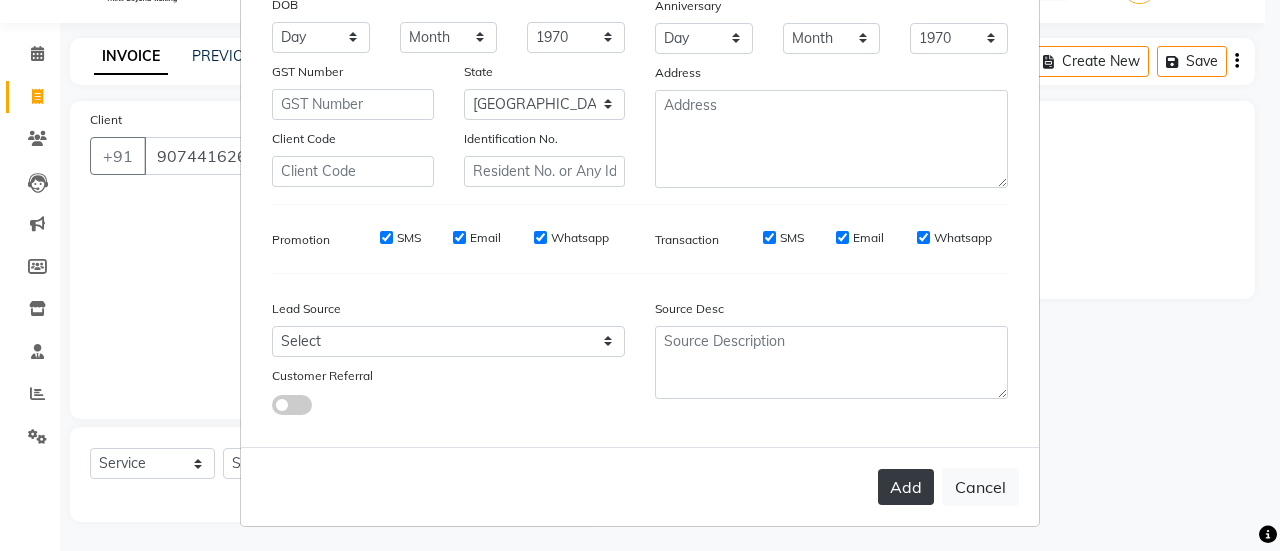 click on "Add" at bounding box center (906, 487) 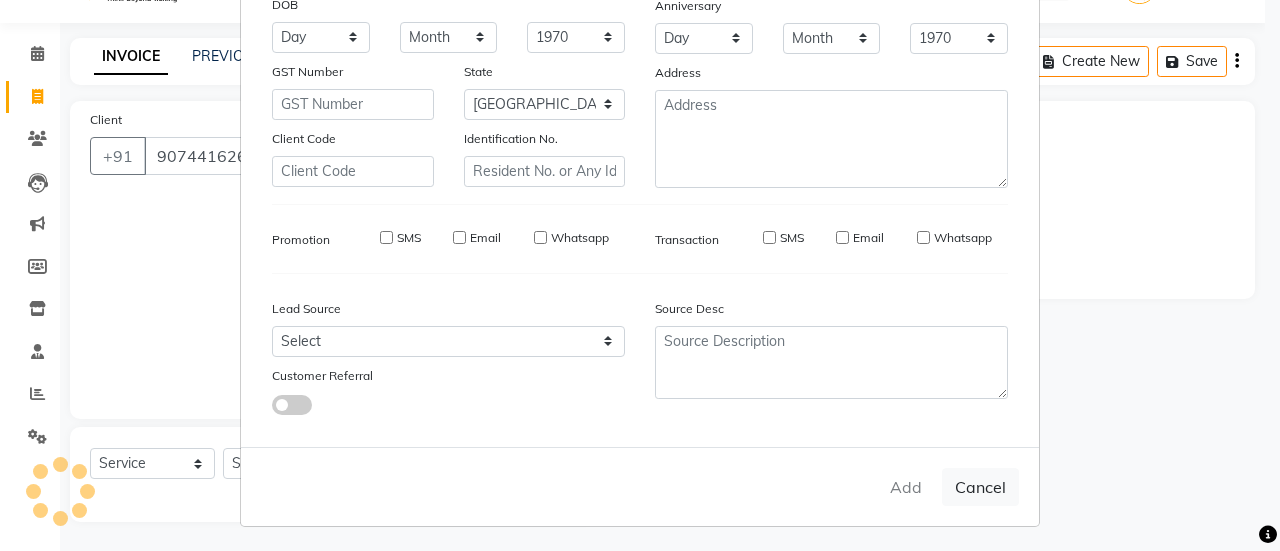 type on "90******65" 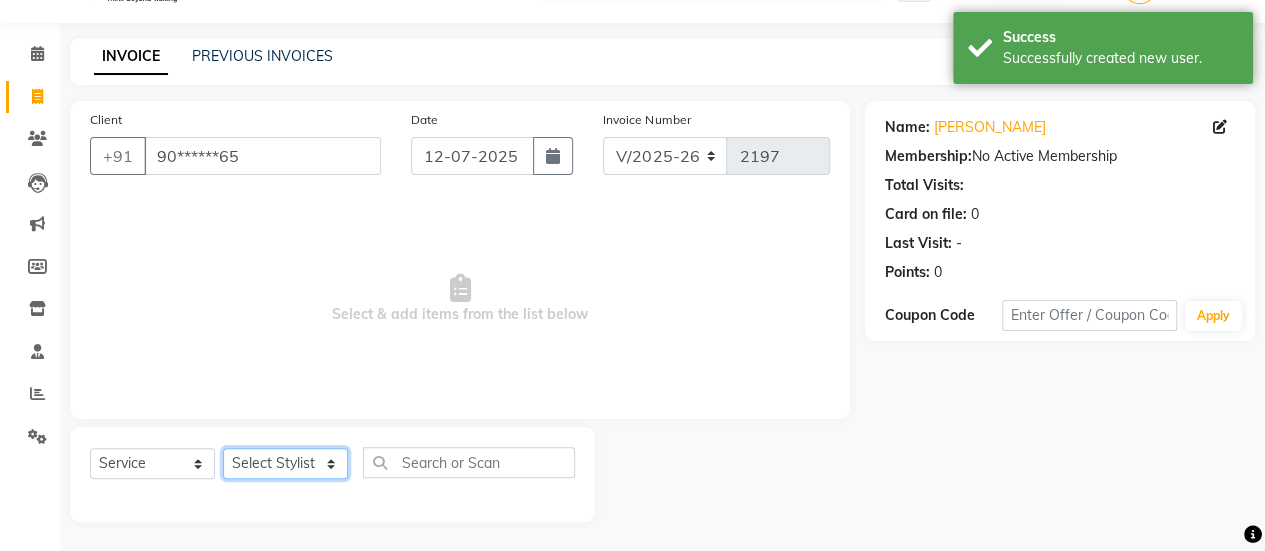 click on "Select Stylist [PERSON_NAME] [PERSON_NAME] Manager [PERSON_NAME] MUSARIK [PERSON_NAME] [PERSON_NAME] [PERSON_NAME] [PERSON_NAME] [PERSON_NAME] [PERSON_NAME] [PERSON_NAME]" 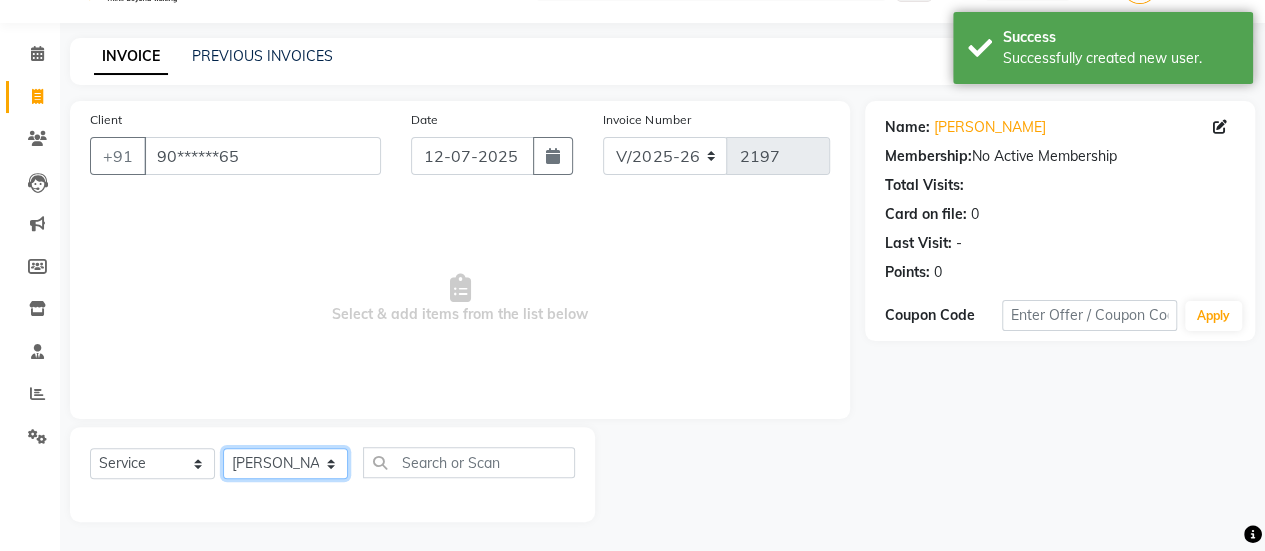 click on "Select Stylist [PERSON_NAME] [PERSON_NAME] Manager [PERSON_NAME] MUSARIK [PERSON_NAME] [PERSON_NAME] [PERSON_NAME] [PERSON_NAME] [PERSON_NAME] [PERSON_NAME] [PERSON_NAME]" 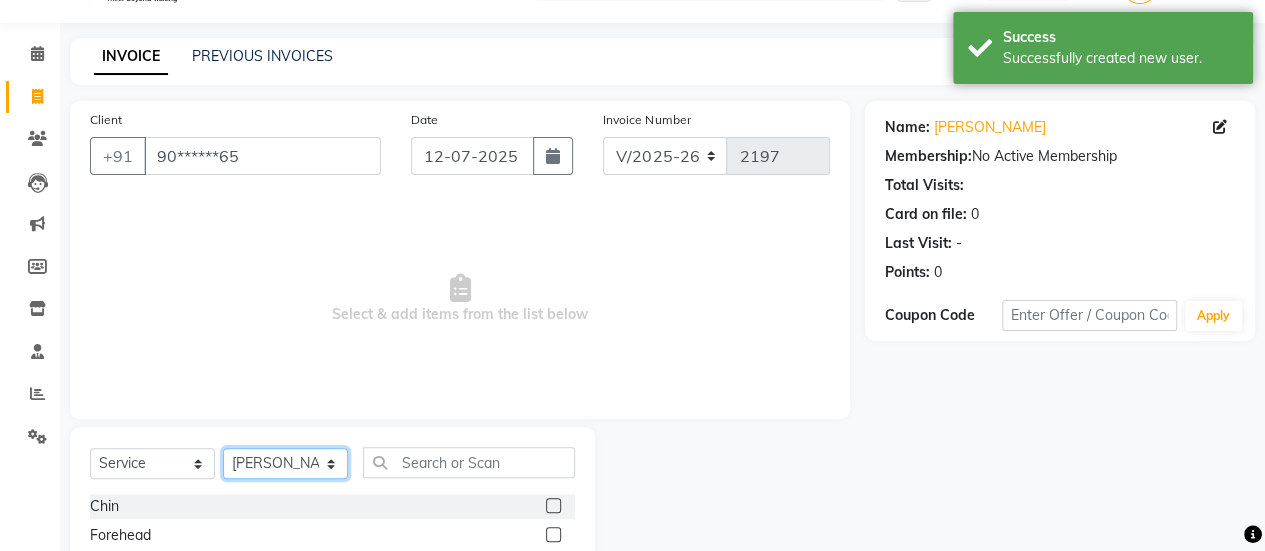 scroll, scrollTop: 249, scrollLeft: 0, axis: vertical 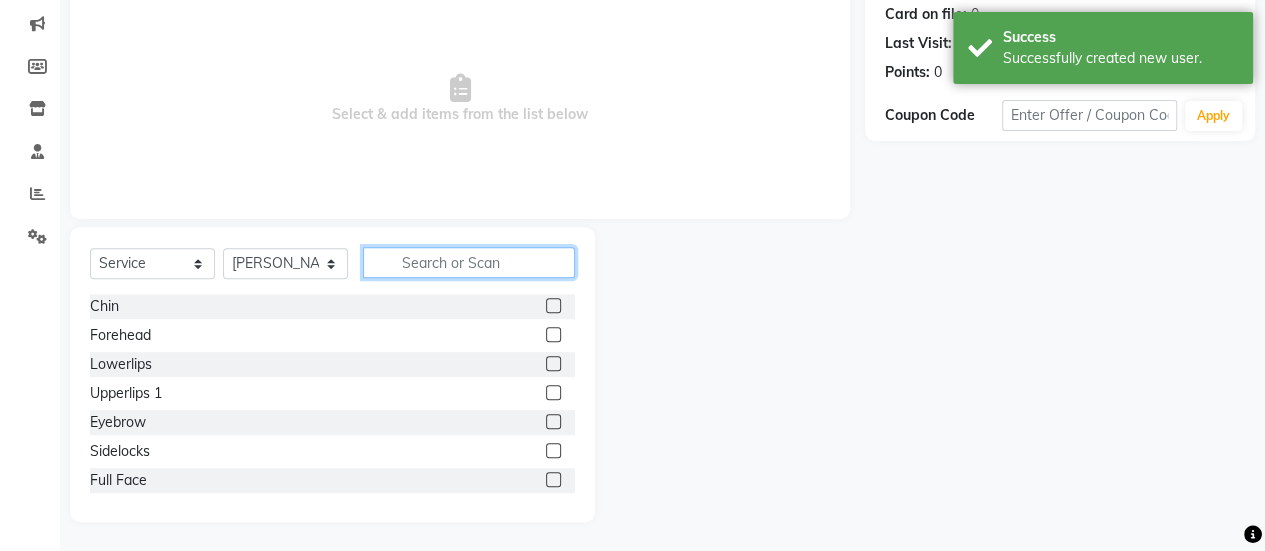 click 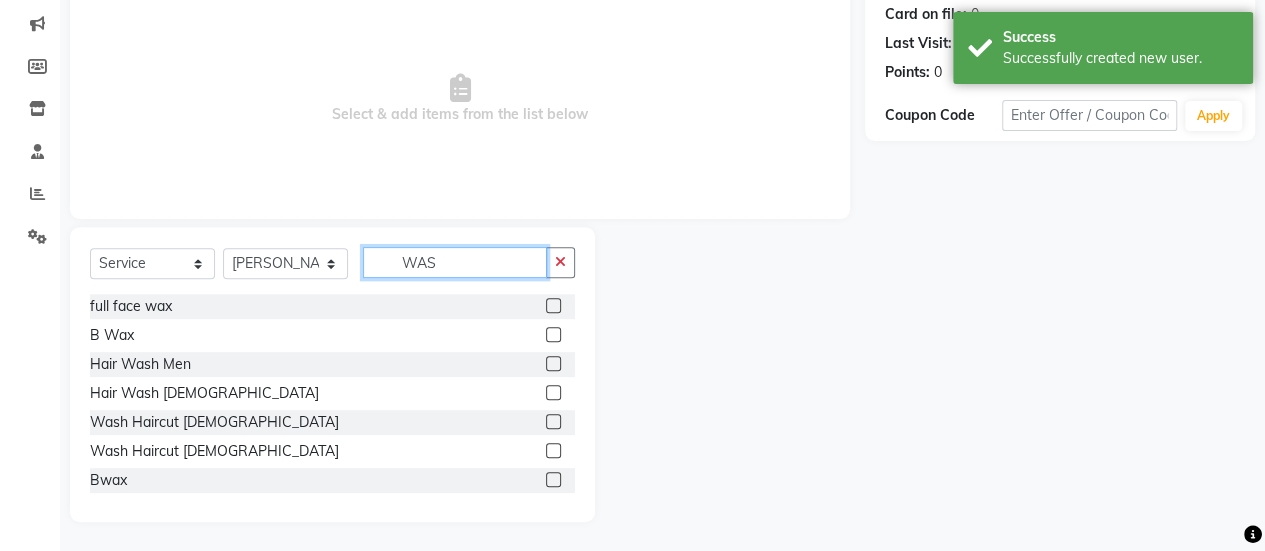 scroll, scrollTop: 165, scrollLeft: 0, axis: vertical 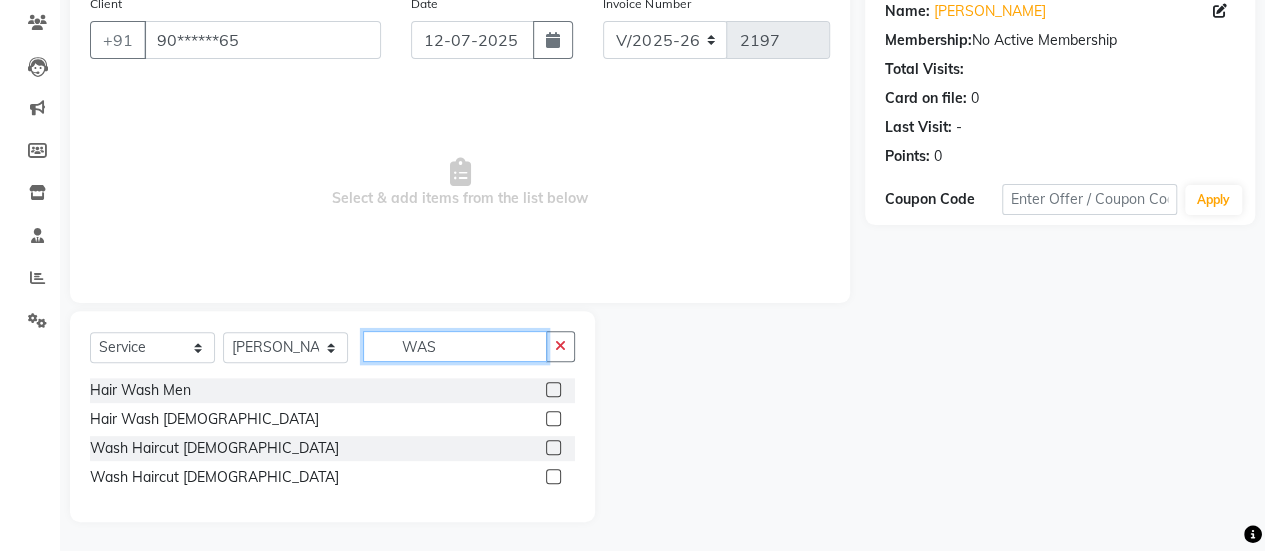 type on "WAS" 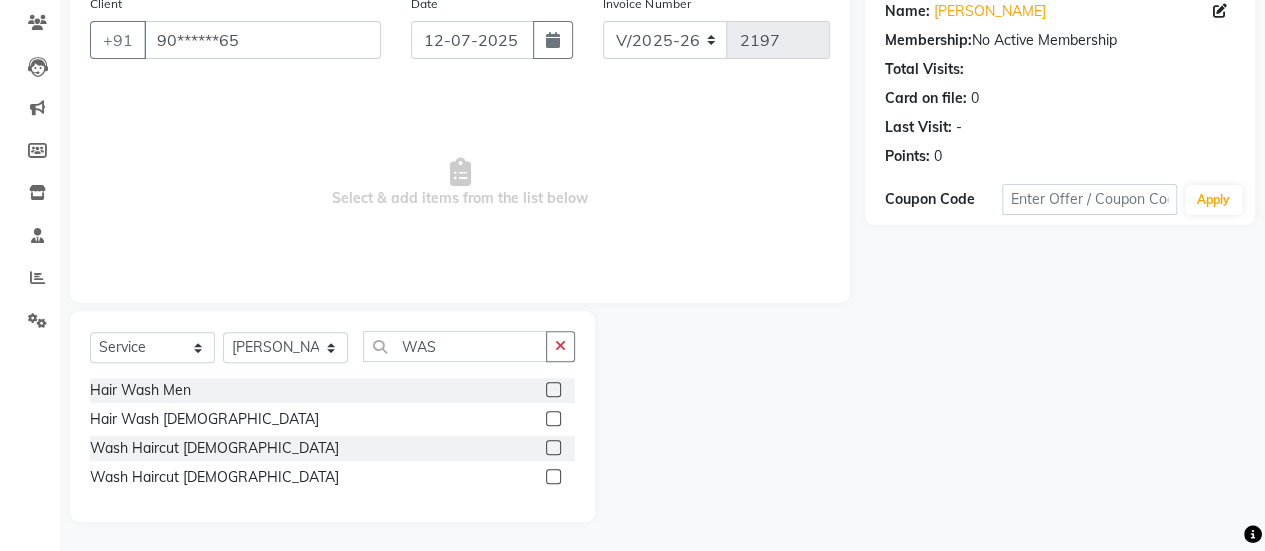 click 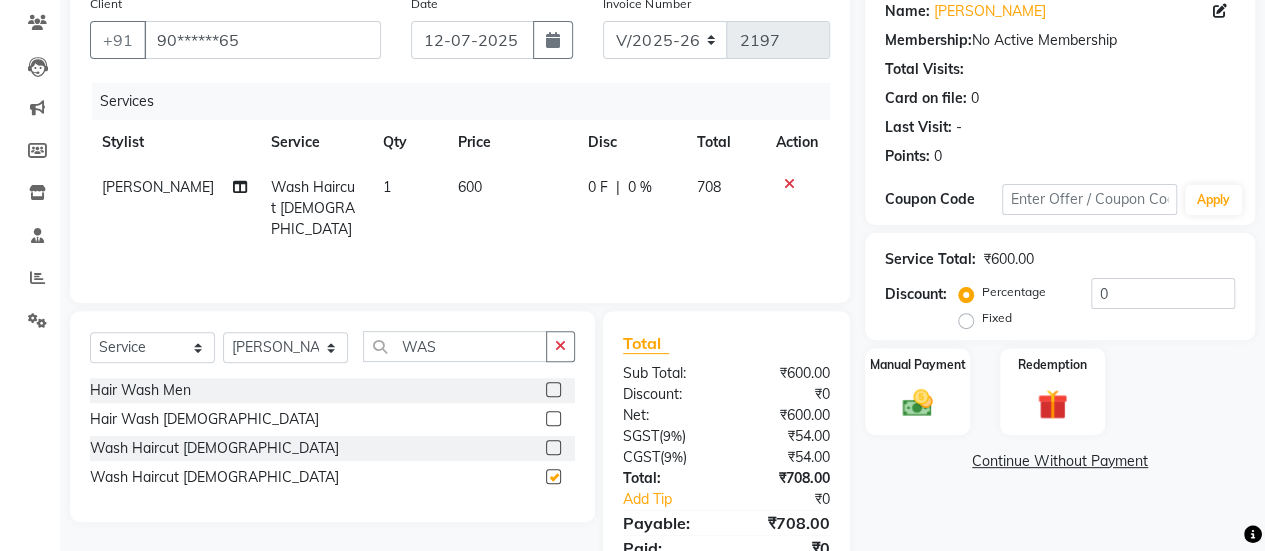 checkbox on "false" 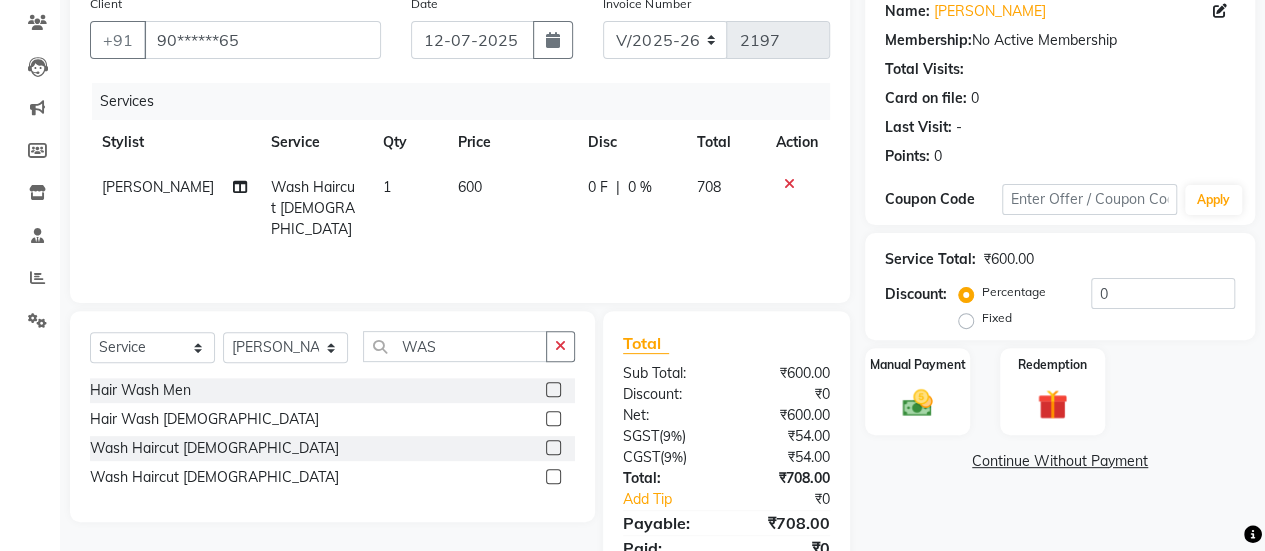 click on "600" 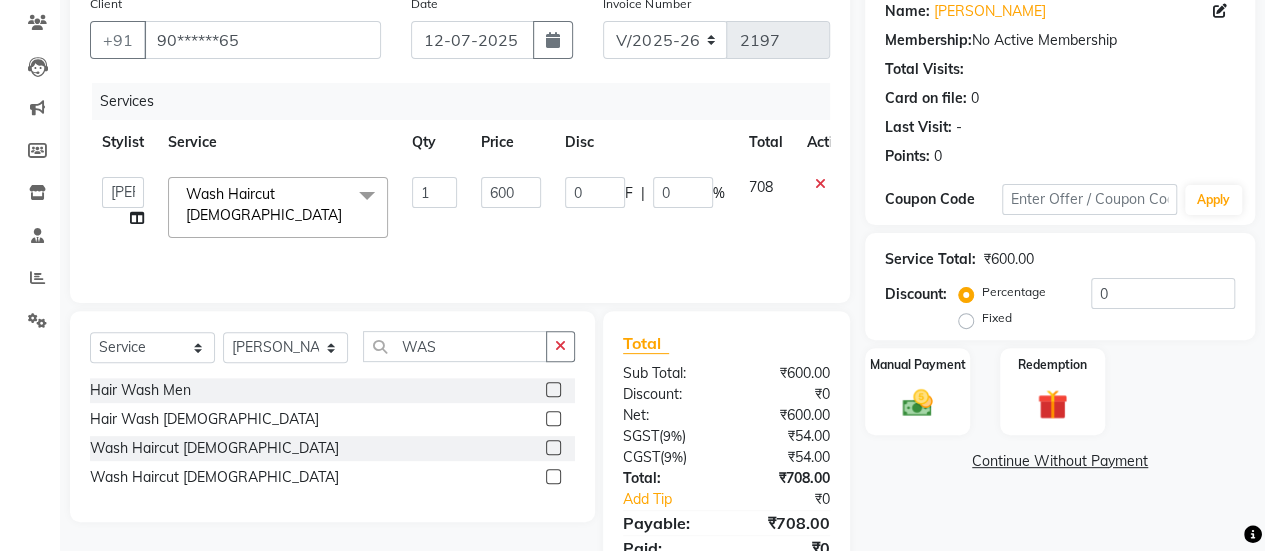 click on "600" 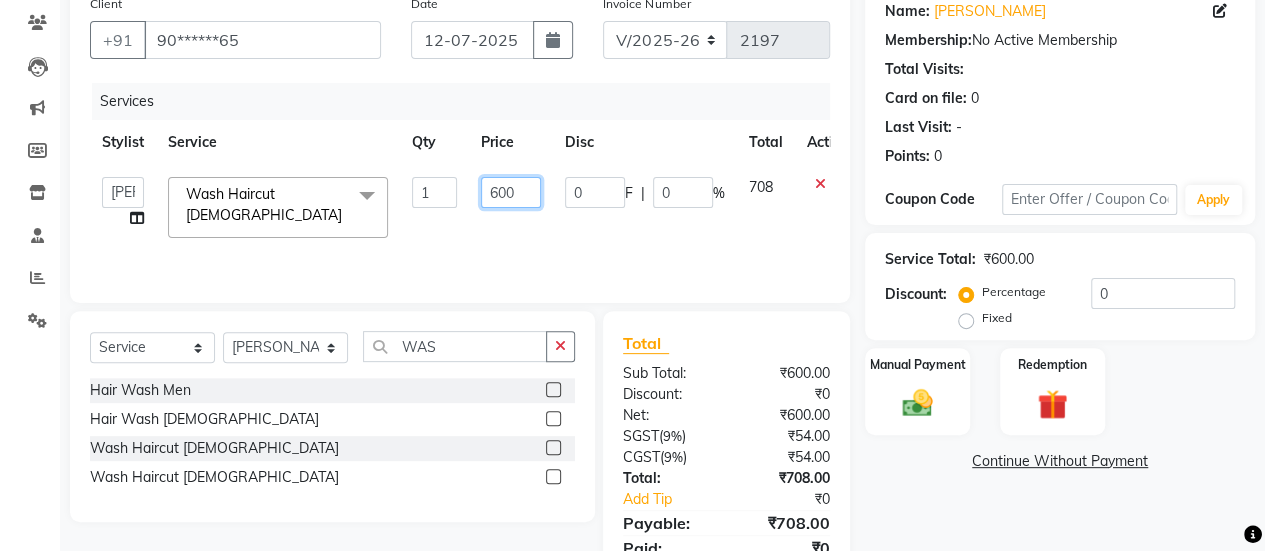 click on "600" 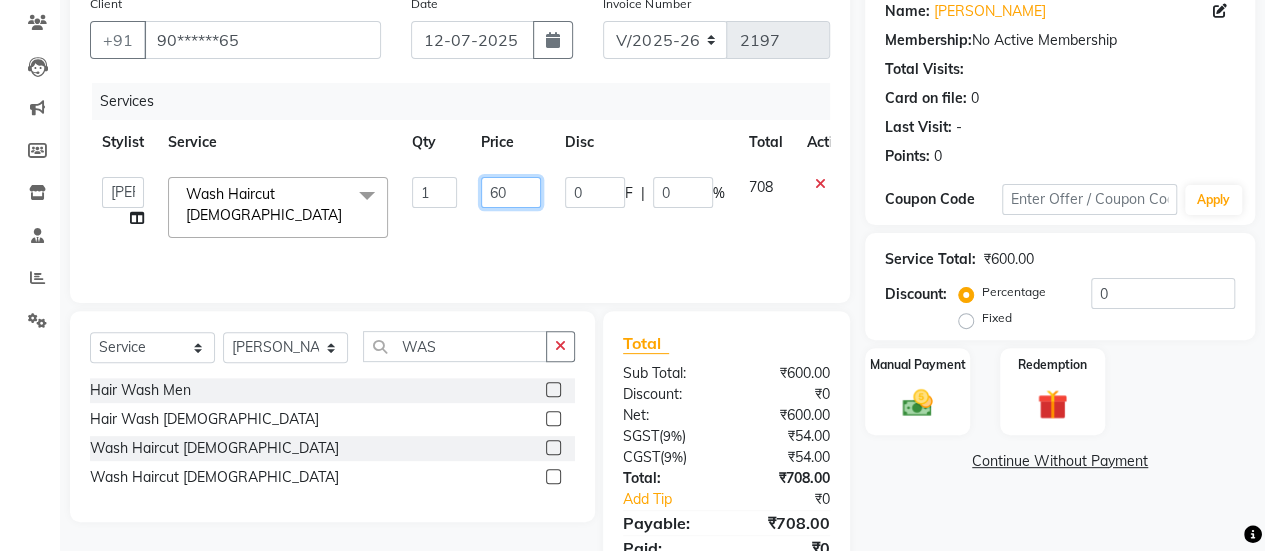 type on "6" 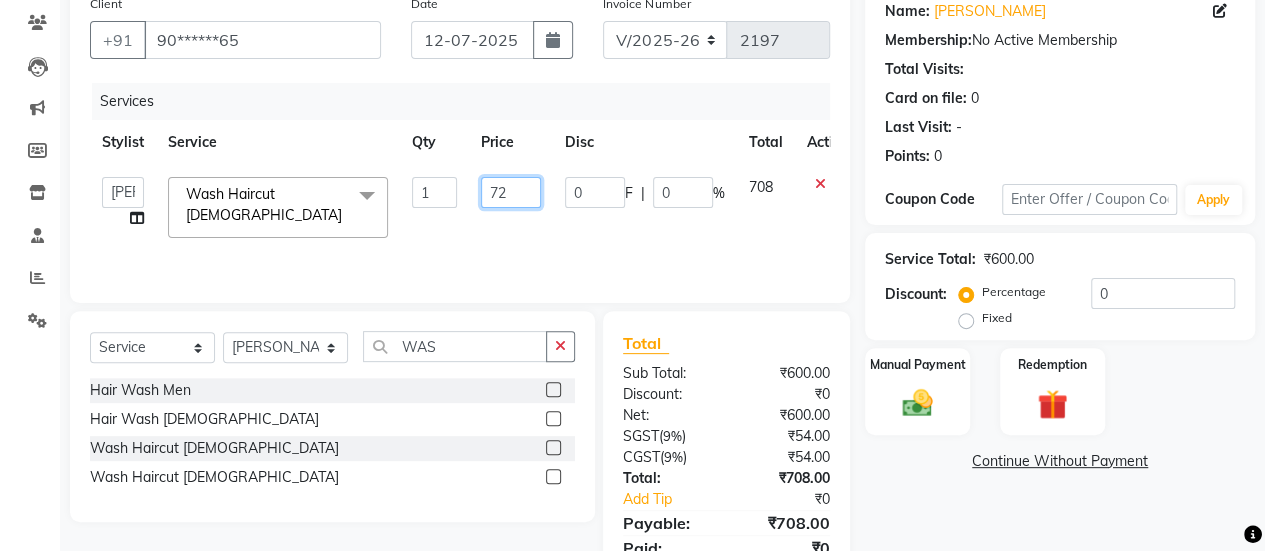 type on "720" 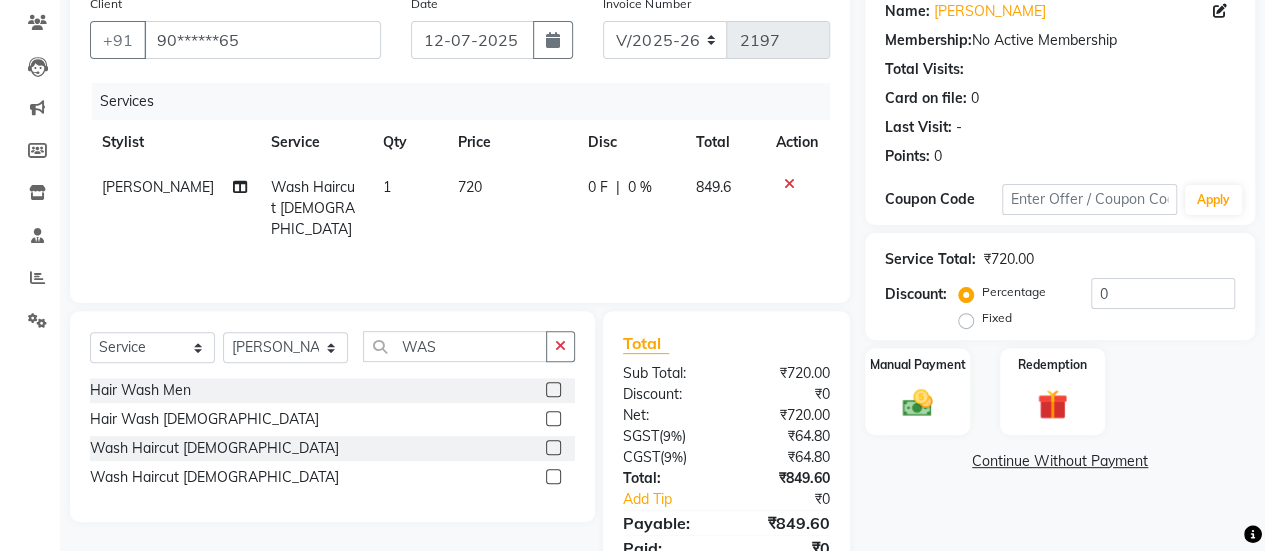 click on "Services Stylist Service Qty Price Disc Total Action [PERSON_NAME] Wash Haircut [DEMOGRAPHIC_DATA] 1 720 0 F | 0 % 849.6" 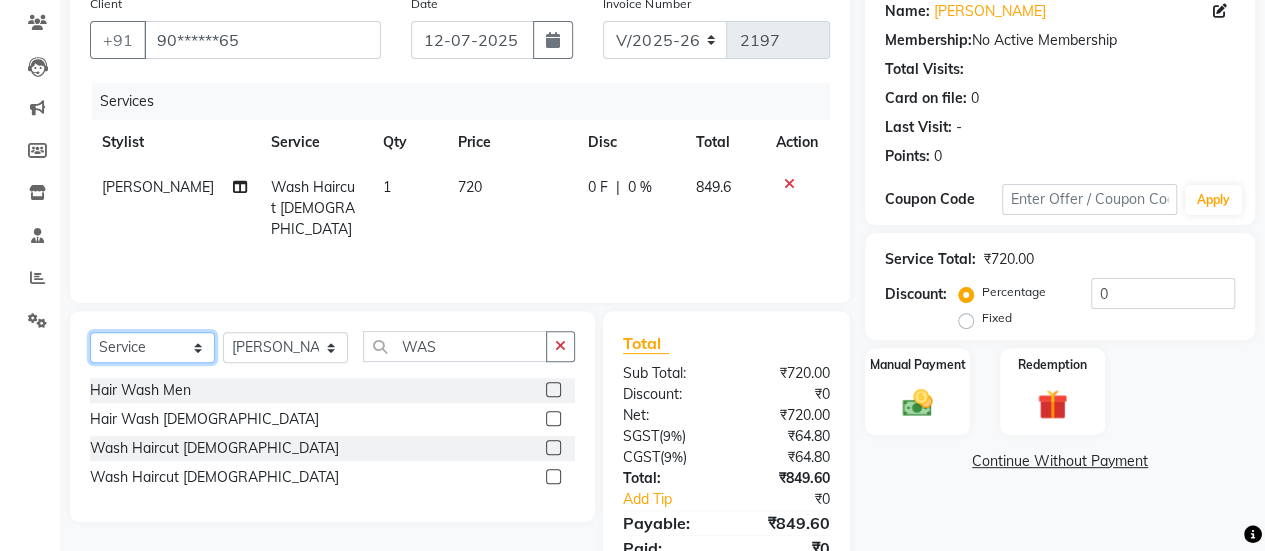 click on "Select  Service  Product  Membership  Package Voucher Prepaid Gift Card" 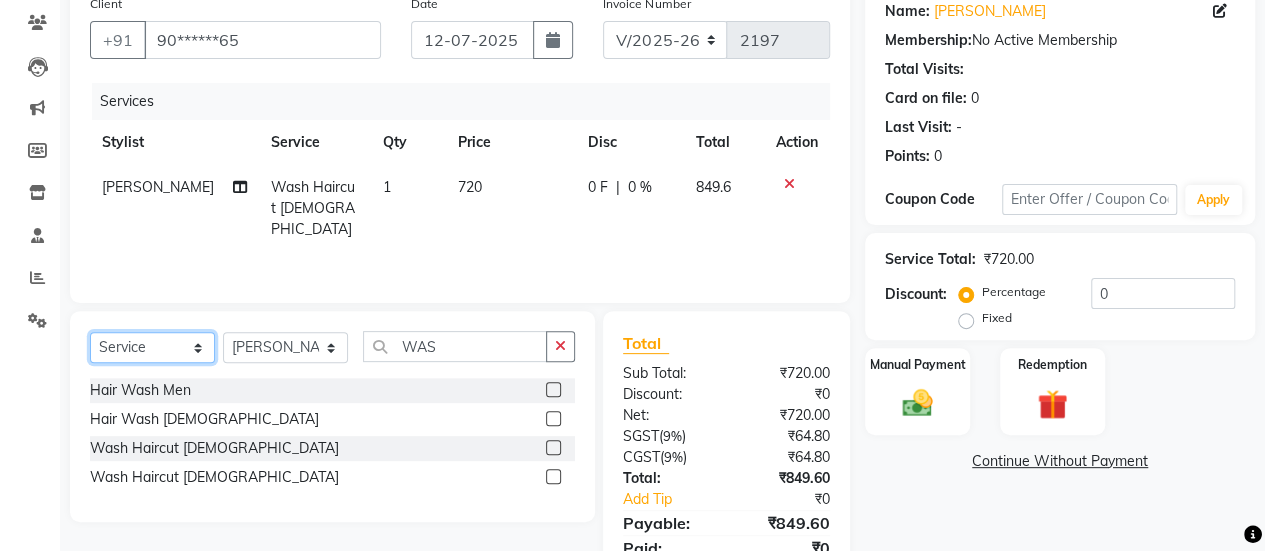 select on "product" 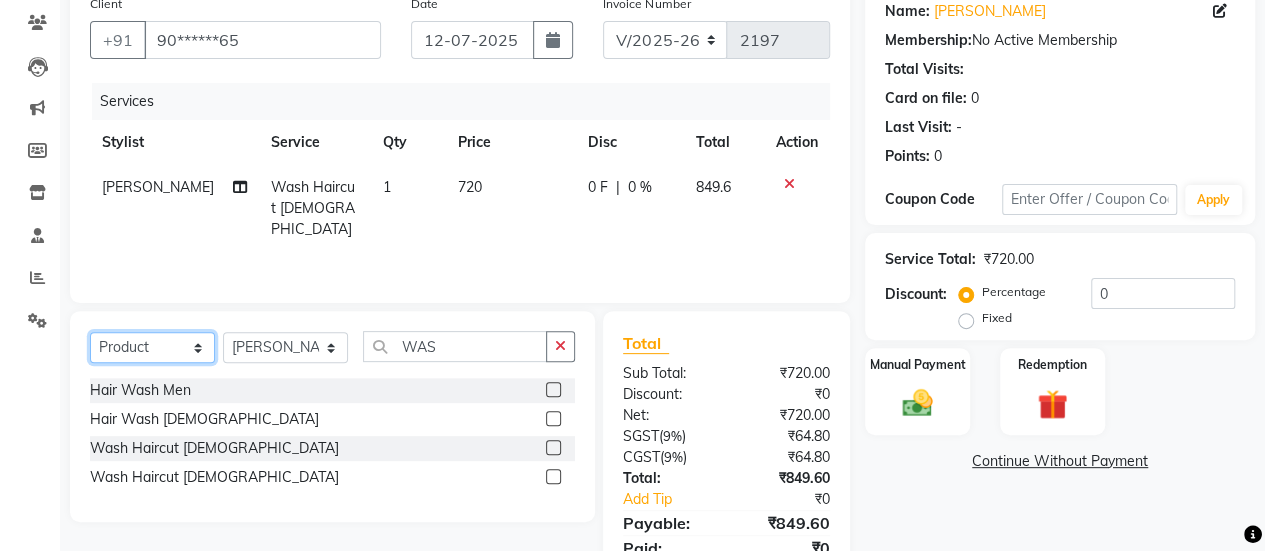 click on "Select  Service  Product  Membership  Package Voucher Prepaid Gift Card" 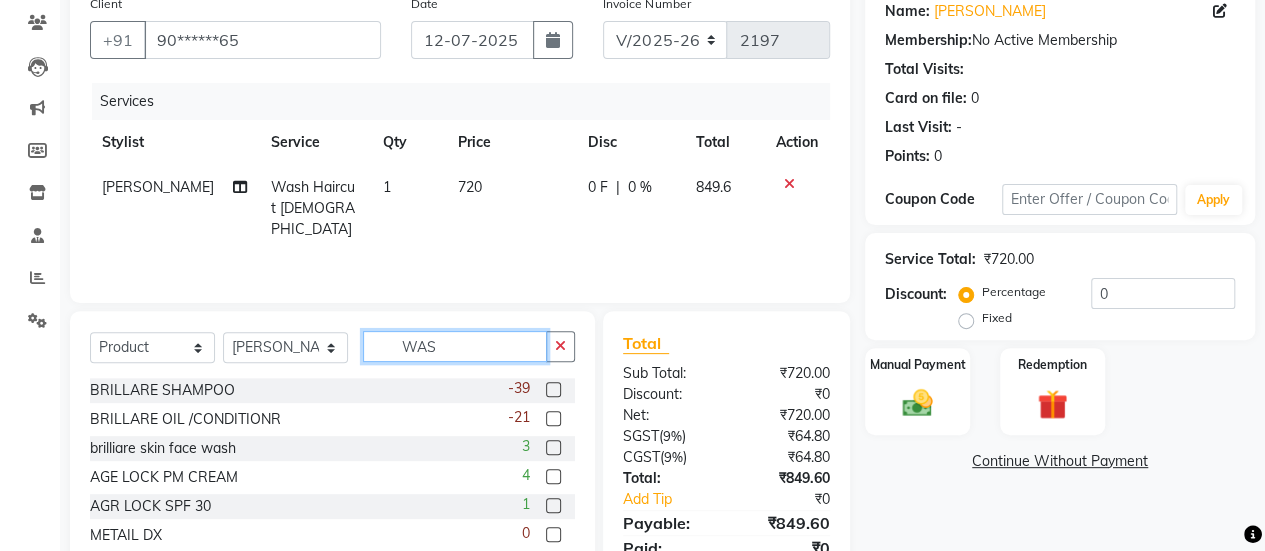 click on "WAS" 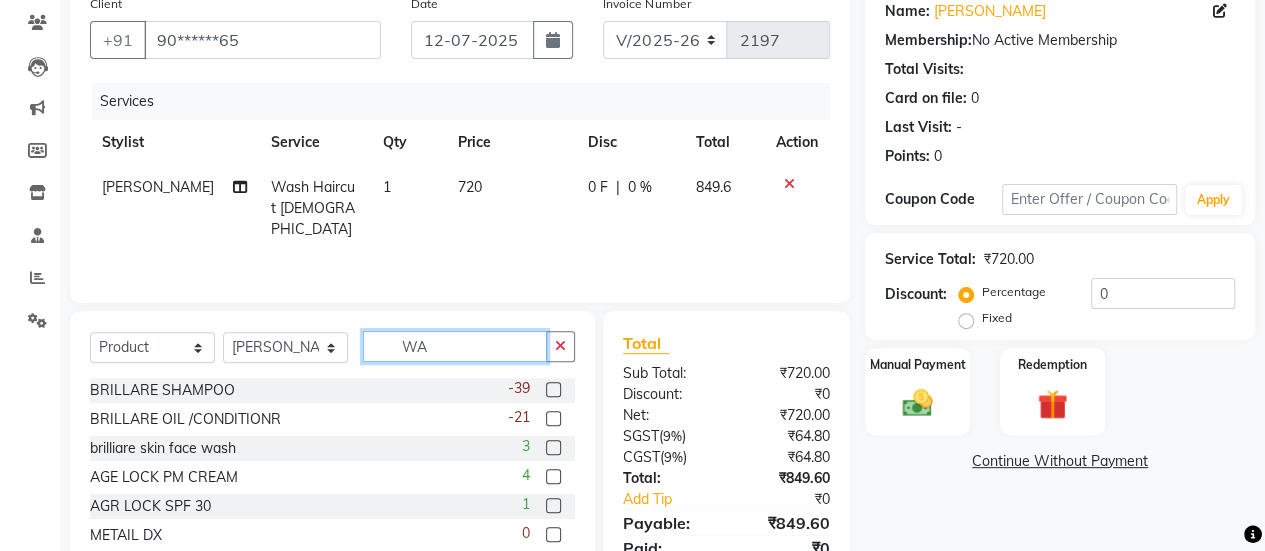 type on "W" 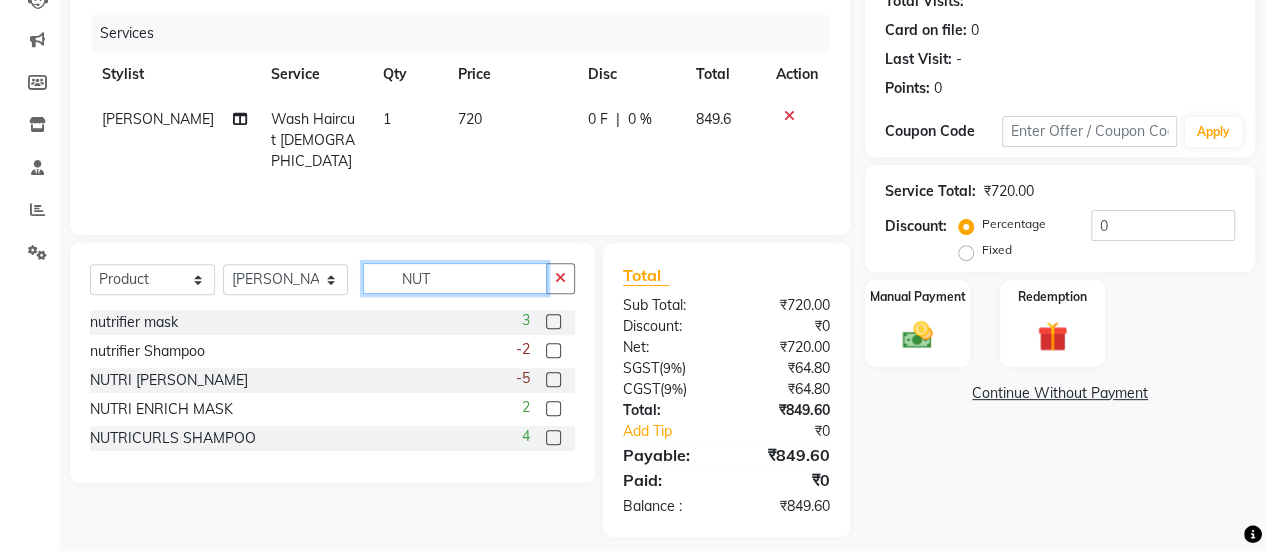 scroll, scrollTop: 247, scrollLeft: 0, axis: vertical 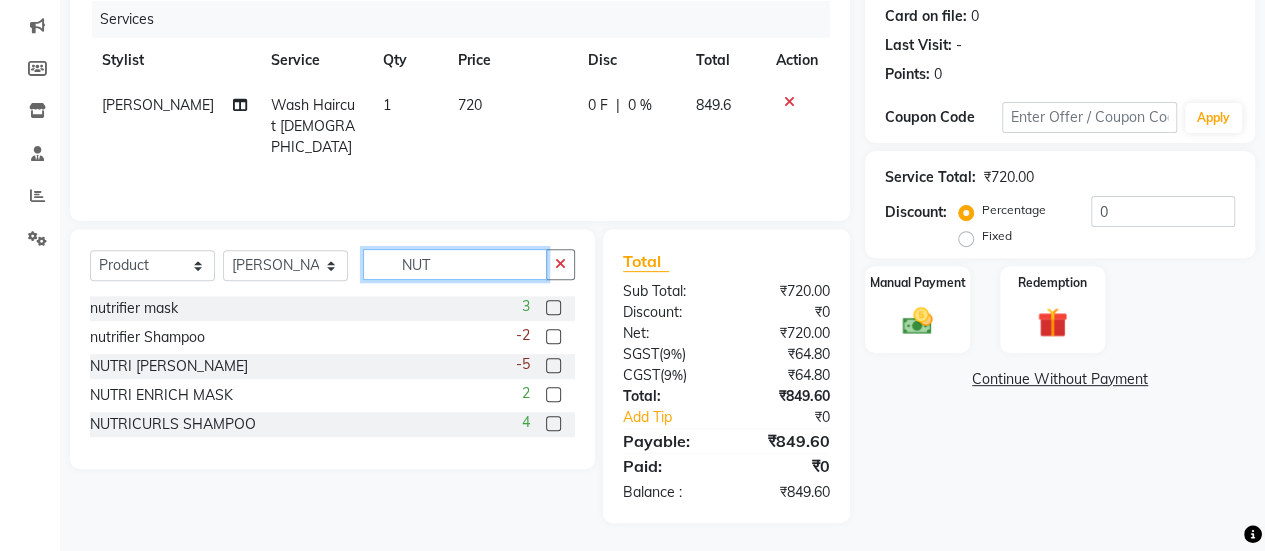 type on "NUT" 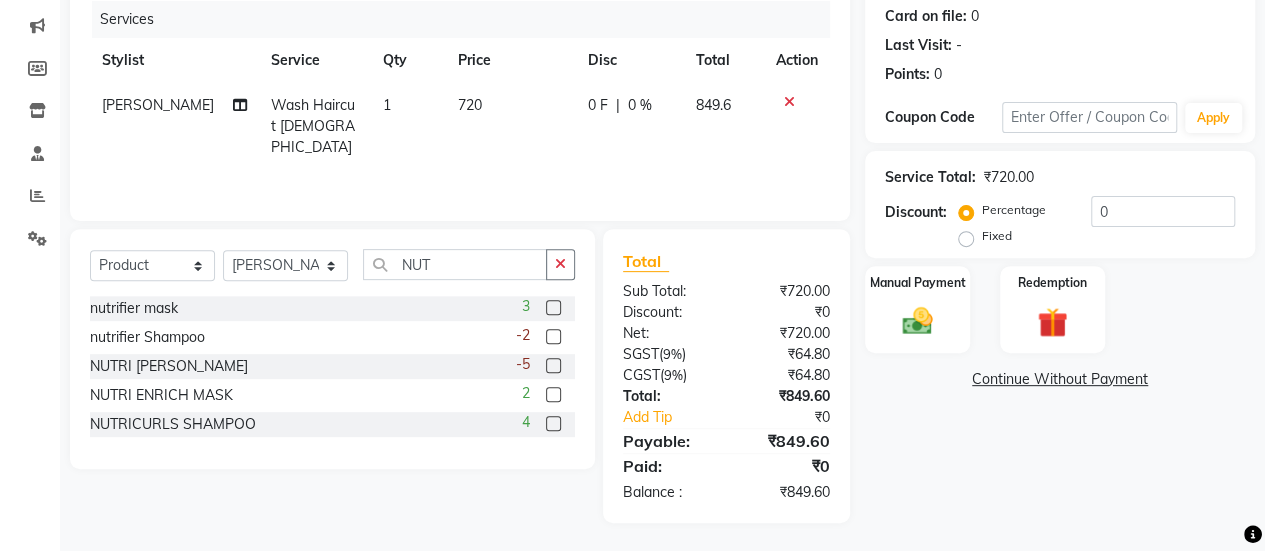 click 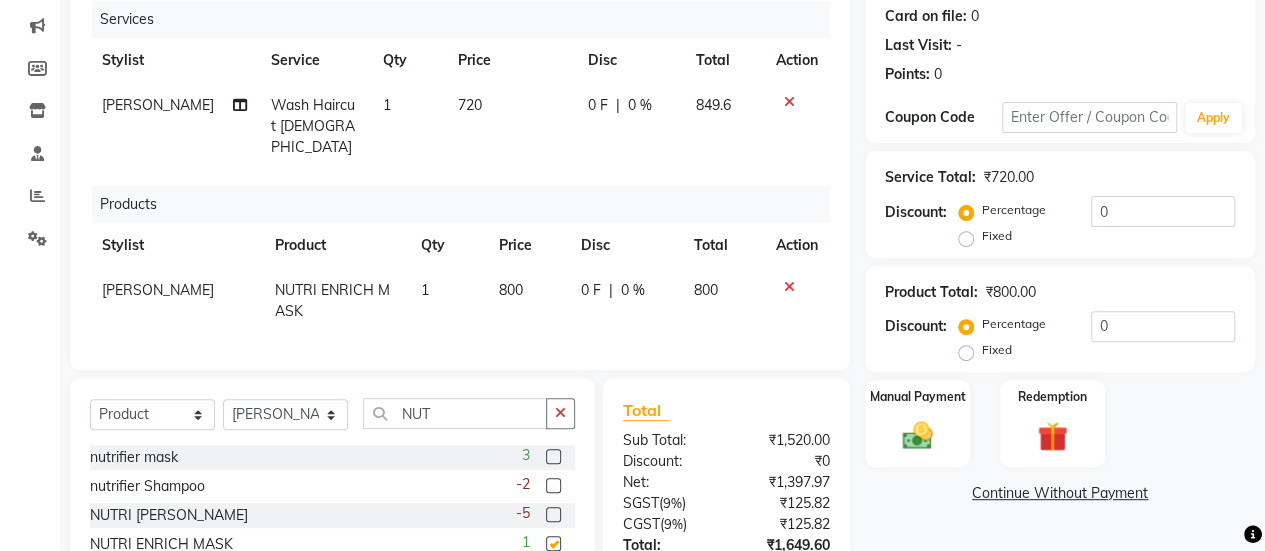 checkbox on "false" 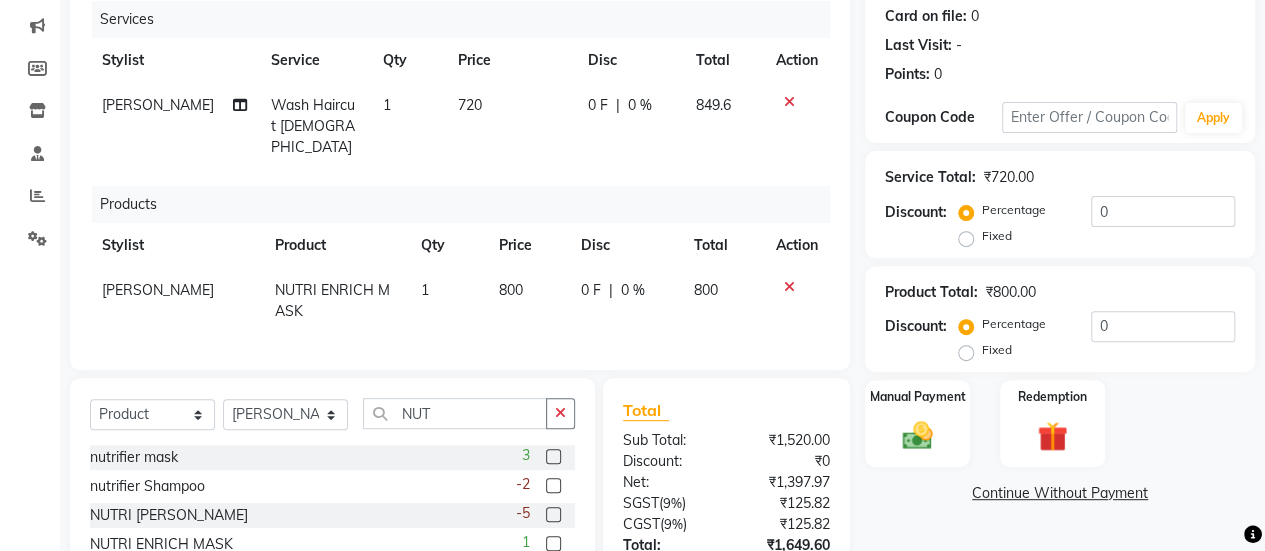 click on "800" 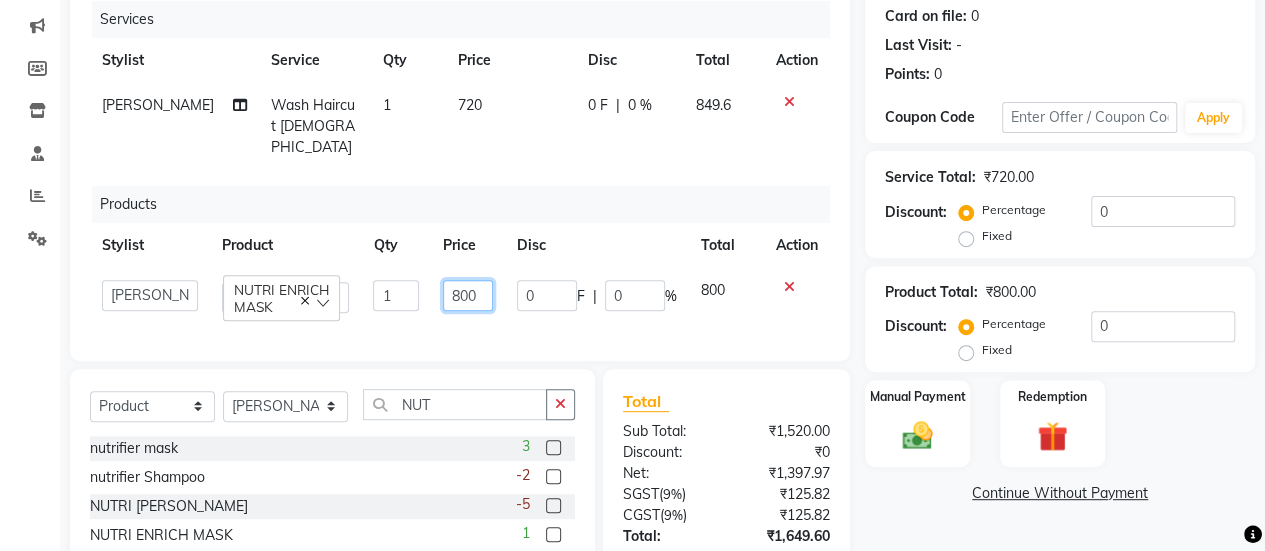 click on "800" 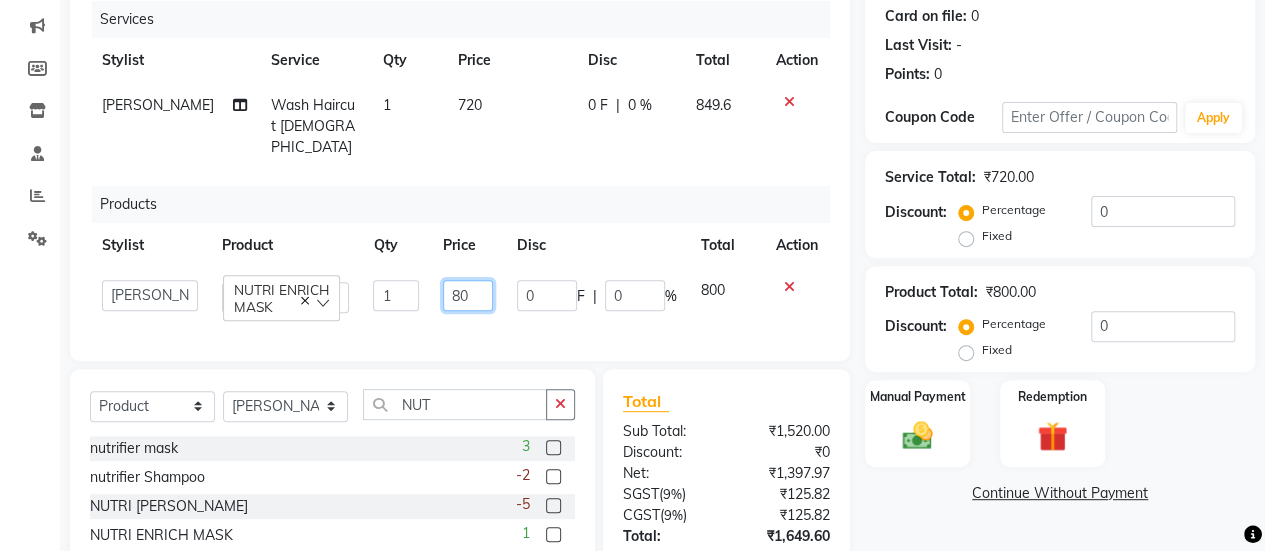 type on "8" 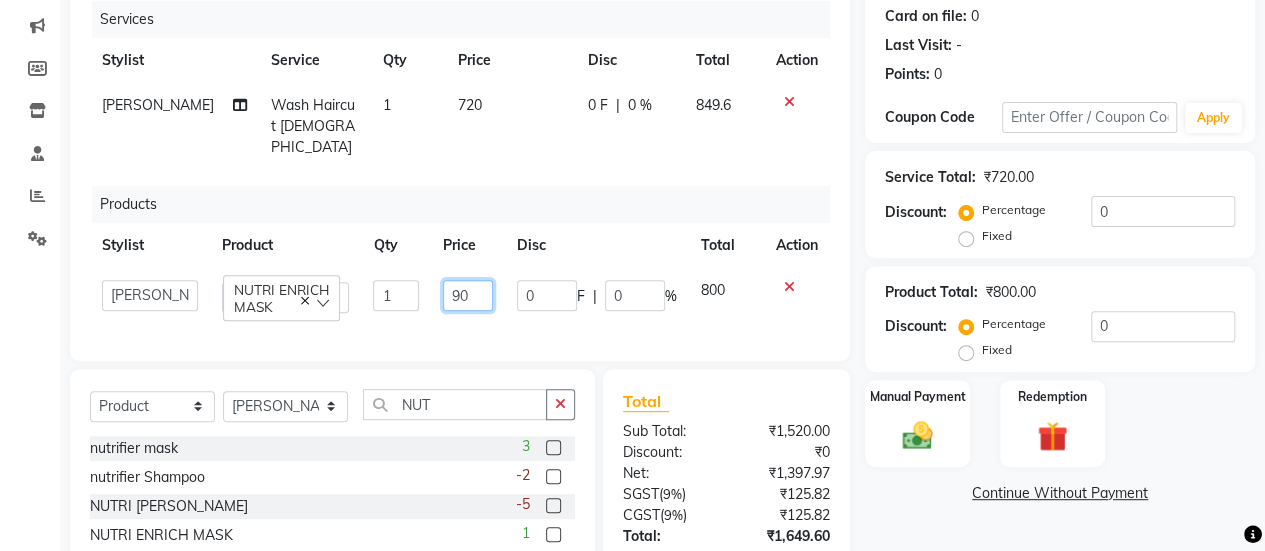 type on "900" 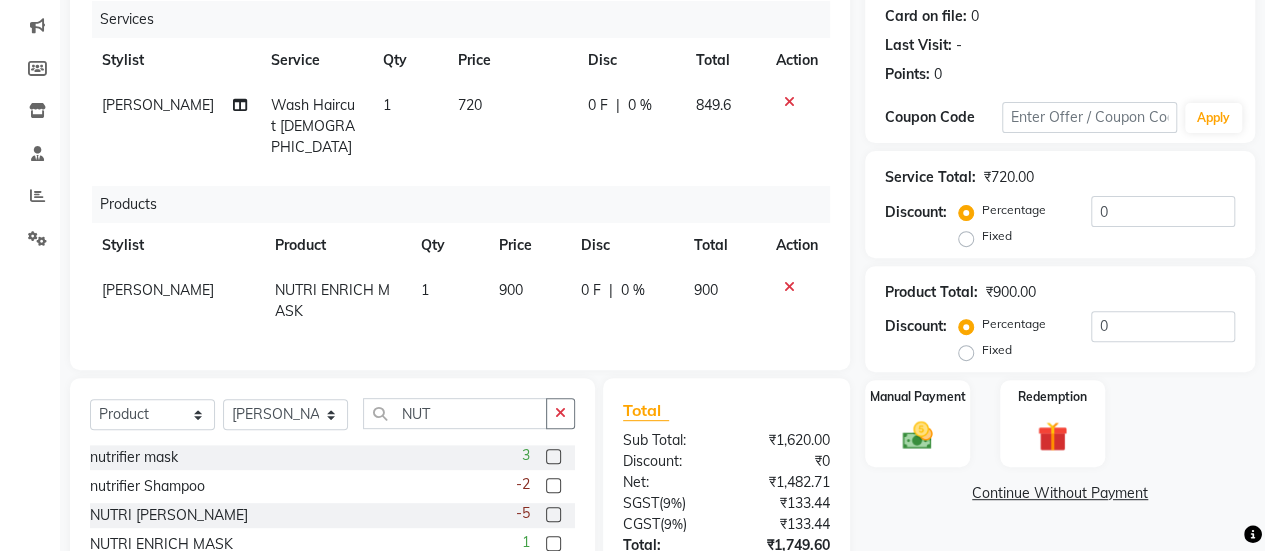 click on "[PERSON_NAME] NUTRI ENRICH MASK 1 900 0 F | 0 % 900" 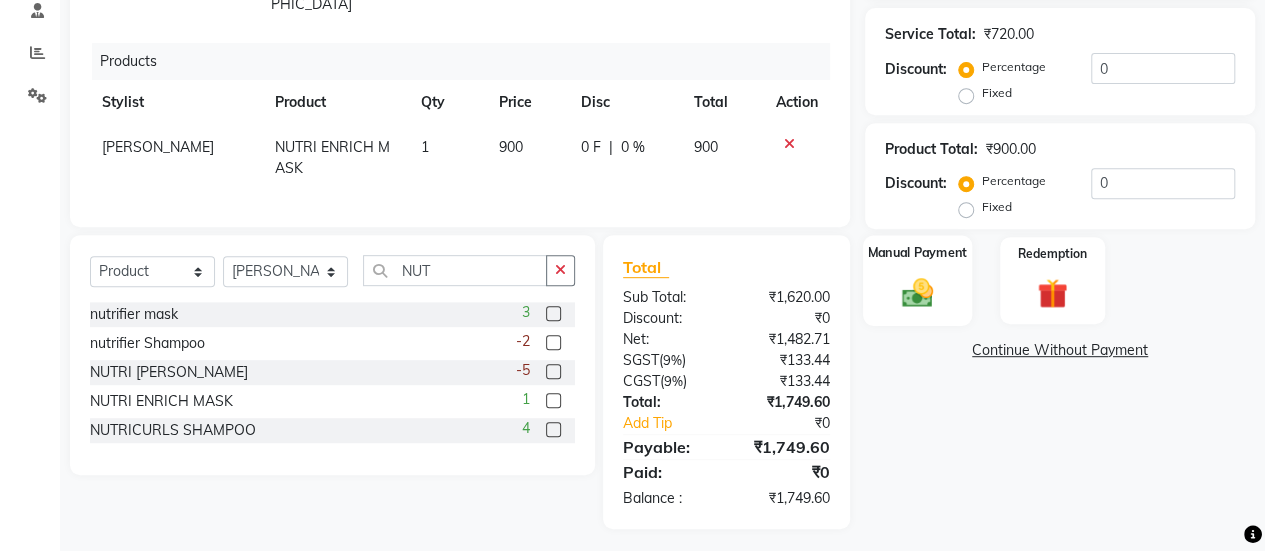 click 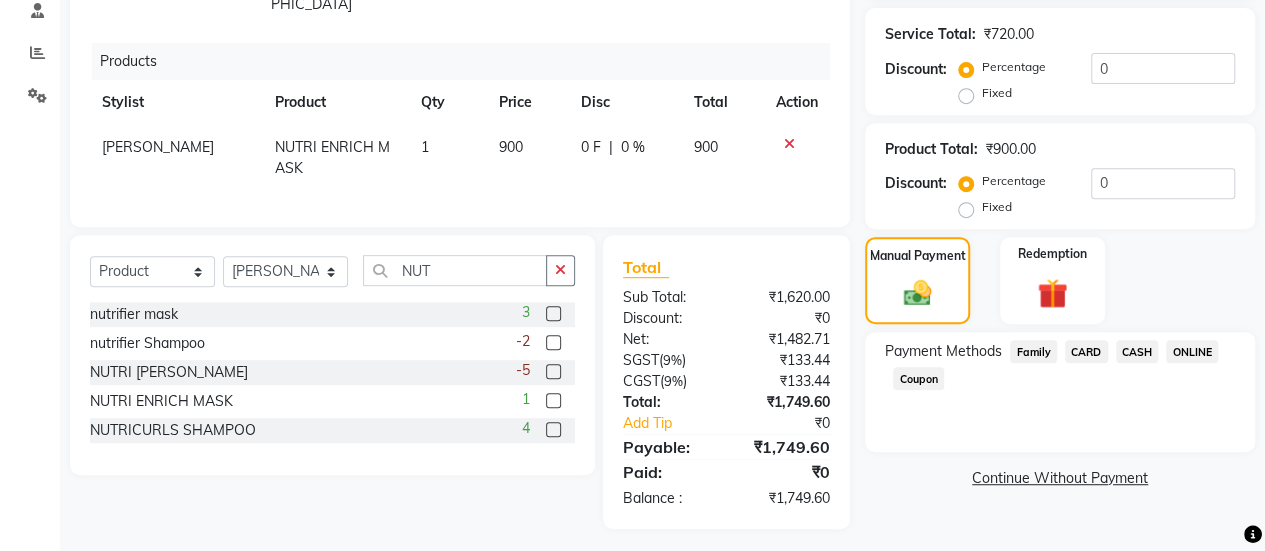 click on "ONLINE" 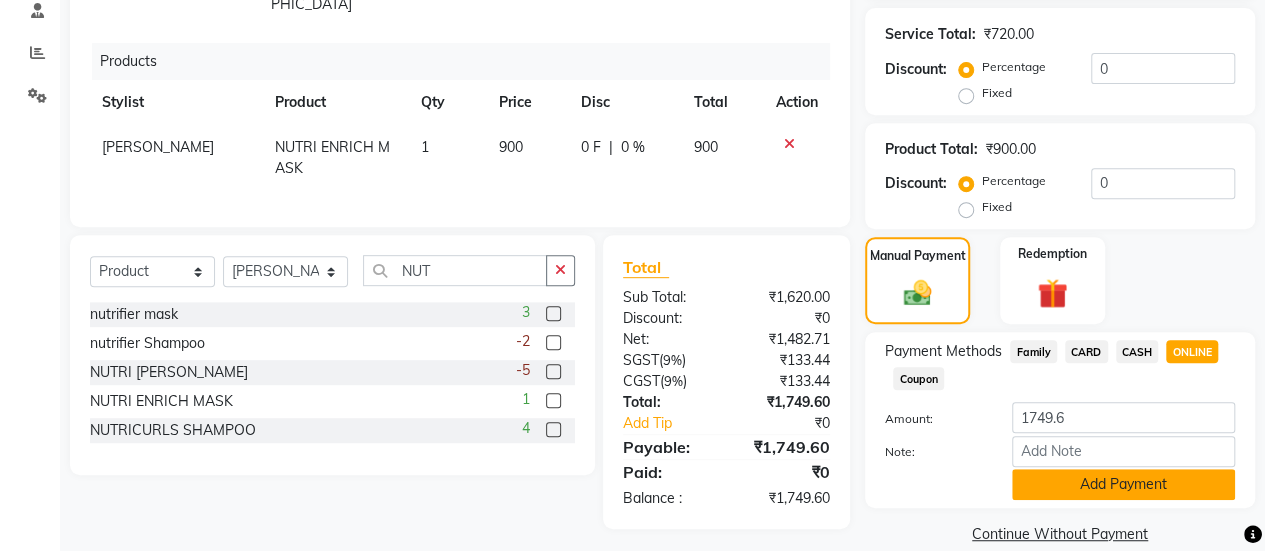 click on "Add Payment" 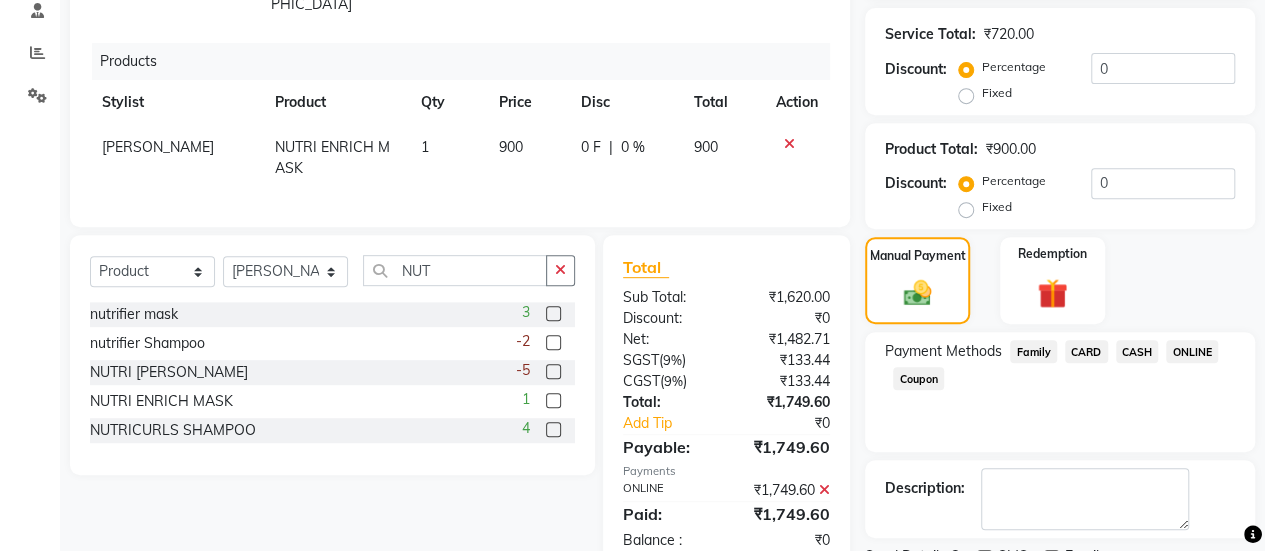scroll, scrollTop: 473, scrollLeft: 0, axis: vertical 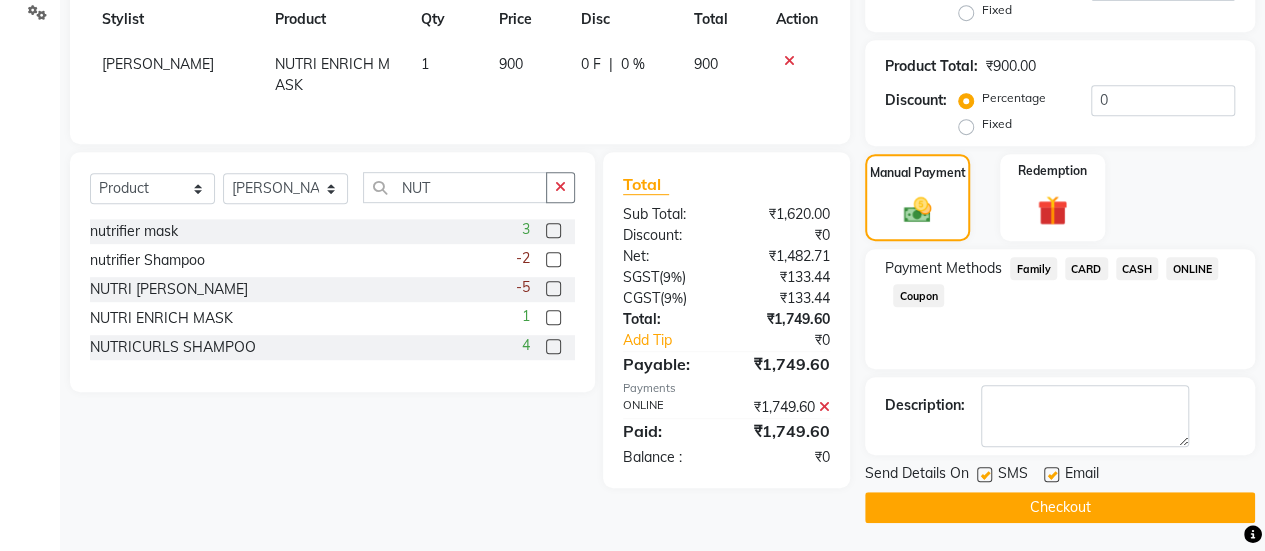 click 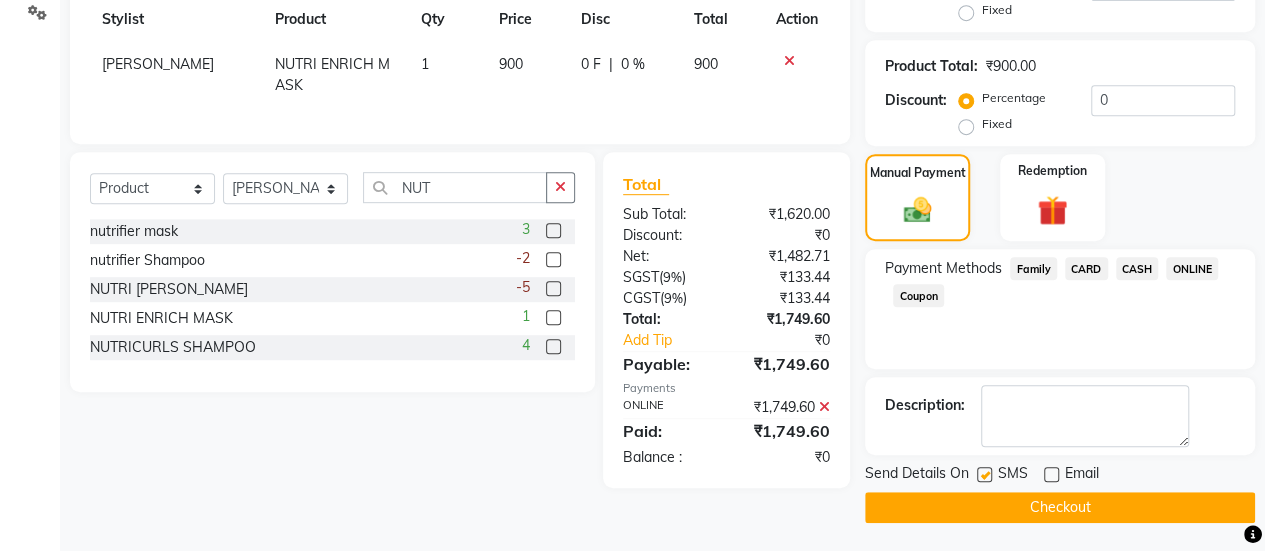 click on "Checkout" 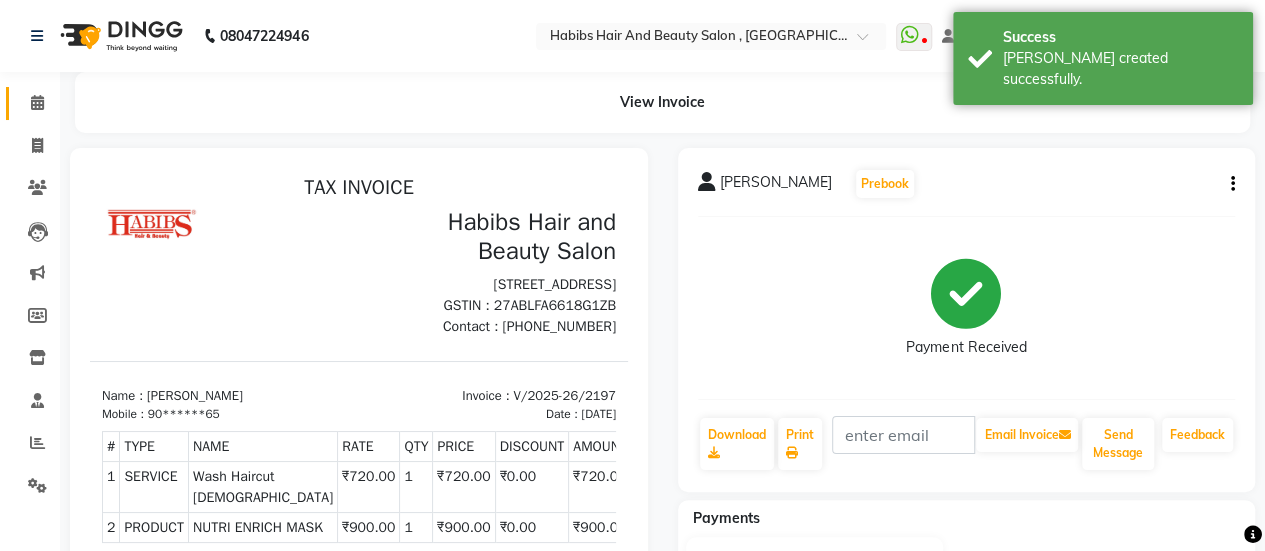 scroll, scrollTop: 0, scrollLeft: 0, axis: both 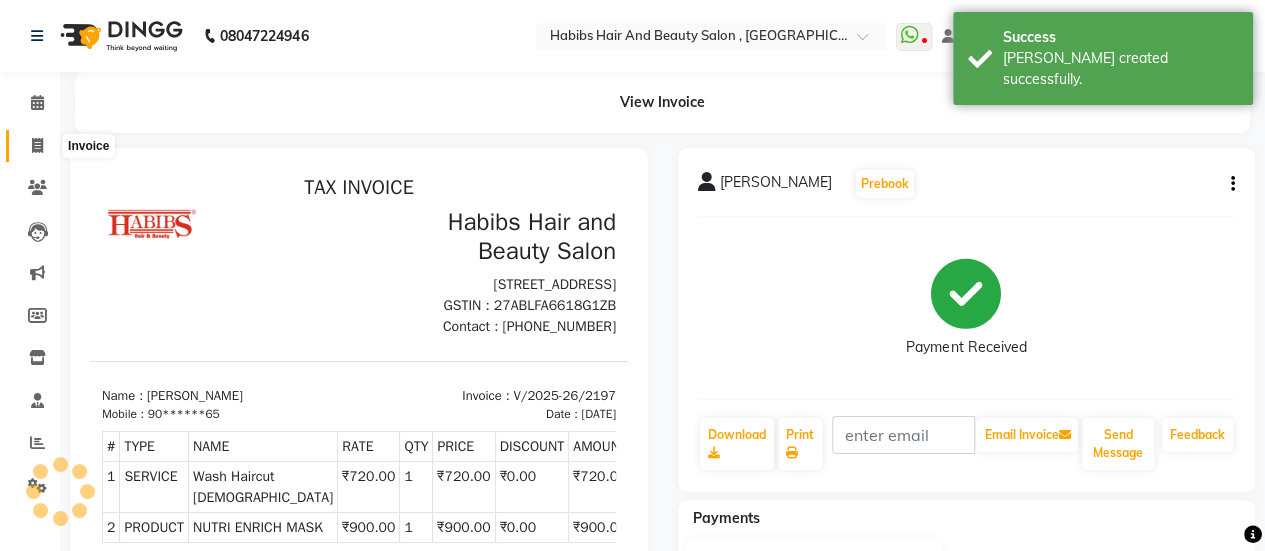 click 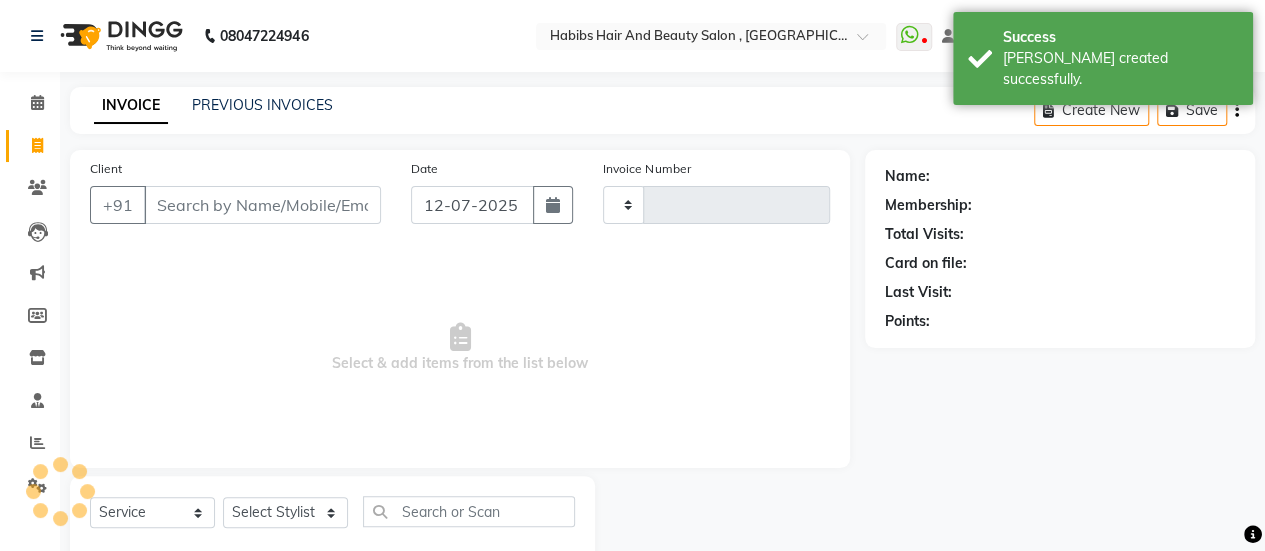 scroll, scrollTop: 49, scrollLeft: 0, axis: vertical 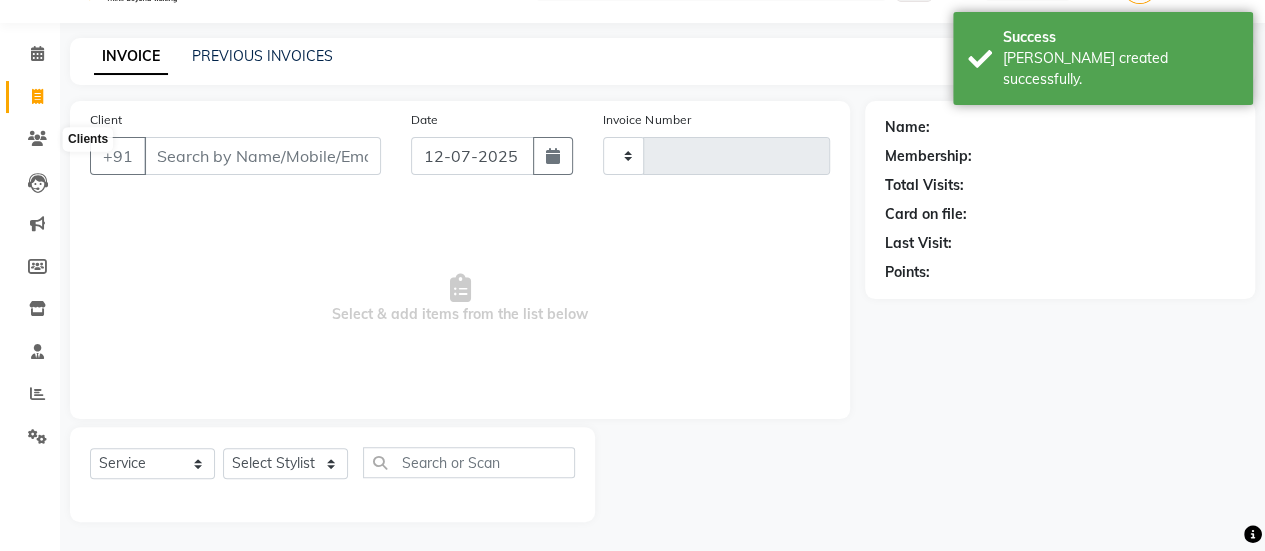 type on "2198" 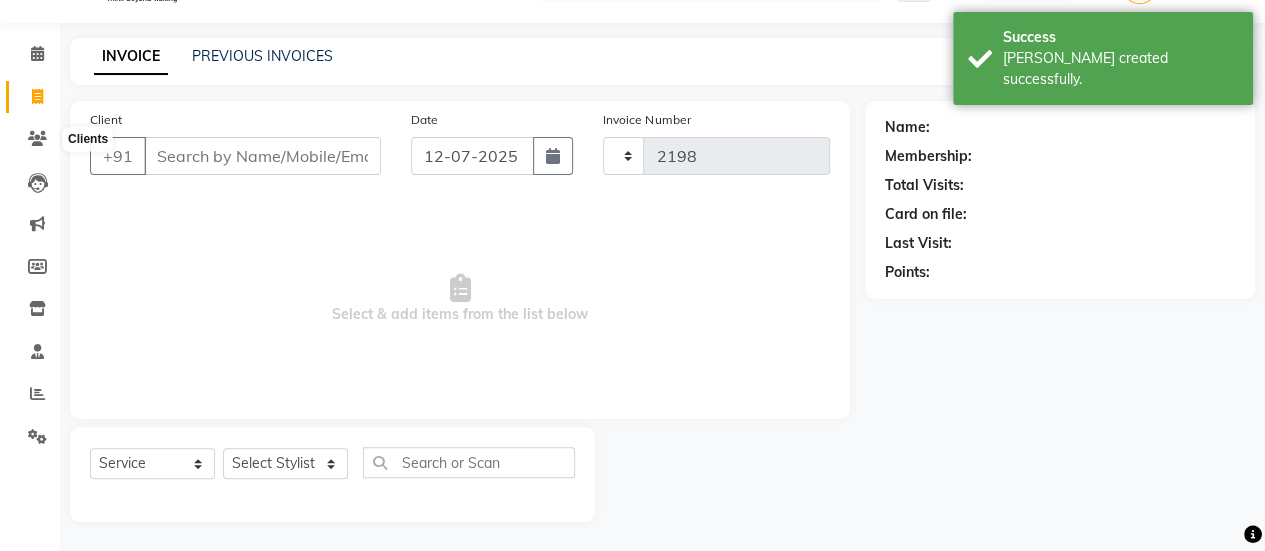 select on "5651" 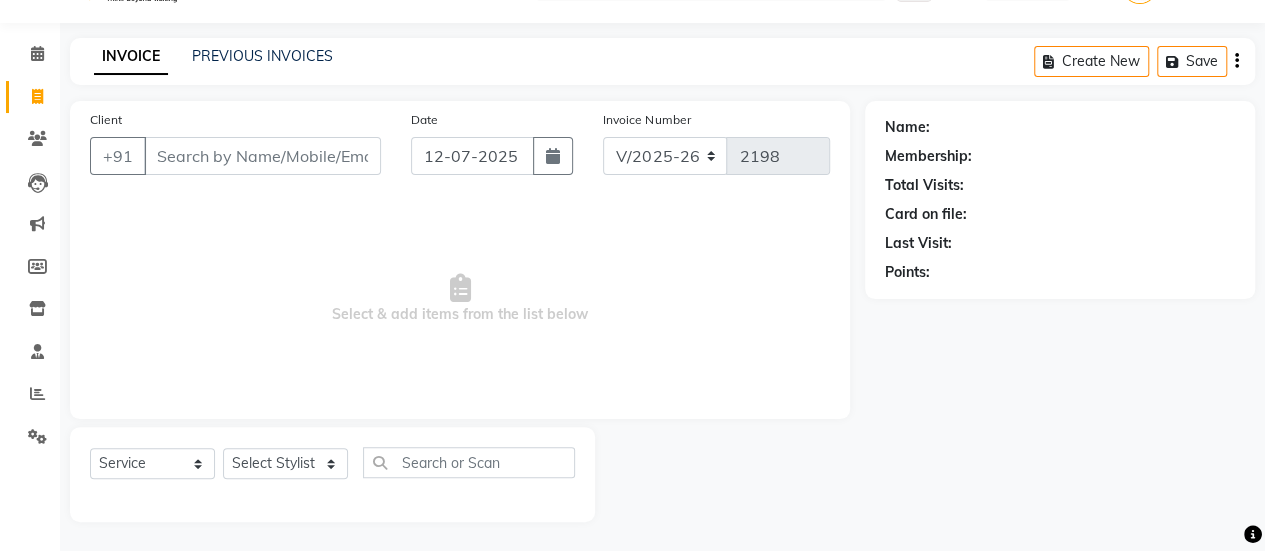 click on "Client" at bounding box center [262, 156] 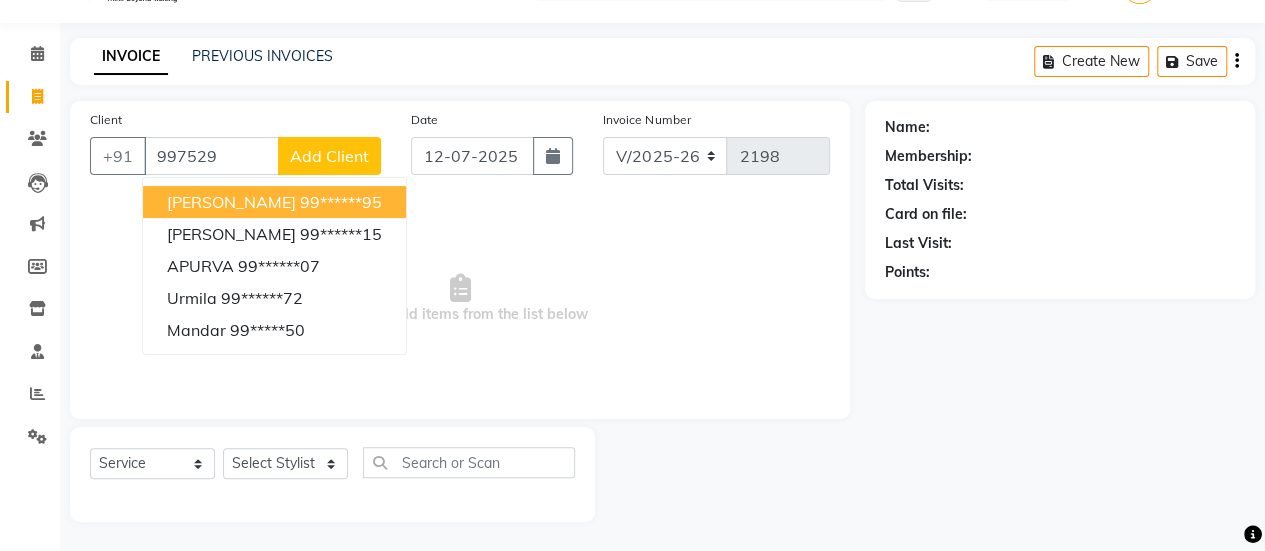 click on "99******95" at bounding box center (341, 202) 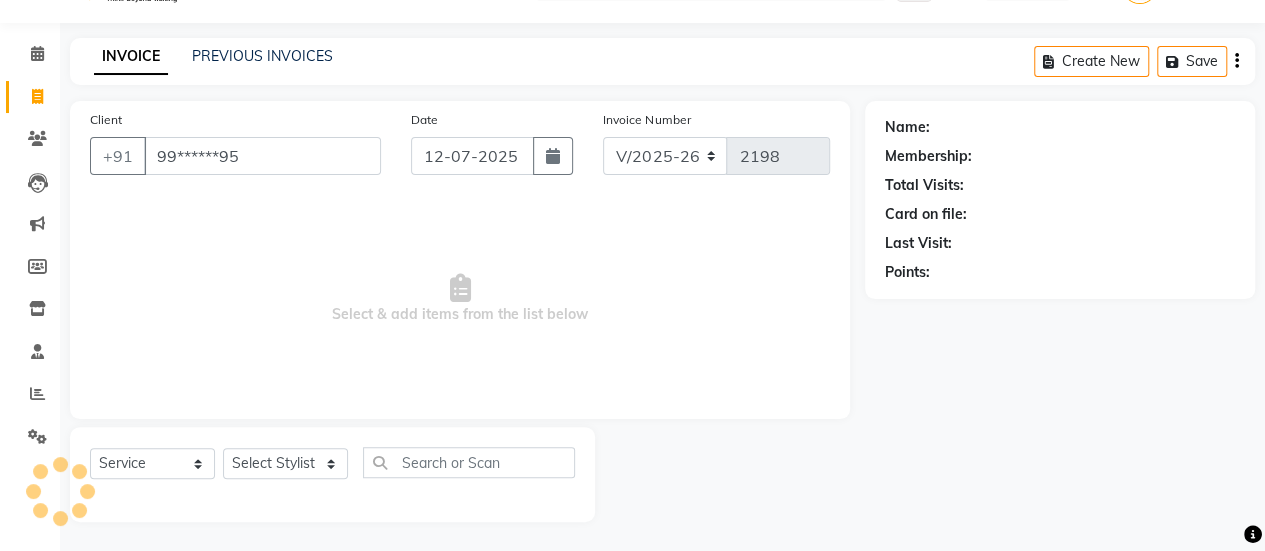 type on "99******95" 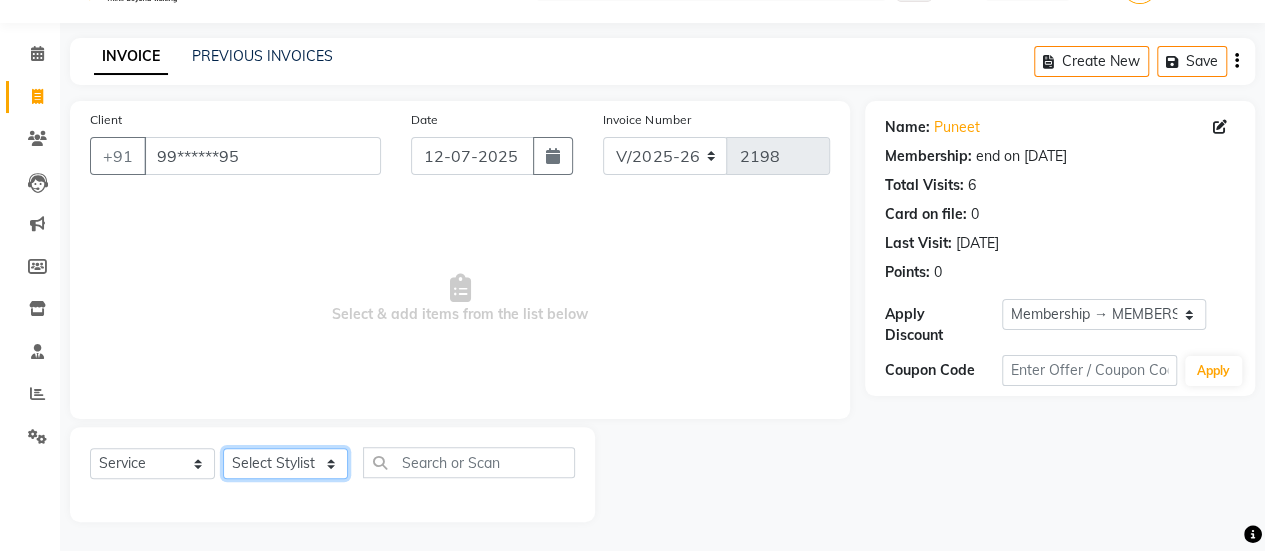 click on "Select Stylist [PERSON_NAME] [PERSON_NAME] Manager [PERSON_NAME] MUSARIK [PERSON_NAME] [PERSON_NAME] [PERSON_NAME] [PERSON_NAME] [PERSON_NAME] [PERSON_NAME] [PERSON_NAME]" 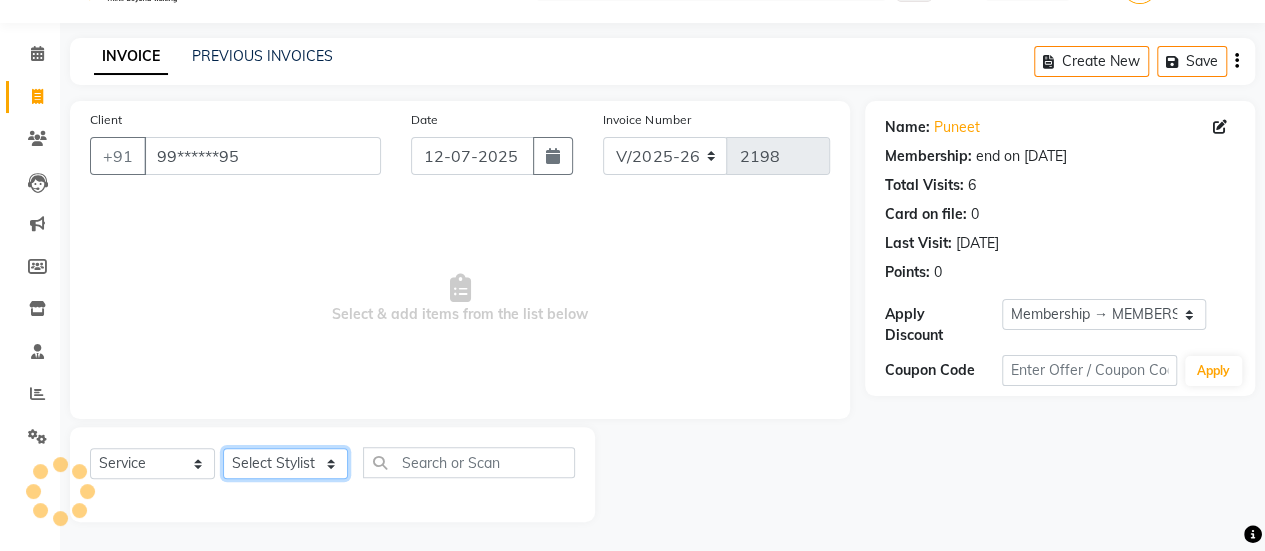 select on "53794" 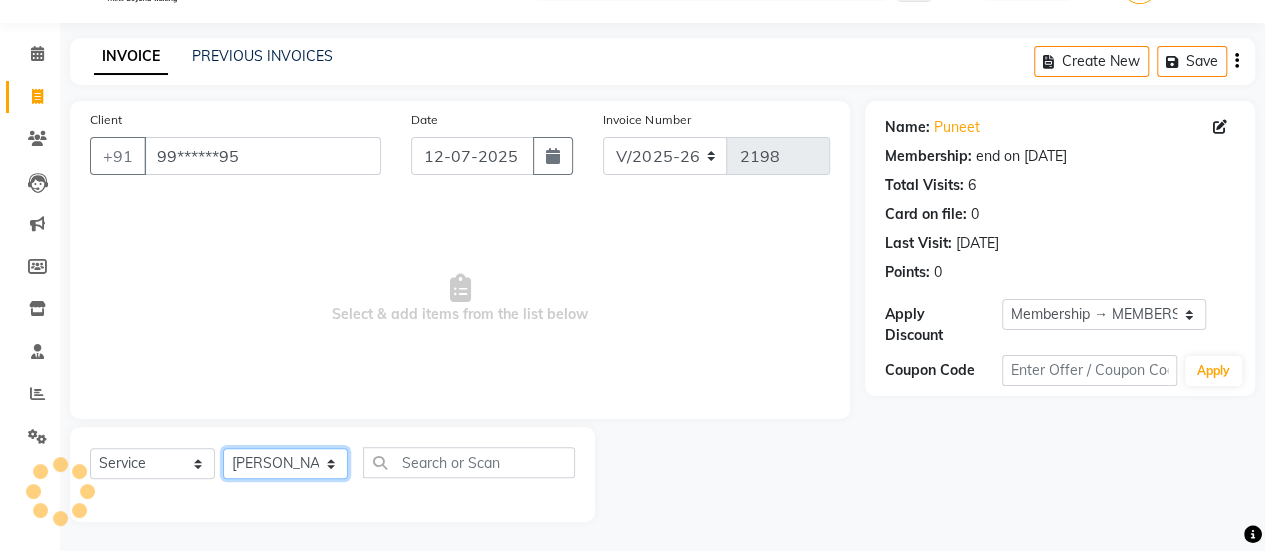 click on "Select Stylist [PERSON_NAME] [PERSON_NAME] Manager [PERSON_NAME] MUSARIK [PERSON_NAME] [PERSON_NAME] [PERSON_NAME] [PERSON_NAME] [PERSON_NAME] [PERSON_NAME] [PERSON_NAME]" 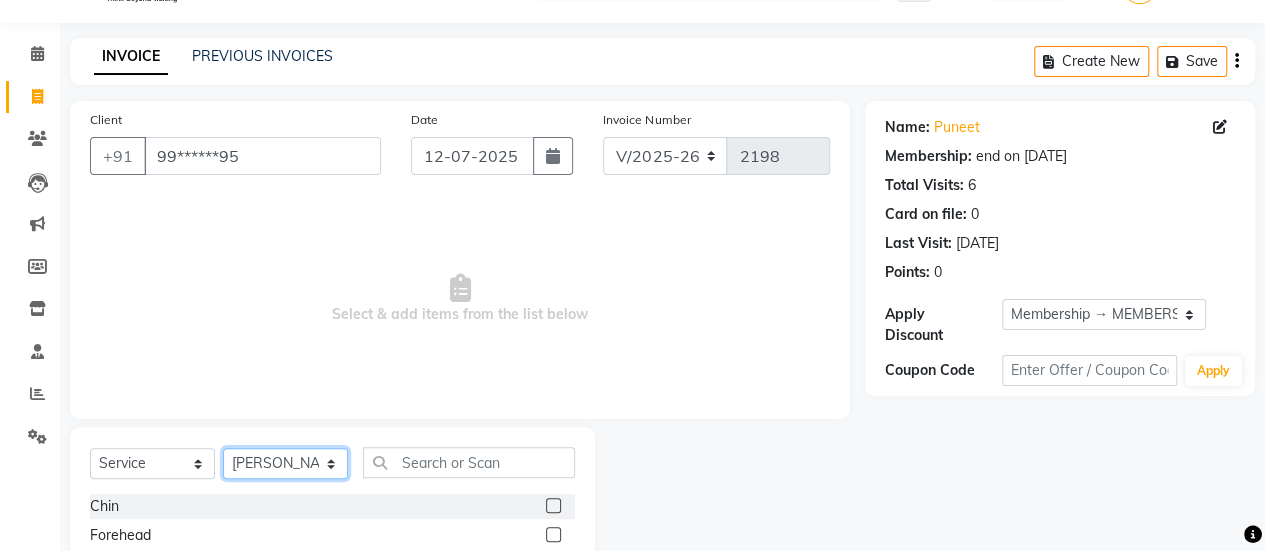 scroll, scrollTop: 249, scrollLeft: 0, axis: vertical 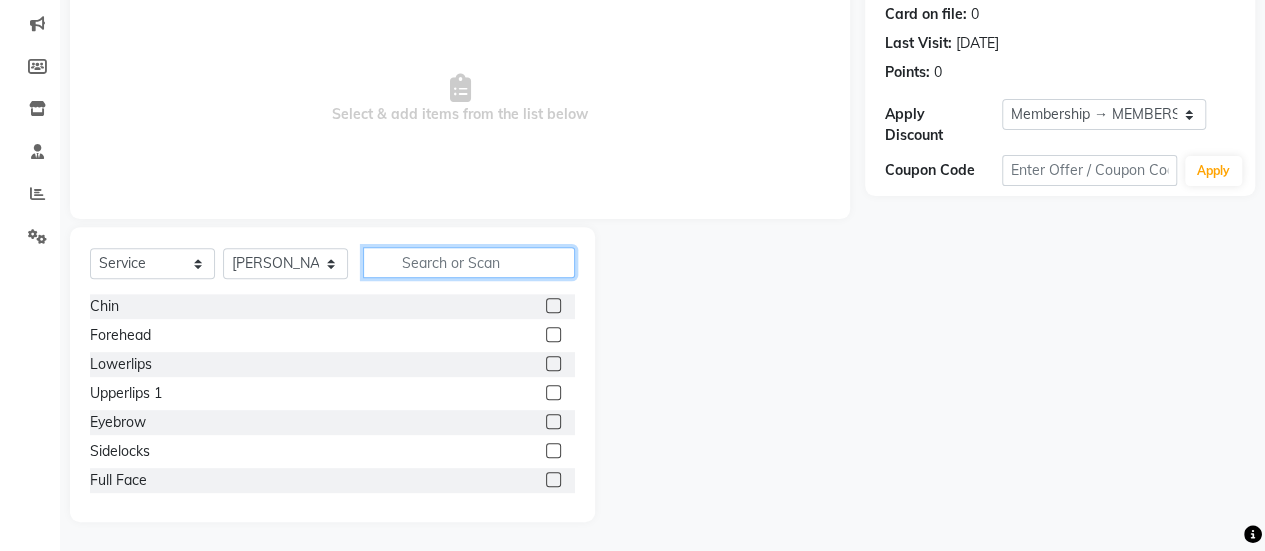 click 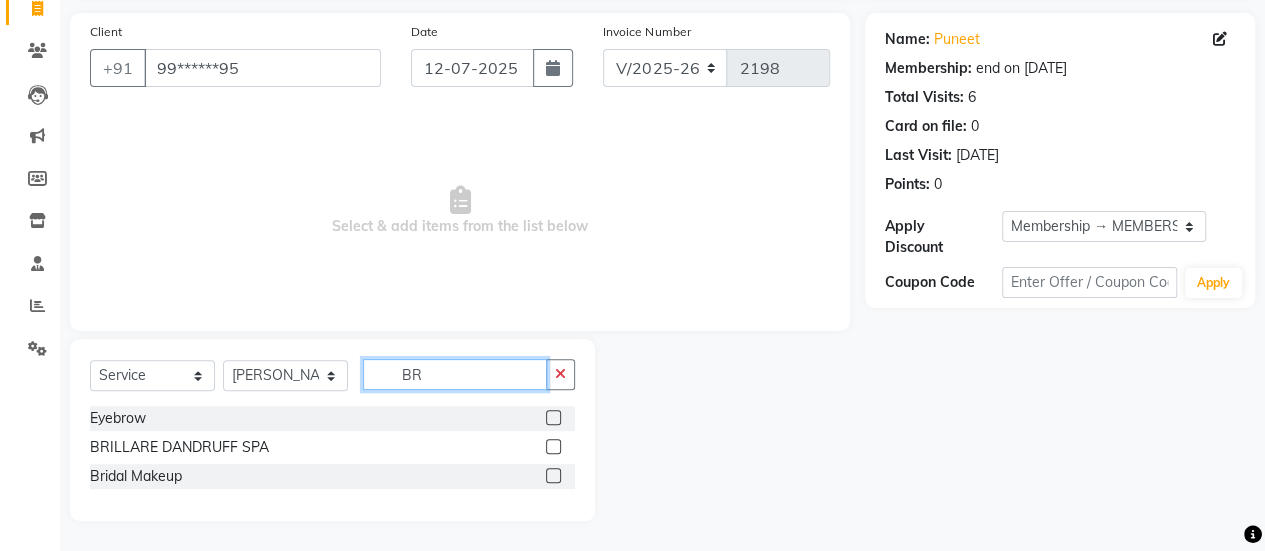 scroll, scrollTop: 136, scrollLeft: 0, axis: vertical 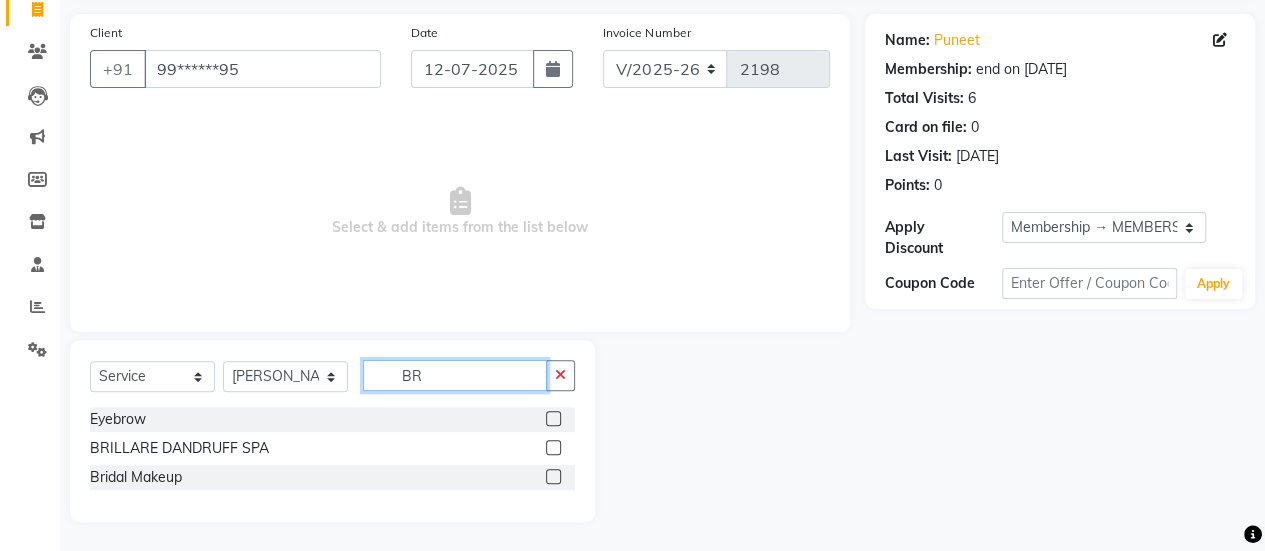 type on "B" 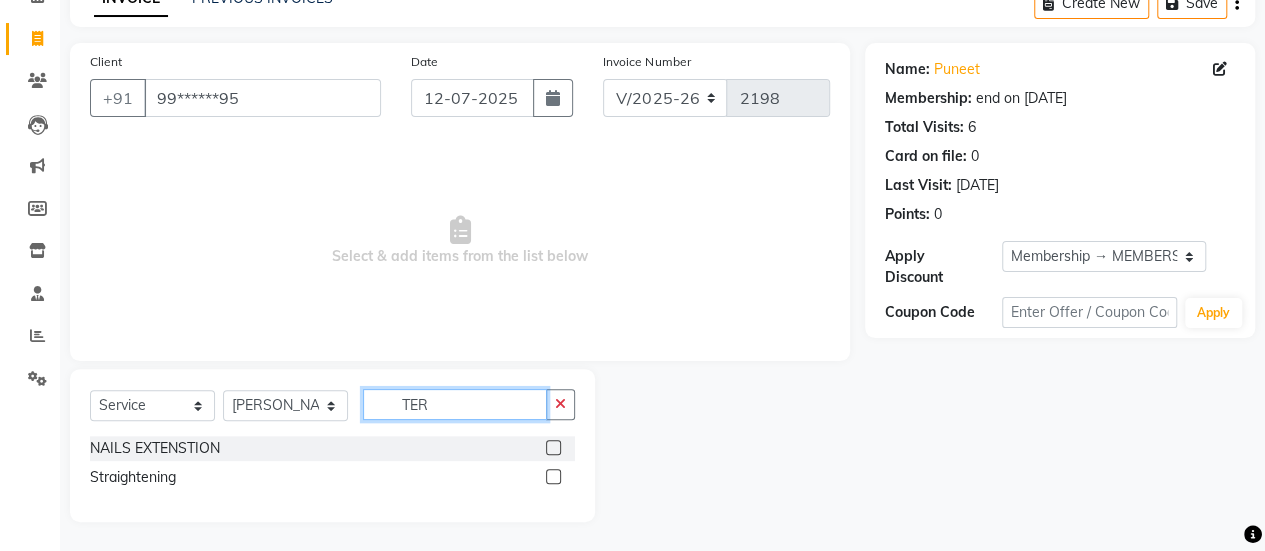scroll, scrollTop: 49, scrollLeft: 0, axis: vertical 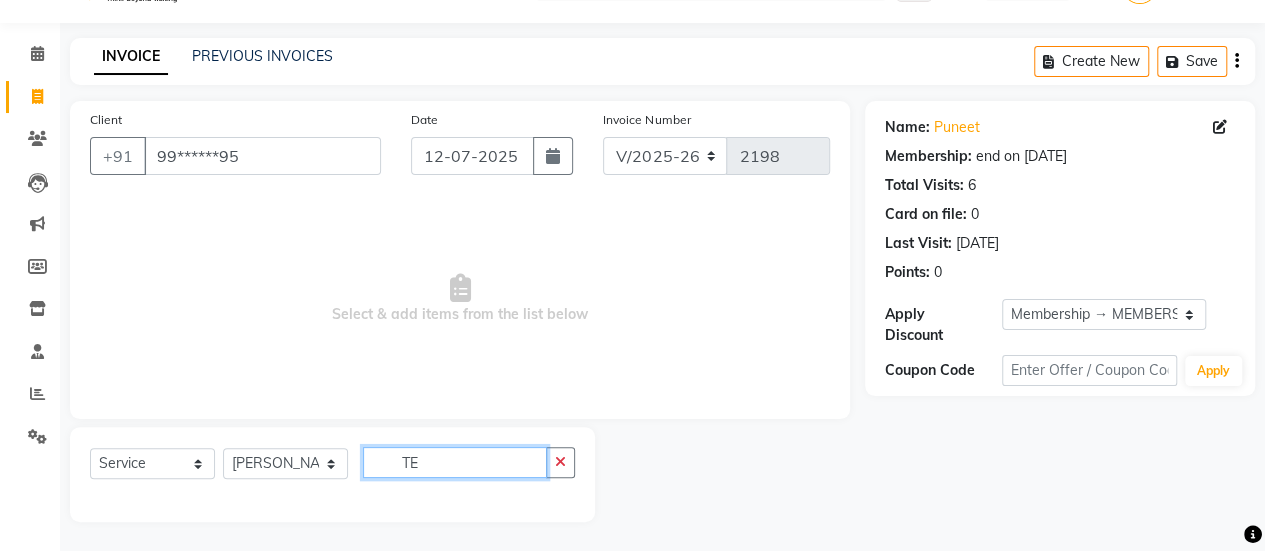 type on "T" 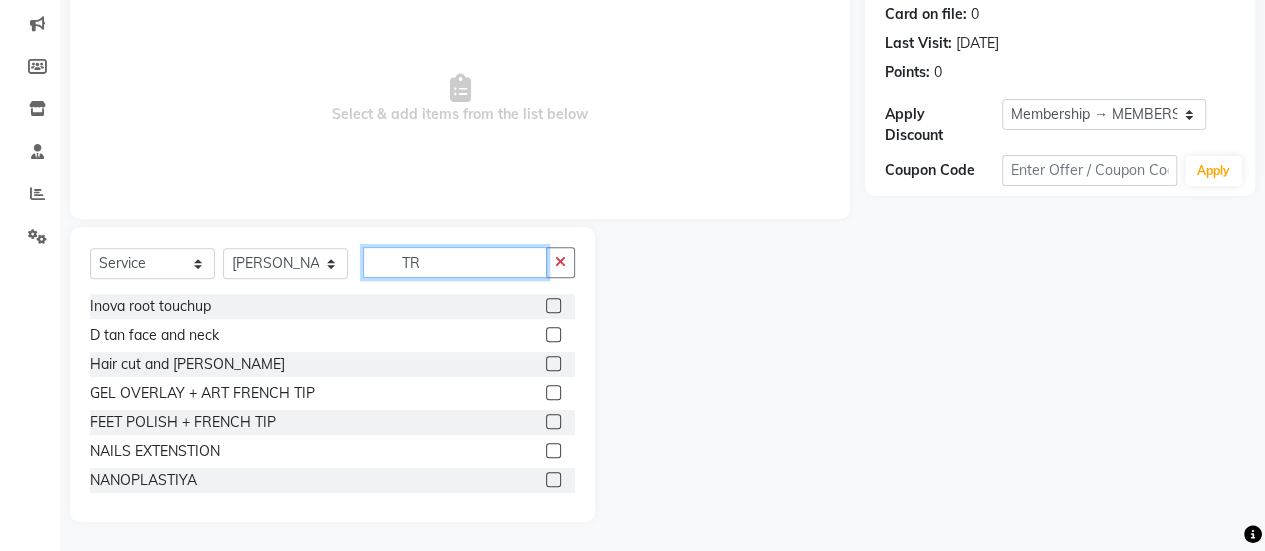 scroll, scrollTop: 107, scrollLeft: 0, axis: vertical 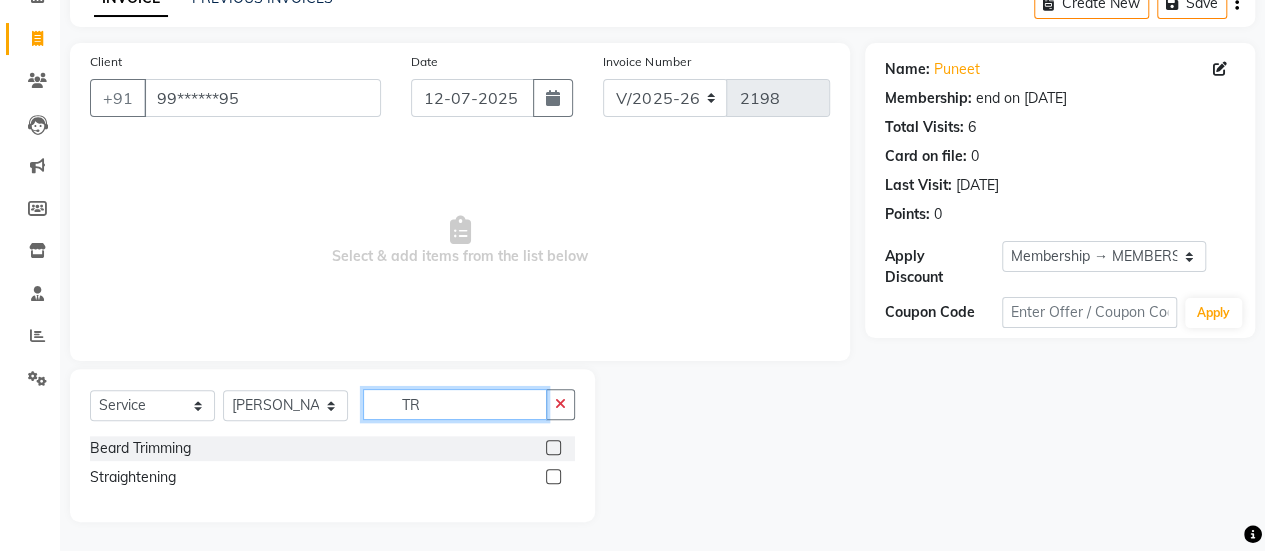 type on "TR" 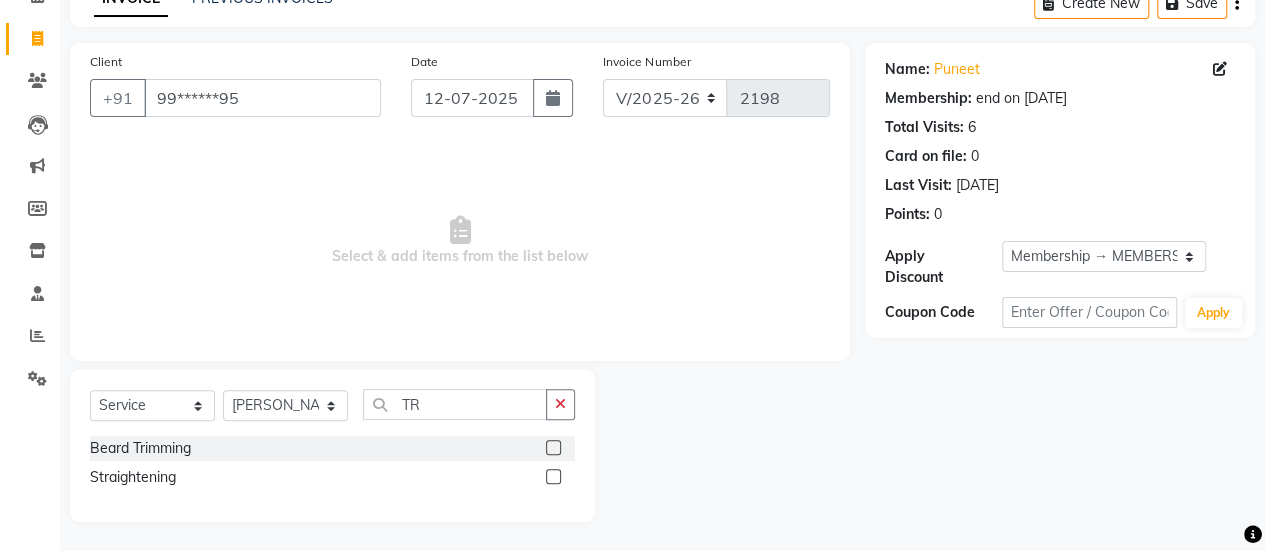 click 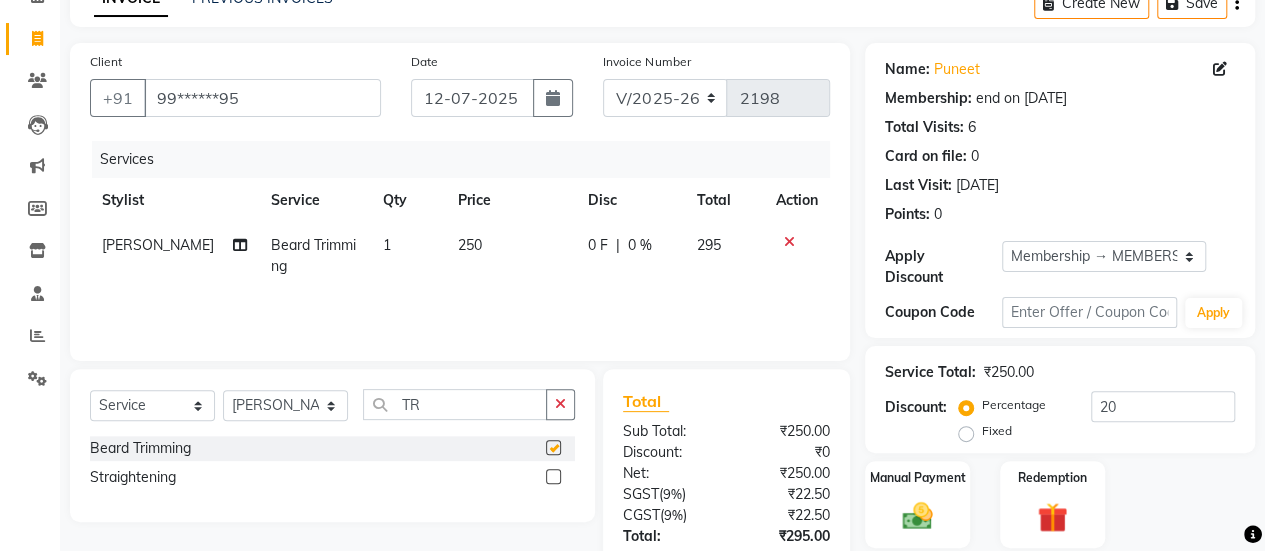 checkbox on "false" 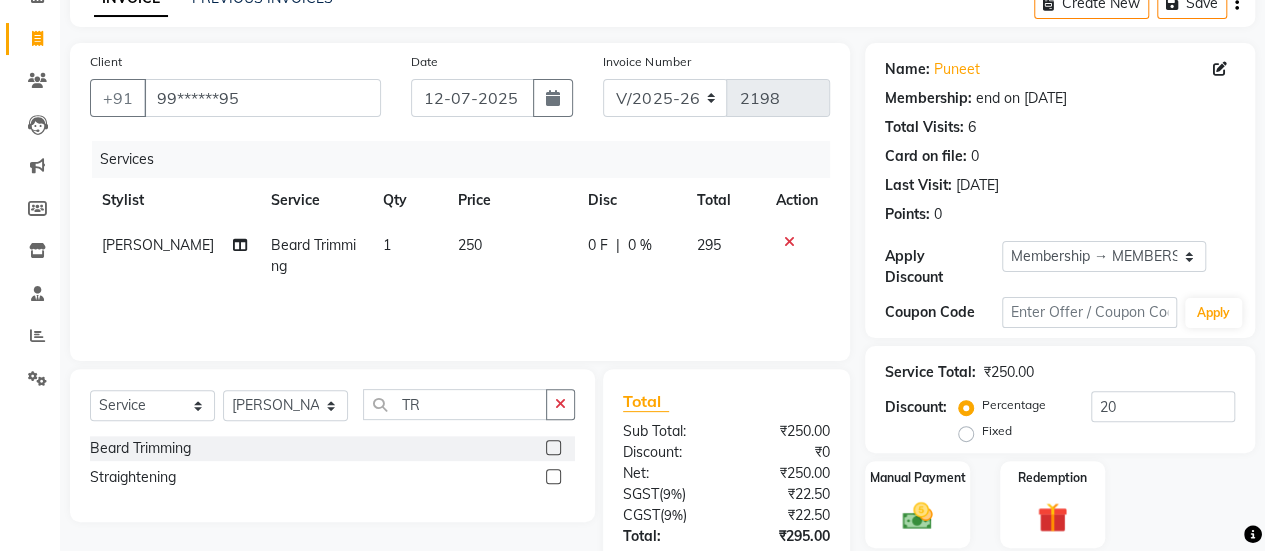 click on "250" 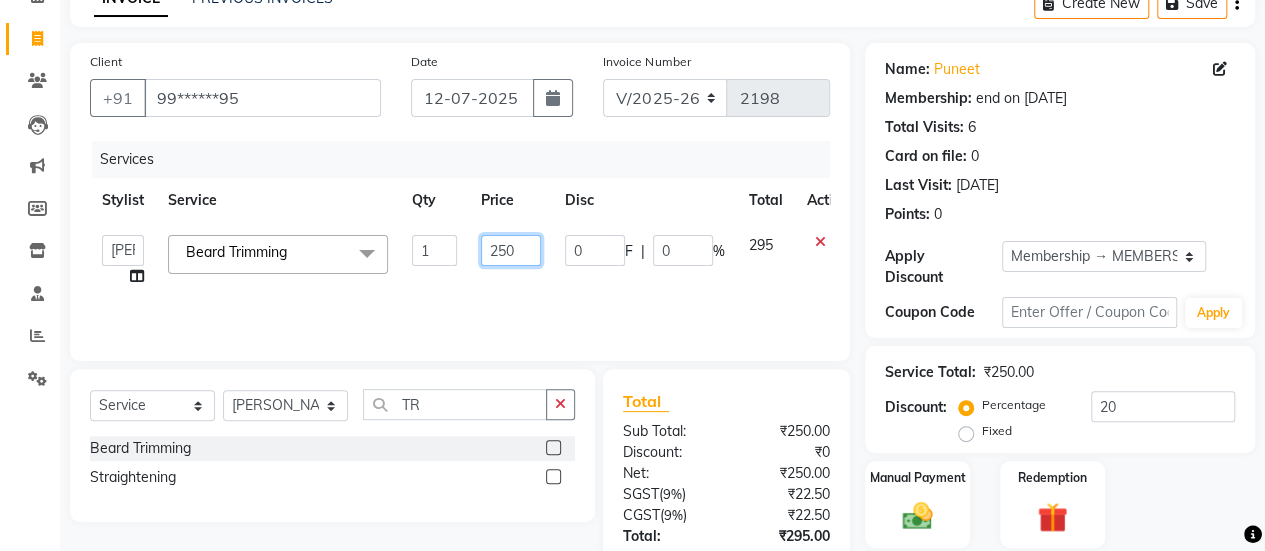 click on "250" 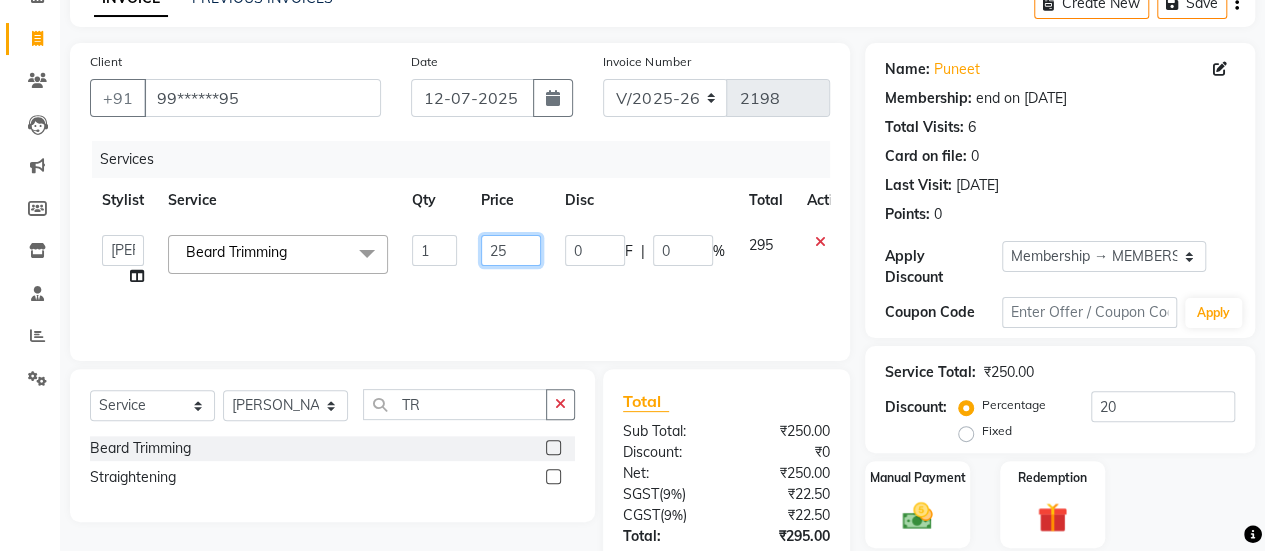 type on "2" 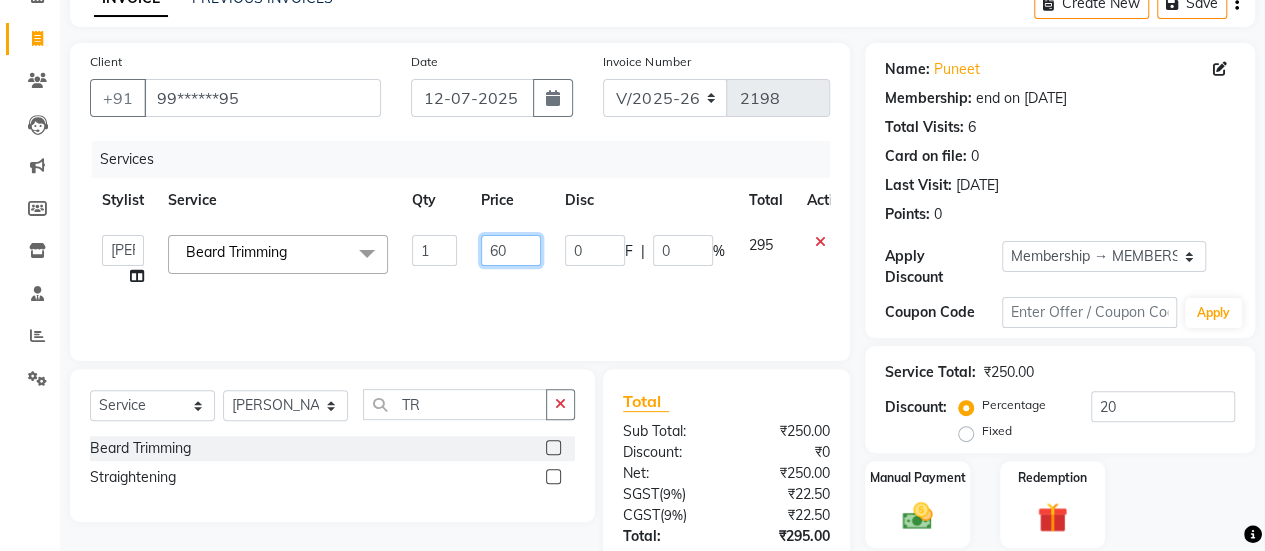 type on "600" 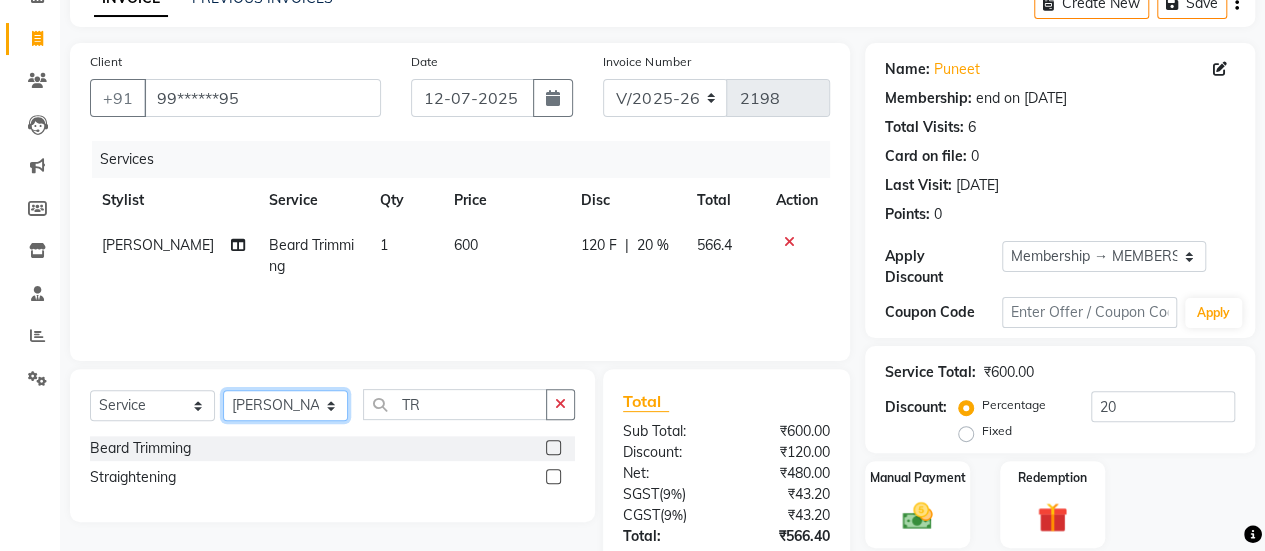 drag, startPoint x: 330, startPoint y: 404, endPoint x: 432, endPoint y: 411, distance: 102.239914 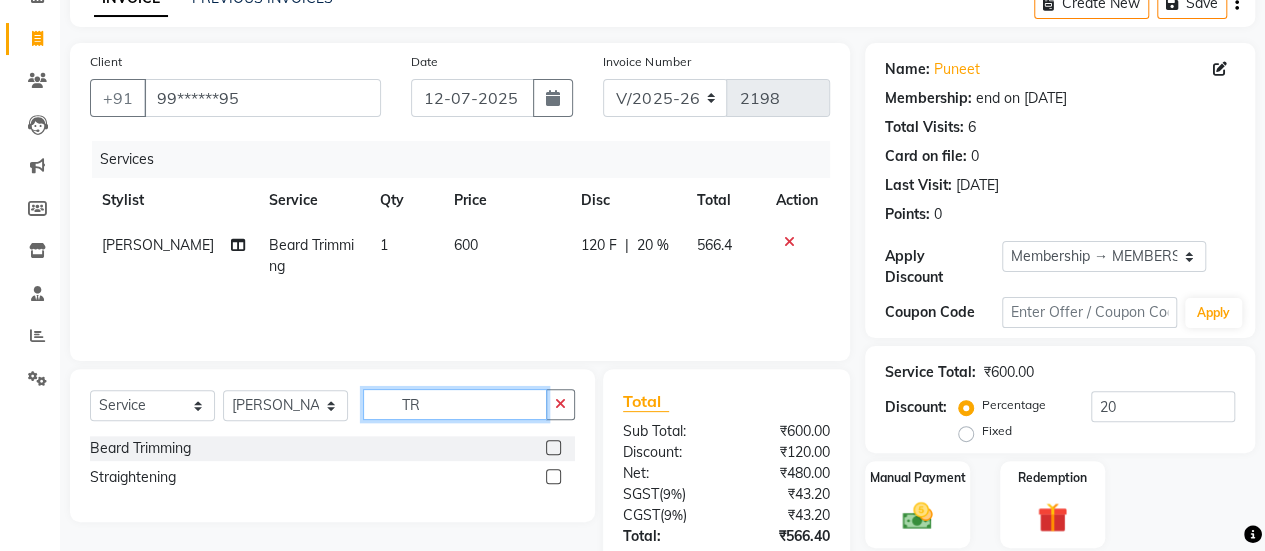 click on "TR" 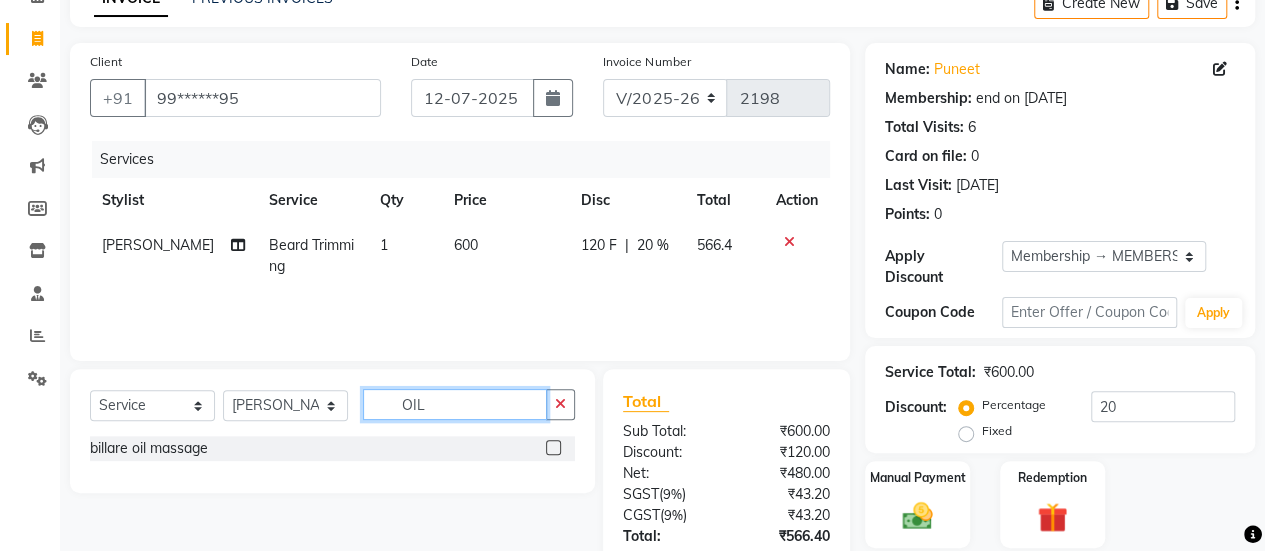 type on "OIL" 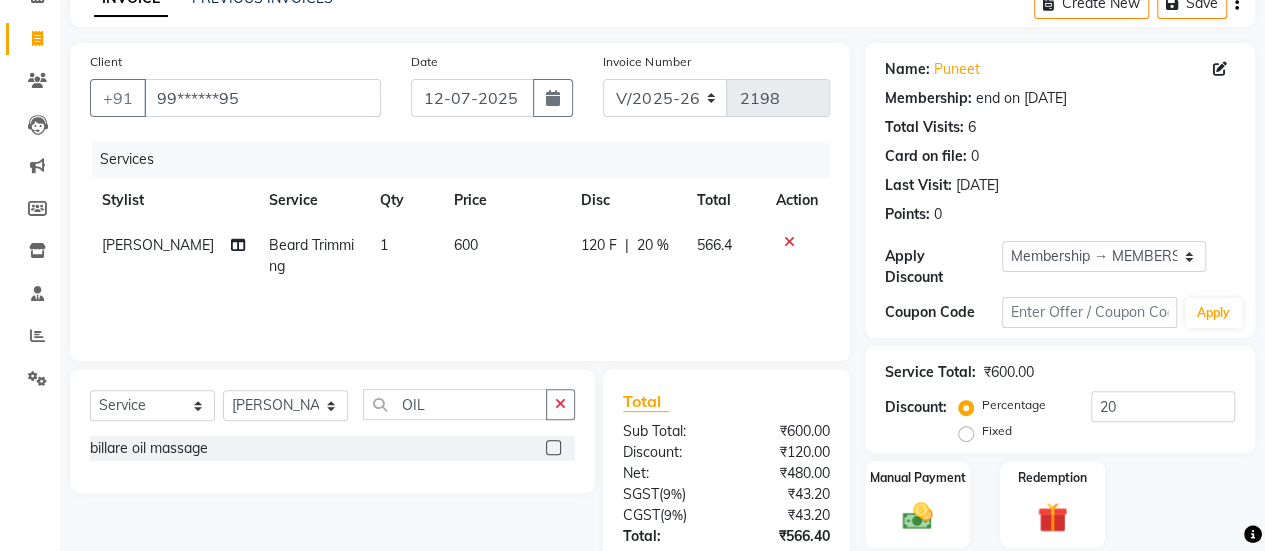 click 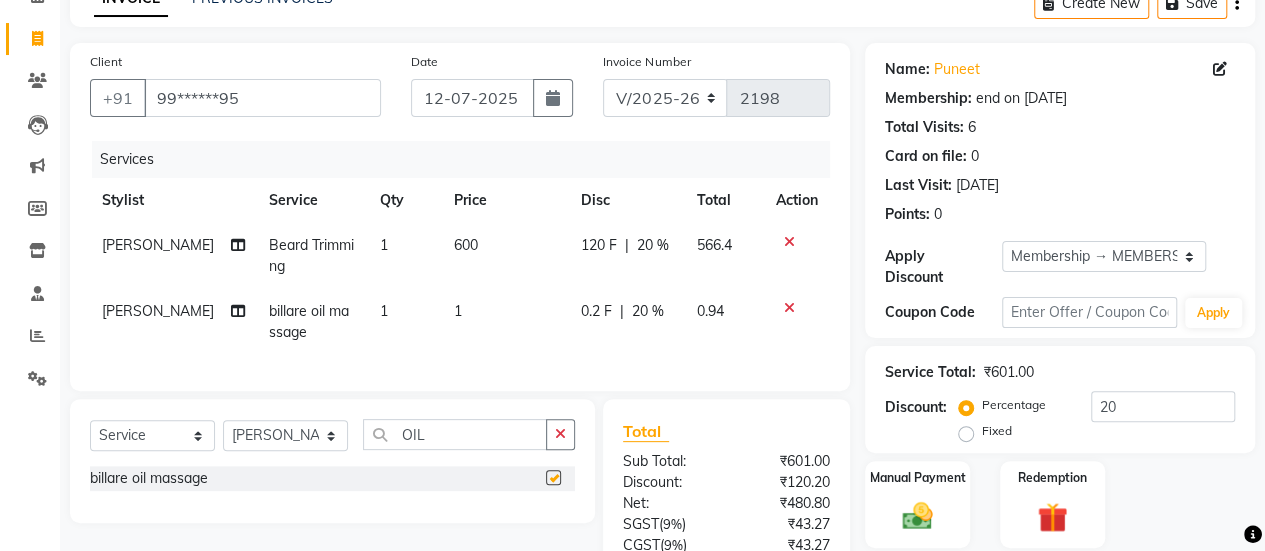 checkbox on "false" 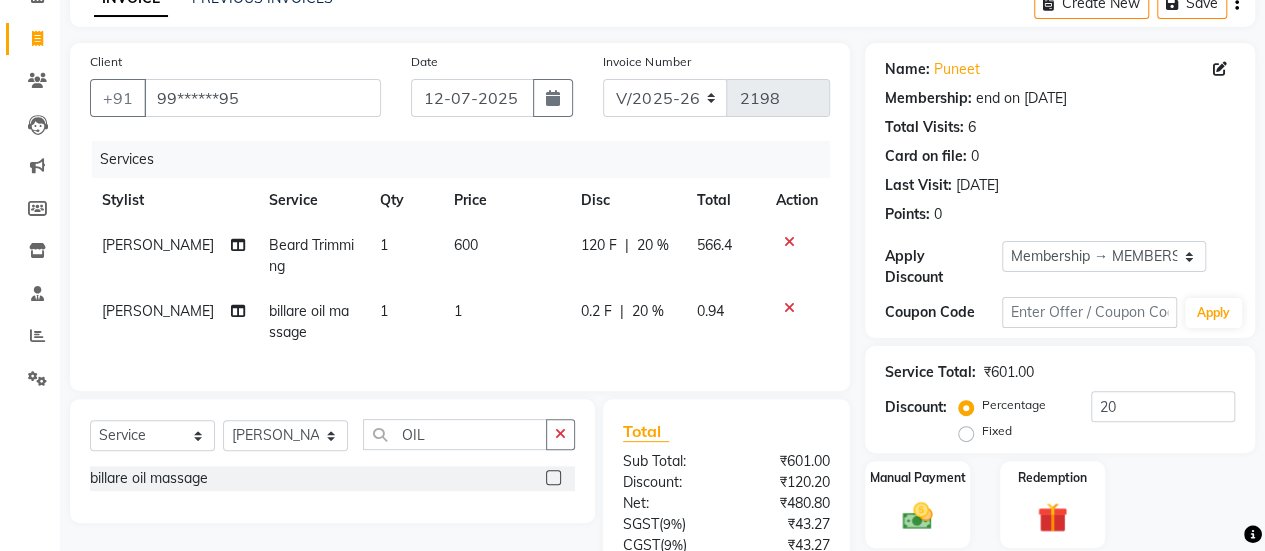 click on "1" 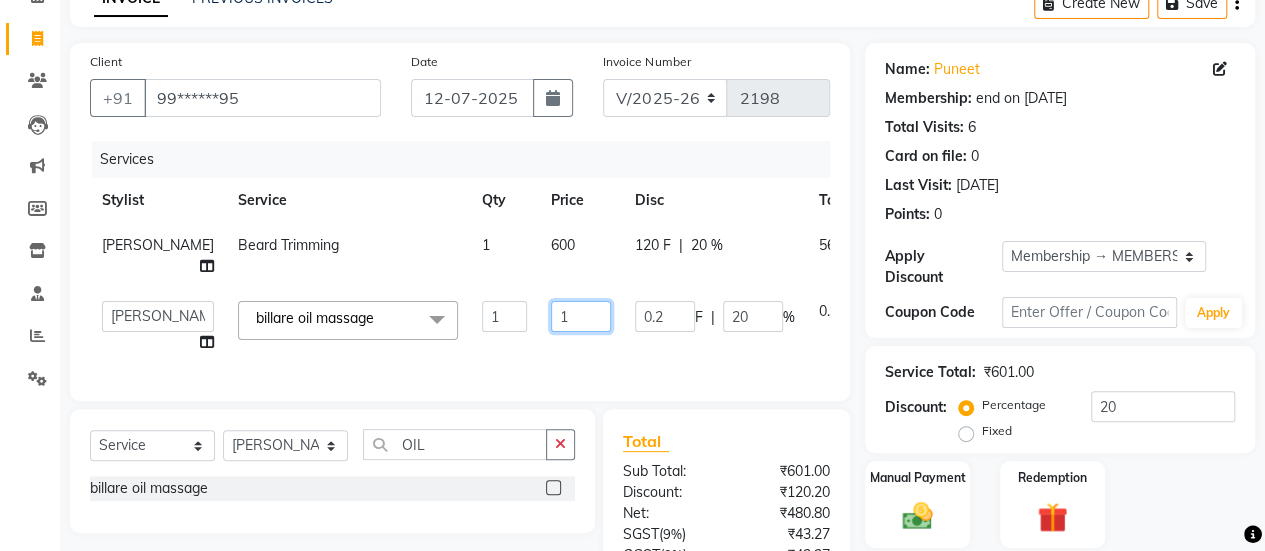 click on "1" 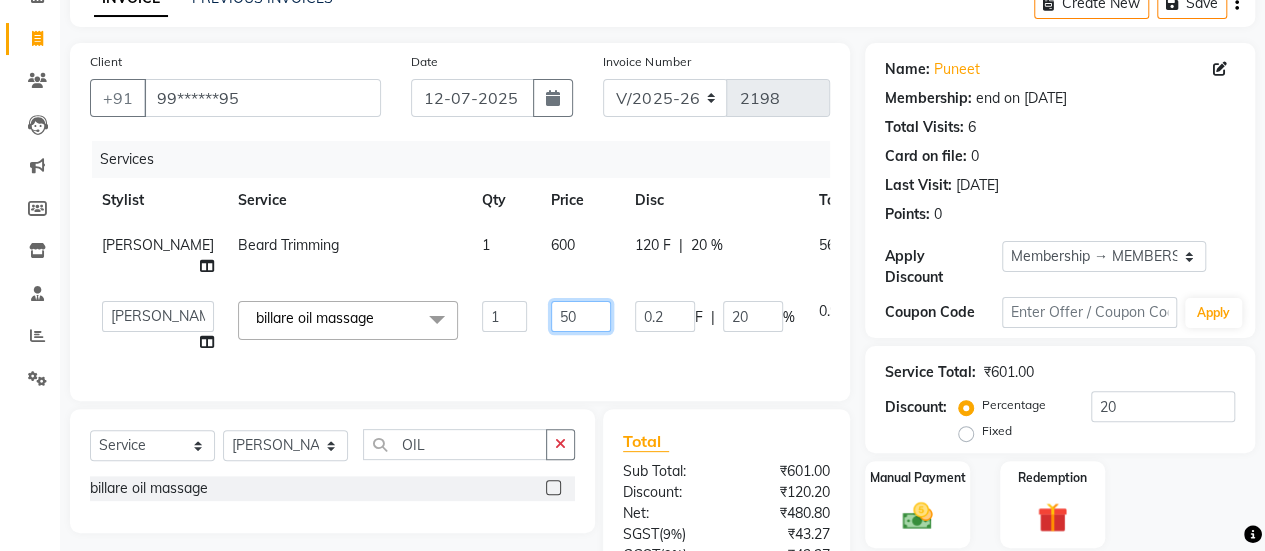type on "500" 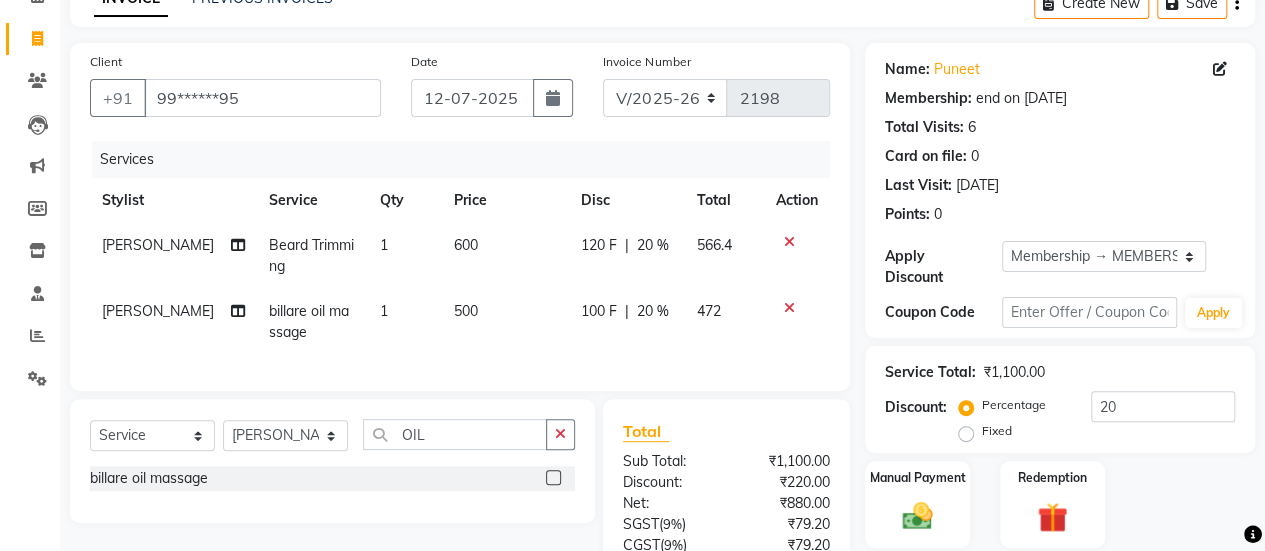 click on "Services Stylist Service Qty Price Disc Total Action [PERSON_NAME] [PERSON_NAME] Trimming 1 600 120 F | 20 % 566.4 [PERSON_NAME] billare oil massage  1 500 100 F | 20 % 472" 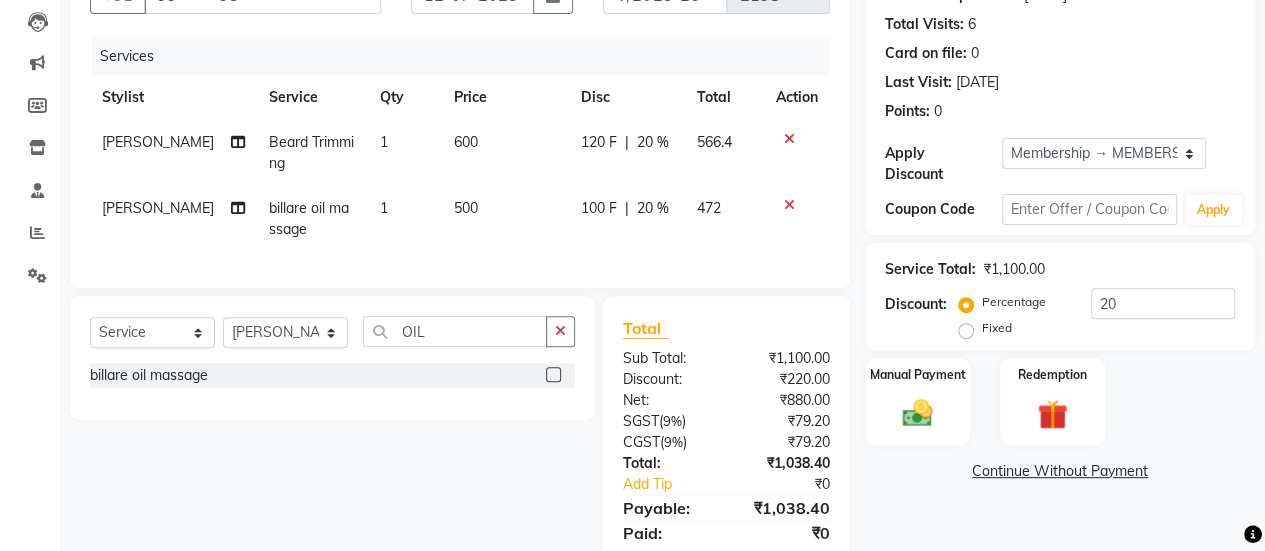 scroll, scrollTop: 214, scrollLeft: 0, axis: vertical 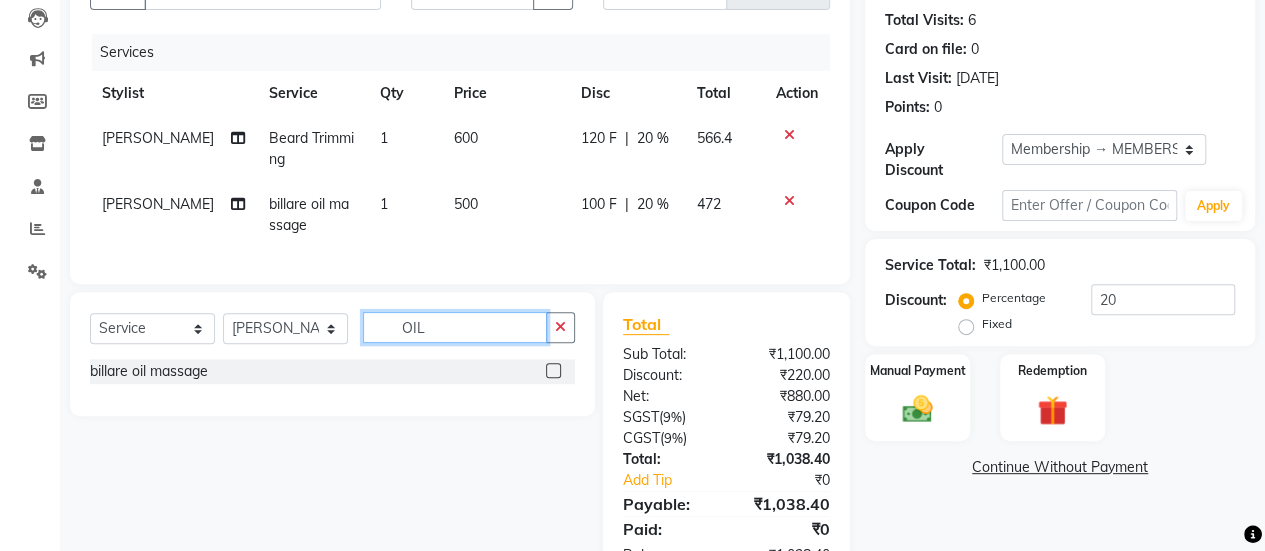 click on "OIL" 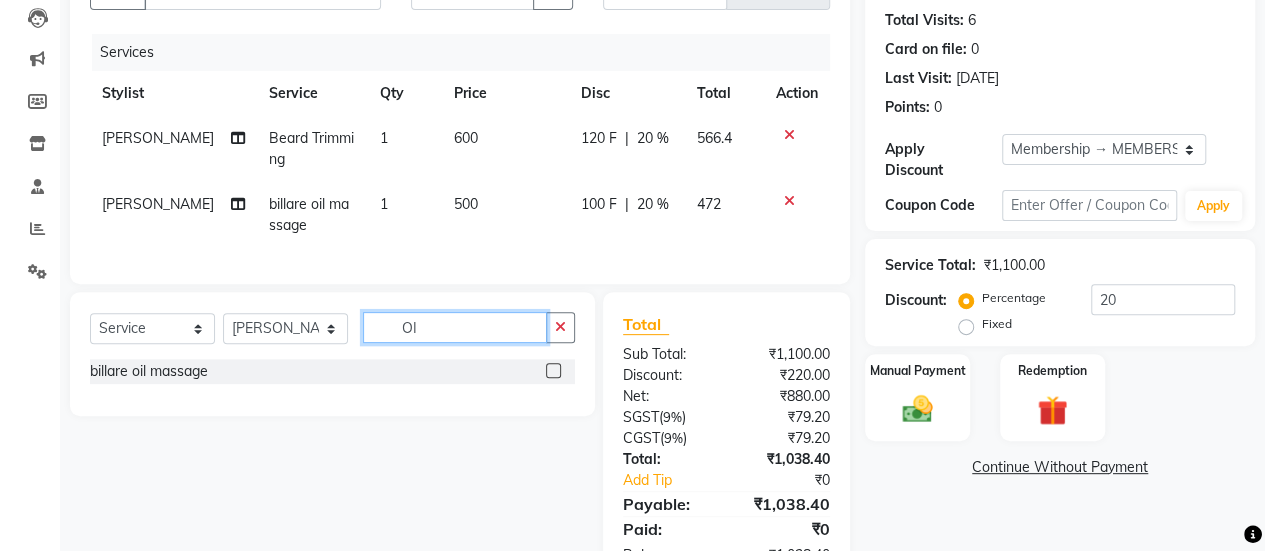 type on "O" 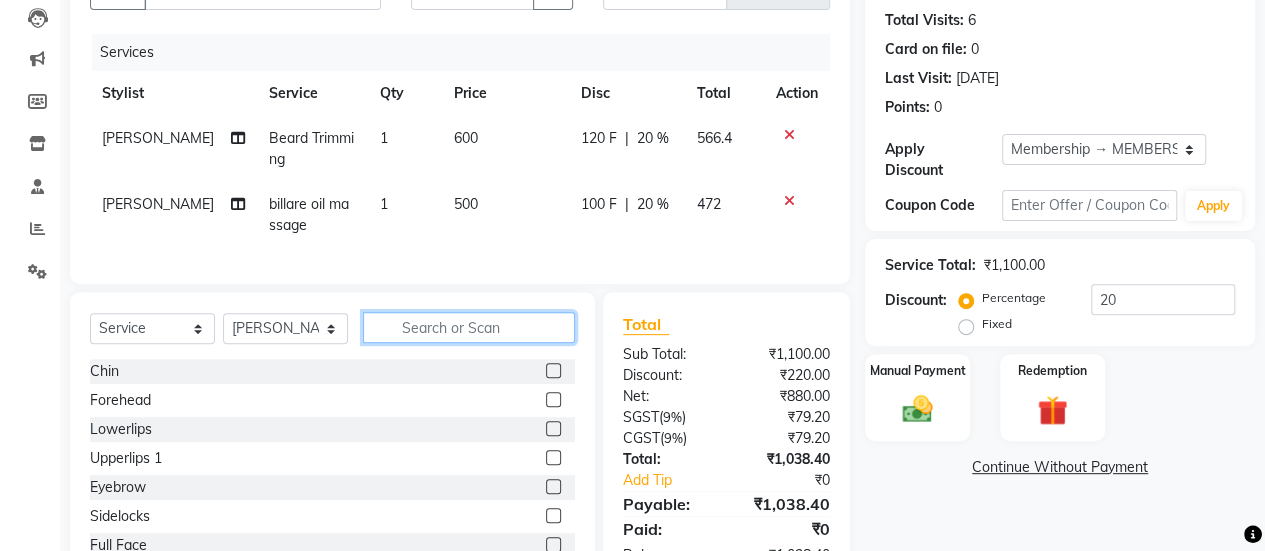 type 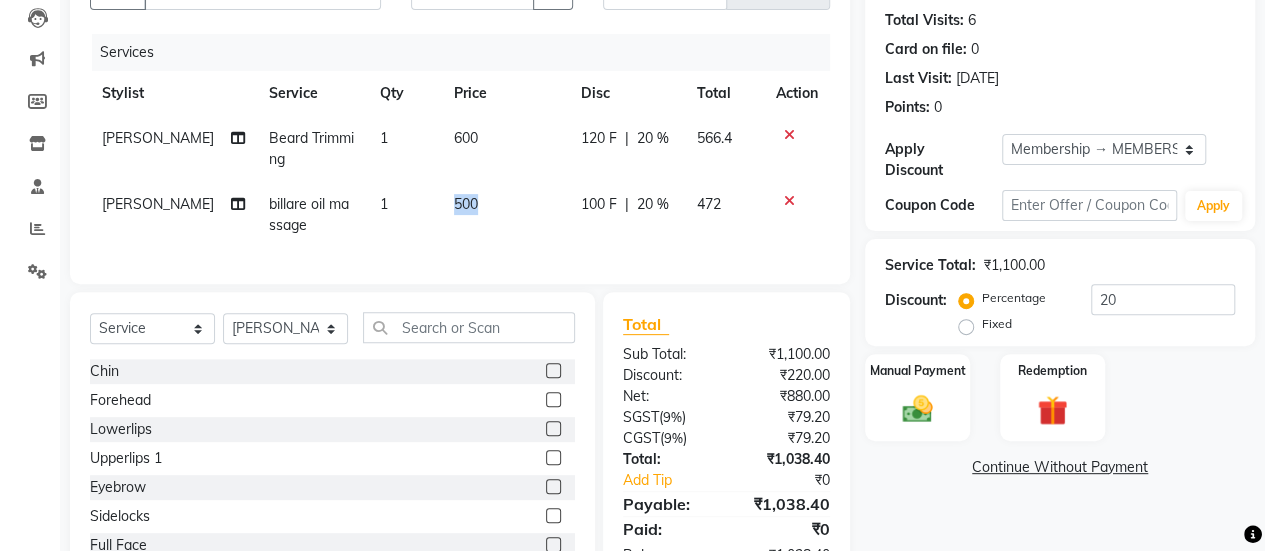 drag, startPoint x: 473, startPoint y: 193, endPoint x: 438, endPoint y: 206, distance: 37.336308 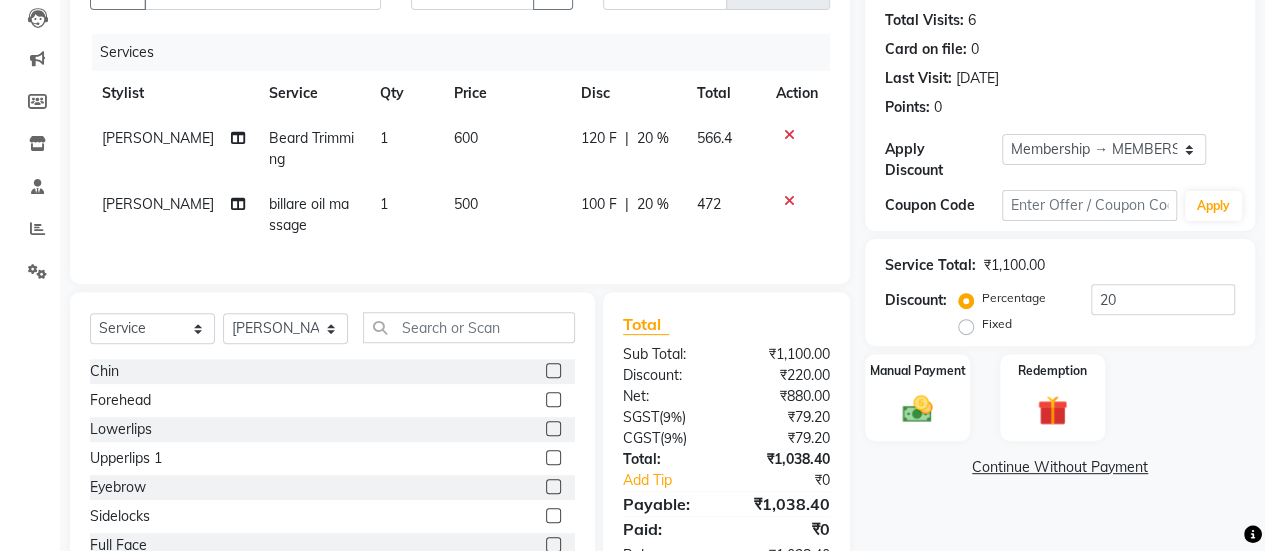 select on "53794" 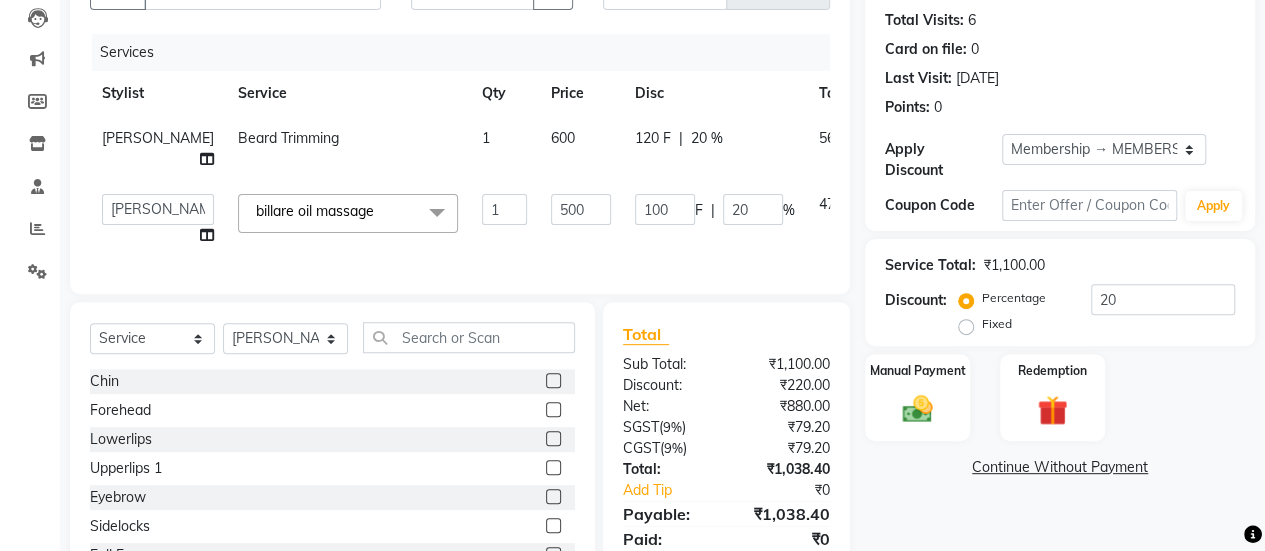 click on "1" 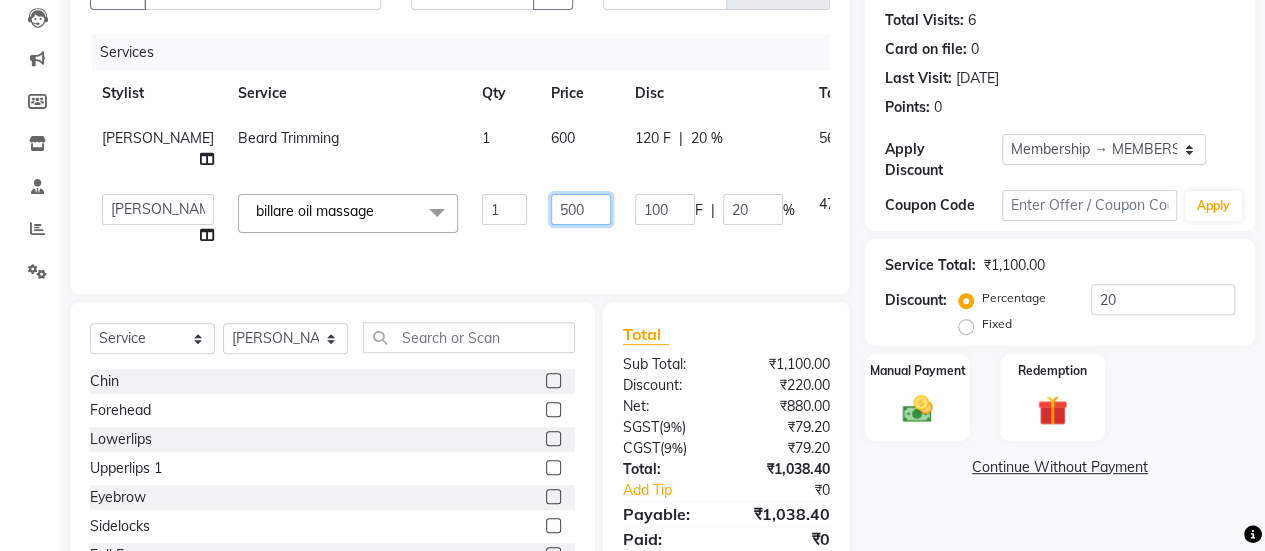 click on "500" 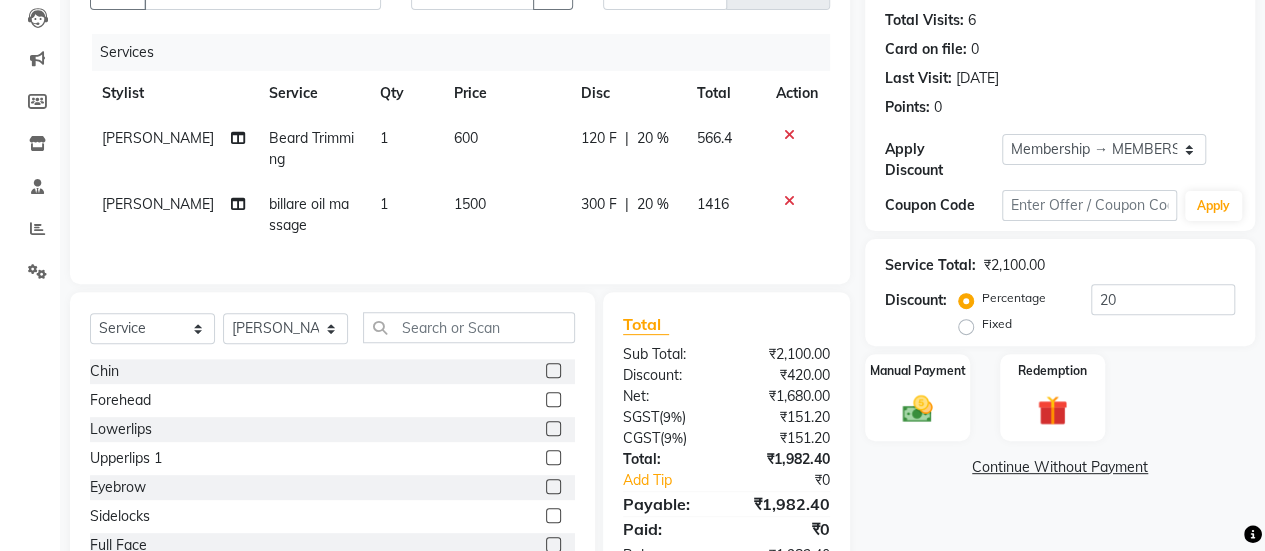 click on "Services Stylist Service Qty Price Disc Total Action [PERSON_NAME] [PERSON_NAME] Trimming 1 600 120 F | 20 % 566.4 [PERSON_NAME] billare oil massage  1 1500 300 F | 20 % 1416" 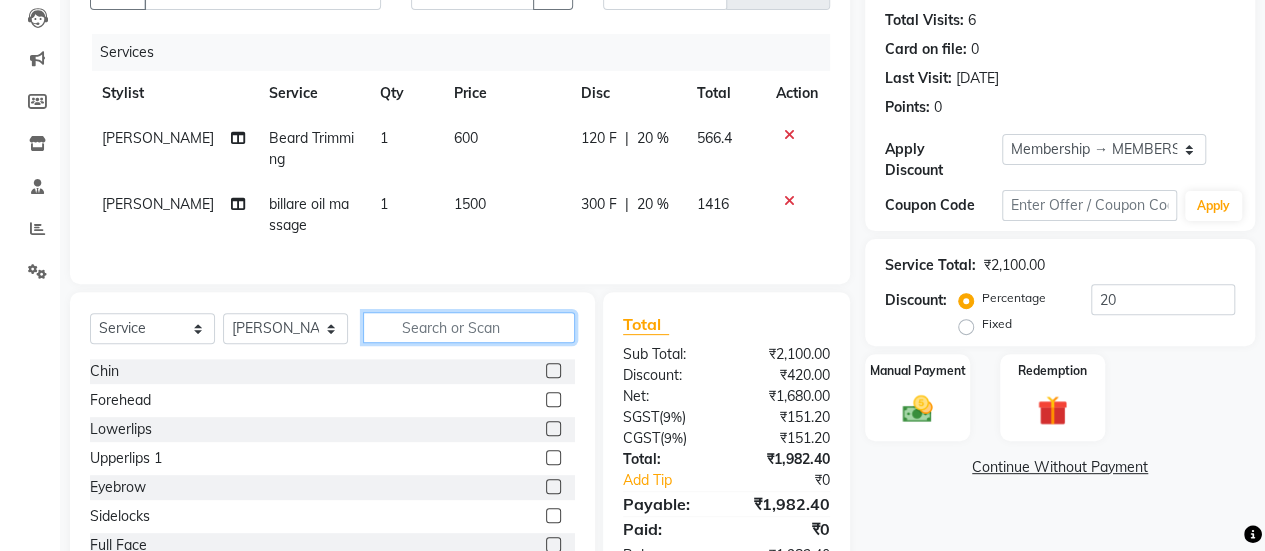 click 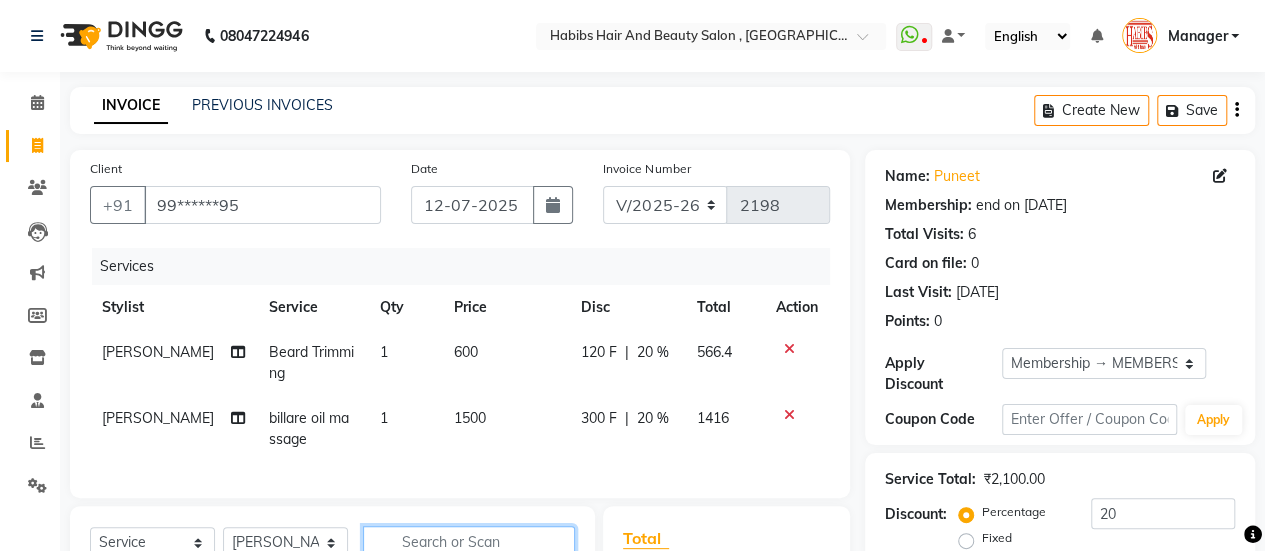 scroll, scrollTop: 11, scrollLeft: 0, axis: vertical 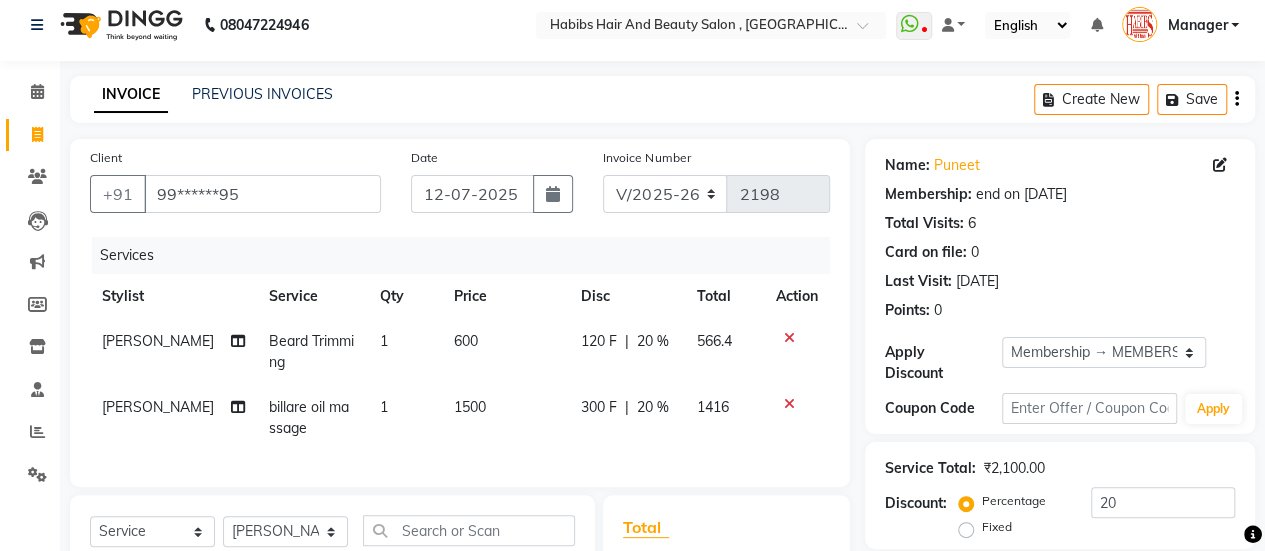 click on "1500" 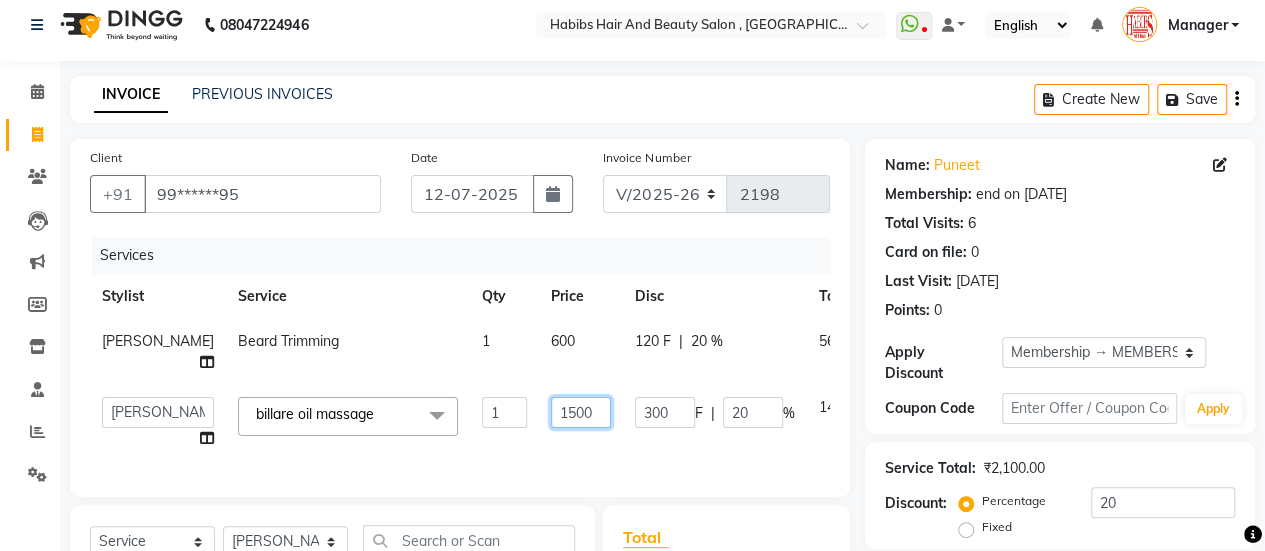 click on "1500" 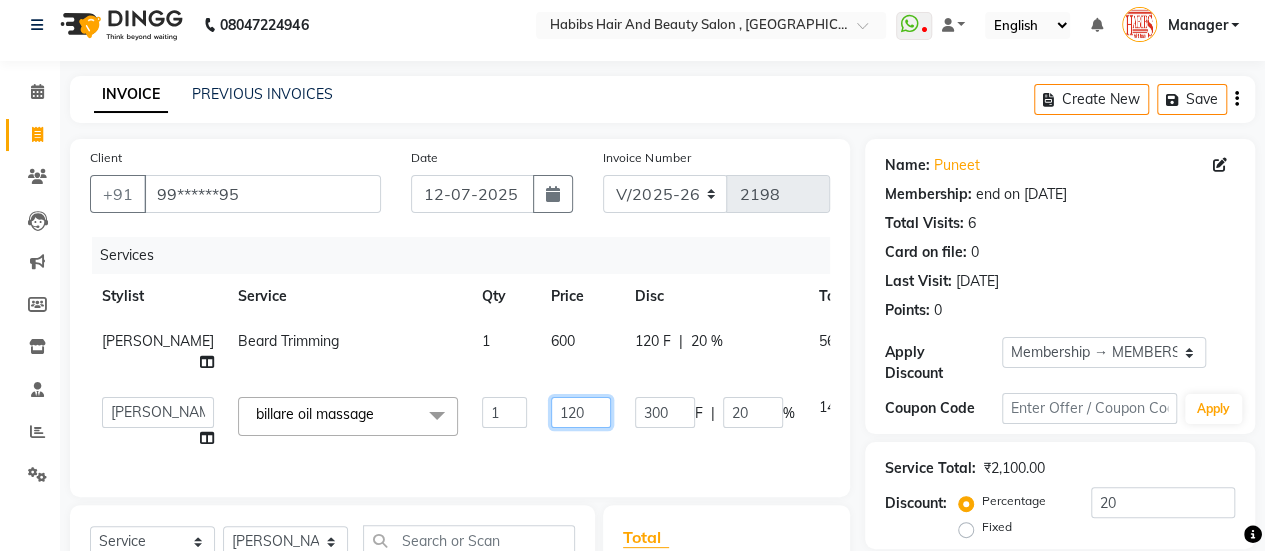 type on "1200" 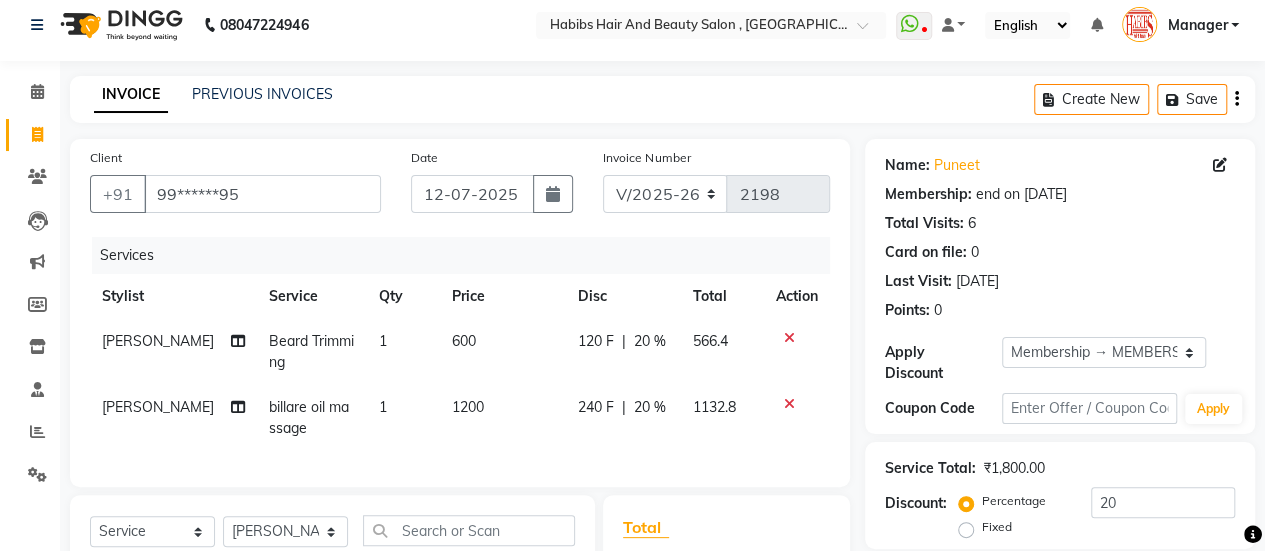 click on "[PERSON_NAME] [PERSON_NAME] Trimming 1 600 120 F | 20 % 566.4 [PERSON_NAME] billare oil massage  1 1200 240 F | 20 % 1132.8" 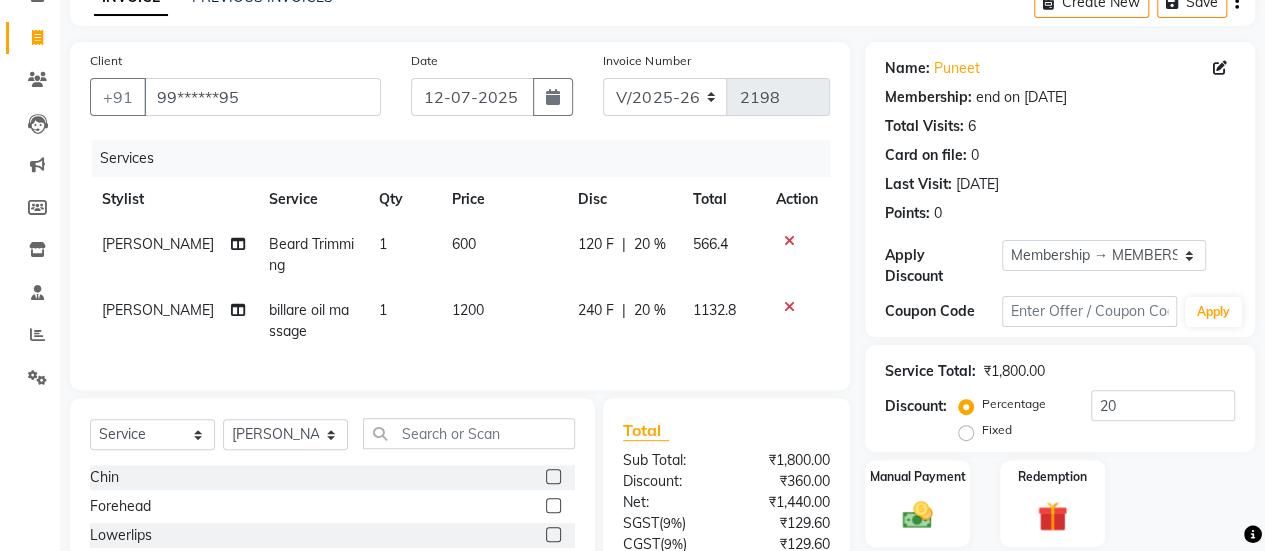 scroll, scrollTop: 108, scrollLeft: 0, axis: vertical 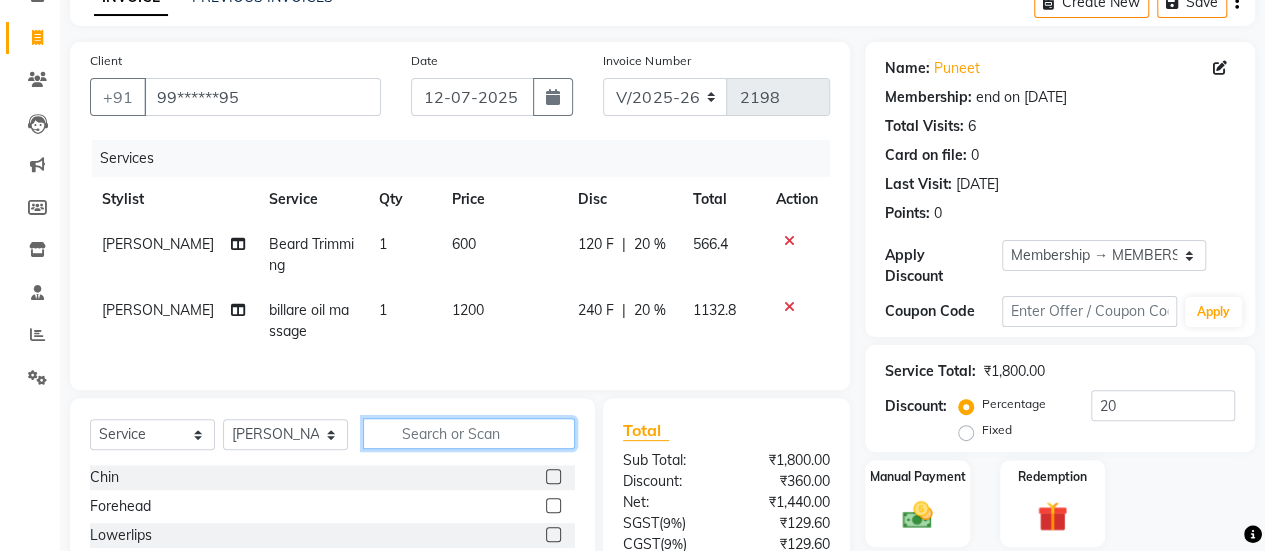 click 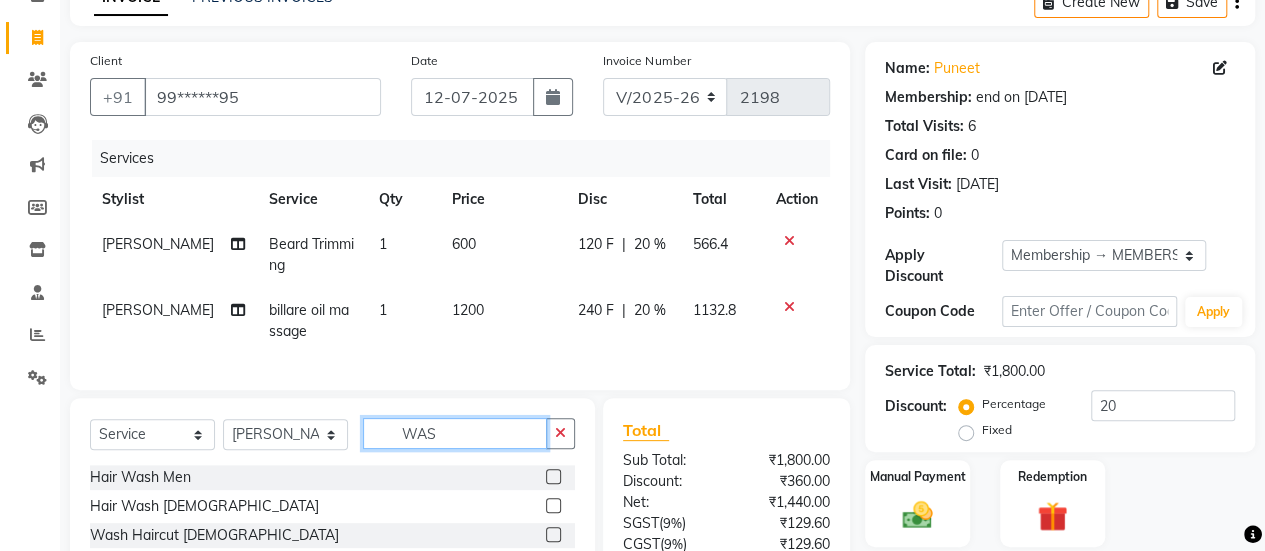 scroll, scrollTop: 292, scrollLeft: 0, axis: vertical 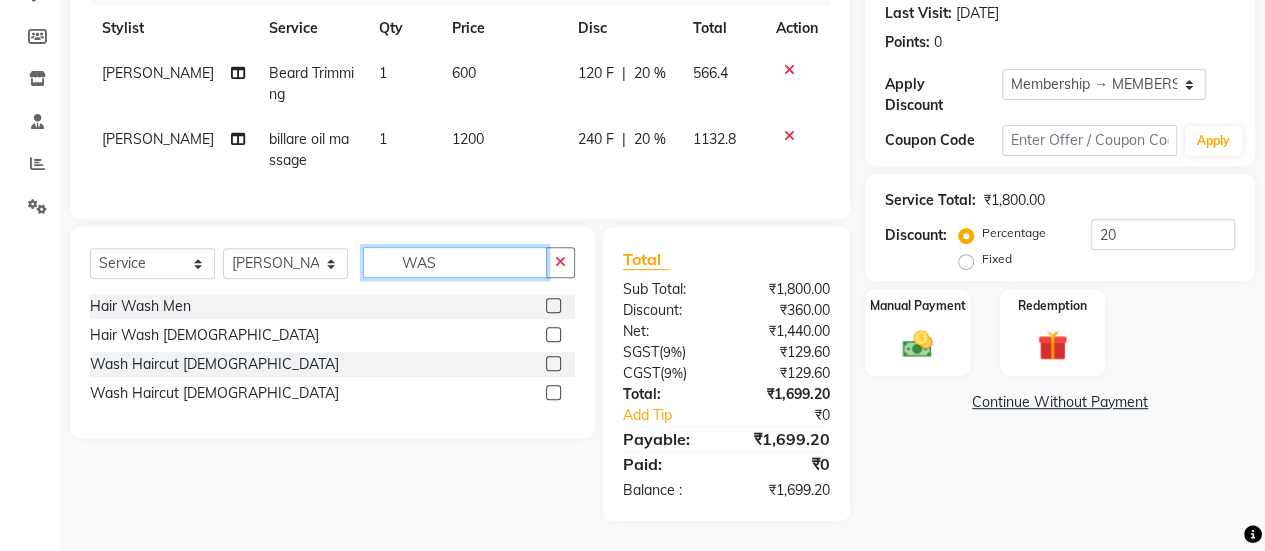 type on "WAS" 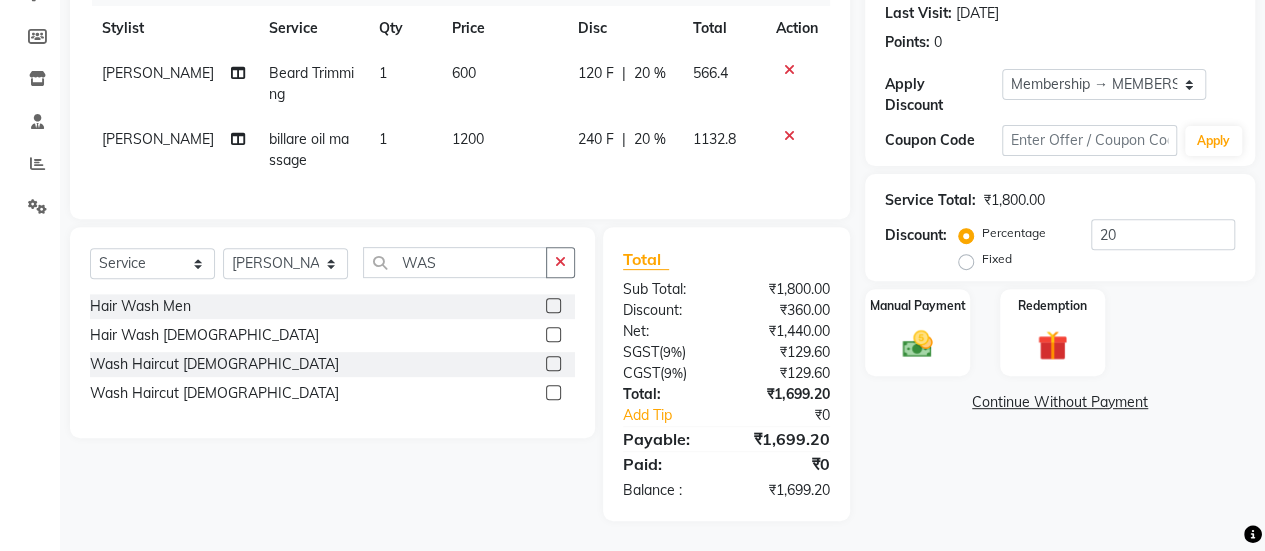 click 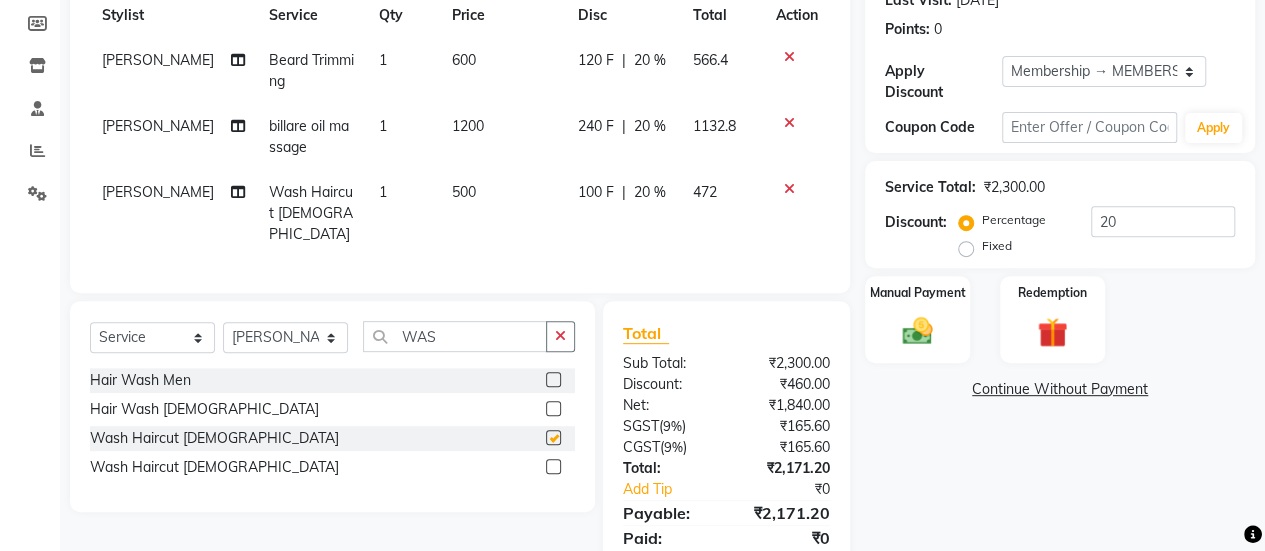 checkbox on "false" 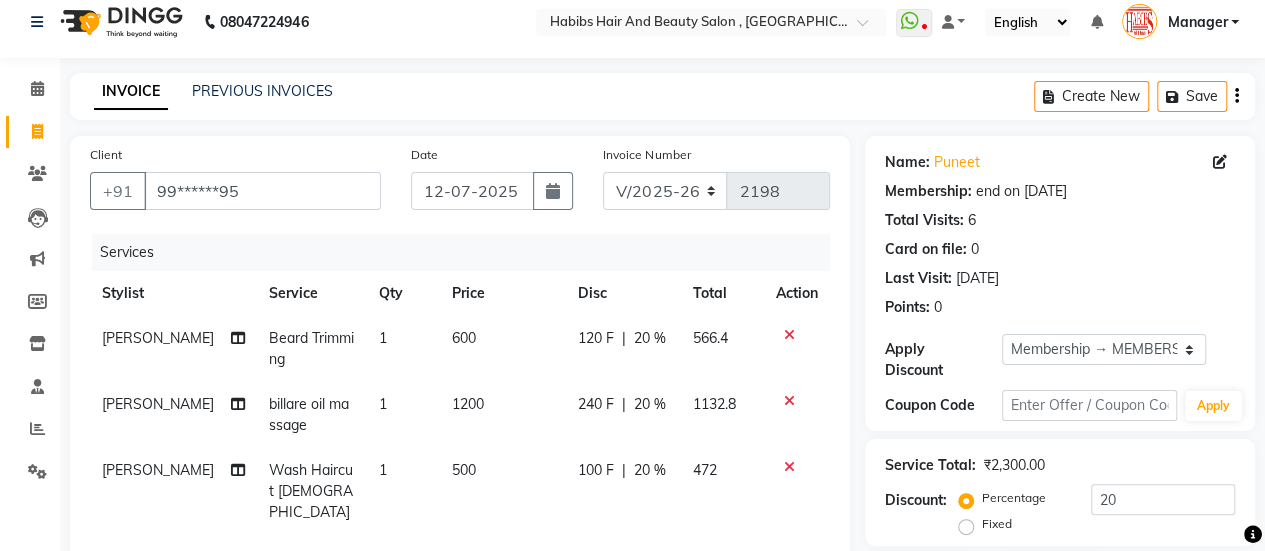 scroll, scrollTop: 12, scrollLeft: 0, axis: vertical 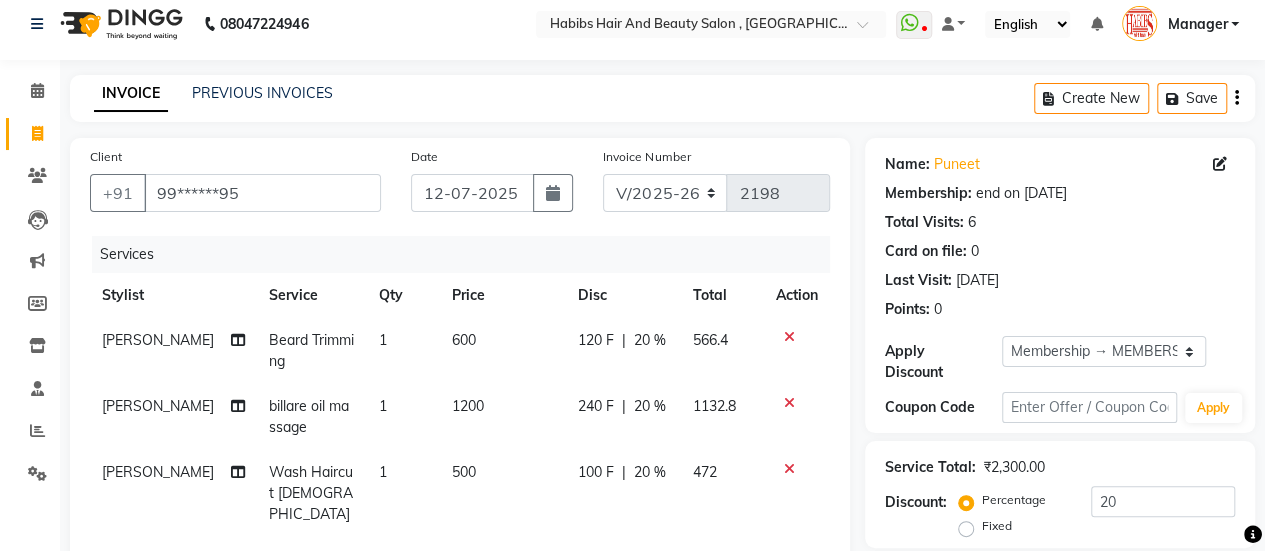 click 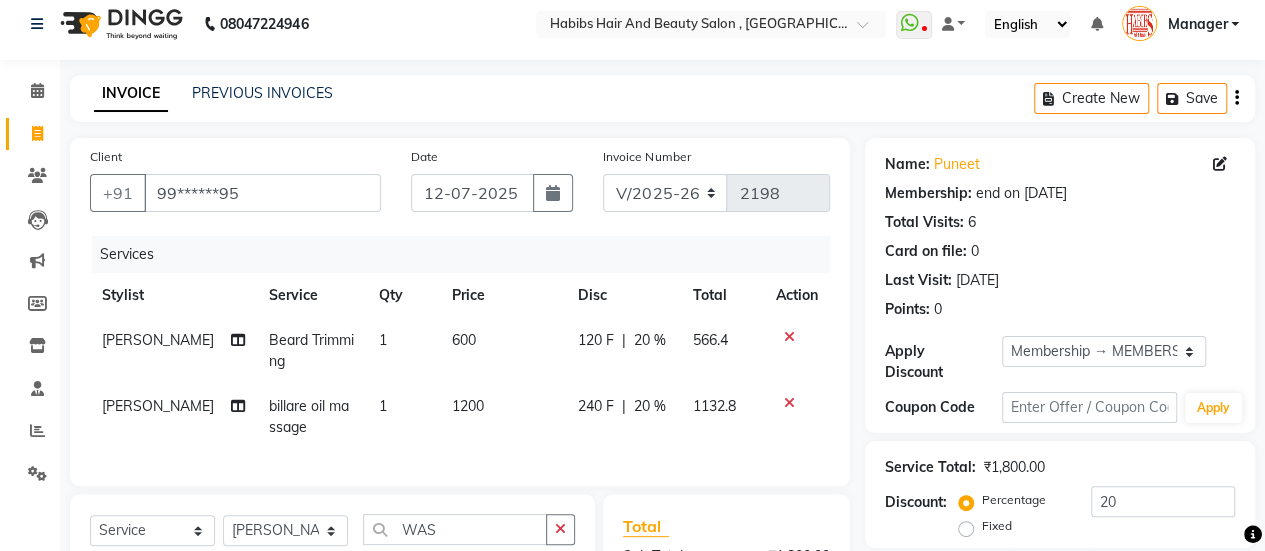 click on "1200" 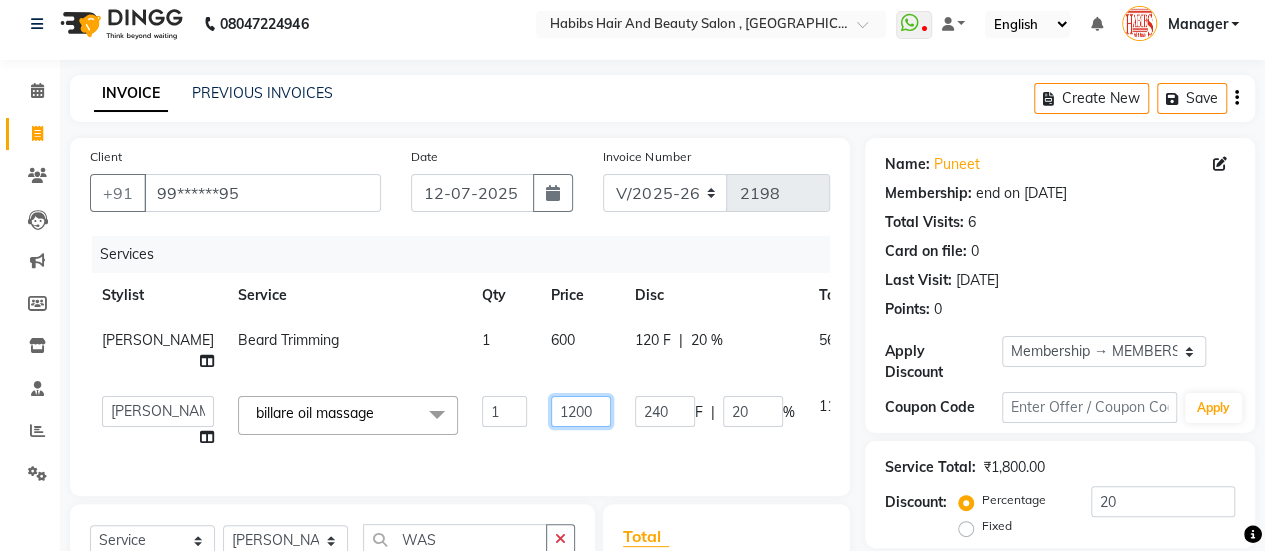click on "1200" 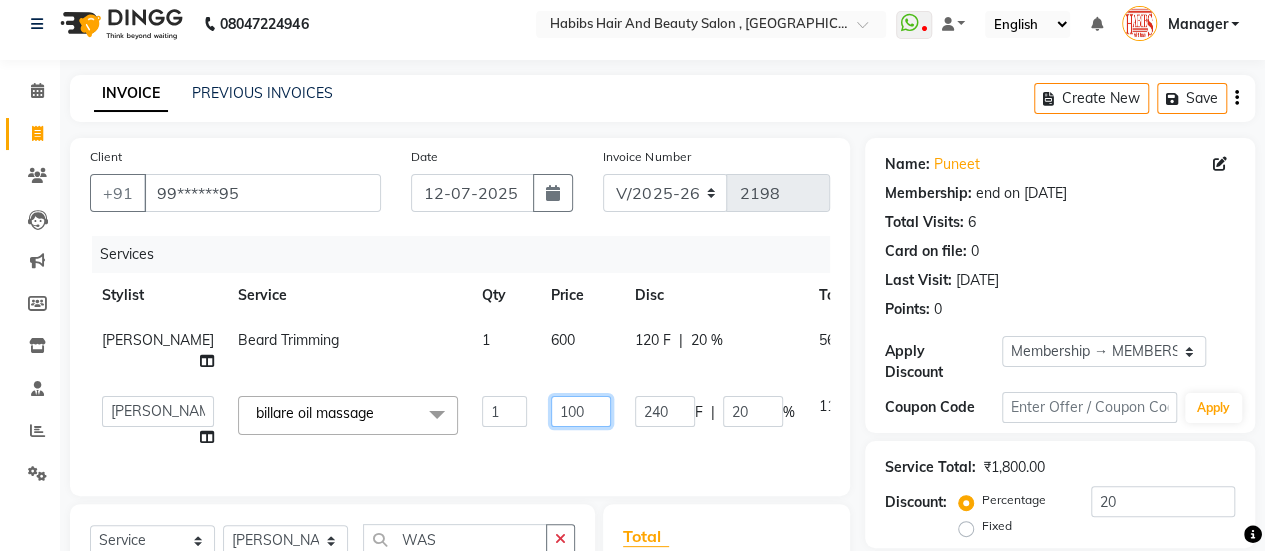 type on "1500" 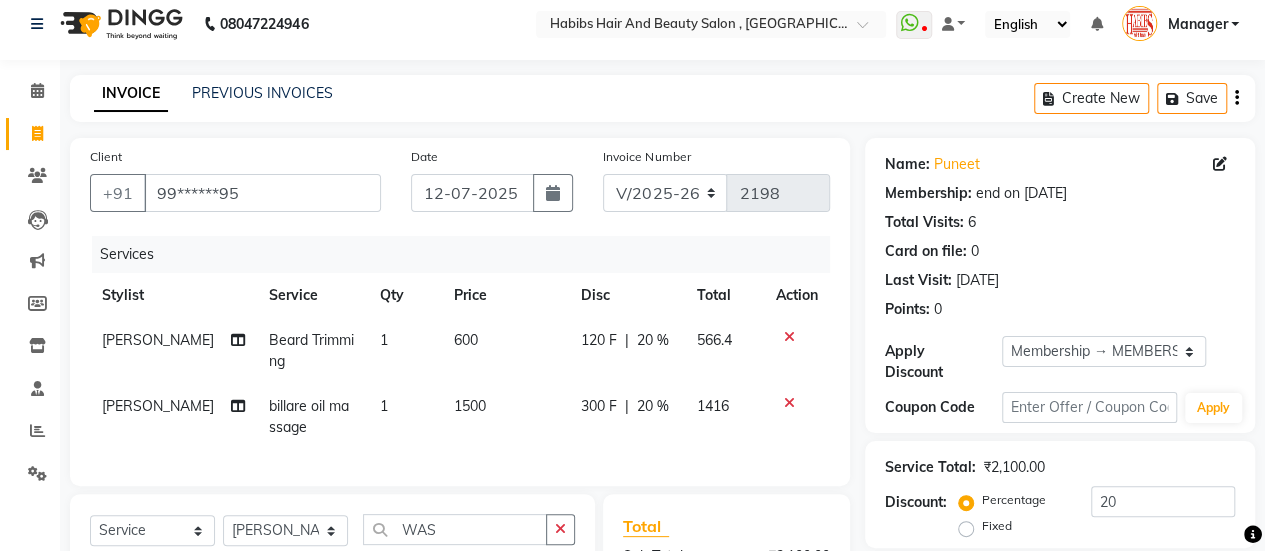 click on "600" 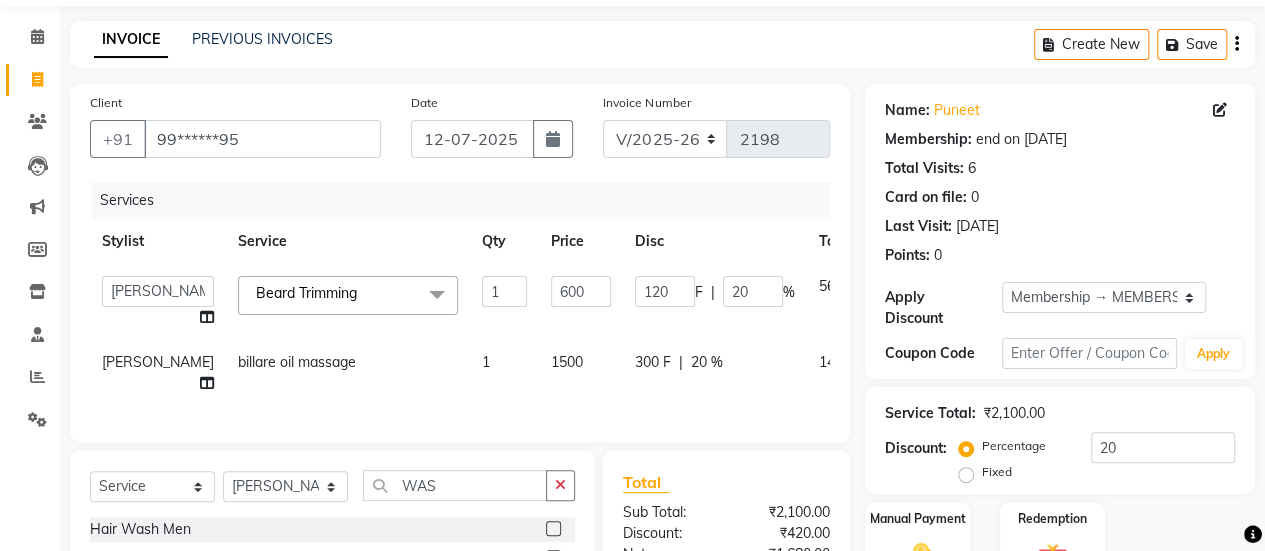 scroll, scrollTop: 65, scrollLeft: 0, axis: vertical 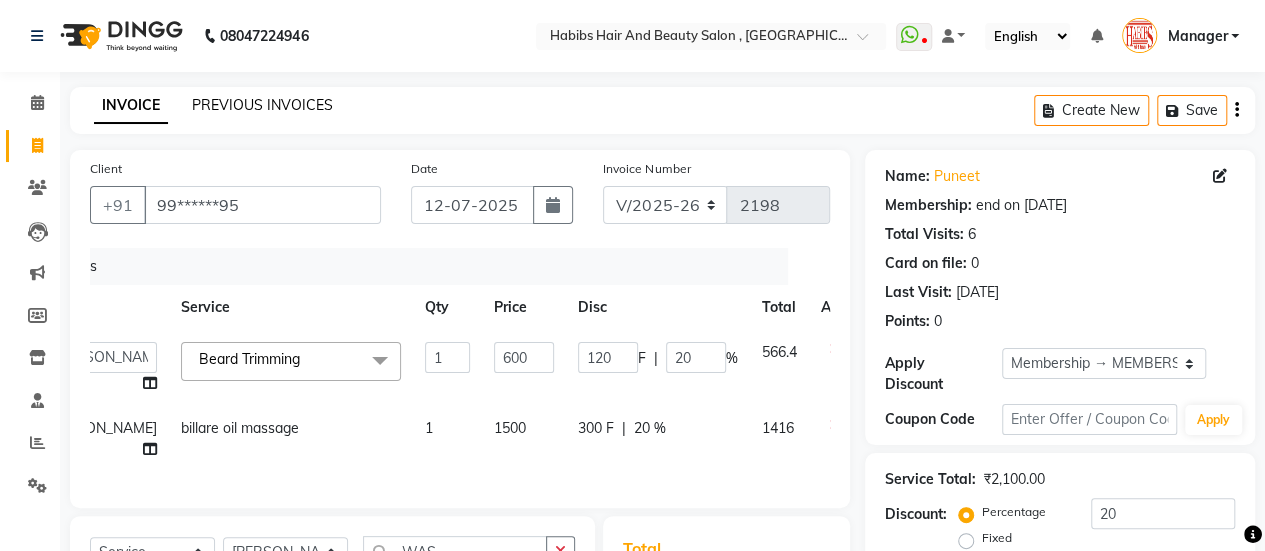 click on "PREVIOUS INVOICES" 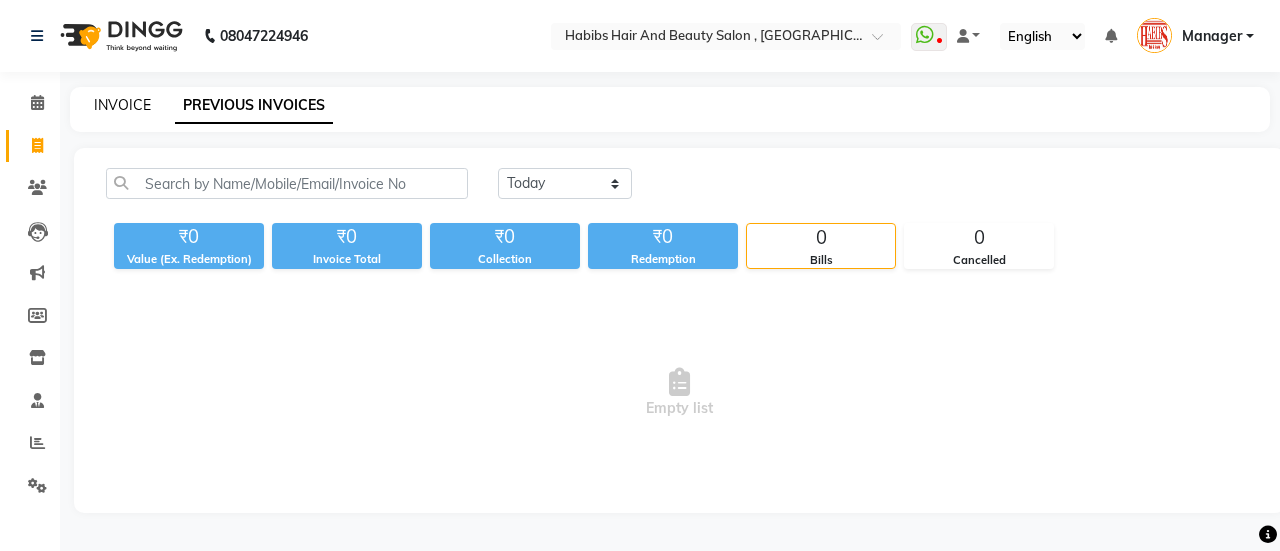 click on "INVOICE" 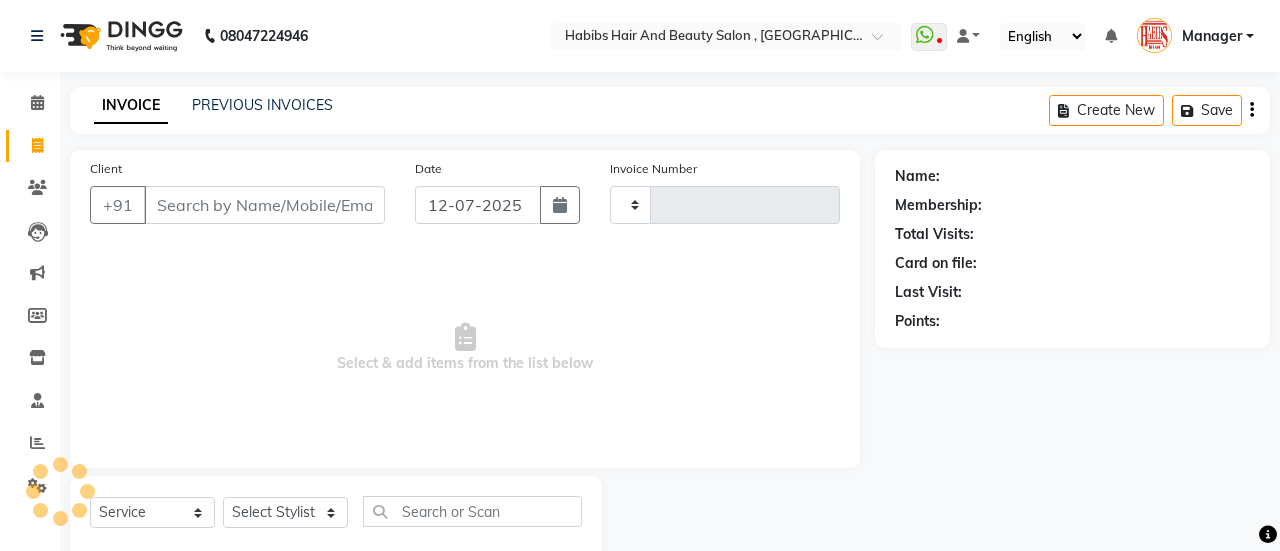 type on "2198" 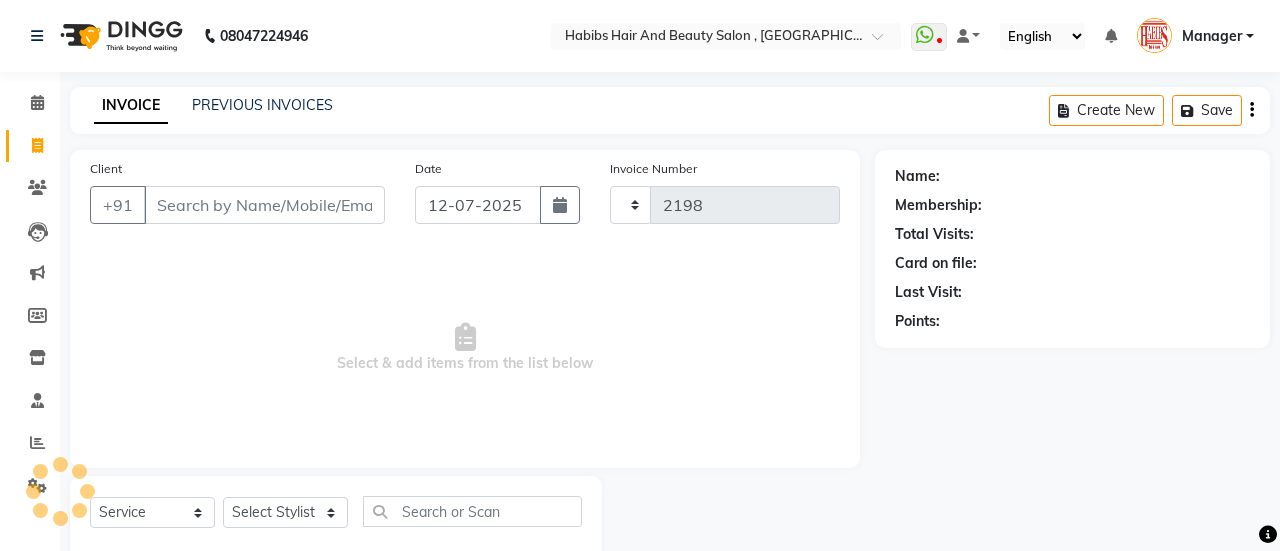 scroll, scrollTop: 49, scrollLeft: 0, axis: vertical 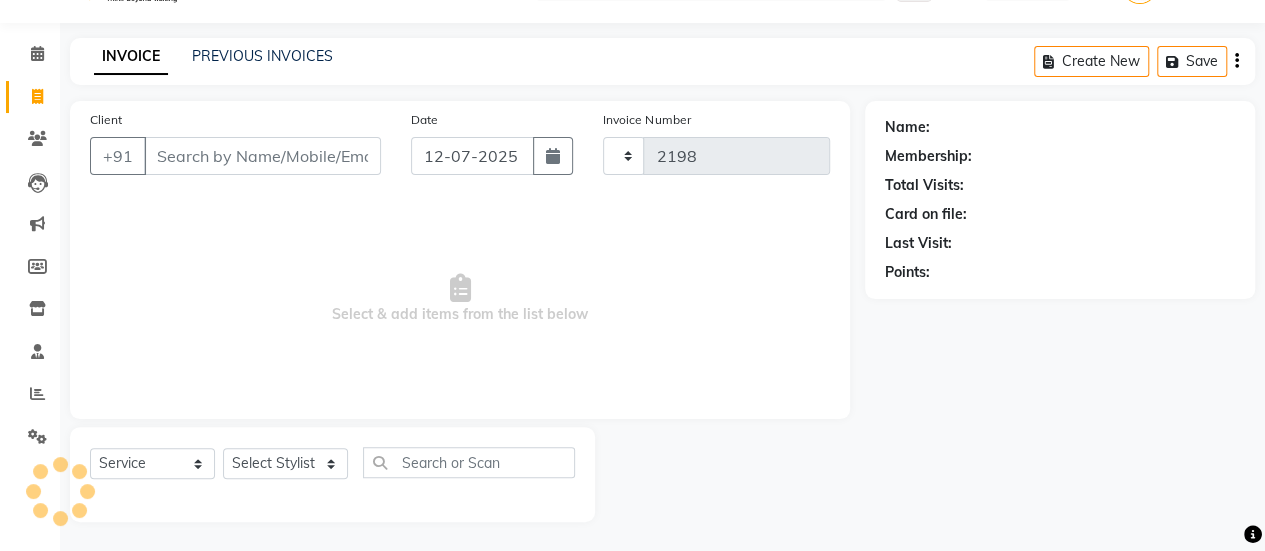 select on "5651" 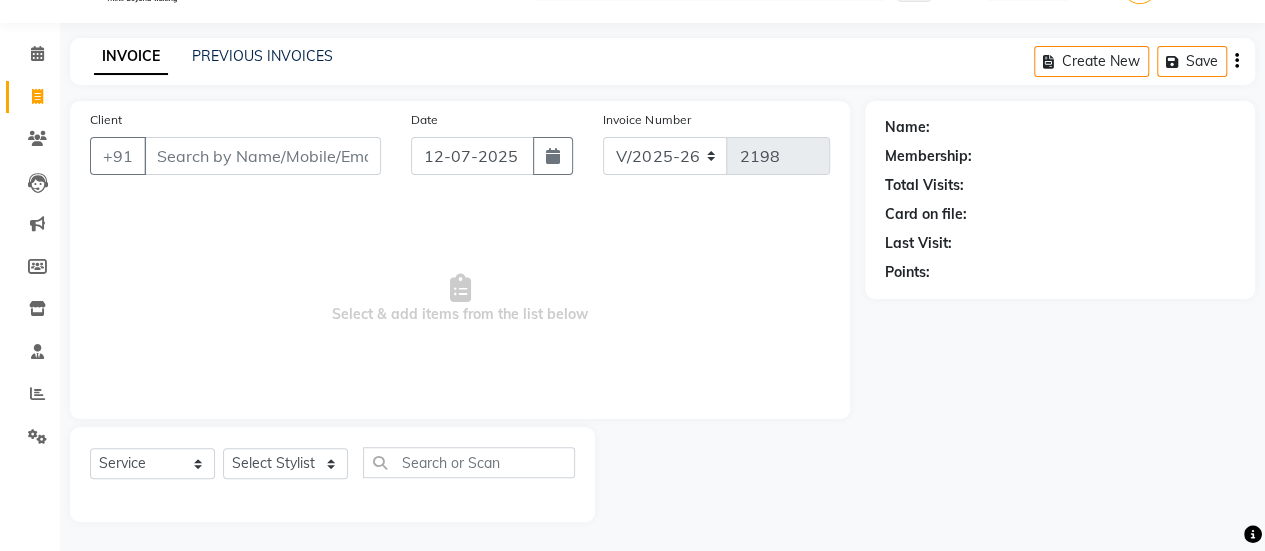 click on "Client" at bounding box center (262, 156) 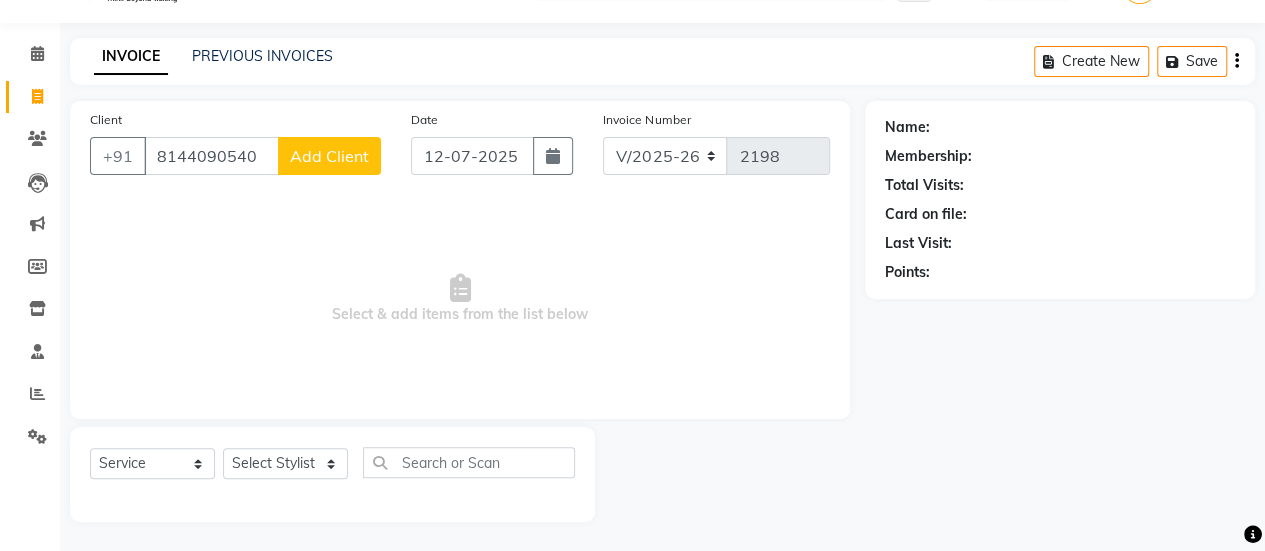 type on "8144090540" 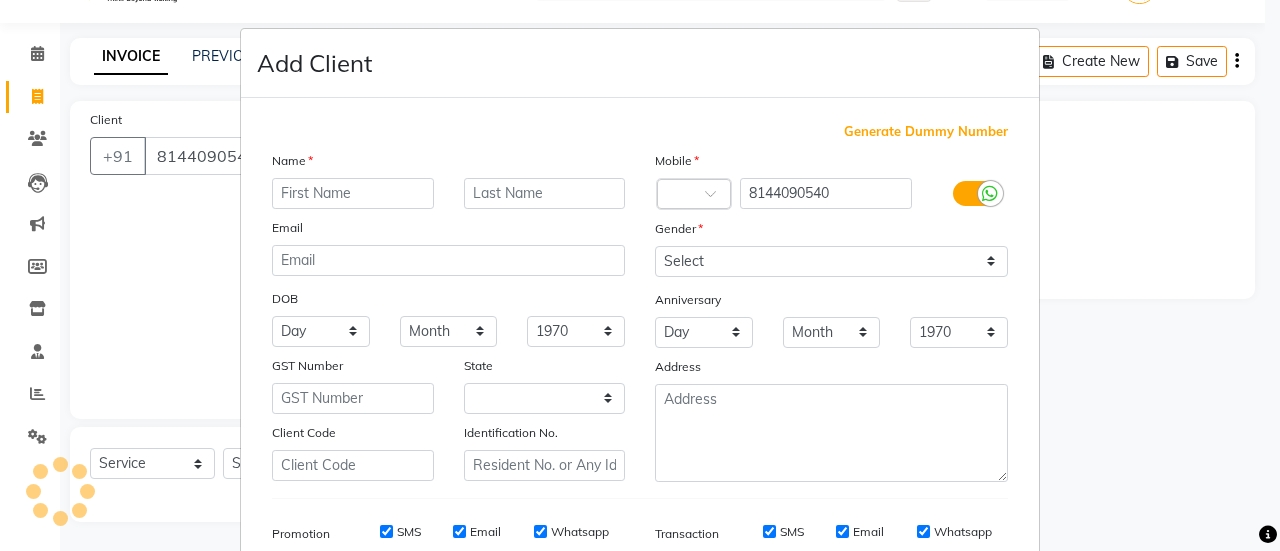 select on "22" 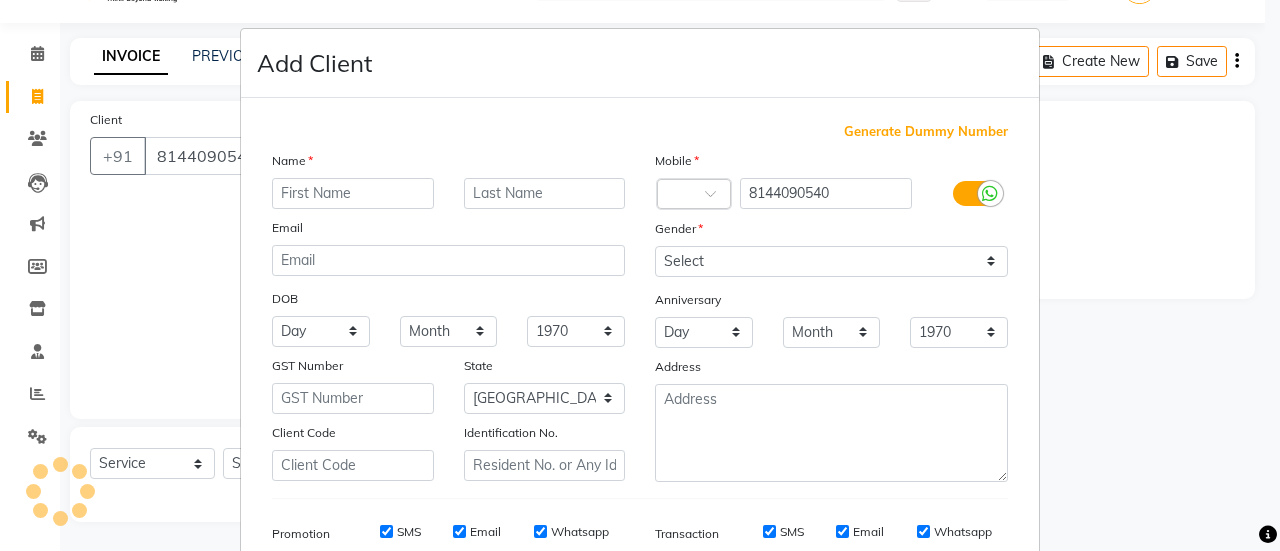 click at bounding box center [353, 193] 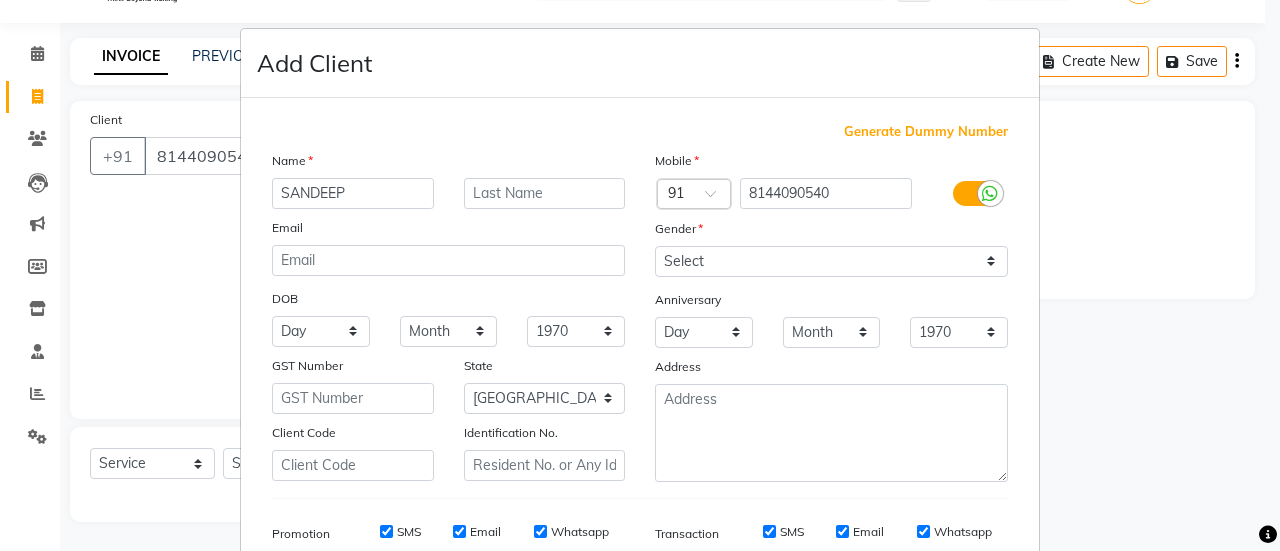 type on "SANDEEP" 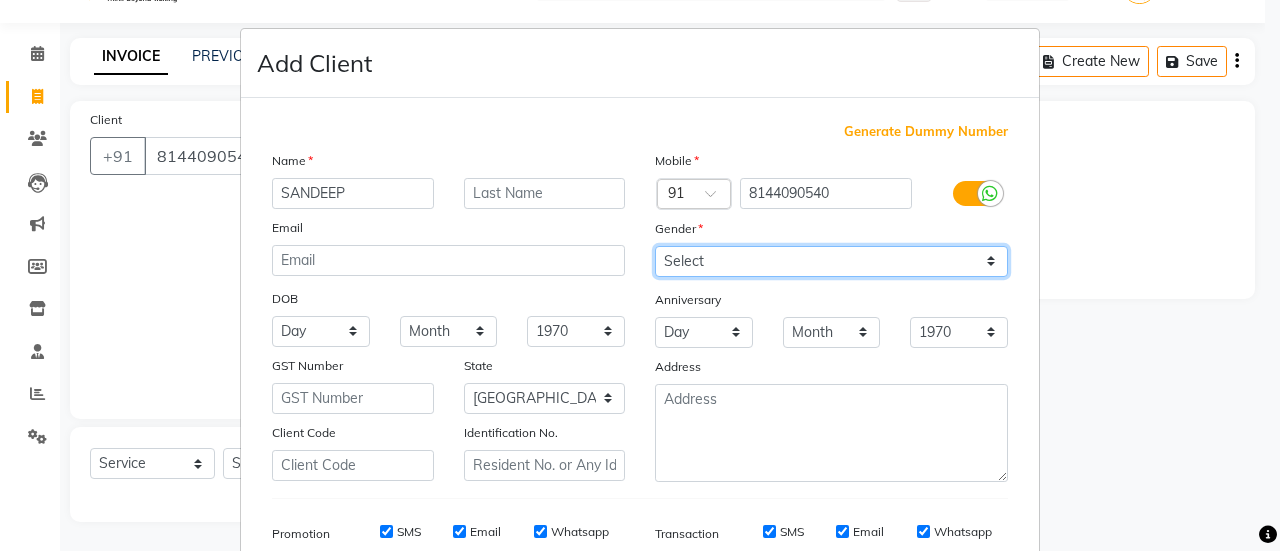 click on "Select [DEMOGRAPHIC_DATA] [DEMOGRAPHIC_DATA] Other Prefer Not To Say" at bounding box center [831, 261] 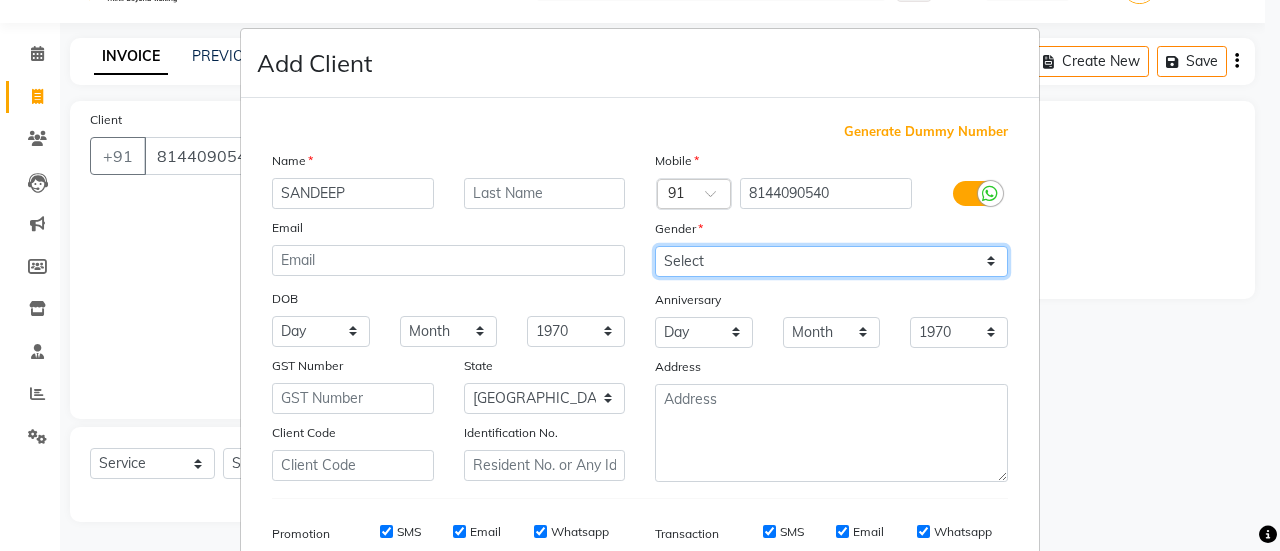 select on "[DEMOGRAPHIC_DATA]" 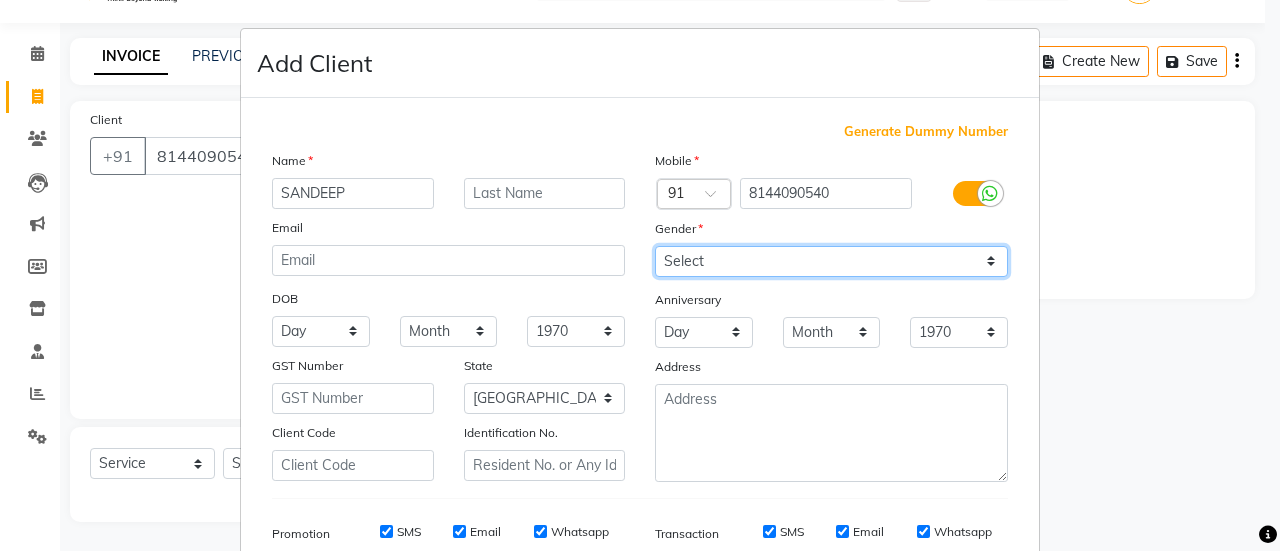 click on "Select [DEMOGRAPHIC_DATA] [DEMOGRAPHIC_DATA] Other Prefer Not To Say" at bounding box center (831, 261) 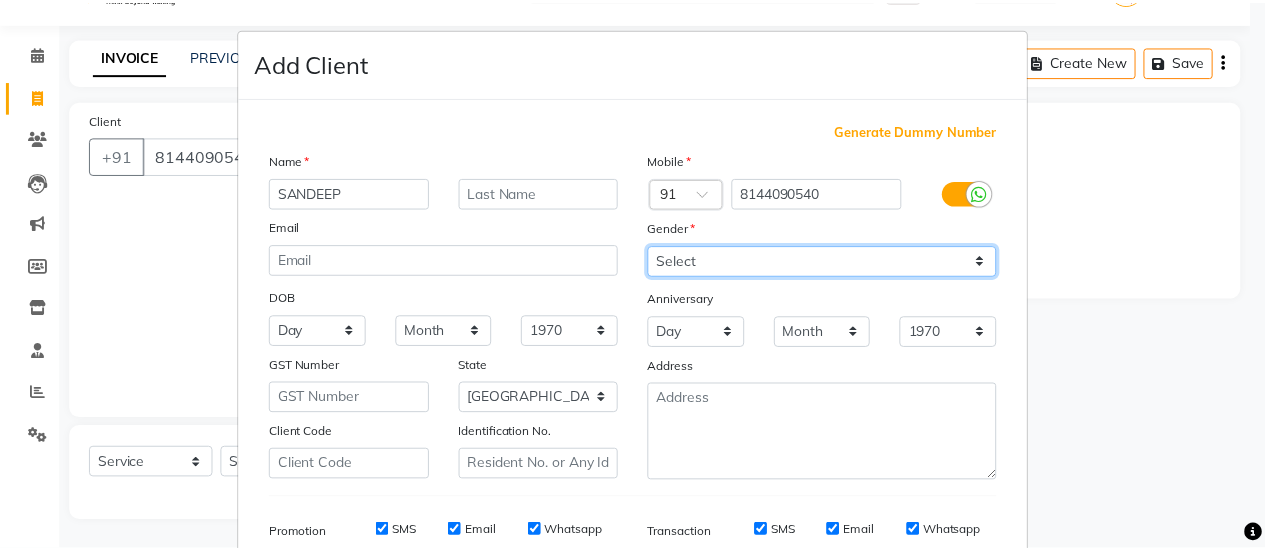 scroll, scrollTop: 294, scrollLeft: 0, axis: vertical 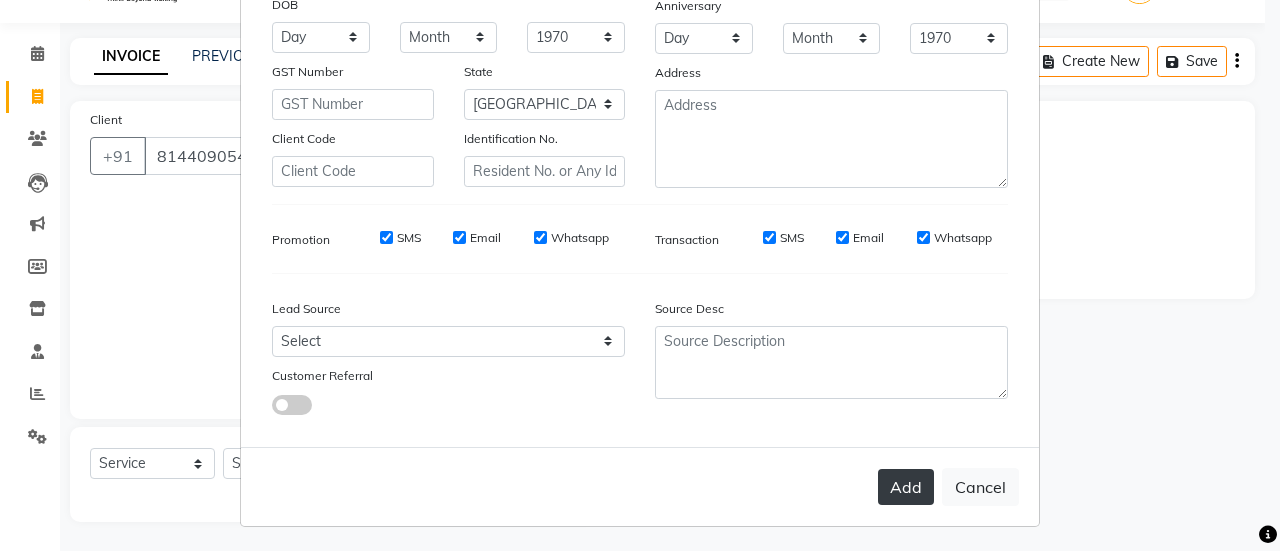 click on "Add" at bounding box center [906, 487] 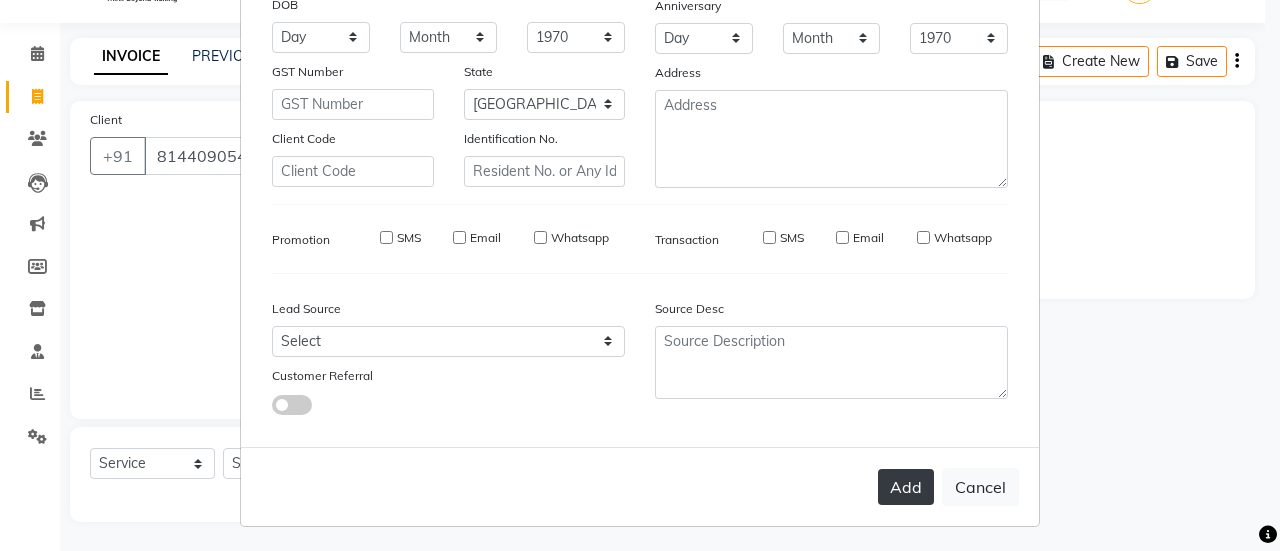 type on "81******40" 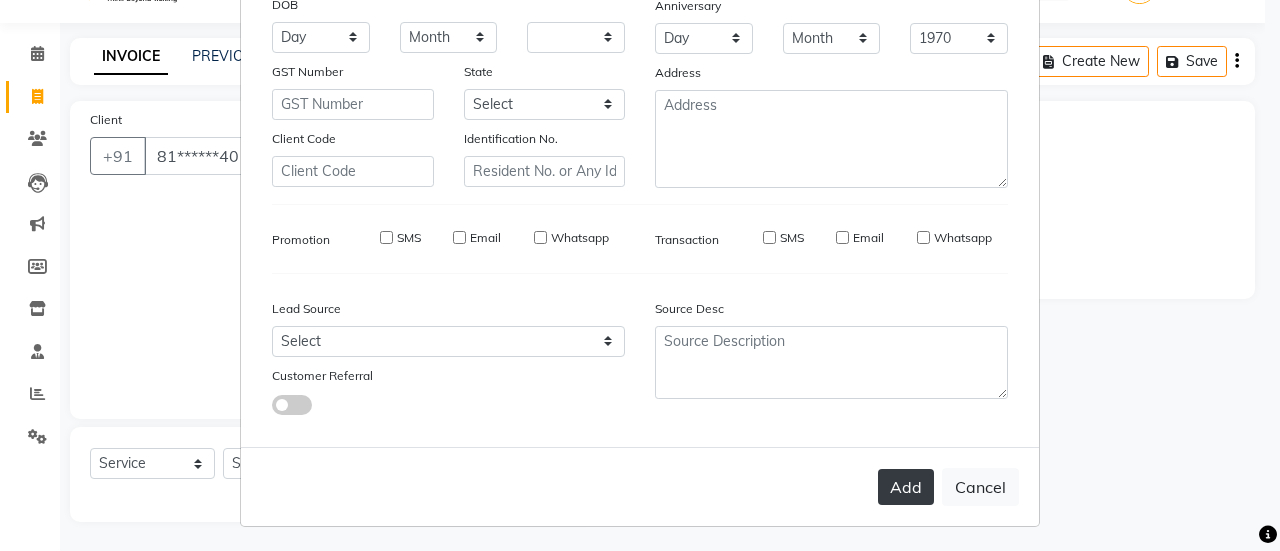 select 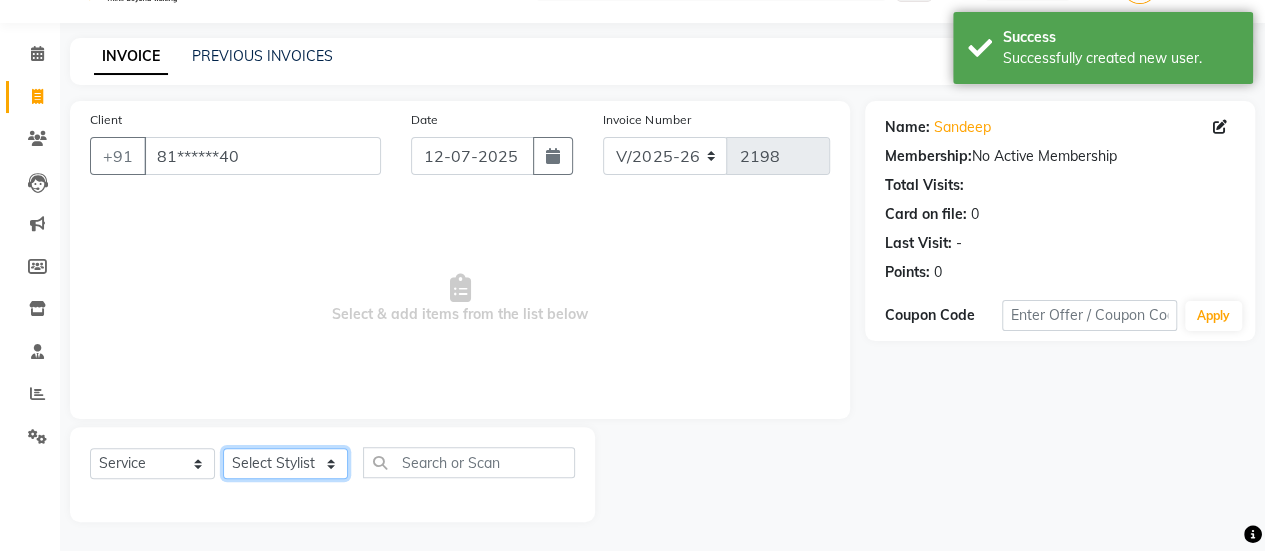 click on "Select Stylist [PERSON_NAME] [PERSON_NAME] Manager [PERSON_NAME] MUSARIK [PERSON_NAME] [PERSON_NAME] [PERSON_NAME] [PERSON_NAME] [PERSON_NAME] [PERSON_NAME] [PERSON_NAME]" 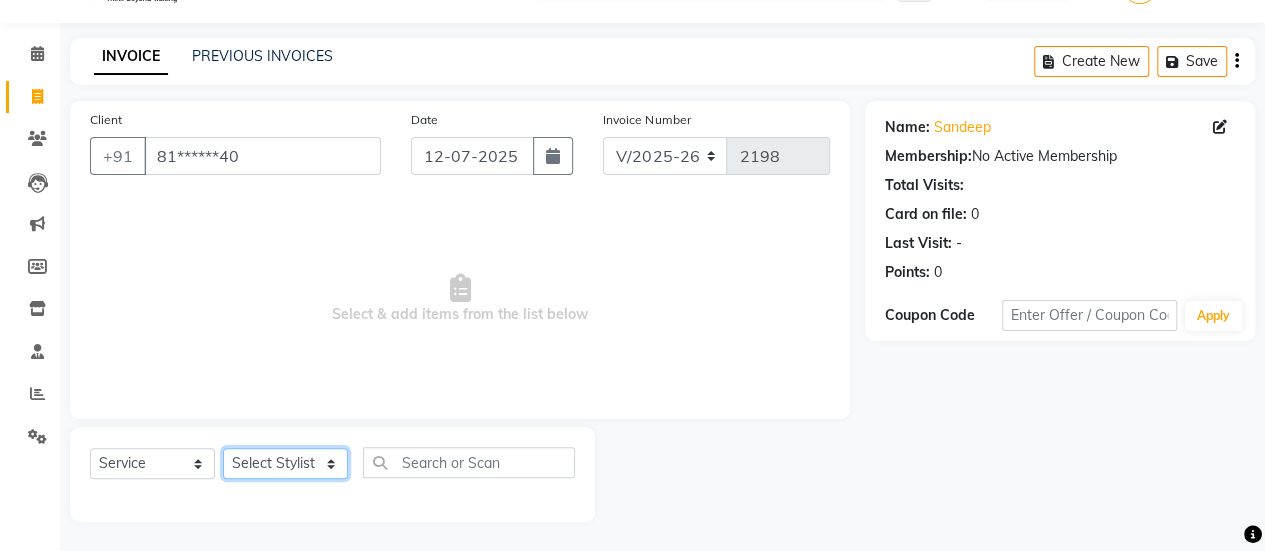 select on "59401" 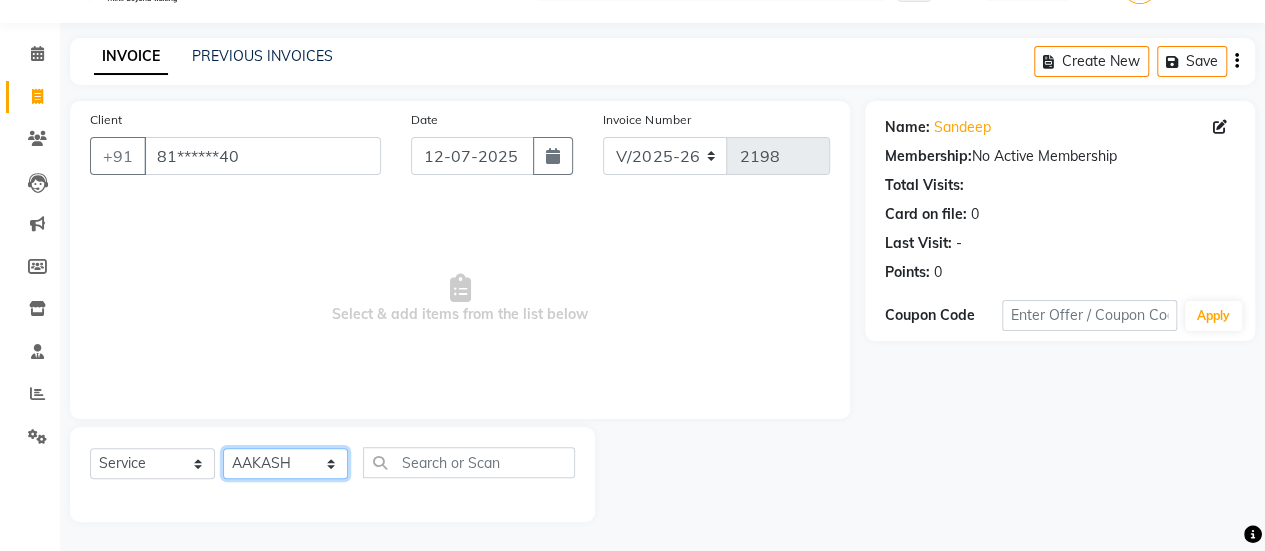 click on "Select Stylist [PERSON_NAME] [PERSON_NAME] Manager [PERSON_NAME] MUSARIK [PERSON_NAME] [PERSON_NAME] [PERSON_NAME] [PERSON_NAME] [PERSON_NAME] [PERSON_NAME] [PERSON_NAME]" 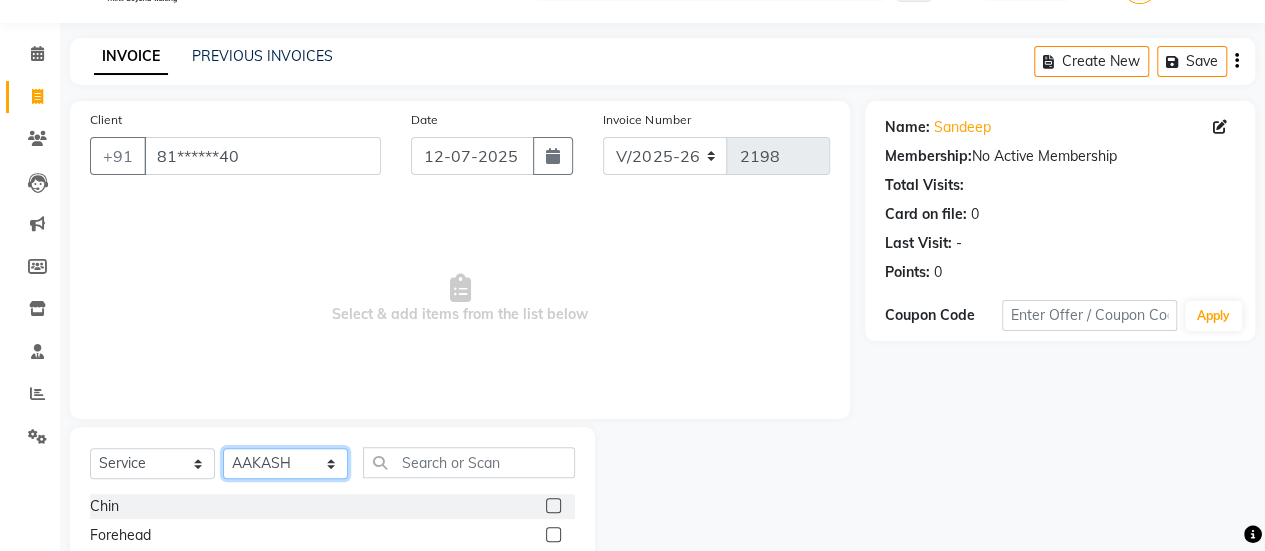 scroll, scrollTop: 249, scrollLeft: 0, axis: vertical 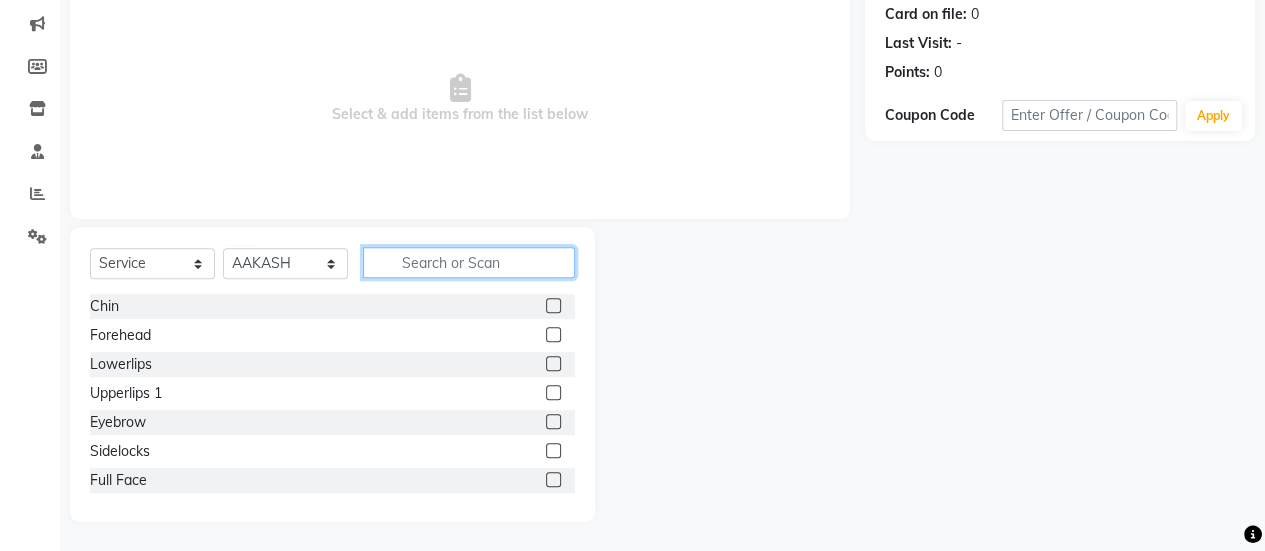 click 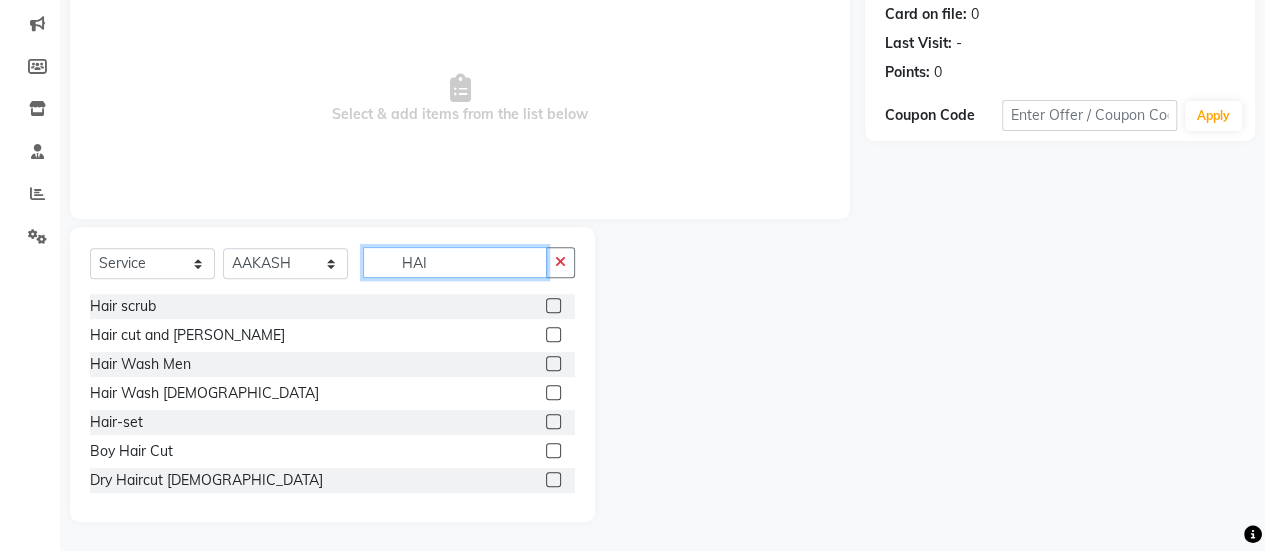 type on "HAI" 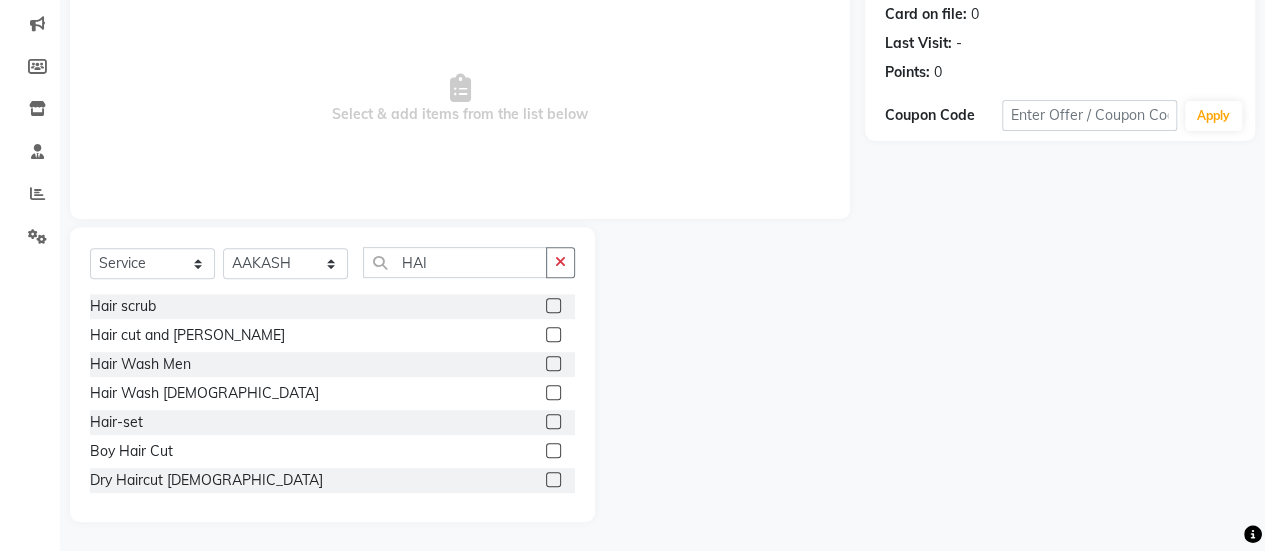 click 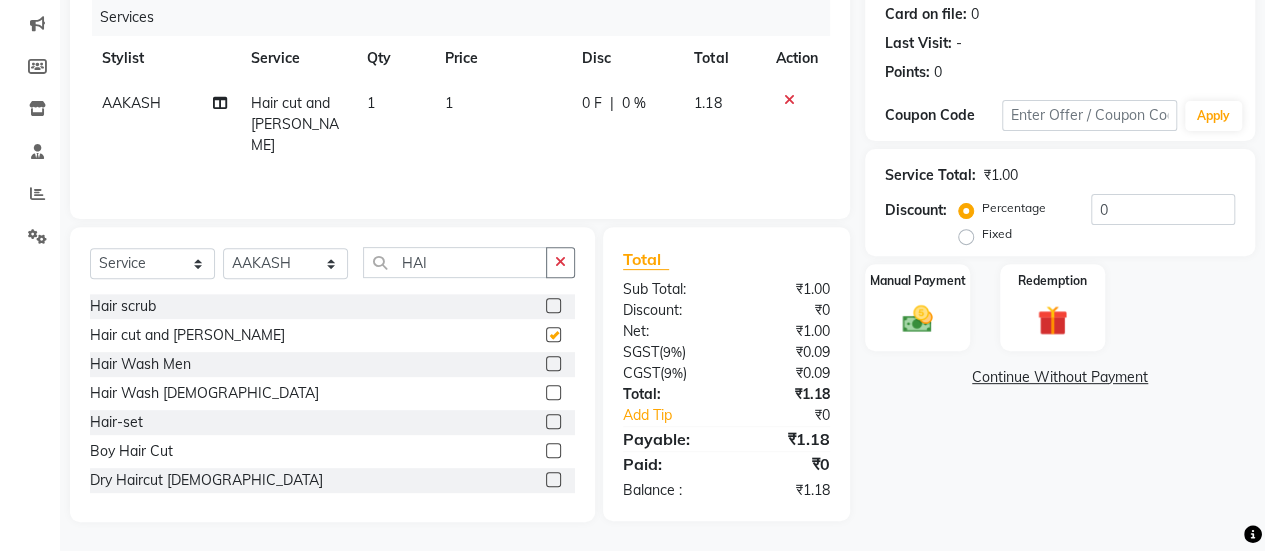 checkbox on "false" 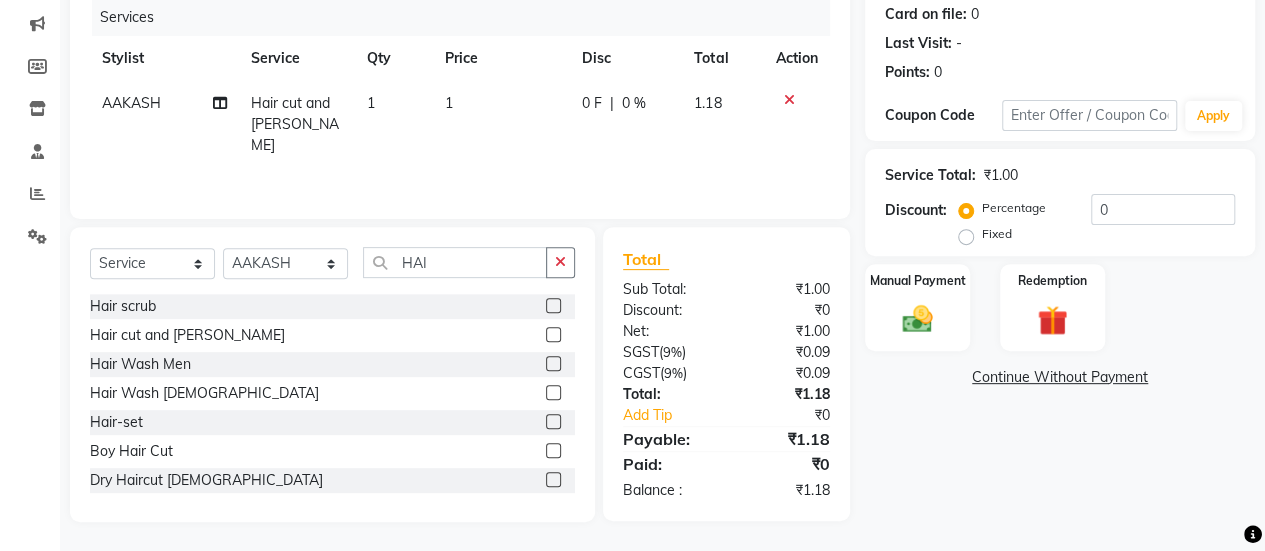 click on "1" 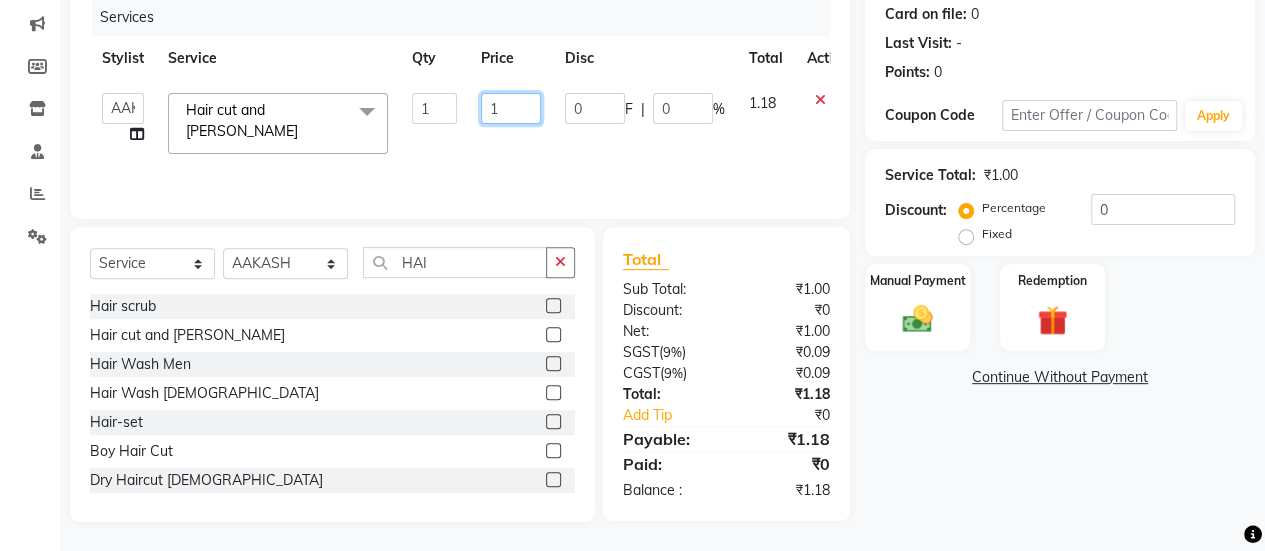 click on "1" 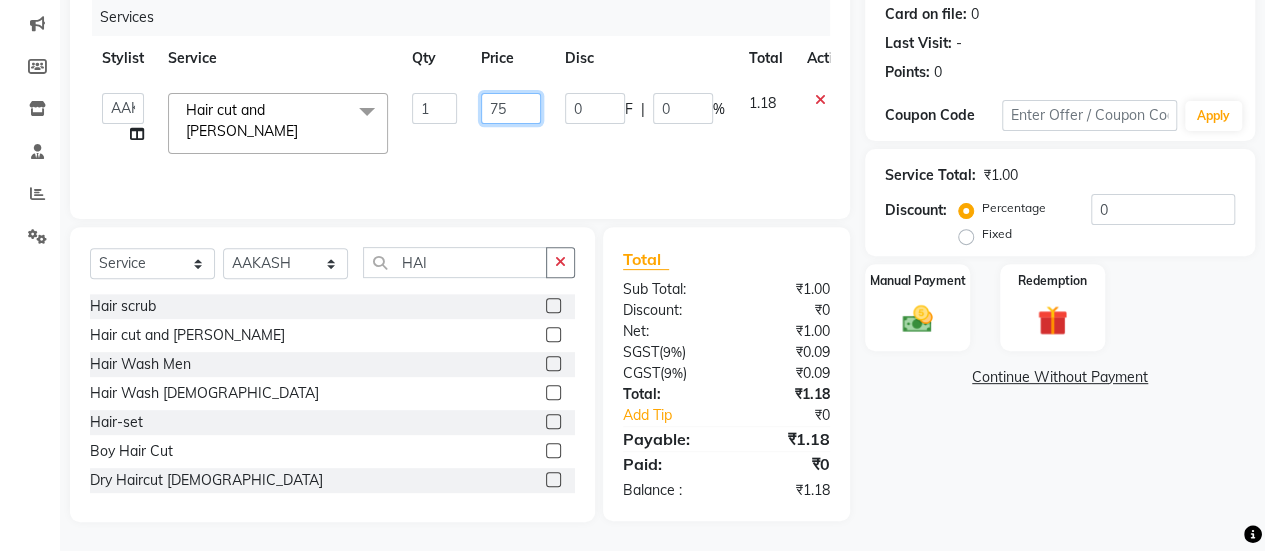 type on "750" 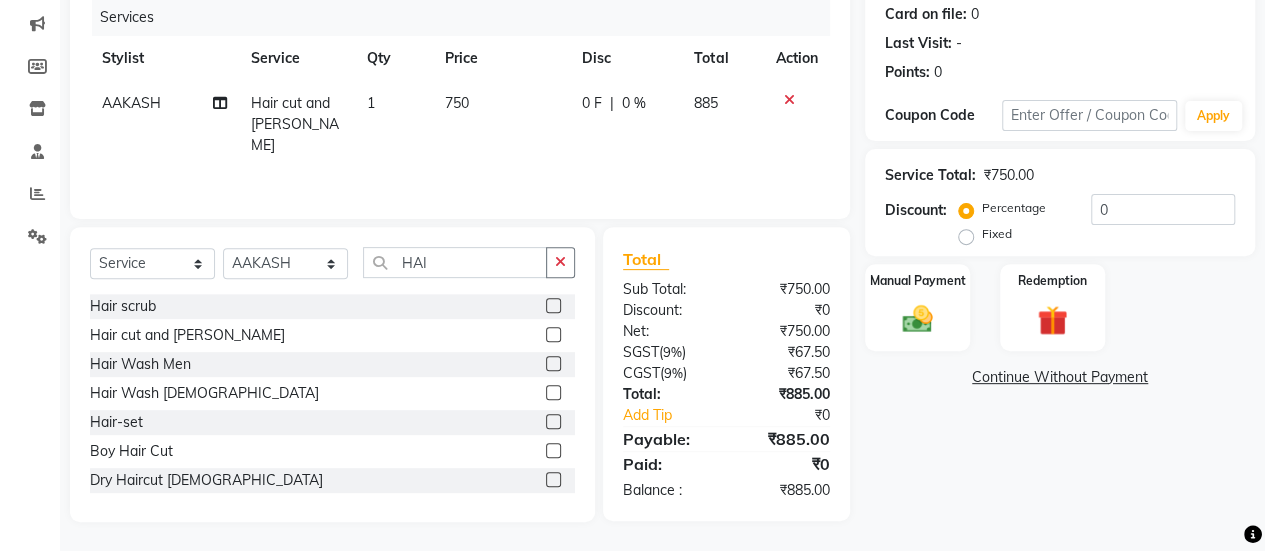 click on "750" 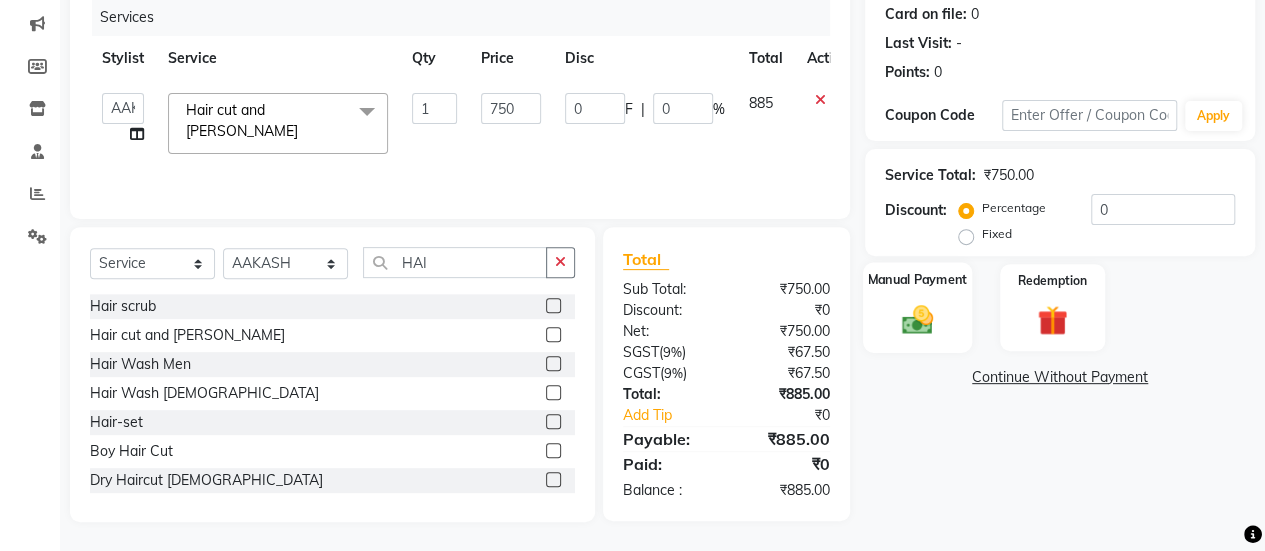 click on "Manual Payment" 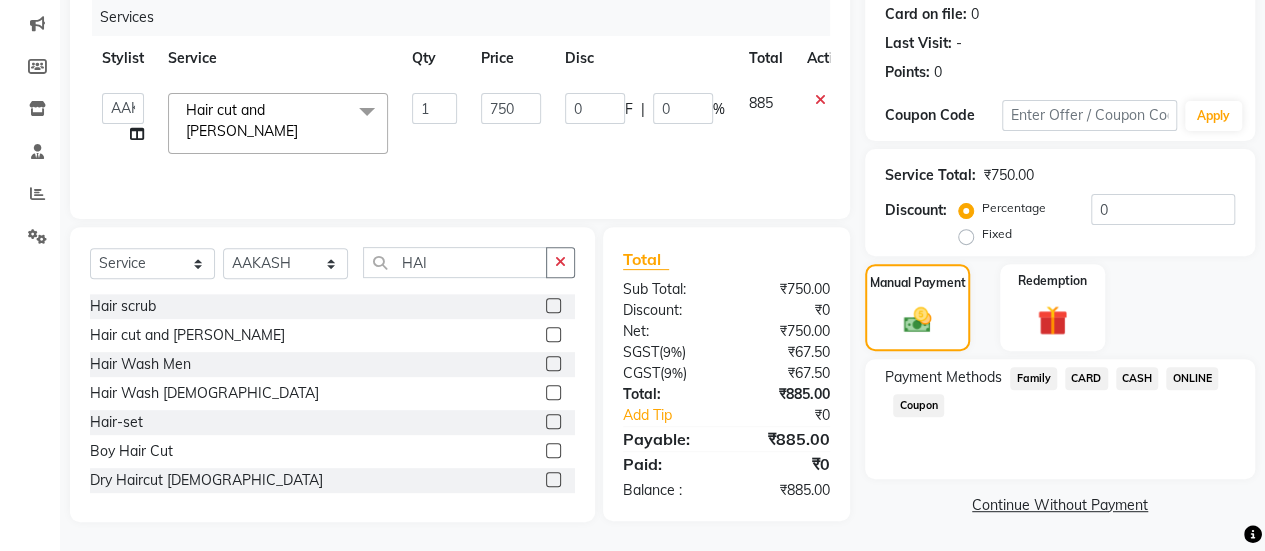 click on "ONLINE" 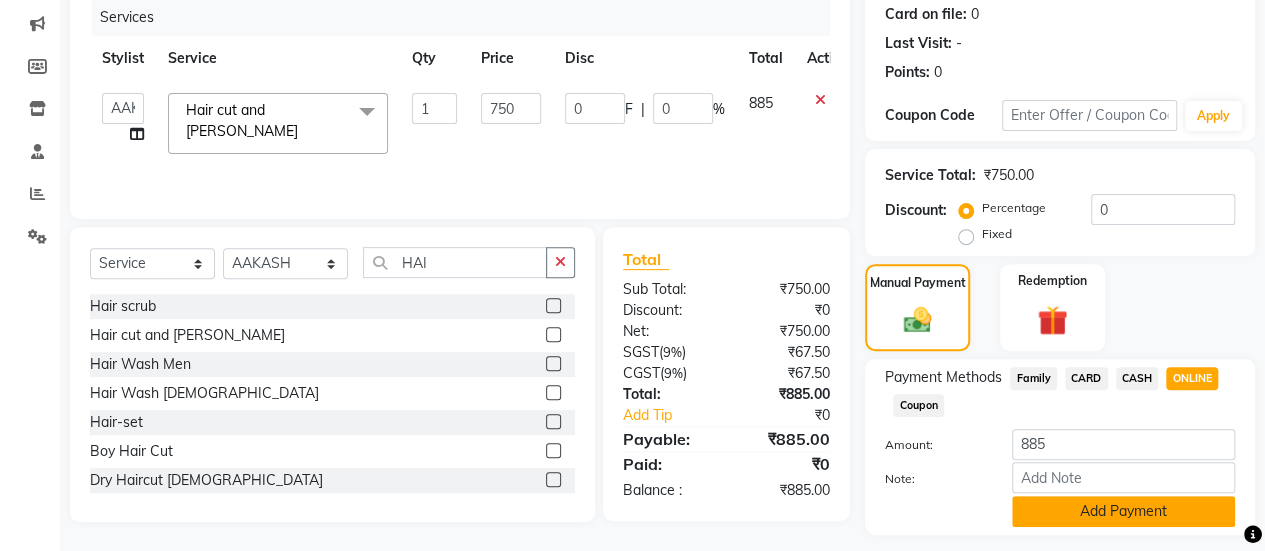 click on "Add Payment" 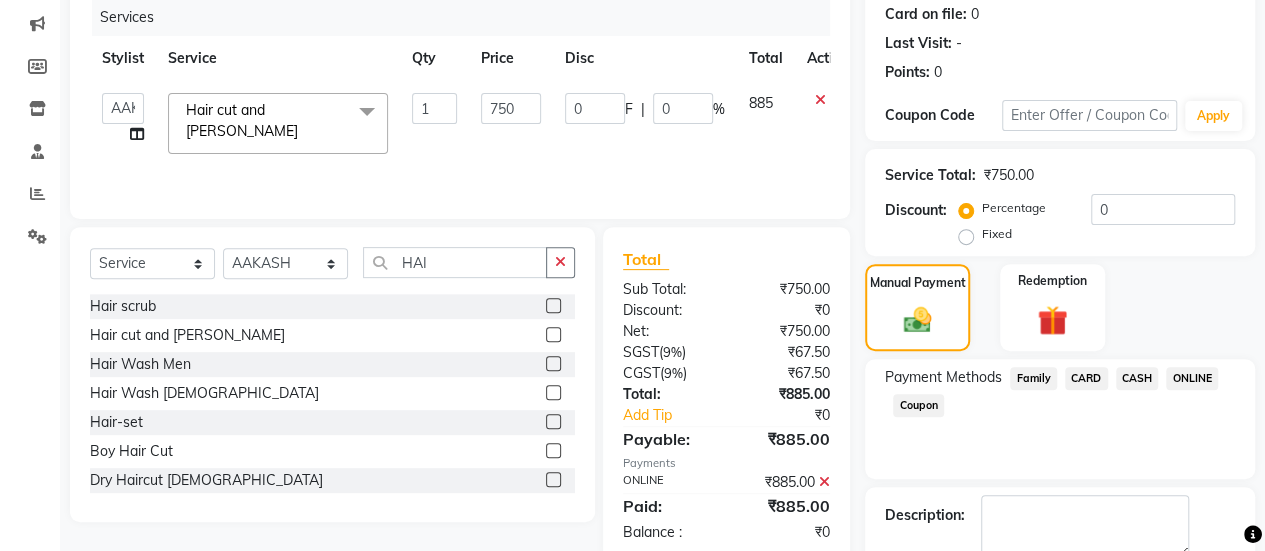 scroll, scrollTop: 358, scrollLeft: 0, axis: vertical 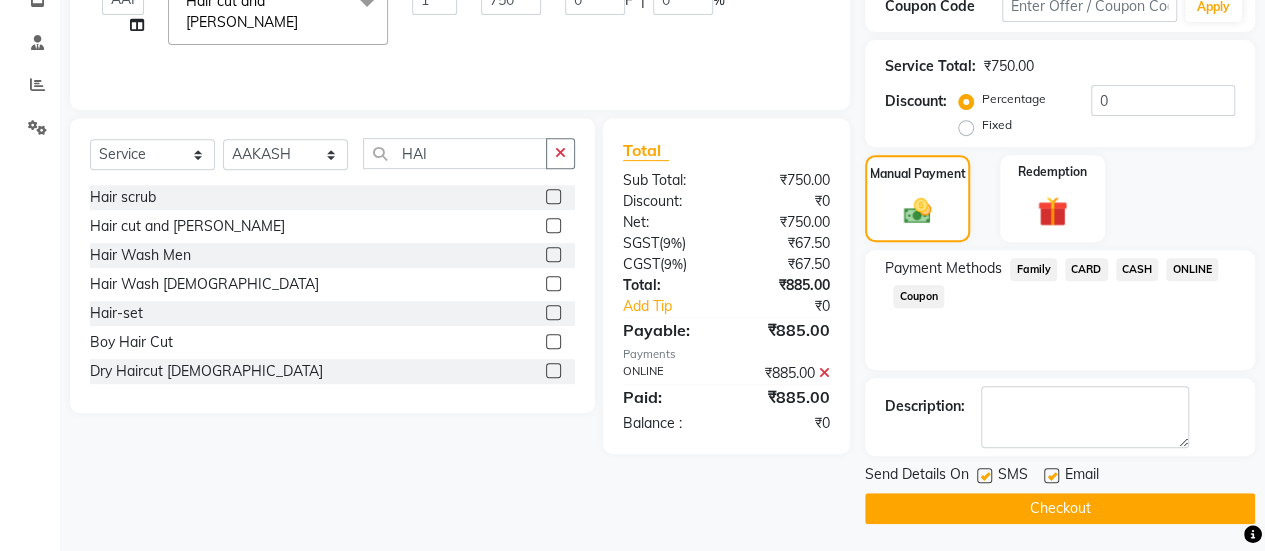 click 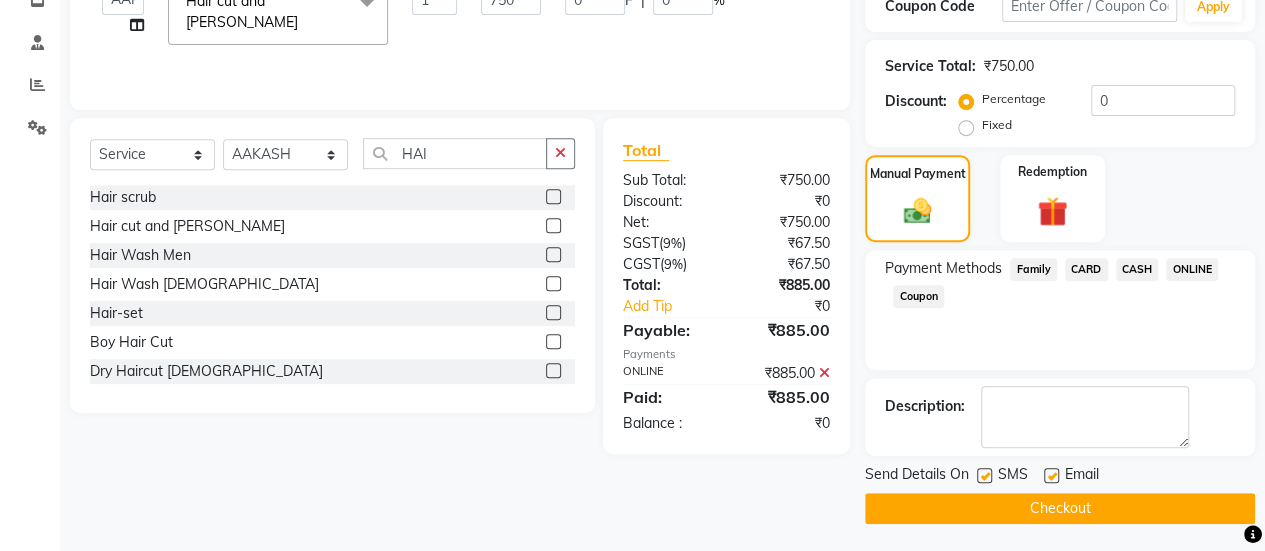 click at bounding box center [1050, 476] 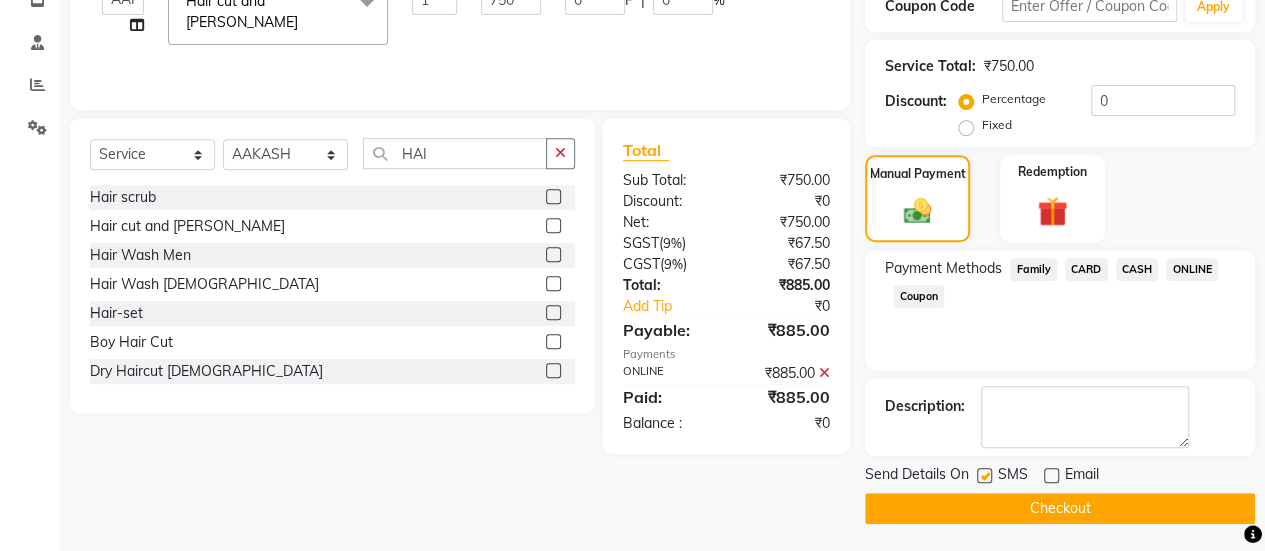 click on "Checkout" 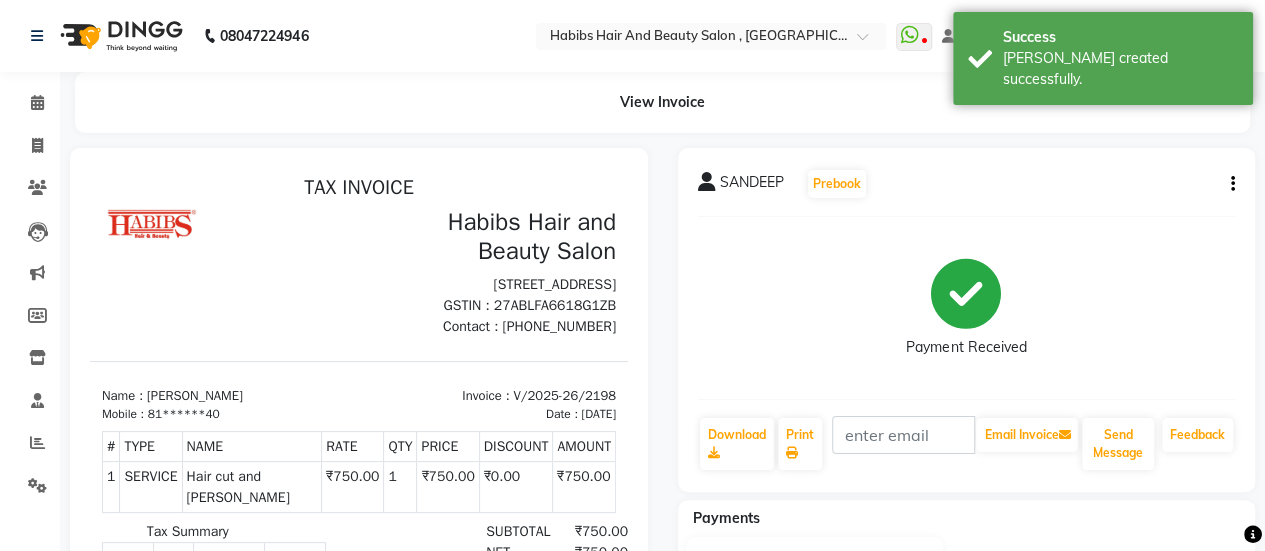 scroll, scrollTop: 0, scrollLeft: 0, axis: both 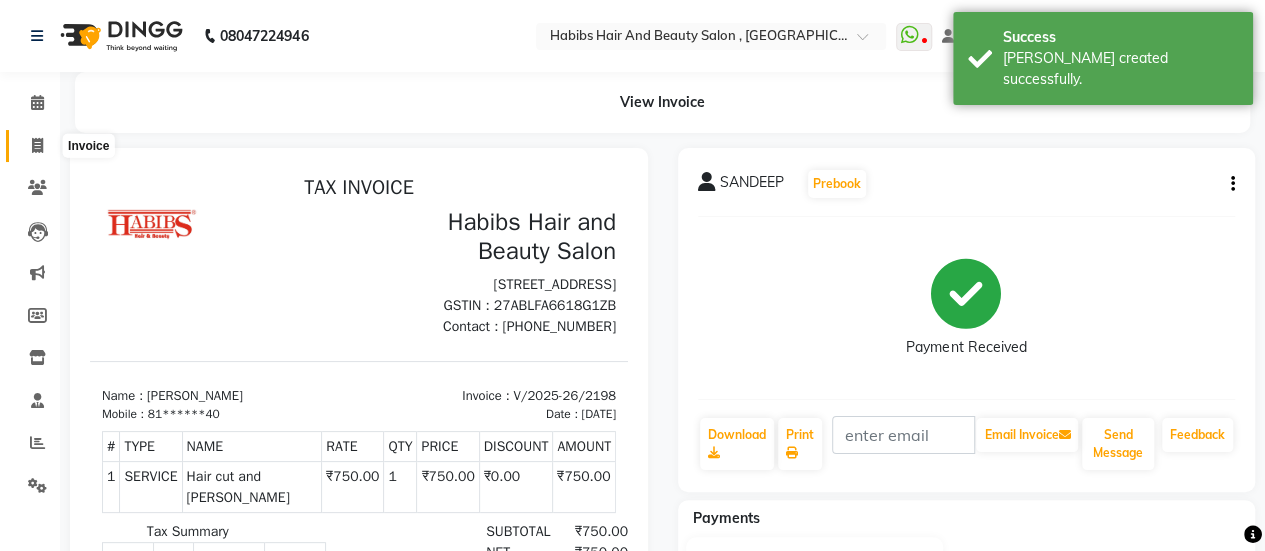 click 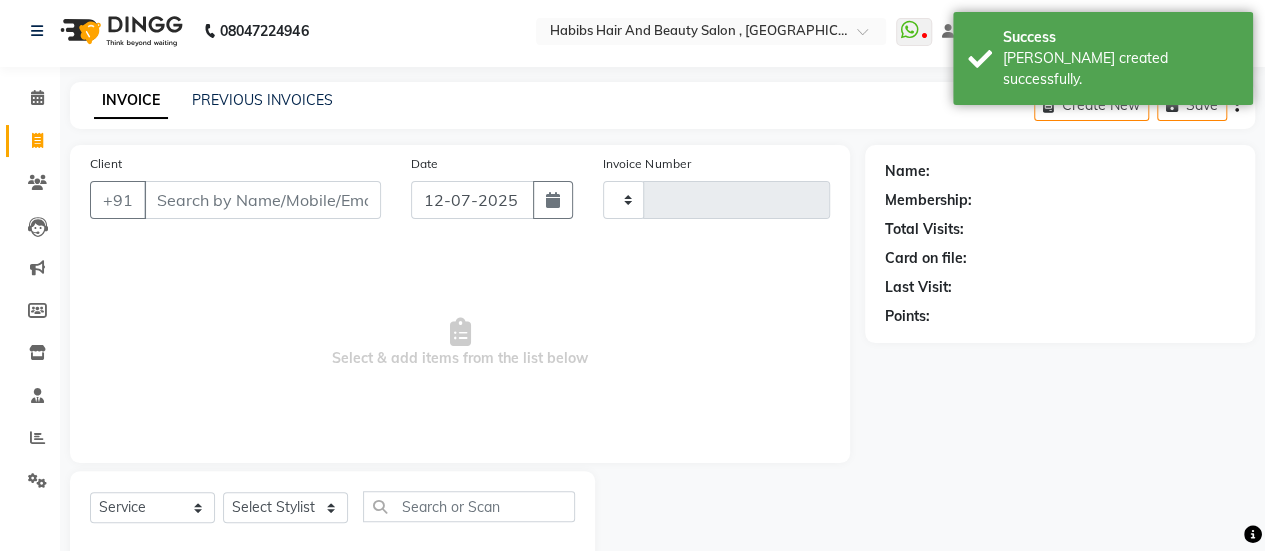 type on "2199" 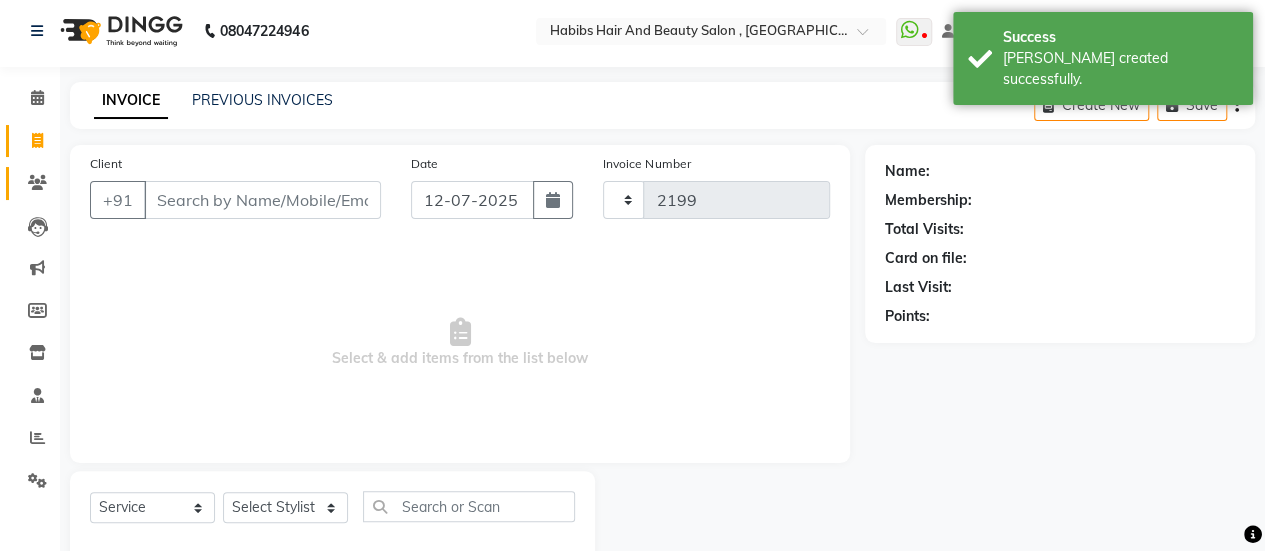 select on "5651" 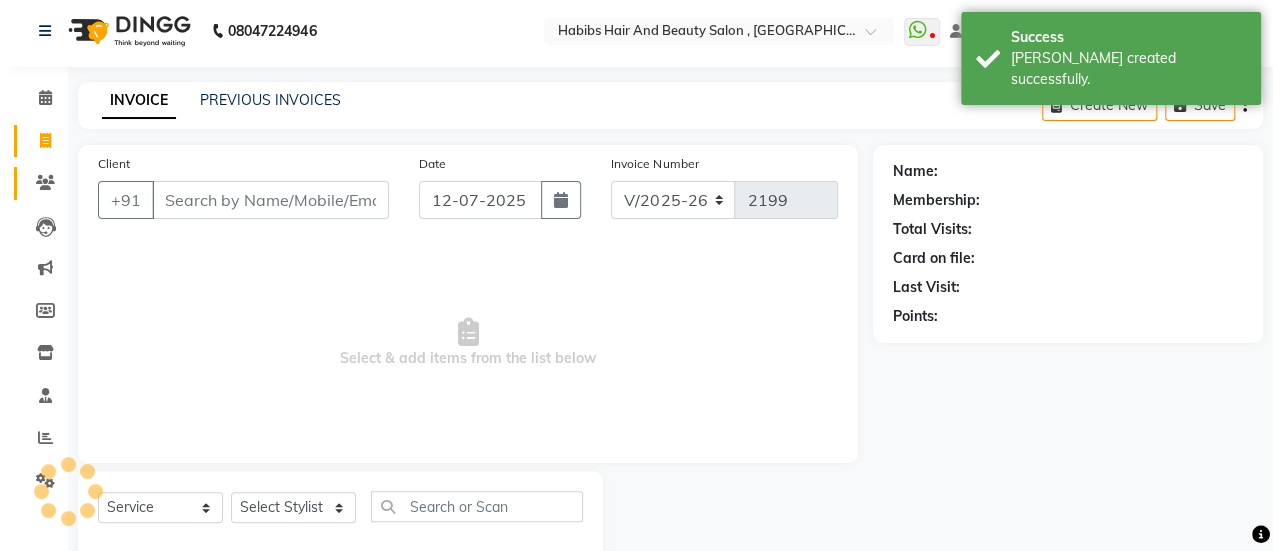 scroll, scrollTop: 49, scrollLeft: 0, axis: vertical 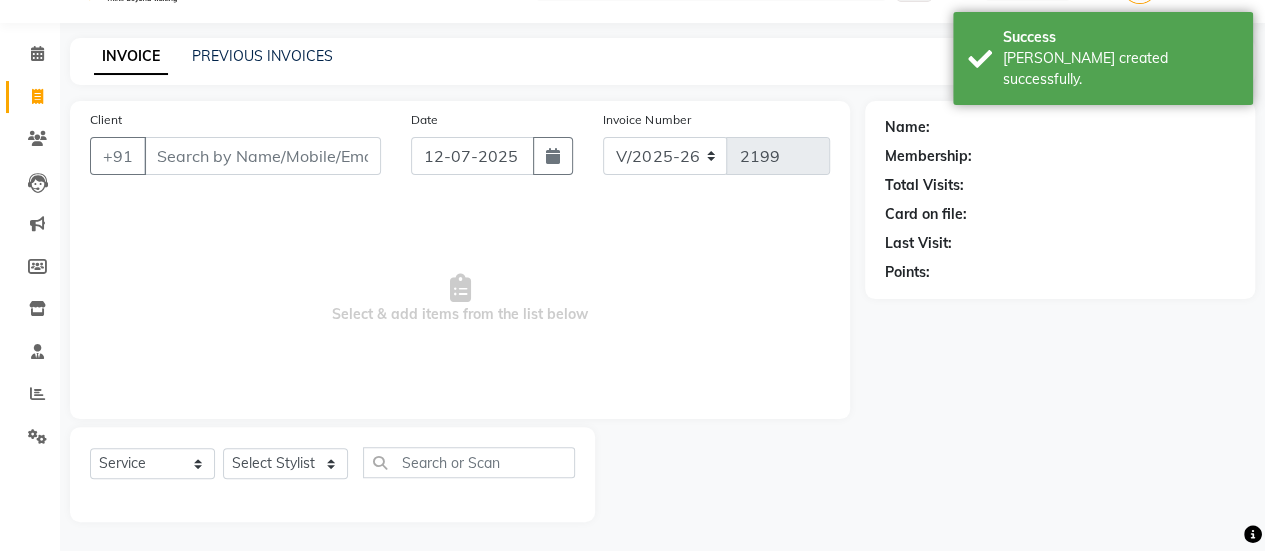 click on "Client" at bounding box center (262, 156) 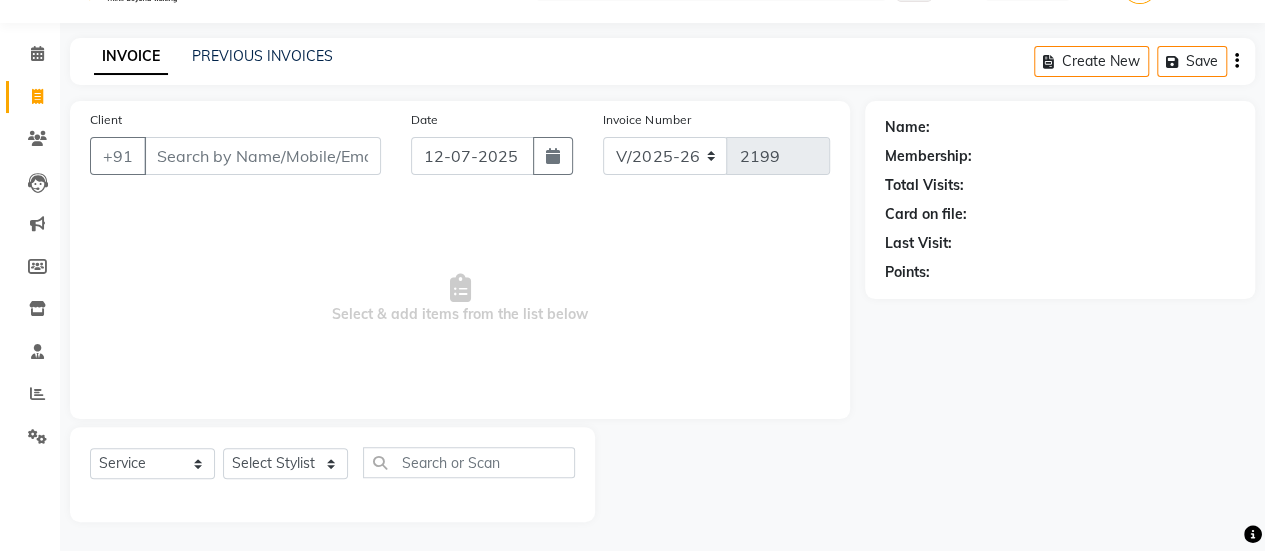 click on "Client" at bounding box center (262, 156) 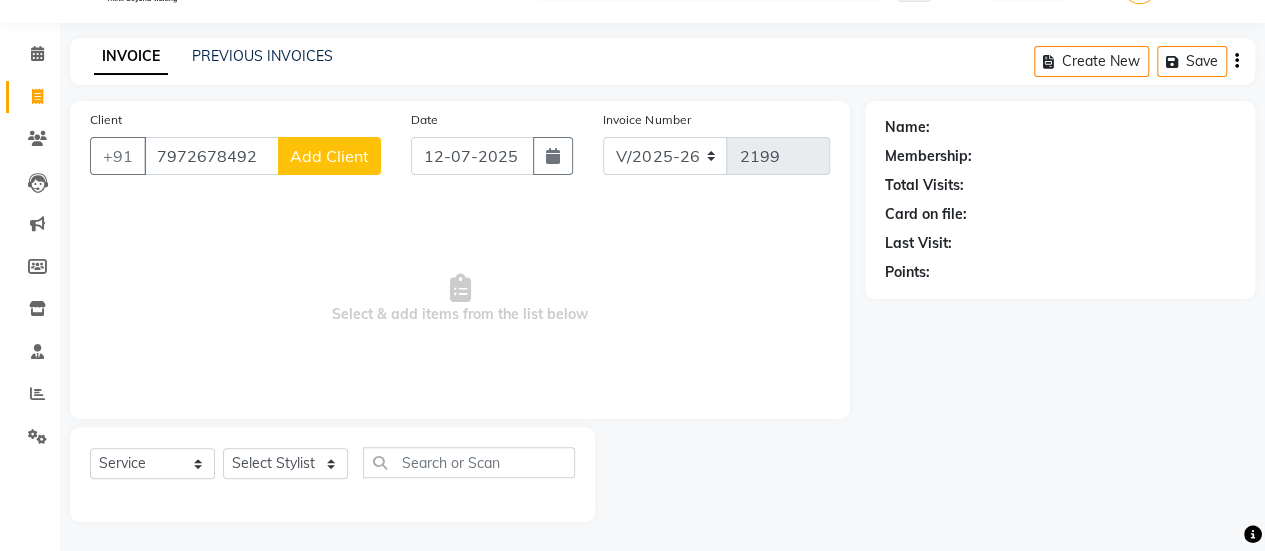 type on "7972678492" 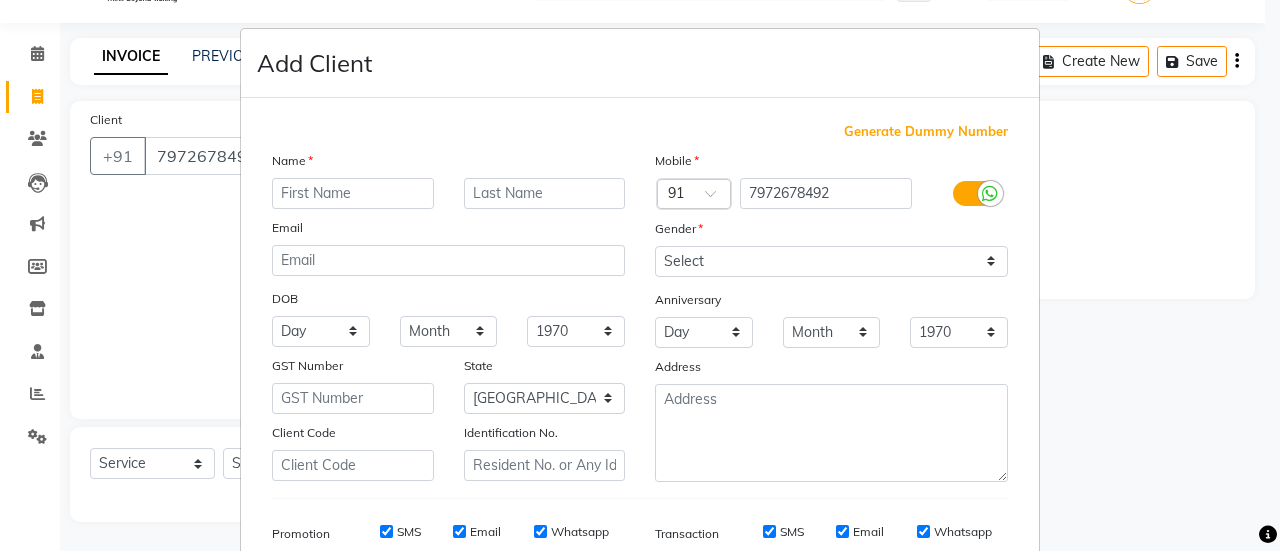 click at bounding box center (353, 193) 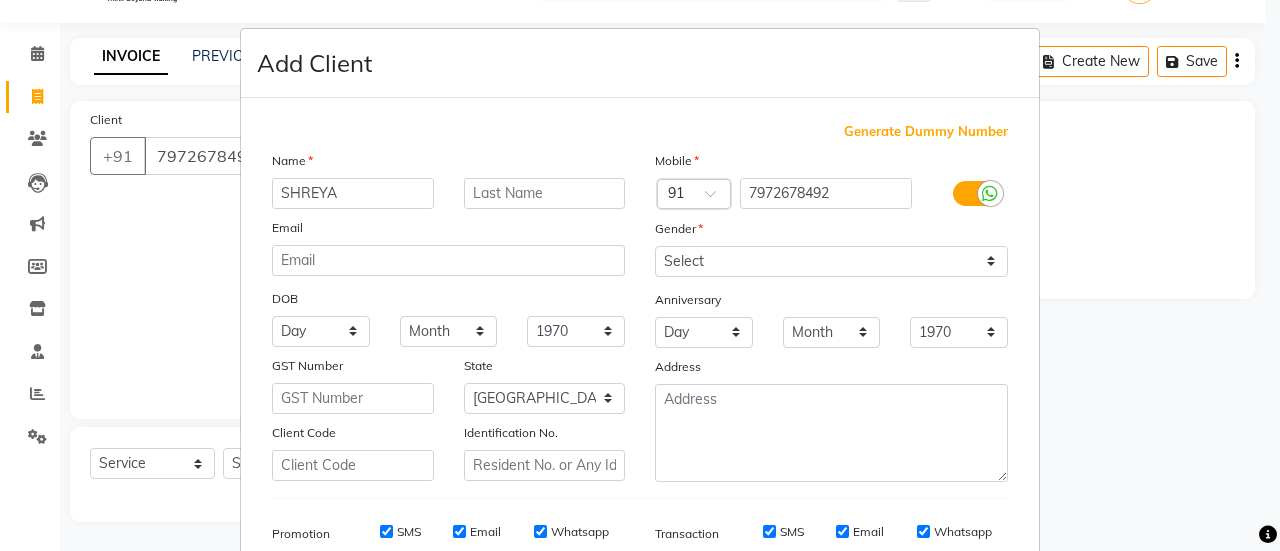 type on "SHREYA" 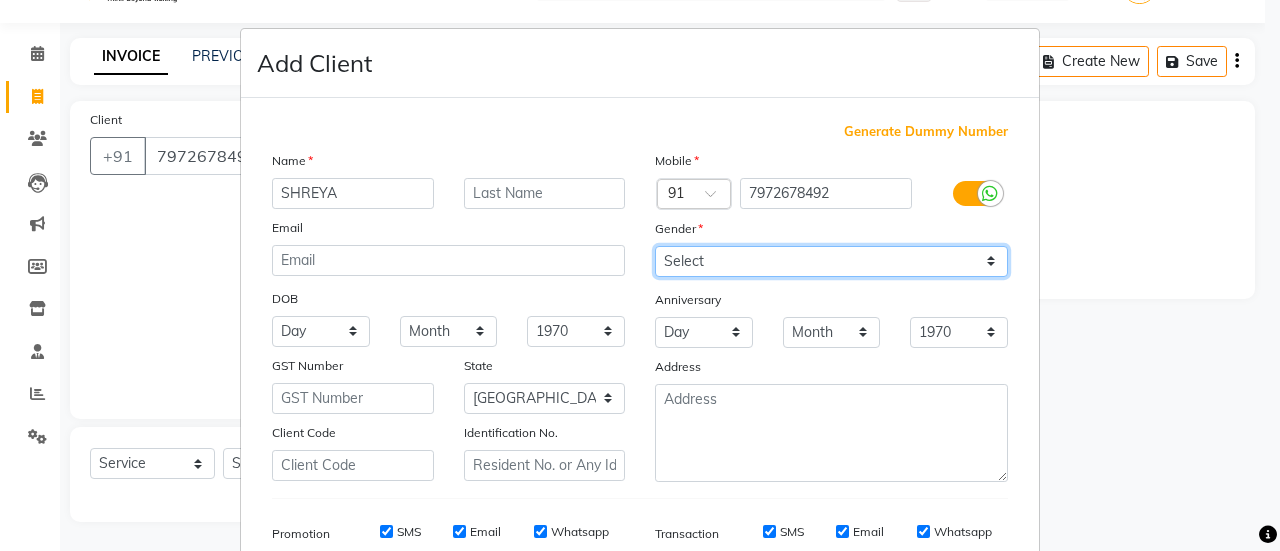 click on "Select [DEMOGRAPHIC_DATA] [DEMOGRAPHIC_DATA] Other Prefer Not To Say" at bounding box center (831, 261) 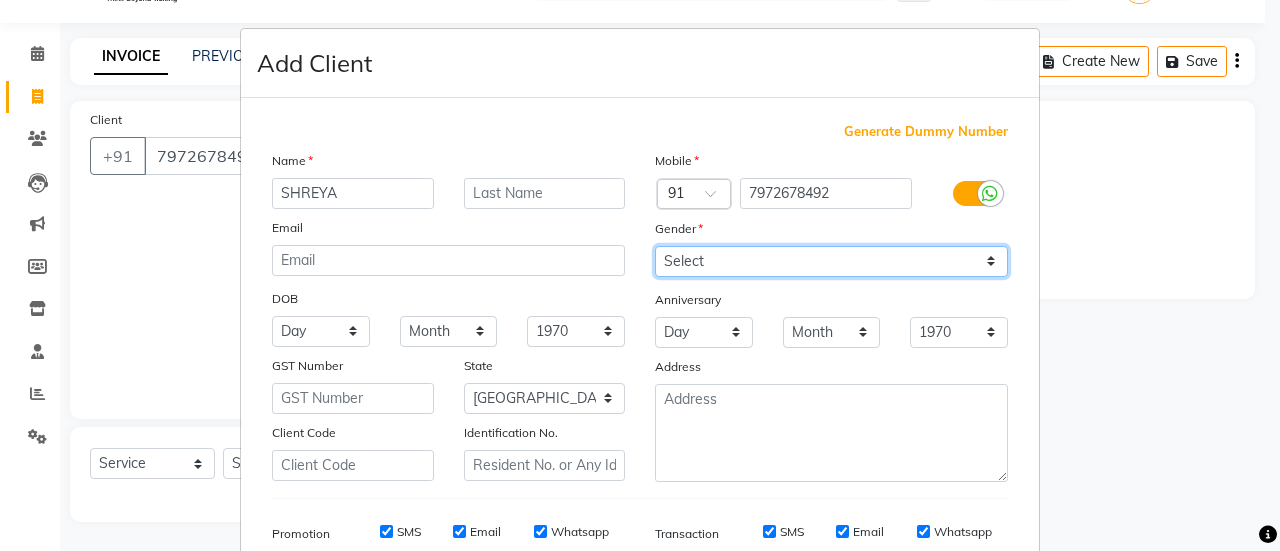 select on "[DEMOGRAPHIC_DATA]" 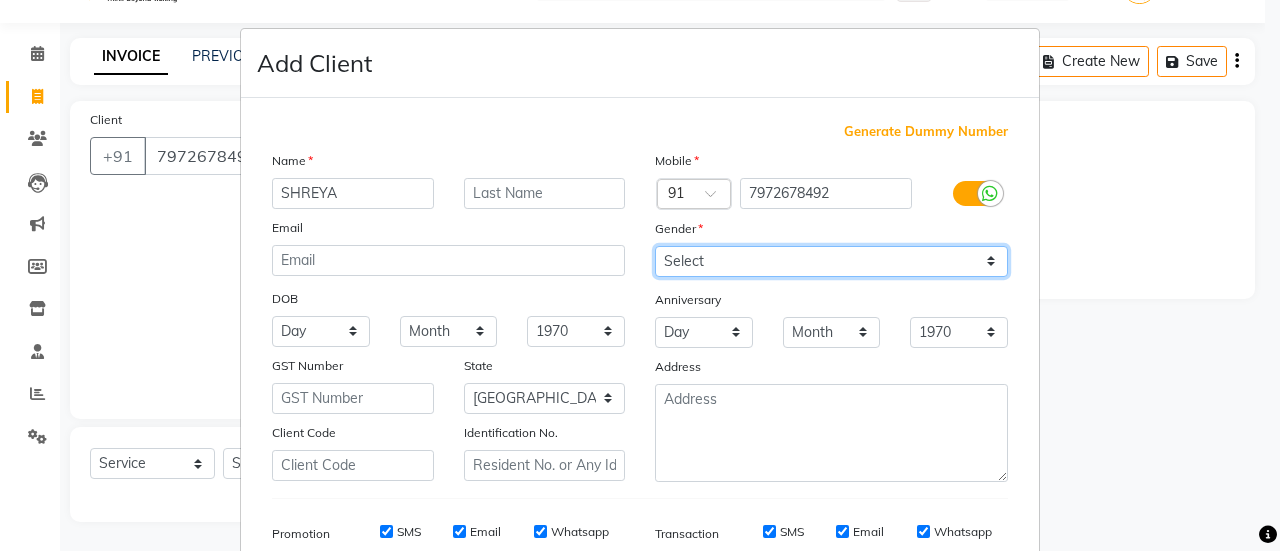 click on "Select [DEMOGRAPHIC_DATA] [DEMOGRAPHIC_DATA] Other Prefer Not To Say" at bounding box center (831, 261) 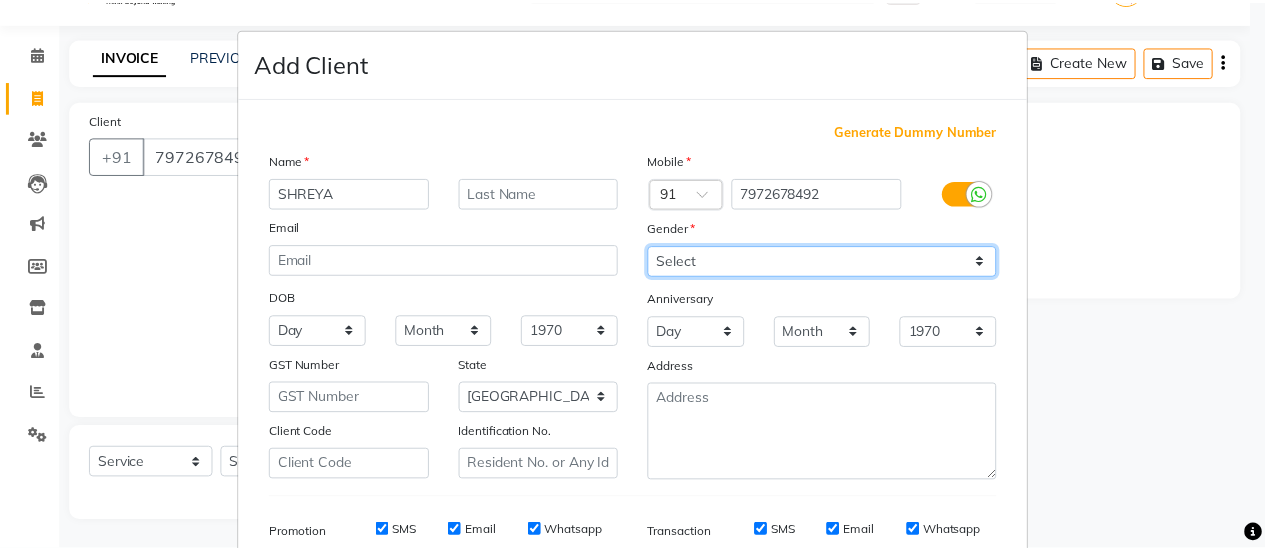 scroll, scrollTop: 294, scrollLeft: 0, axis: vertical 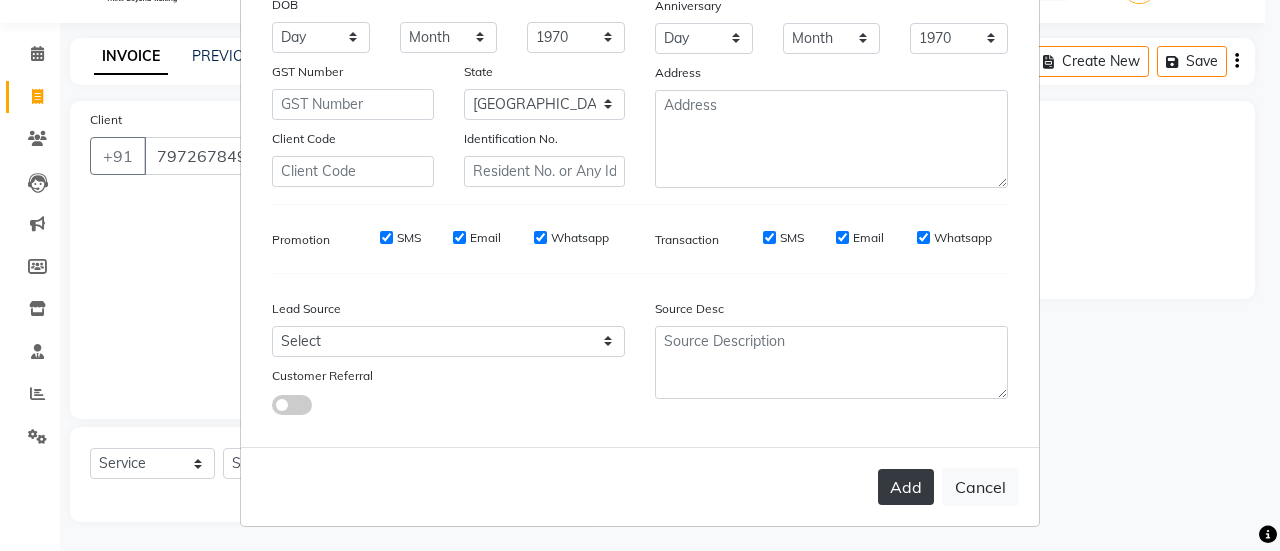 click on "Add" at bounding box center [906, 487] 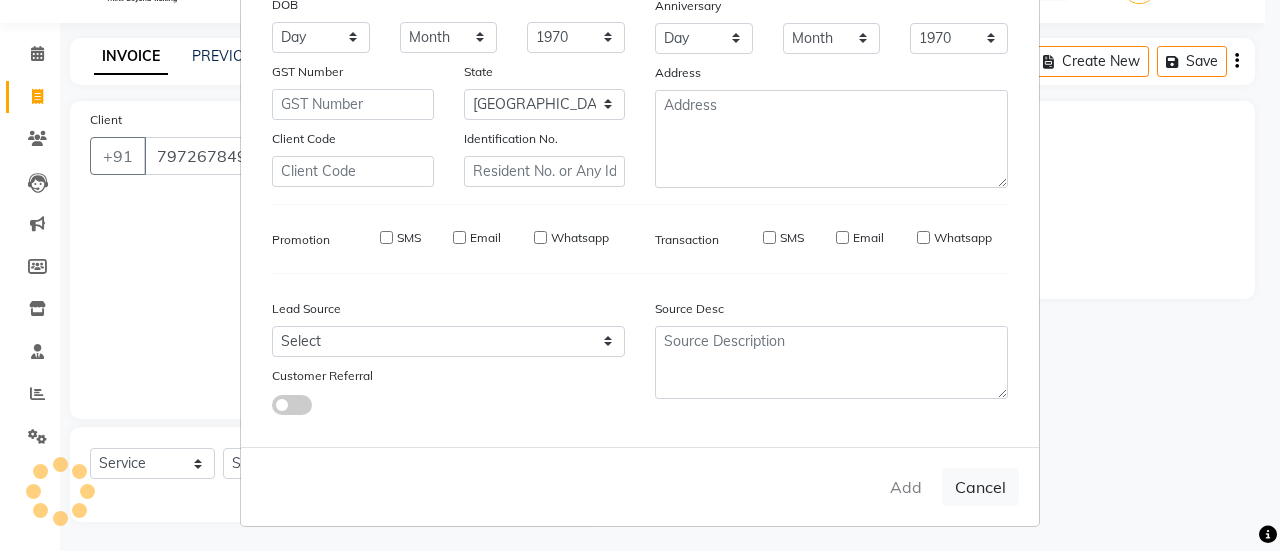 type on "79******92" 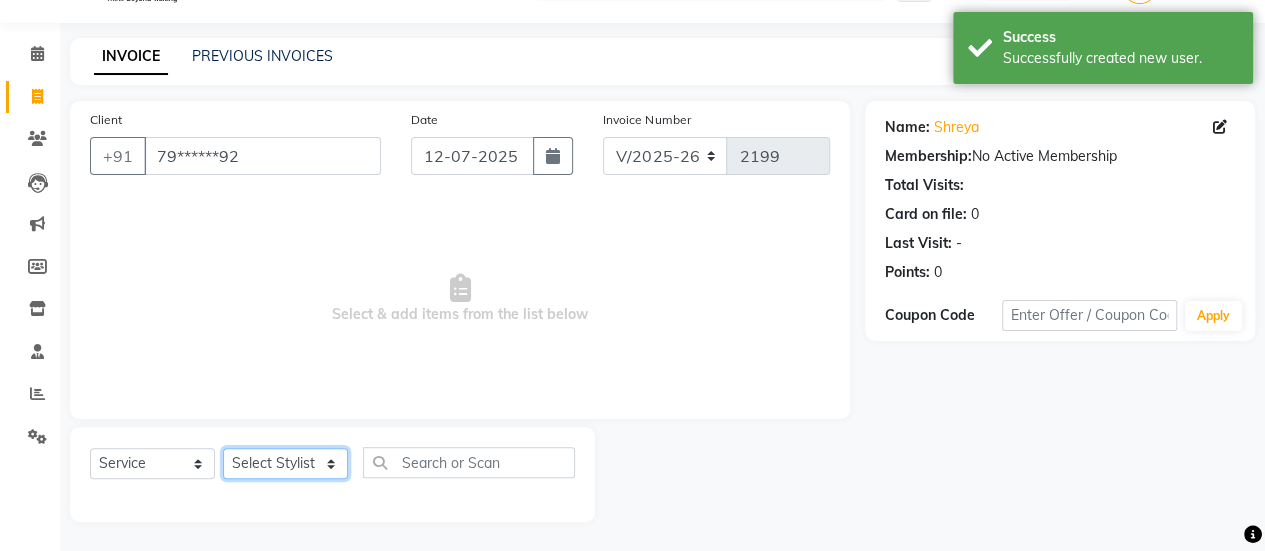 click on "Select Stylist [PERSON_NAME] [PERSON_NAME] Manager [PERSON_NAME] MUSARIK [PERSON_NAME] [PERSON_NAME] [PERSON_NAME] [PERSON_NAME] [PERSON_NAME] [PERSON_NAME] [PERSON_NAME]" 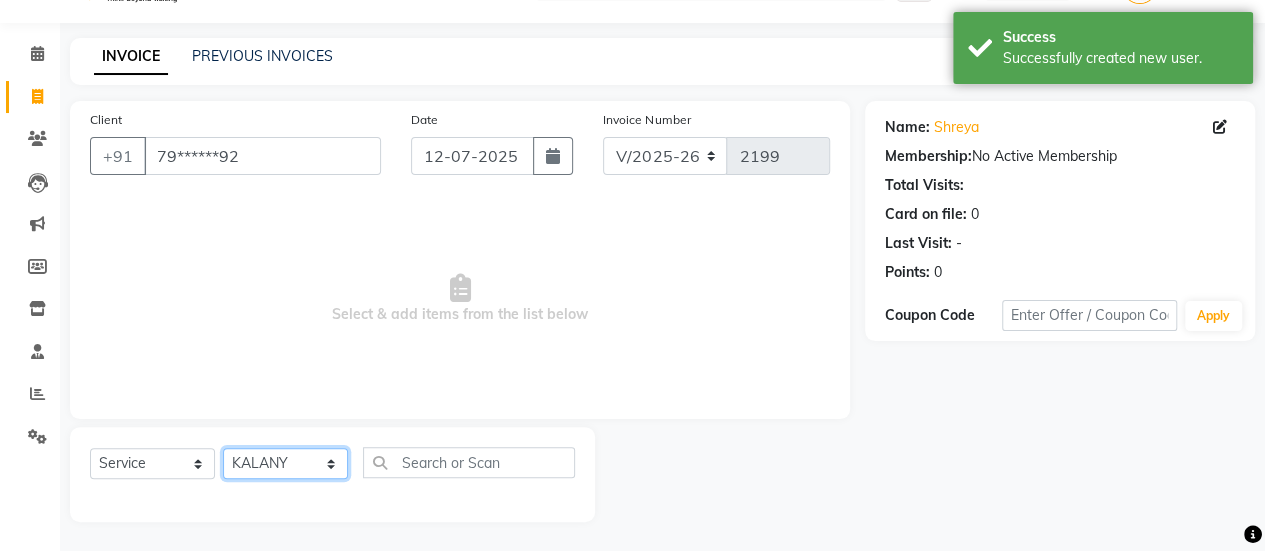 click on "Select Stylist [PERSON_NAME] [PERSON_NAME] Manager [PERSON_NAME] MUSARIK [PERSON_NAME] [PERSON_NAME] [PERSON_NAME] [PERSON_NAME] [PERSON_NAME] [PERSON_NAME] [PERSON_NAME]" 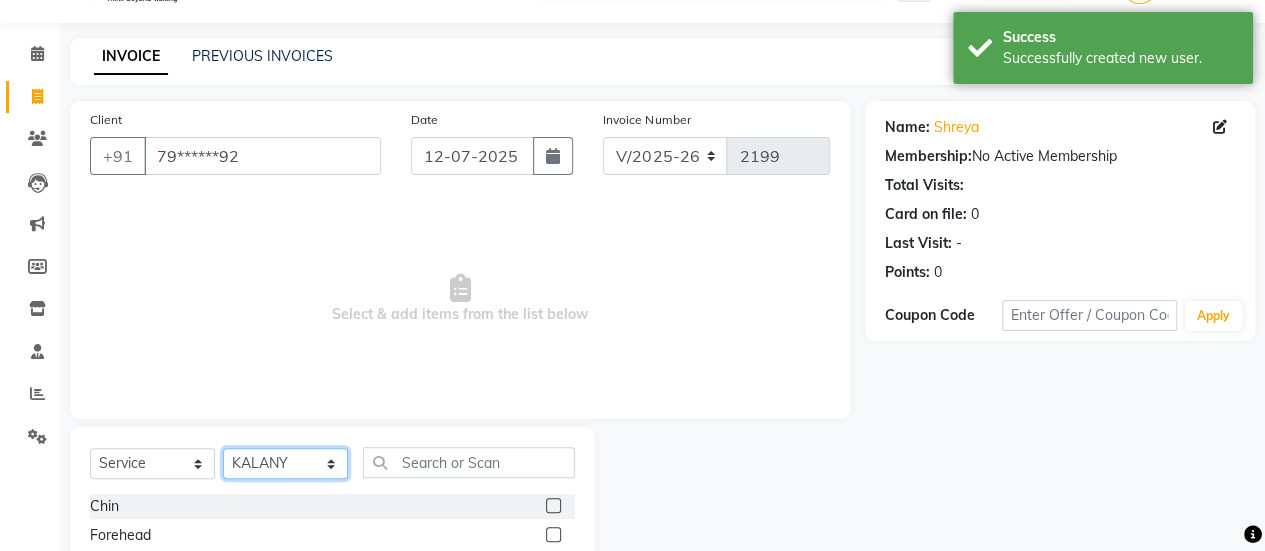 scroll, scrollTop: 249, scrollLeft: 0, axis: vertical 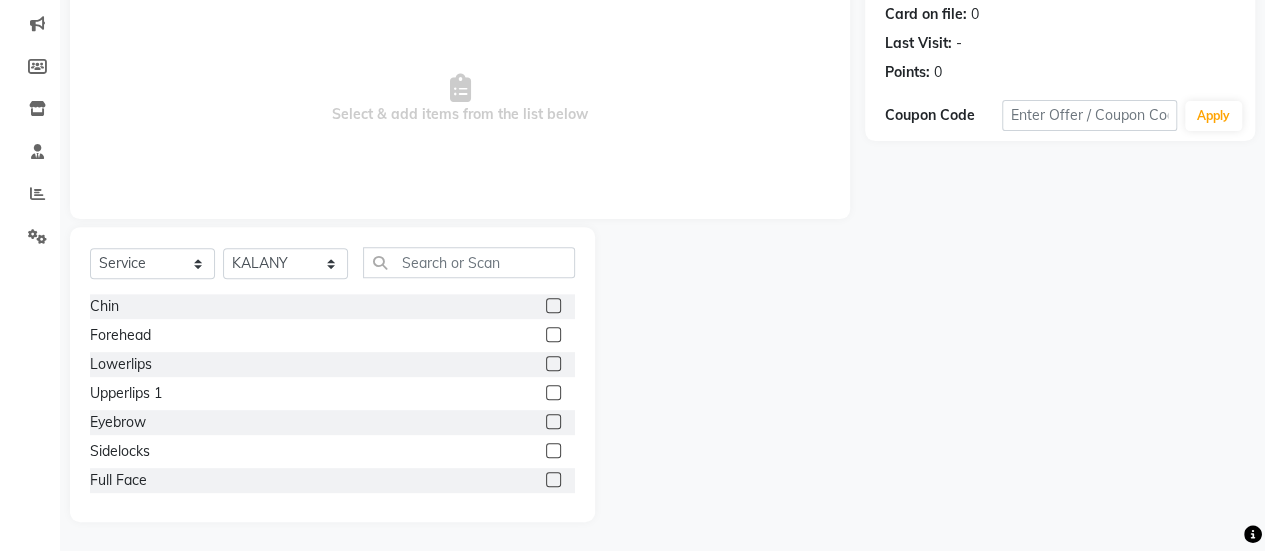 click 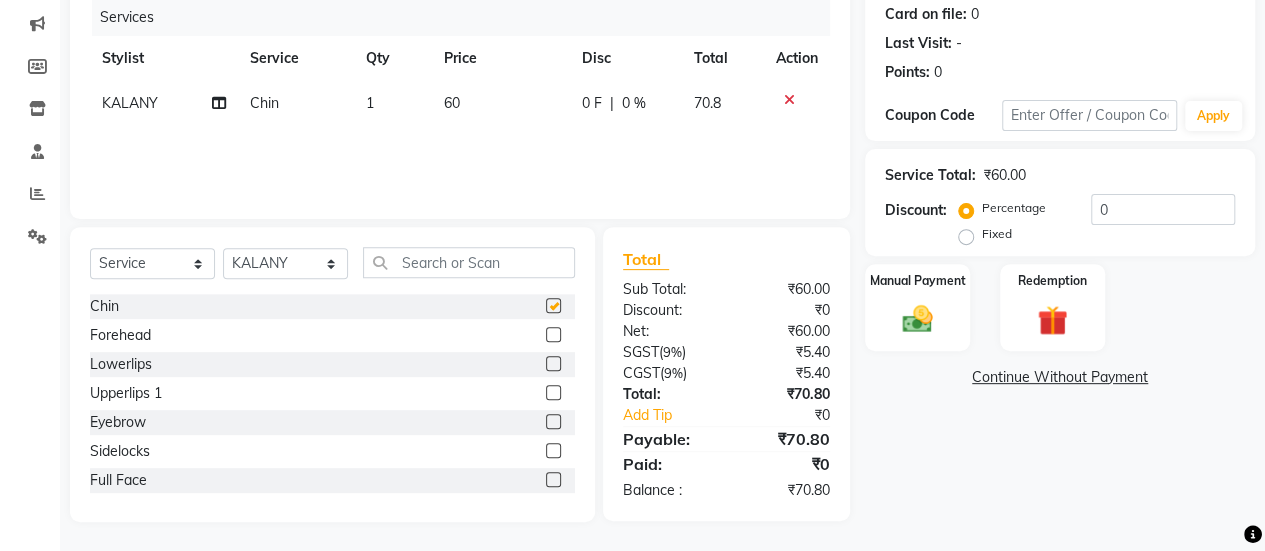 checkbox on "false" 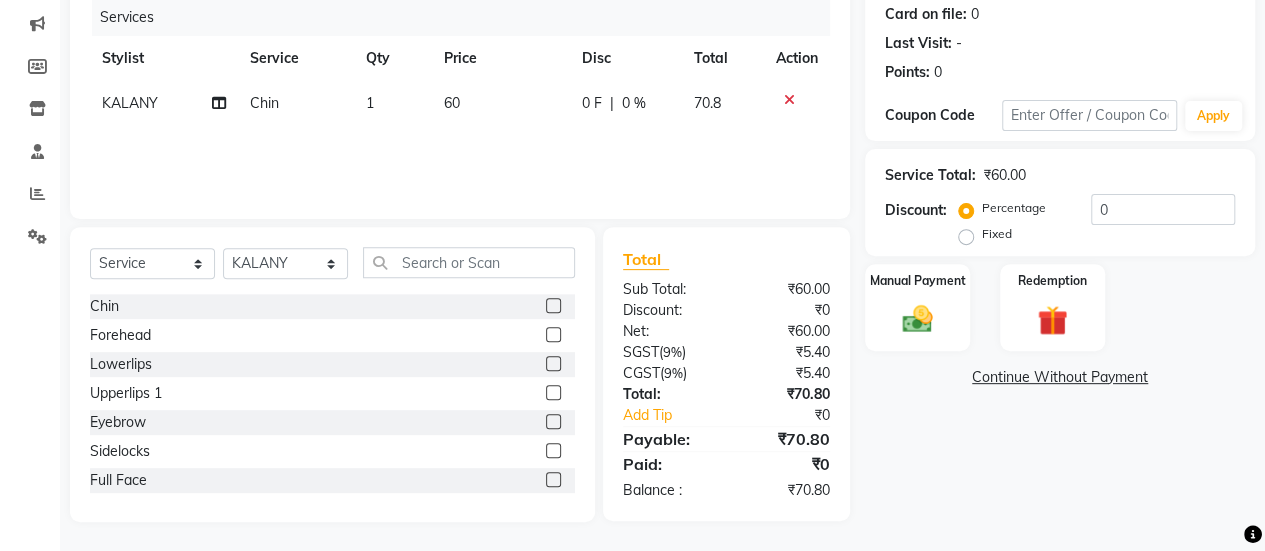 click on "Price" 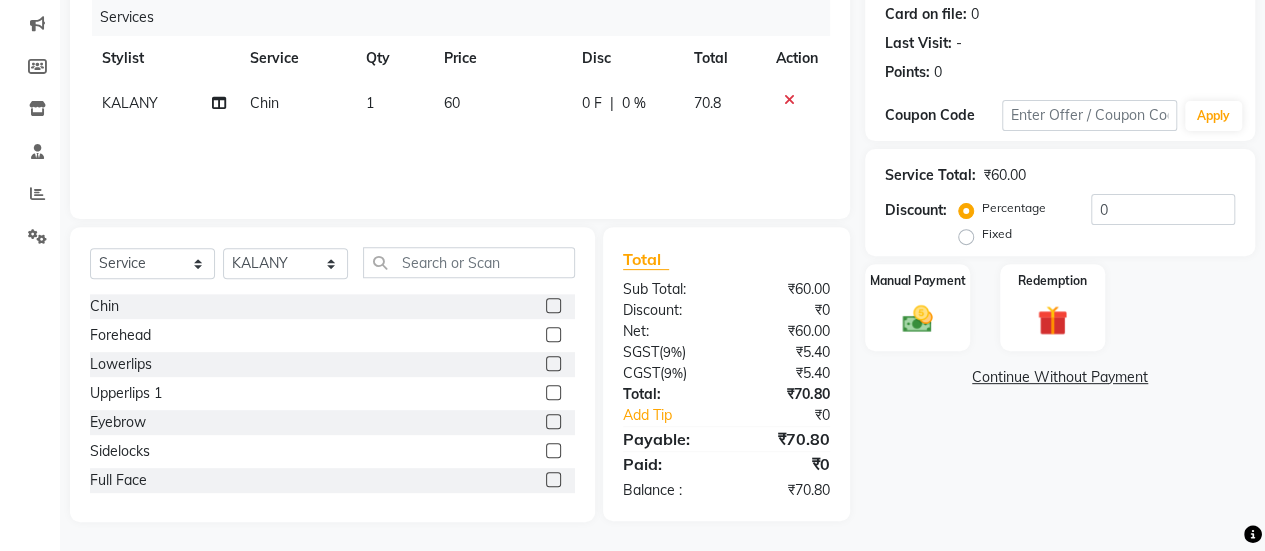 click on "60" 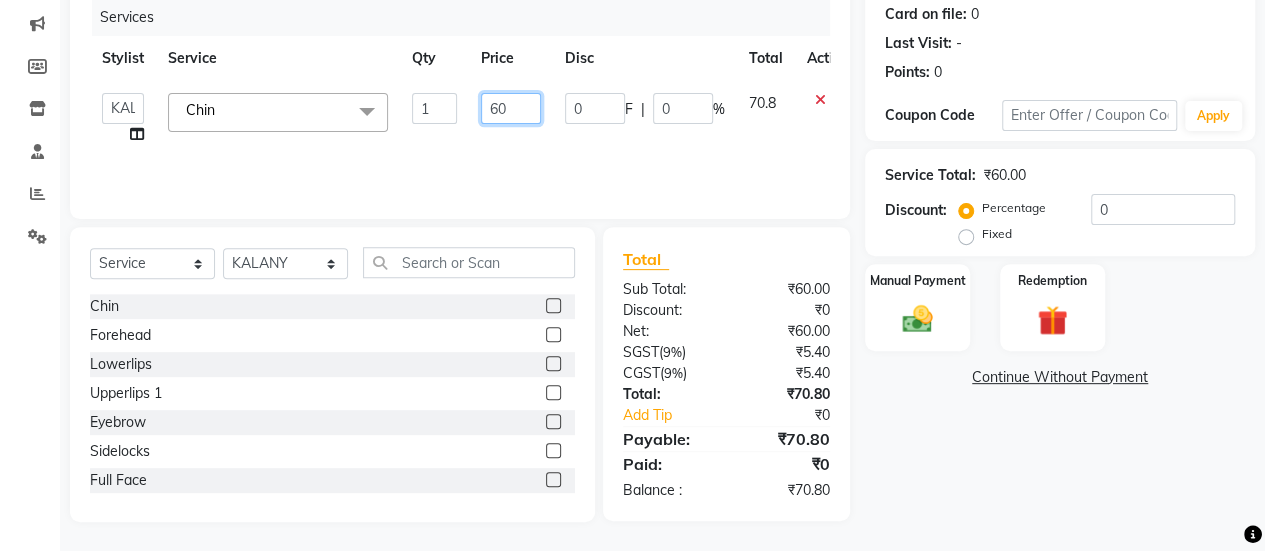 click on "60" 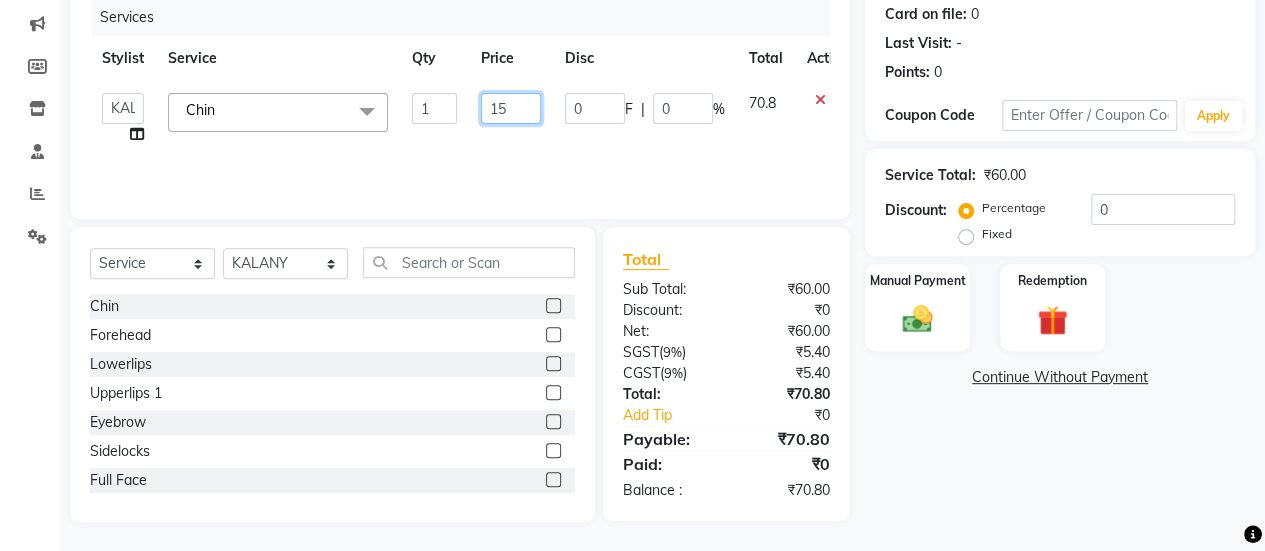 type on "150" 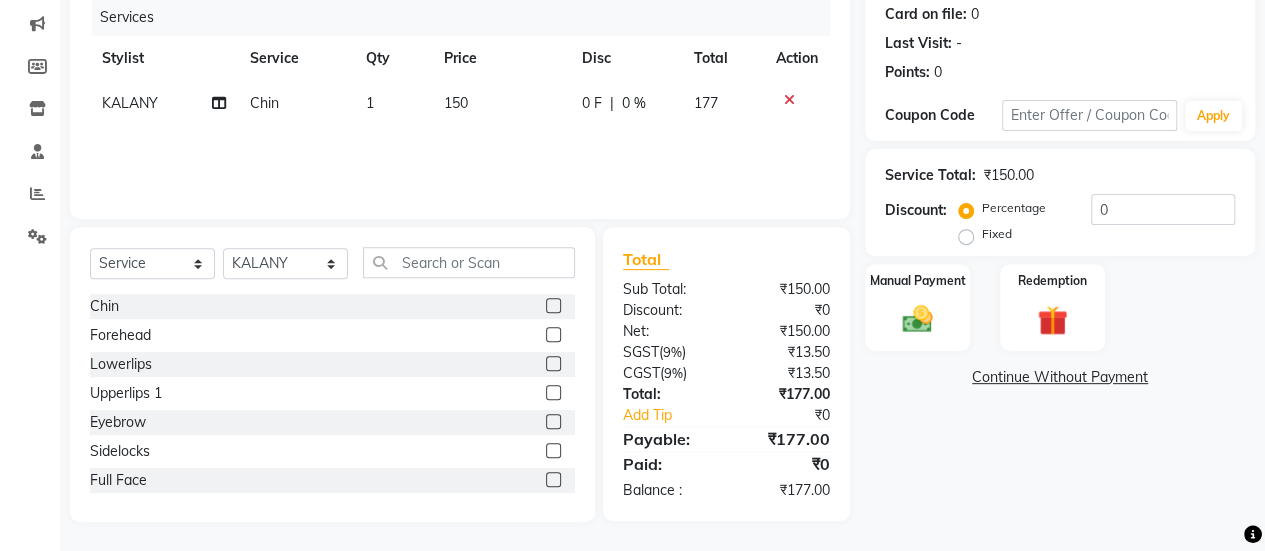 click on "Services Stylist Service Qty Price Disc Total Action [PERSON_NAME] 1 150 0 F | 0 % 177" 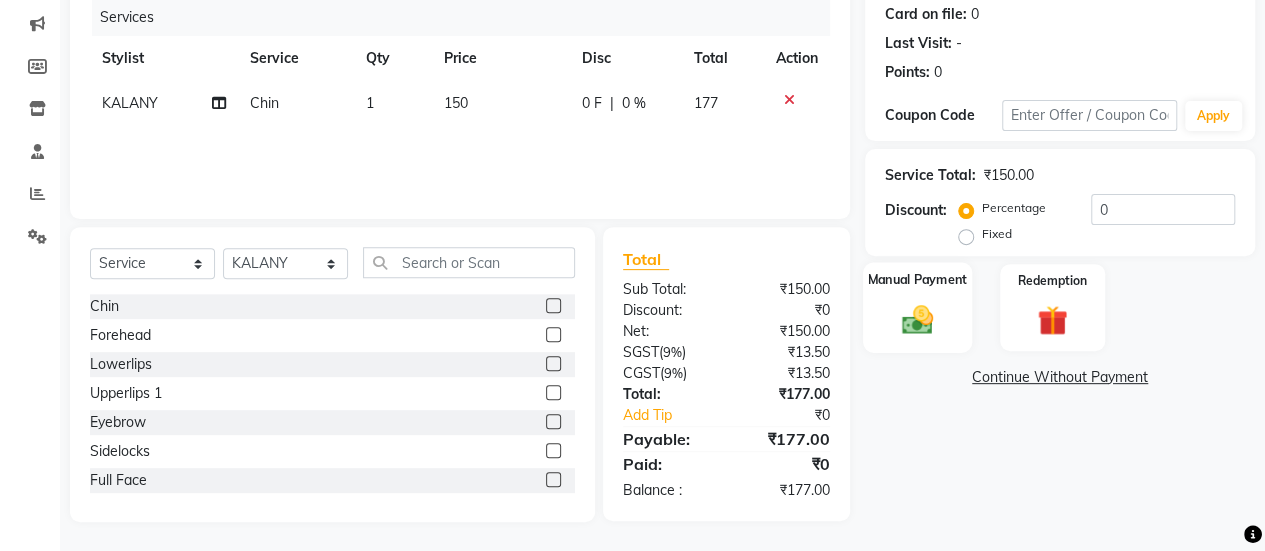 click on "Manual Payment" 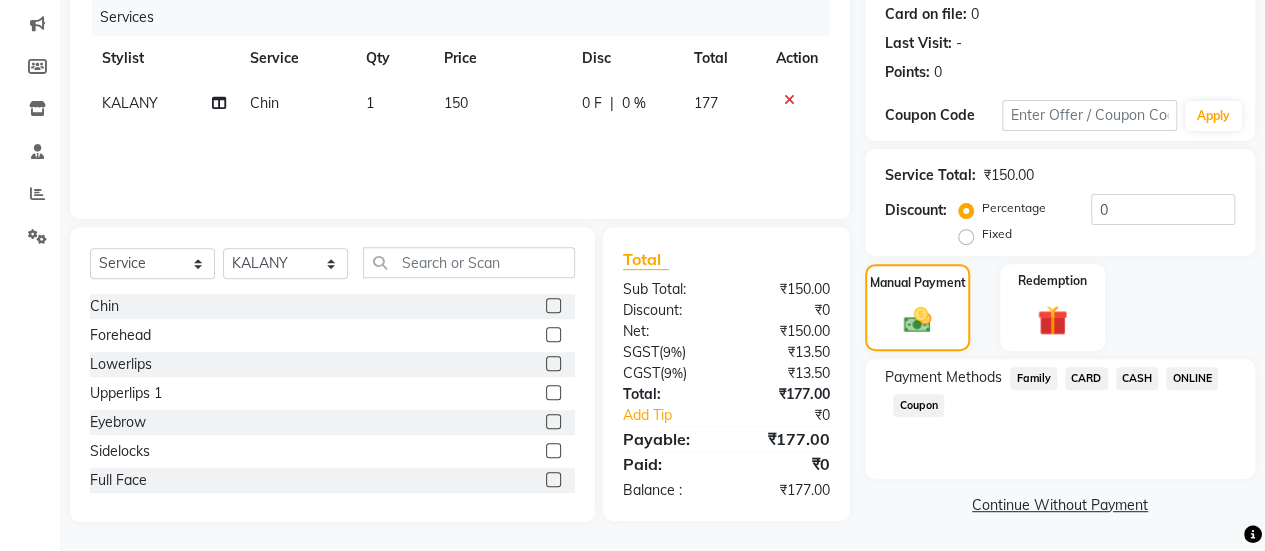 click on "ONLINE" 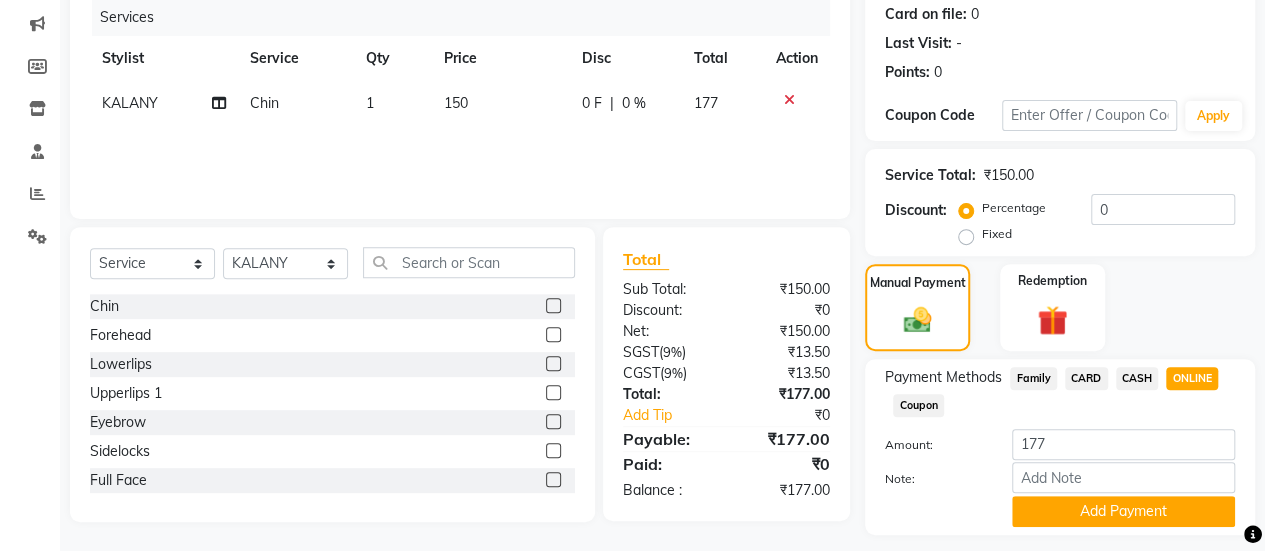 scroll, scrollTop: 302, scrollLeft: 0, axis: vertical 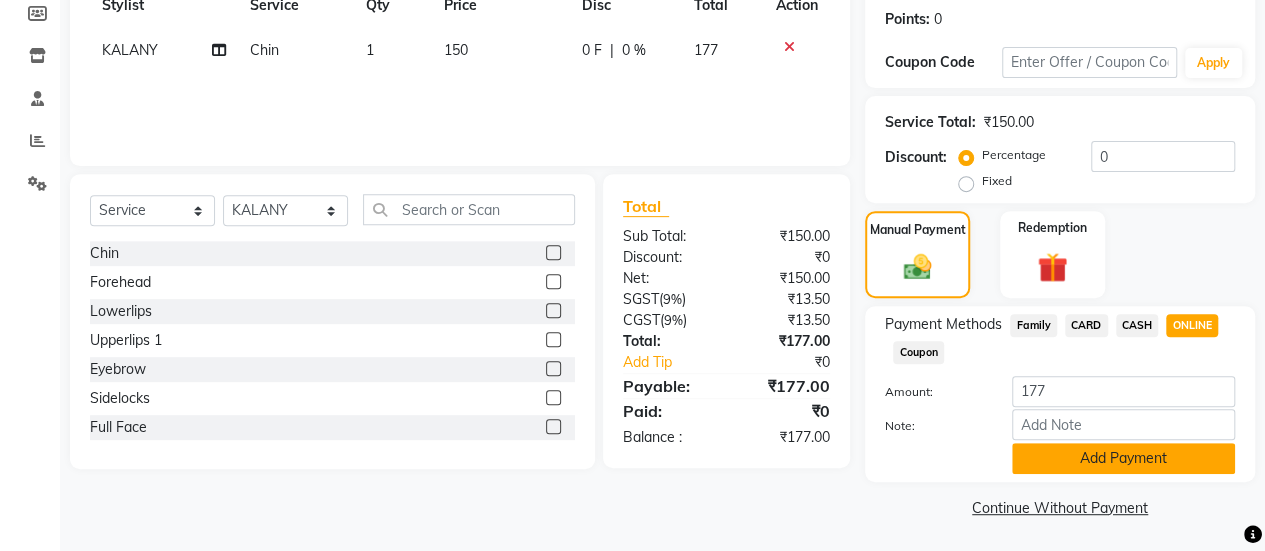 click on "Add Payment" 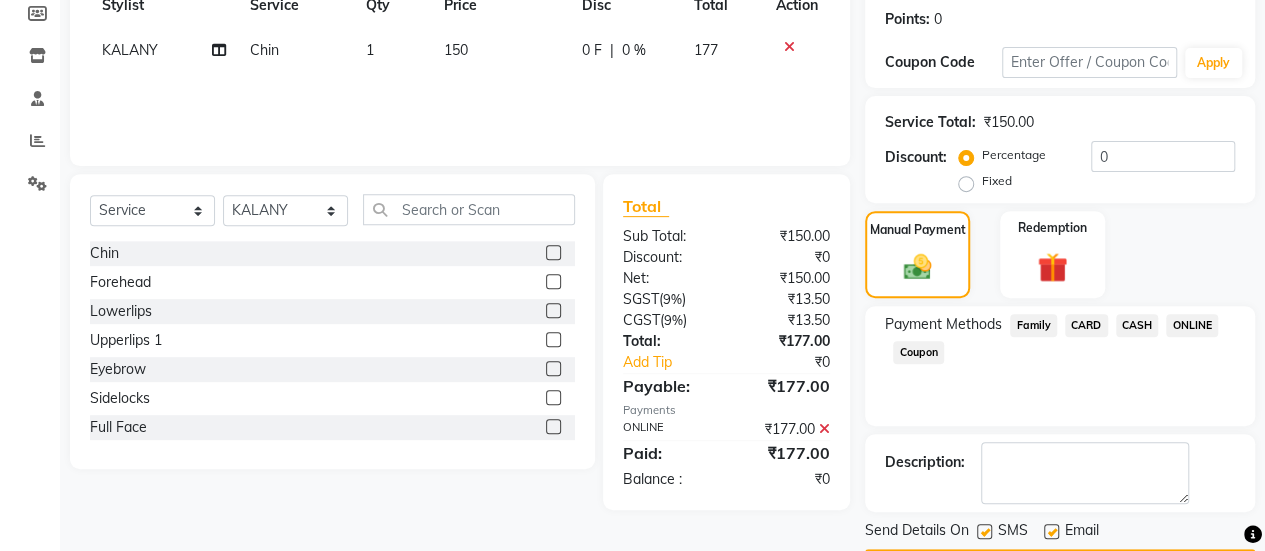 scroll, scrollTop: 358, scrollLeft: 0, axis: vertical 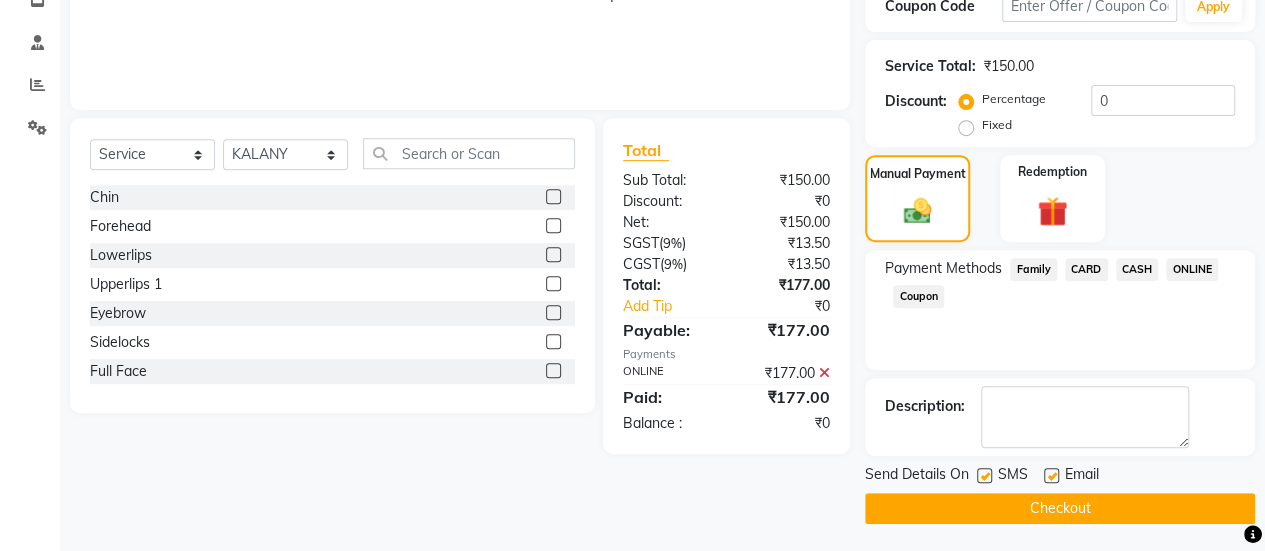 click 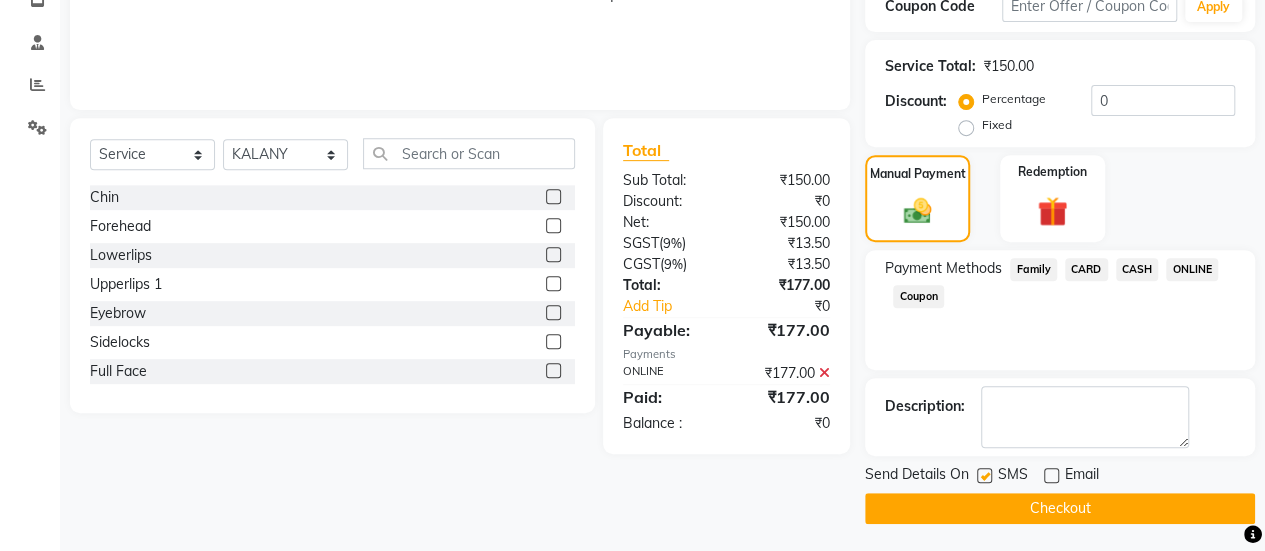click on "Checkout" 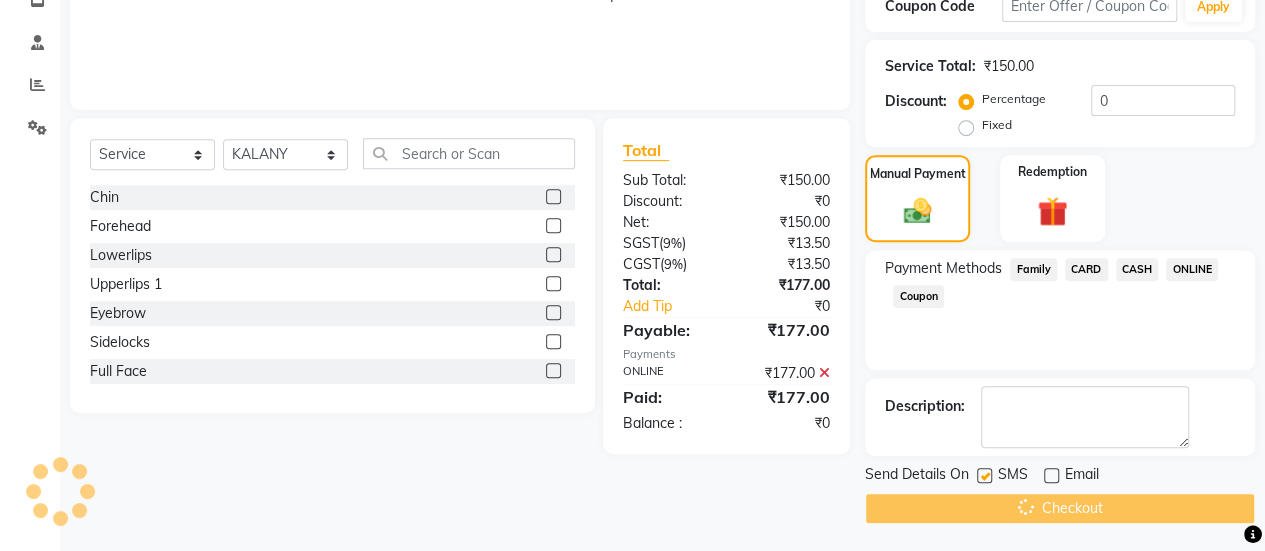 click on "Checkout" 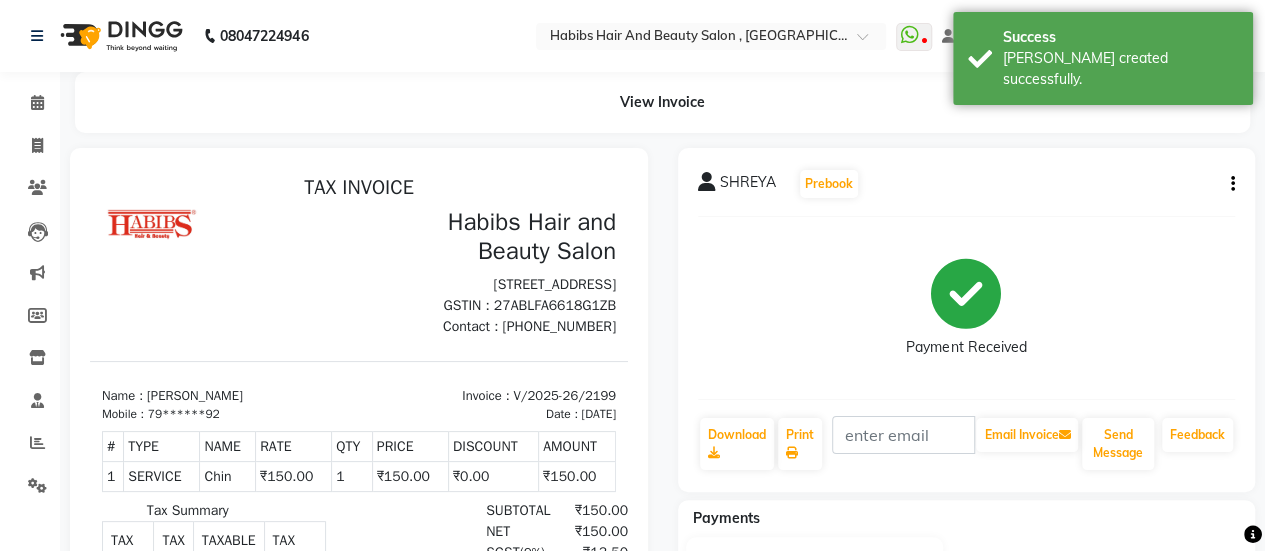 scroll, scrollTop: 0, scrollLeft: 0, axis: both 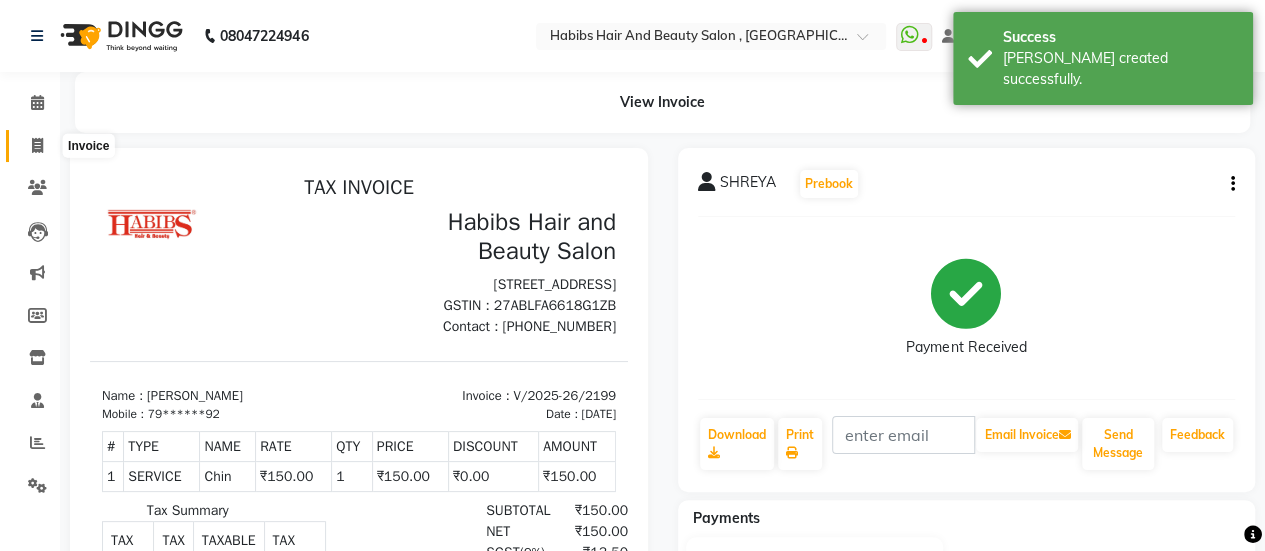 click 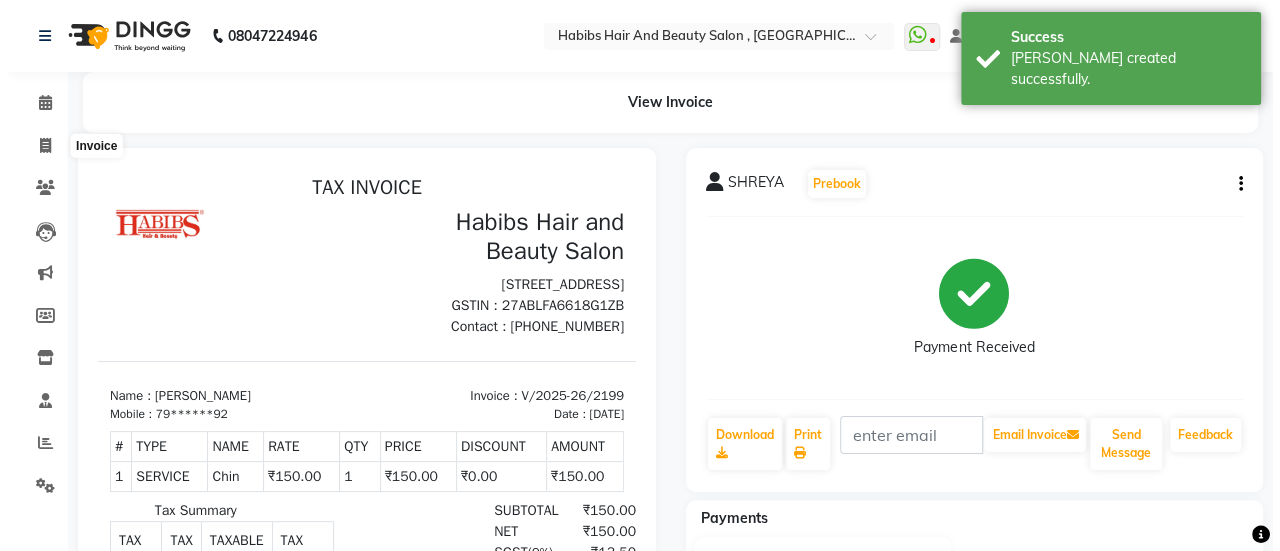 scroll, scrollTop: 49, scrollLeft: 0, axis: vertical 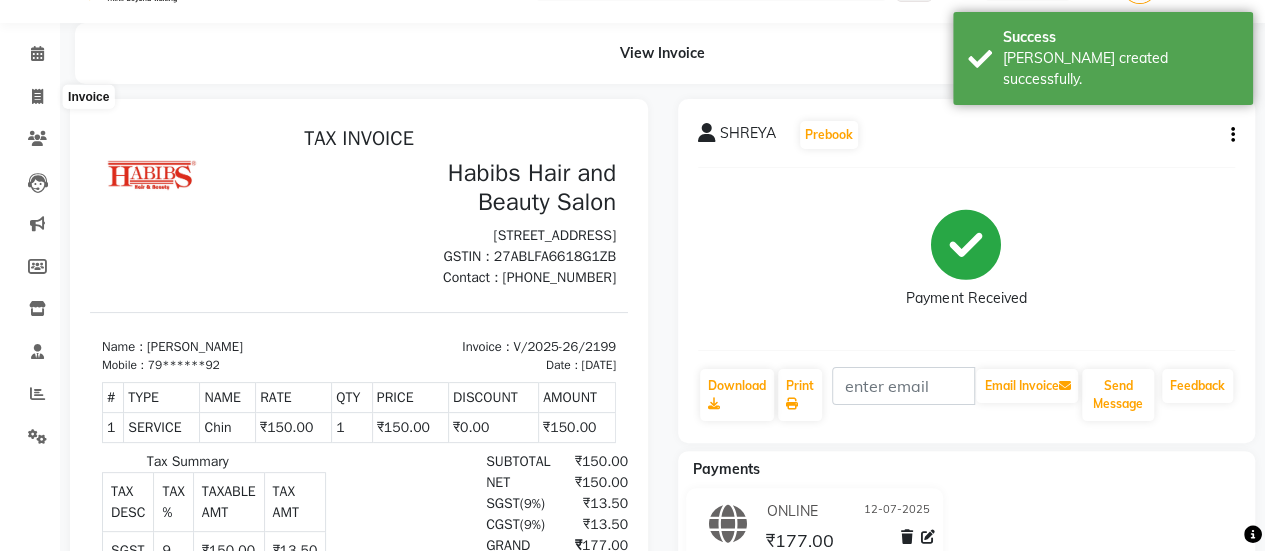 select on "5651" 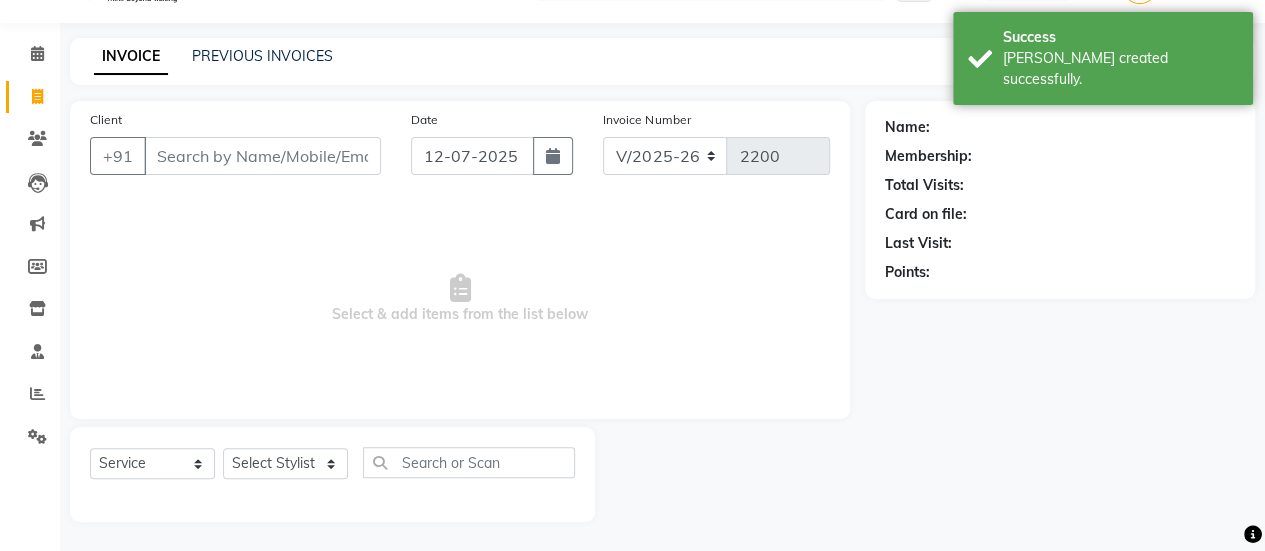 click on "Client" at bounding box center [262, 156] 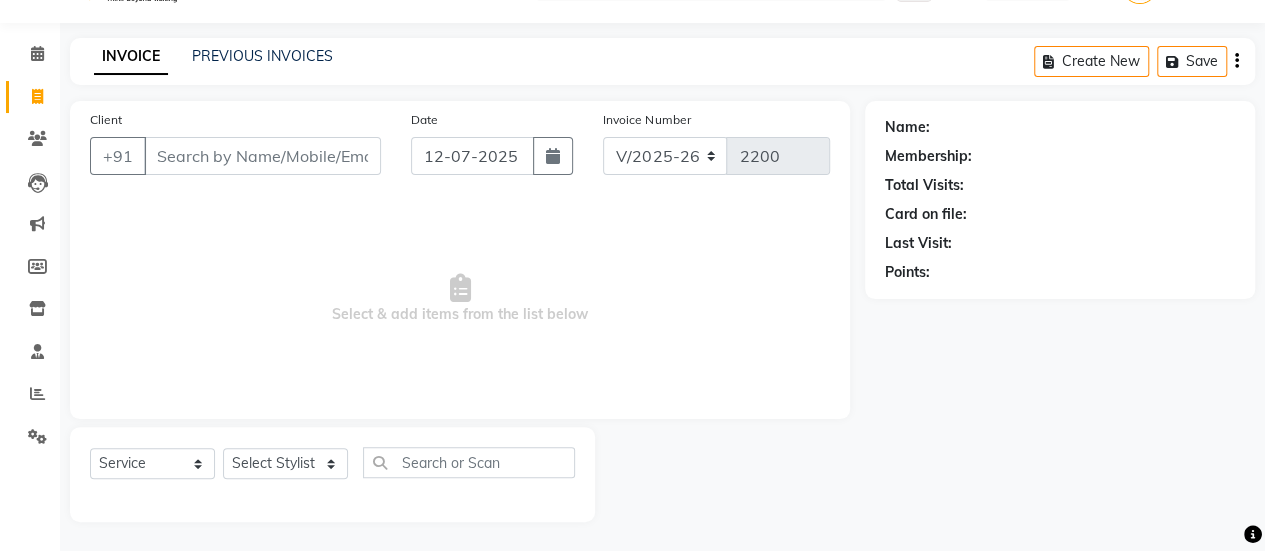 click on "Client" at bounding box center (262, 156) 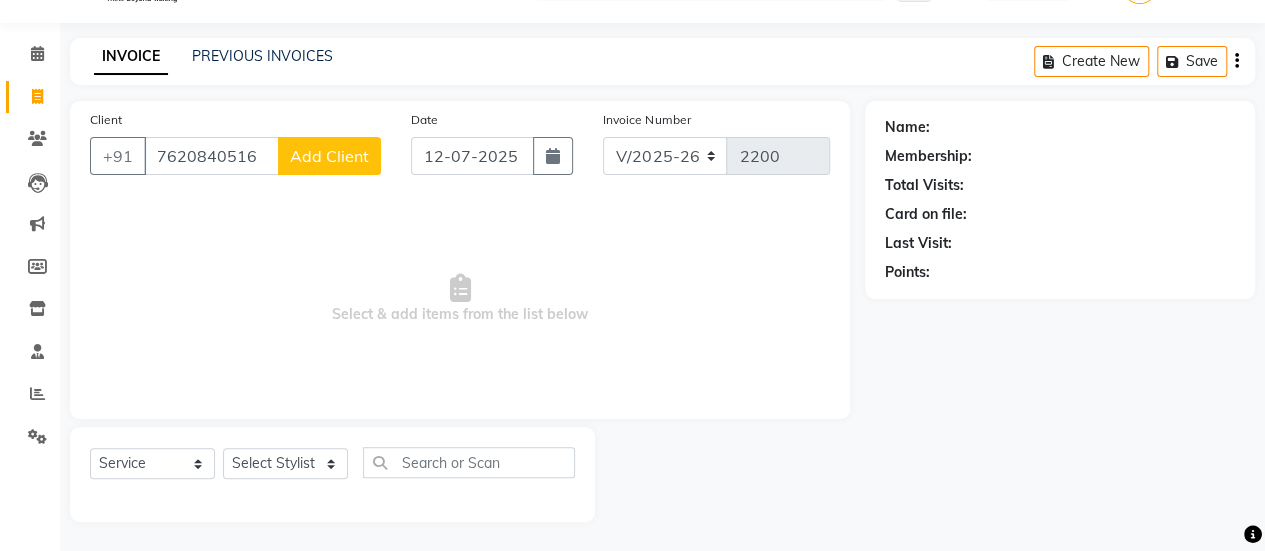 type on "7620840516" 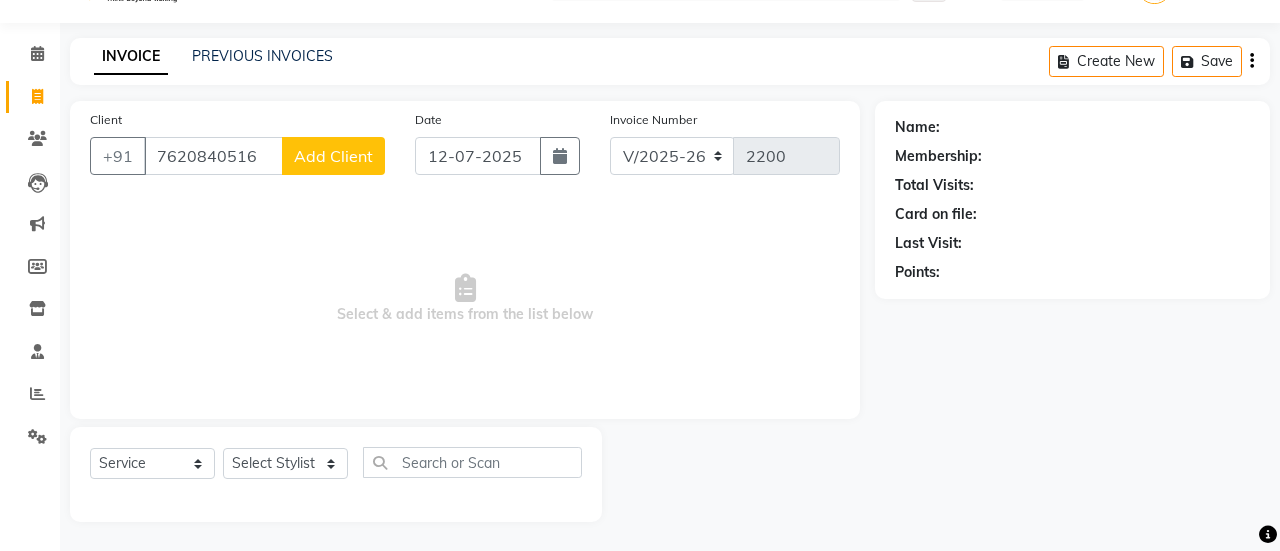 select on "22" 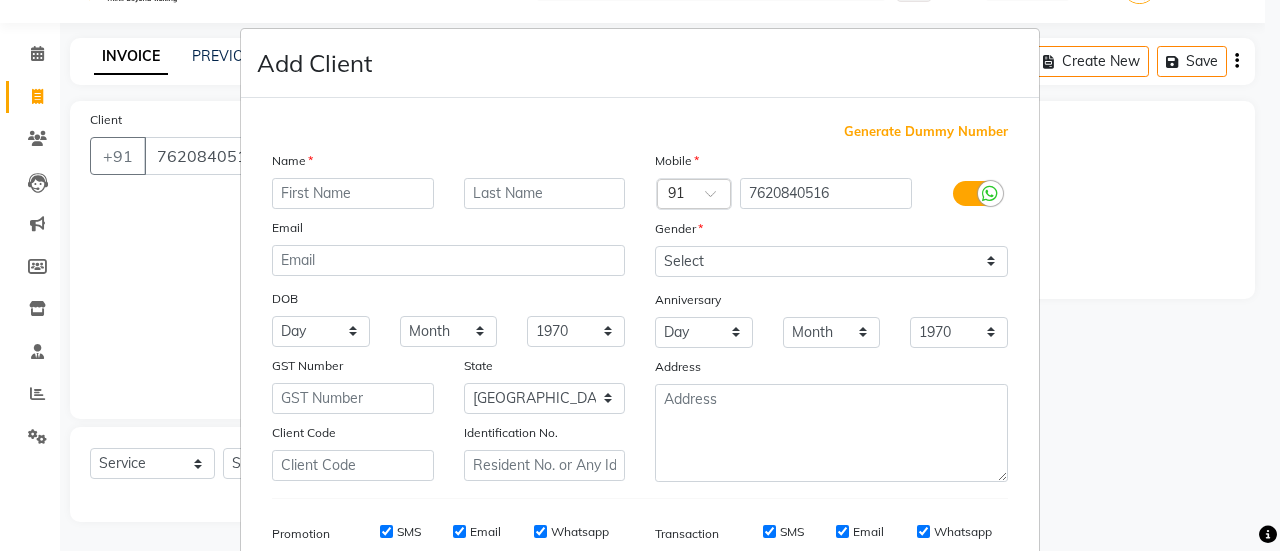 click at bounding box center [353, 193] 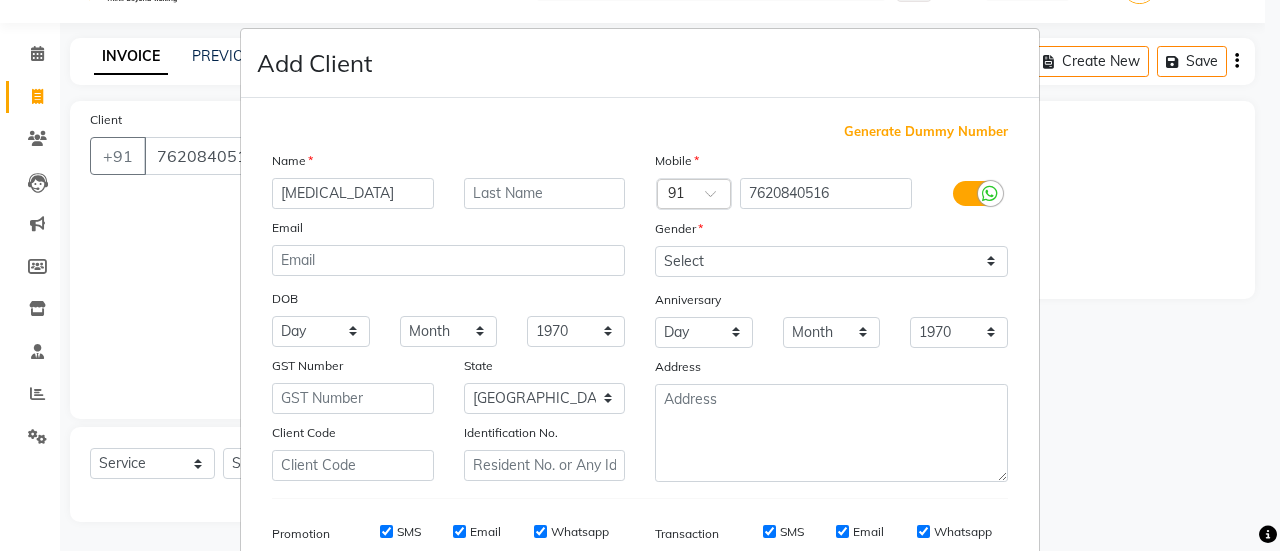 type on "[MEDICAL_DATA]" 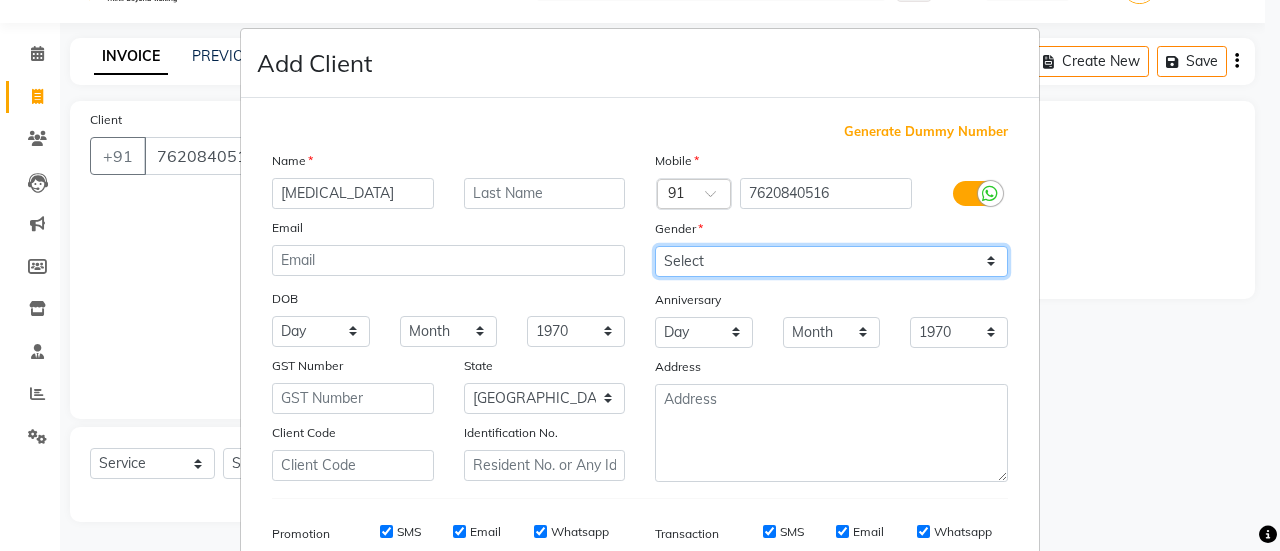 click on "Select [DEMOGRAPHIC_DATA] [DEMOGRAPHIC_DATA] Other Prefer Not To Say" at bounding box center [831, 261] 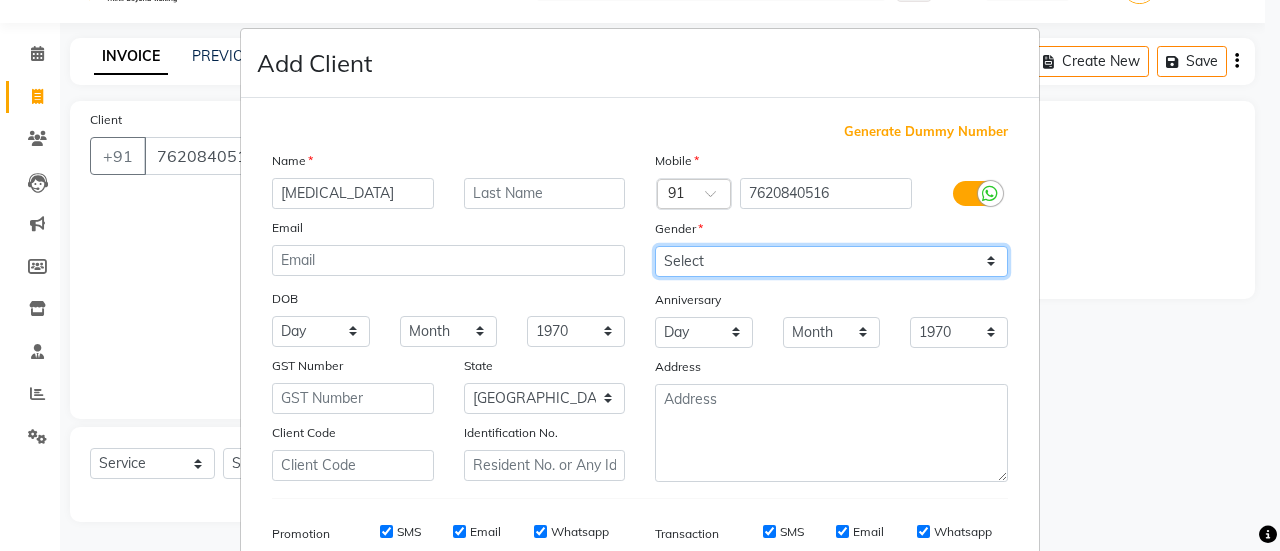 select on "[DEMOGRAPHIC_DATA]" 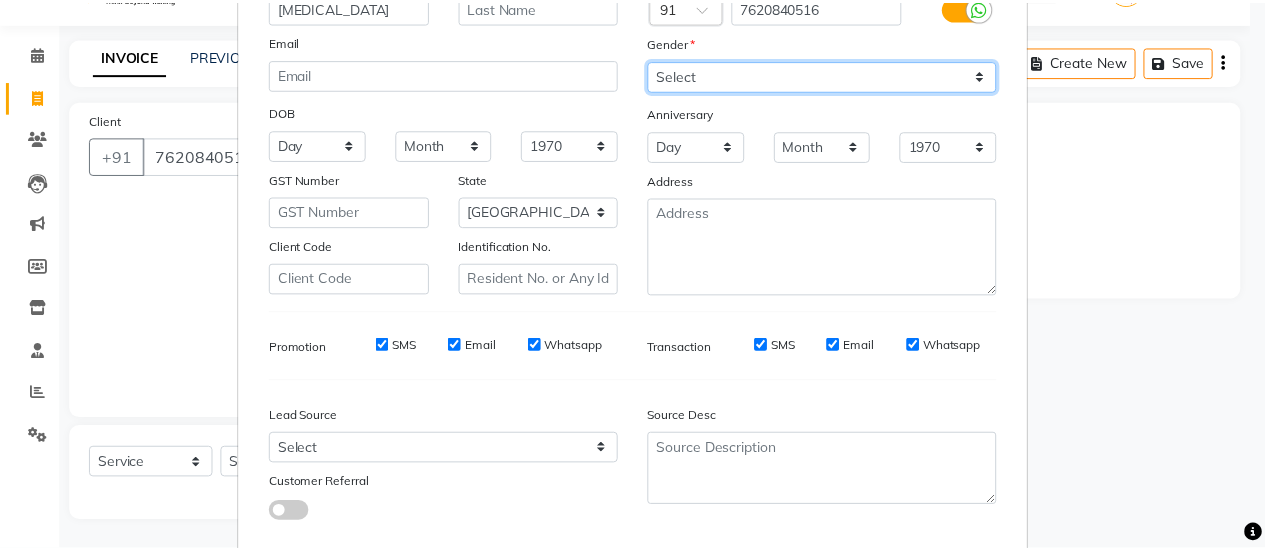 scroll, scrollTop: 294, scrollLeft: 0, axis: vertical 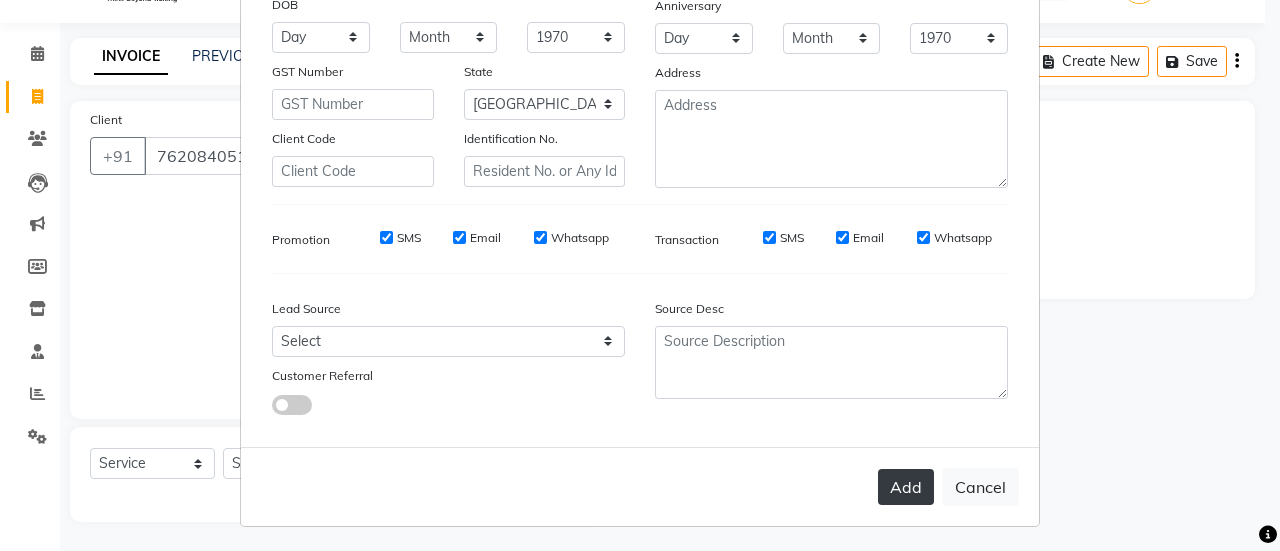 click on "Add" at bounding box center (906, 487) 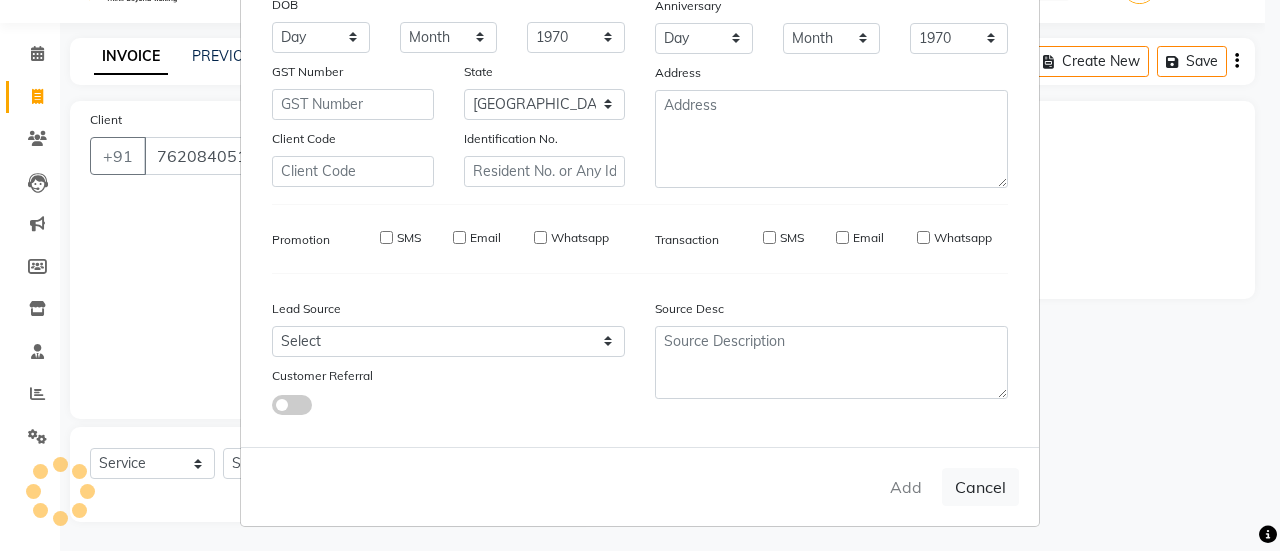 type on "76******16" 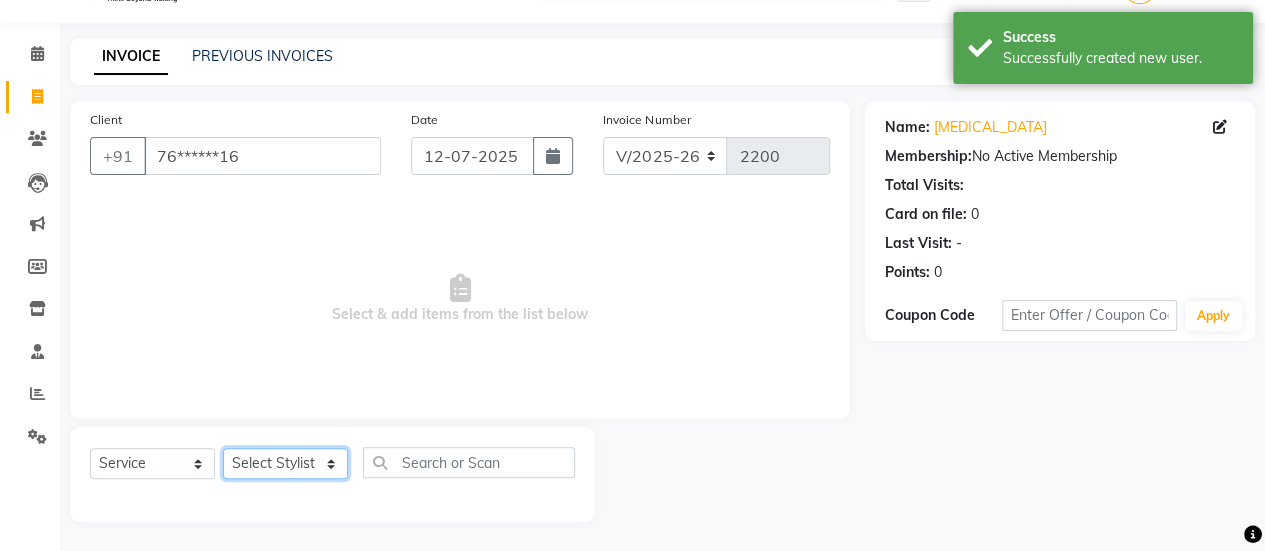 click on "Select Stylist [PERSON_NAME] [PERSON_NAME] Manager [PERSON_NAME] MUSARIK [PERSON_NAME] [PERSON_NAME] [PERSON_NAME] [PERSON_NAME] [PERSON_NAME] [PERSON_NAME] [PERSON_NAME]" 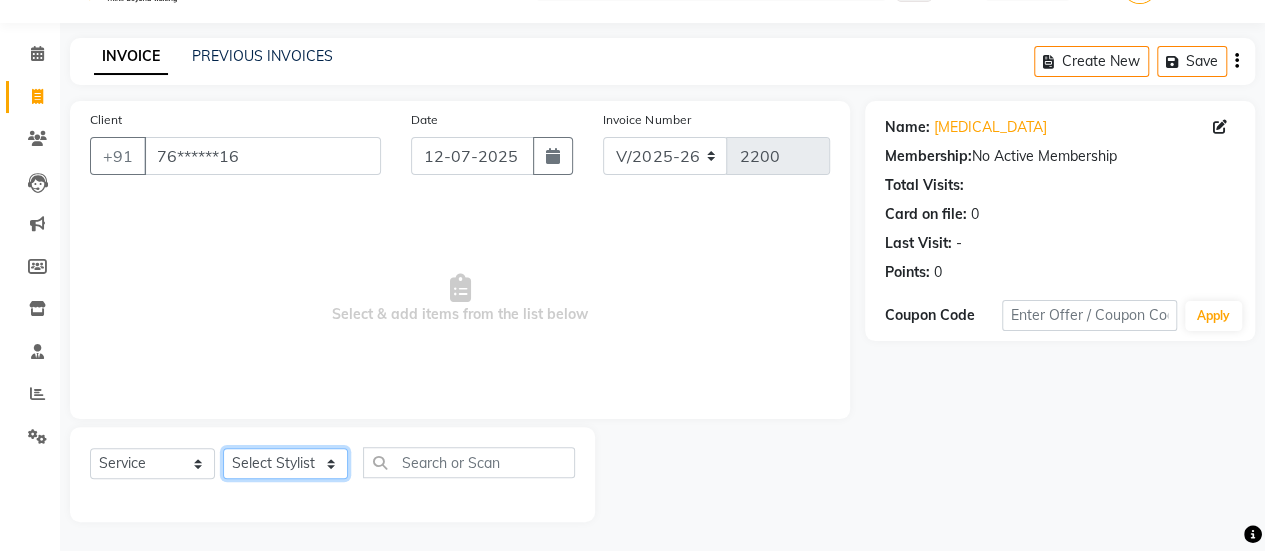 select on "78283" 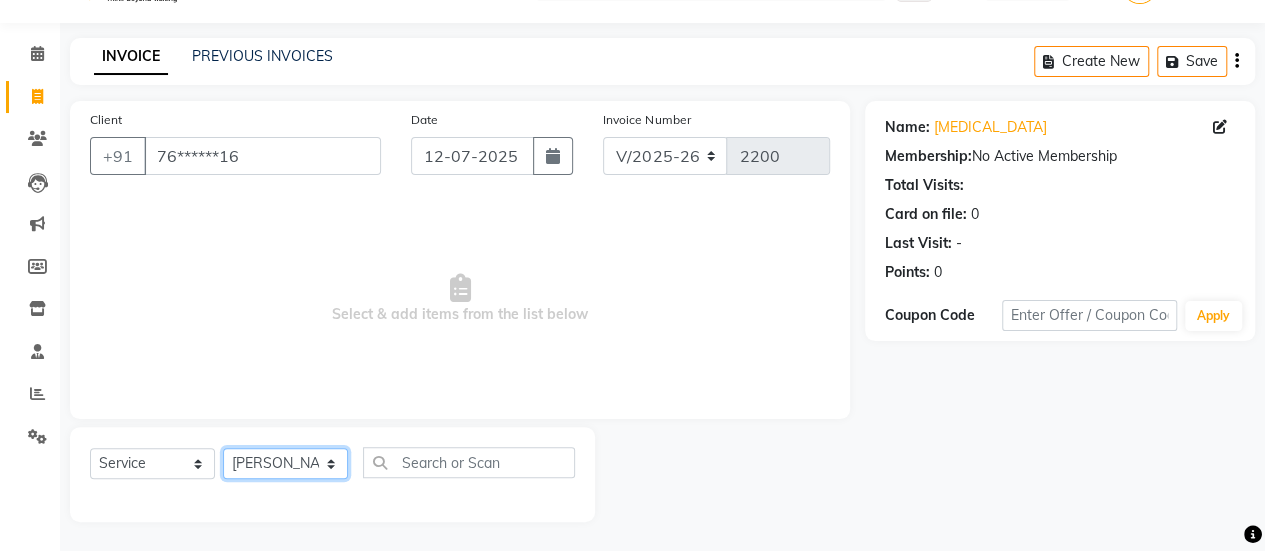 click on "Select Stylist [PERSON_NAME] [PERSON_NAME] Manager [PERSON_NAME] MUSARIK [PERSON_NAME] [PERSON_NAME] [PERSON_NAME] [PERSON_NAME] [PERSON_NAME] [PERSON_NAME] [PERSON_NAME]" 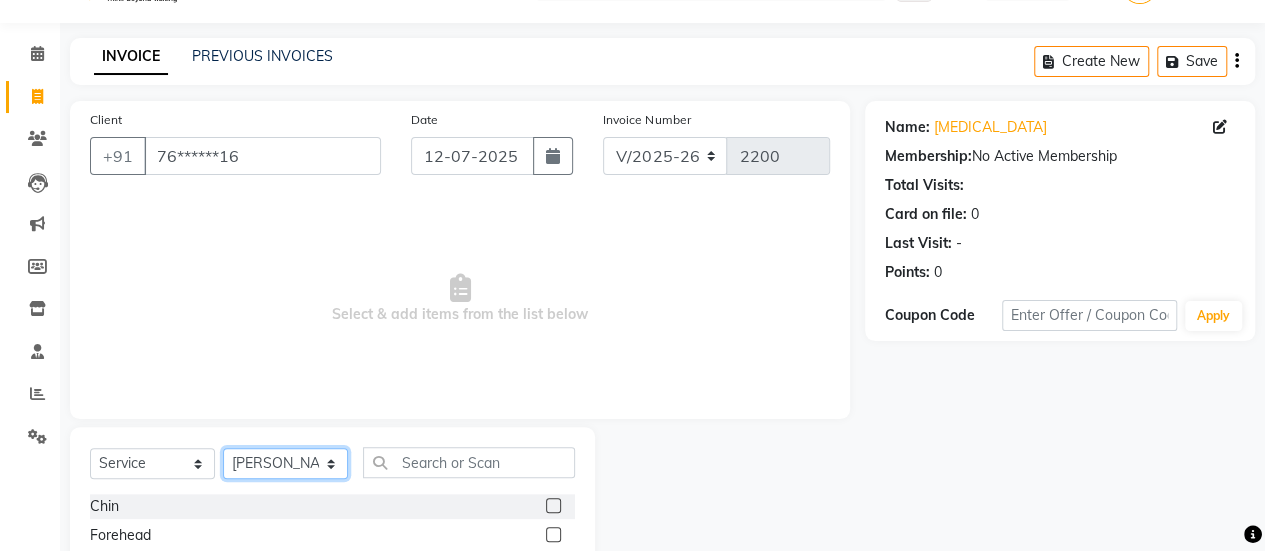 scroll, scrollTop: 249, scrollLeft: 0, axis: vertical 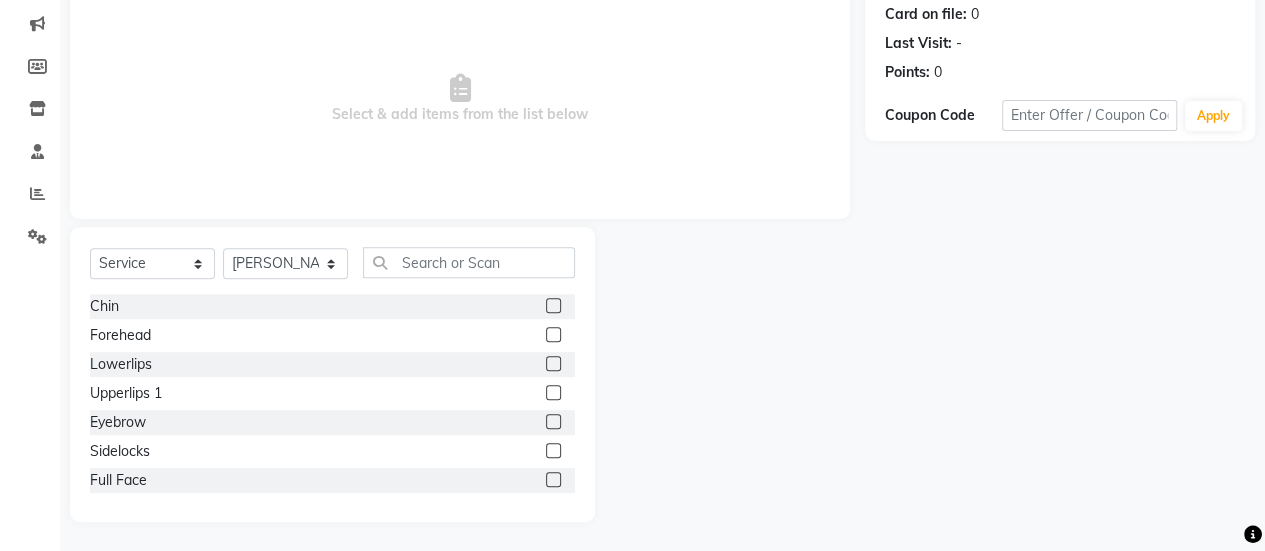 click 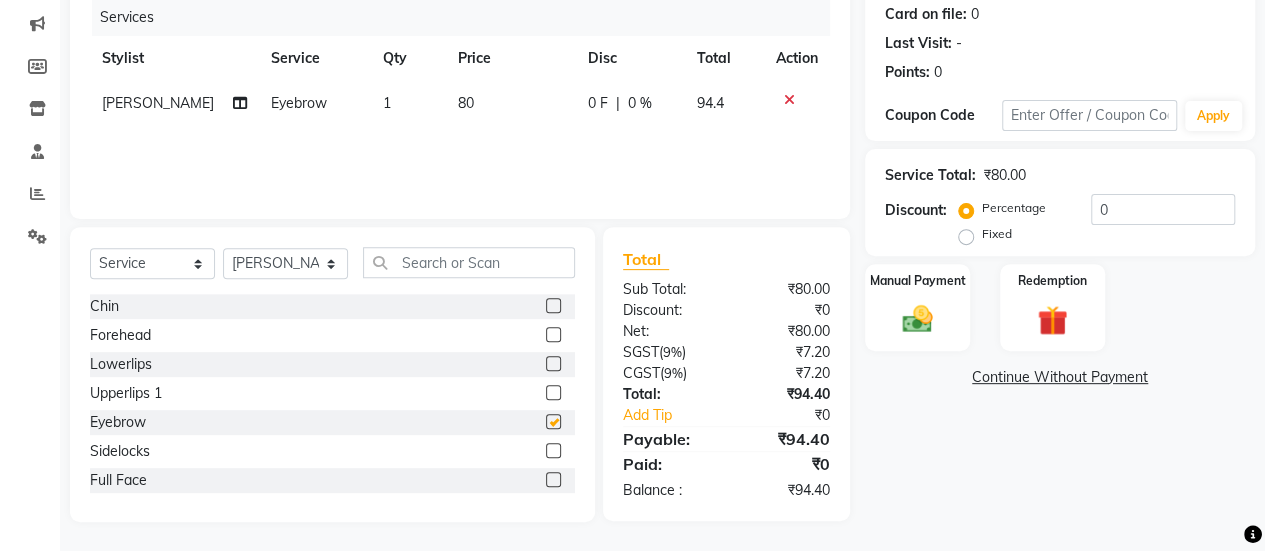 checkbox on "false" 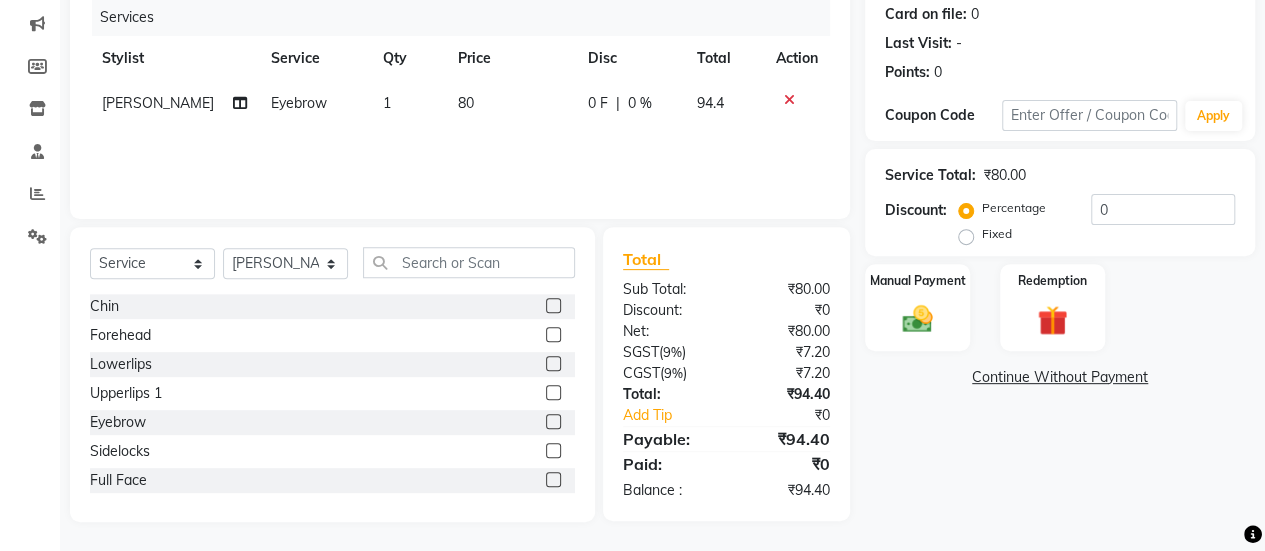 click 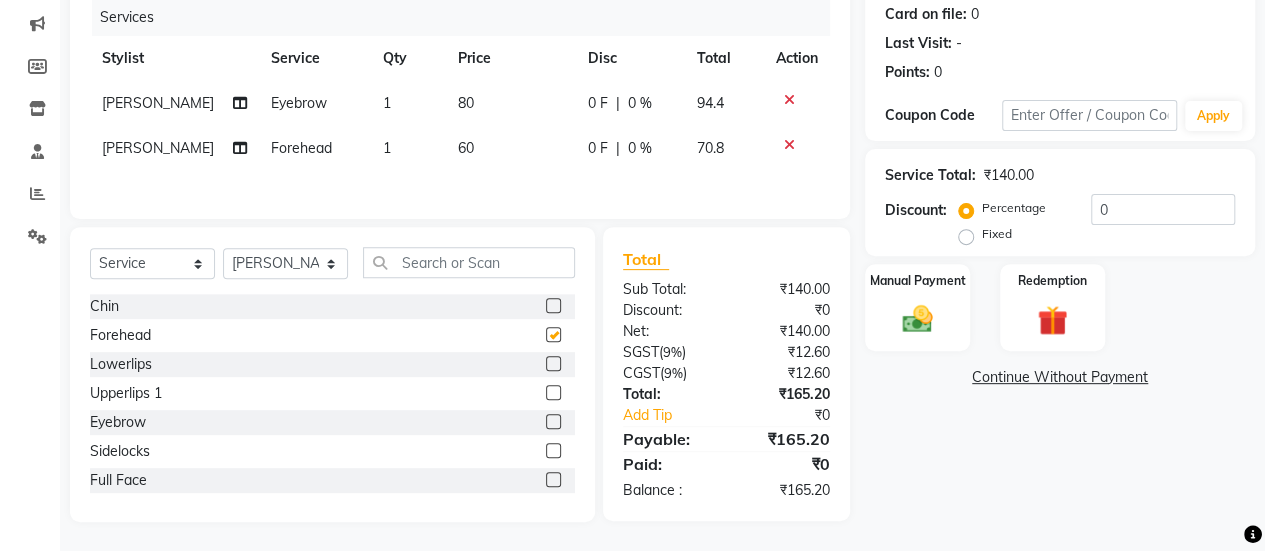 checkbox on "false" 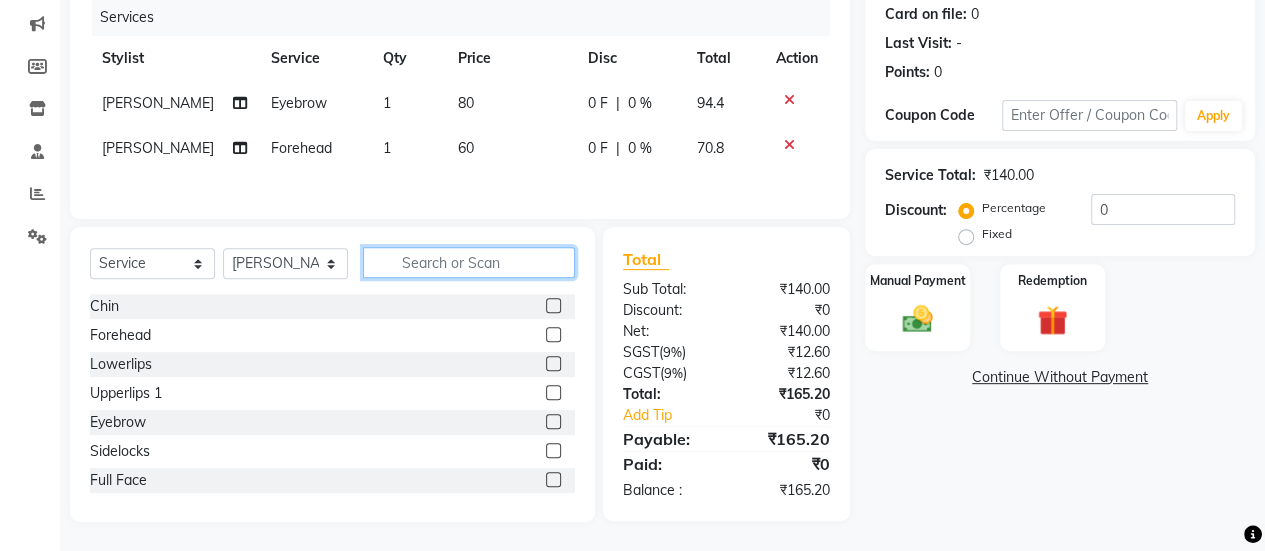 click 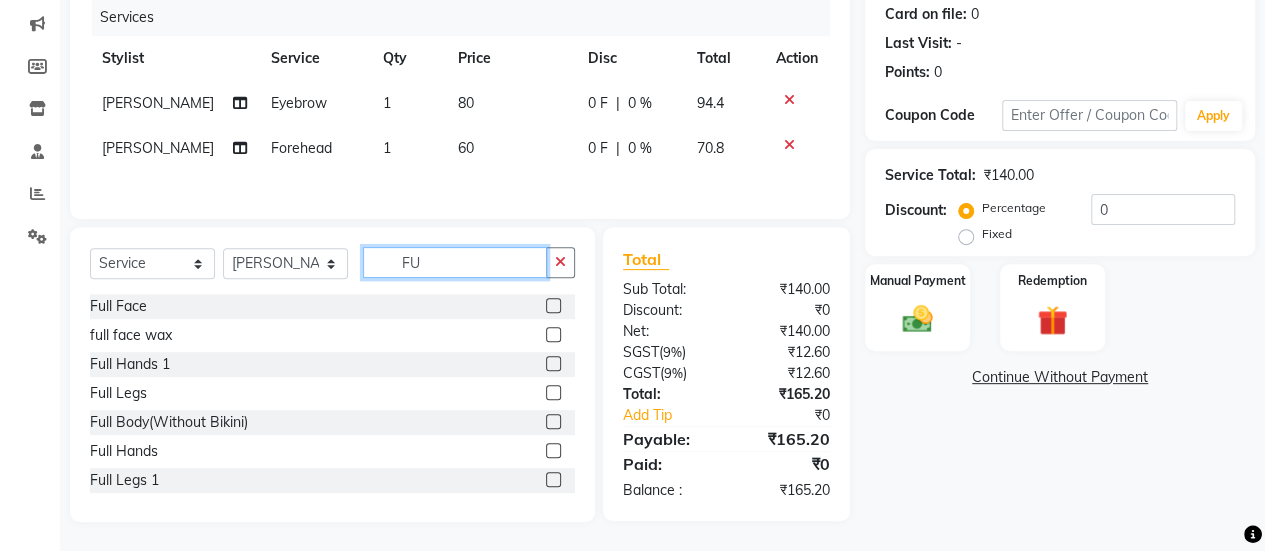 type on "FU" 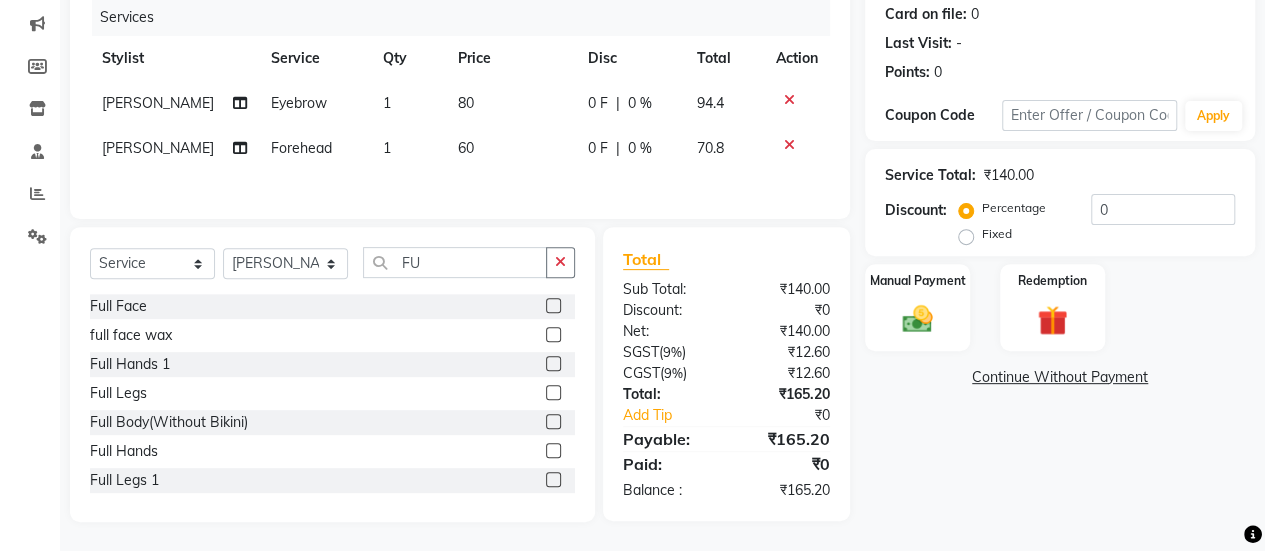 click 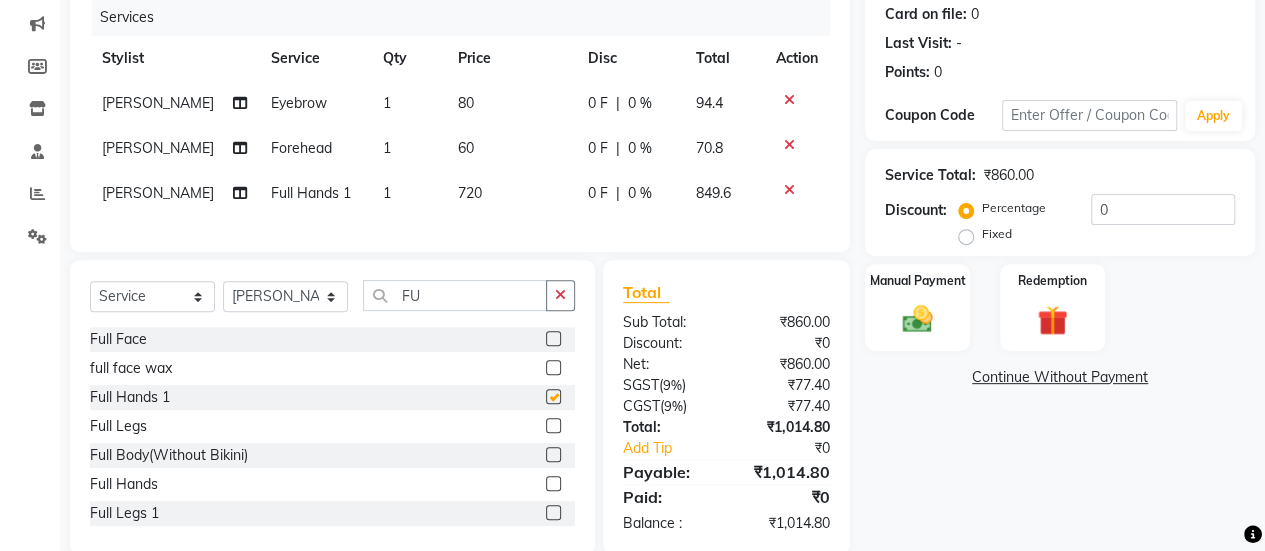 checkbox on "false" 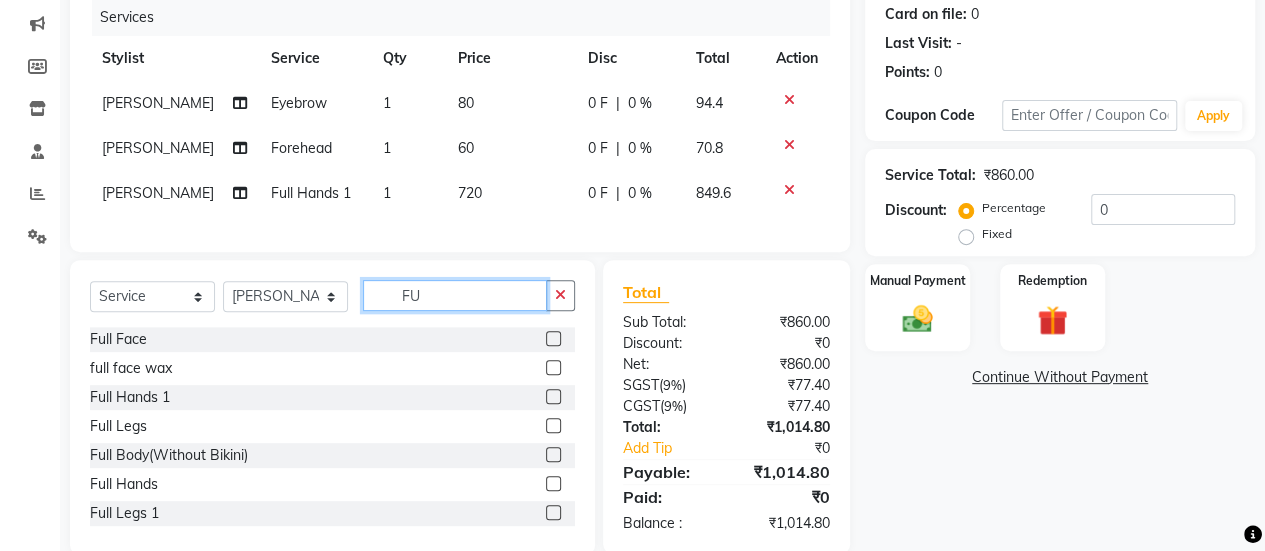 click on "FU" 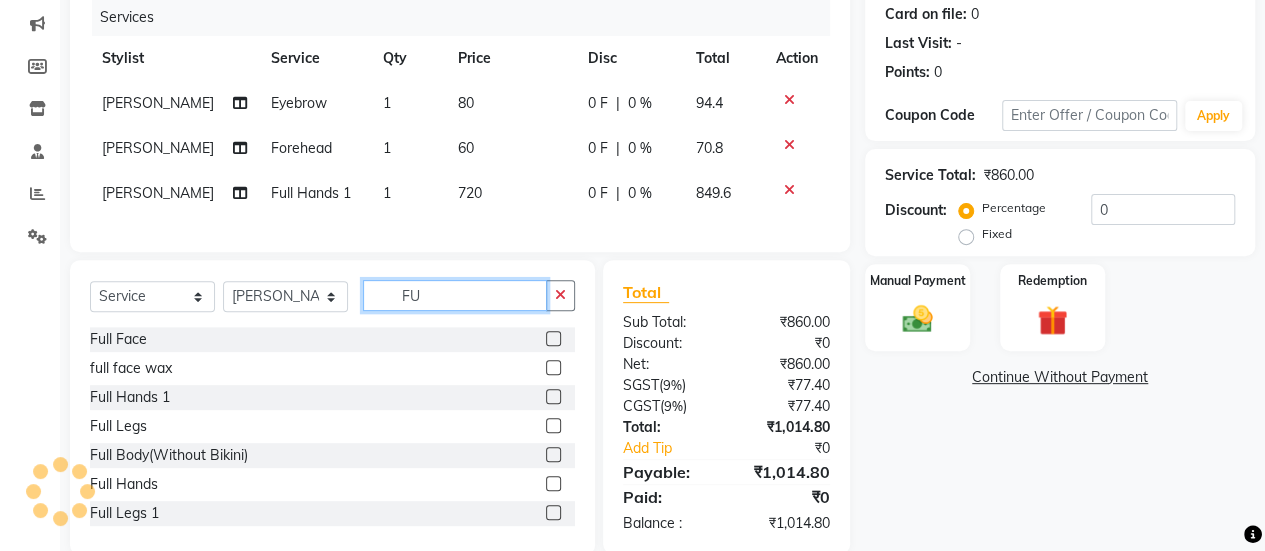 type on "F" 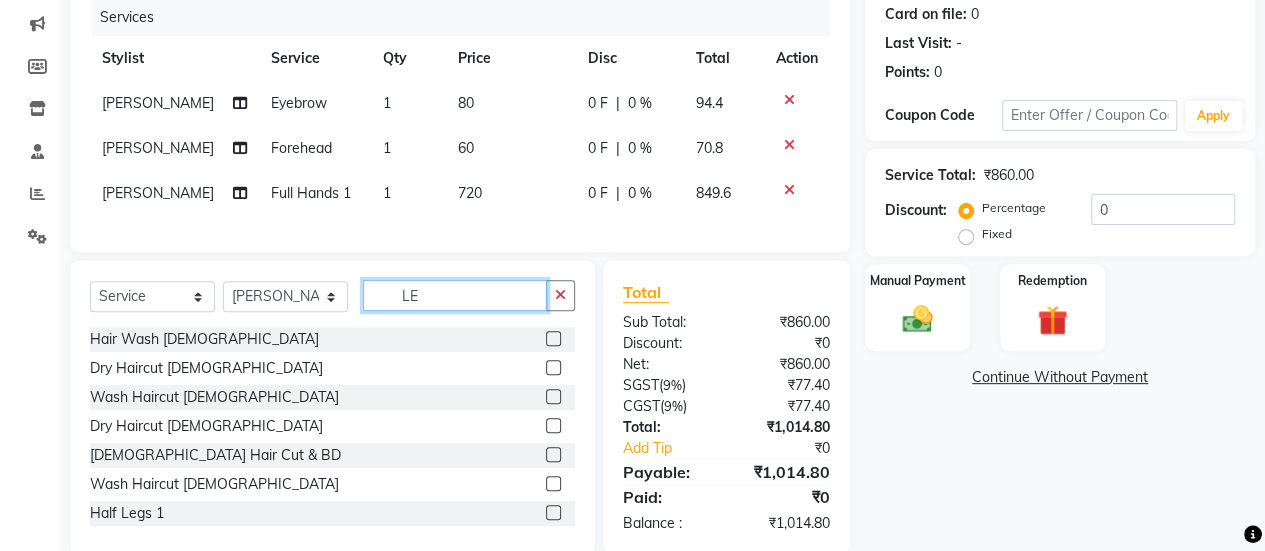 type on "LE" 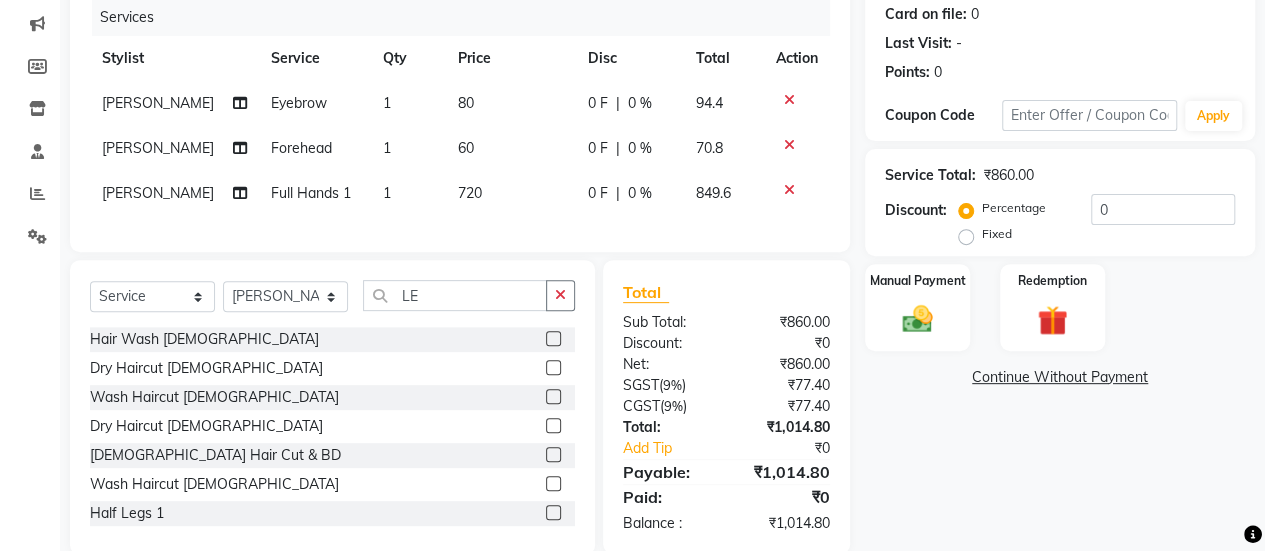 click 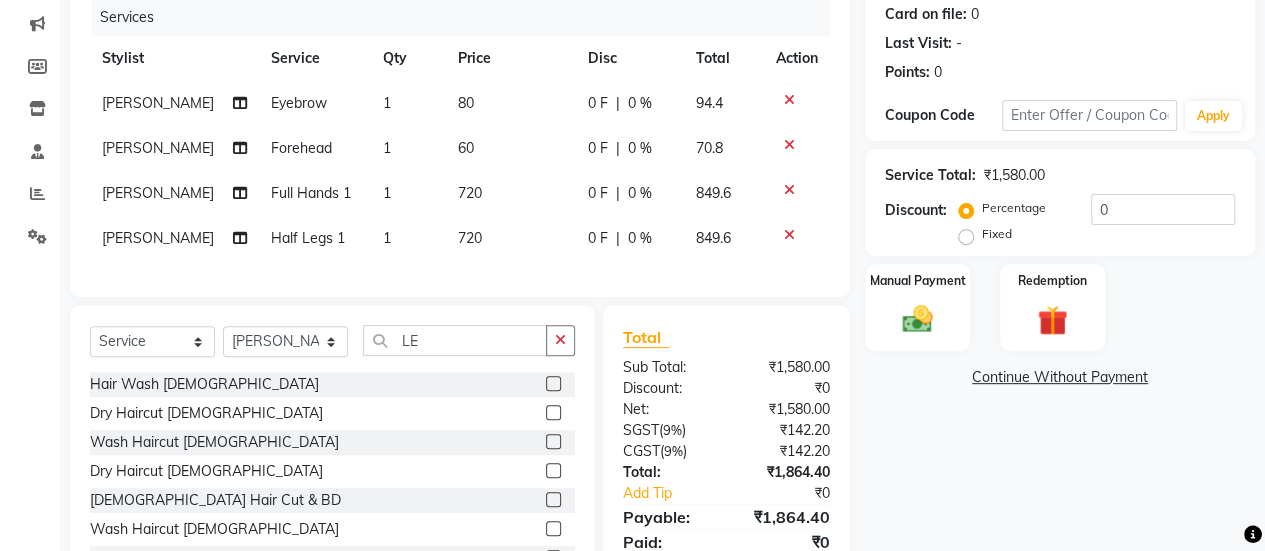 checkbox on "false" 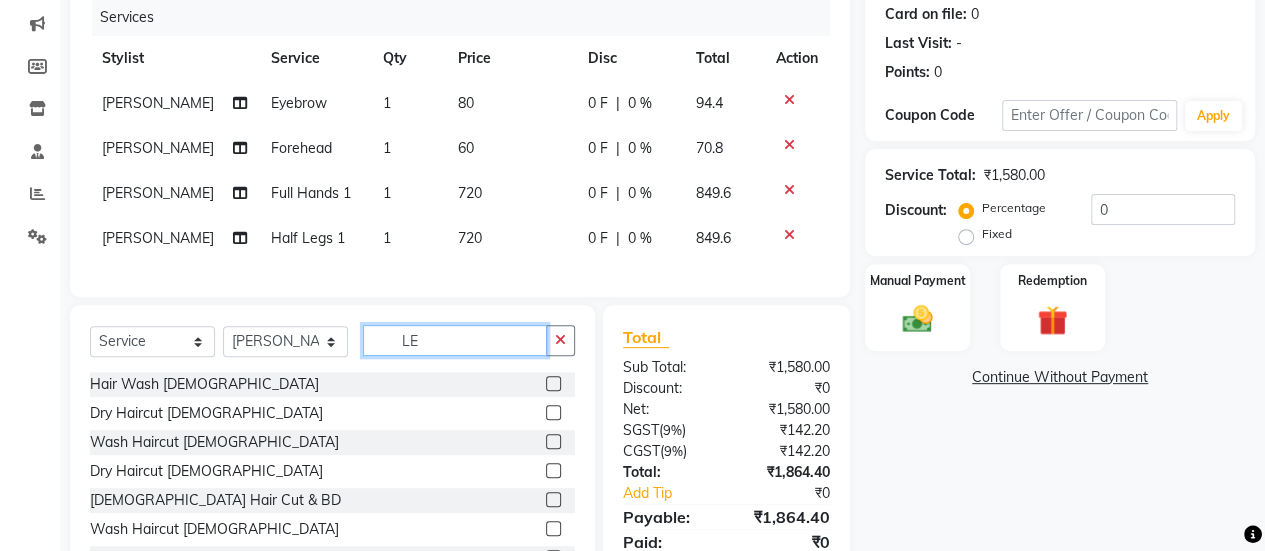 click on "LE" 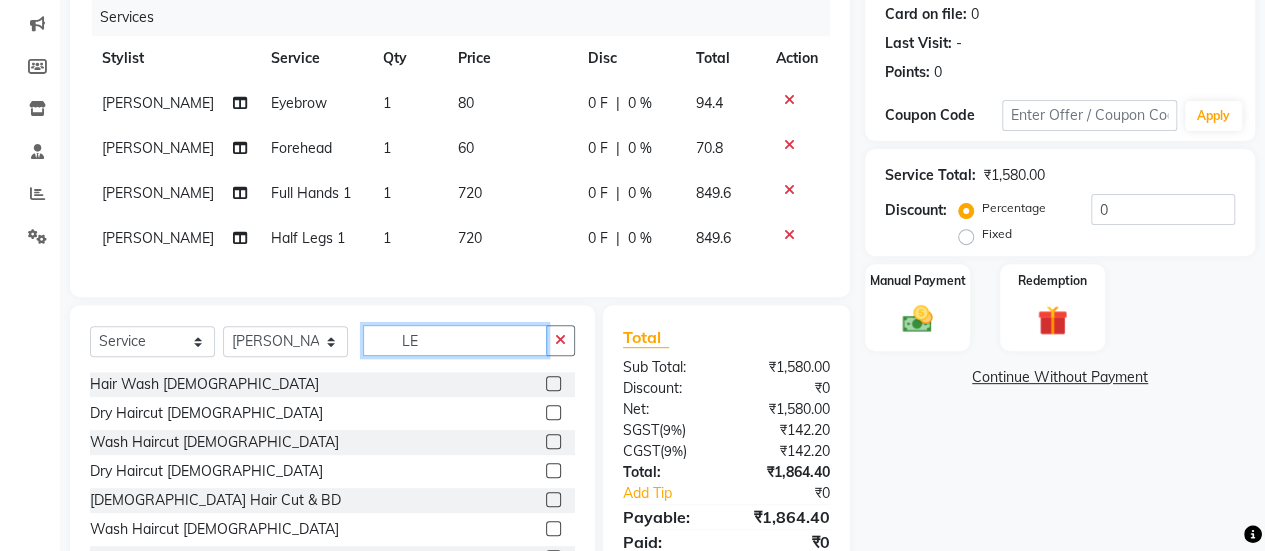 type on "L" 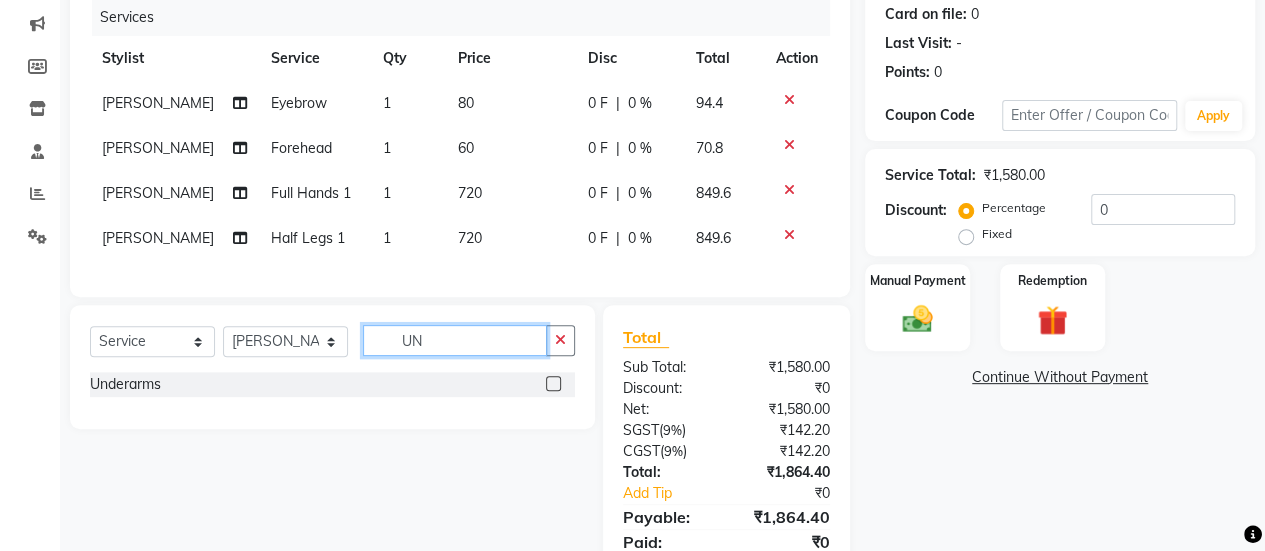 type on "UN" 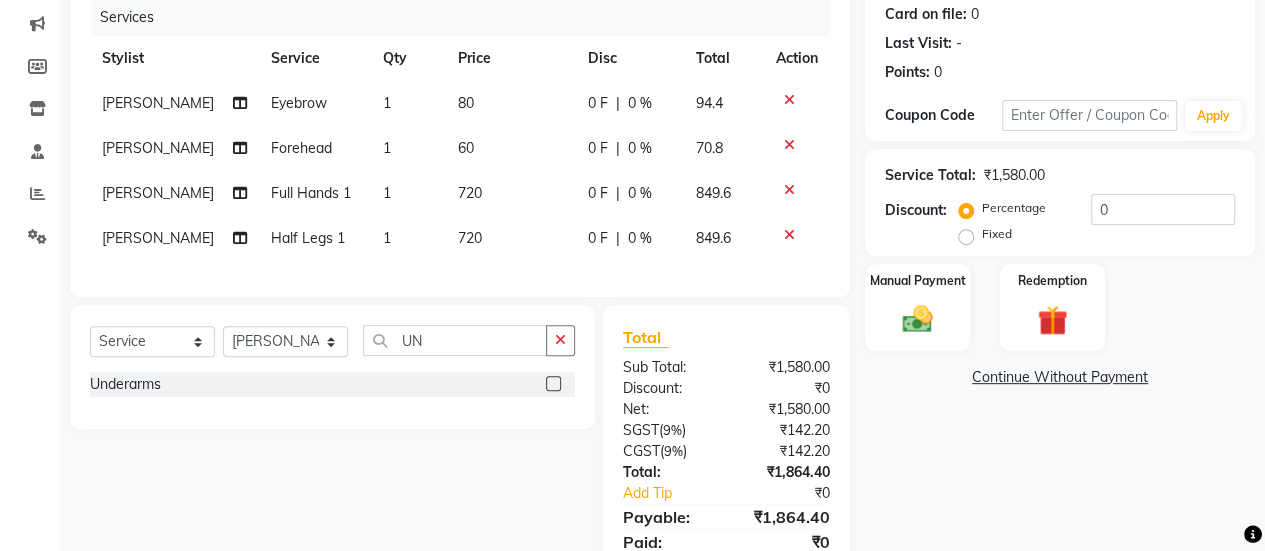 click 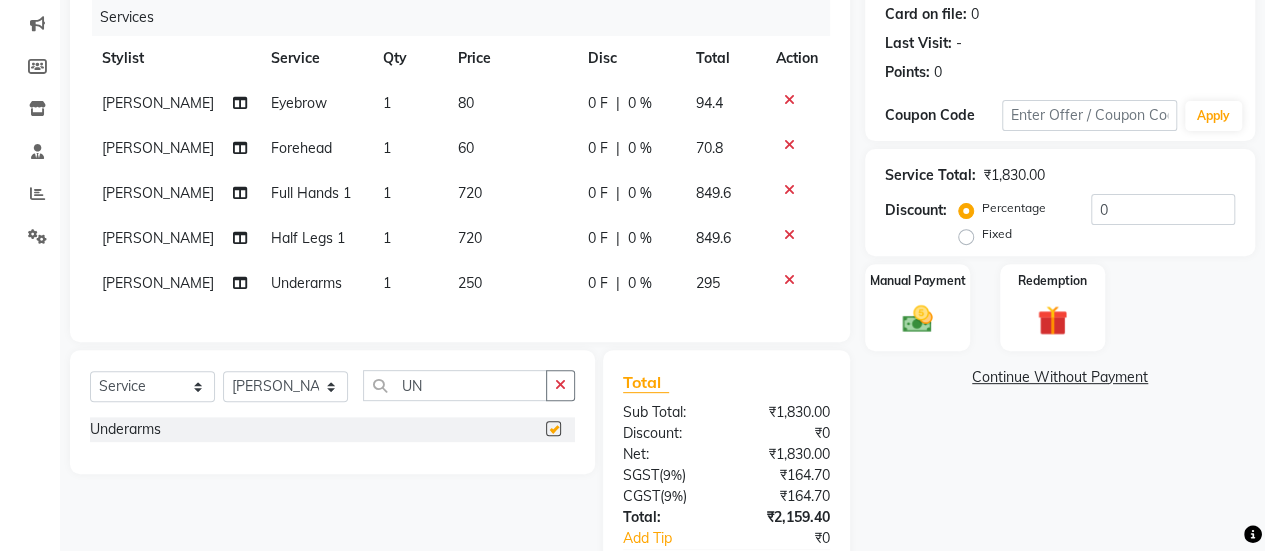 type 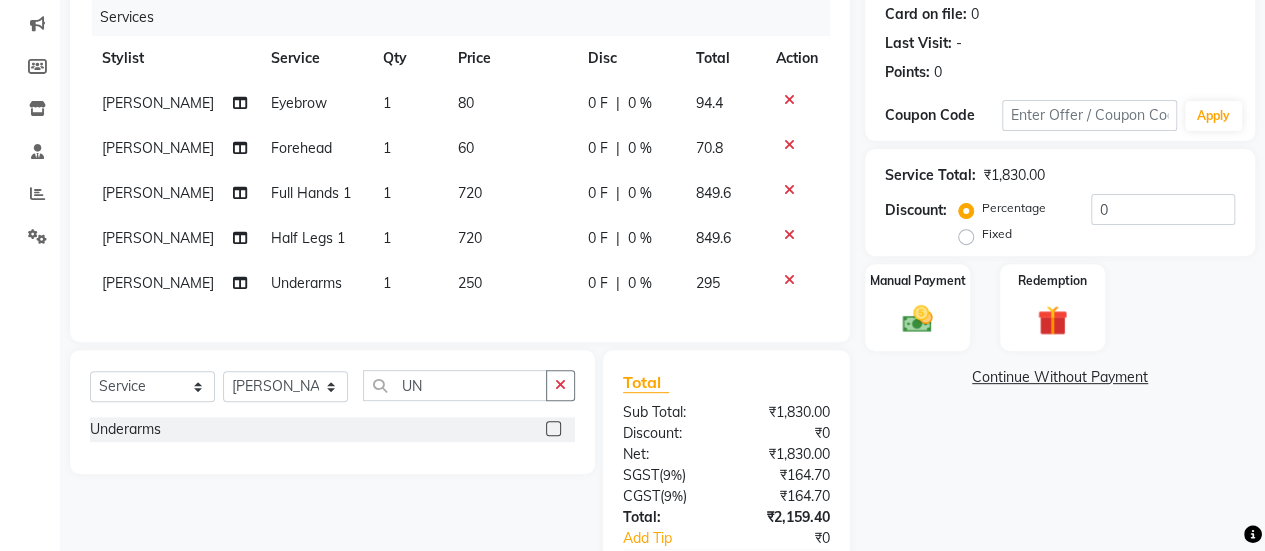 click on "250" 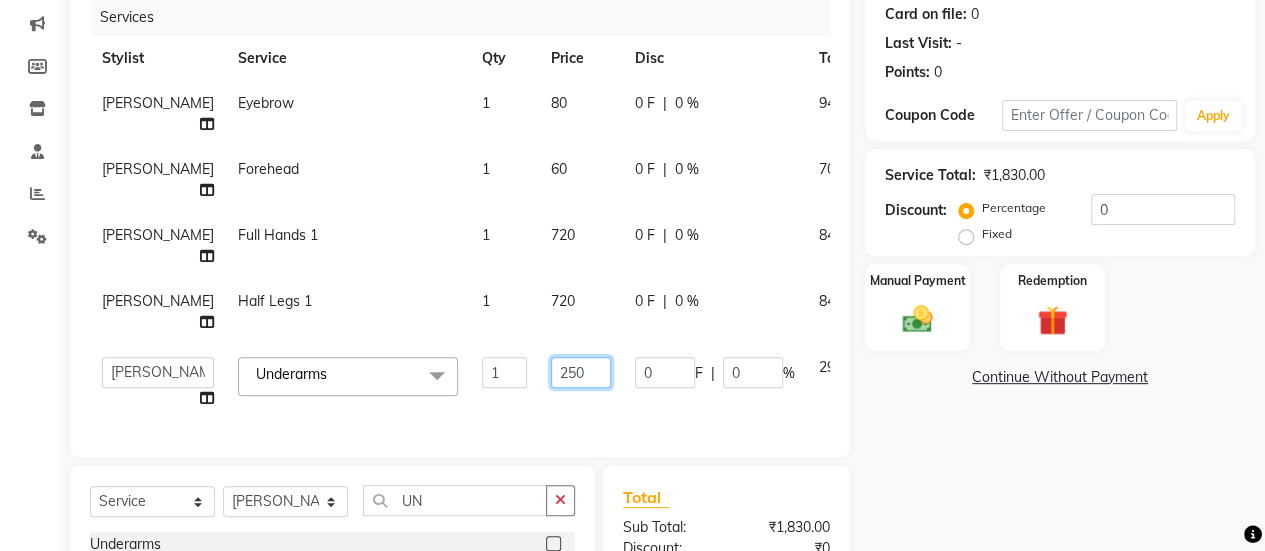 click on "250" 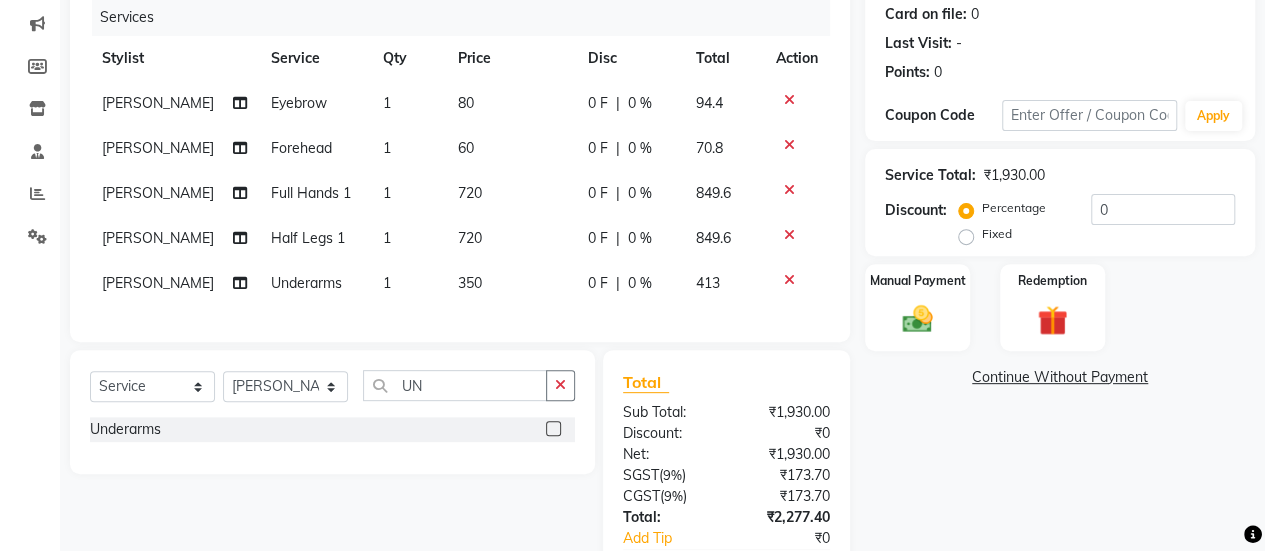 click on "[PERSON_NAME] Eyebrow 1 80 0 F | 0 % 94.4 [PERSON_NAME] Forehead 1 60 0 F | 0 % 70.8 [PERSON_NAME] Full Hands 1 1 720 0 F | 0 % 849.6 [PERSON_NAME] Half Legs 1 1 720 0 F | 0 % 849.6 [PERSON_NAME] Underarms 1 350 0 F | 0 % 413" 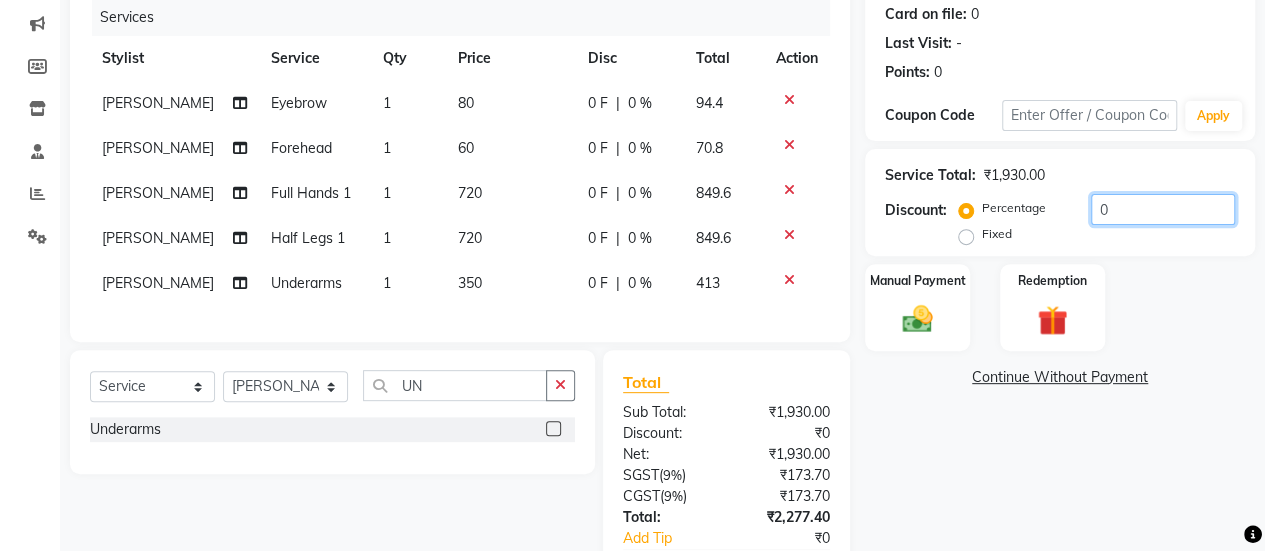 click on "0" 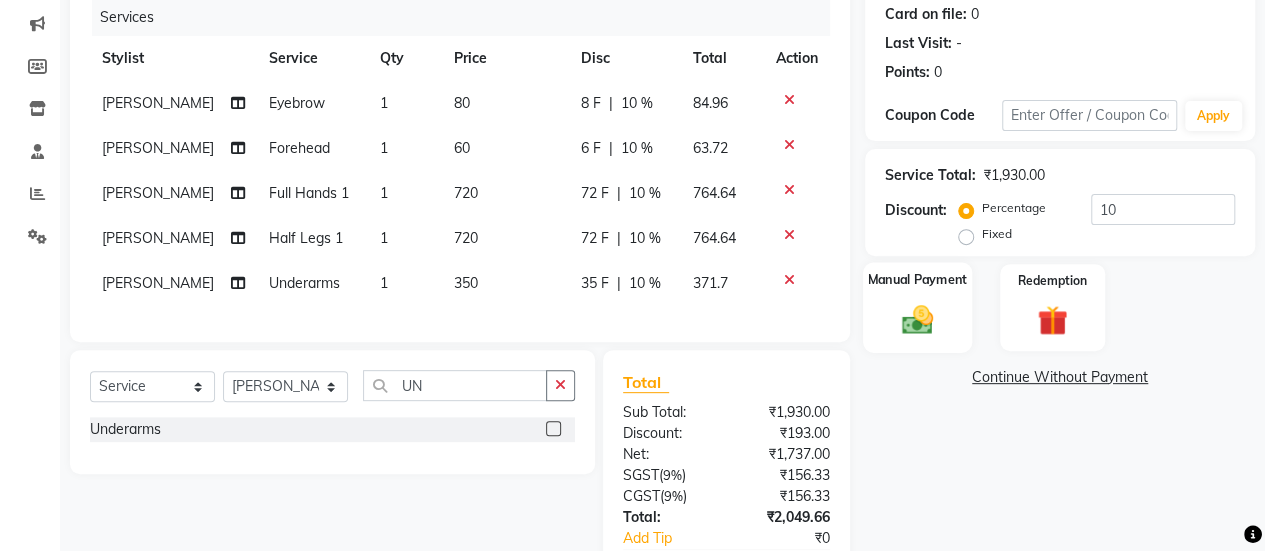 click 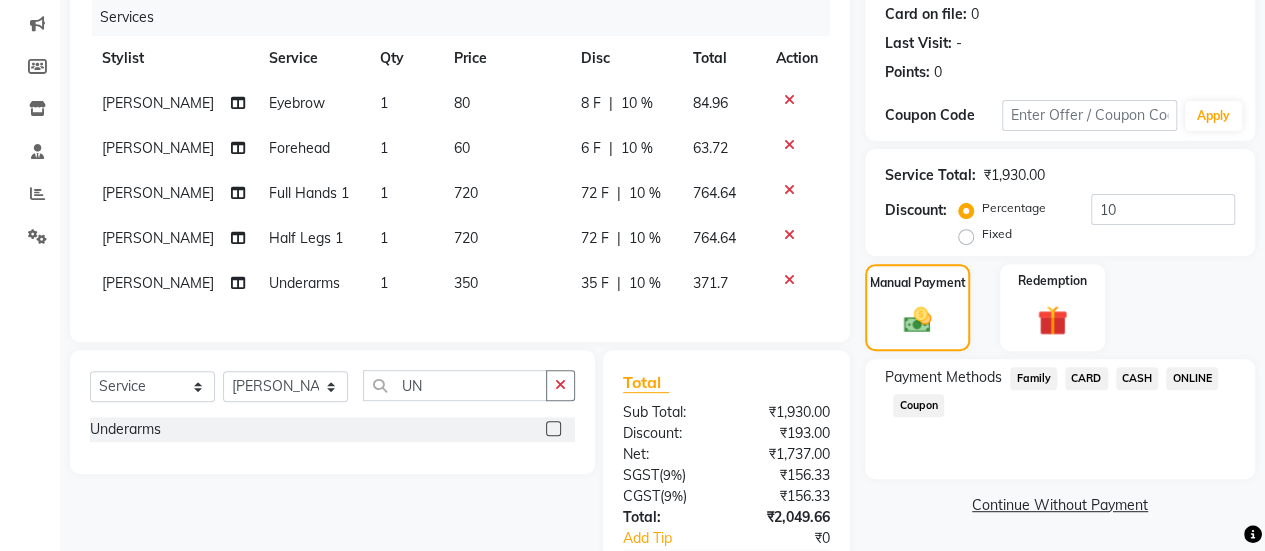 click on "CARD" 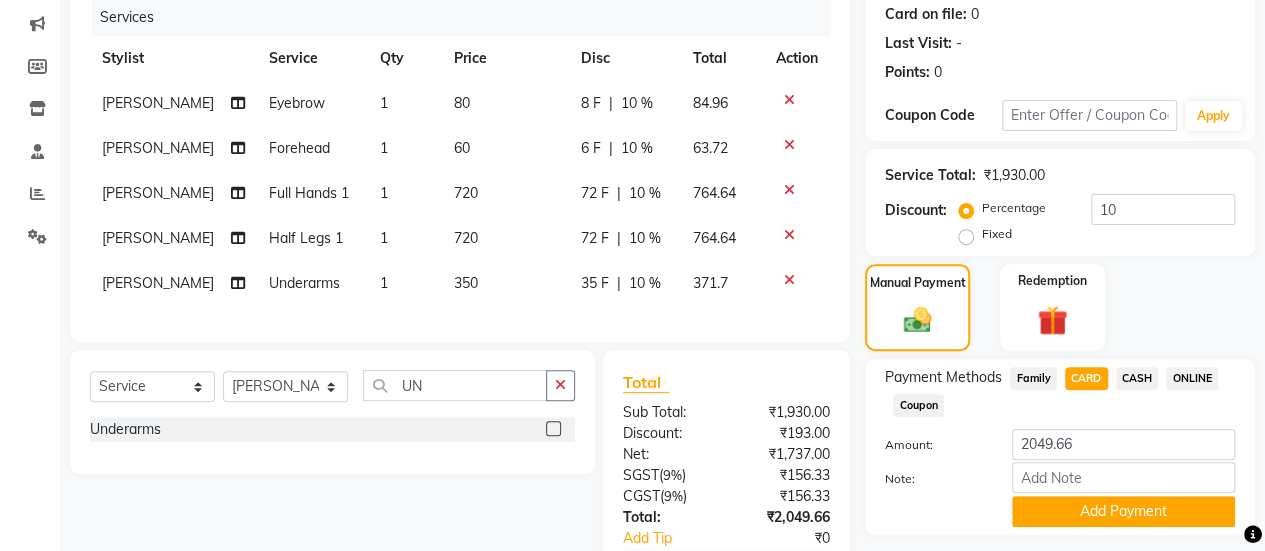 scroll, scrollTop: 386, scrollLeft: 0, axis: vertical 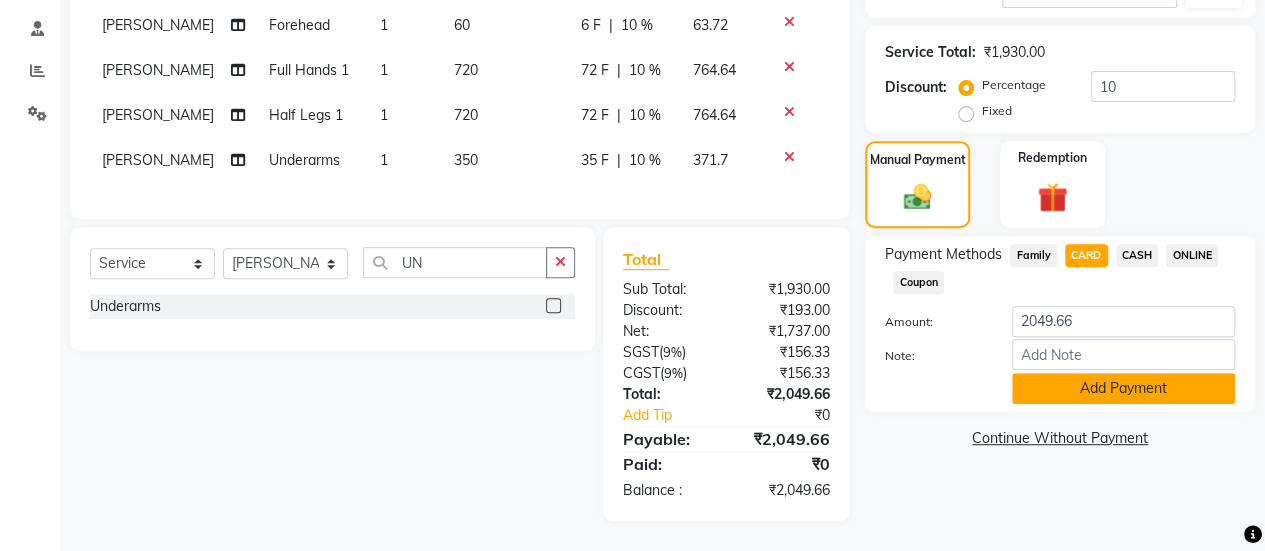 click on "Add Payment" 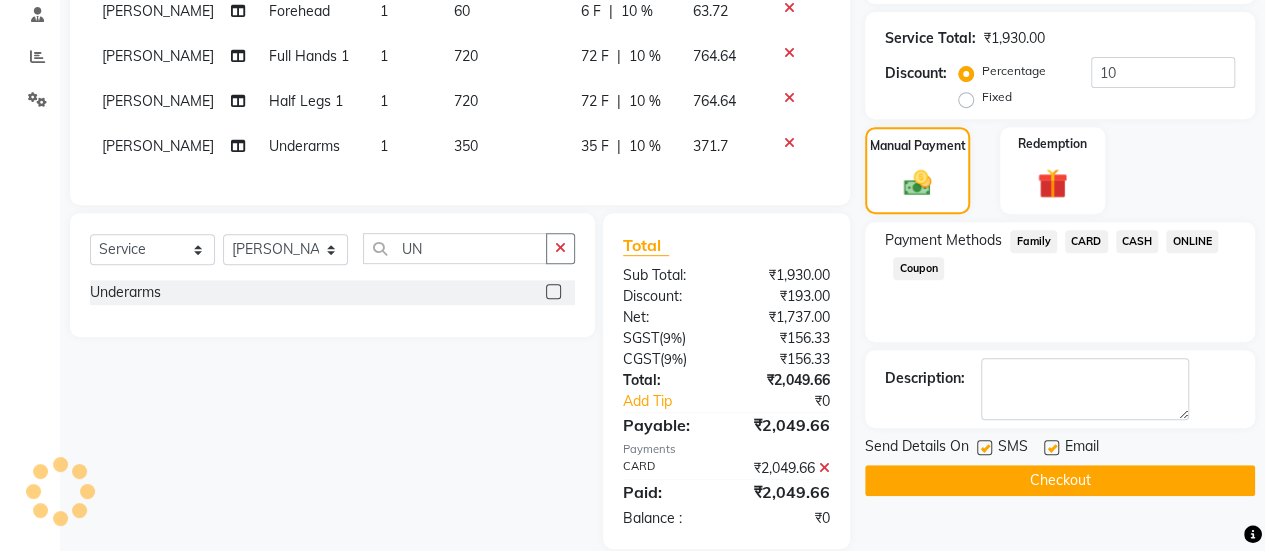 click 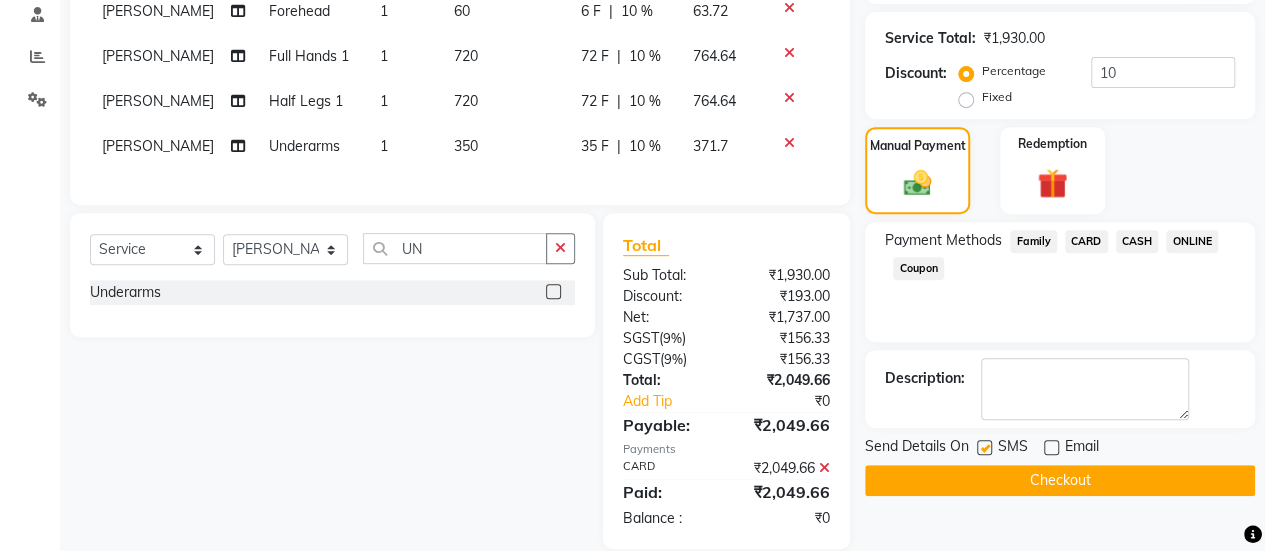 click on "Checkout" 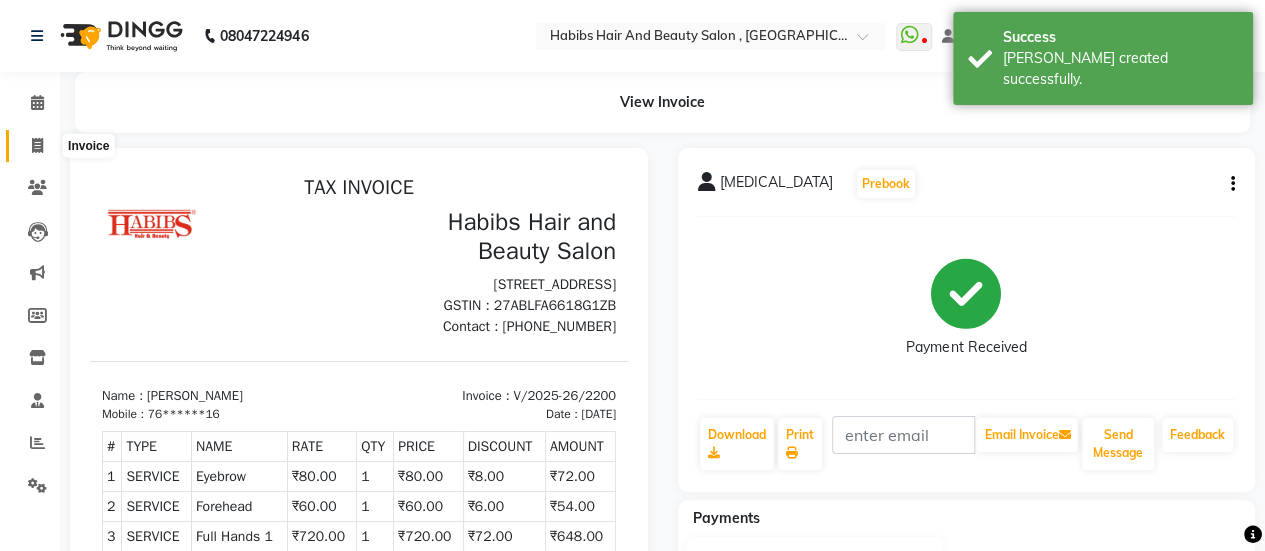 scroll, scrollTop: 0, scrollLeft: 0, axis: both 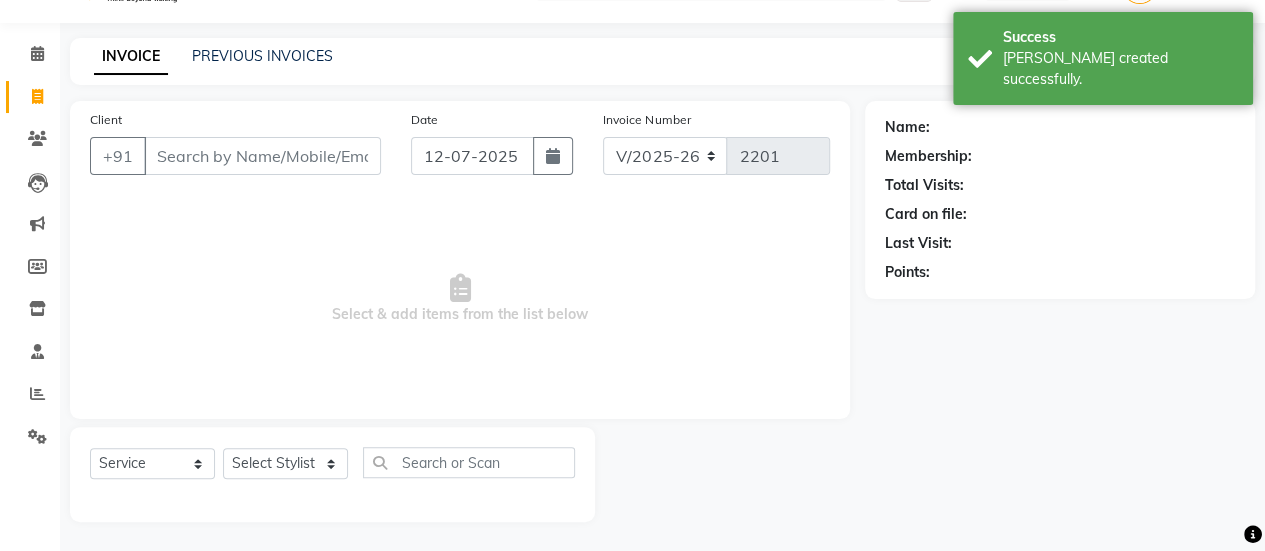 click on "Client" at bounding box center [262, 156] 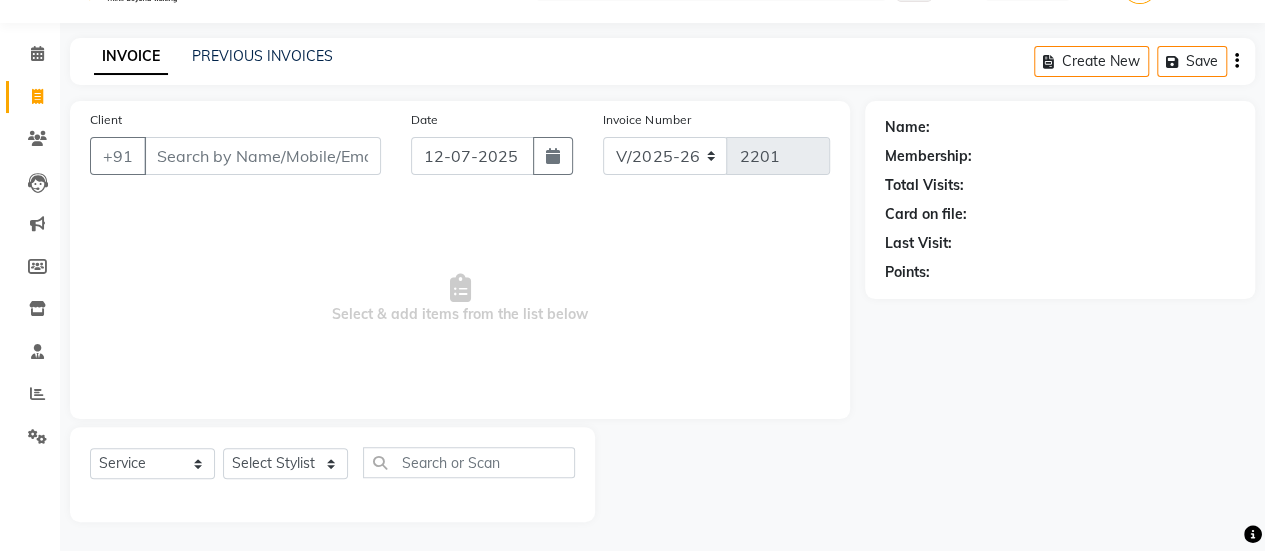 click on "Client" at bounding box center [262, 156] 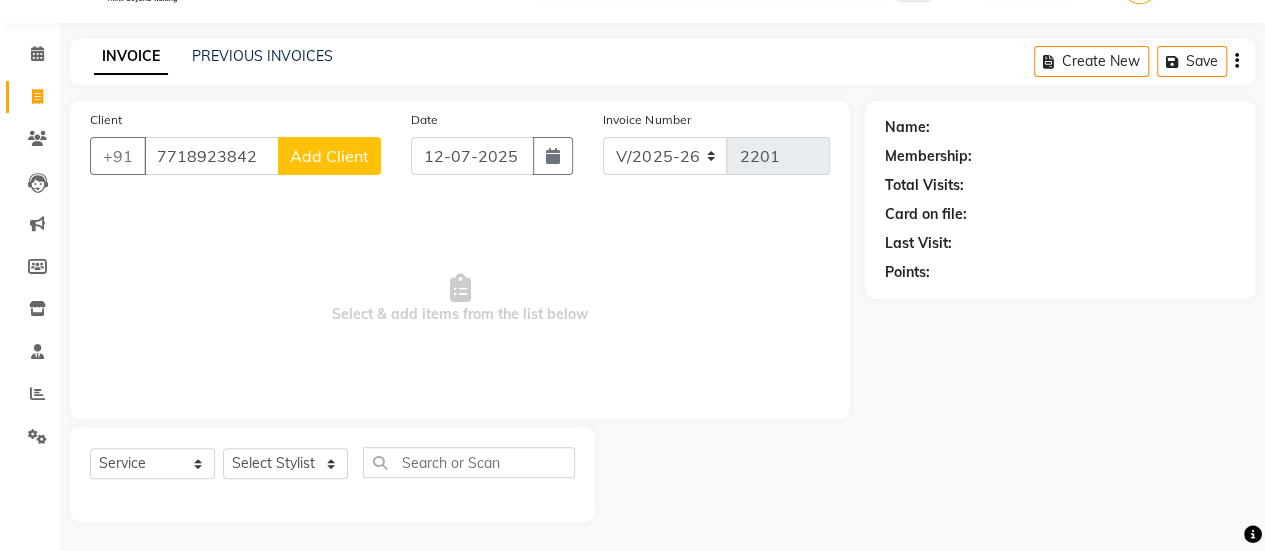 click on "Add Client" 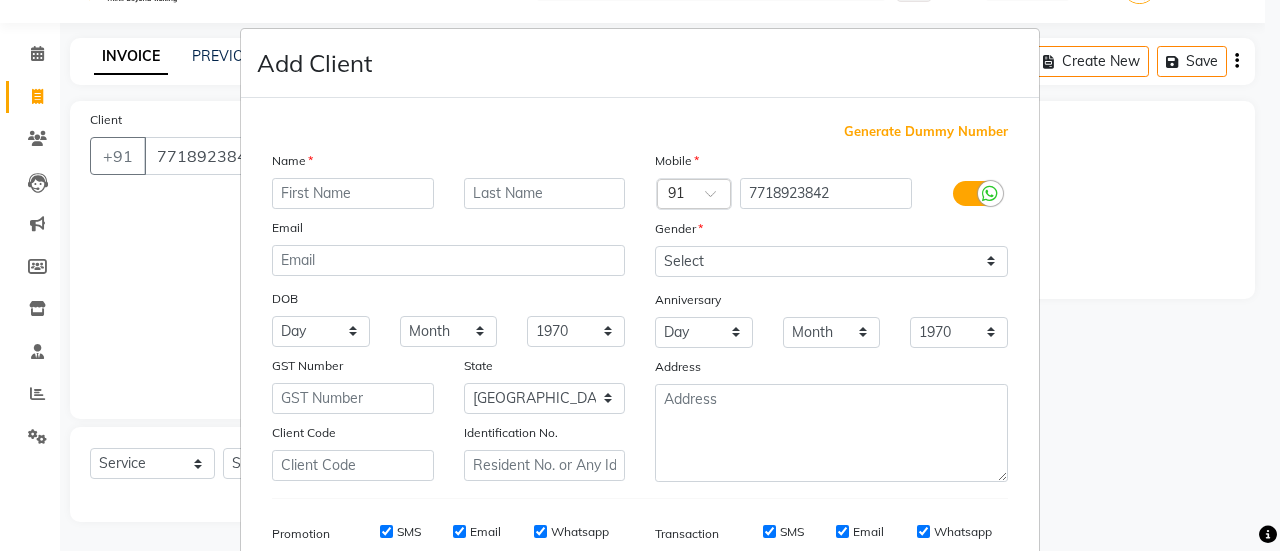 click at bounding box center (353, 193) 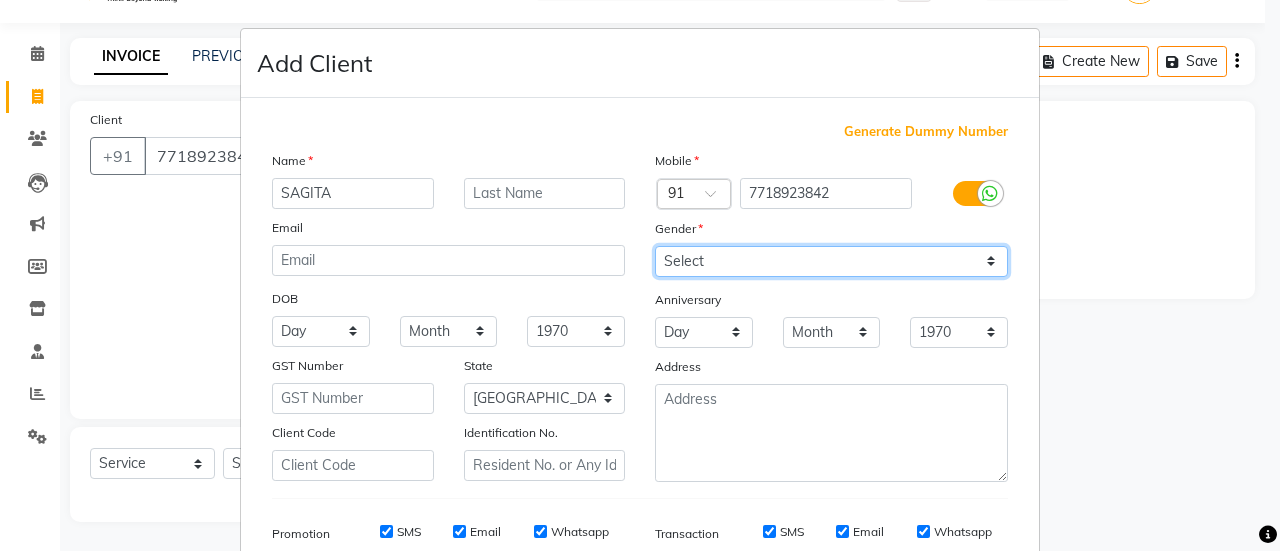 click on "Select [DEMOGRAPHIC_DATA] [DEMOGRAPHIC_DATA] Other Prefer Not To Say" at bounding box center (831, 261) 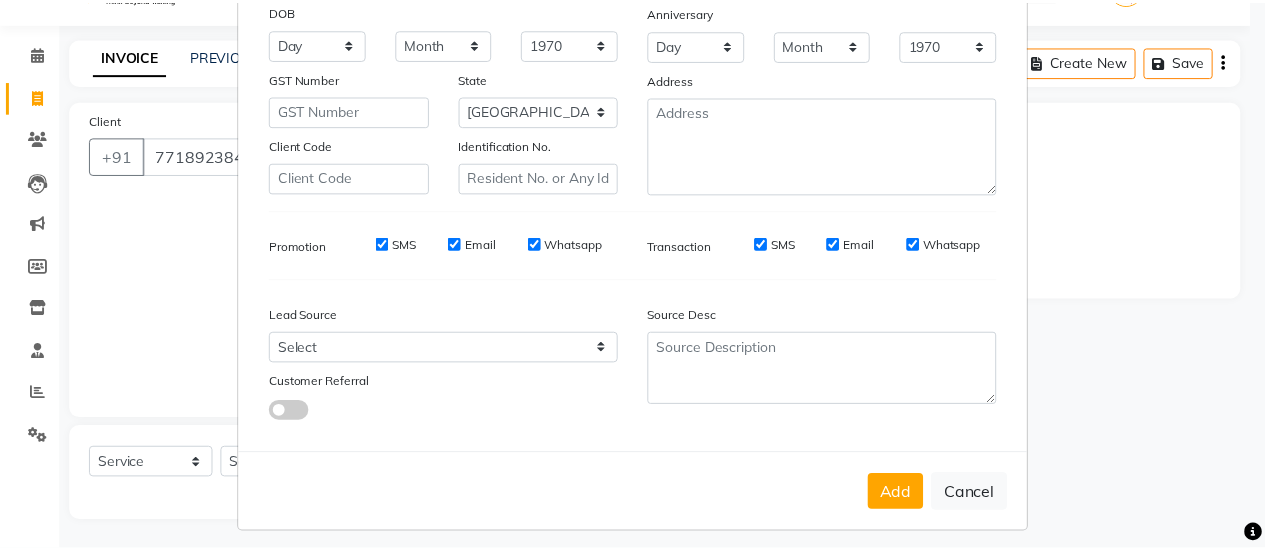 scroll, scrollTop: 294, scrollLeft: 0, axis: vertical 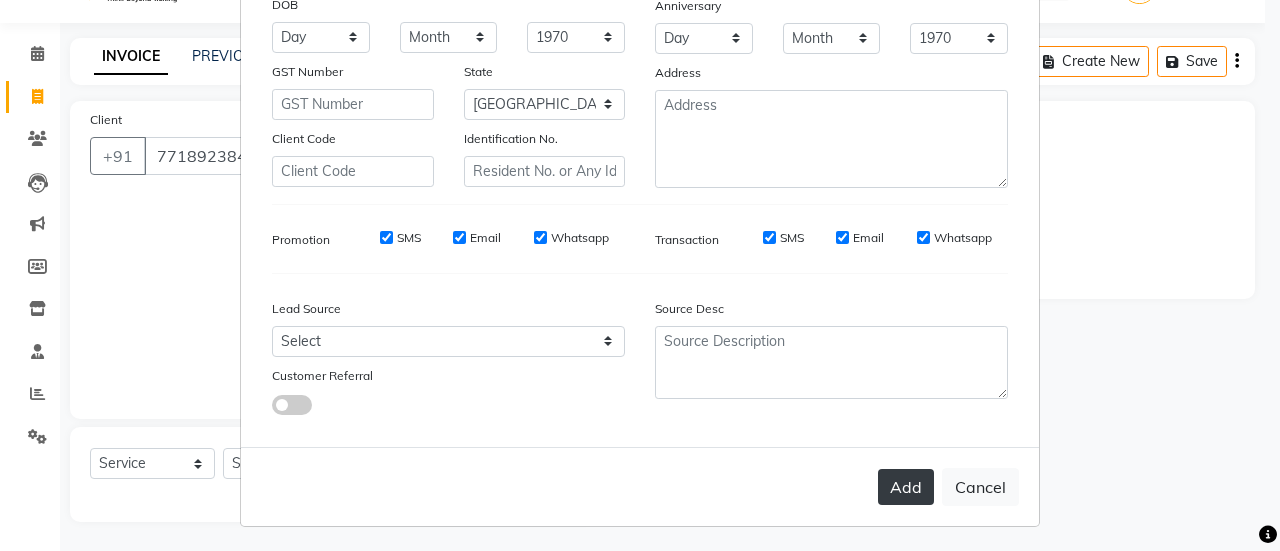 click on "Add" at bounding box center [906, 487] 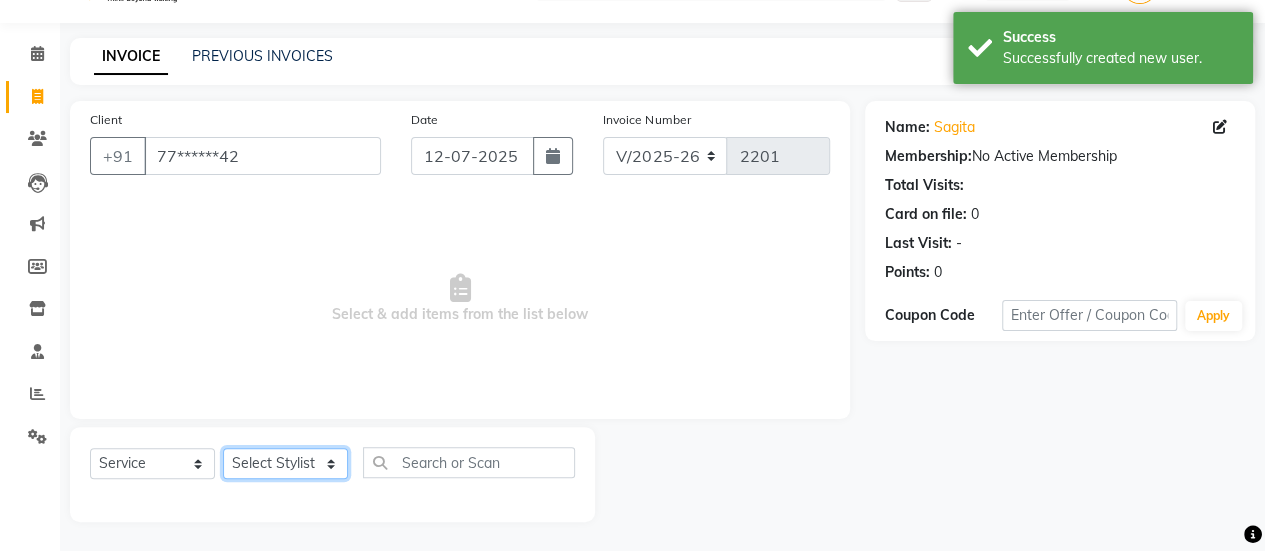 click on "Select Stylist [PERSON_NAME] [PERSON_NAME] Manager [PERSON_NAME] MUSARIK [PERSON_NAME] [PERSON_NAME] [PERSON_NAME] [PERSON_NAME] [PERSON_NAME] [PERSON_NAME] [PERSON_NAME]" 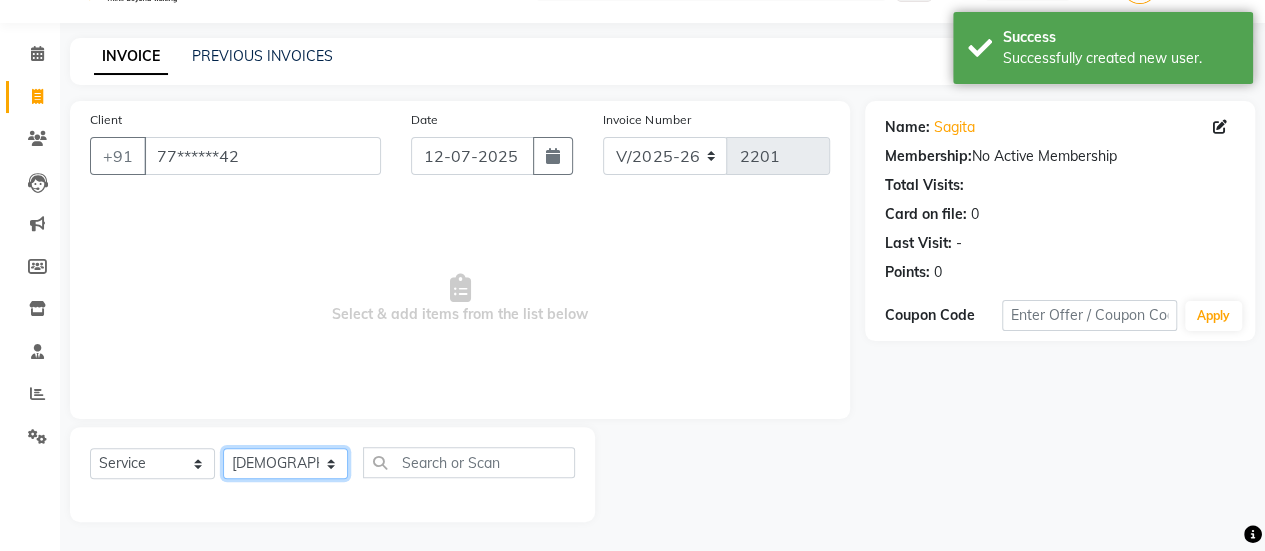 click on "Select Stylist [PERSON_NAME] [PERSON_NAME] Manager [PERSON_NAME] MUSARIK [PERSON_NAME] [PERSON_NAME] [PERSON_NAME] [PERSON_NAME] [PERSON_NAME] [PERSON_NAME] [PERSON_NAME]" 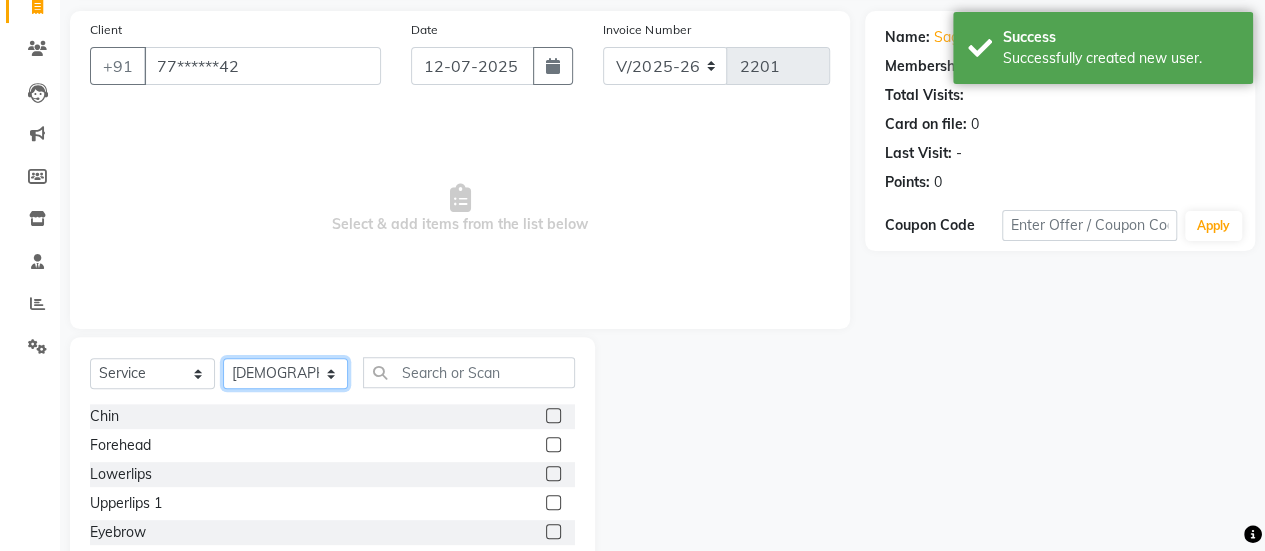 scroll, scrollTop: 142, scrollLeft: 0, axis: vertical 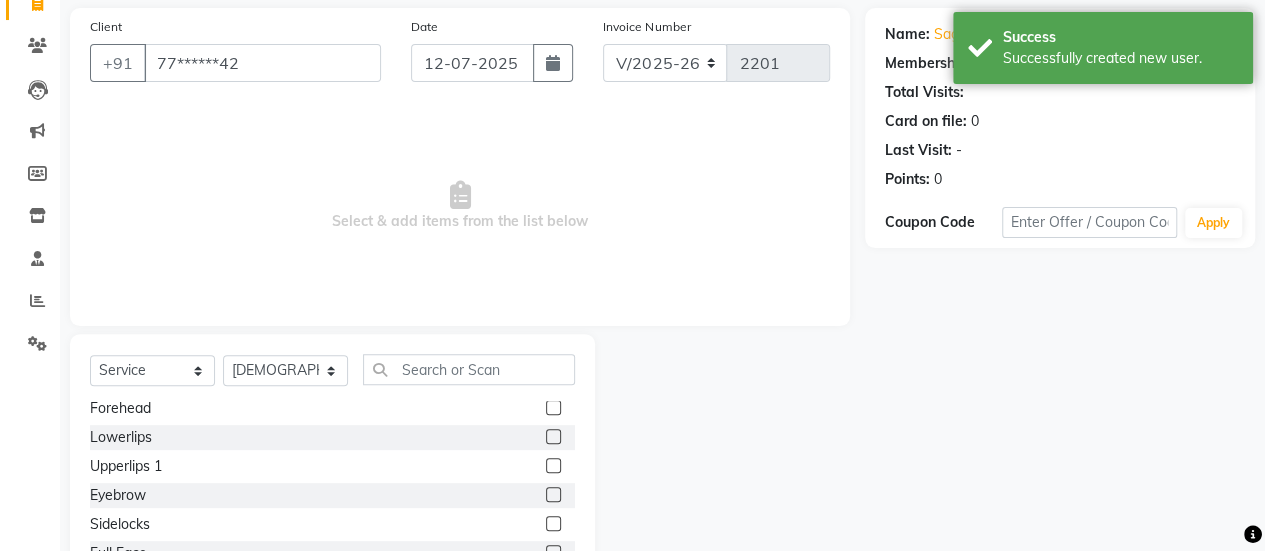 click 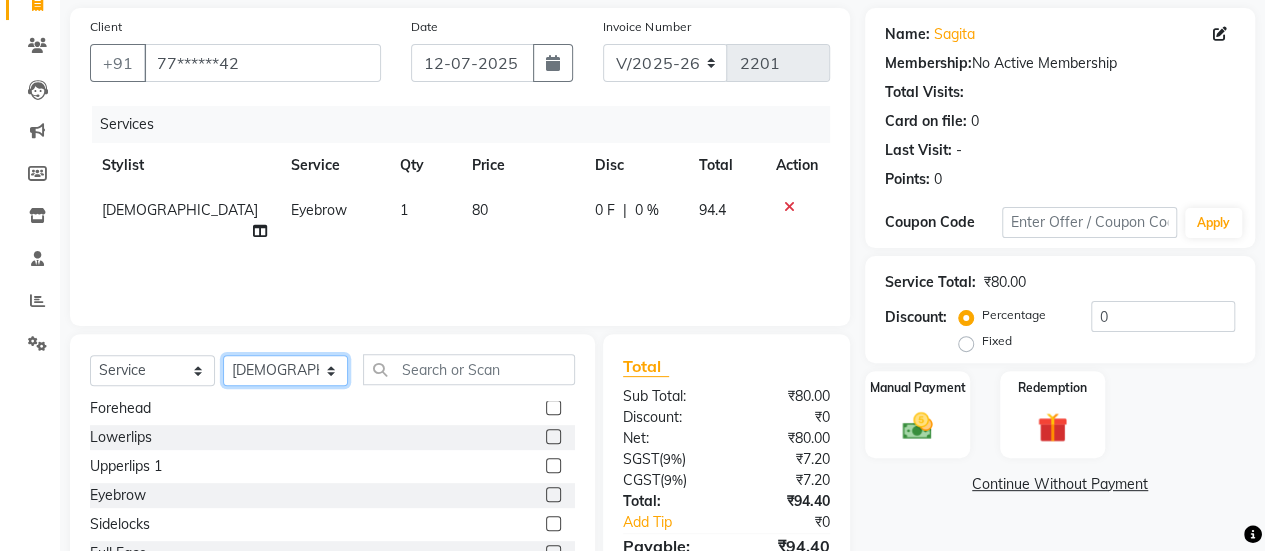 click on "Select Stylist [PERSON_NAME] [PERSON_NAME] Manager [PERSON_NAME] MUSARIK [PERSON_NAME] [PERSON_NAME] [PERSON_NAME] [PERSON_NAME] [PERSON_NAME] [PERSON_NAME] [PERSON_NAME]" 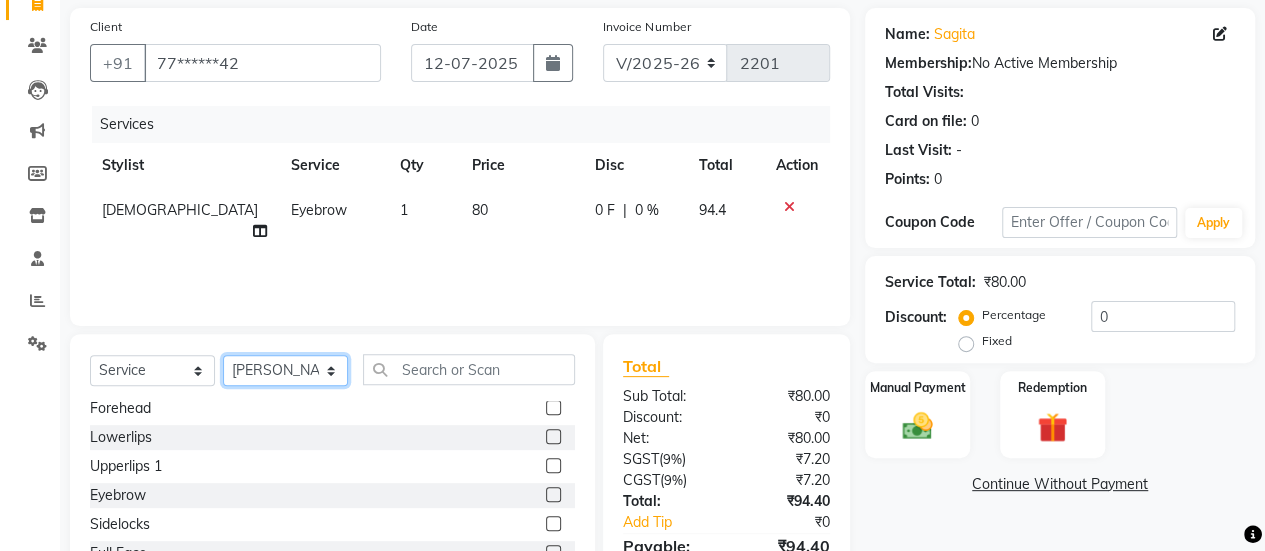 click on "Select Stylist [PERSON_NAME] [PERSON_NAME] Manager [PERSON_NAME] MUSARIK [PERSON_NAME] [PERSON_NAME] [PERSON_NAME] [PERSON_NAME] [PERSON_NAME] [PERSON_NAME] [PERSON_NAME]" 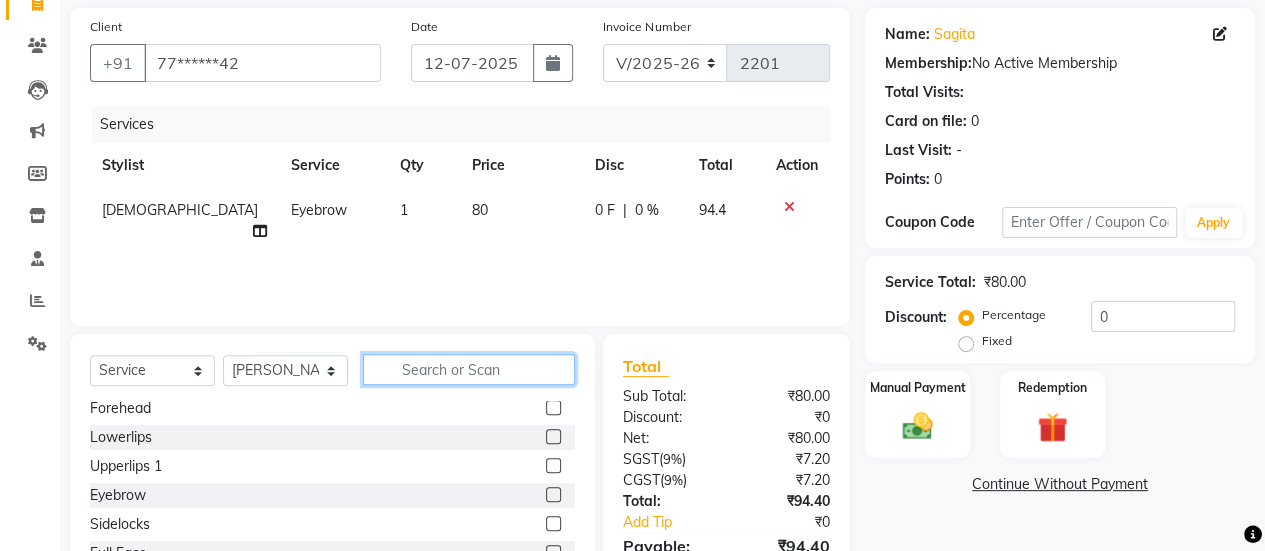 click 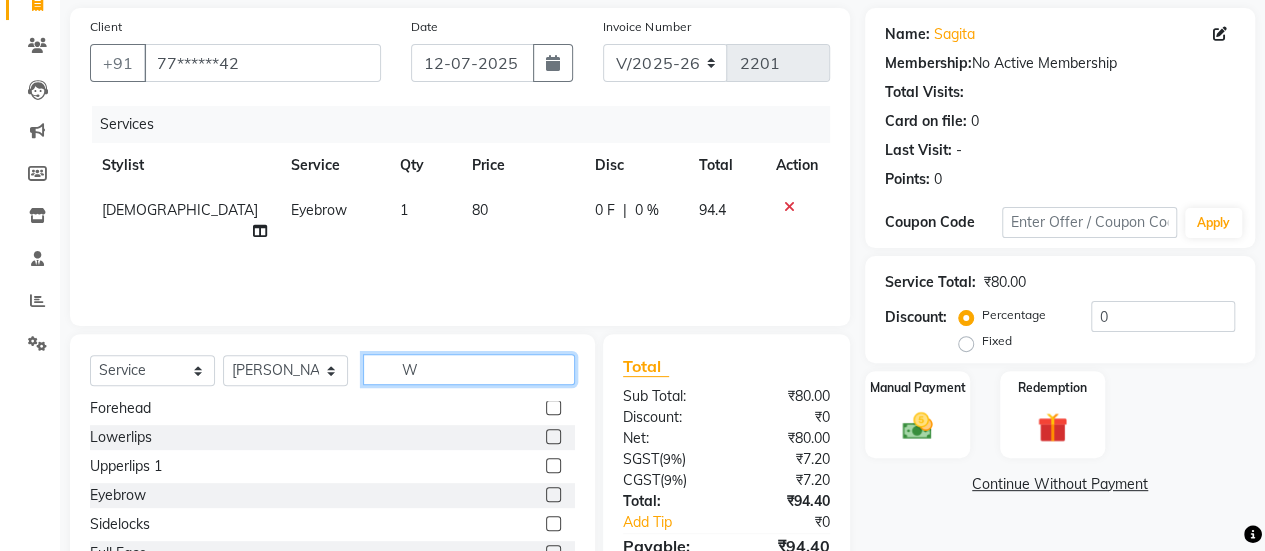 scroll, scrollTop: 0, scrollLeft: 0, axis: both 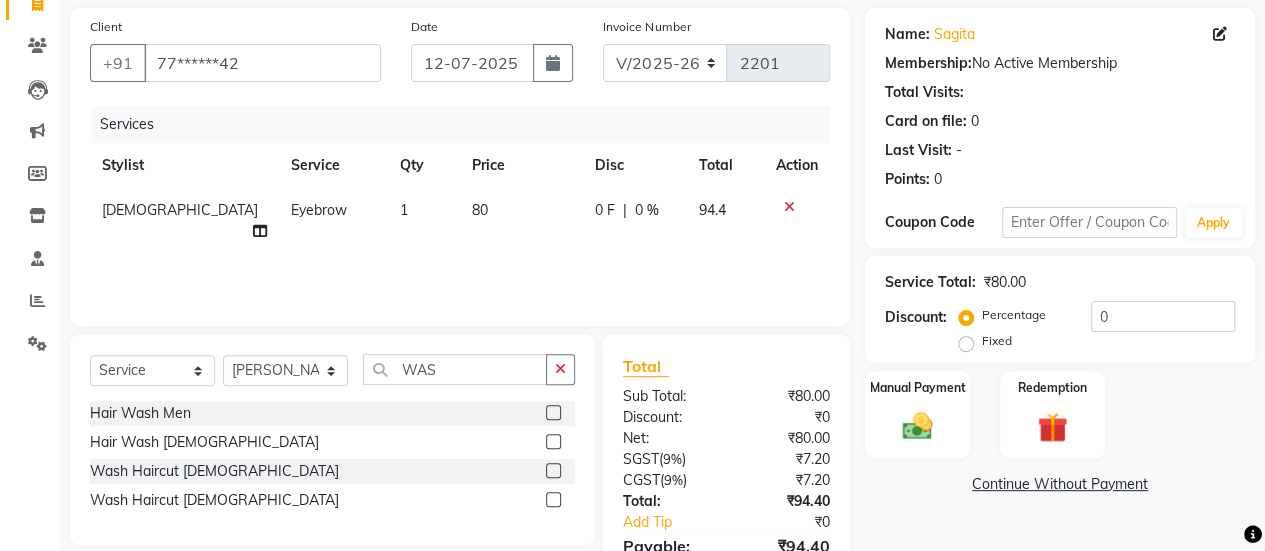 click 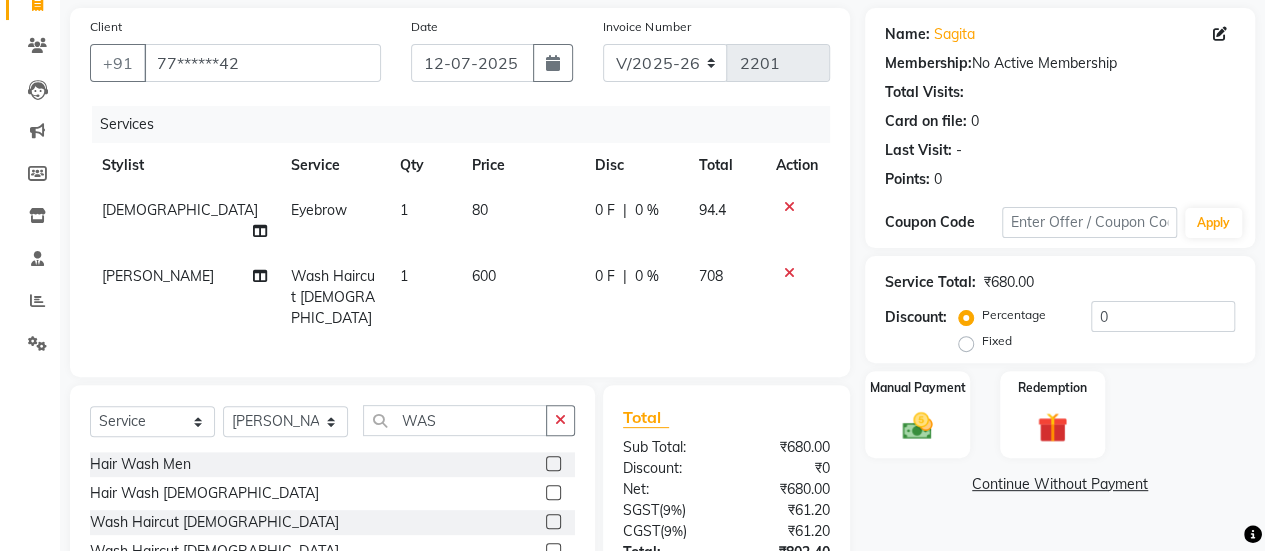 click on "600" 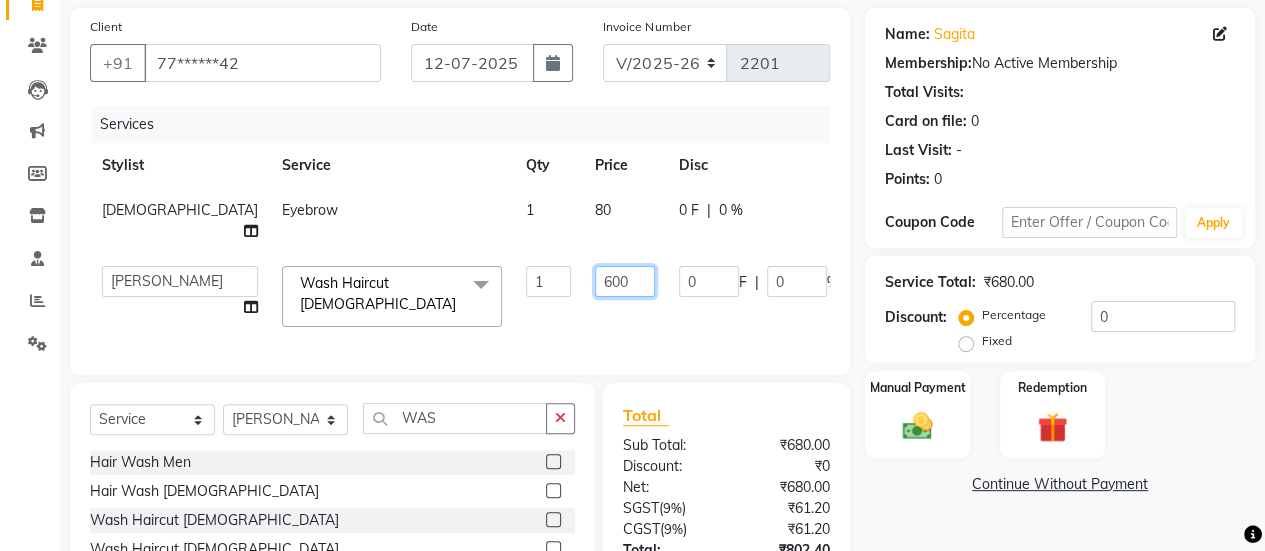 click on "600" 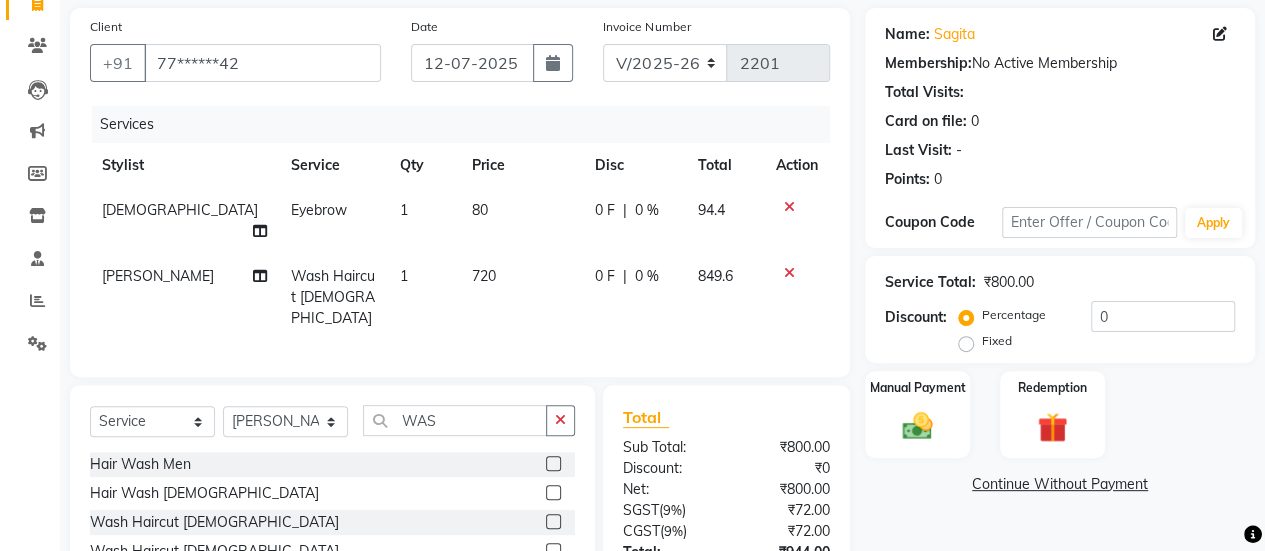 click on "720" 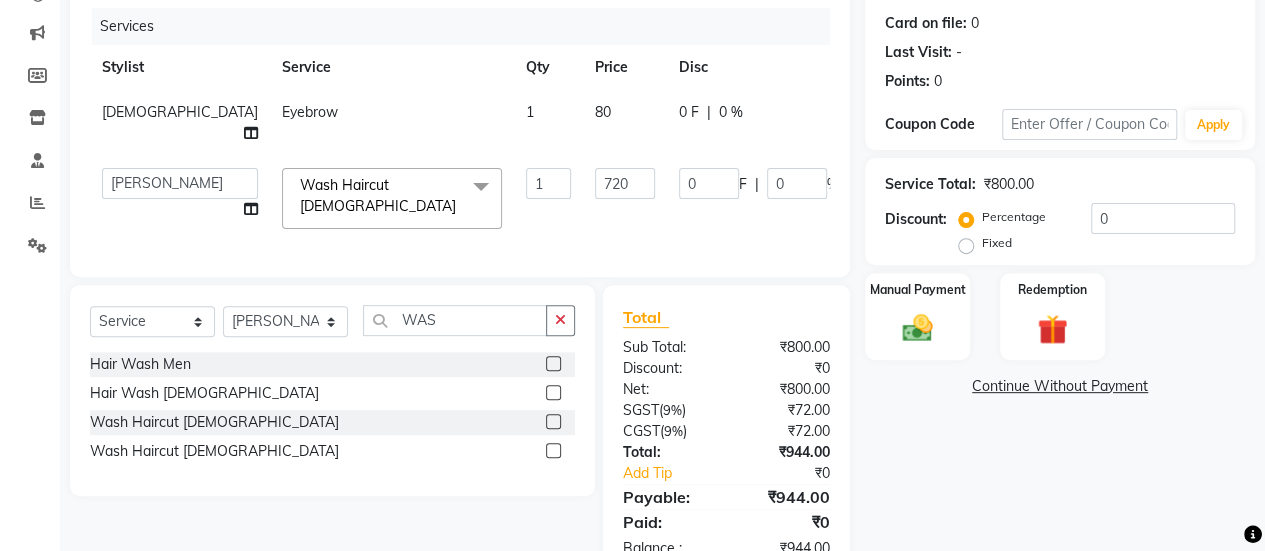 scroll, scrollTop: 242, scrollLeft: 0, axis: vertical 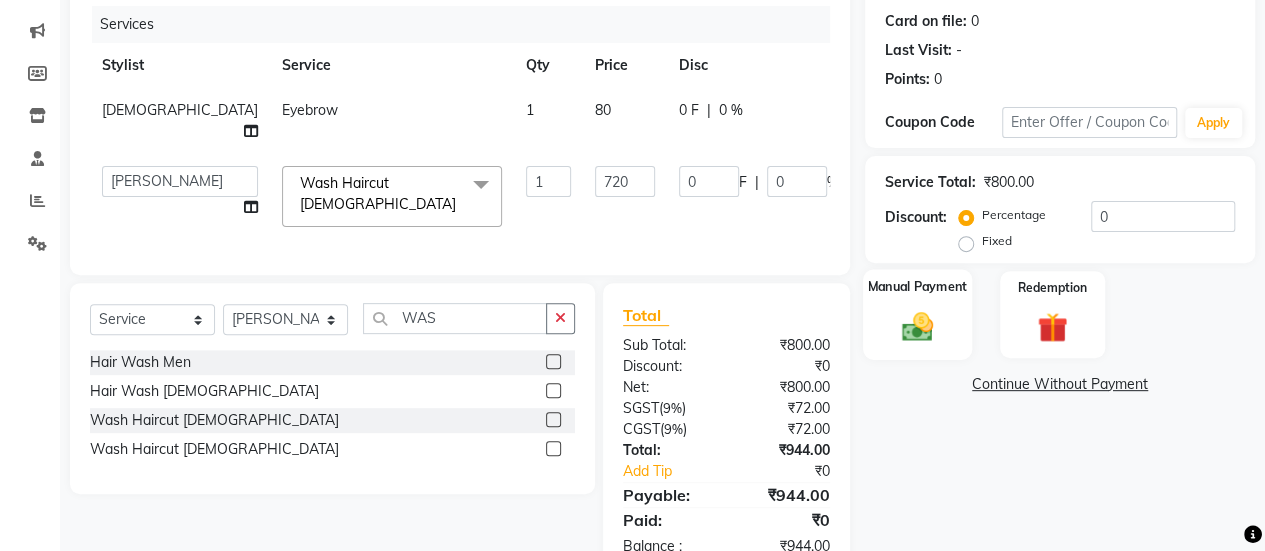 click on "Manual Payment" 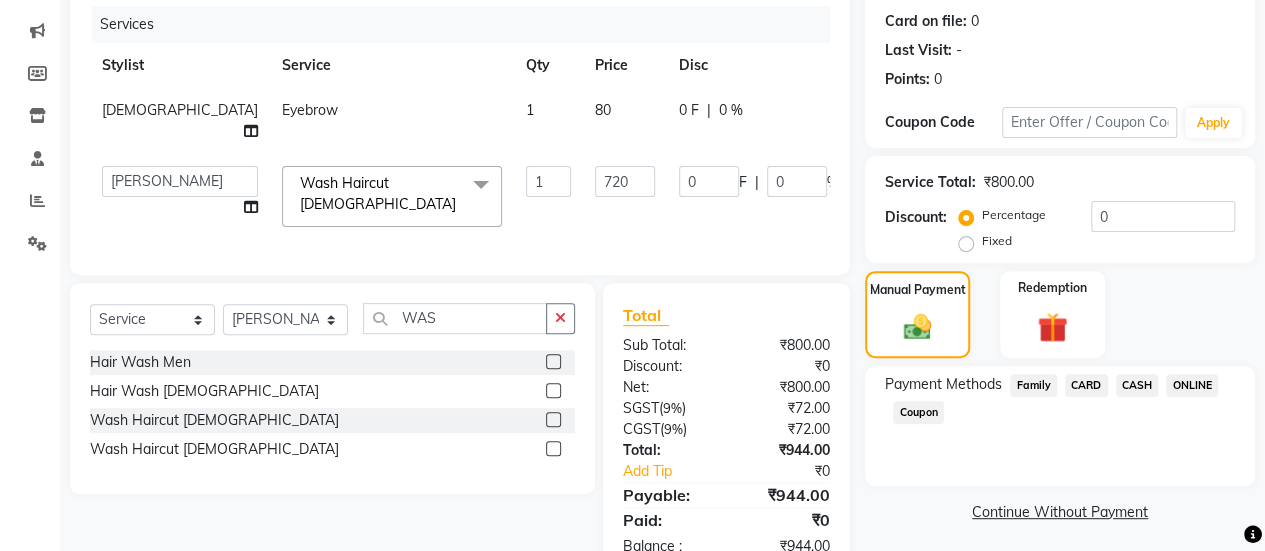 click on "ONLINE" 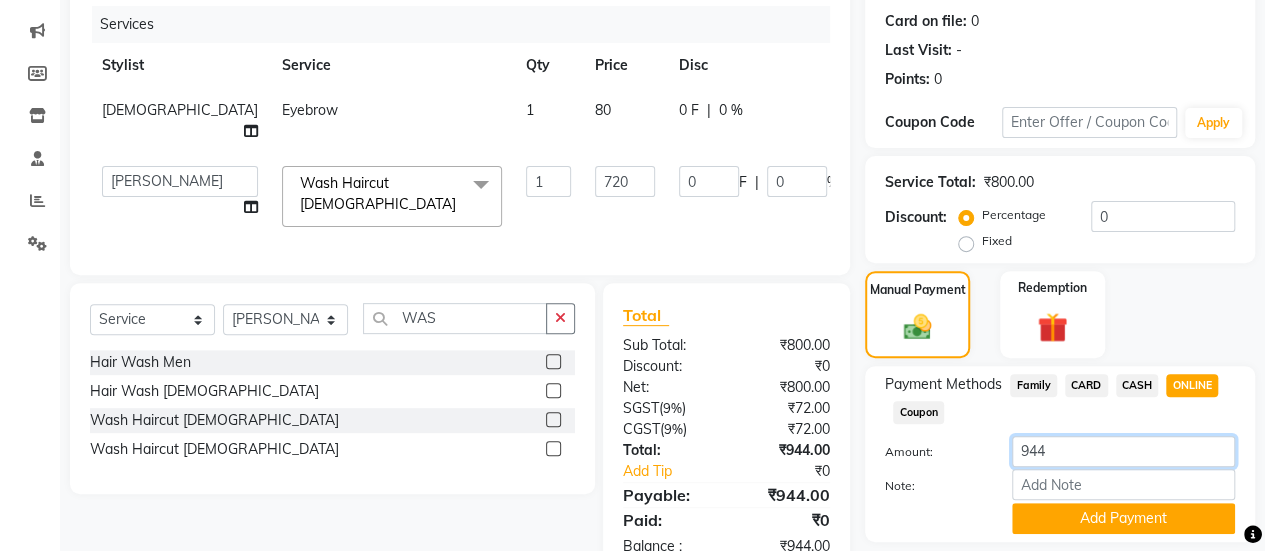 click on "944" 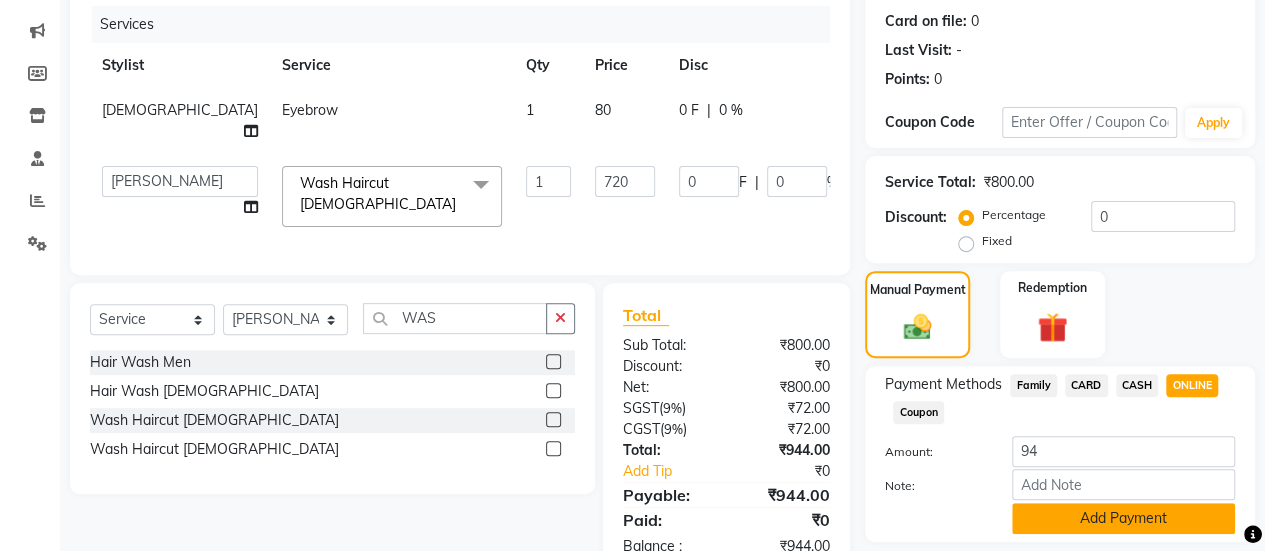 click on "Add Payment" 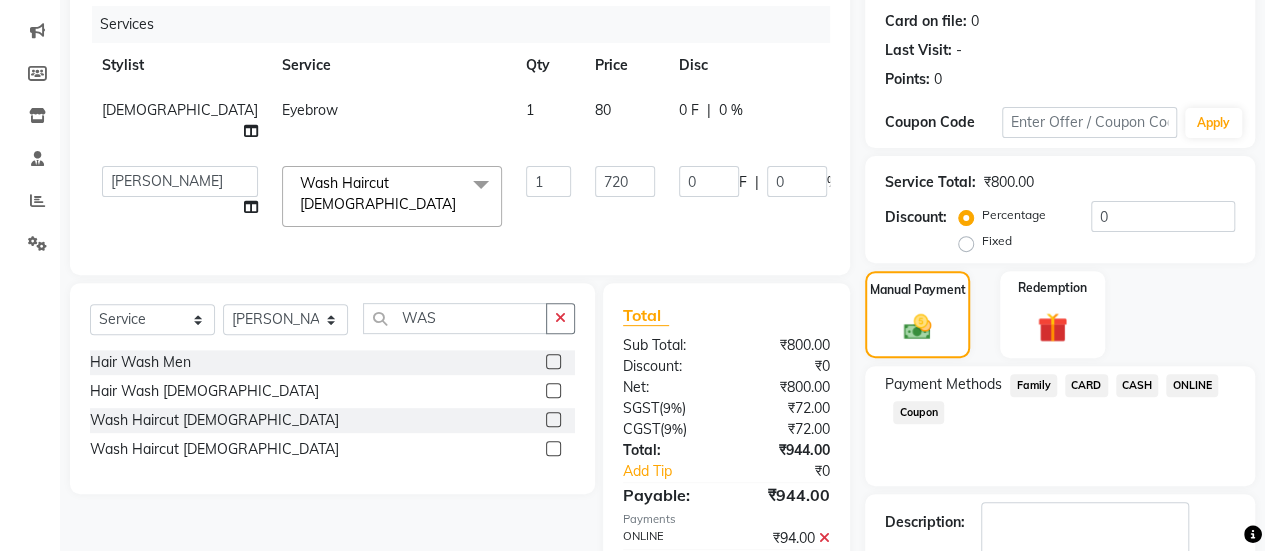 click on "CARD" 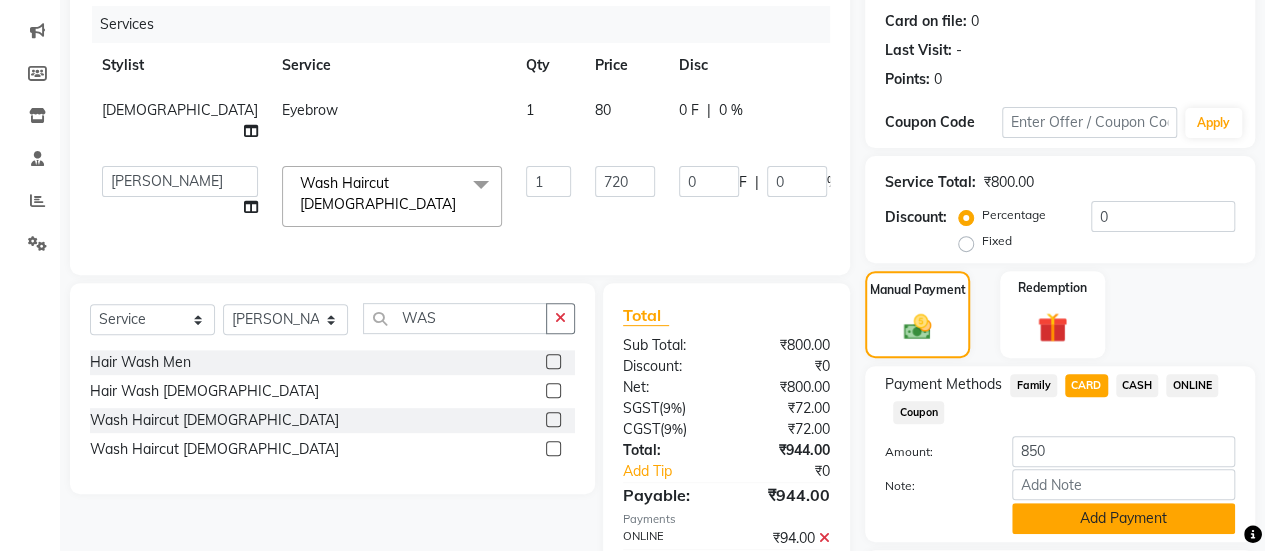 click on "Add Payment" 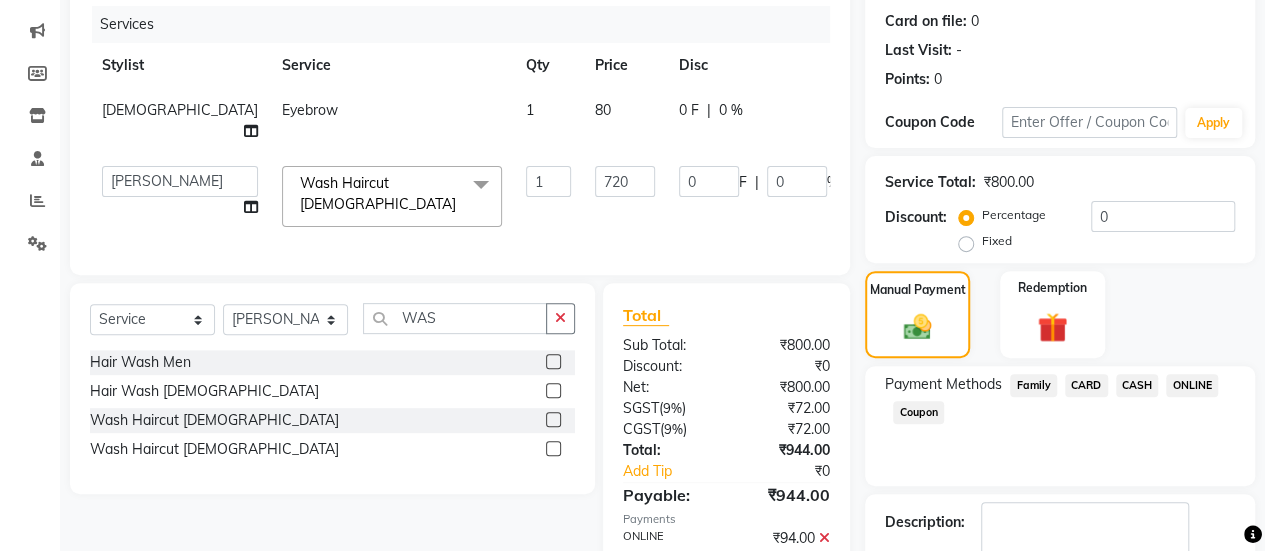 scroll, scrollTop: 365, scrollLeft: 0, axis: vertical 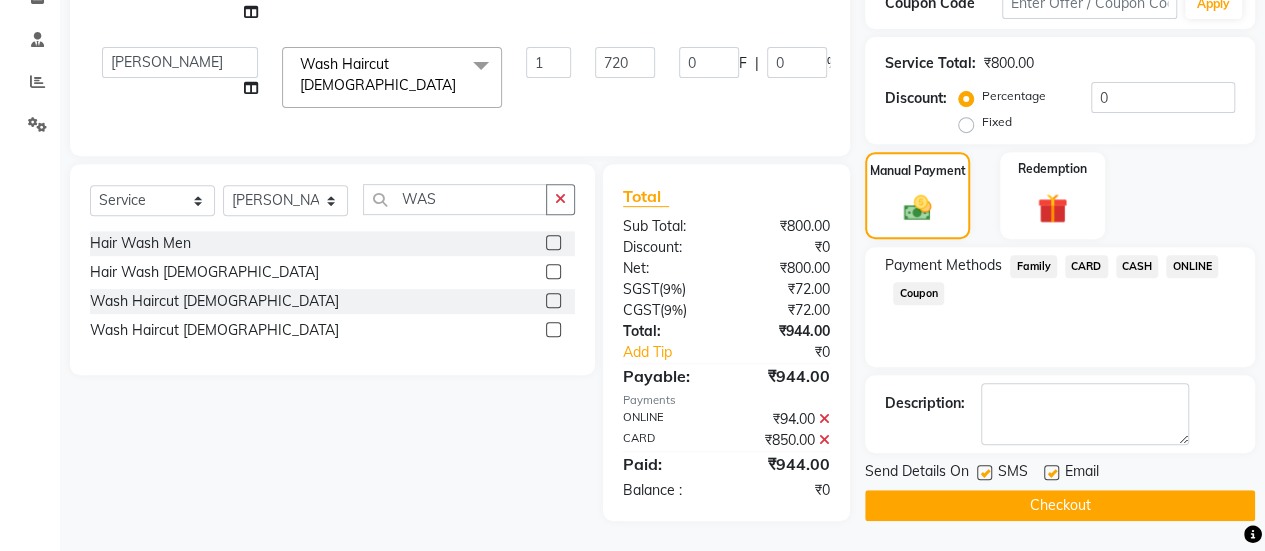 click 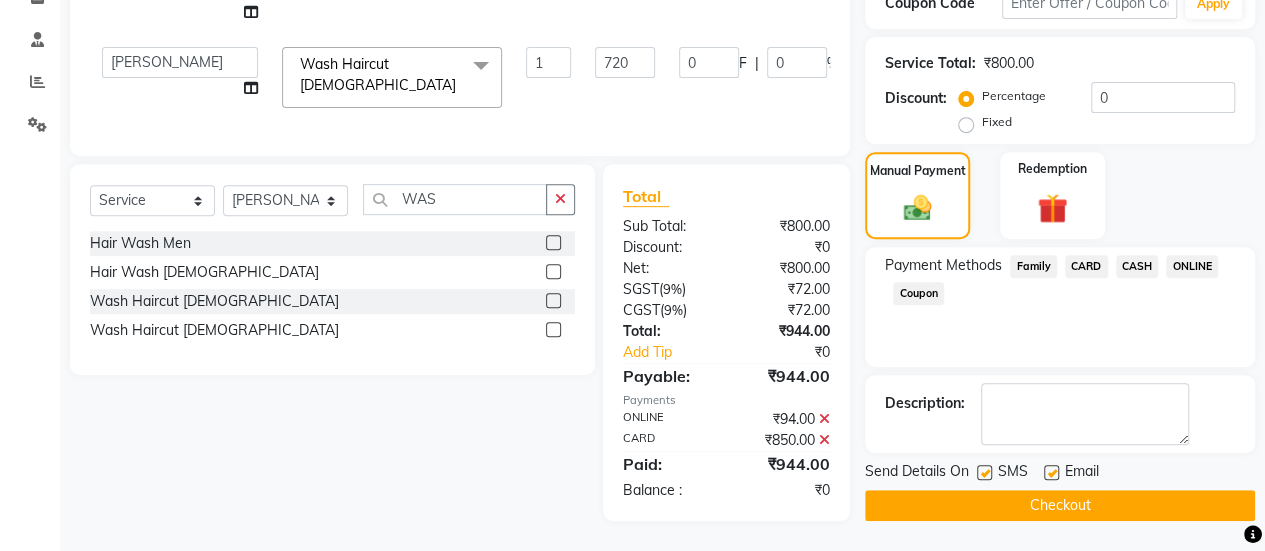 click at bounding box center (1050, 473) 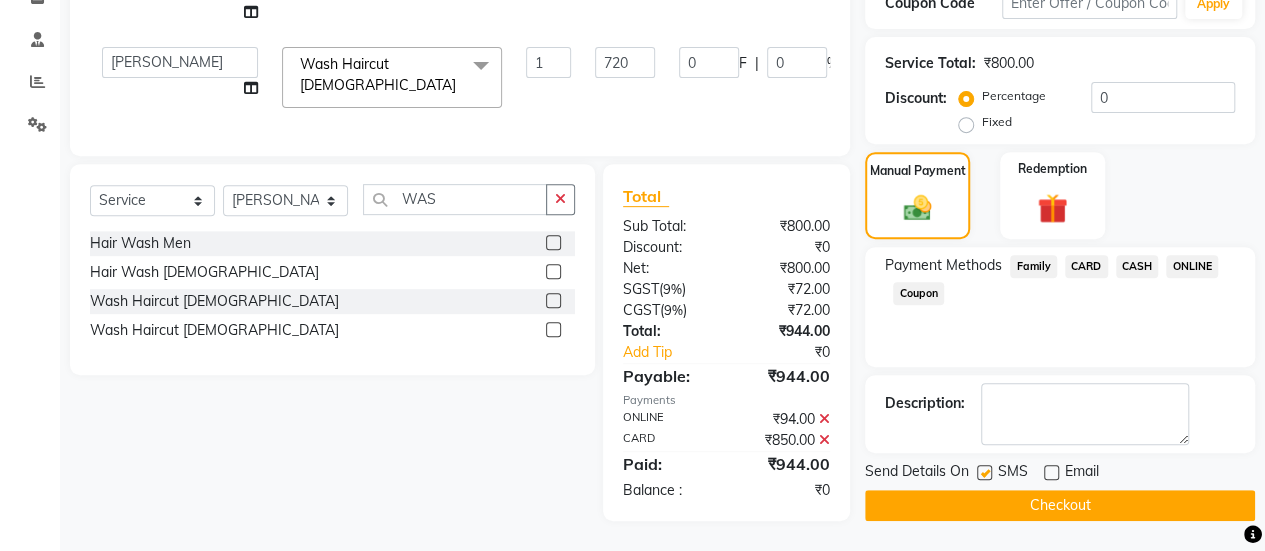 click on "Checkout" 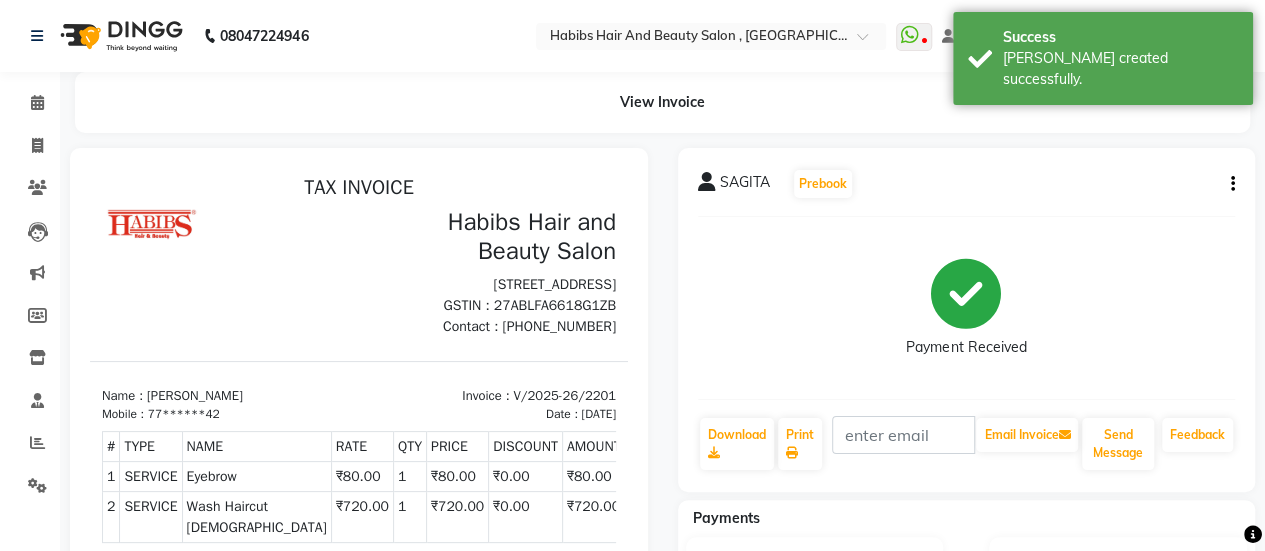 scroll, scrollTop: 0, scrollLeft: 0, axis: both 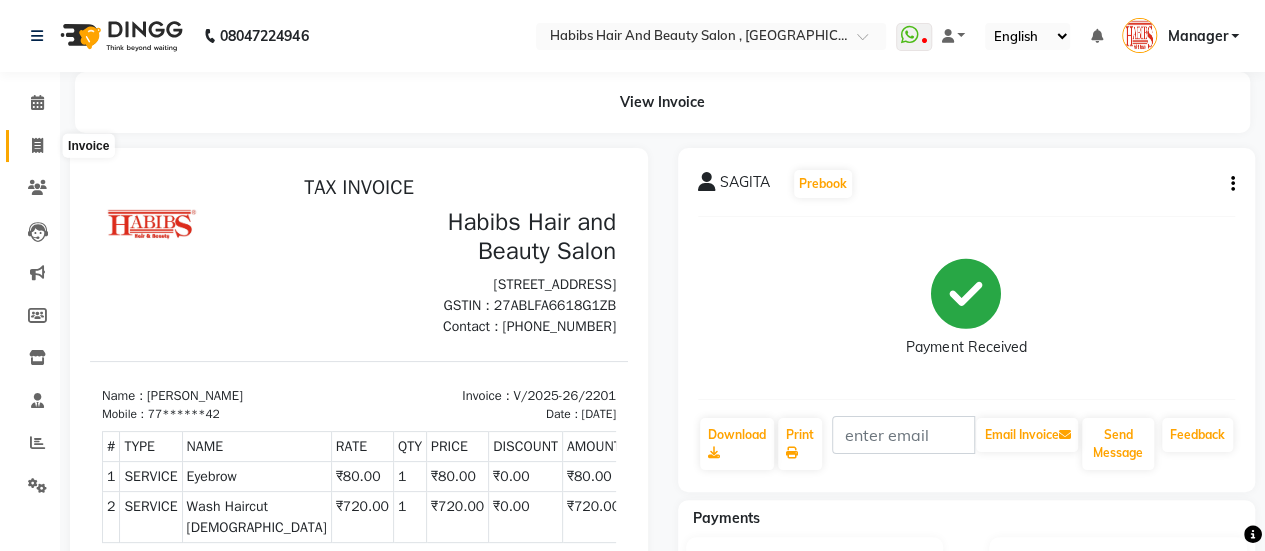 click 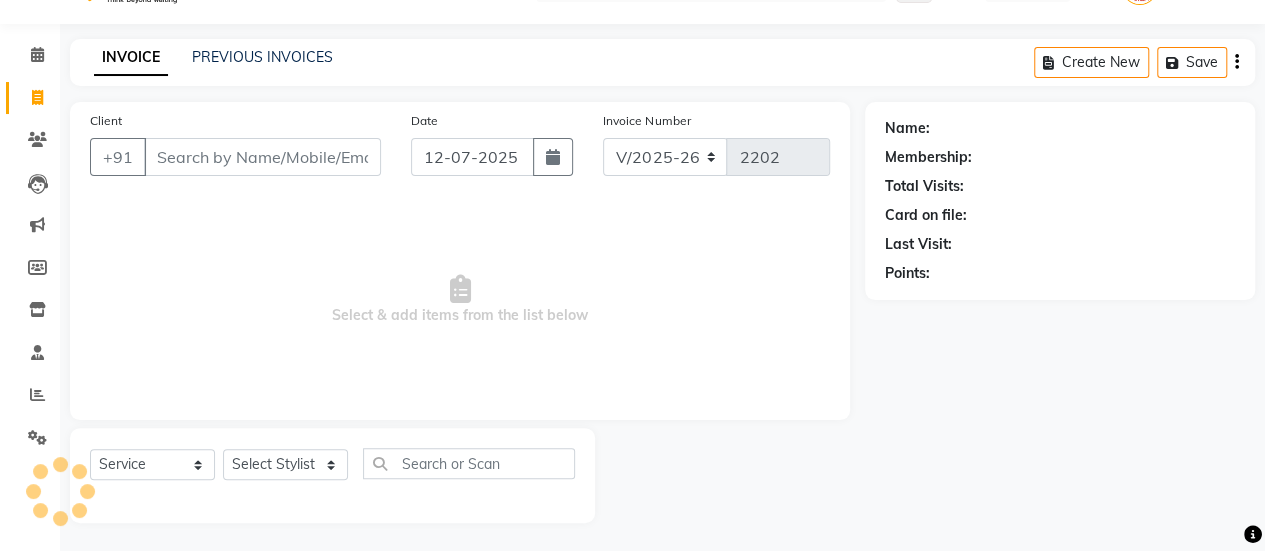 scroll, scrollTop: 49, scrollLeft: 0, axis: vertical 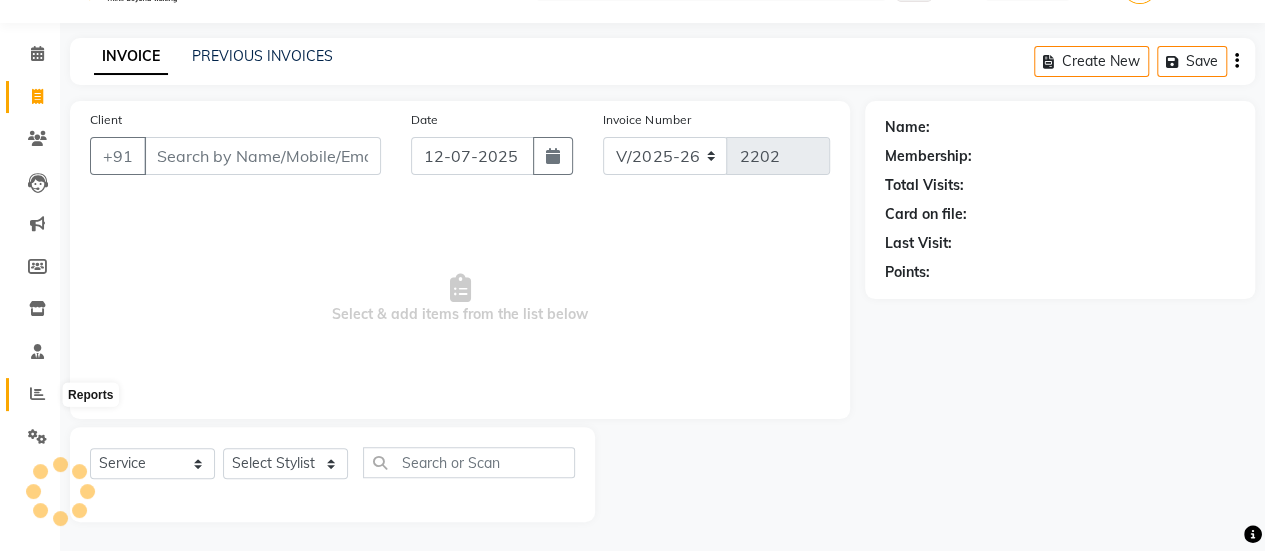 click 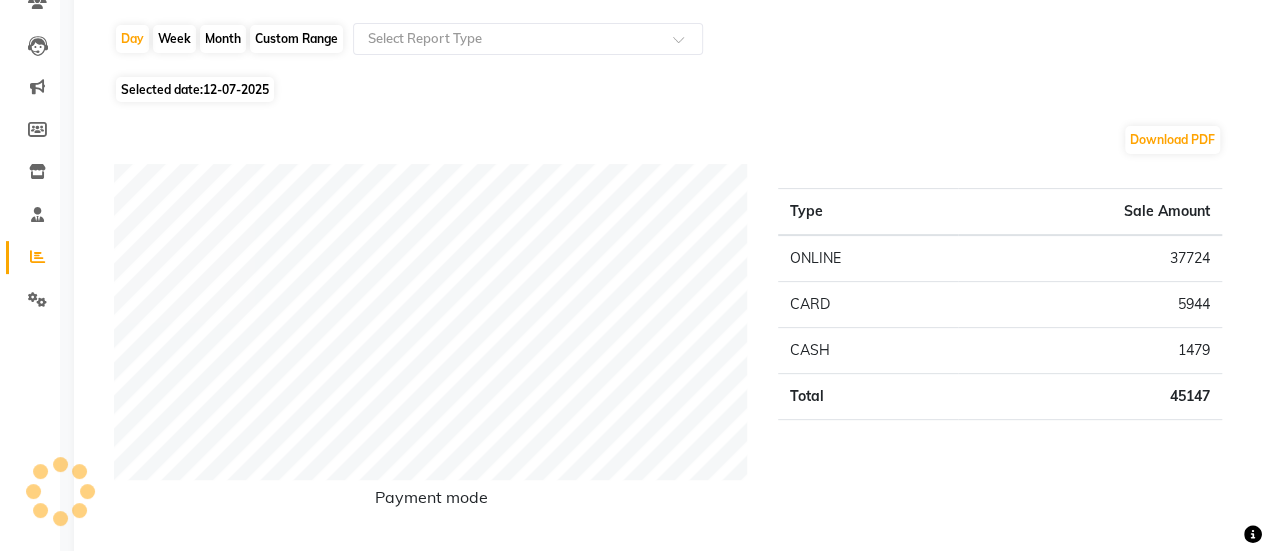 scroll, scrollTop: 188, scrollLeft: 0, axis: vertical 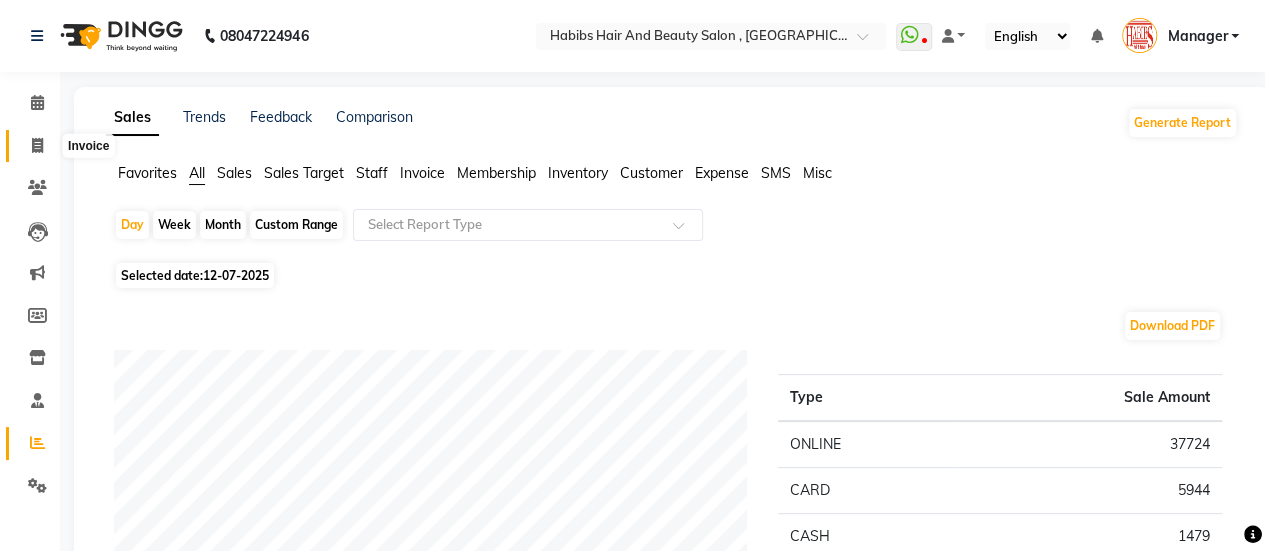 click 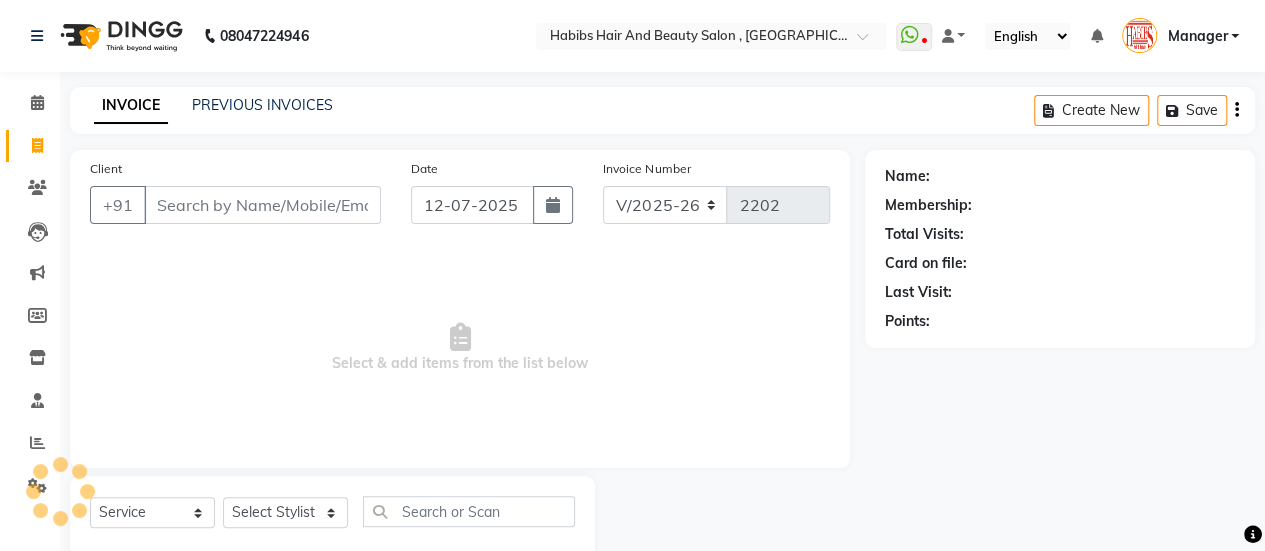 scroll, scrollTop: 49, scrollLeft: 0, axis: vertical 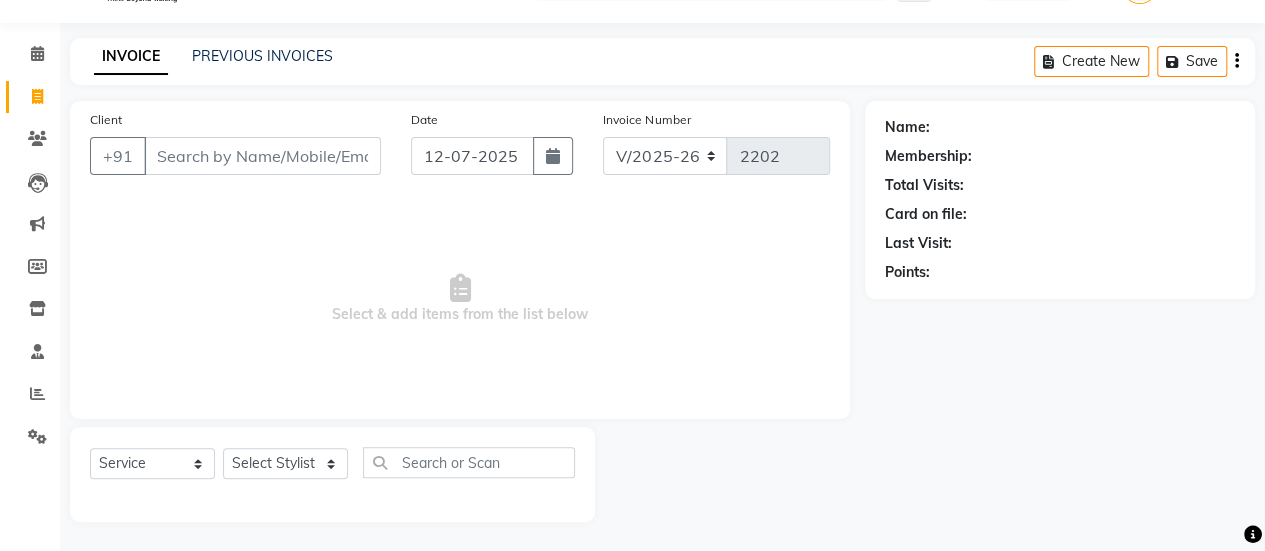 click on "Client" at bounding box center [262, 156] 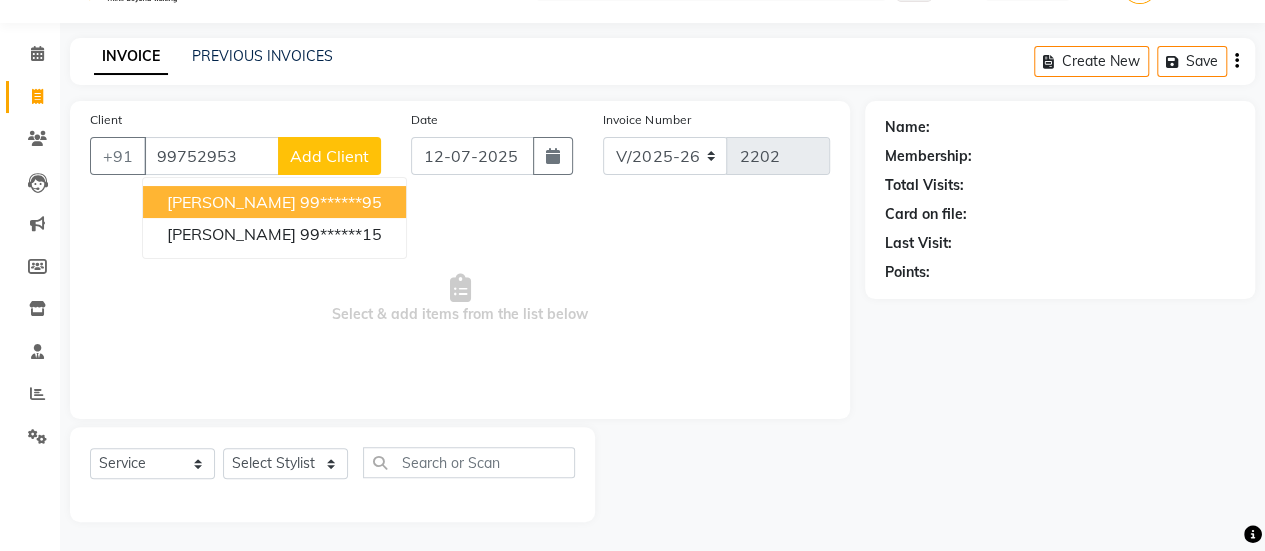 click on "[PERSON_NAME]  99******95" at bounding box center [274, 202] 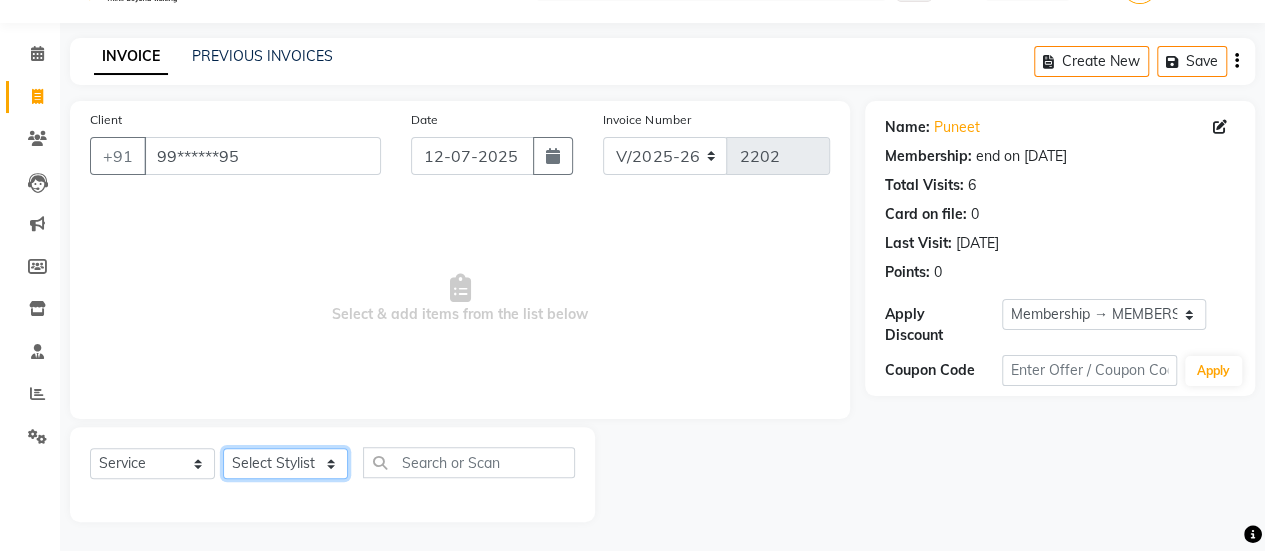 click on "Select Stylist [PERSON_NAME] [PERSON_NAME] Manager [PERSON_NAME] MUSARIK [PERSON_NAME] [PERSON_NAME] [PERSON_NAME] [PERSON_NAME] [PERSON_NAME] [PERSON_NAME] [PERSON_NAME]" 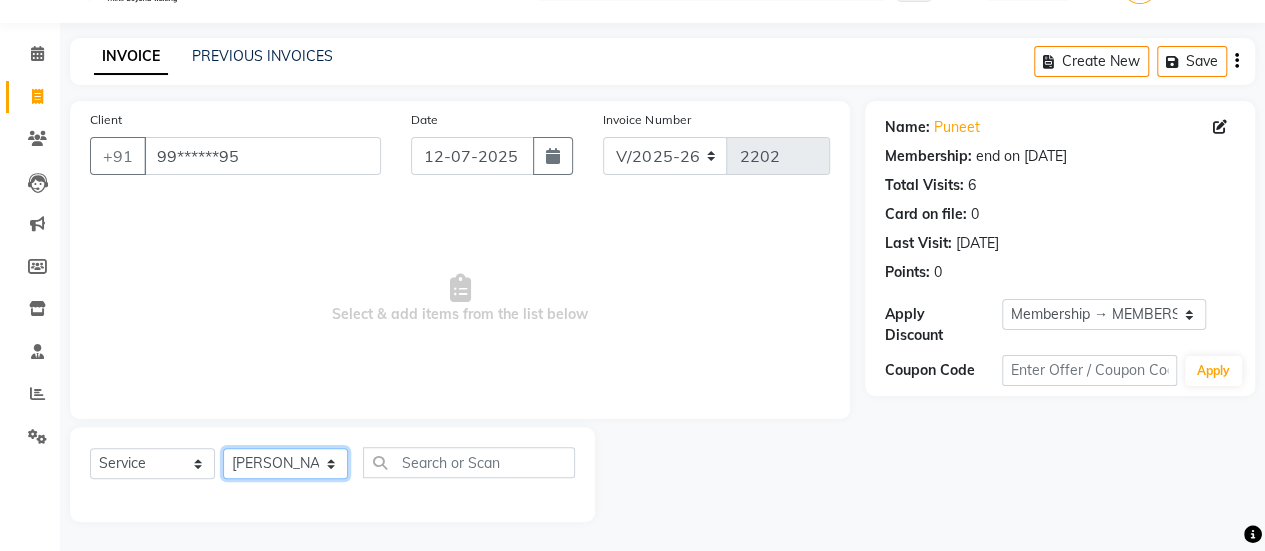 click on "Select Stylist [PERSON_NAME] [PERSON_NAME] Manager [PERSON_NAME] MUSARIK [PERSON_NAME] [PERSON_NAME] [PERSON_NAME] [PERSON_NAME] [PERSON_NAME] [PERSON_NAME] [PERSON_NAME]" 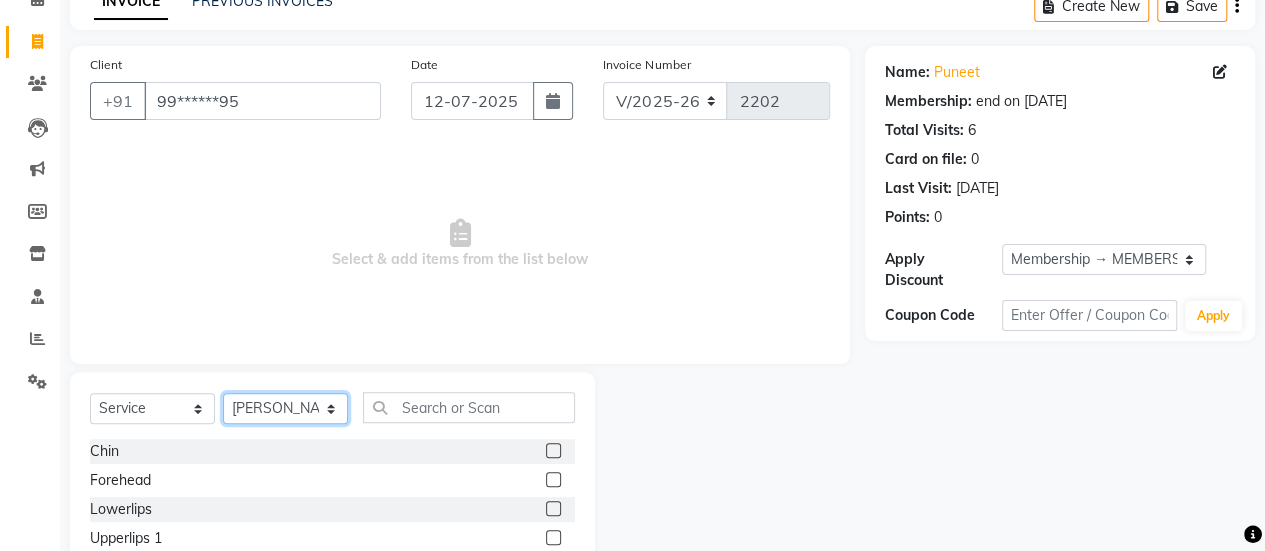 scroll, scrollTop: 249, scrollLeft: 0, axis: vertical 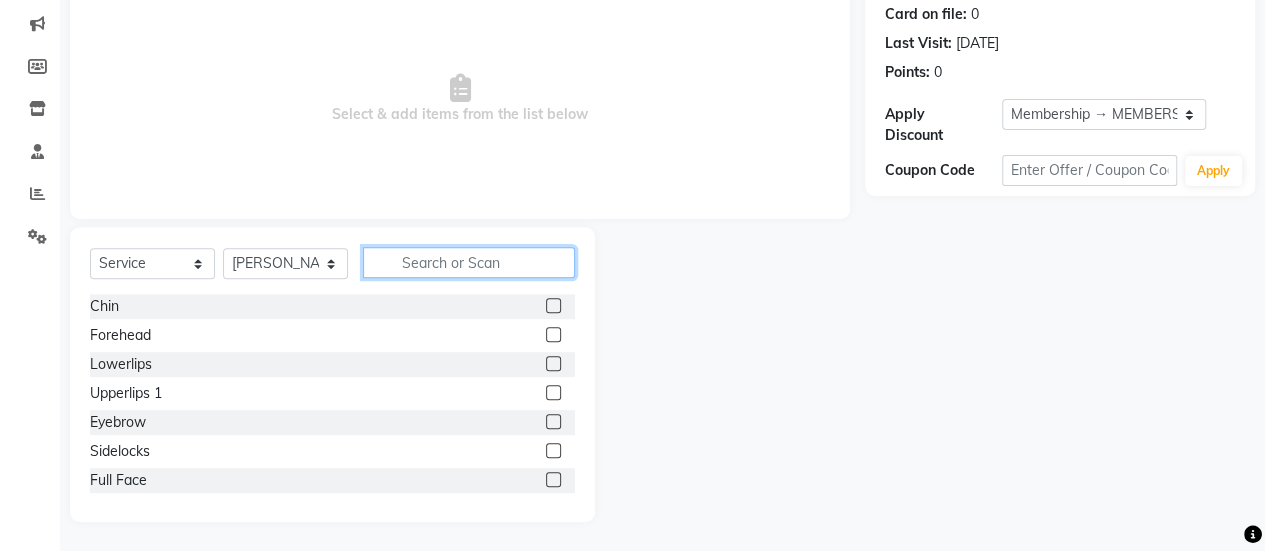click 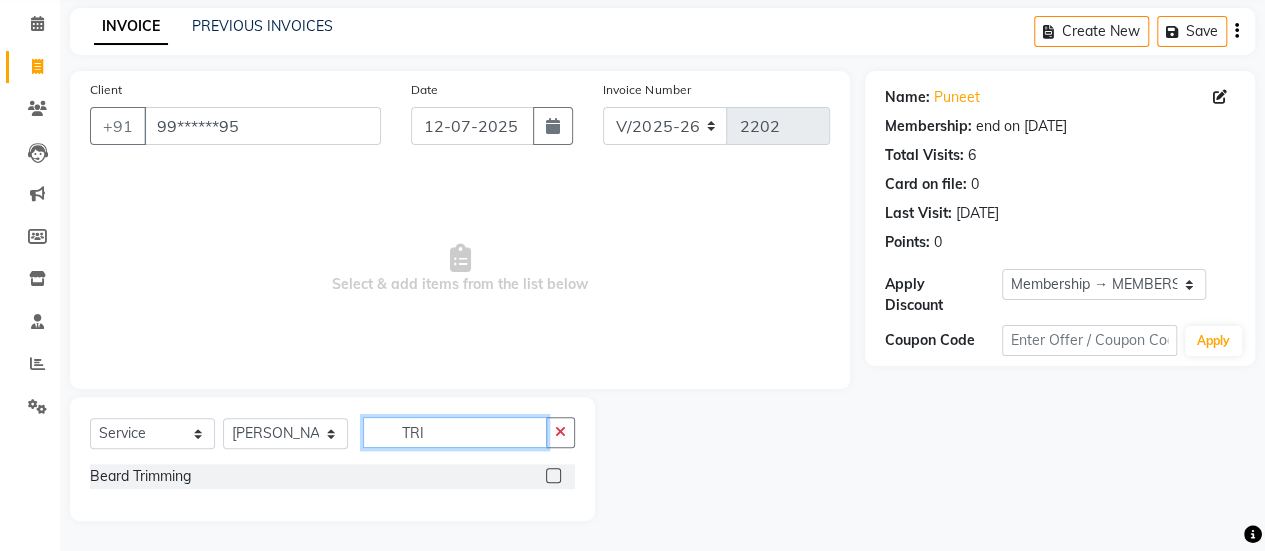 scroll, scrollTop: 78, scrollLeft: 0, axis: vertical 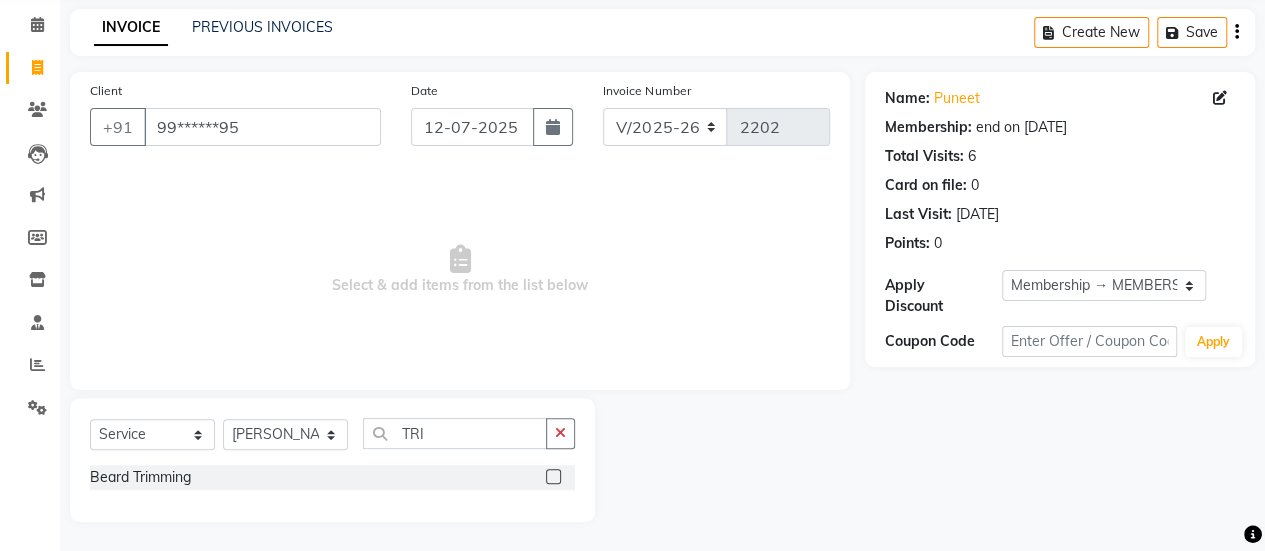 click 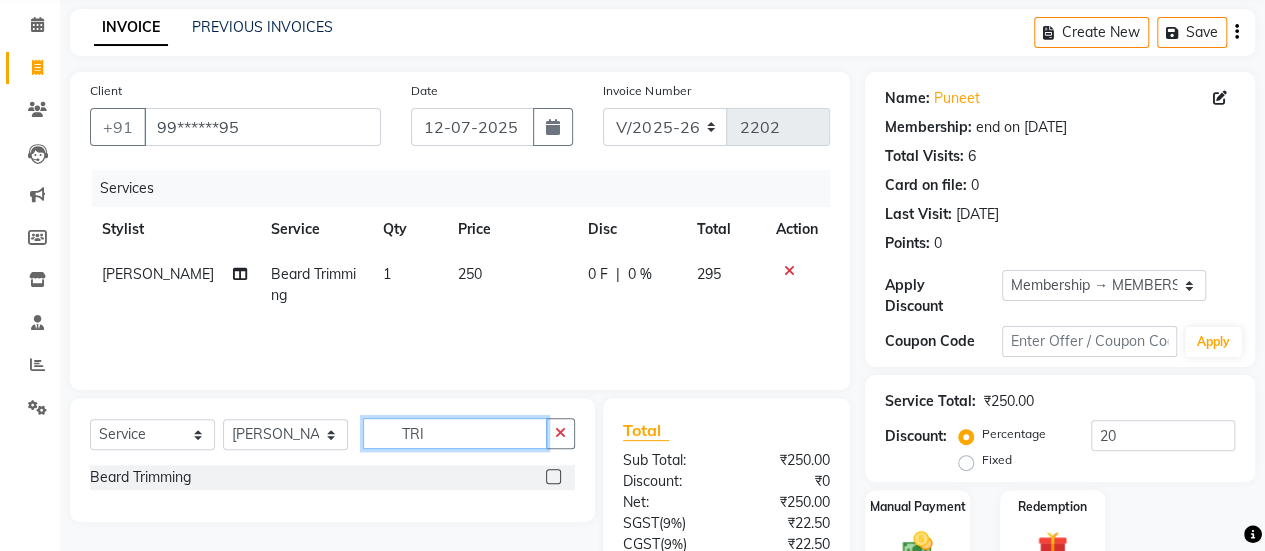 click on "TRI" 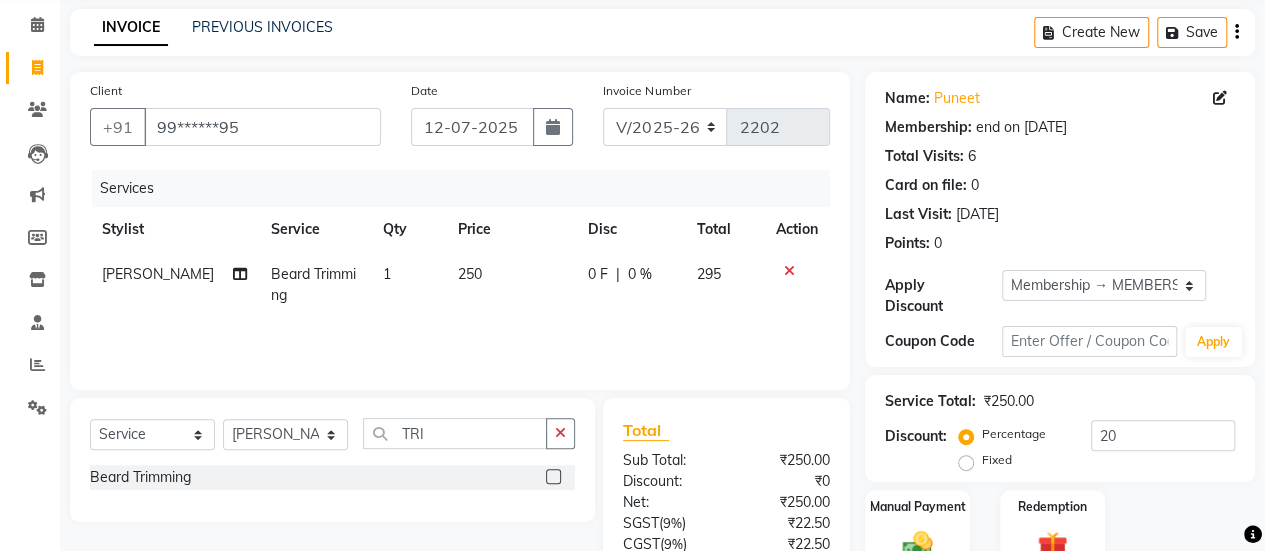 click on "250" 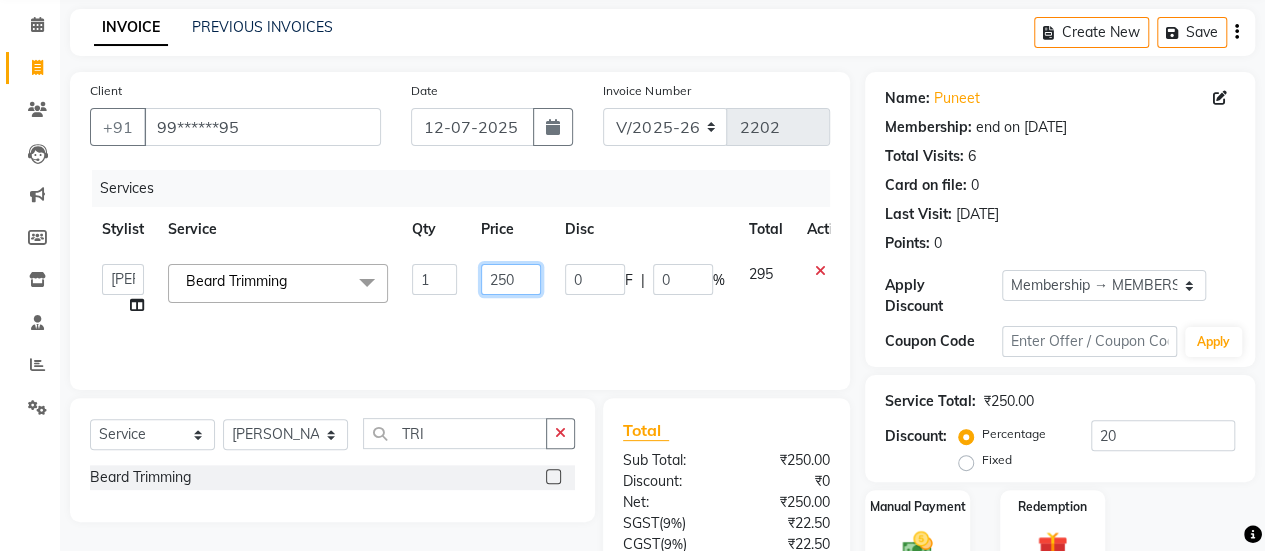 click on "250" 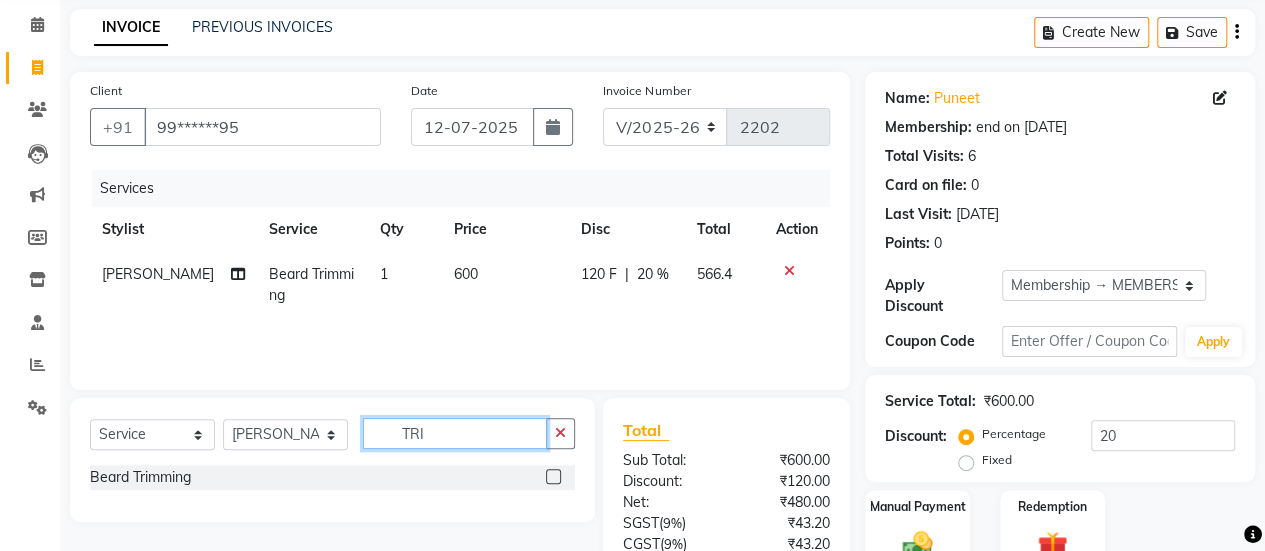 click on "TRI" 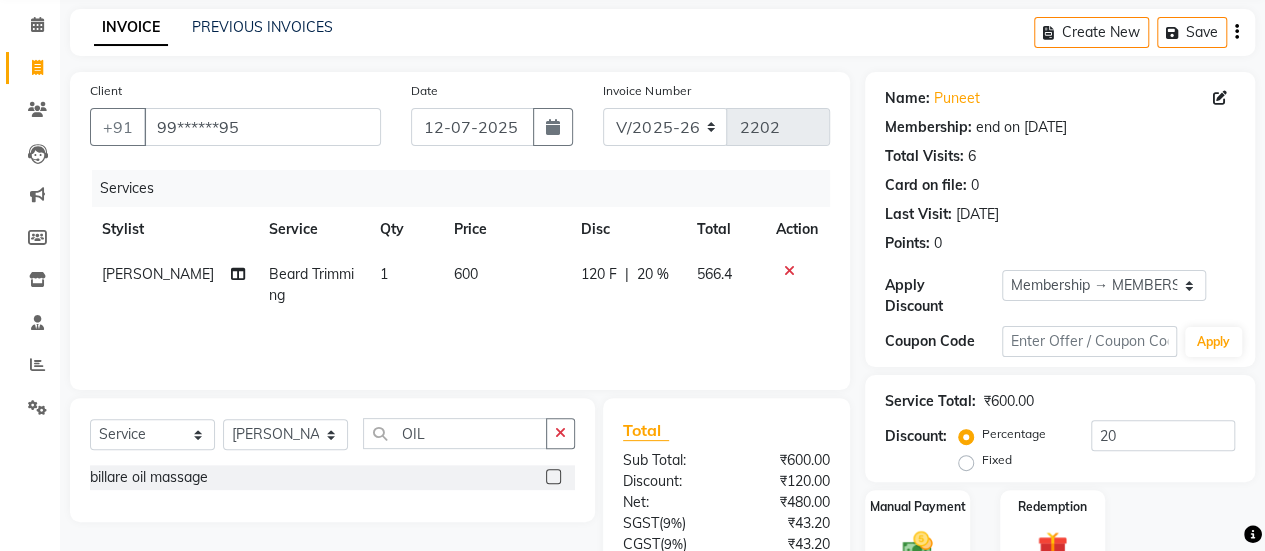 click 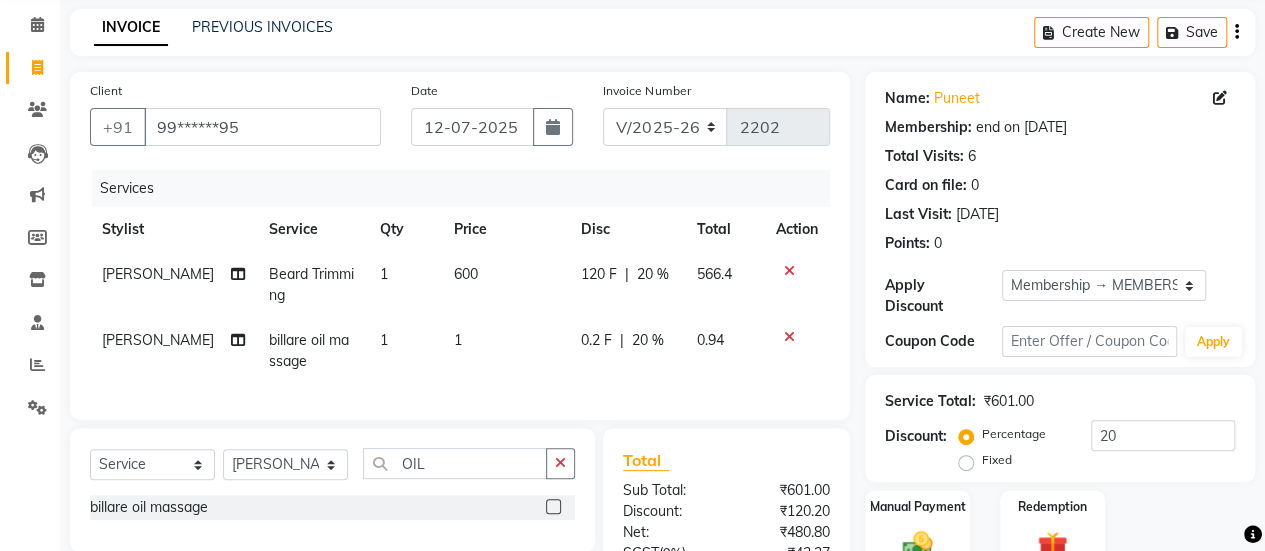 click on "1" 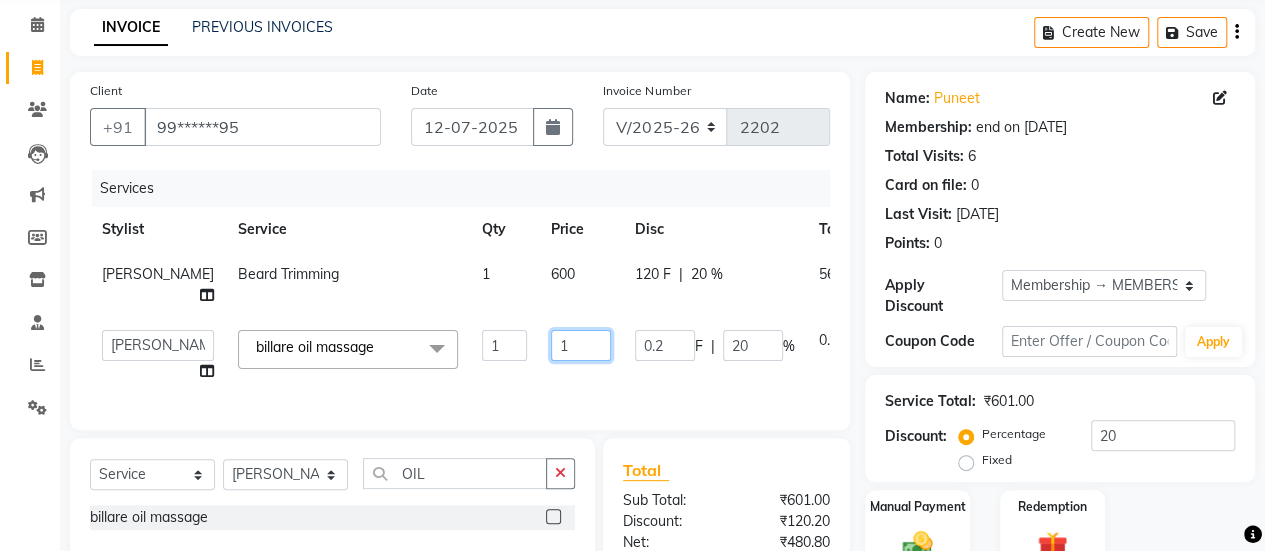 click on "1" 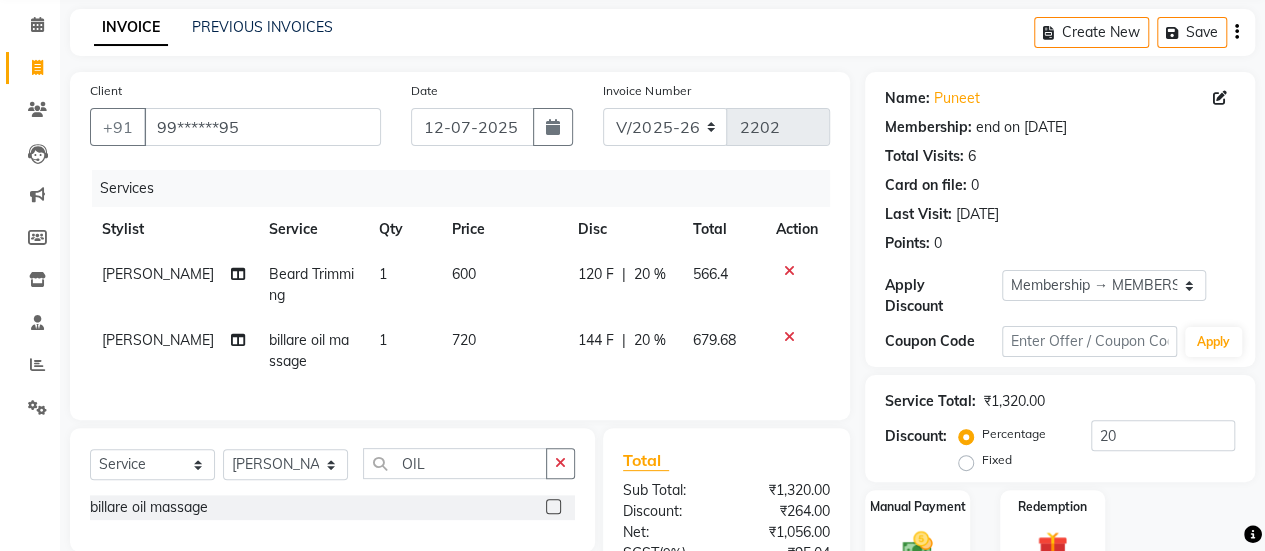 click on "Services Stylist Service Qty Price Disc Total Action [PERSON_NAME] [PERSON_NAME] Trimming 1 600 120 F | 20 % 566.4 [PERSON_NAME] billare oil massage  1 720 144 F | 20 % 679.68" 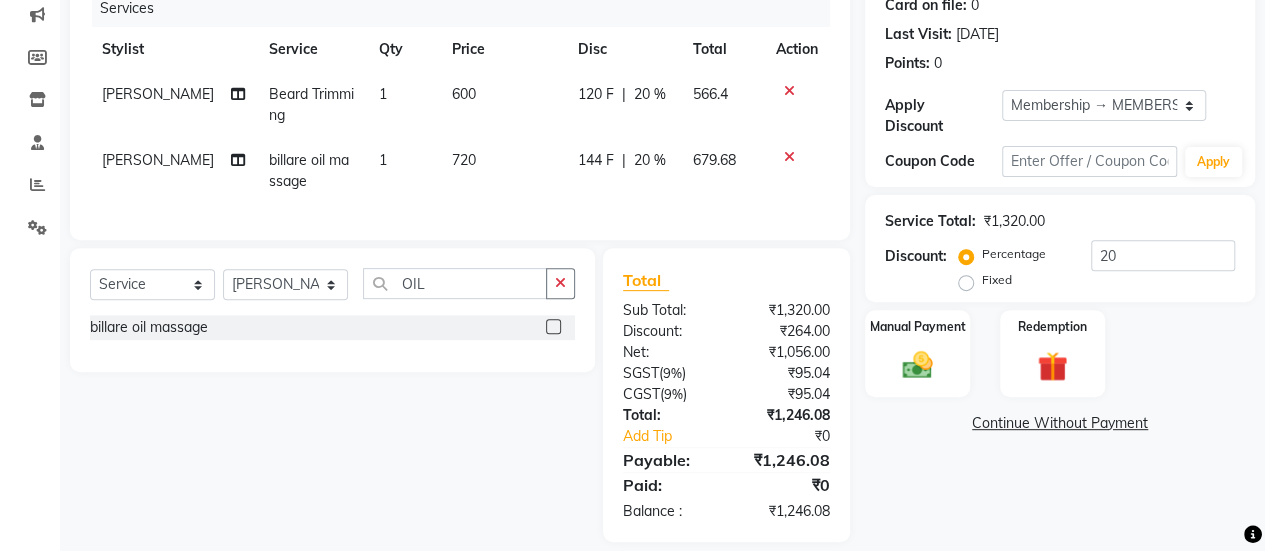 scroll, scrollTop: 264, scrollLeft: 0, axis: vertical 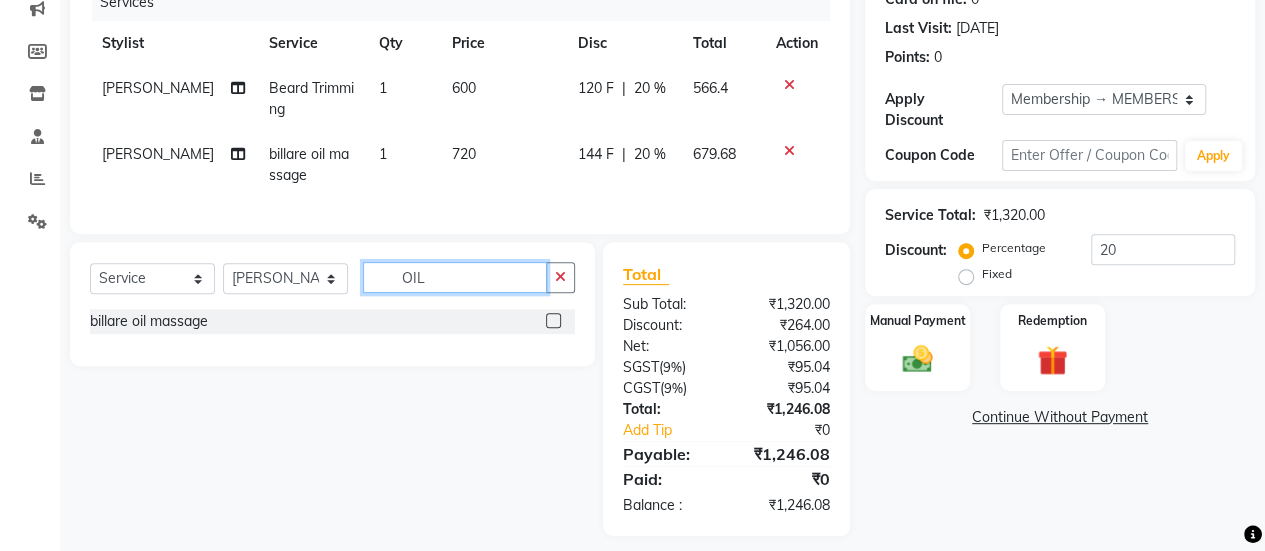 click on "OIL" 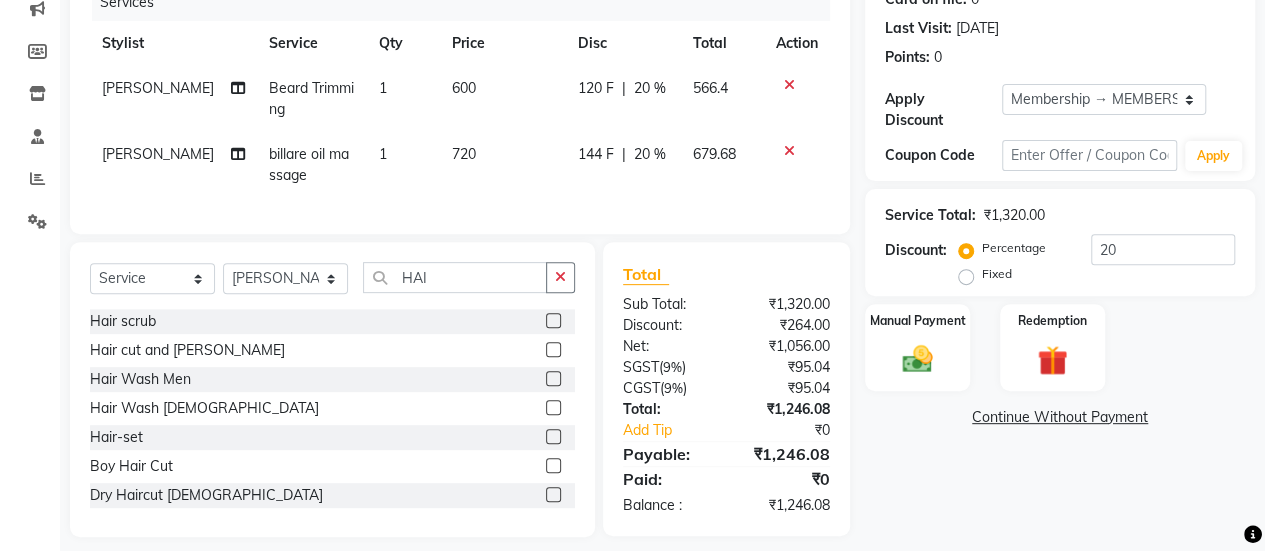 click 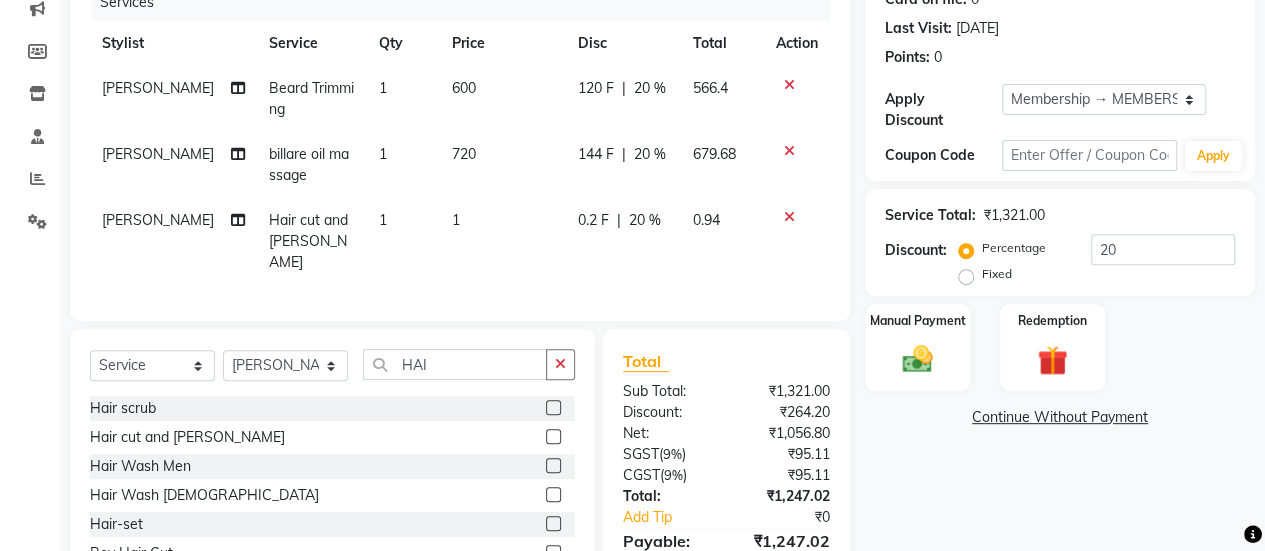 click on "1" 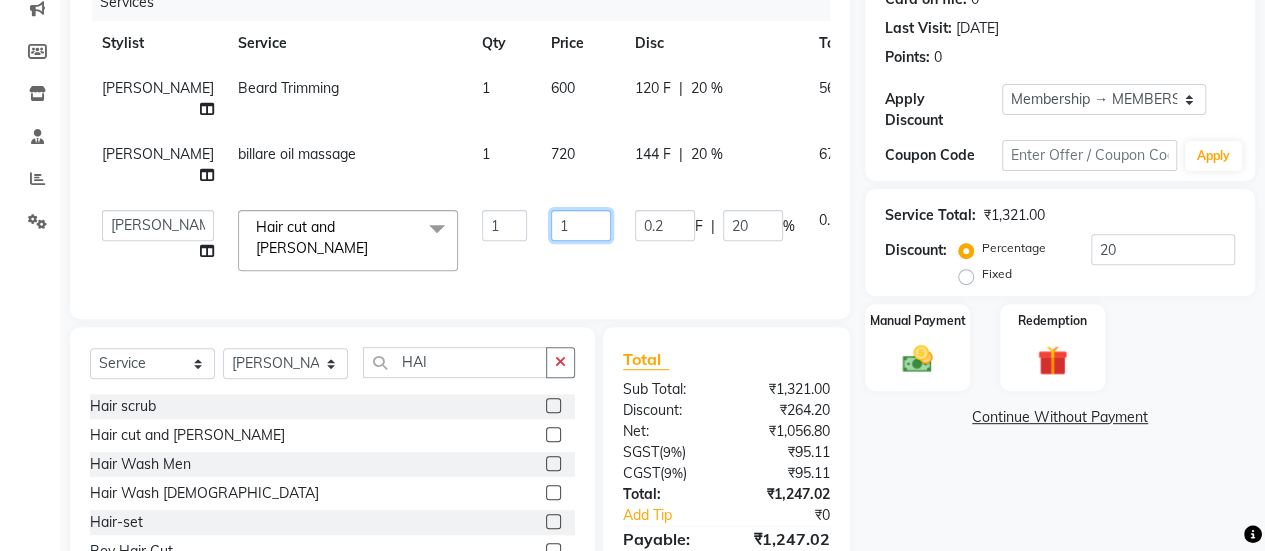 click on "1" 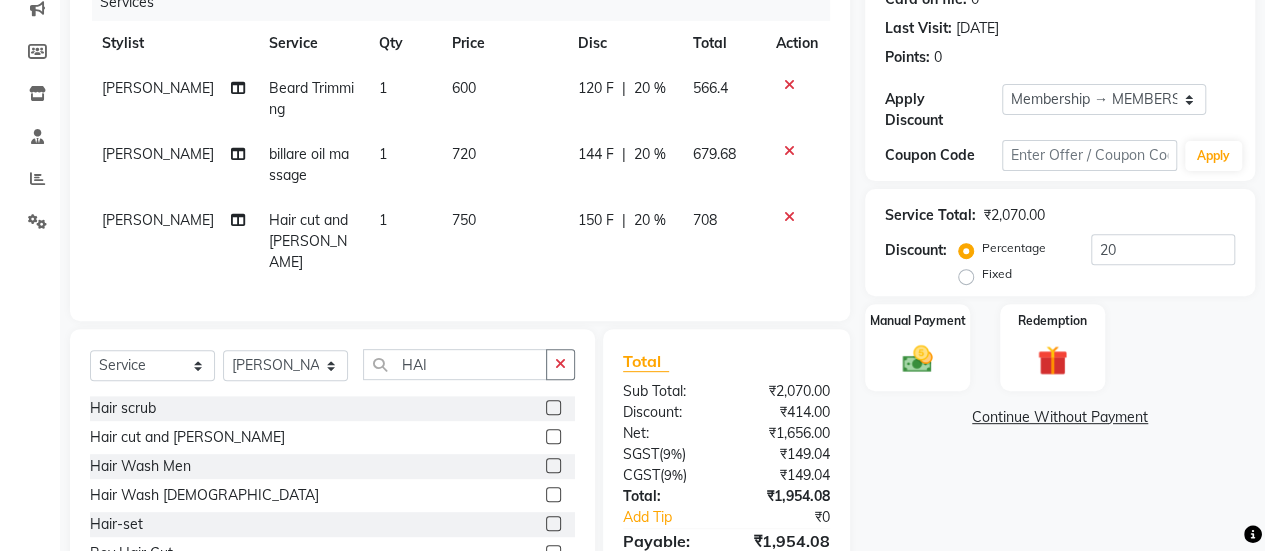 click on "Client +91 99******95 Date [DATE] Invoice Number V/2025 V/[PHONE_NUMBER] Services Stylist Service Qty Price Disc Total Action [PERSON_NAME] [PERSON_NAME] Trimming 1 600 120 F | 20 % 566.4 [PERSON_NAME] billare oil massage  1 720 144 F | 20 % 679.68 [PERSON_NAME] Hair cut and [PERSON_NAME] 1 750 150 F | 20 % 708" 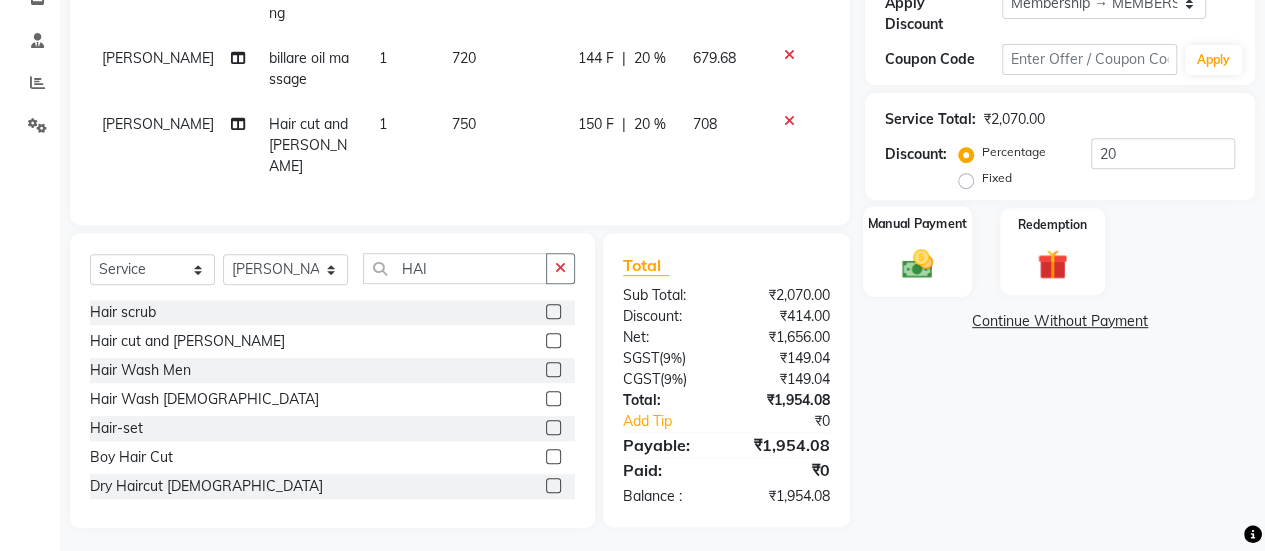 click on "Manual Payment" 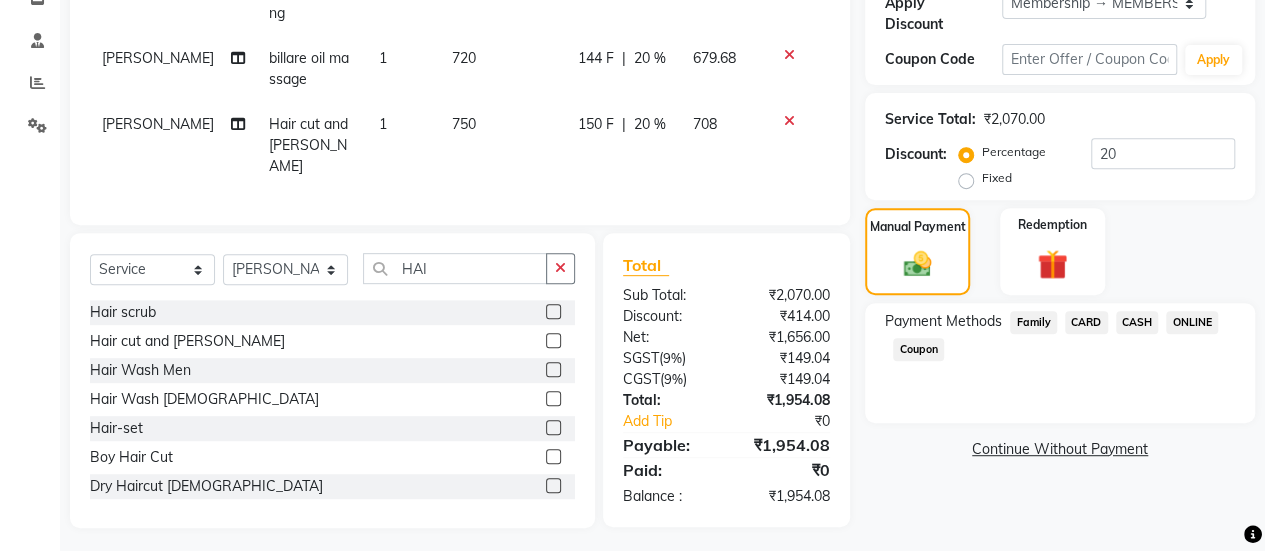 click on "ONLINE" 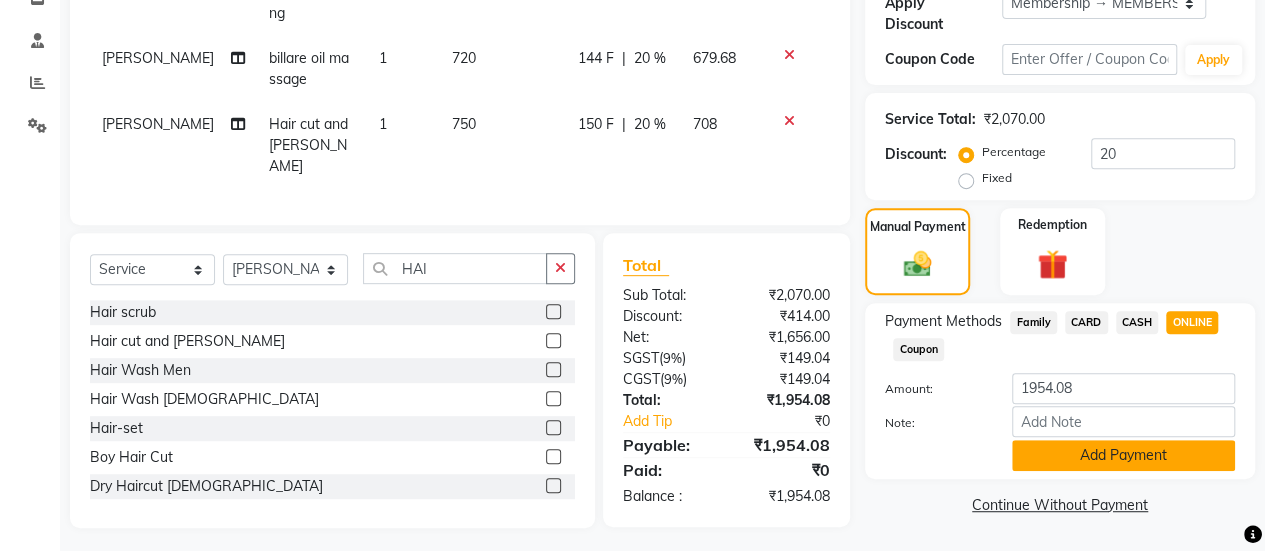 click on "Add Payment" 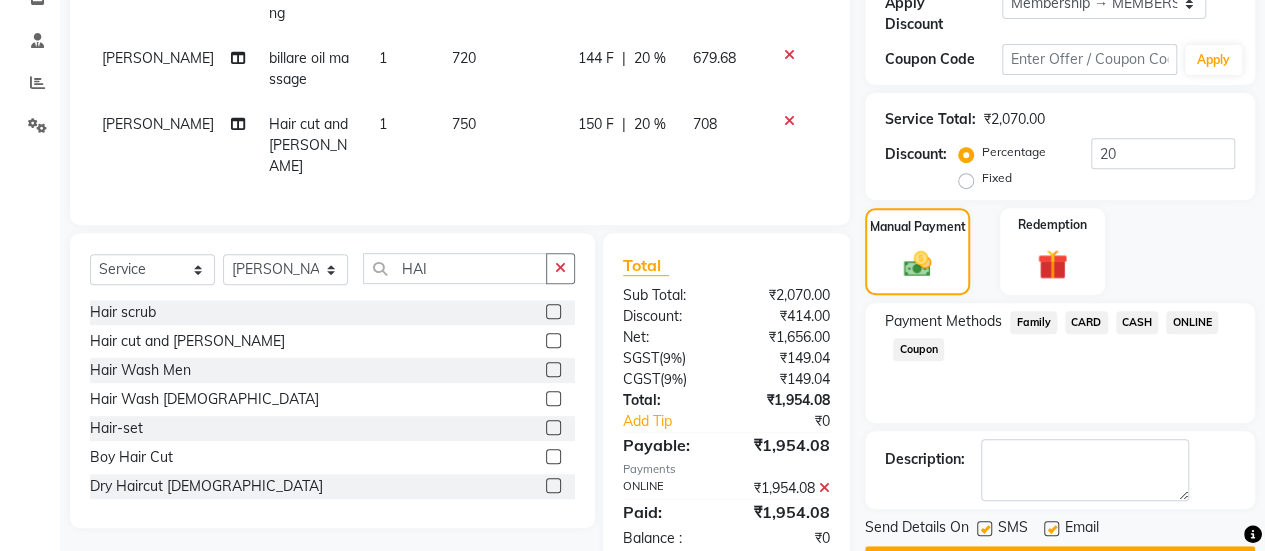 scroll, scrollTop: 414, scrollLeft: 0, axis: vertical 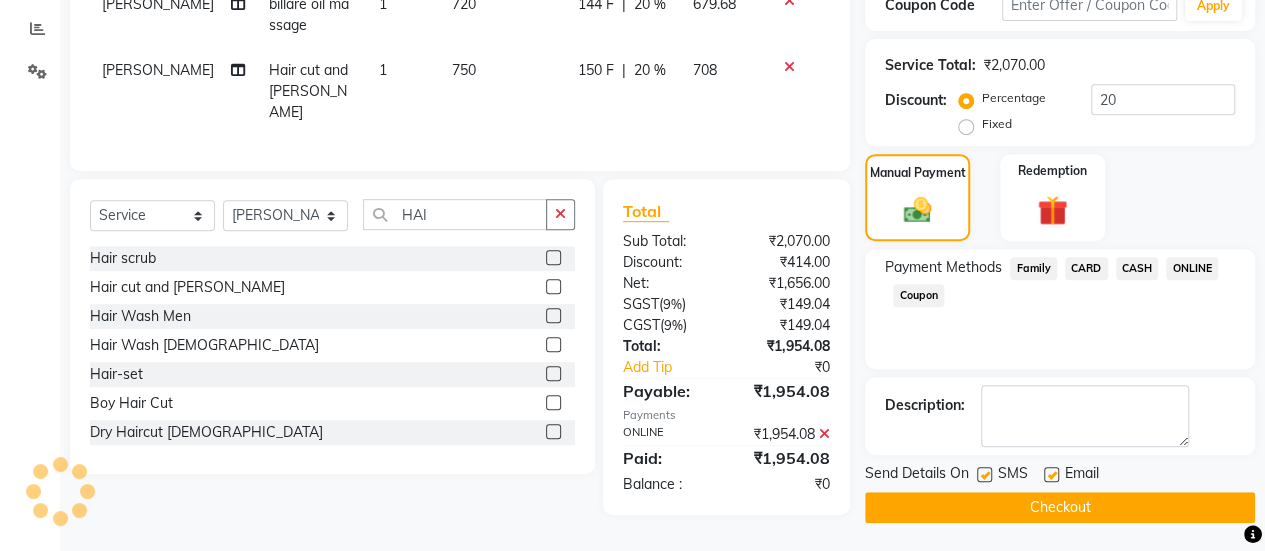 click 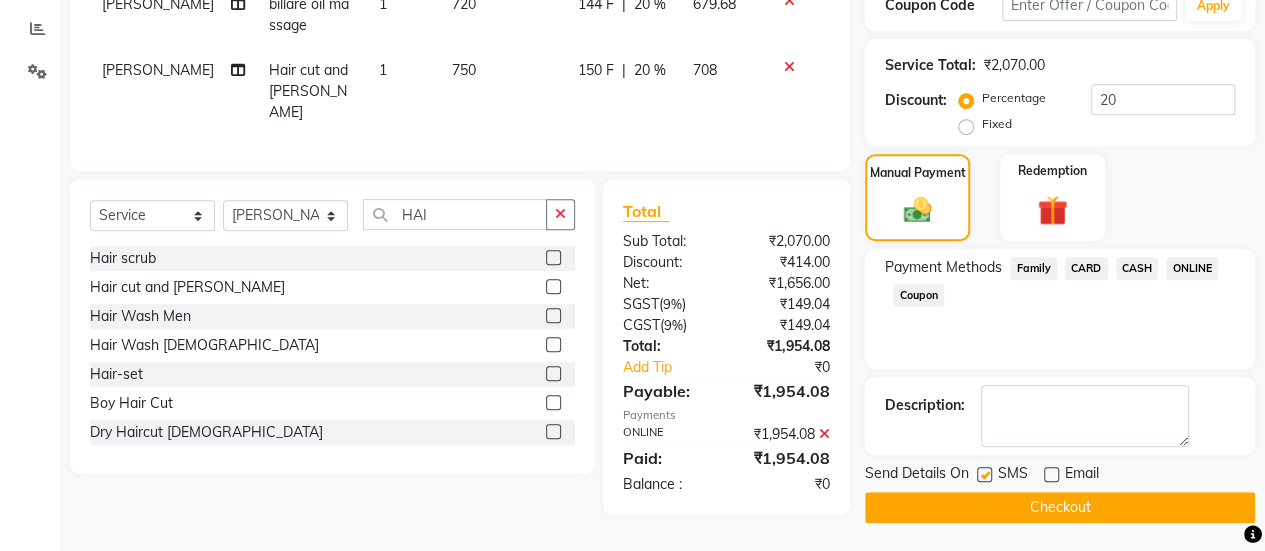 click on "Checkout" 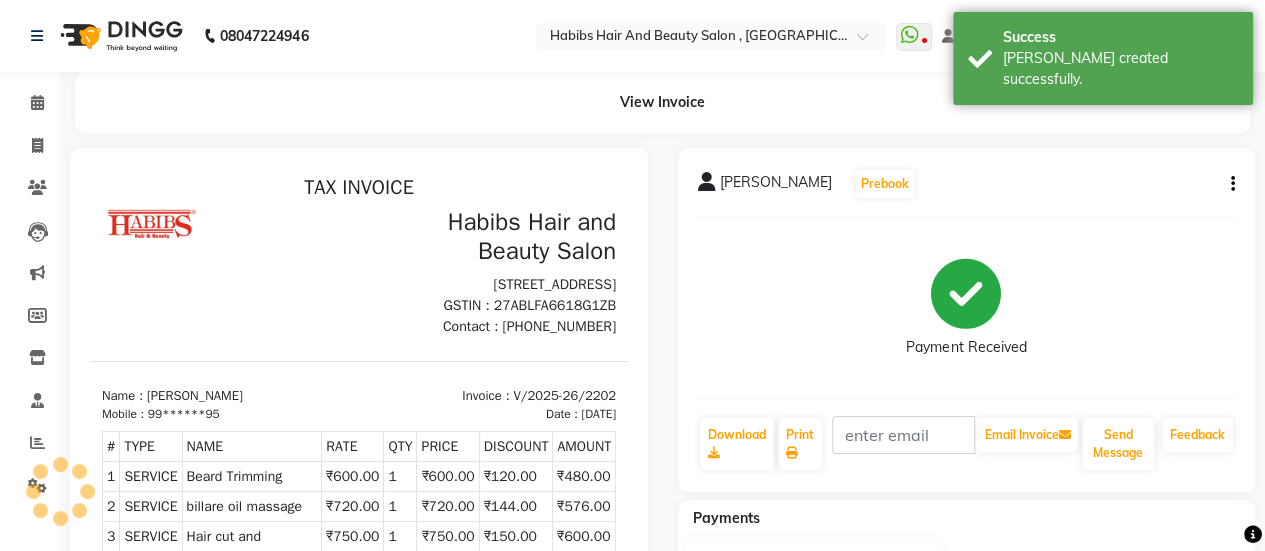 scroll, scrollTop: 0, scrollLeft: 0, axis: both 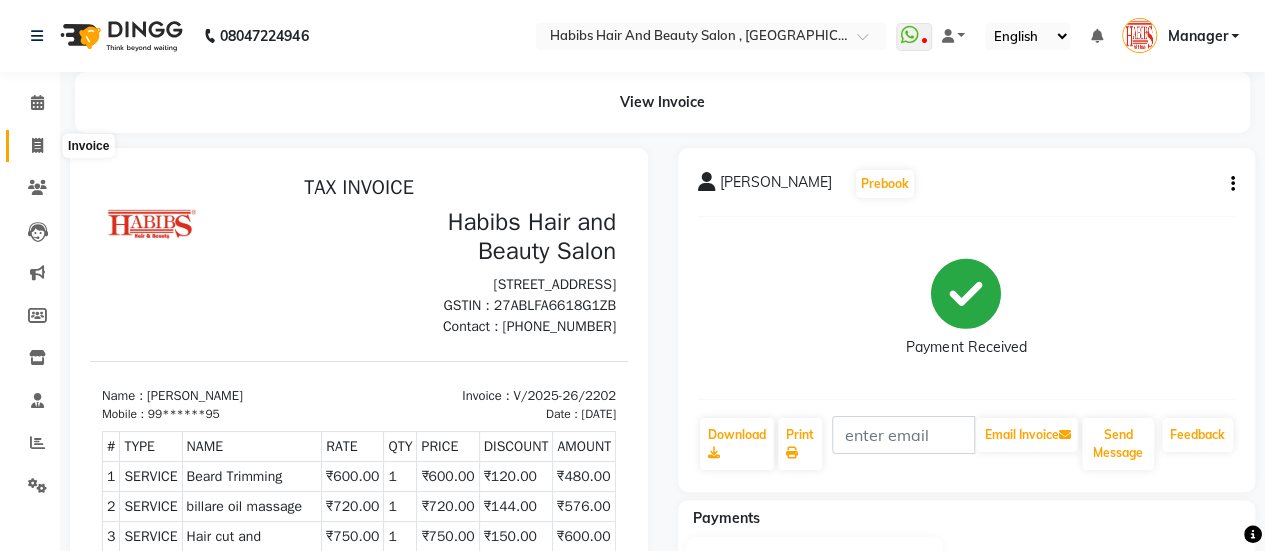 click 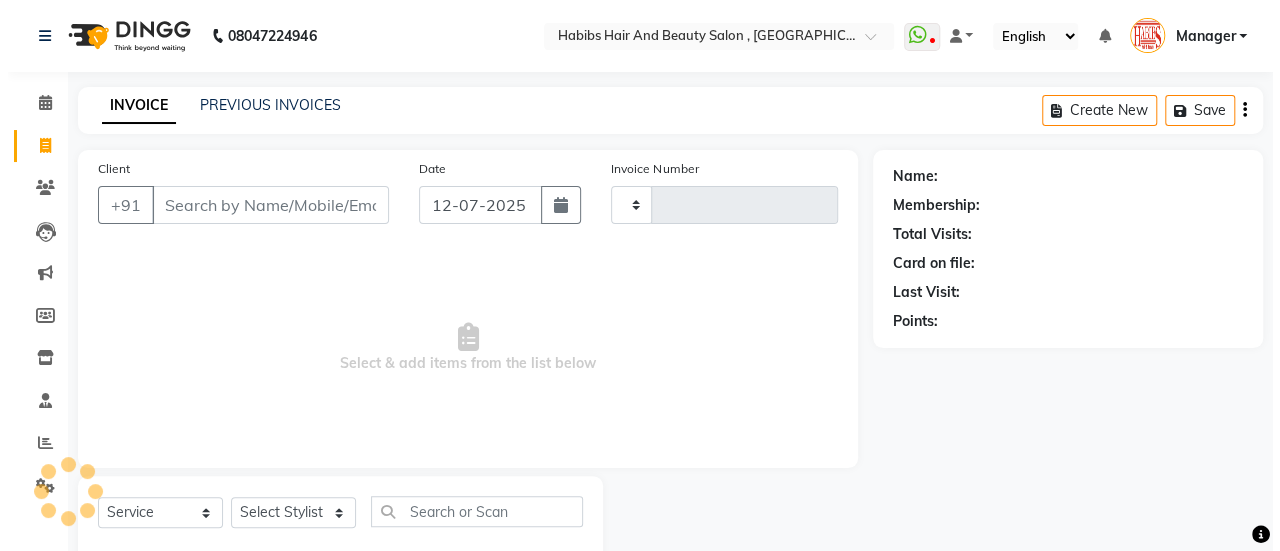 scroll, scrollTop: 49, scrollLeft: 0, axis: vertical 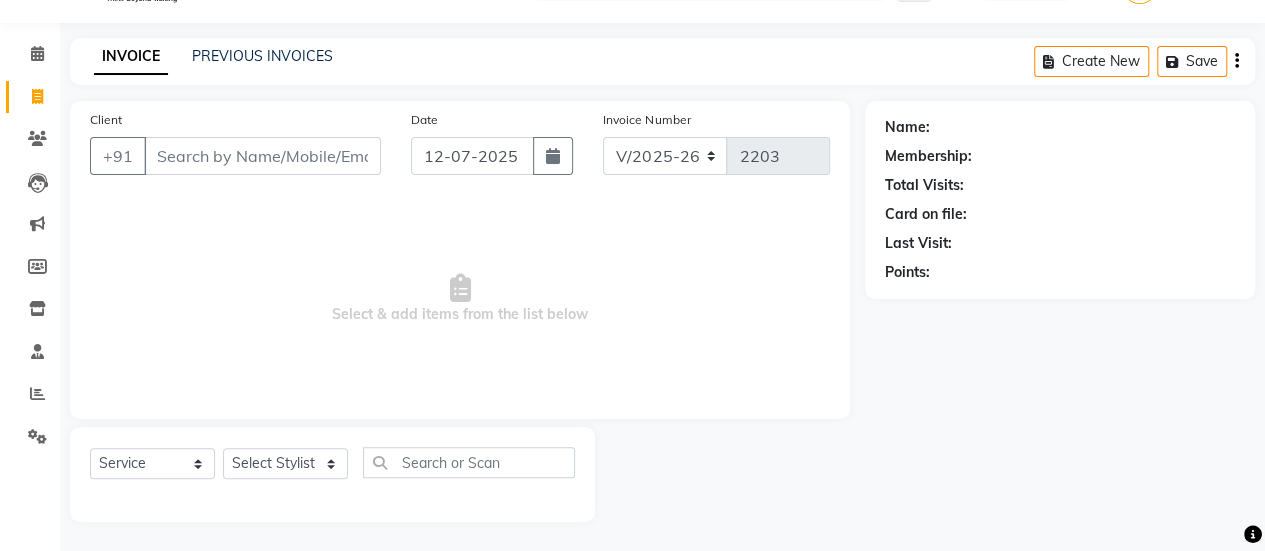 click on "Client" at bounding box center [262, 156] 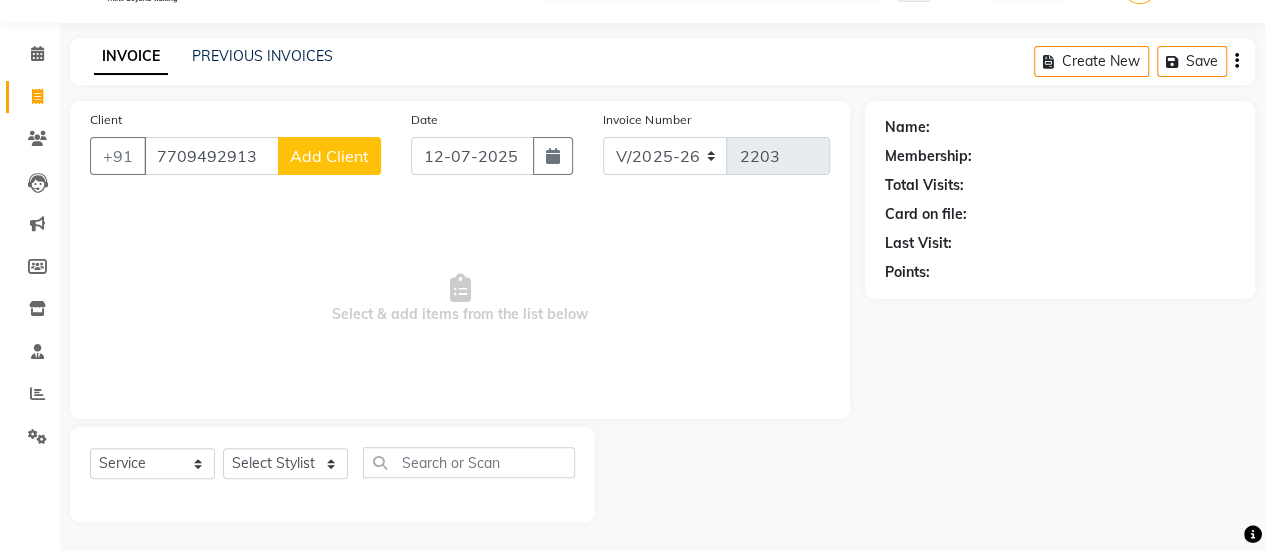 click on "Add Client" 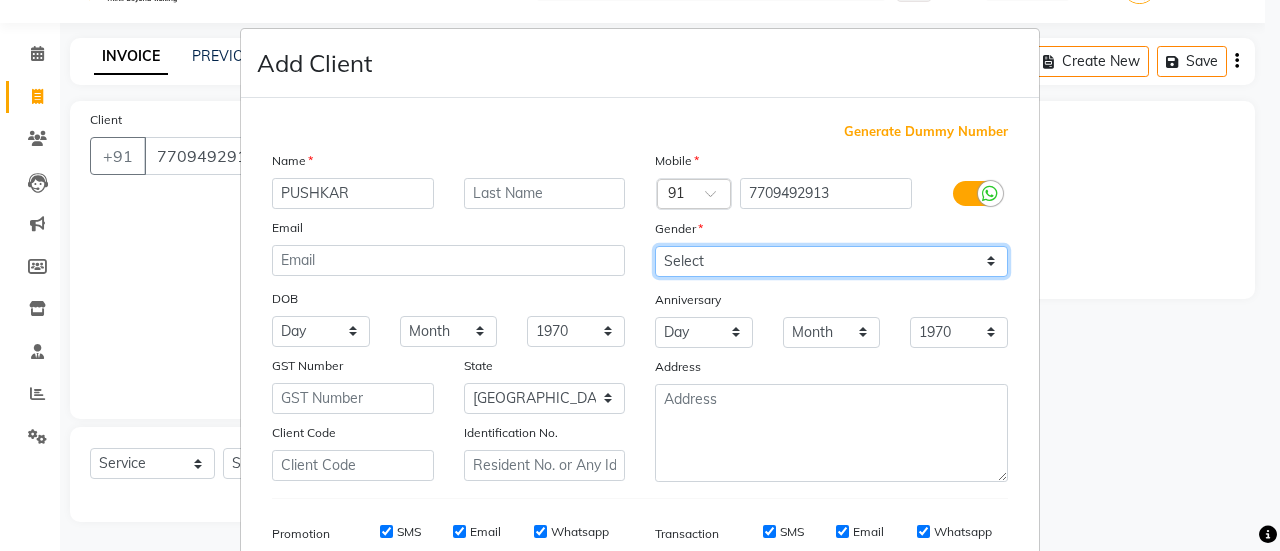 click on "Select [DEMOGRAPHIC_DATA] [DEMOGRAPHIC_DATA] Other Prefer Not To Say" at bounding box center (831, 261) 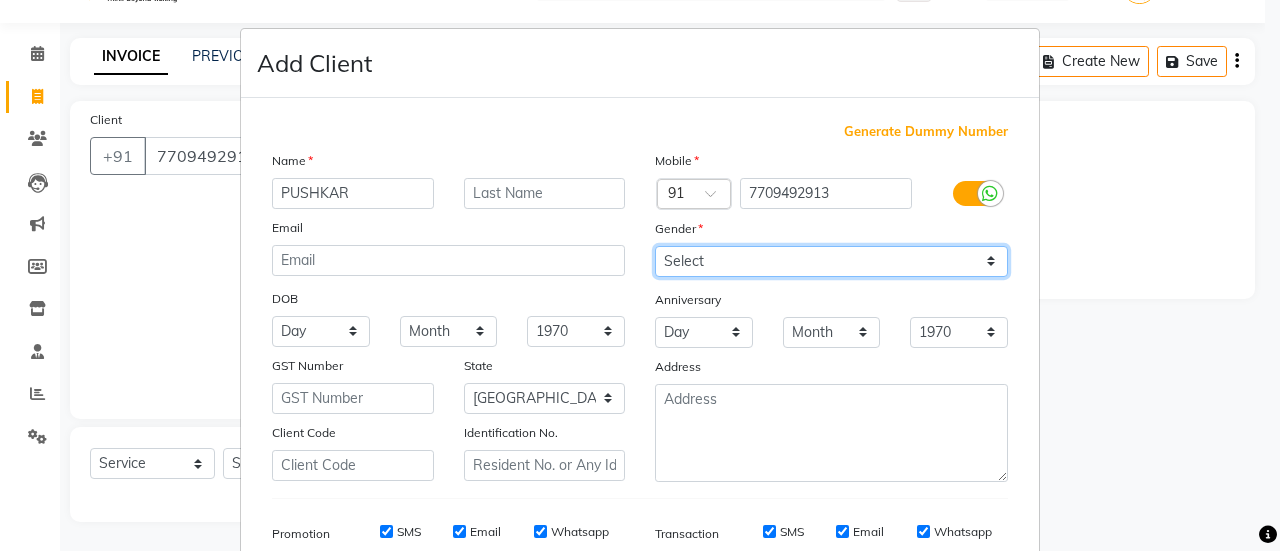 click on "Select [DEMOGRAPHIC_DATA] [DEMOGRAPHIC_DATA] Other Prefer Not To Say" at bounding box center [831, 261] 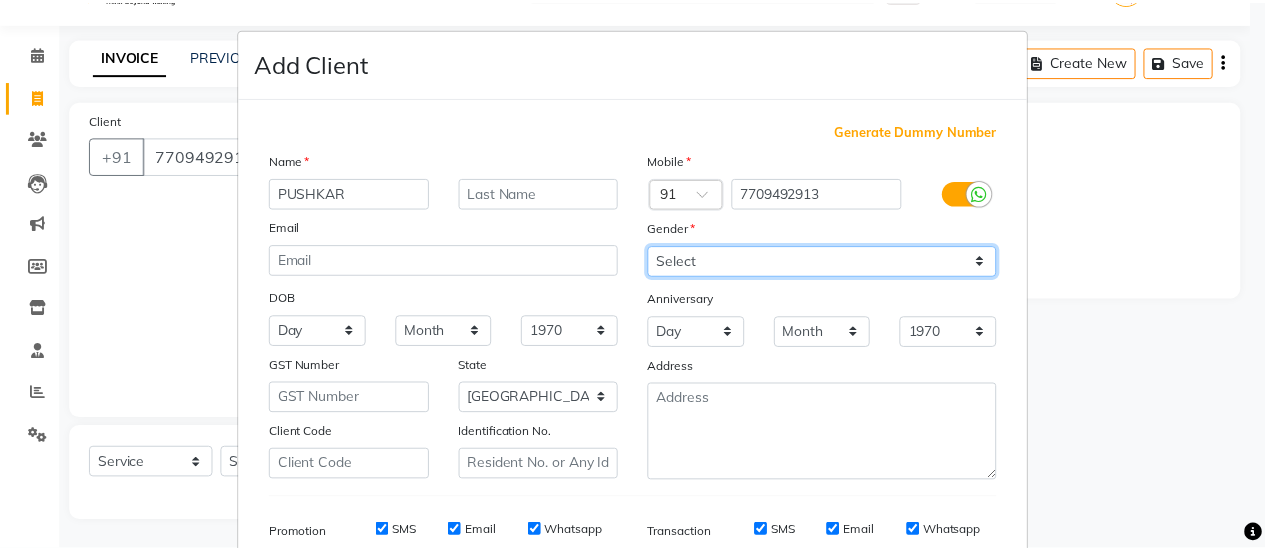 scroll, scrollTop: 294, scrollLeft: 0, axis: vertical 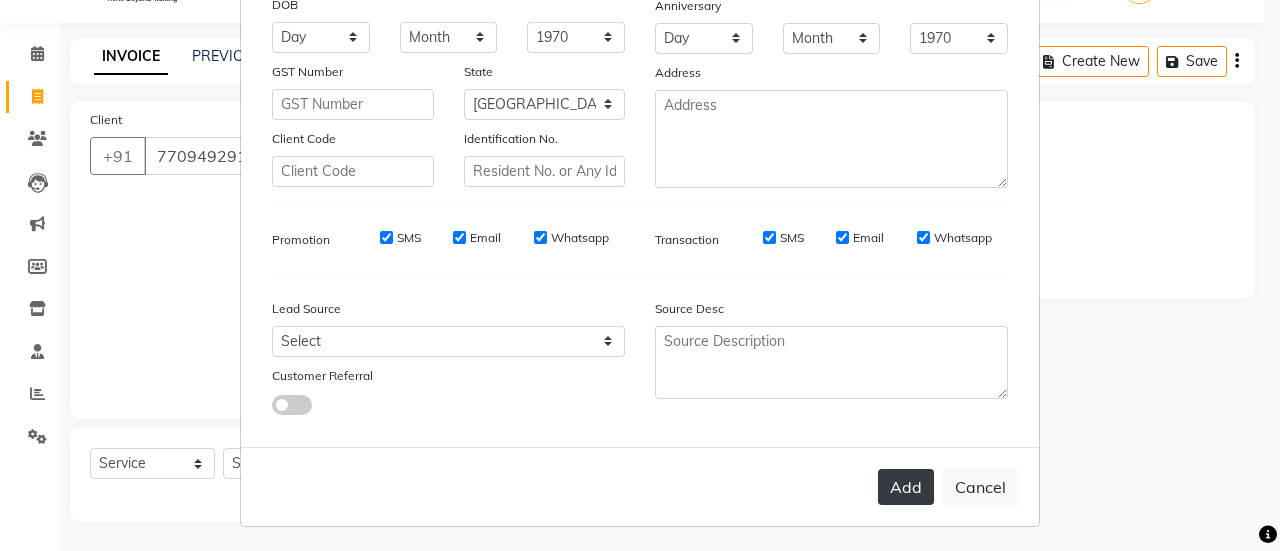 click on "Add" at bounding box center [906, 487] 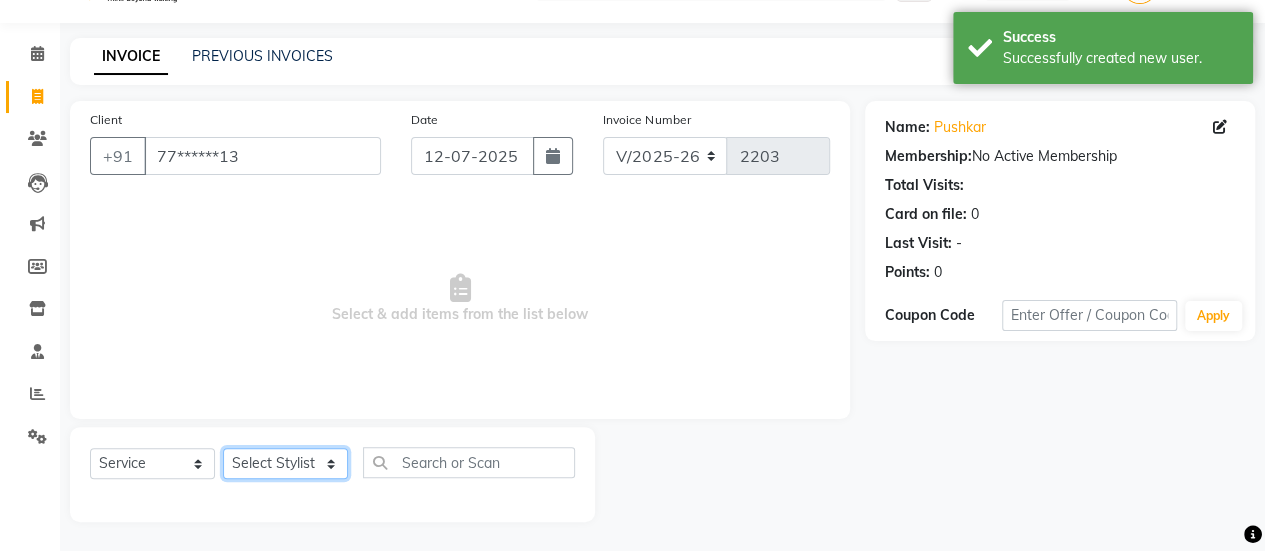 click on "Select Stylist [PERSON_NAME] [PERSON_NAME] Manager [PERSON_NAME] MUSARIK [PERSON_NAME] [PERSON_NAME] [PERSON_NAME] [PERSON_NAME] [PERSON_NAME] [PERSON_NAME] [PERSON_NAME]" 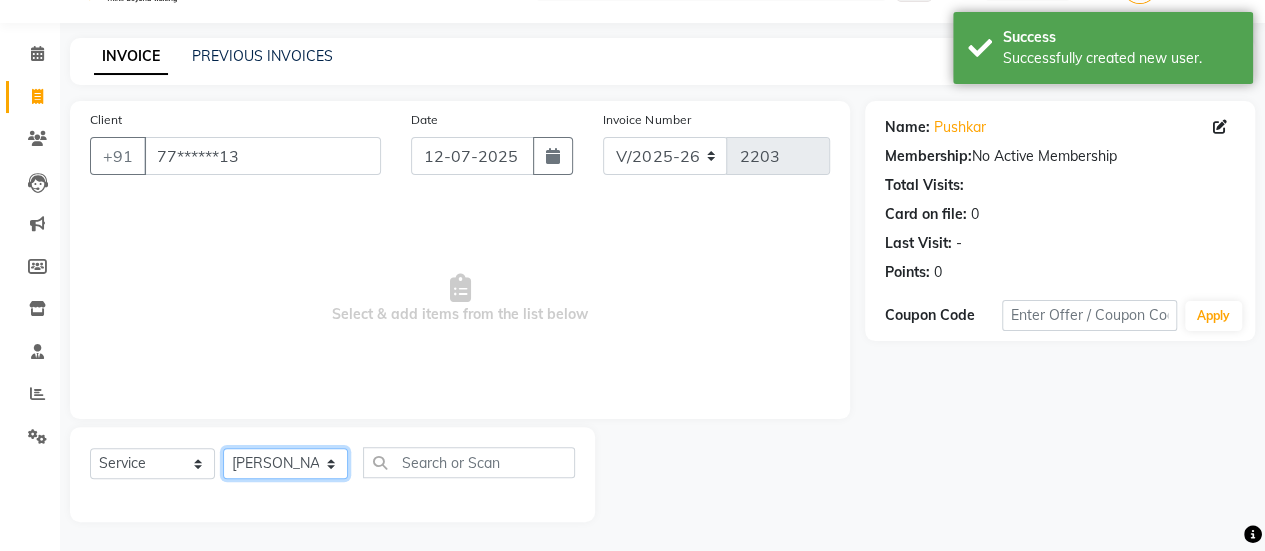 click on "Select Stylist [PERSON_NAME] [PERSON_NAME] Manager [PERSON_NAME] MUSARIK [PERSON_NAME] [PERSON_NAME] [PERSON_NAME] [PERSON_NAME] [PERSON_NAME] [PERSON_NAME] [PERSON_NAME]" 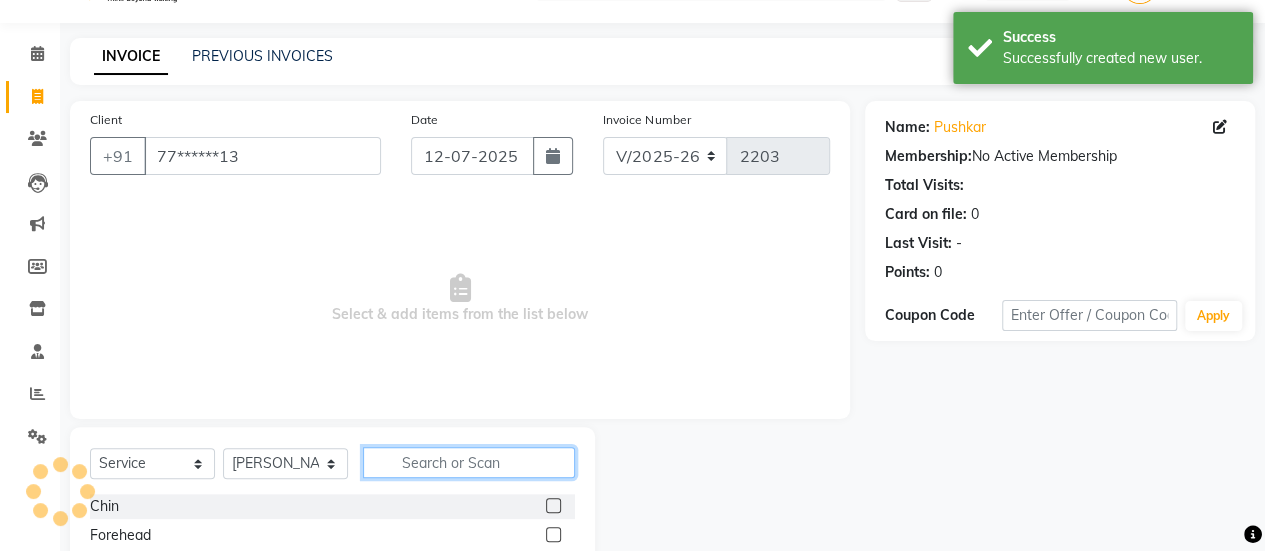 click 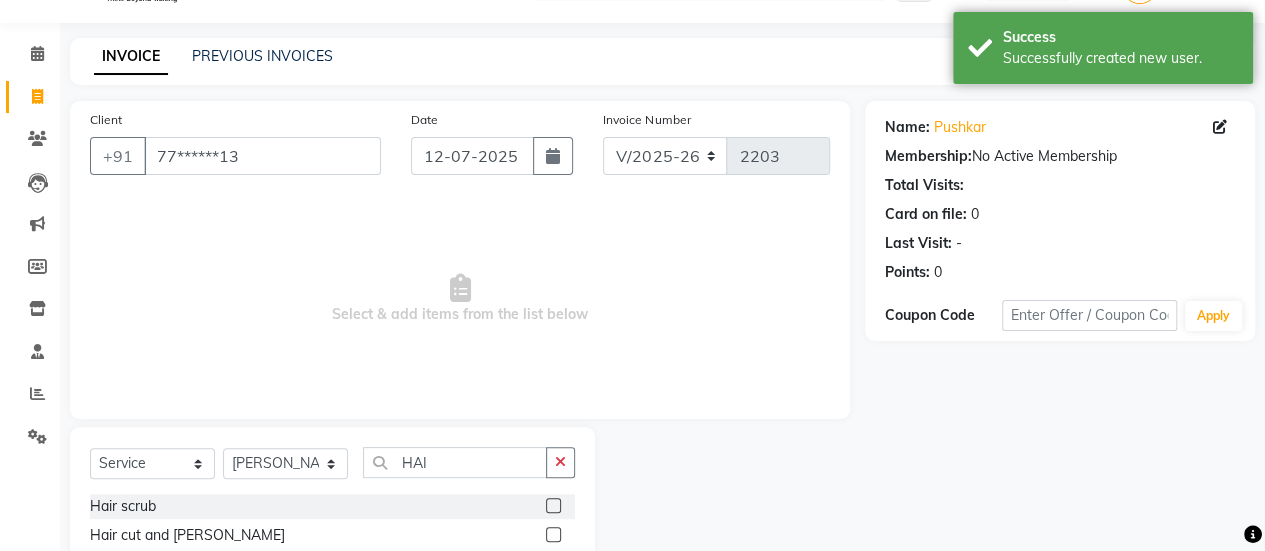 click 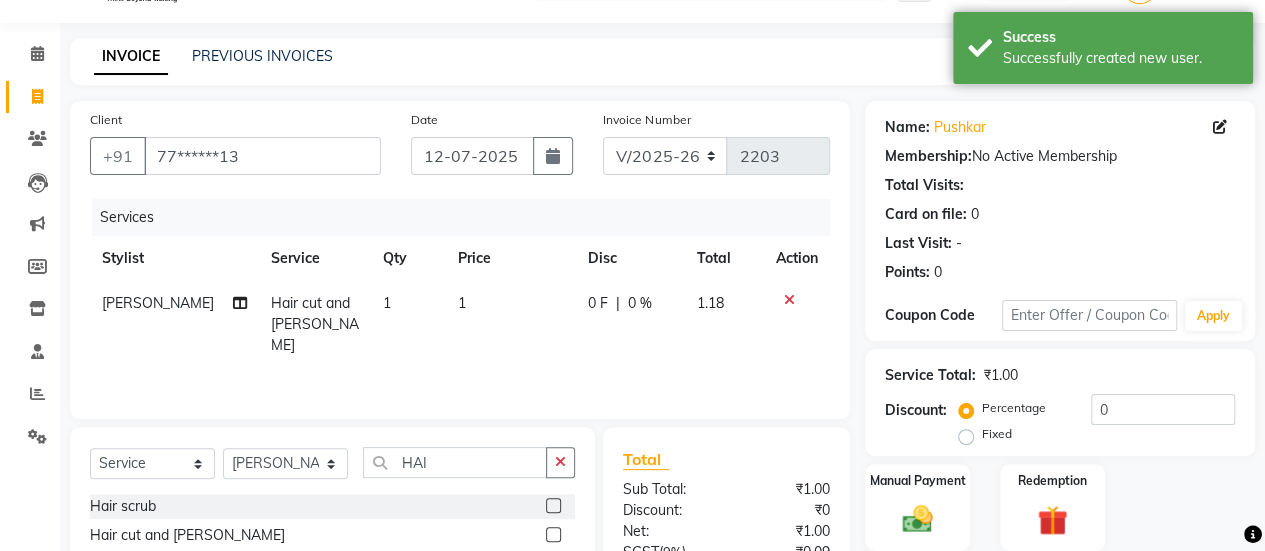 click on "1" 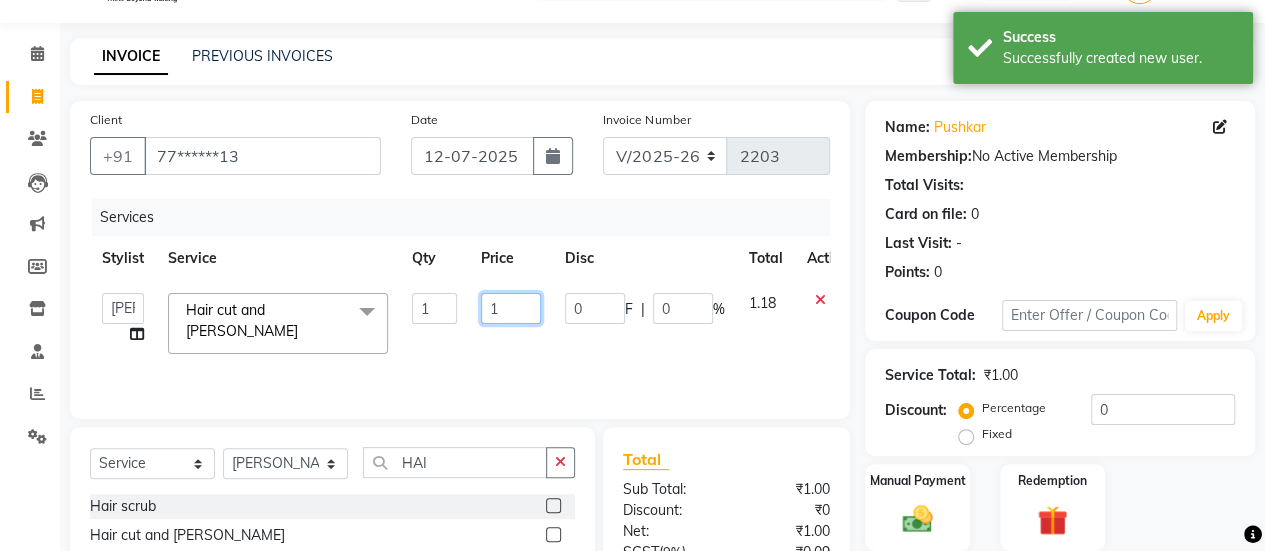 click on "1" 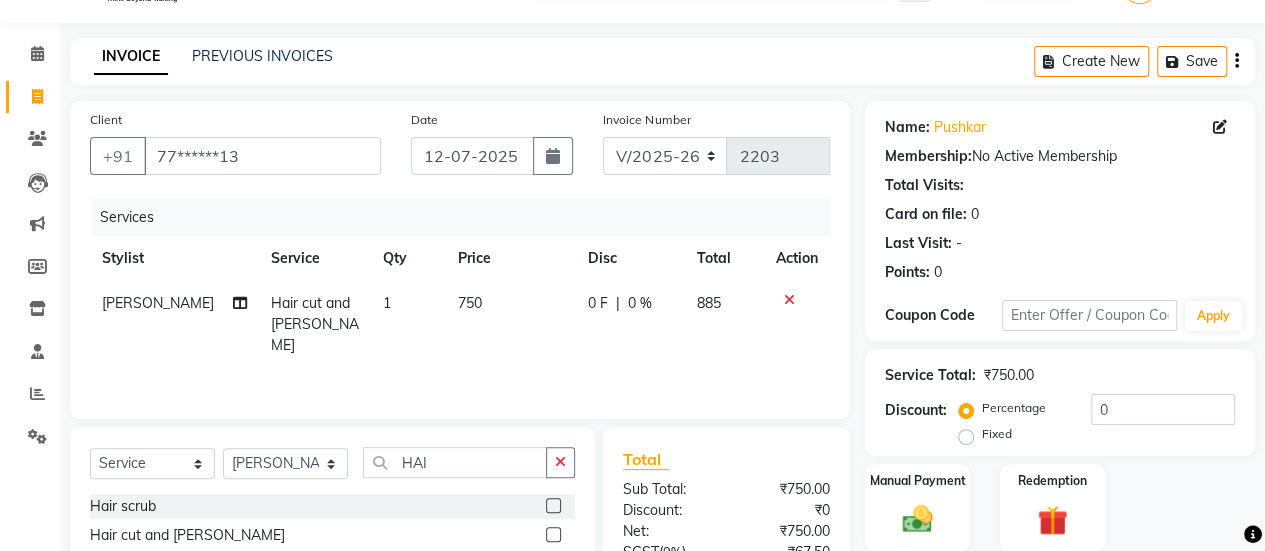 click on "Services Stylist Service Qty Price Disc Total Action [PERSON_NAME] Hair cut and [PERSON_NAME] 1 750 0 F | 0 % 885" 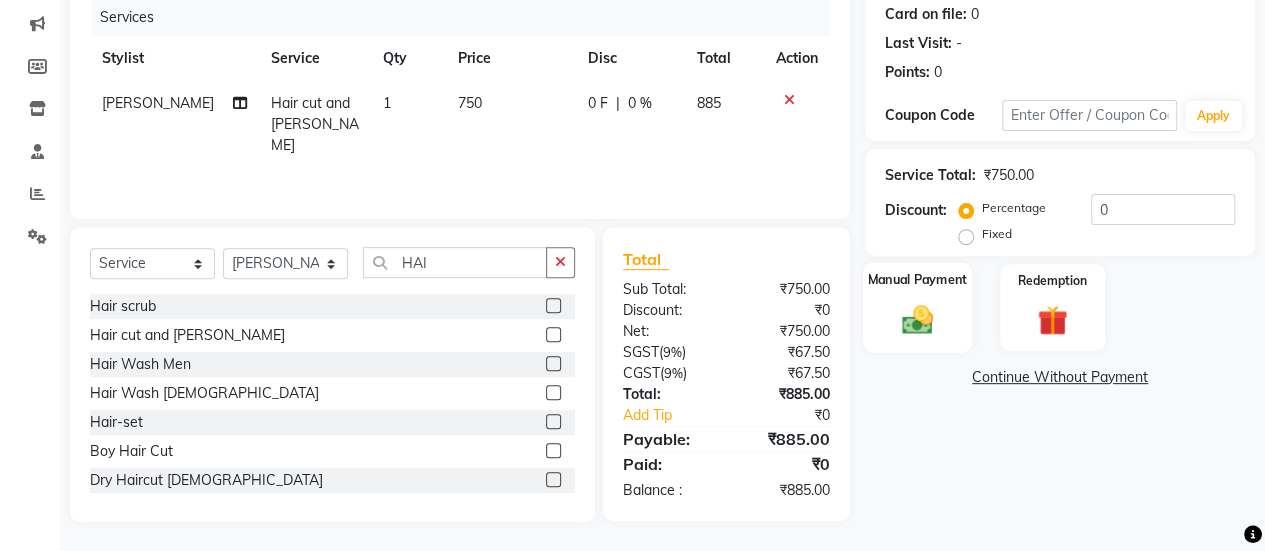 click on "Manual Payment" 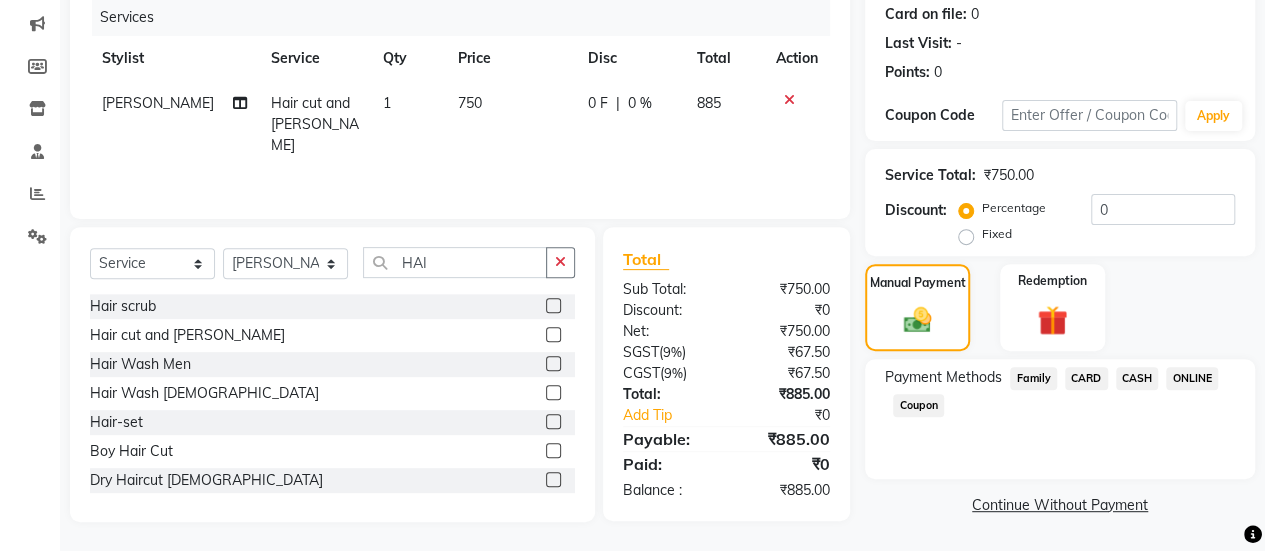 click on "ONLINE" 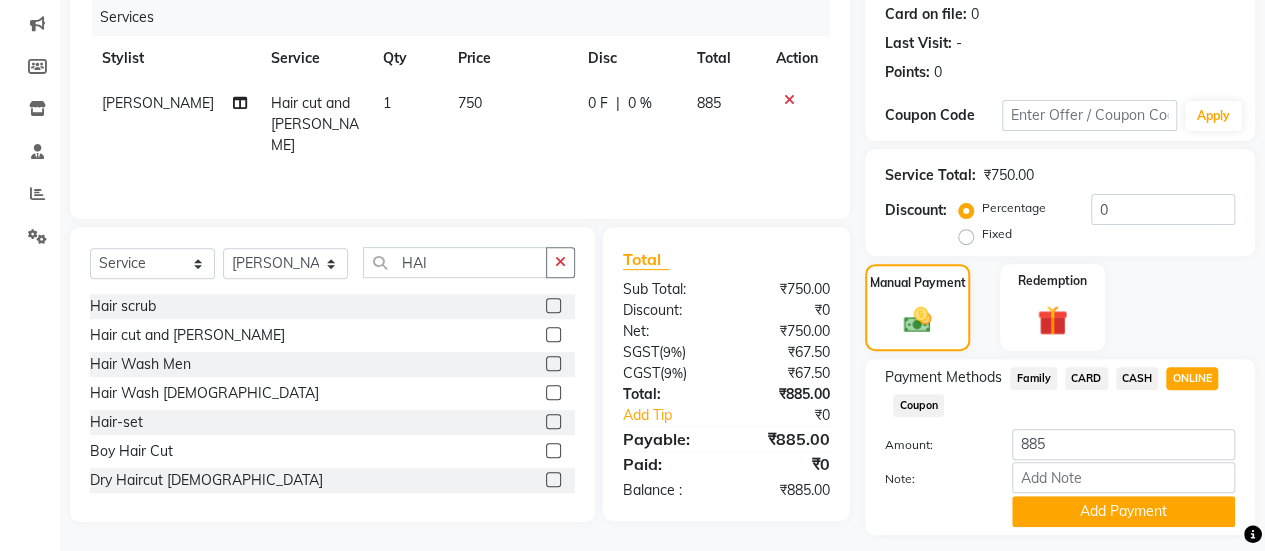 scroll, scrollTop: 302, scrollLeft: 0, axis: vertical 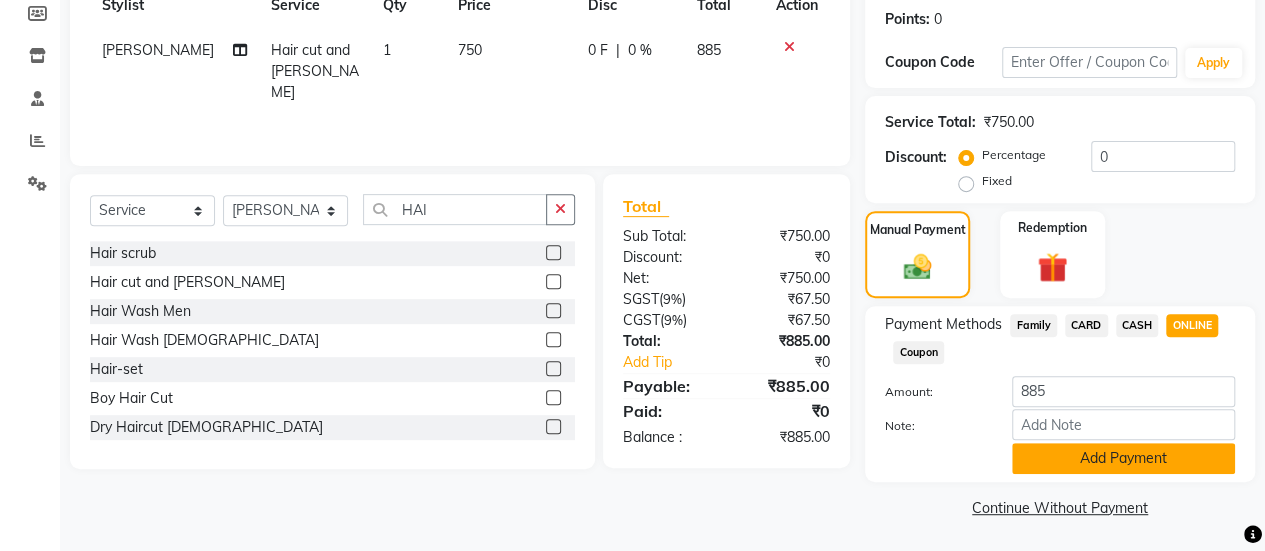 click on "Add Payment" 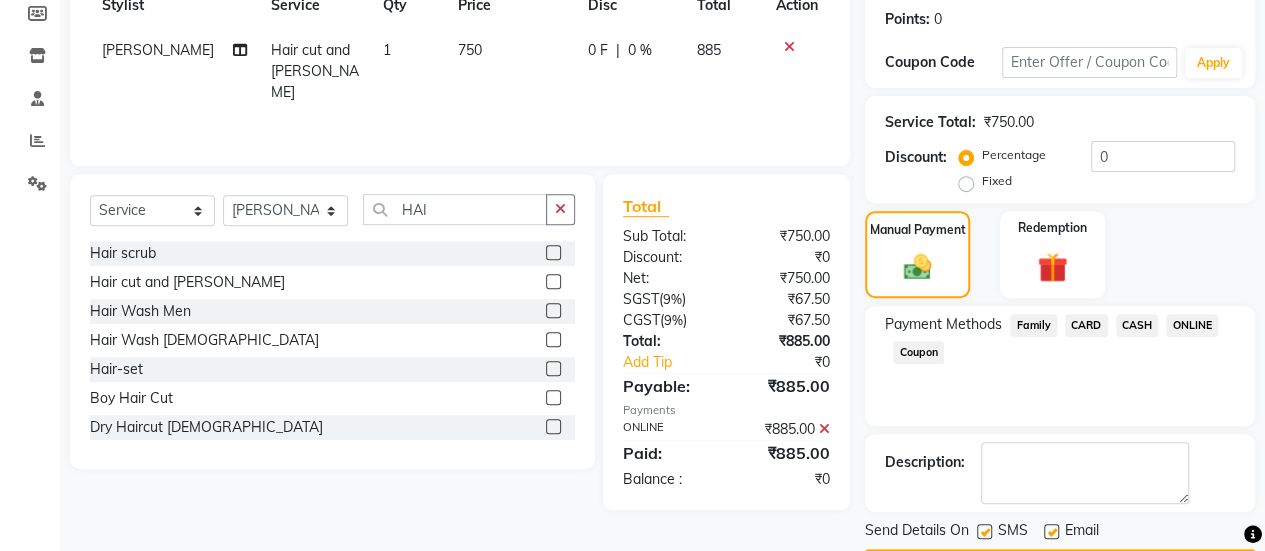 scroll, scrollTop: 358, scrollLeft: 0, axis: vertical 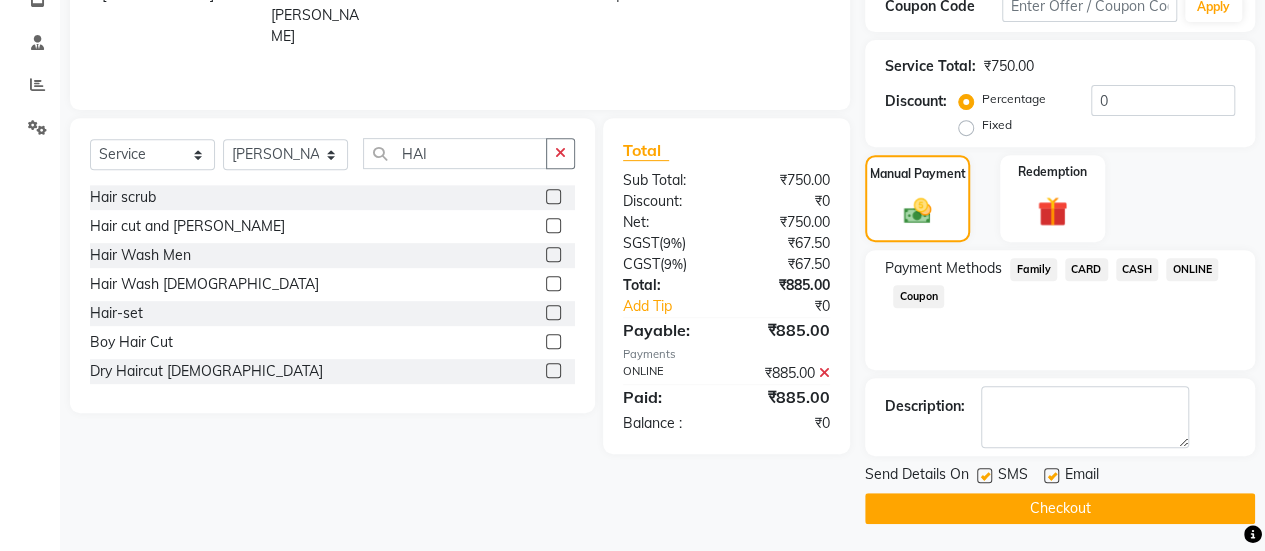 click 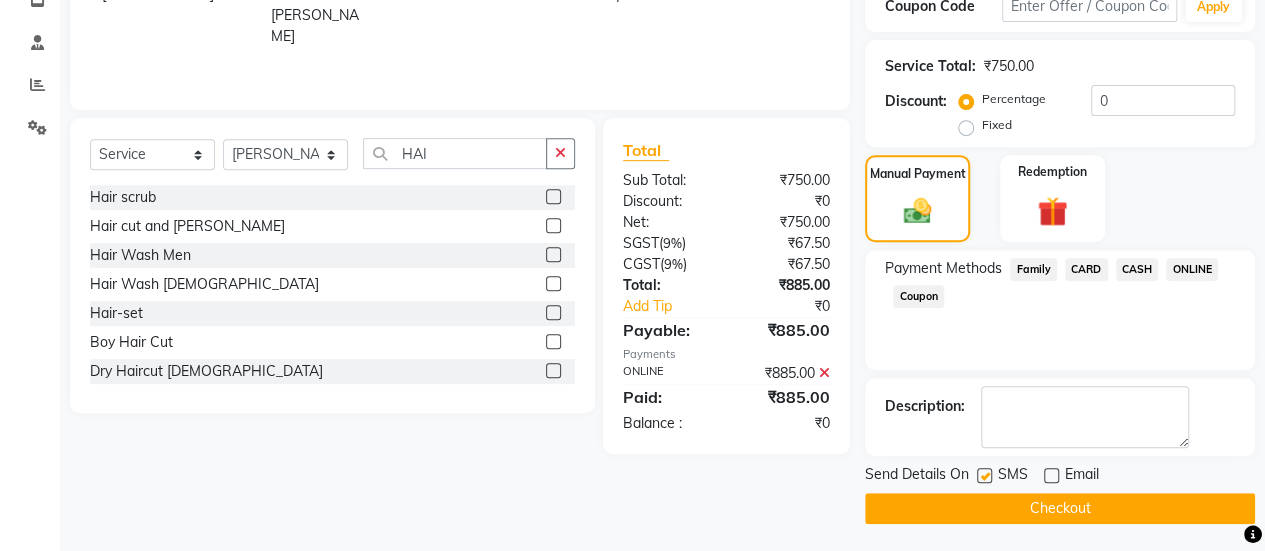 click on "Checkout" 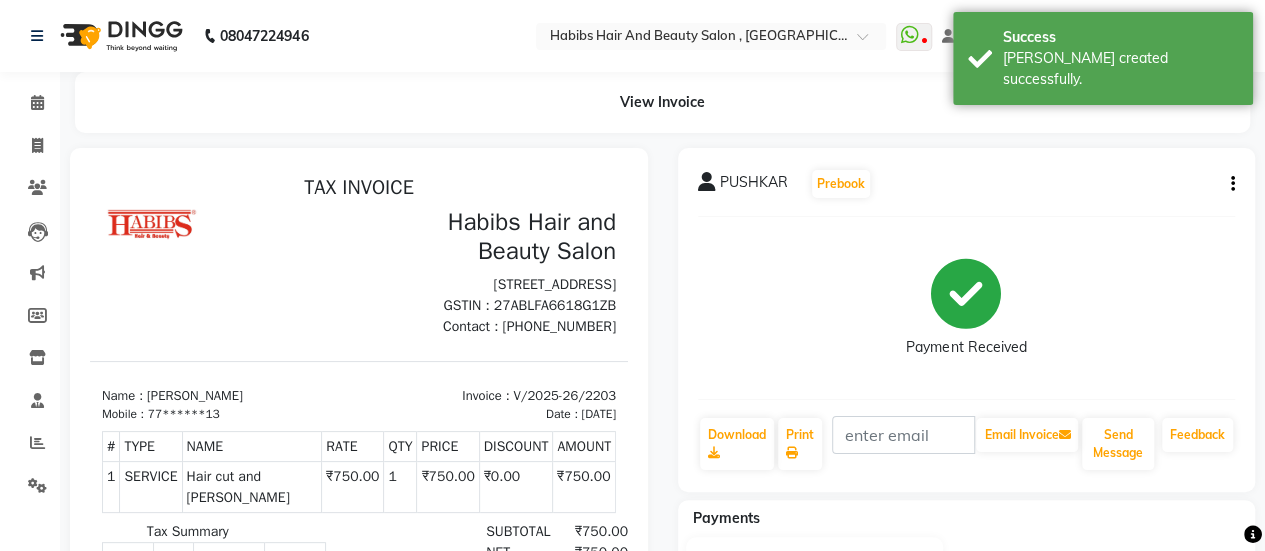 scroll, scrollTop: 0, scrollLeft: 0, axis: both 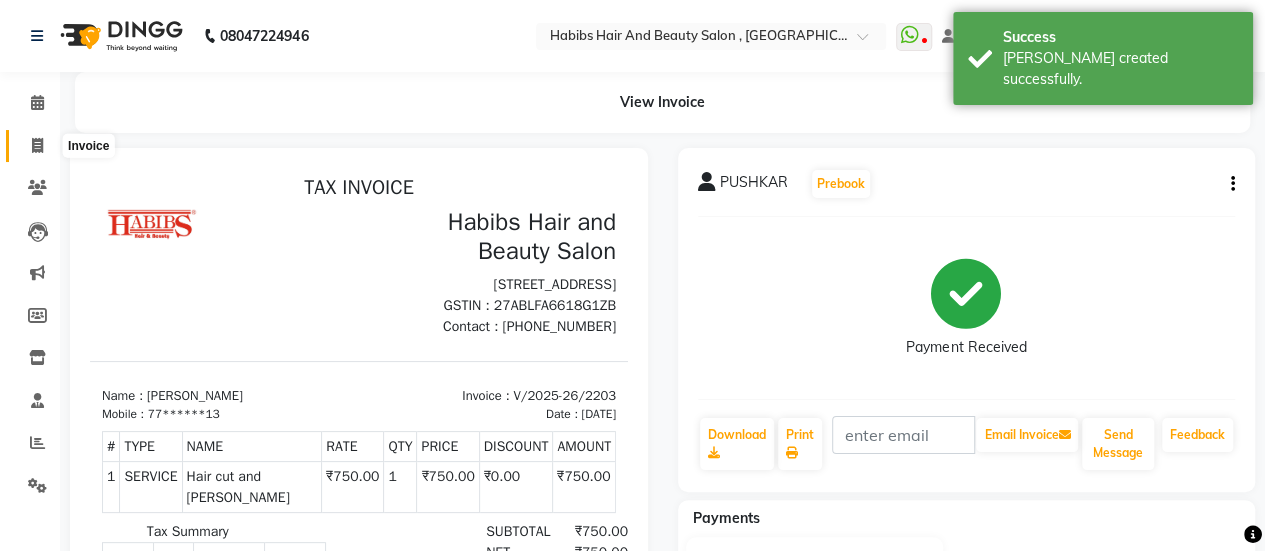 click 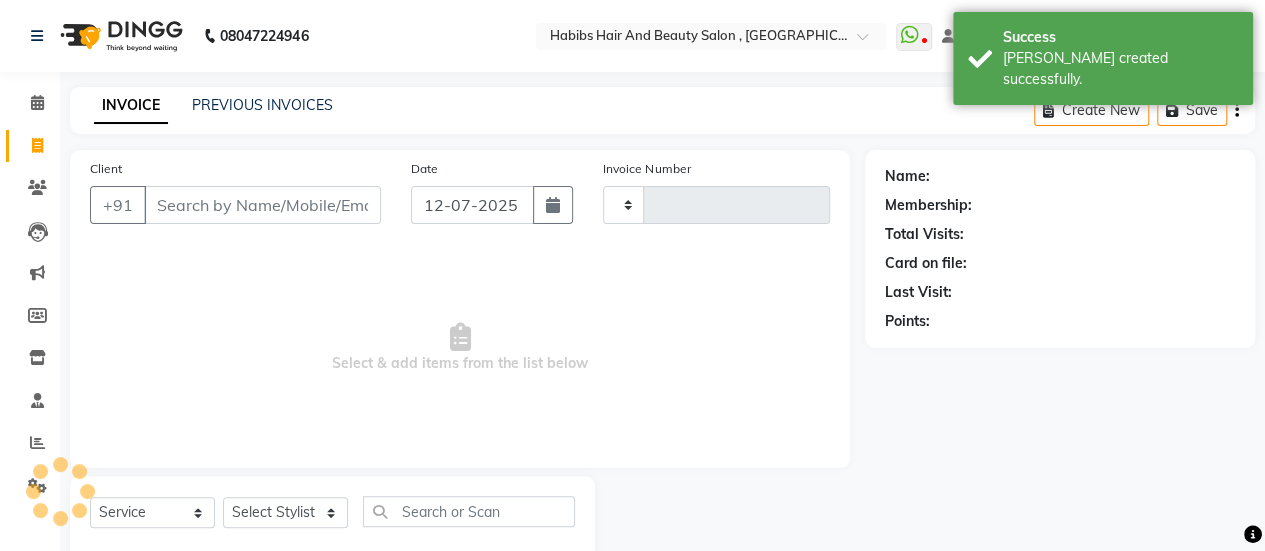 scroll, scrollTop: 49, scrollLeft: 0, axis: vertical 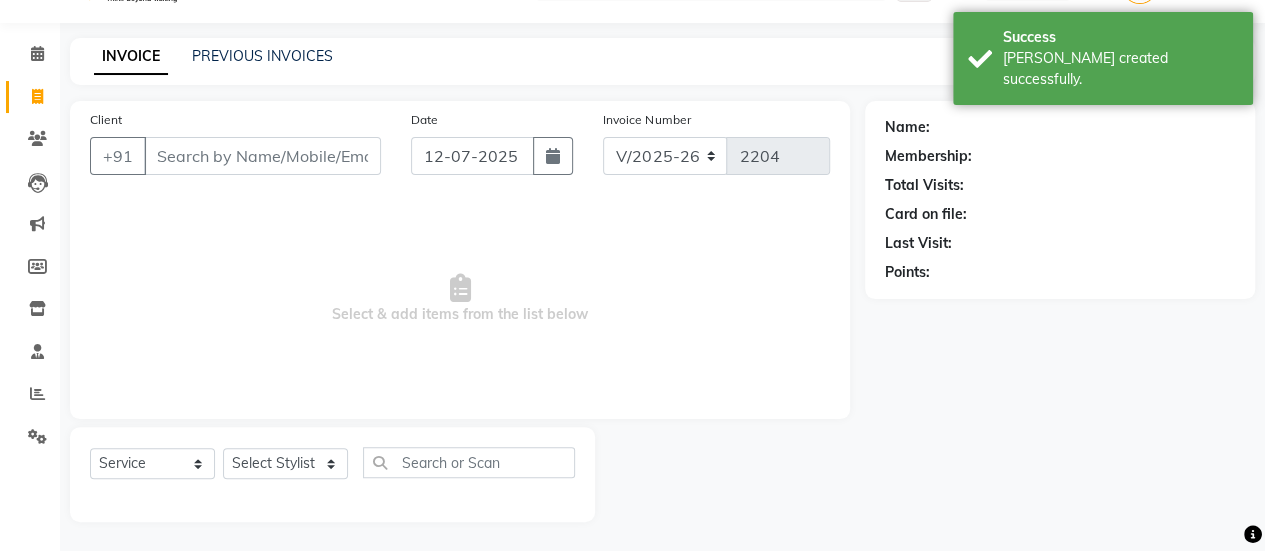 click on "Client" at bounding box center (262, 156) 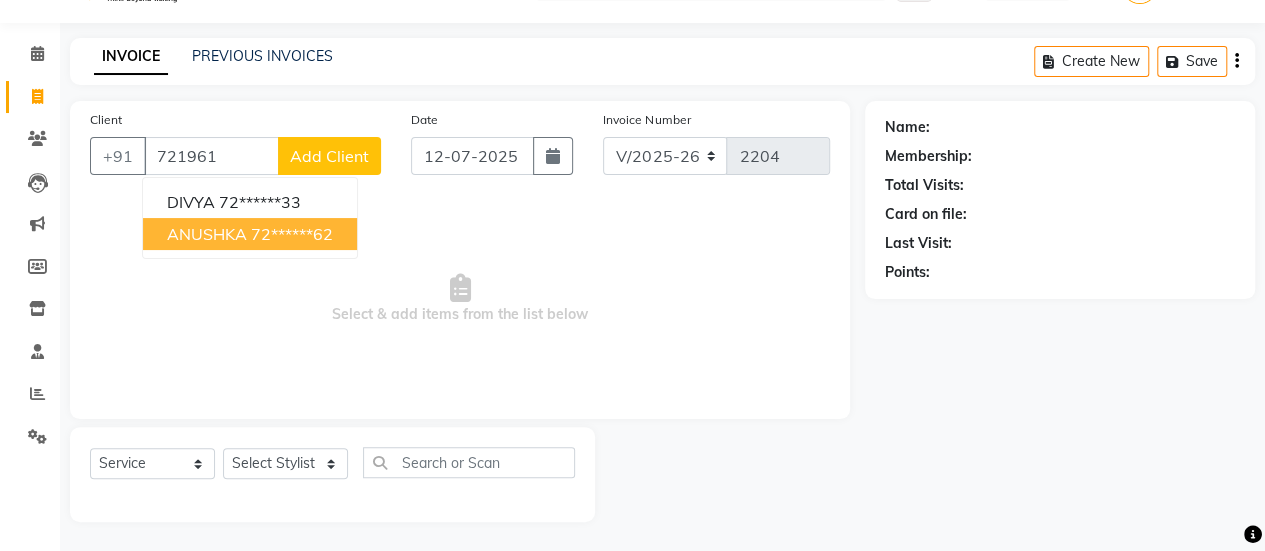 click on "ANUSHKA" at bounding box center [207, 234] 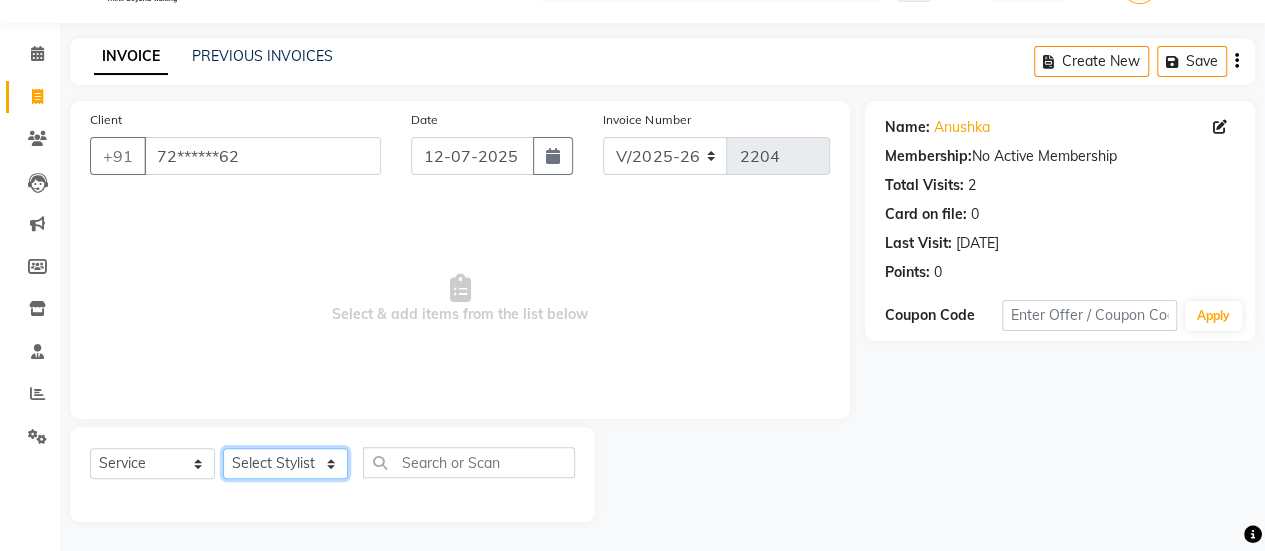 click on "Select Stylist [PERSON_NAME] [PERSON_NAME] Manager [PERSON_NAME] MUSARIK [PERSON_NAME] [PERSON_NAME] [PERSON_NAME] [PERSON_NAME] [PERSON_NAME] [PERSON_NAME] [PERSON_NAME]" 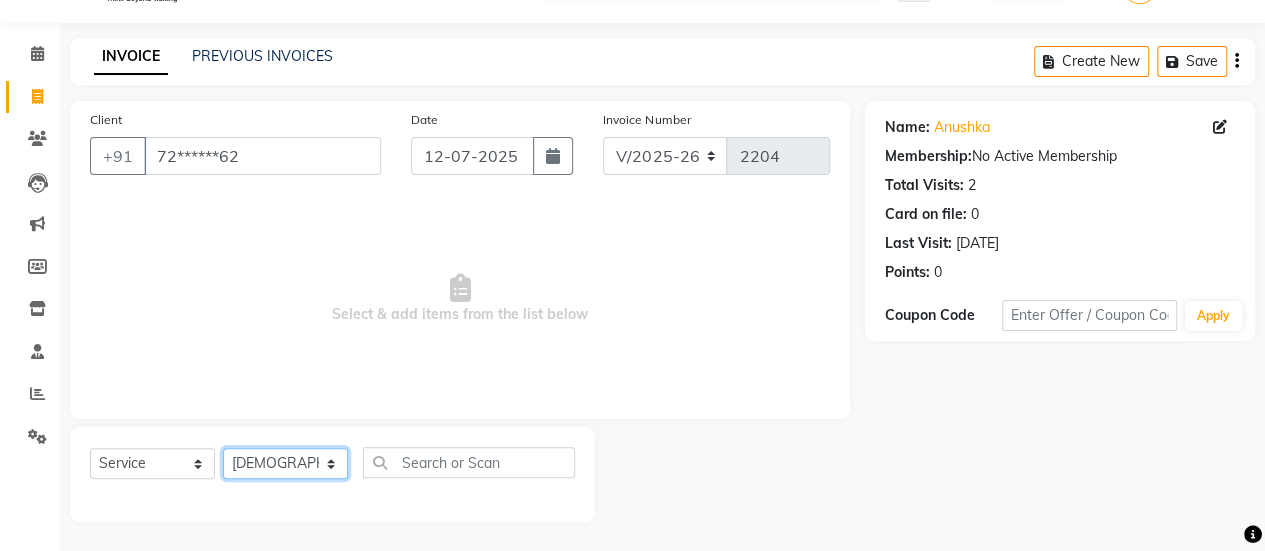 click on "Select Stylist [PERSON_NAME] [PERSON_NAME] Manager [PERSON_NAME] MUSARIK [PERSON_NAME] [PERSON_NAME] [PERSON_NAME] [PERSON_NAME] [PERSON_NAME] [PERSON_NAME] [PERSON_NAME]" 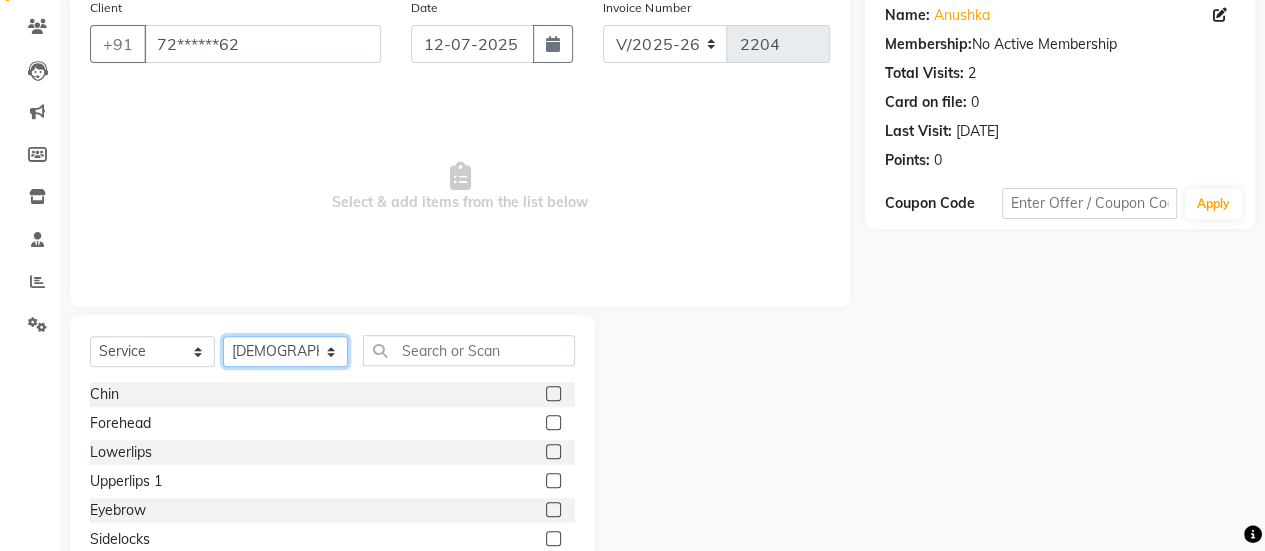 scroll, scrollTop: 249, scrollLeft: 0, axis: vertical 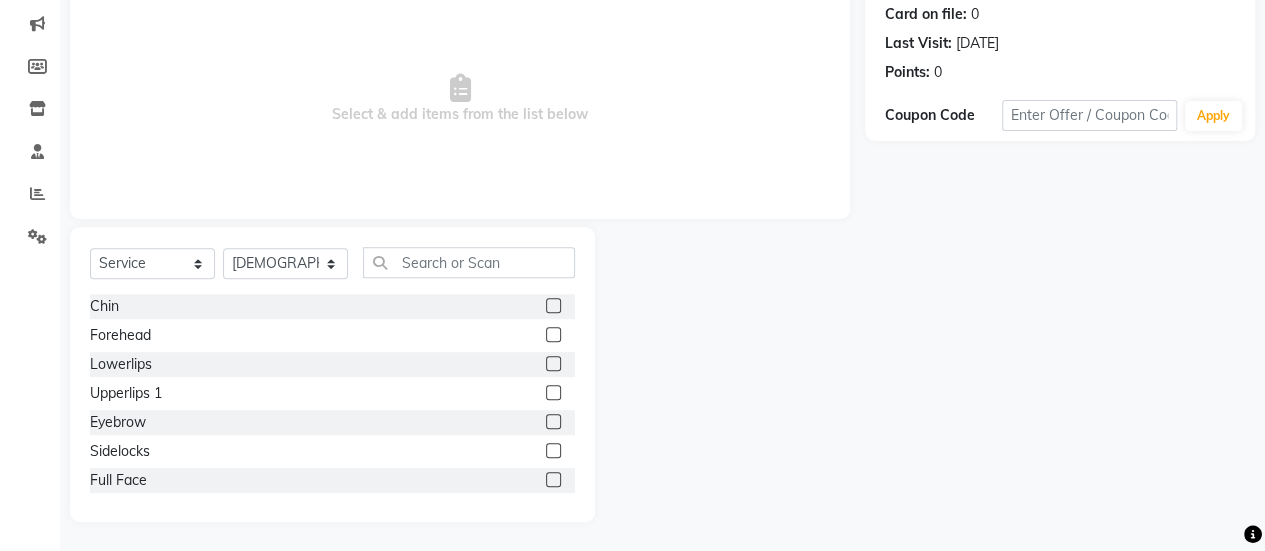 click 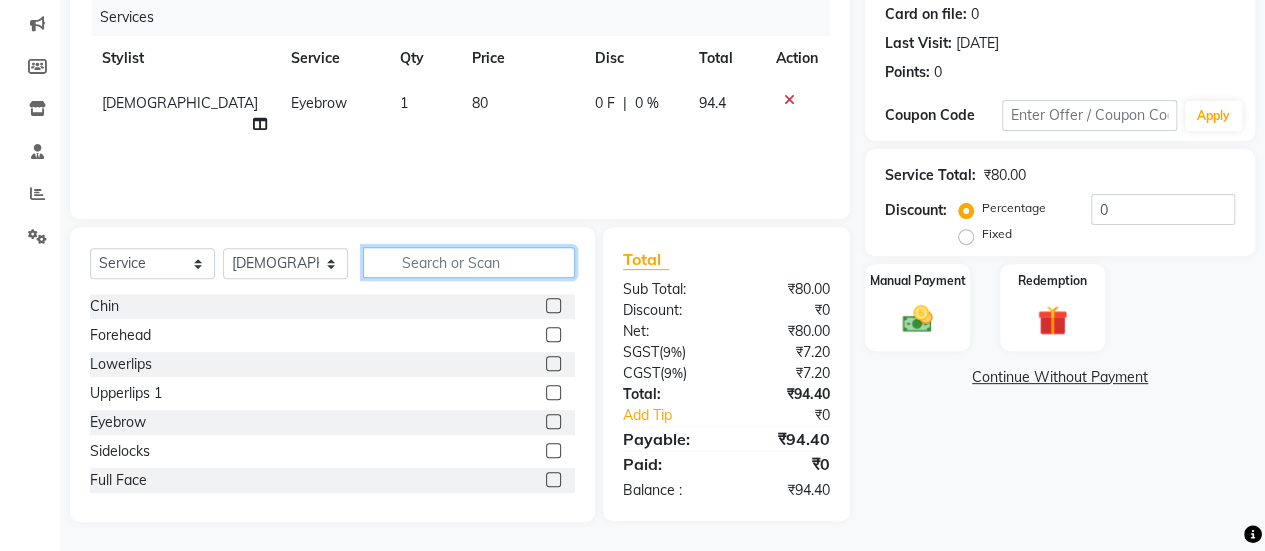 click 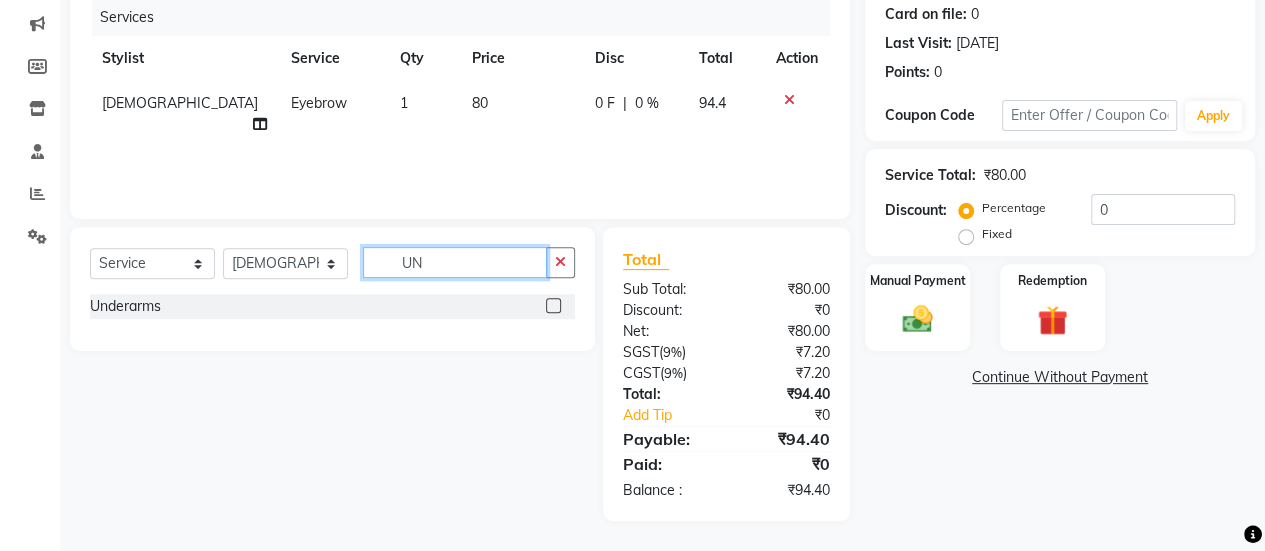 scroll, scrollTop: 247, scrollLeft: 0, axis: vertical 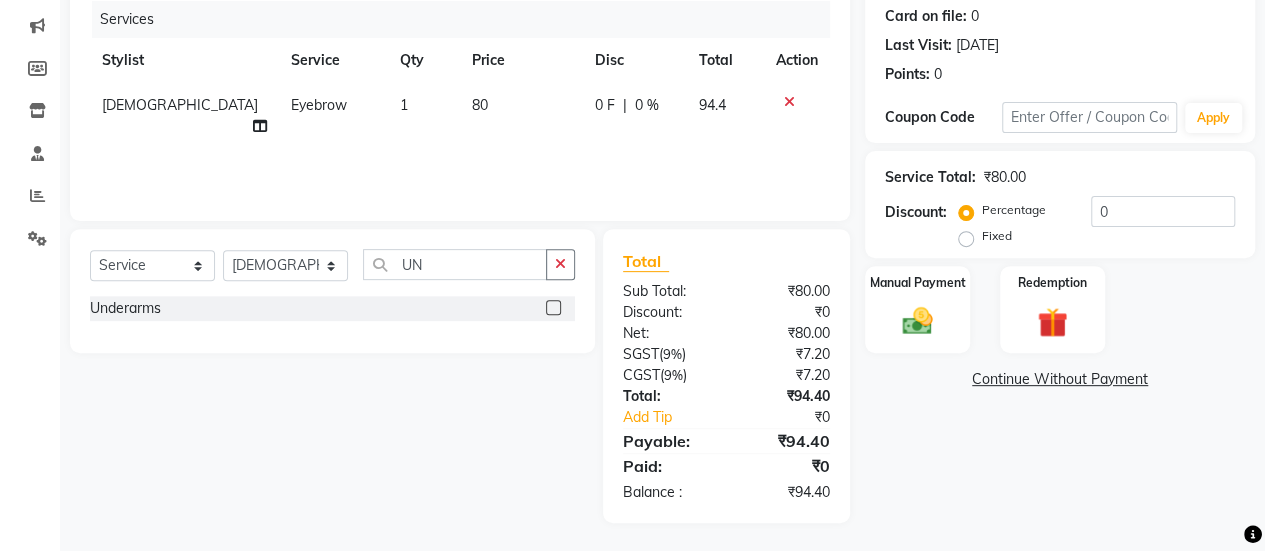 click 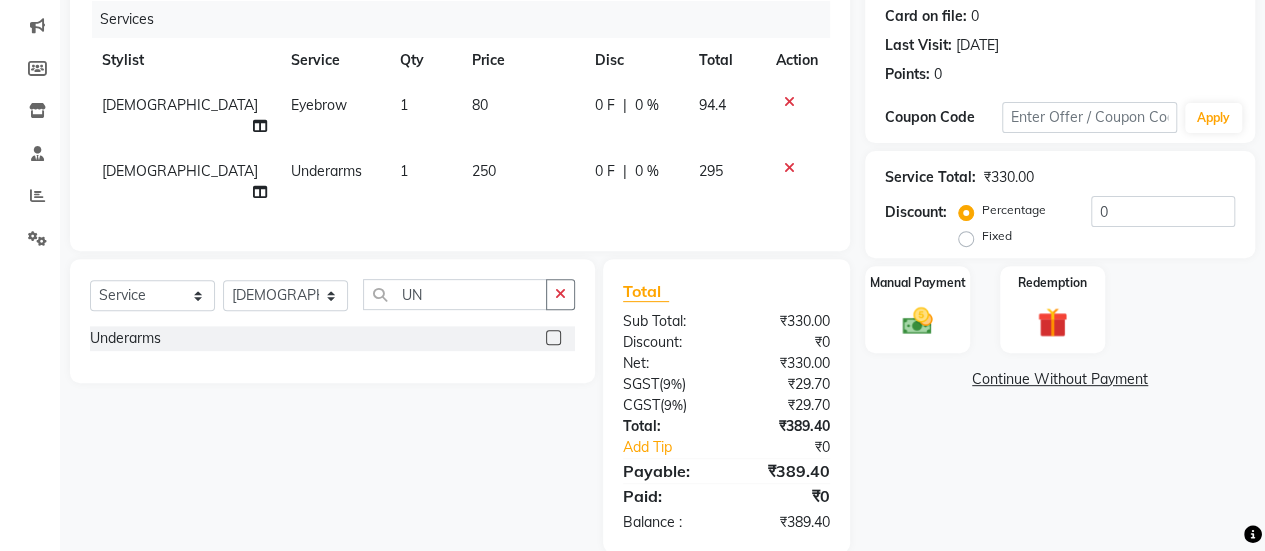 click on "250" 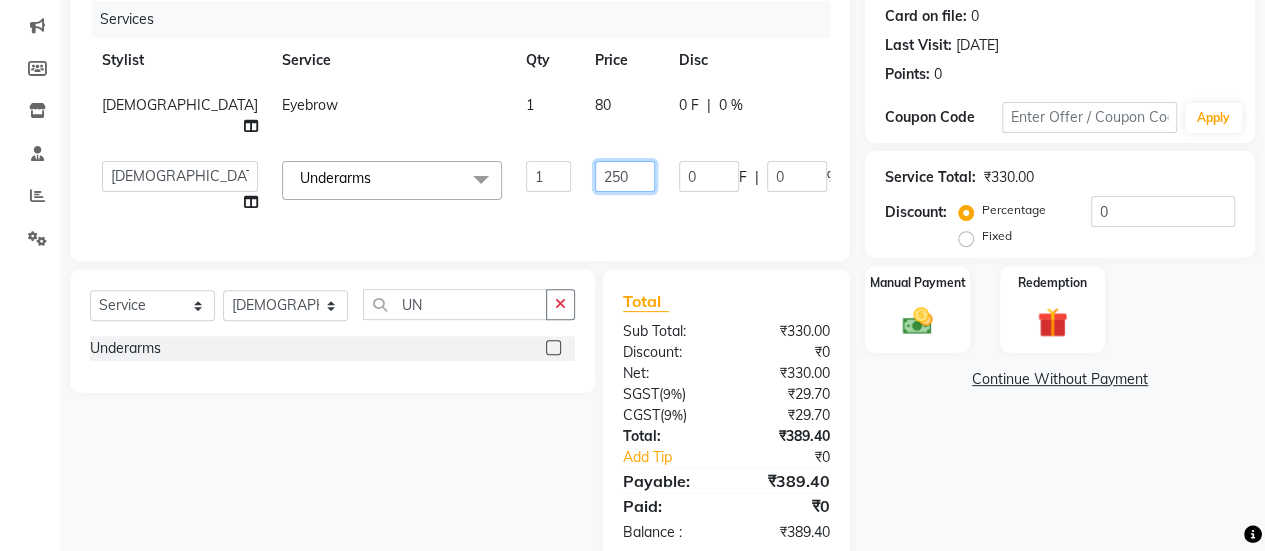 click on "250" 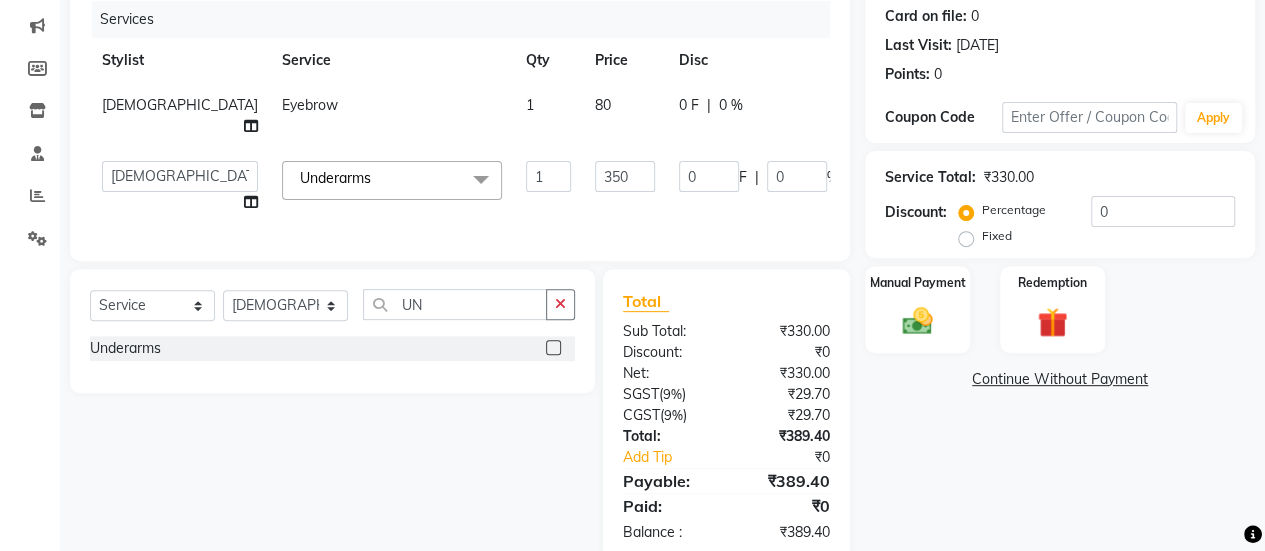 click on "Client +91 72******62 Date [DATE] Invoice Number V/2025 V/[PHONE_NUMBER] Services Stylist Service Qty Price Disc Total Action [PERSON_NAME] Eyebrow 1 80 0 F | 0 % 94.4  [PERSON_NAME]   [PERSON_NAME]   Manager   [PERSON_NAME]   MUSARIK   [PERSON_NAME]   [PERSON_NAME]   [PERSON_NAME]   [PERSON_NAME]   [PERSON_NAME]   [PERSON_NAME]   [PERSON_NAME]   xyz  Underarms  x Chin Forehead Lowerlips Upperlips 1 Eyebrow Sidelocks Full Face BRILLARE [MEDICAL_DATA]  SPA billare oil massage  Inova root touchup full face wax D tan face and neck Hair scrub  Hair cut and [PERSON_NAME] NAILS GEL GEL OVERLAY + ART FRENCH TIP FEET POLISH + FRENCH TIP NAILS EXTENSTION Body Pollishing SPA MENI NAIIS REMOVEL MEKUP  NANOPLASTIYA MOROCCAN MASK Upperlips B Wax [PERSON_NAME] Trimming [PERSON_NAME] colour Hair Wash Men Hair Wash [DEMOGRAPHIC_DATA] Hair-set Shaving Boy Hair Cut Dry Haircut [DEMOGRAPHIC_DATA] Girl Hair Cut Wash Haircut [DEMOGRAPHIC_DATA] Dry Haircut [DEMOGRAPHIC_DATA] [DEMOGRAPHIC_DATA] Hair Cut & BD Wash Haircut [DEMOGRAPHIC_DATA] Ubderarms Full Hands 1 Half Legs 1 Full Legs Full Body(Without Bikini) Ubderarms 1 Full Hands Bwax 1" 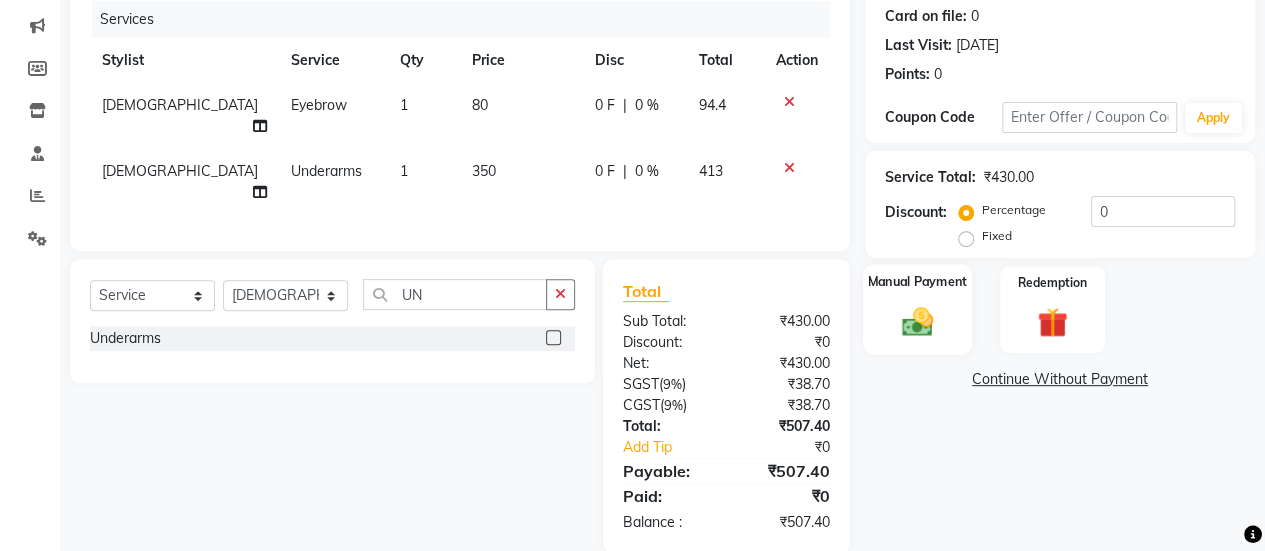 click on "Manual Payment" 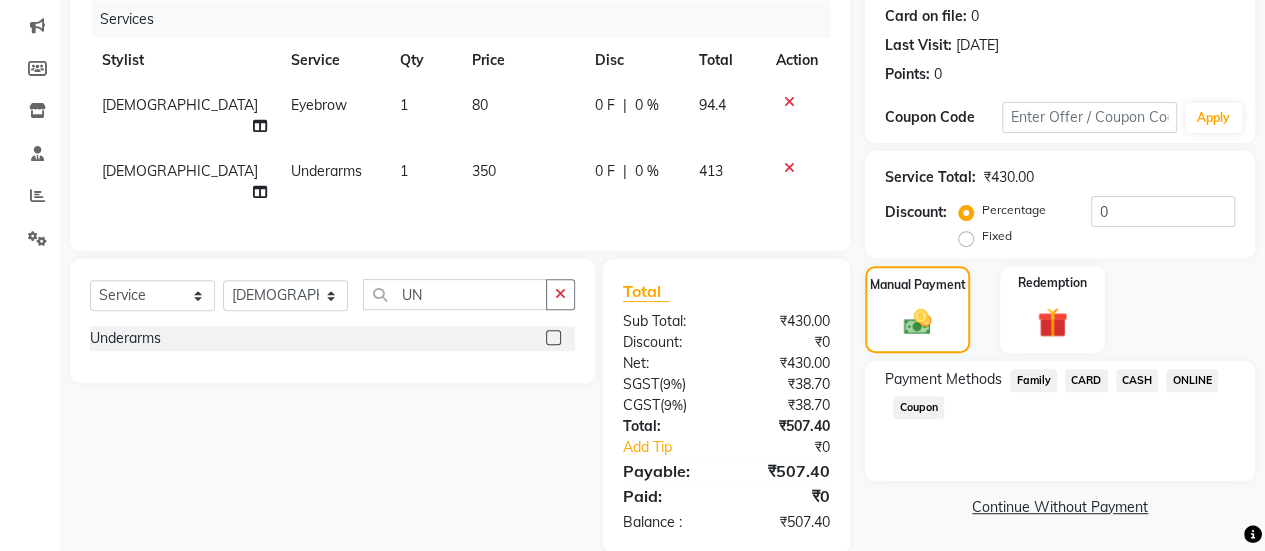 click on "ONLINE" 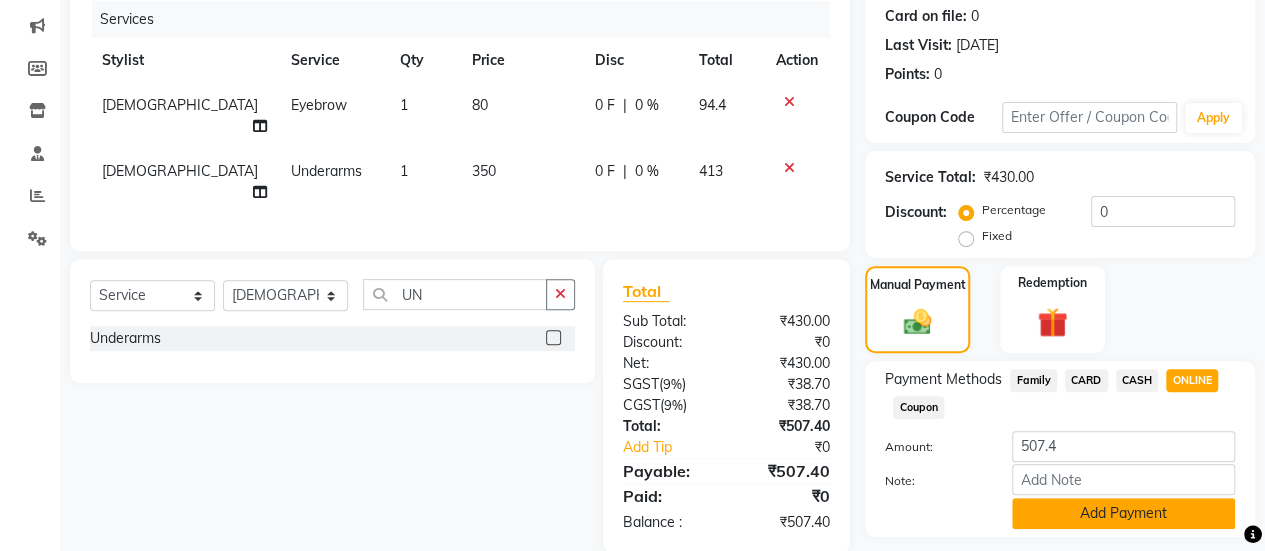 click on "Add Payment" 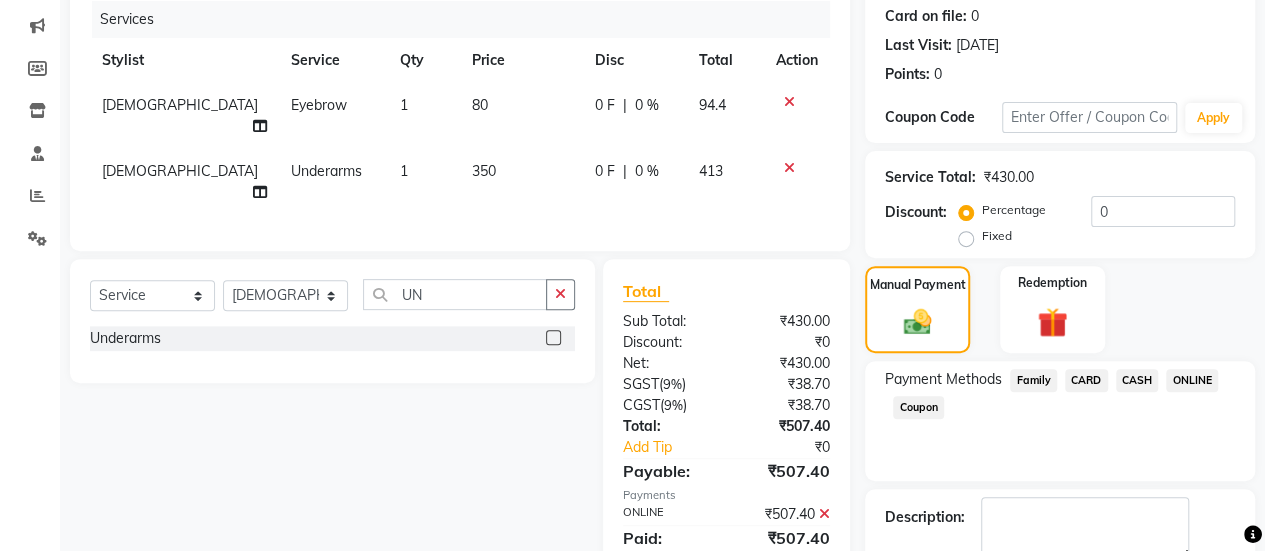 scroll, scrollTop: 358, scrollLeft: 0, axis: vertical 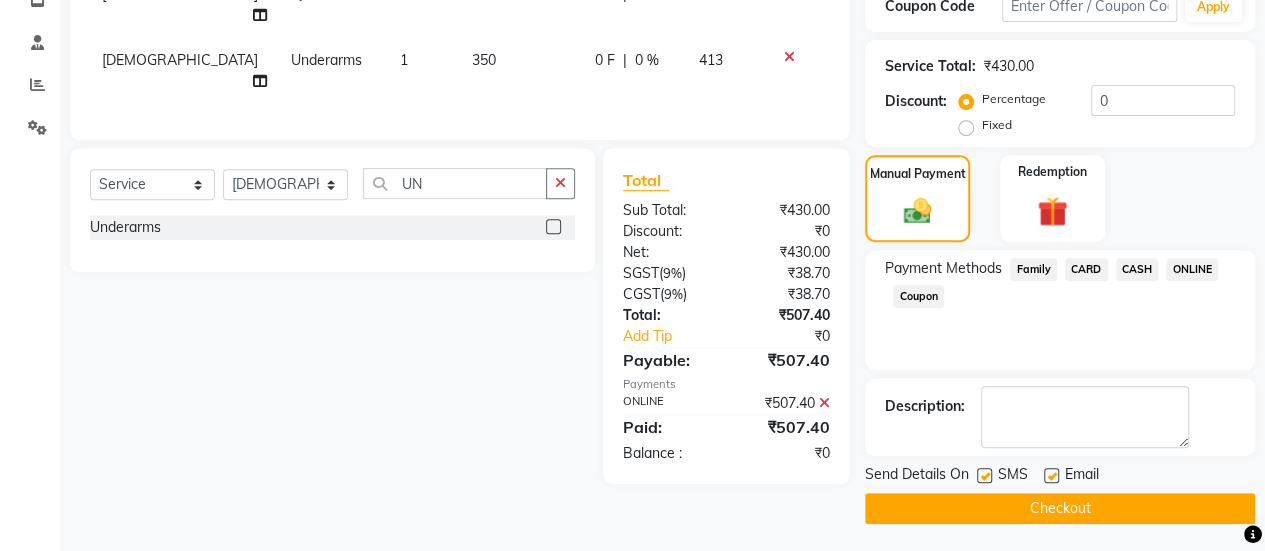 click 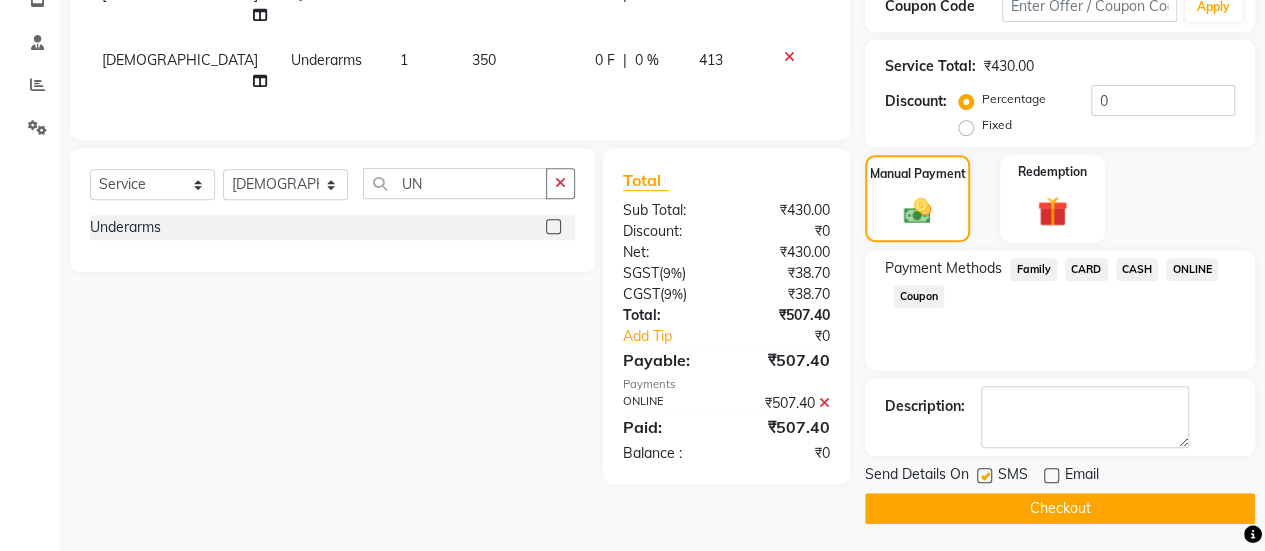 click on "Checkout" 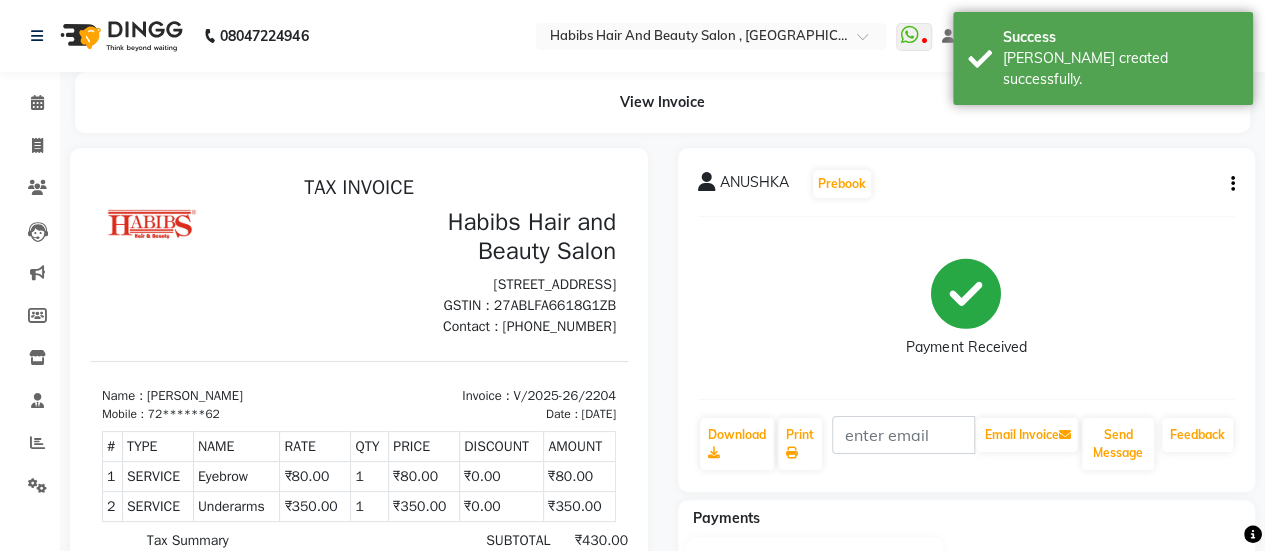 scroll, scrollTop: 0, scrollLeft: 0, axis: both 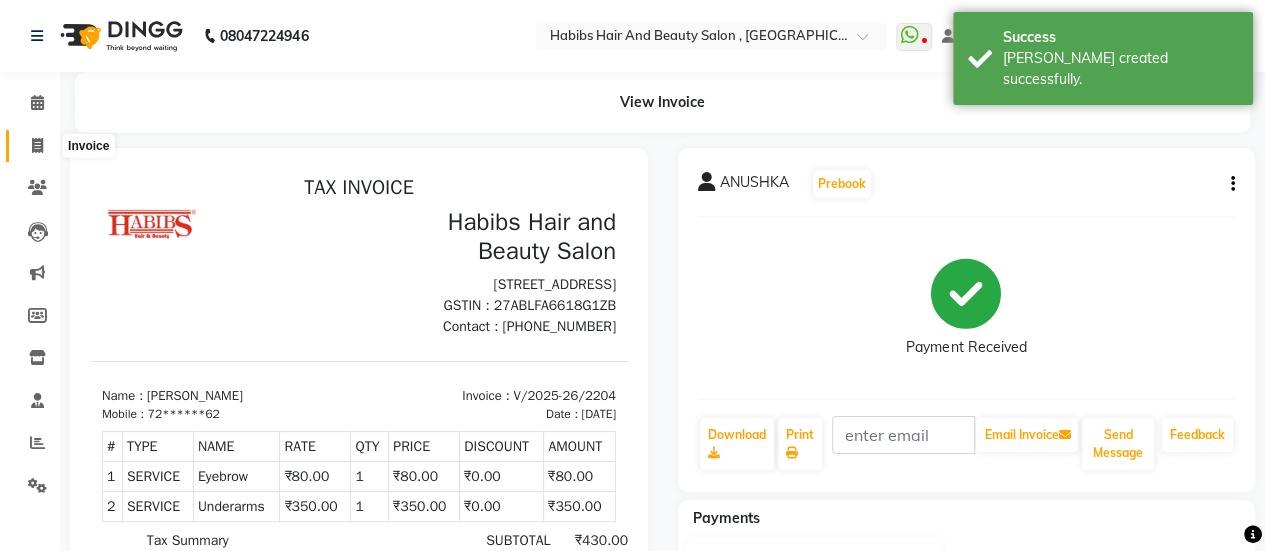 click 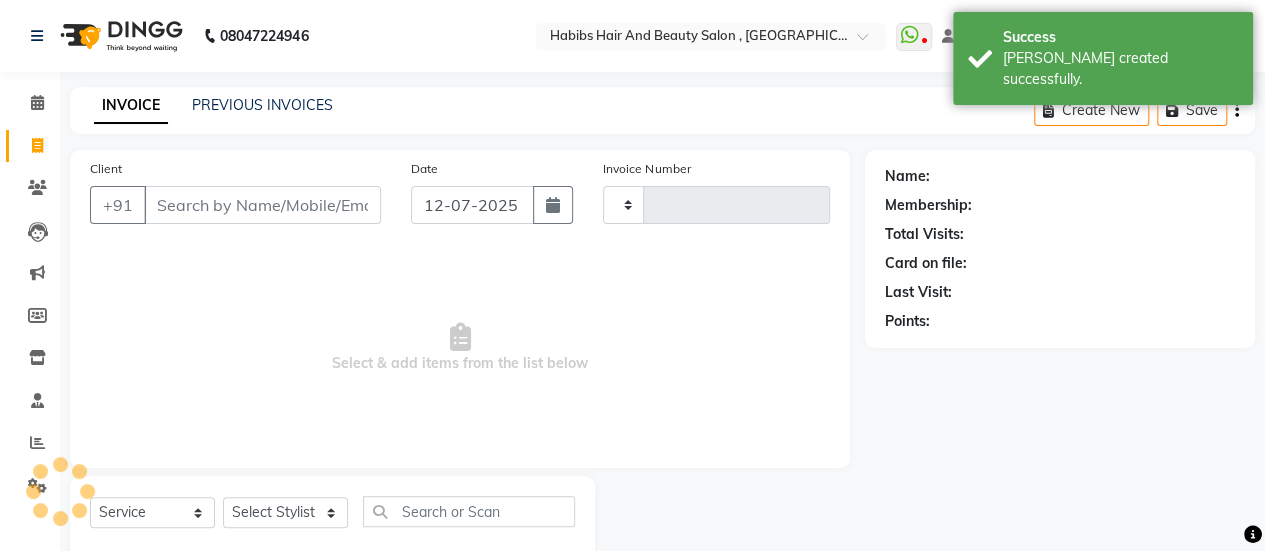 scroll, scrollTop: 49, scrollLeft: 0, axis: vertical 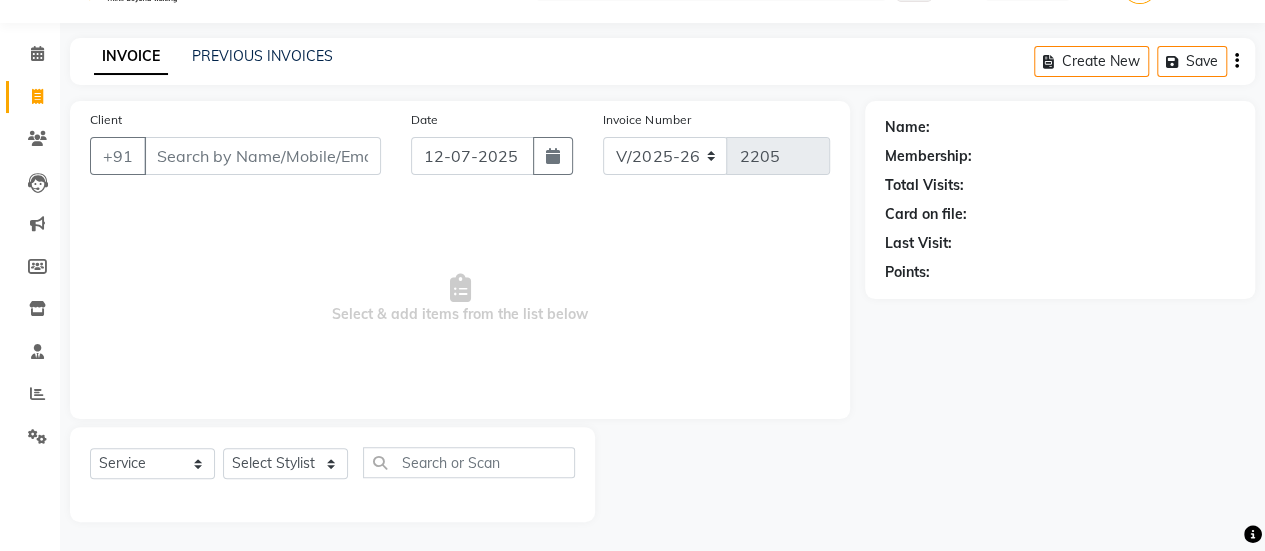 click on "Client" at bounding box center (262, 156) 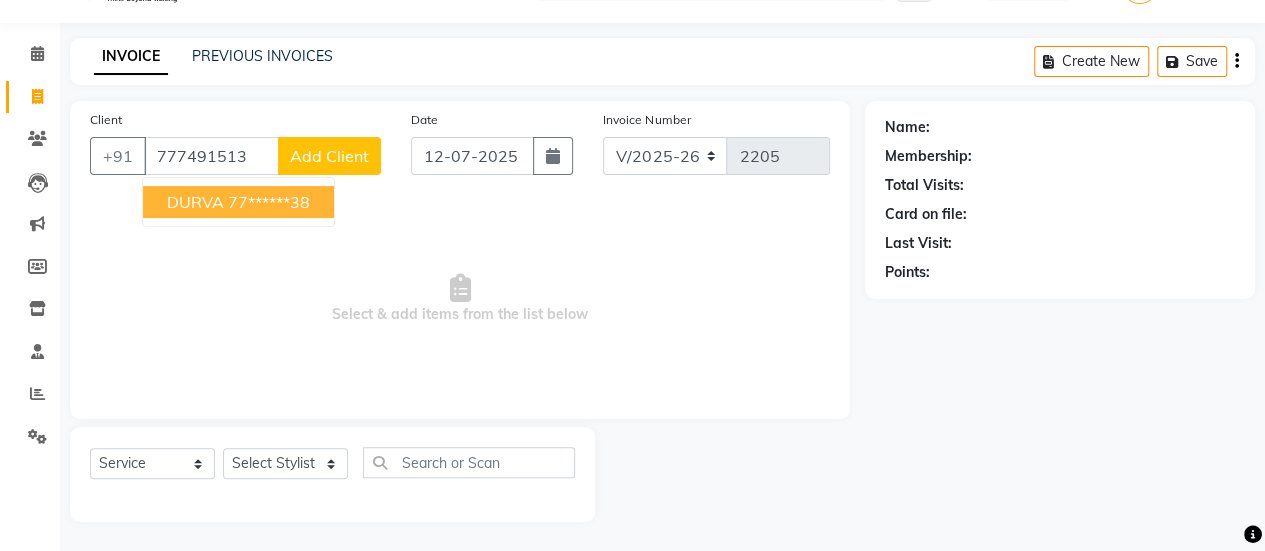click on "77******38" at bounding box center (269, 202) 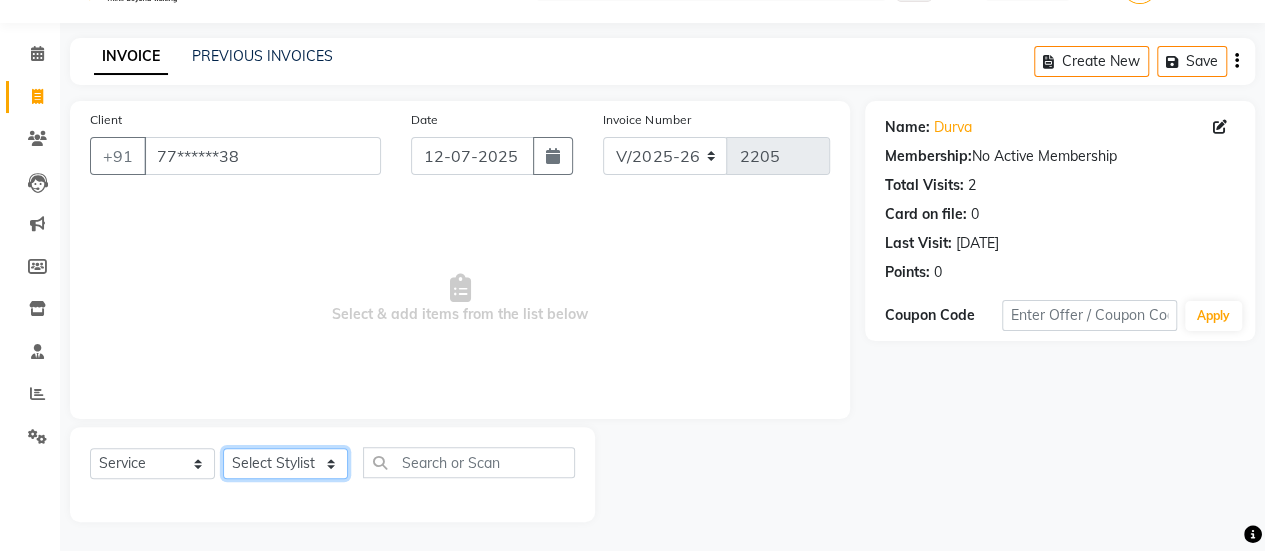 click on "Select Stylist [PERSON_NAME] [PERSON_NAME] Manager [PERSON_NAME] MUSARIK [PERSON_NAME] [PERSON_NAME] [PERSON_NAME] [PERSON_NAME] [PERSON_NAME] [PERSON_NAME] [PERSON_NAME]" 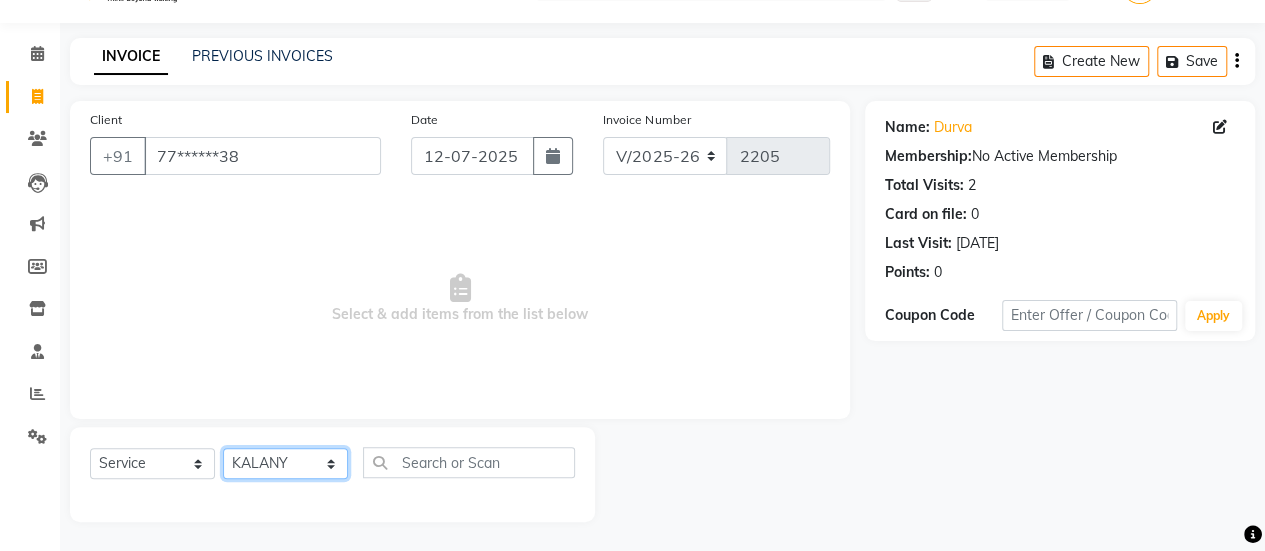 click on "Select Stylist [PERSON_NAME] [PERSON_NAME] Manager [PERSON_NAME] MUSARIK [PERSON_NAME] [PERSON_NAME] [PERSON_NAME] [PERSON_NAME] [PERSON_NAME] [PERSON_NAME] [PERSON_NAME]" 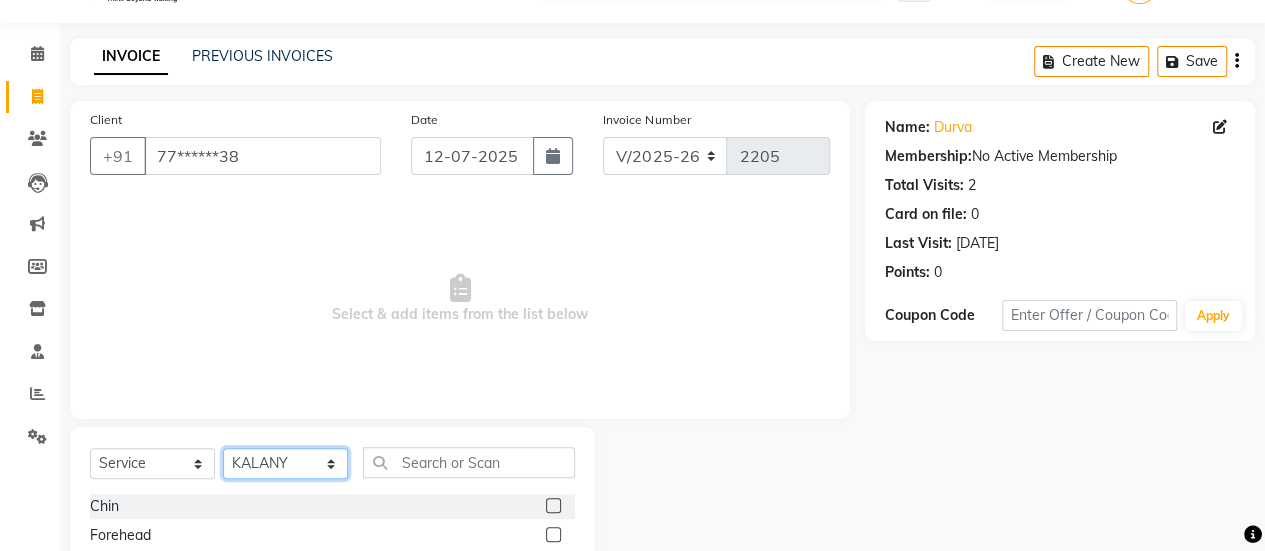 scroll, scrollTop: 249, scrollLeft: 0, axis: vertical 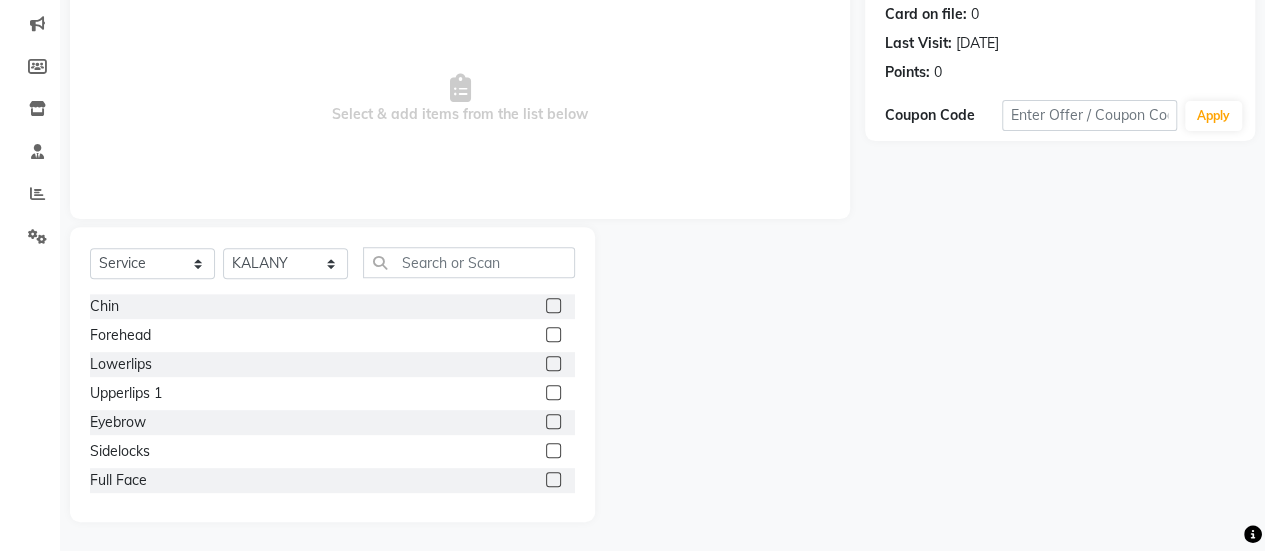 click 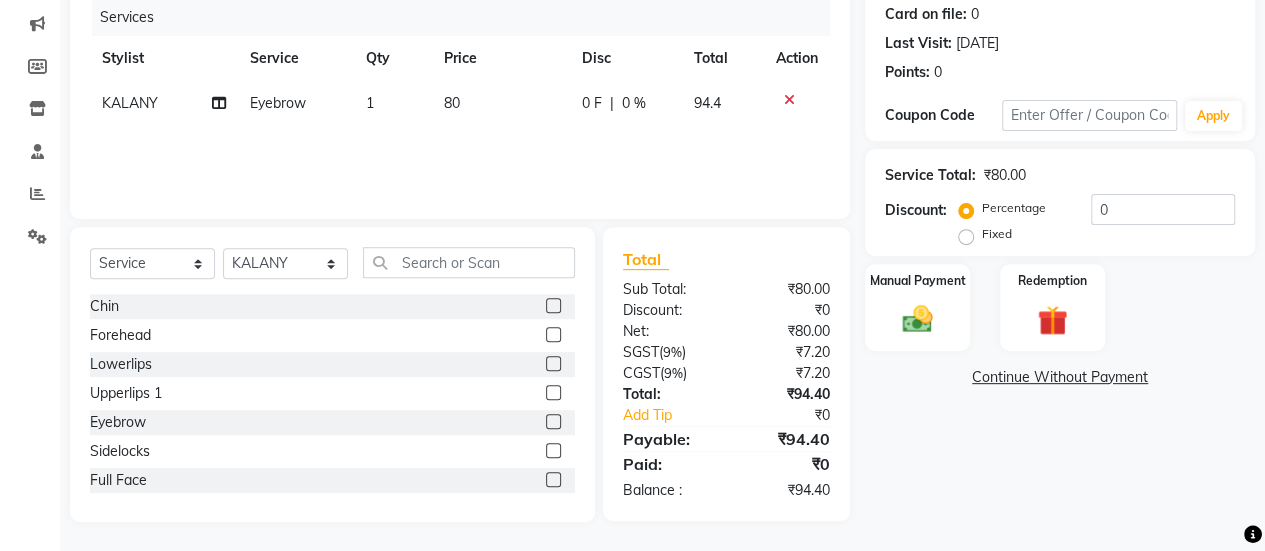 click 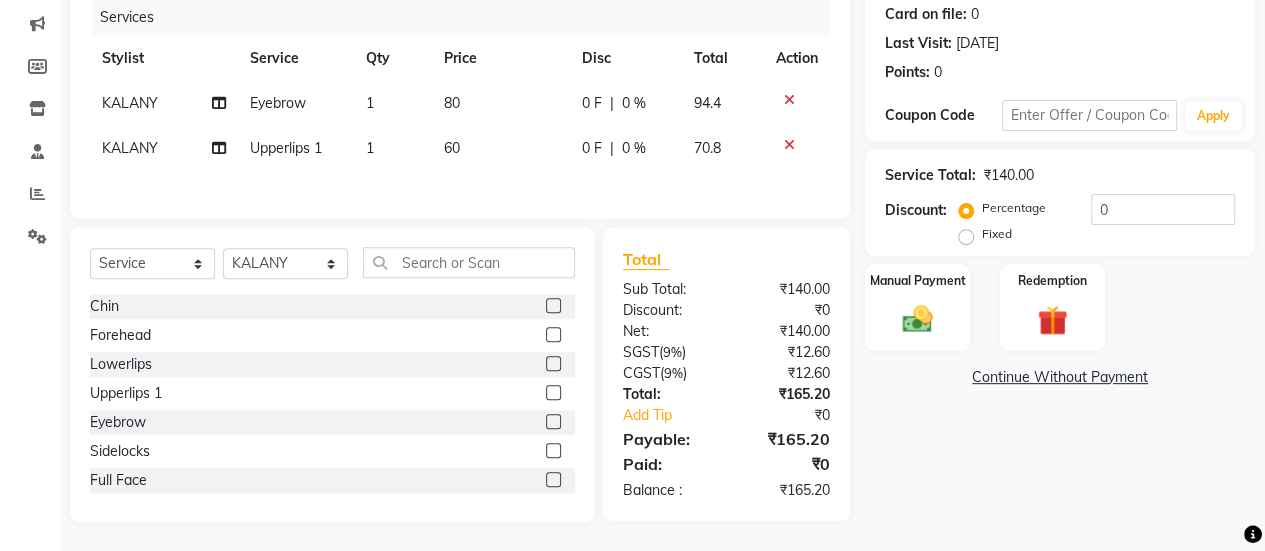 click 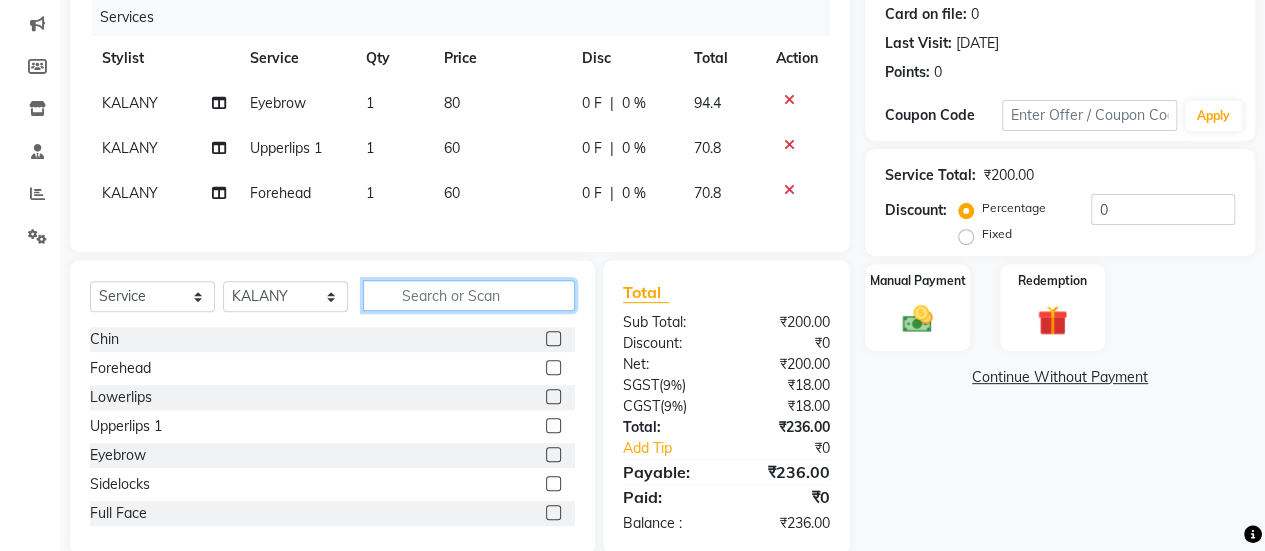 click 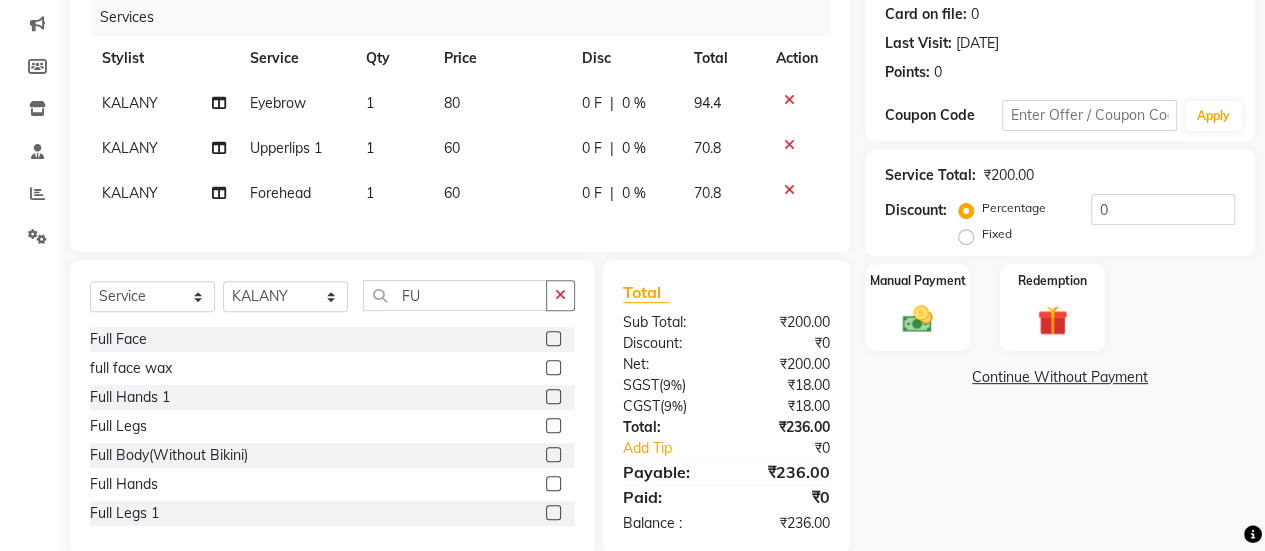 click 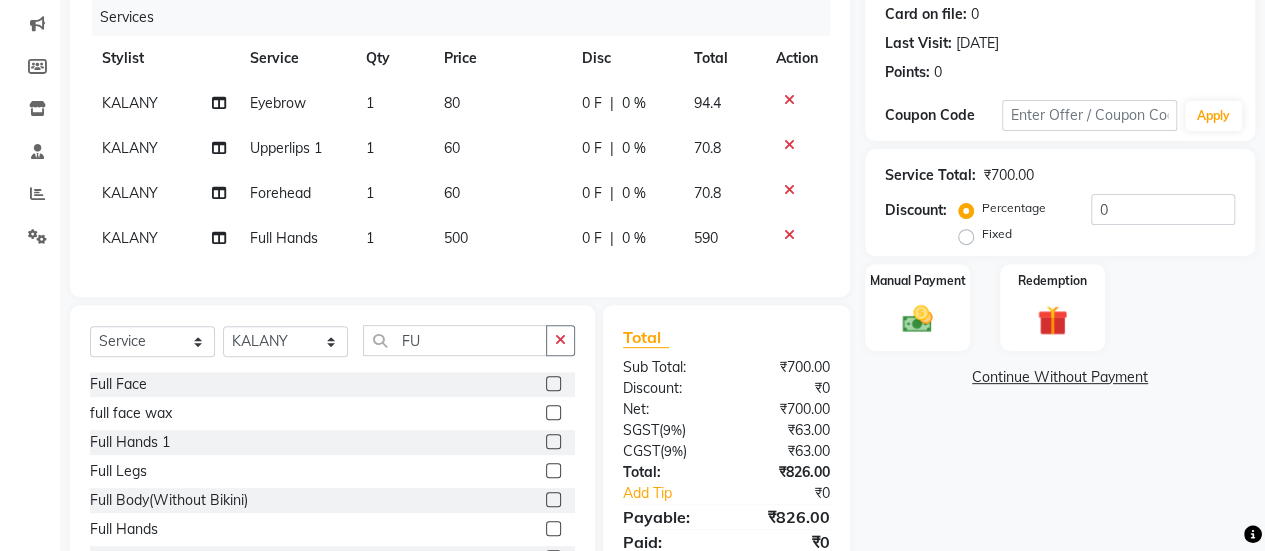 click on "500" 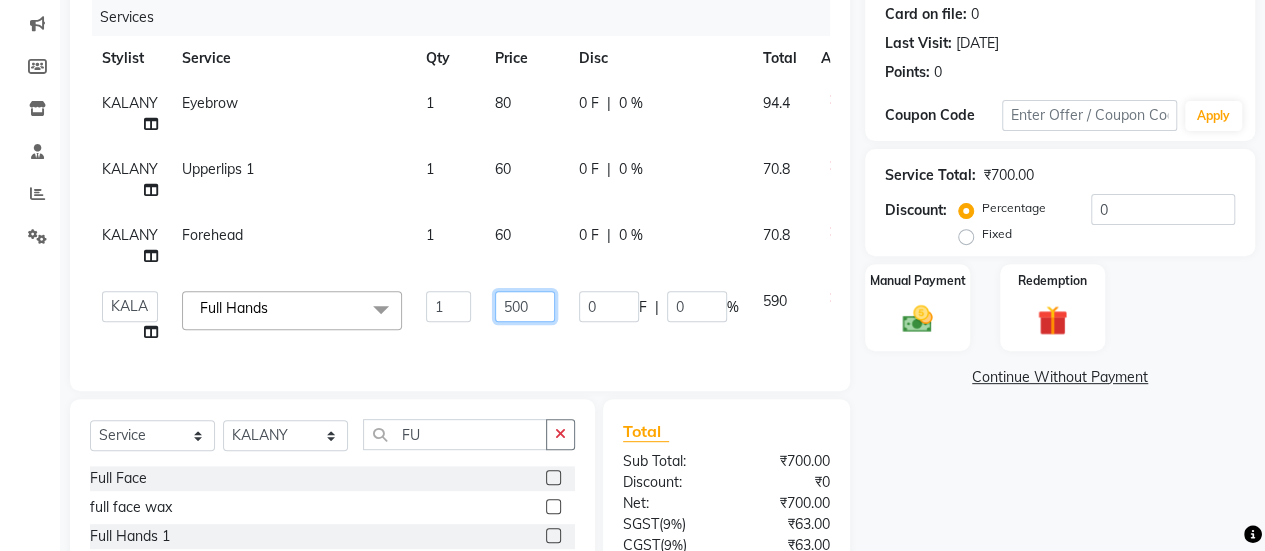 click on "500" 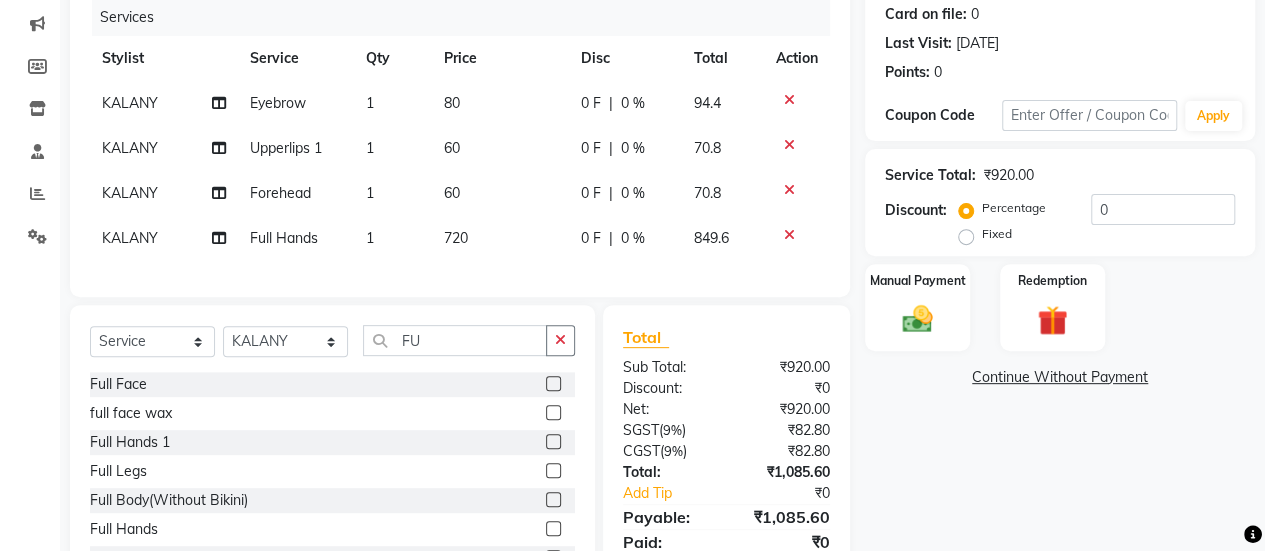 click on "Client +91 77******38 Date [DATE] Invoice Number V/2025 V/[PHONE_NUMBER] Services Stylist Service Qty Price Disc Total Action KALANY Eyebrow 1 80 0 F | 0 % 94.4 KALANY Upperlips 1 1 60 0 F | 0 % 70.8 KALANY Forehead 1 60 0 F | 0 % 70.8 KALANY Full Hands 1 720 0 F | 0 % 849.6 Select  Service  Product  Membership  Package Voucher Prepaid Gift Card  Select Stylist [PERSON_NAME] [PERSON_NAME] Manager [PERSON_NAME] MUSARIK [PERSON_NAME] [PERSON_NAME] [PERSON_NAME] [PERSON_NAME] [PERSON_NAME] [PERSON_NAME] [PERSON_NAME] xyz FU Full Face  full face wax  Full Hands 1  Full Legs  Full Body(Without Bikini)  Full Hands  Full Legs 1  Full Body(Without Bikini) 2  Full Arms  Full Back Bleach  Full Body  Full Face 1  Full Body(Without Bikini) 1  Total Sub Total: ₹920.00 Discount: ₹0 Net: ₹920.00 SGST  ( 9% ) ₹82.80 CGST  ( 9% ) ₹82.80 Total: ₹1,085.60 Add Tip ₹0 Payable: ₹1,085.60 Paid: ₹0 Balance   : ₹1,085.60" 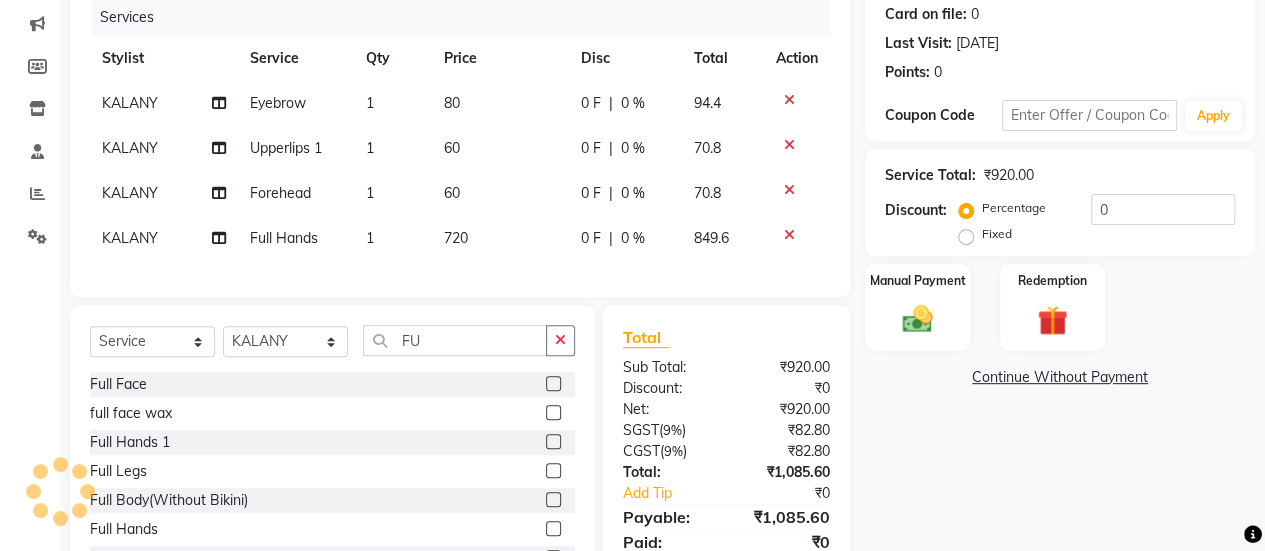 scroll, scrollTop: 342, scrollLeft: 0, axis: vertical 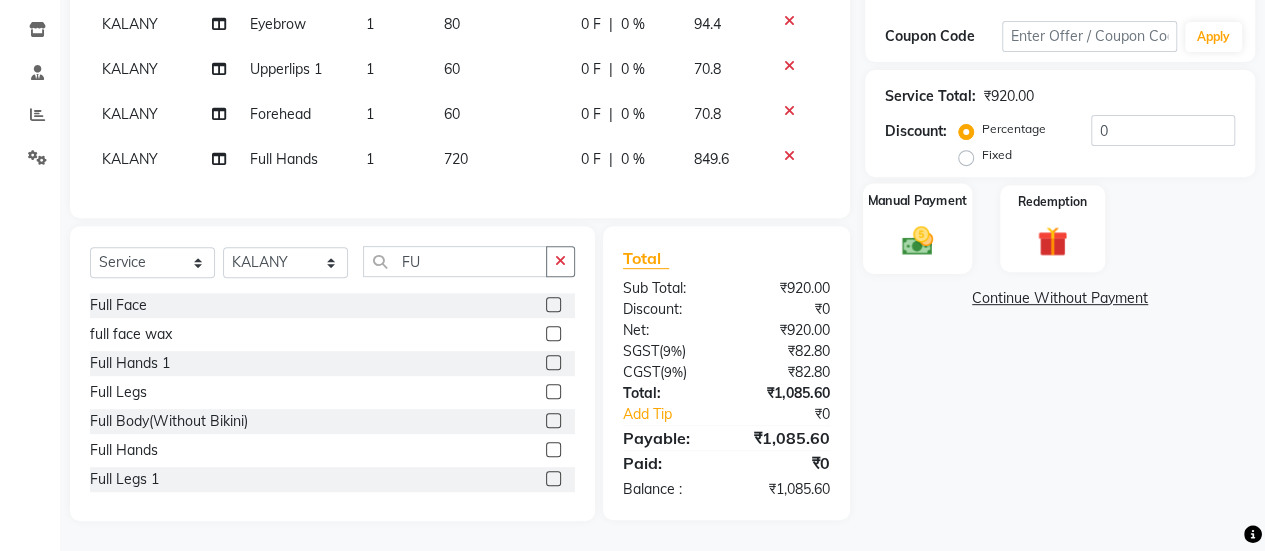 click on "Manual Payment" 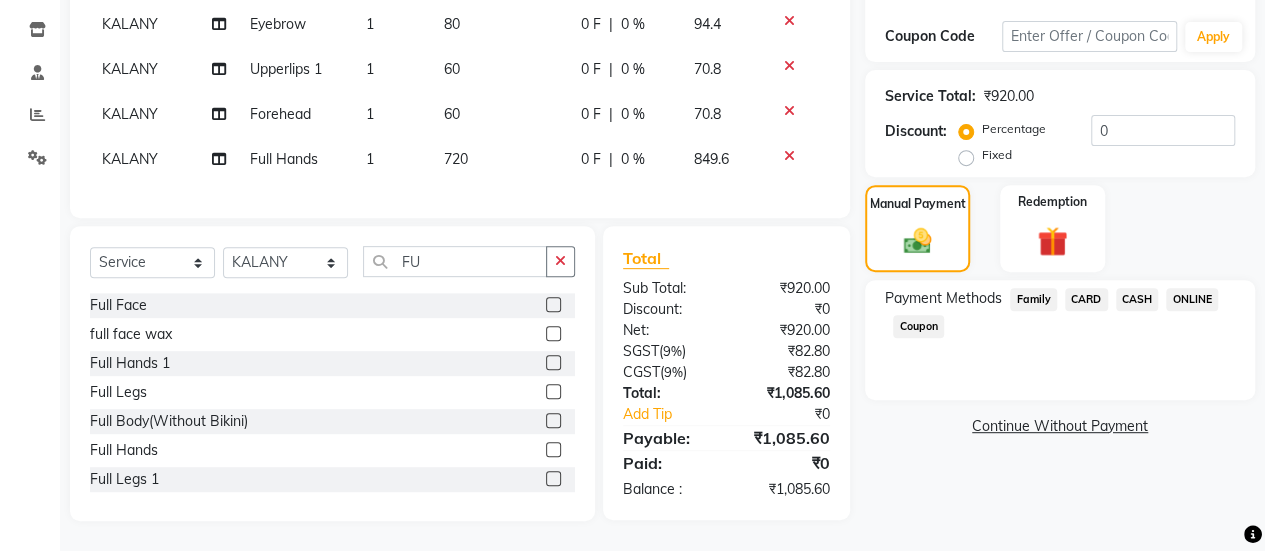 click on "CASH" 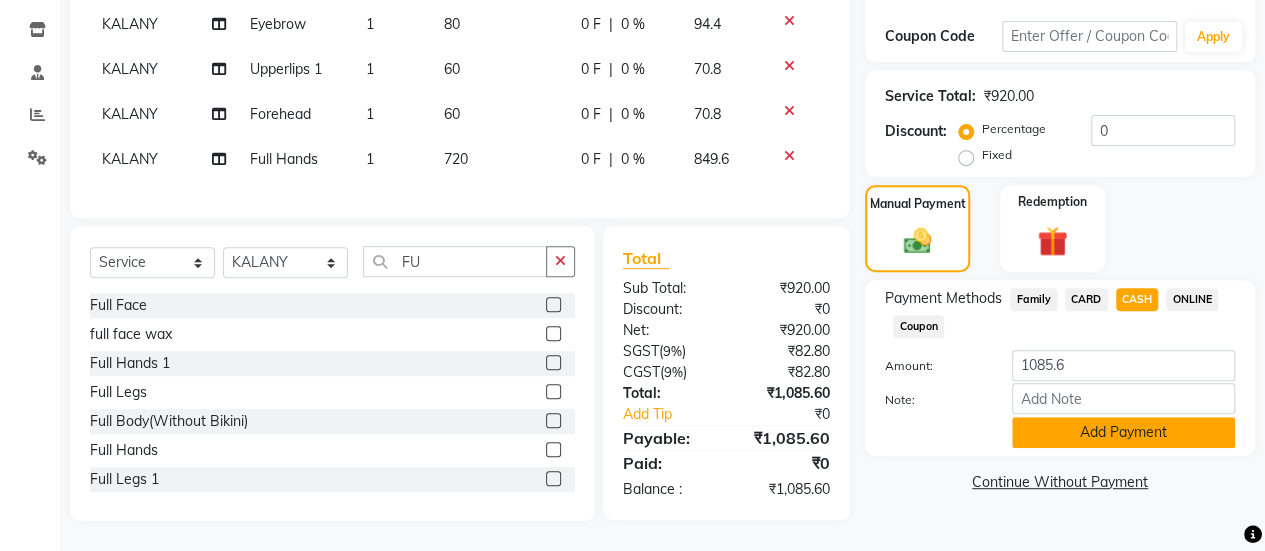 click on "Add Payment" 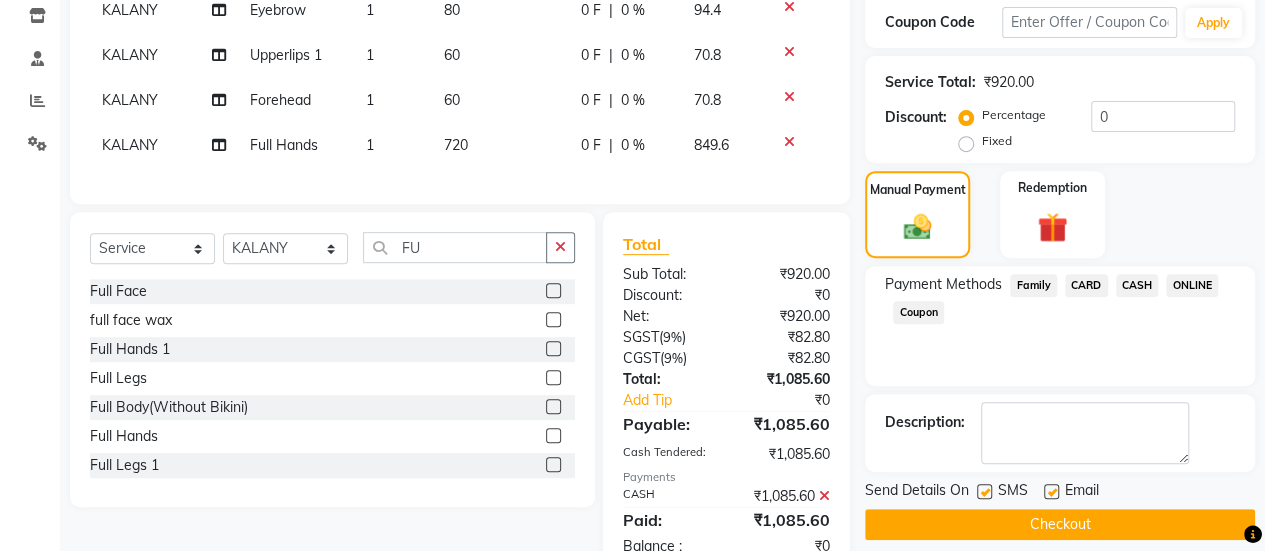 scroll, scrollTop: 411, scrollLeft: 0, axis: vertical 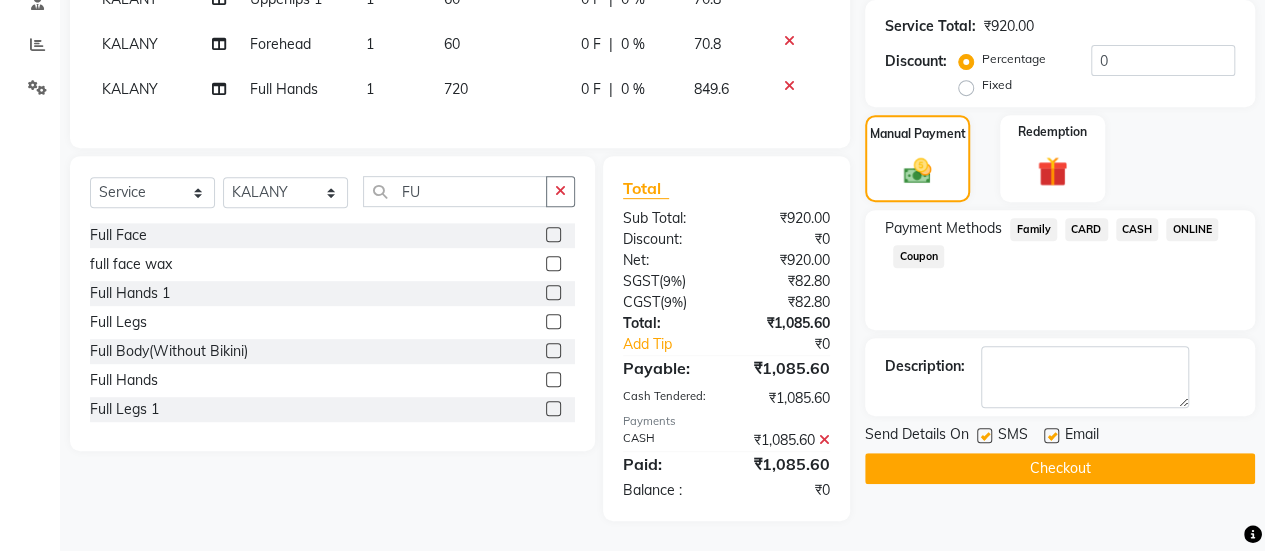 click 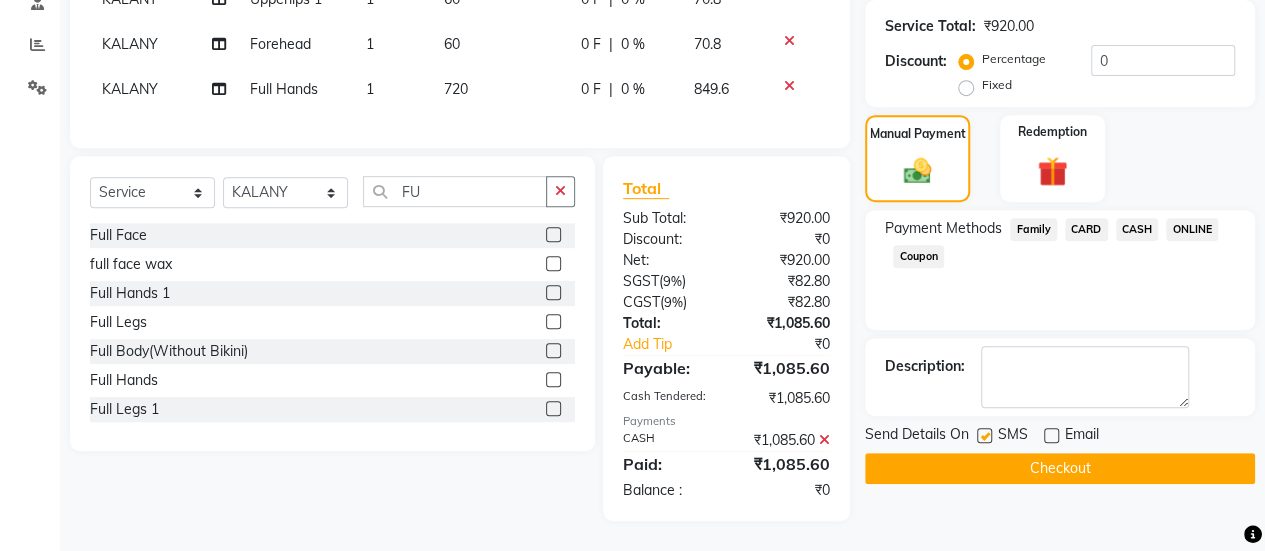 click on "Checkout" 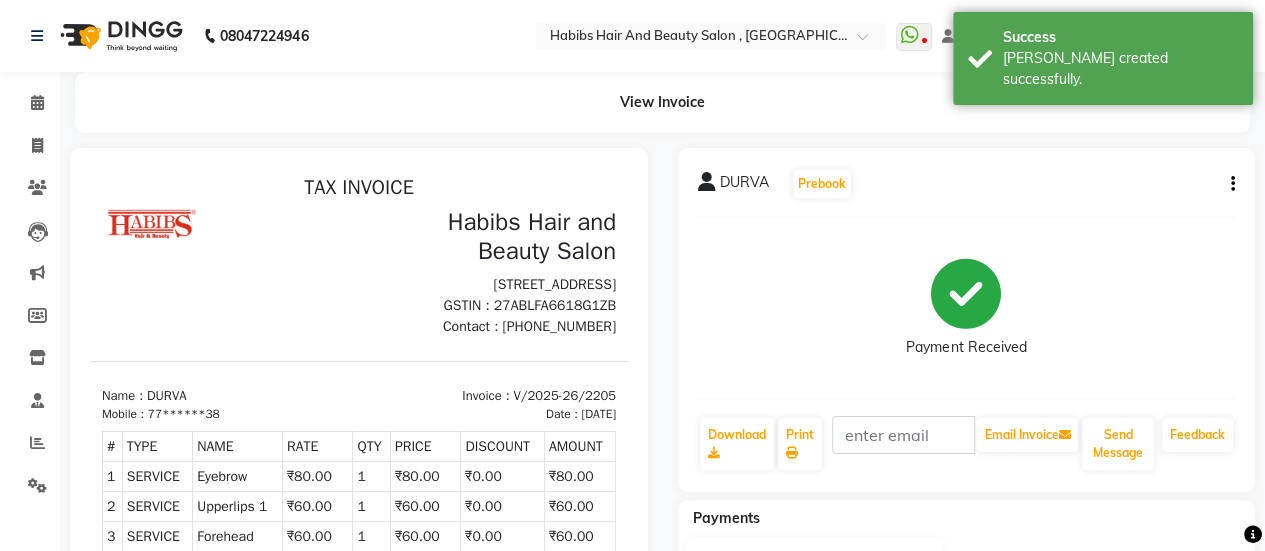 scroll, scrollTop: 0, scrollLeft: 0, axis: both 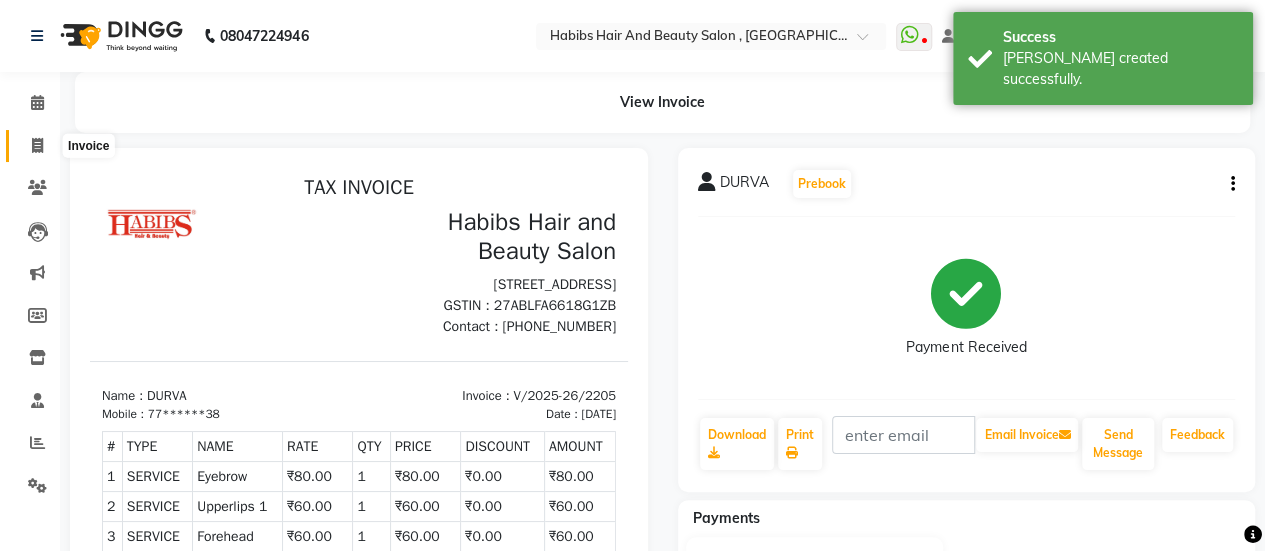 click 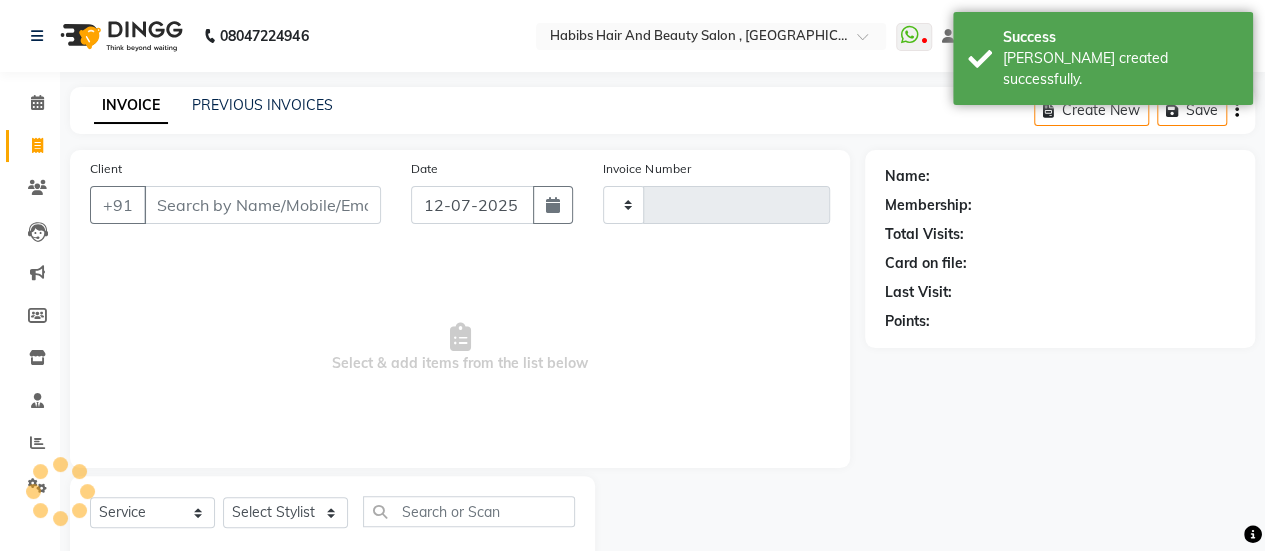 scroll, scrollTop: 49, scrollLeft: 0, axis: vertical 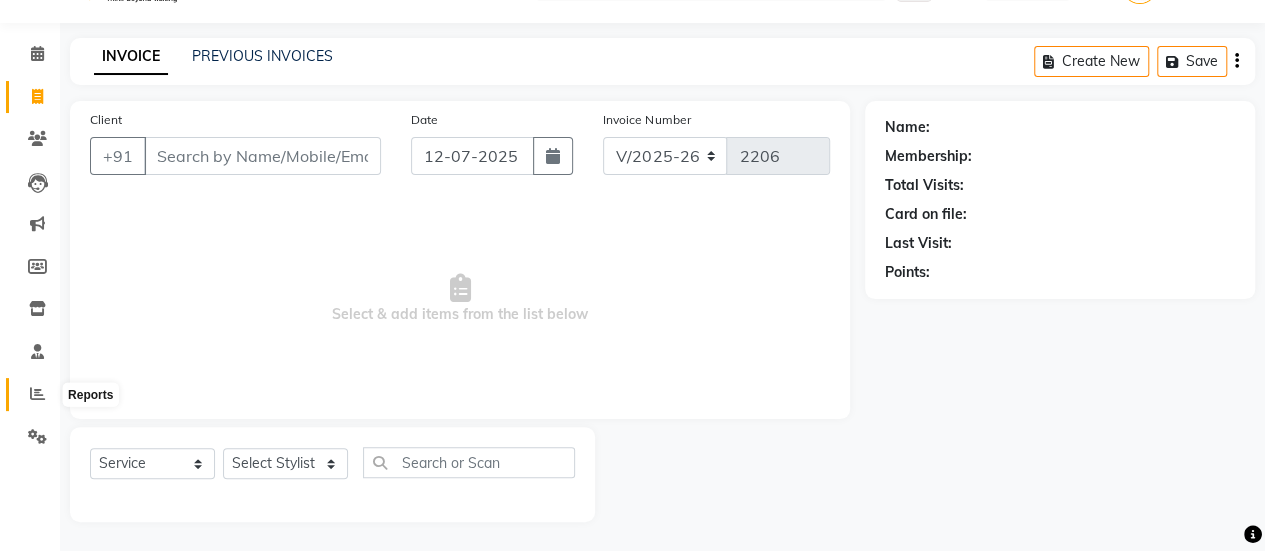 click 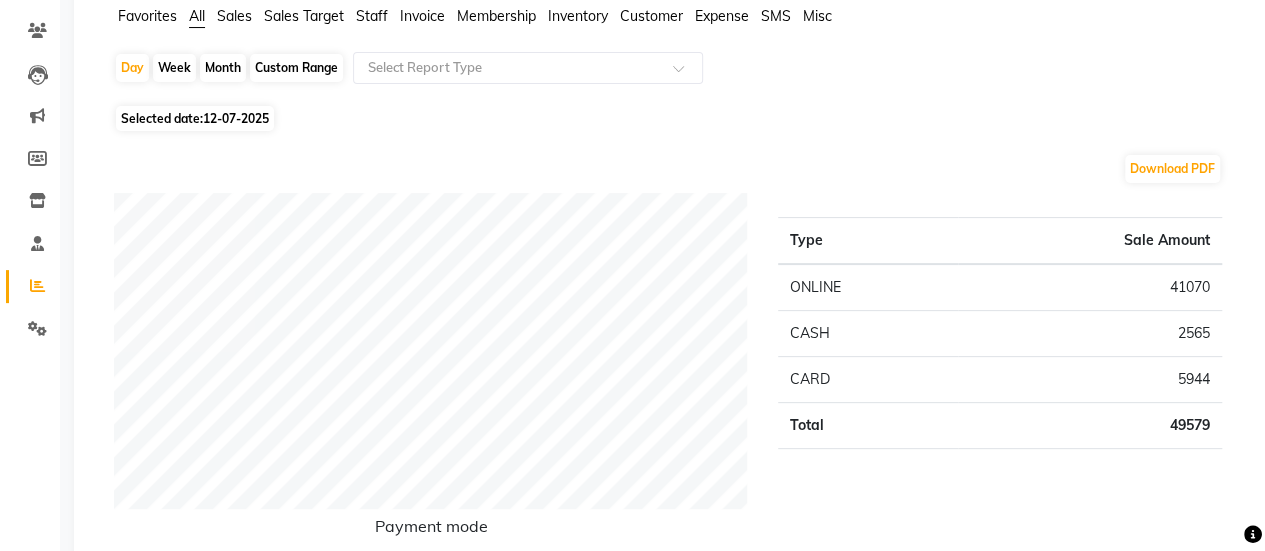 scroll, scrollTop: 0, scrollLeft: 0, axis: both 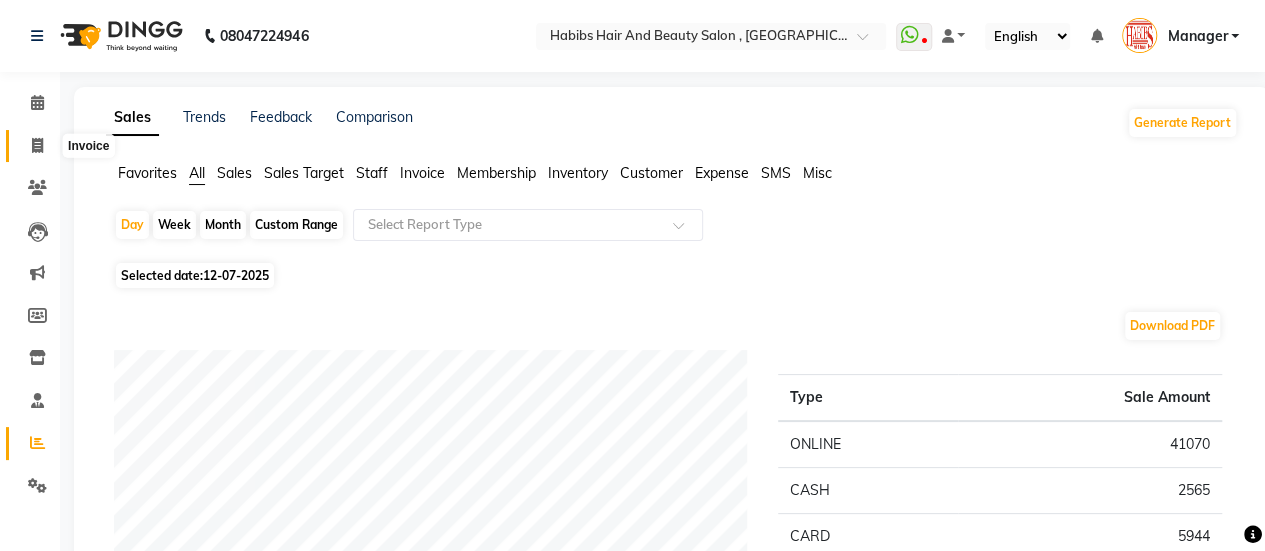 click 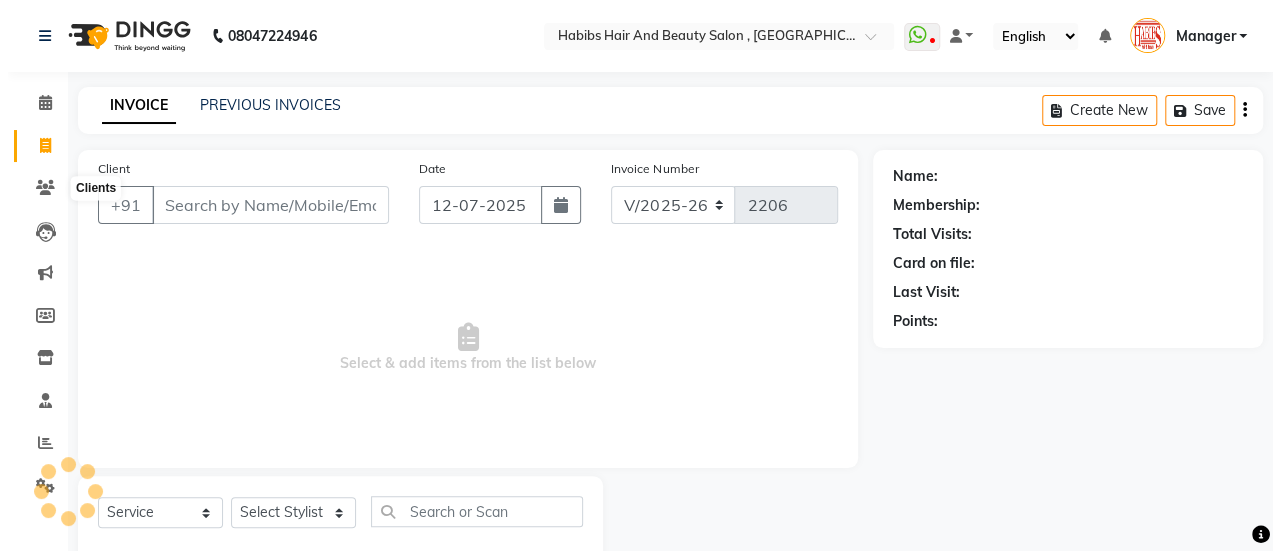 scroll, scrollTop: 49, scrollLeft: 0, axis: vertical 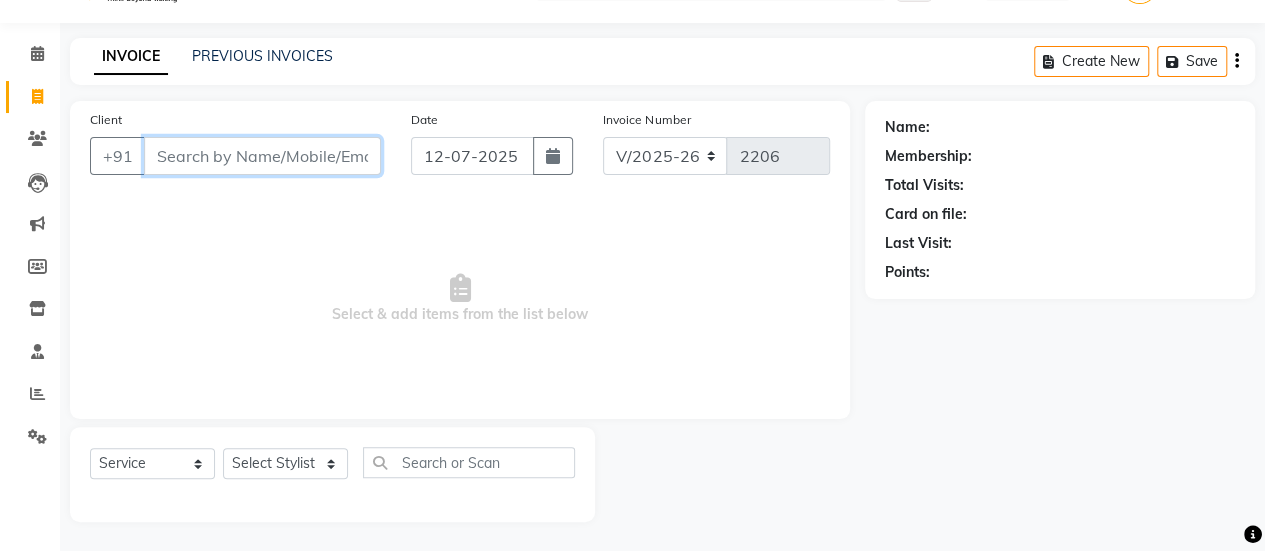 click on "Client" at bounding box center (262, 156) 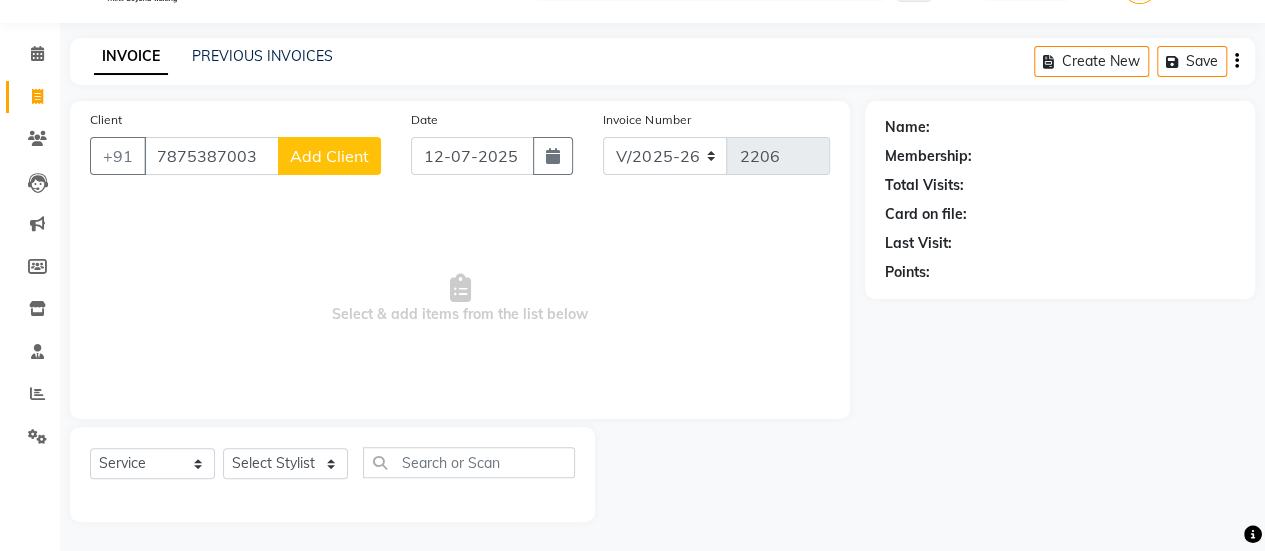 click on "Add Client" 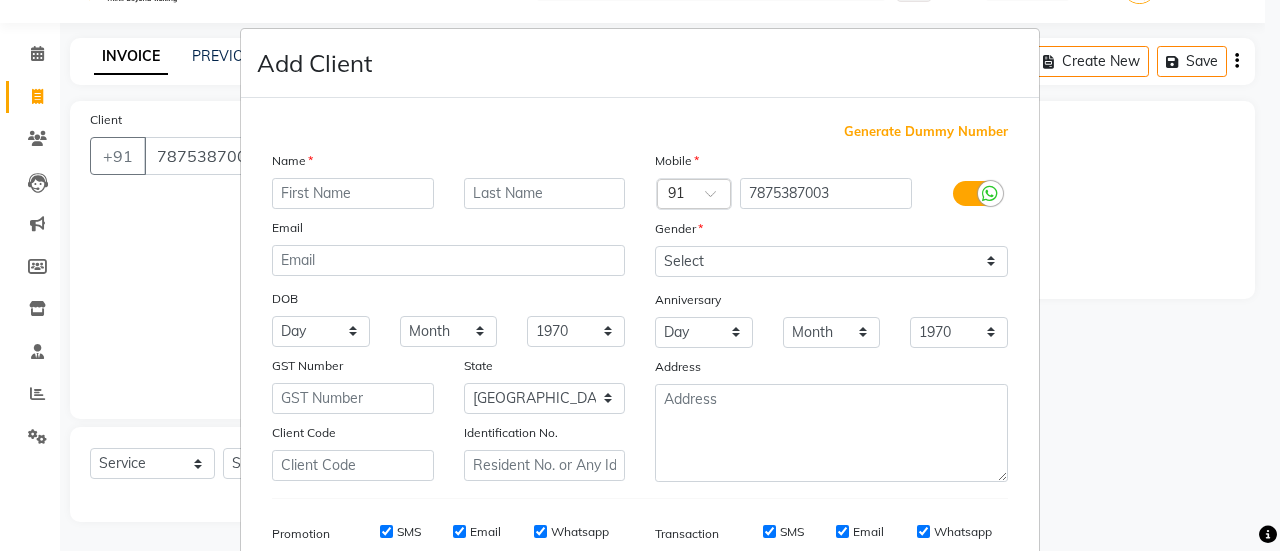 click at bounding box center (353, 193) 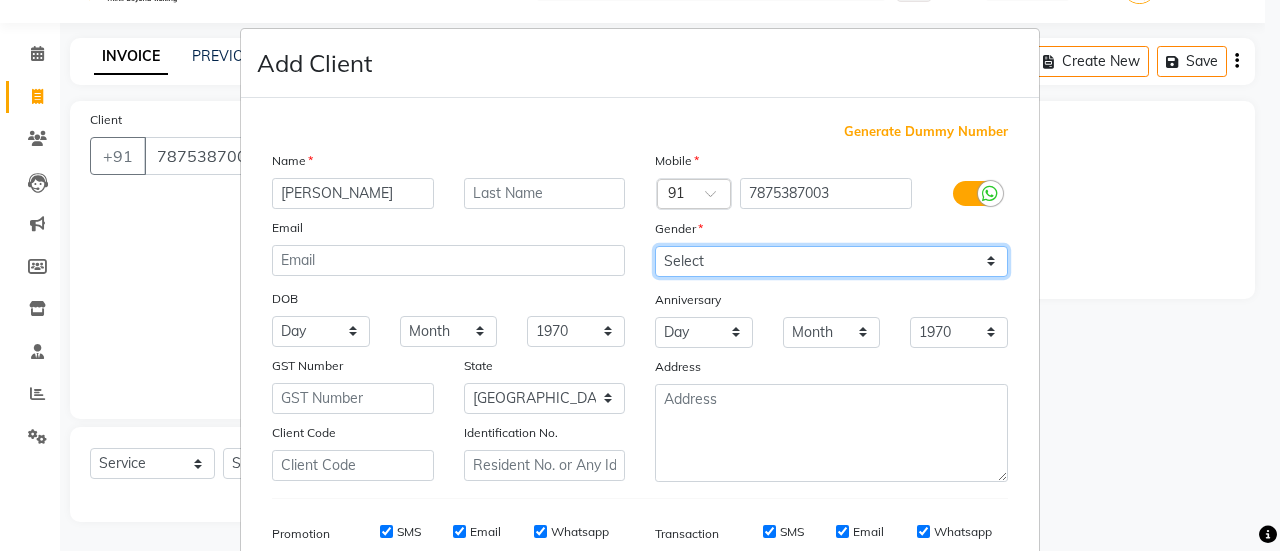 click on "Select [DEMOGRAPHIC_DATA] [DEMOGRAPHIC_DATA] Other Prefer Not To Say" at bounding box center [831, 261] 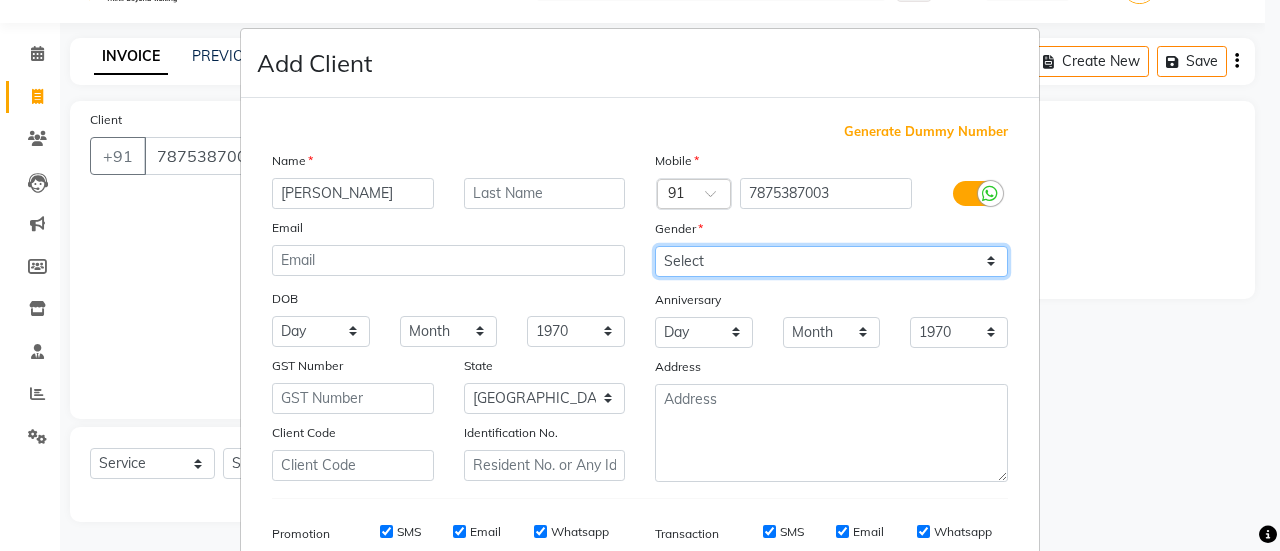 click on "Select [DEMOGRAPHIC_DATA] [DEMOGRAPHIC_DATA] Other Prefer Not To Say" at bounding box center [831, 261] 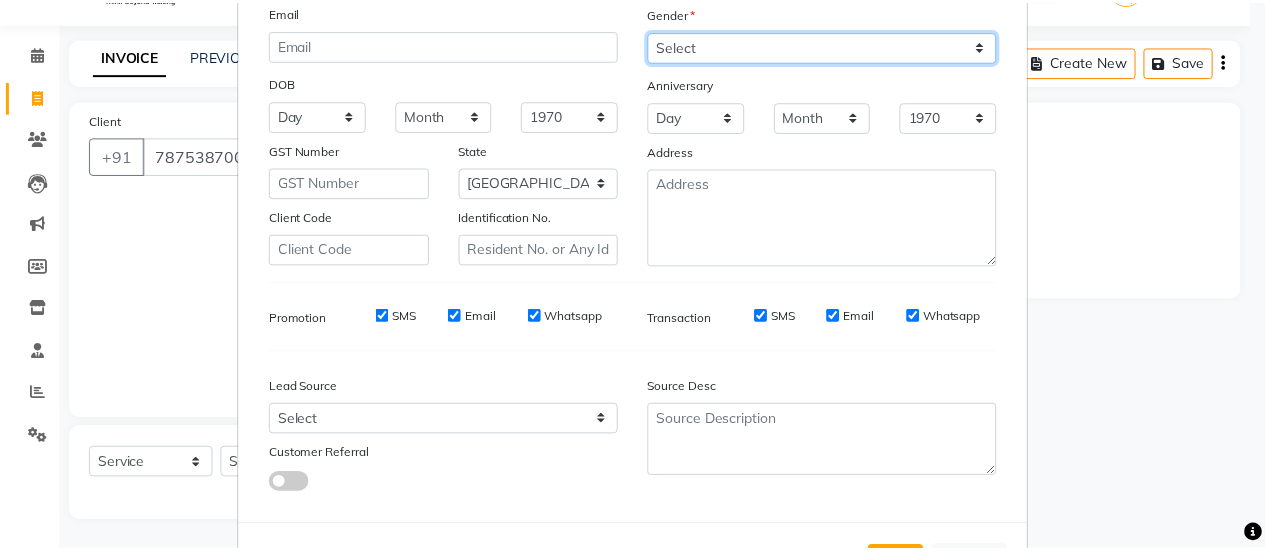 scroll, scrollTop: 294, scrollLeft: 0, axis: vertical 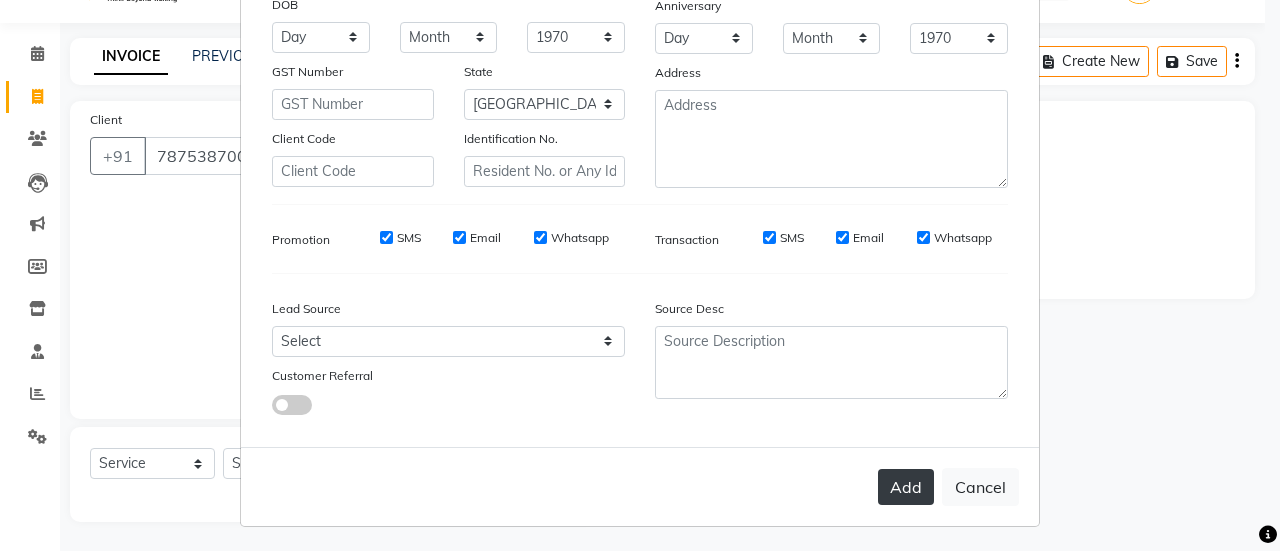 click on "Add" at bounding box center (906, 487) 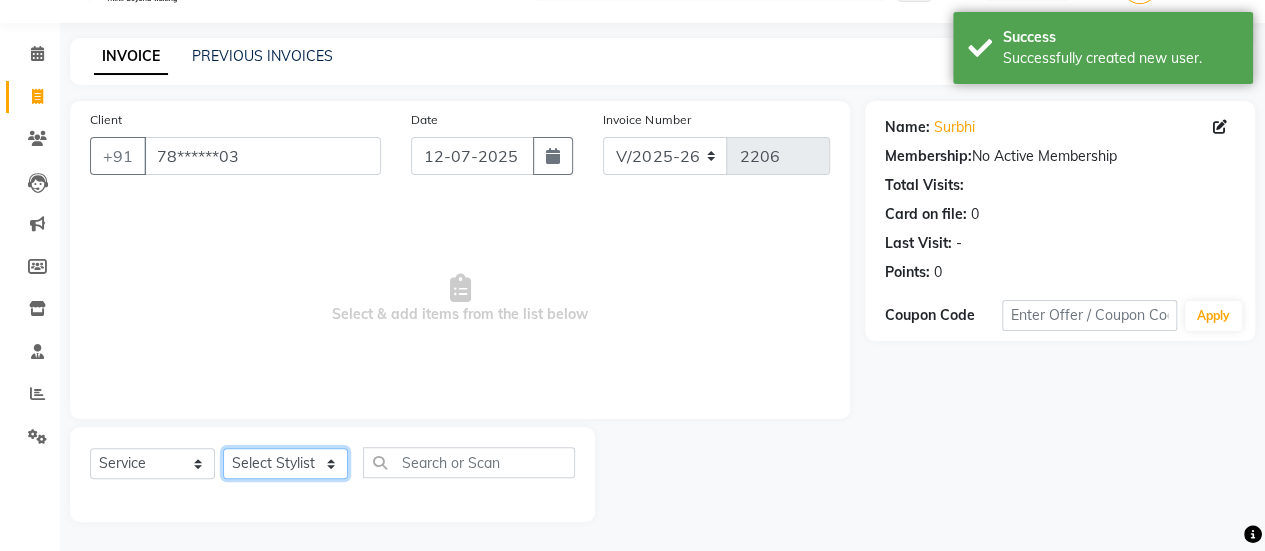click on "Select Stylist [PERSON_NAME] [PERSON_NAME] Manager [PERSON_NAME] MUSARIK [PERSON_NAME] [PERSON_NAME] [PERSON_NAME] [PERSON_NAME] [PERSON_NAME] [PERSON_NAME] [PERSON_NAME]" 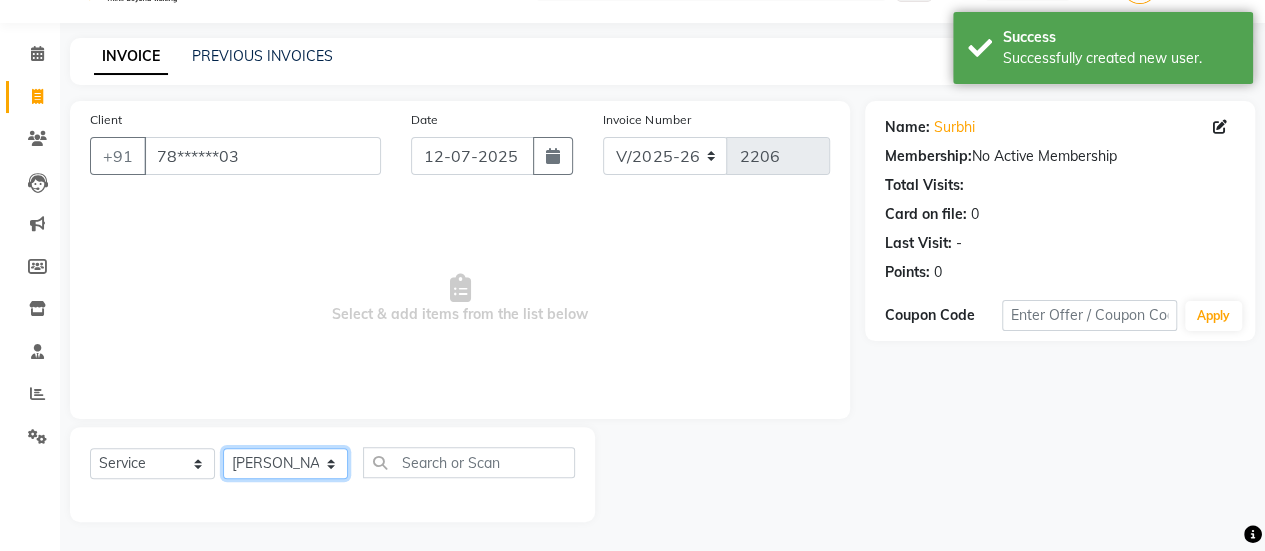 click on "Select Stylist [PERSON_NAME] [PERSON_NAME] Manager [PERSON_NAME] MUSARIK [PERSON_NAME] [PERSON_NAME] [PERSON_NAME] [PERSON_NAME] [PERSON_NAME] [PERSON_NAME] [PERSON_NAME]" 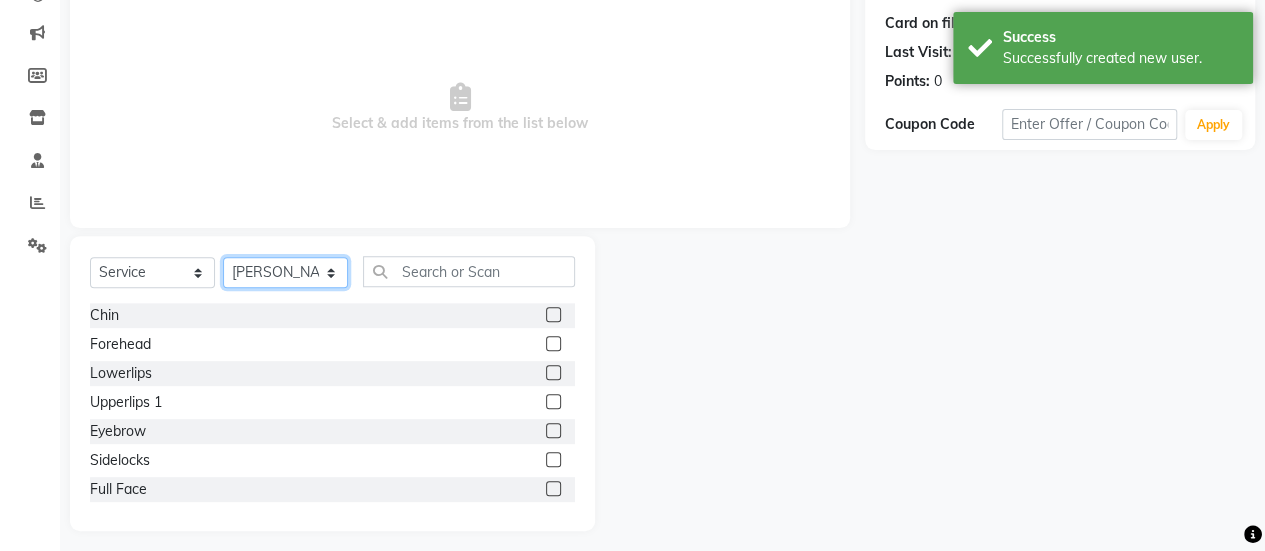 scroll, scrollTop: 249, scrollLeft: 0, axis: vertical 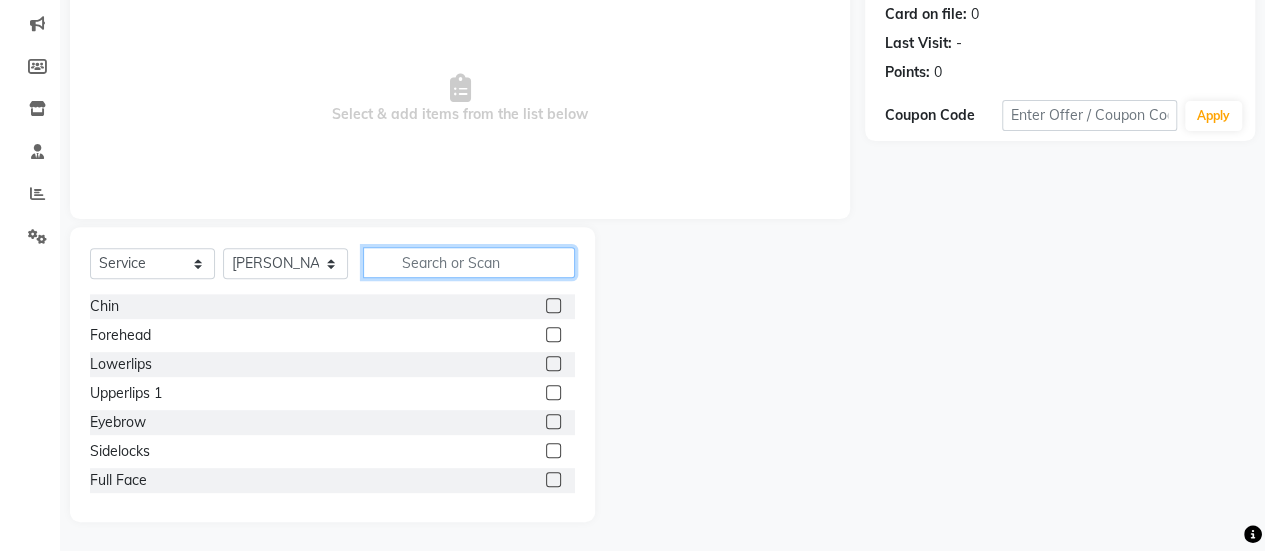 click 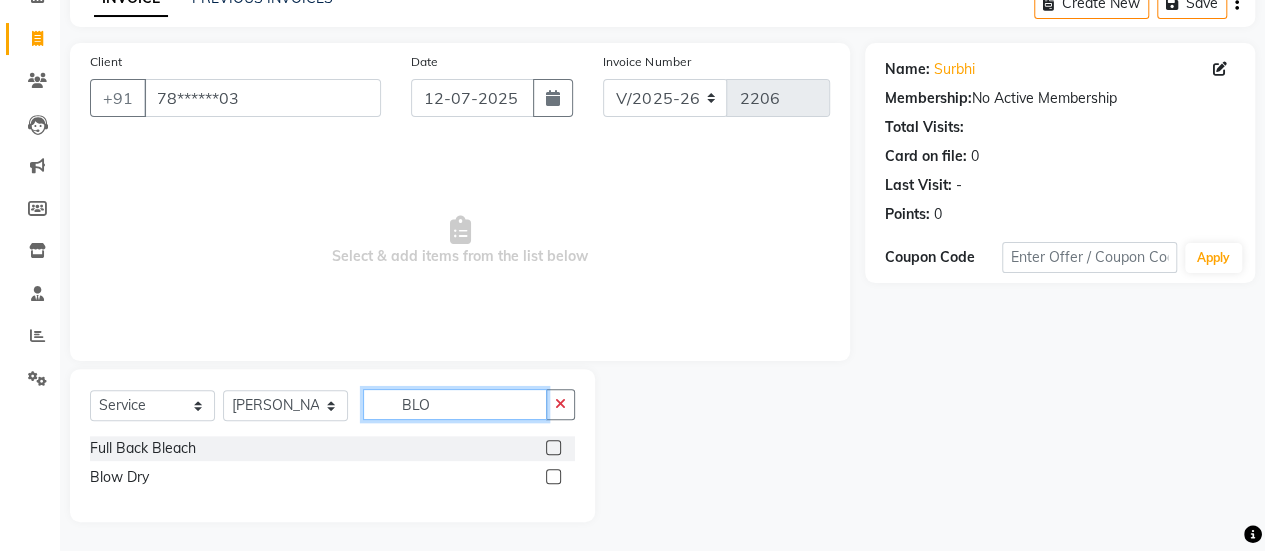 scroll, scrollTop: 78, scrollLeft: 0, axis: vertical 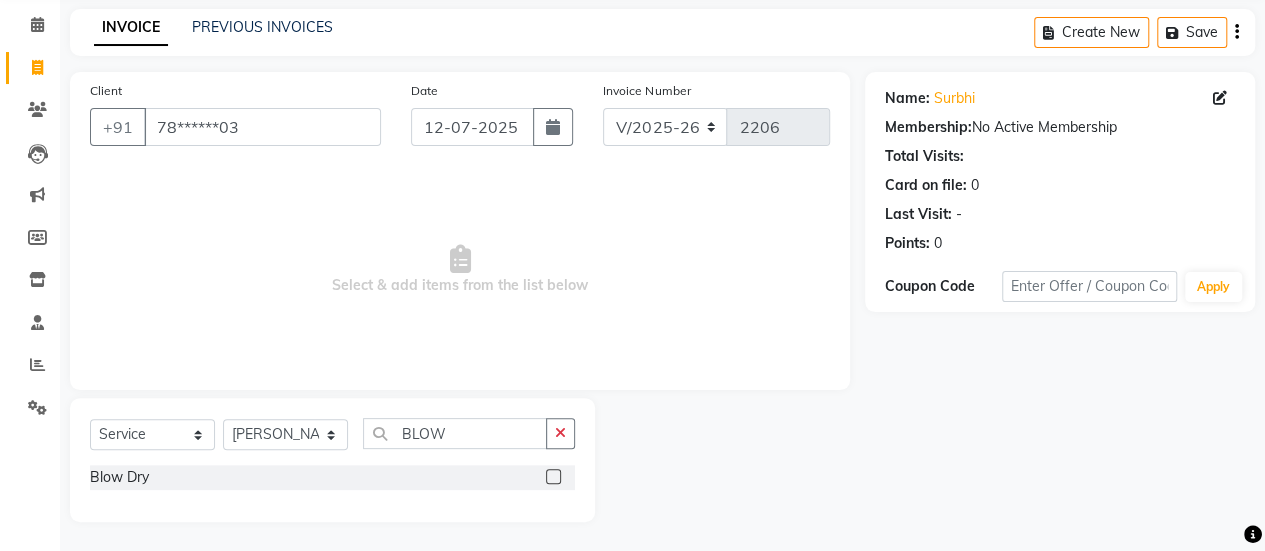 click 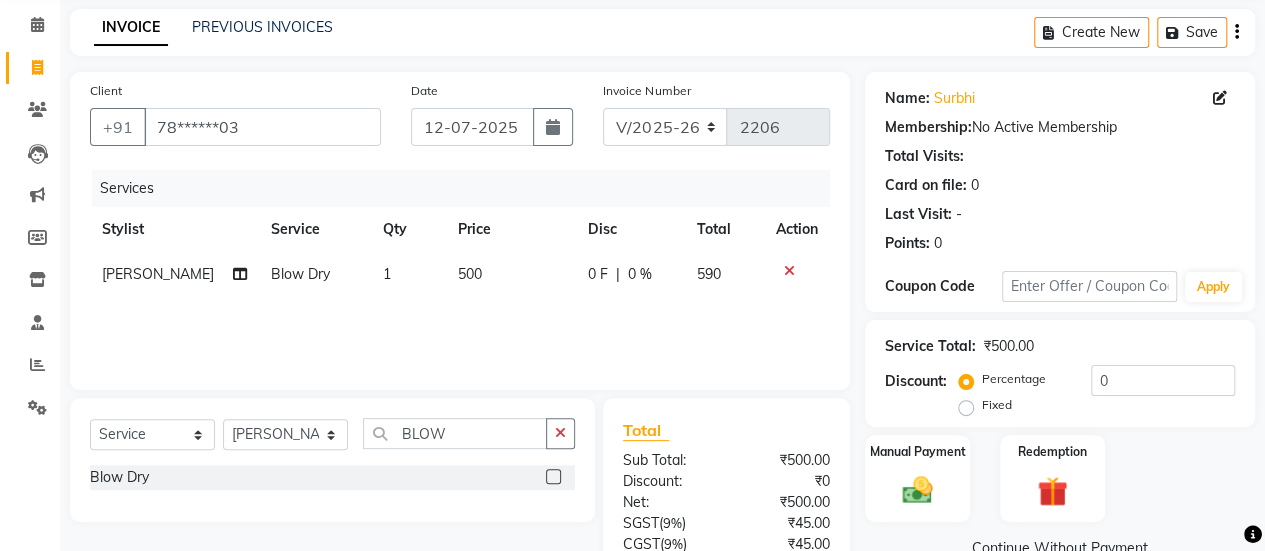 click on "500" 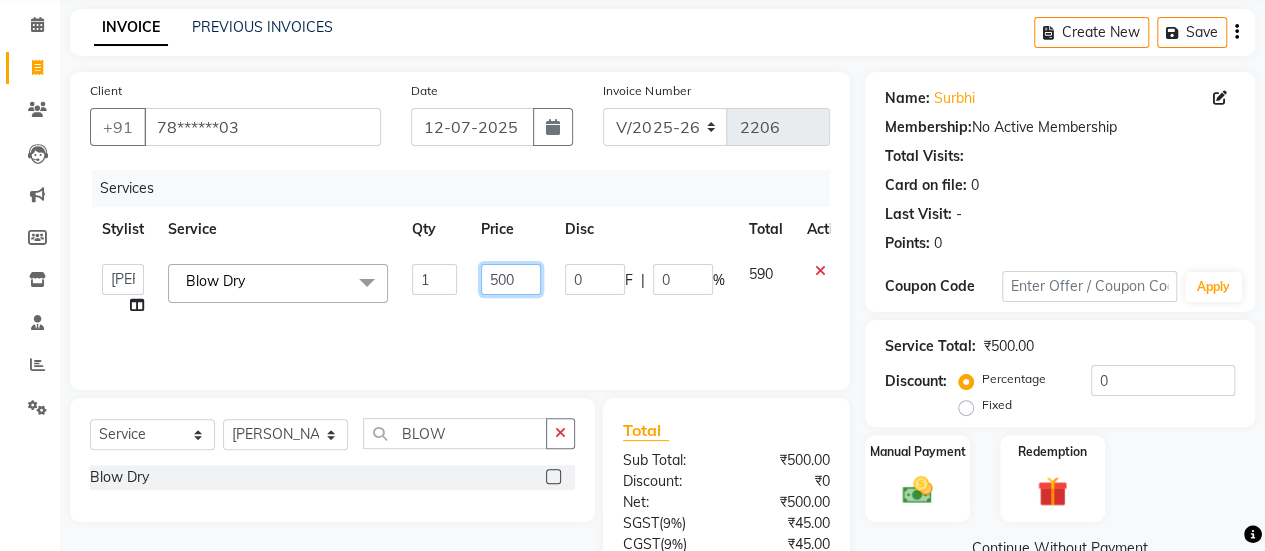 click on "500" 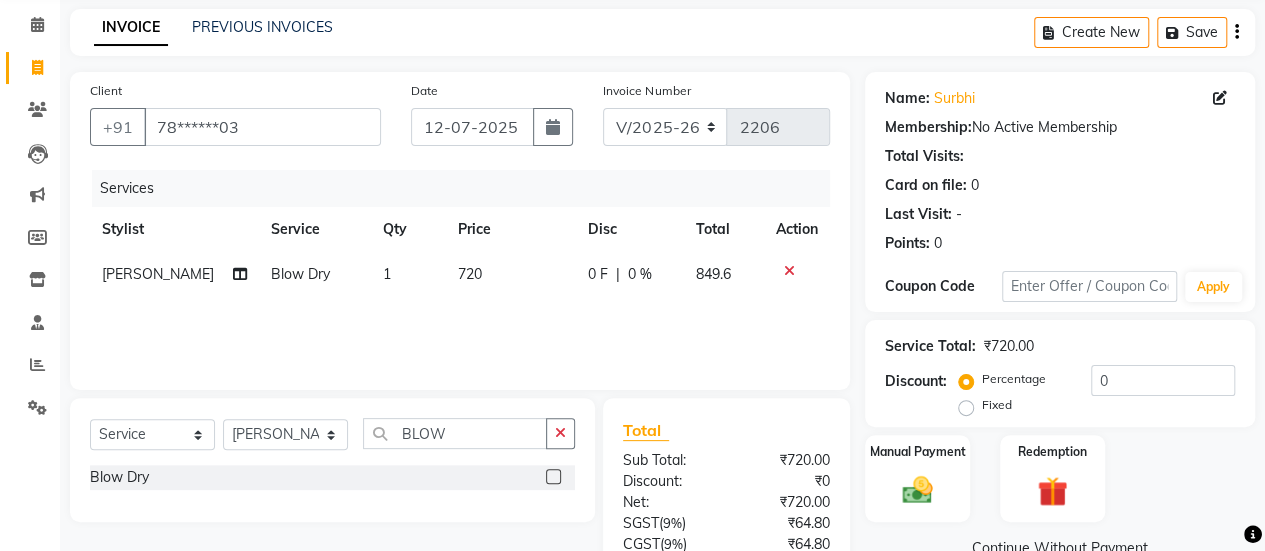 click on "Services Stylist Service Qty Price Disc Total Action [PERSON_NAME] Blow Dry 1 720 0 F | 0 % 849.6" 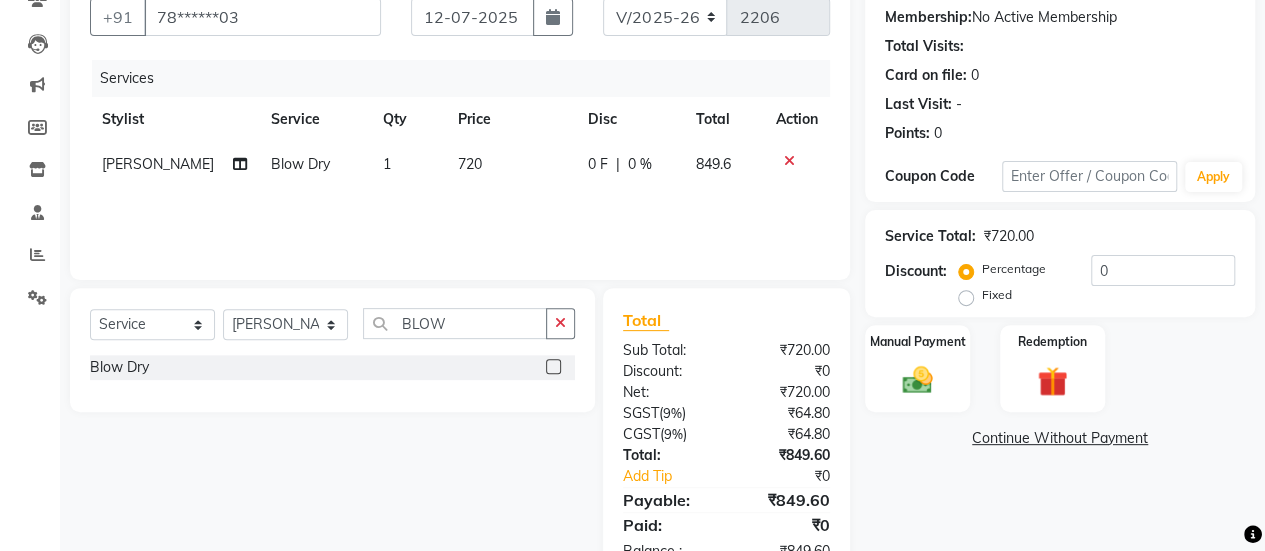 scroll, scrollTop: 194, scrollLeft: 0, axis: vertical 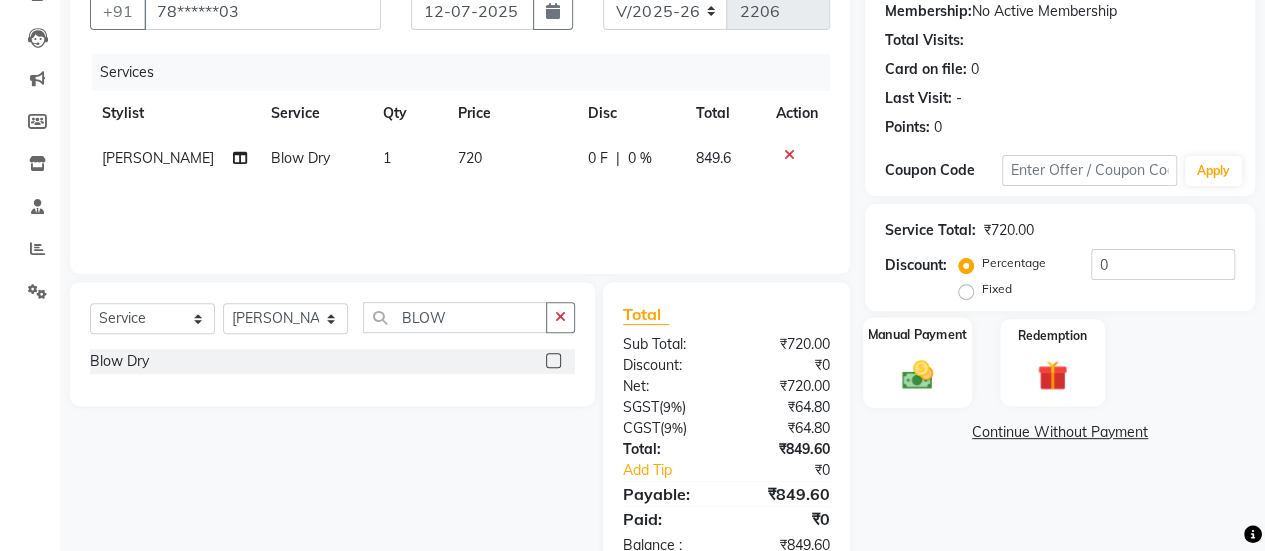 click on "Manual Payment" 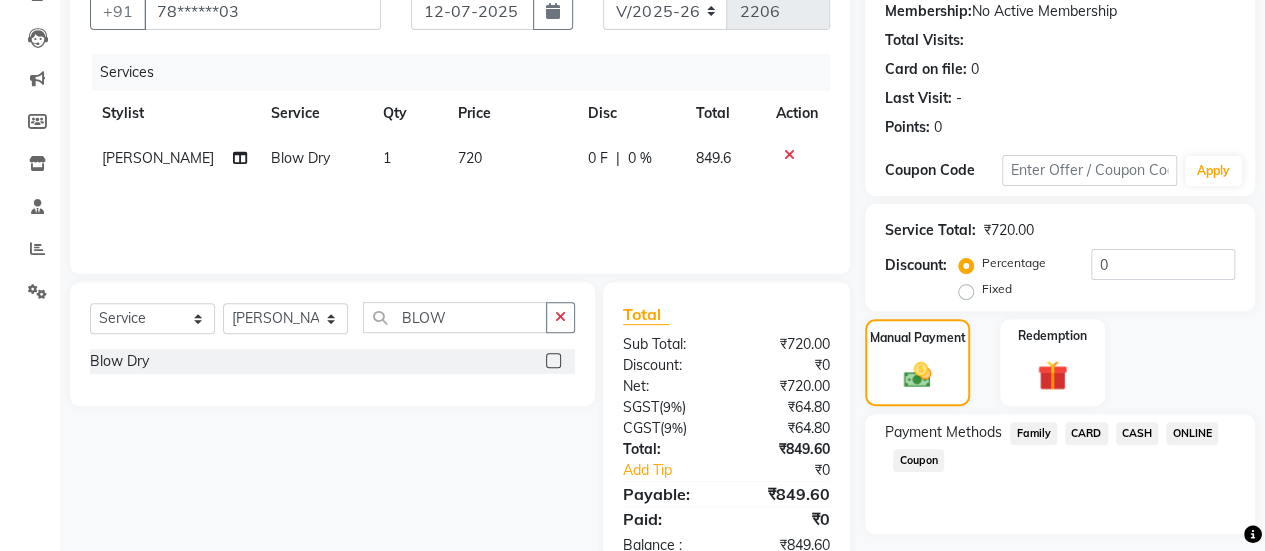 click on "ONLINE" 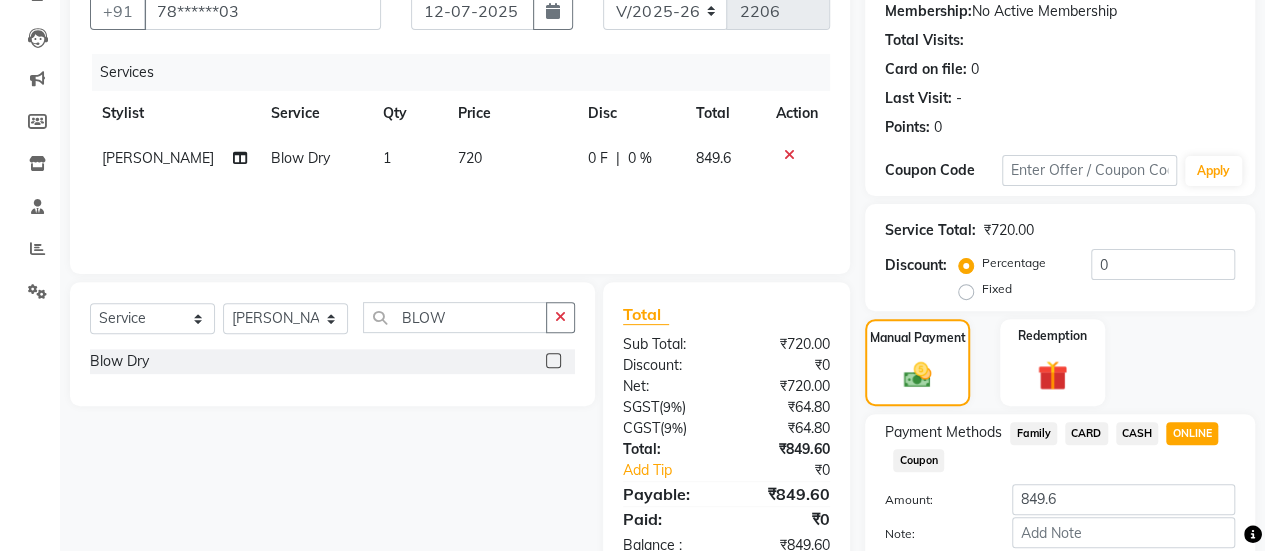 scroll, scrollTop: 302, scrollLeft: 0, axis: vertical 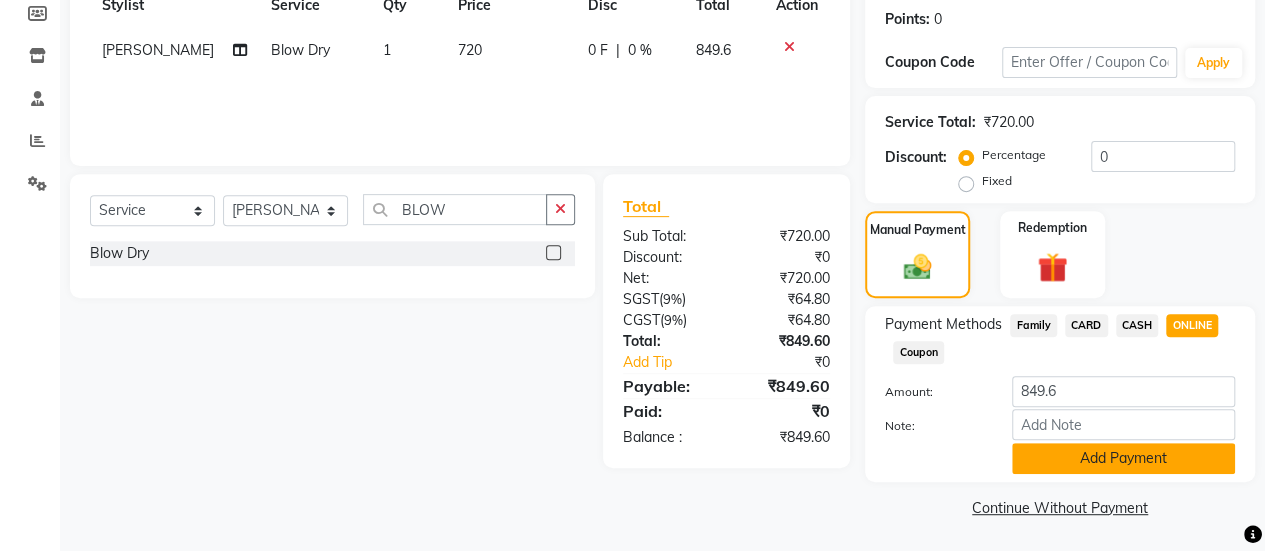 click on "Add Payment" 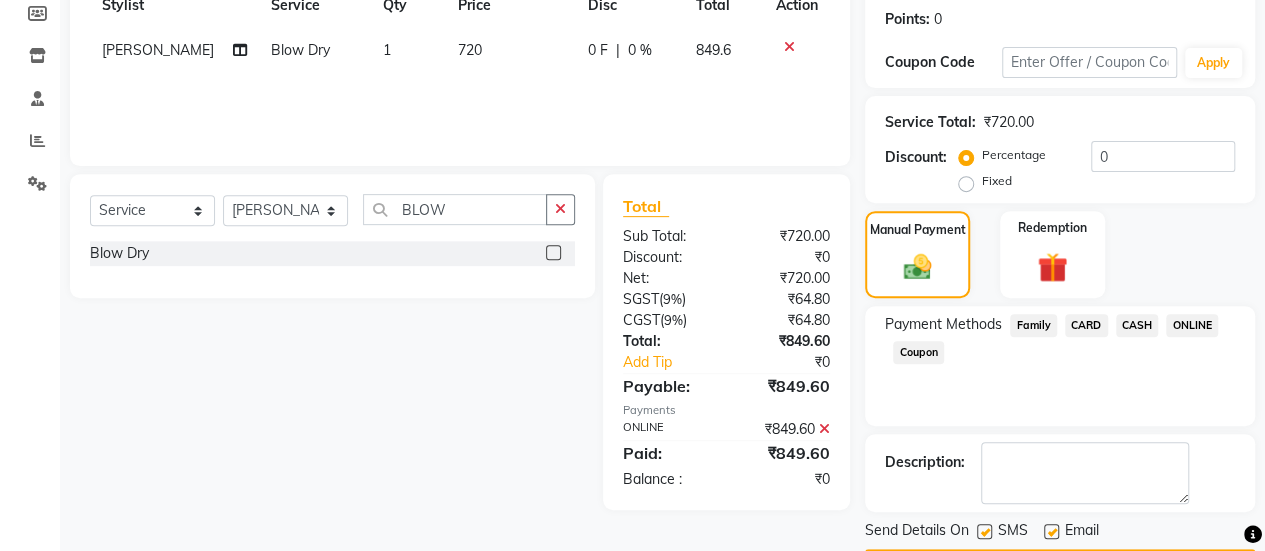 click 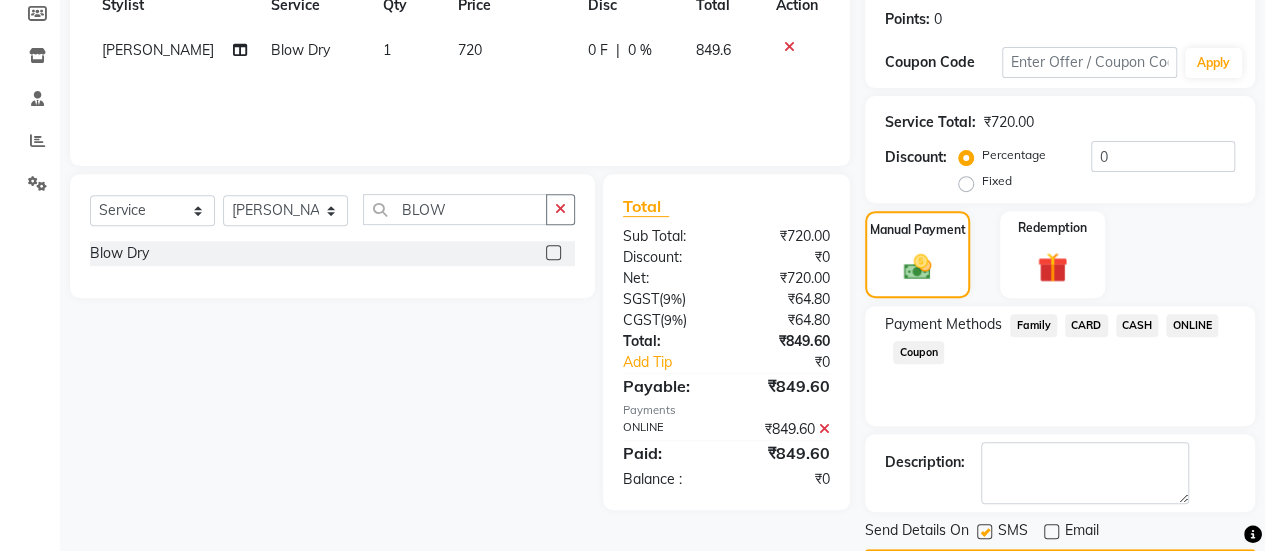 scroll, scrollTop: 358, scrollLeft: 0, axis: vertical 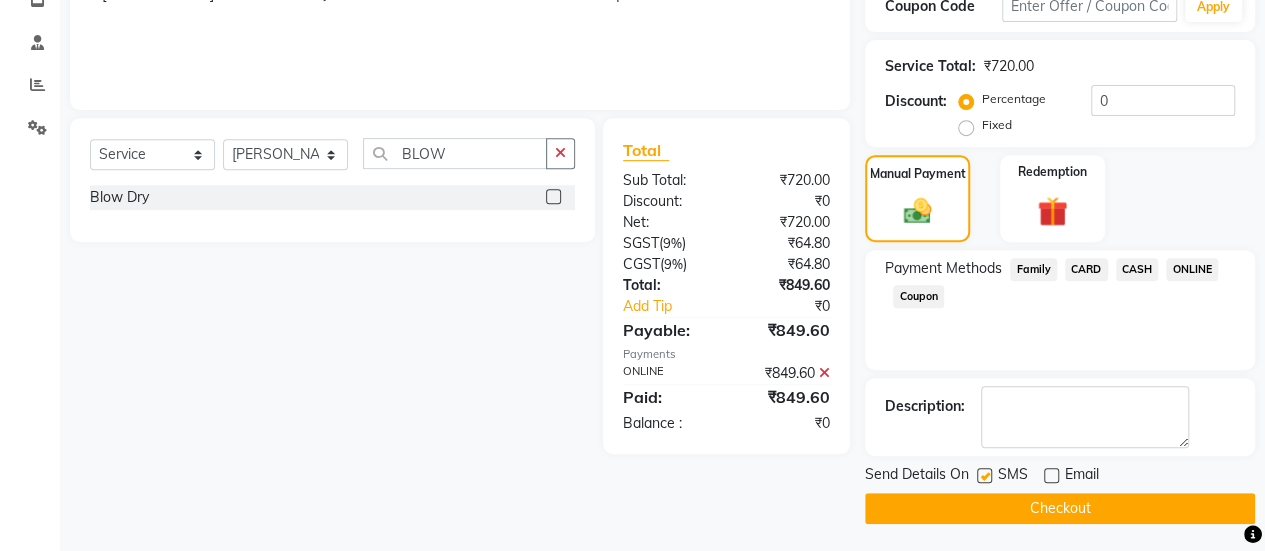 click on "Send Details On SMS Email  Checkout" 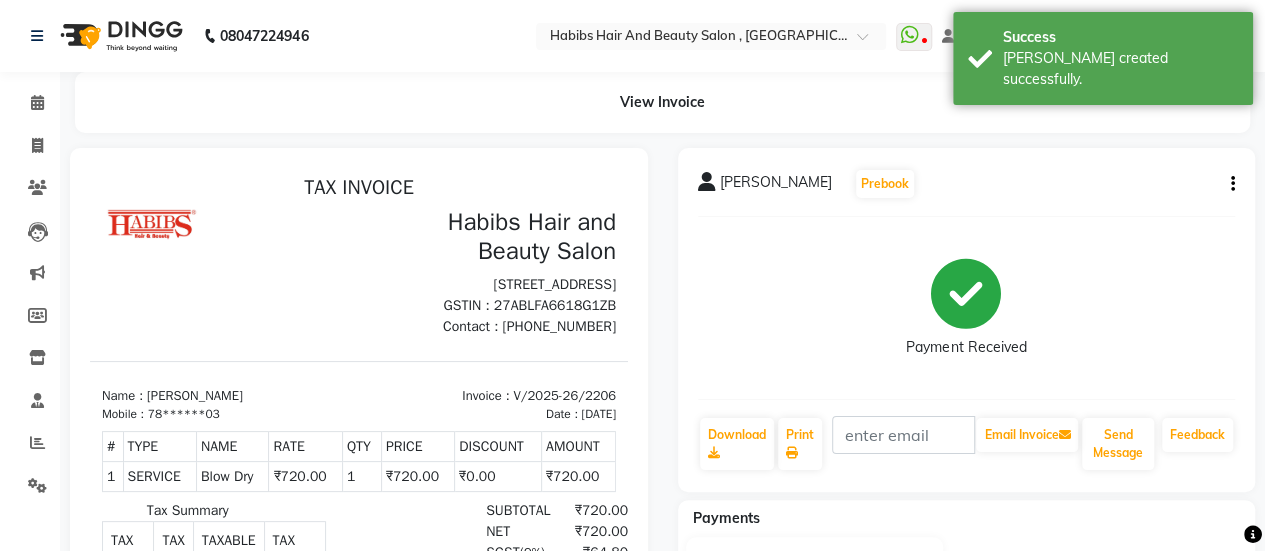 scroll, scrollTop: 0, scrollLeft: 0, axis: both 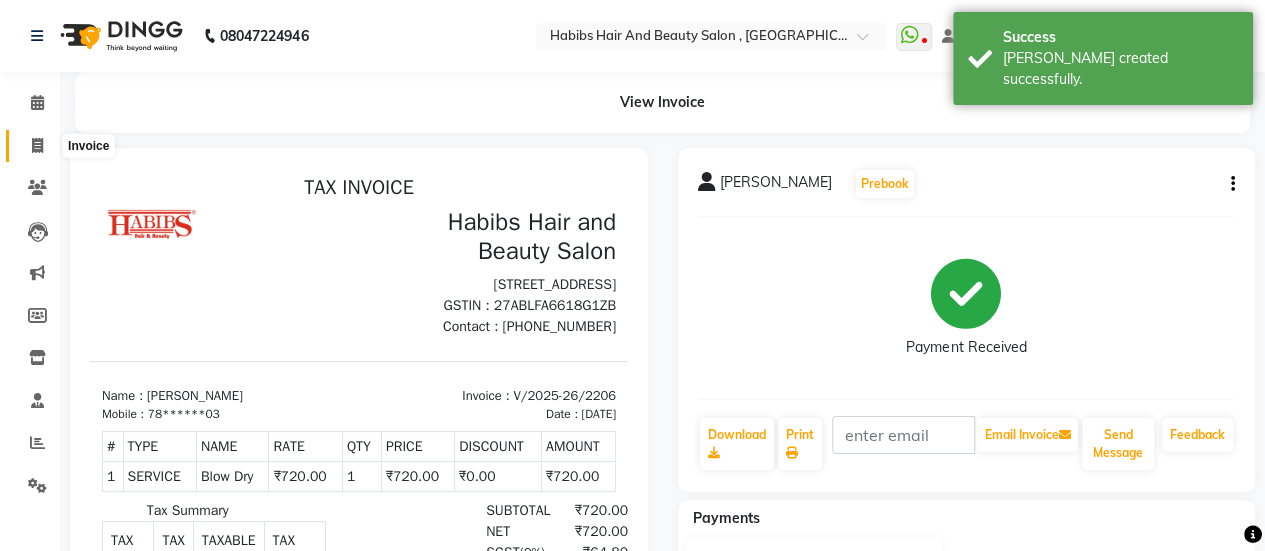 click 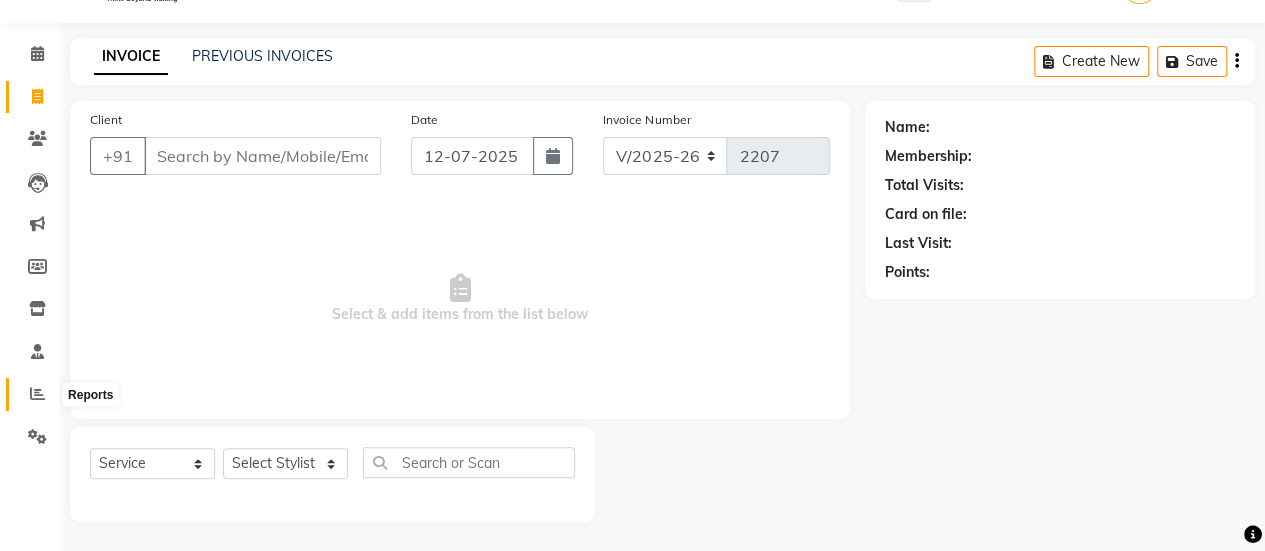 click 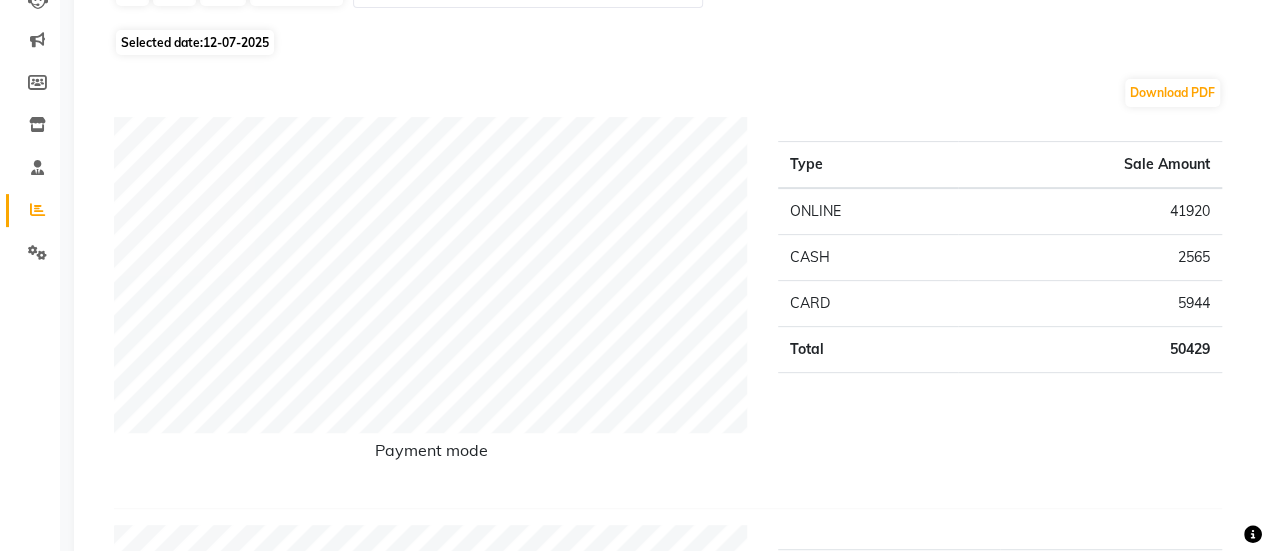 scroll, scrollTop: 0, scrollLeft: 0, axis: both 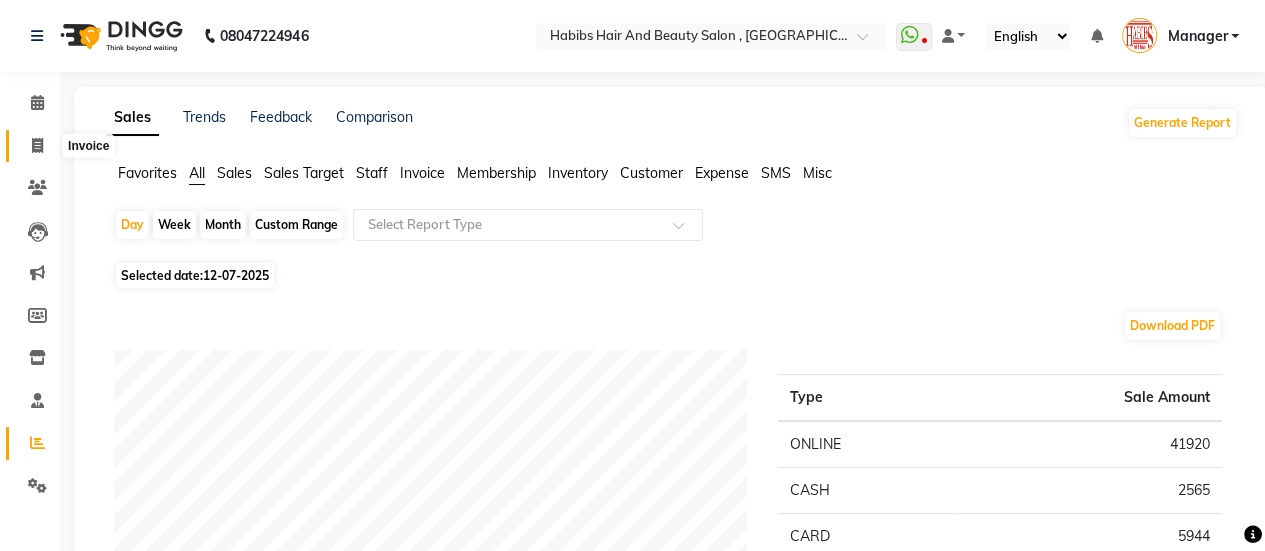 click 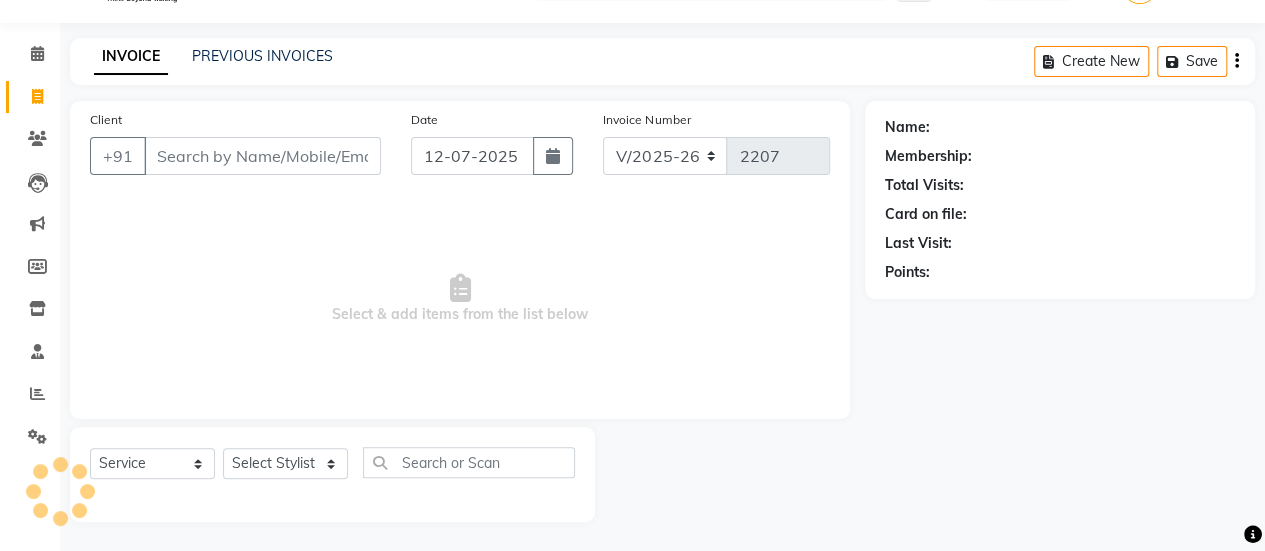 click on "Client" at bounding box center (262, 156) 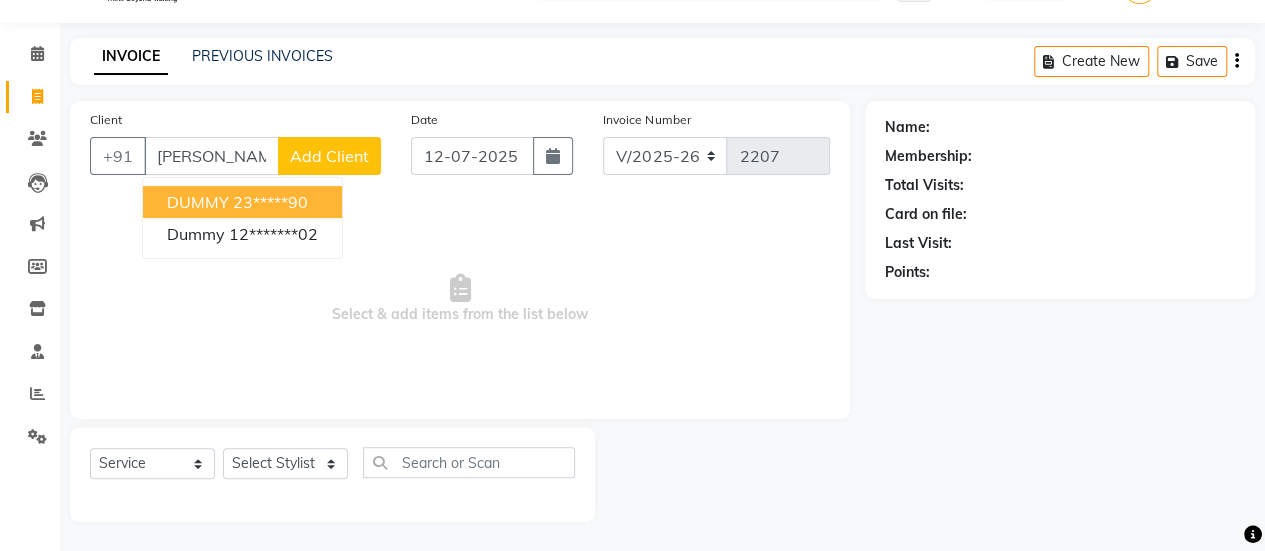 click on "23*****90" at bounding box center (270, 202) 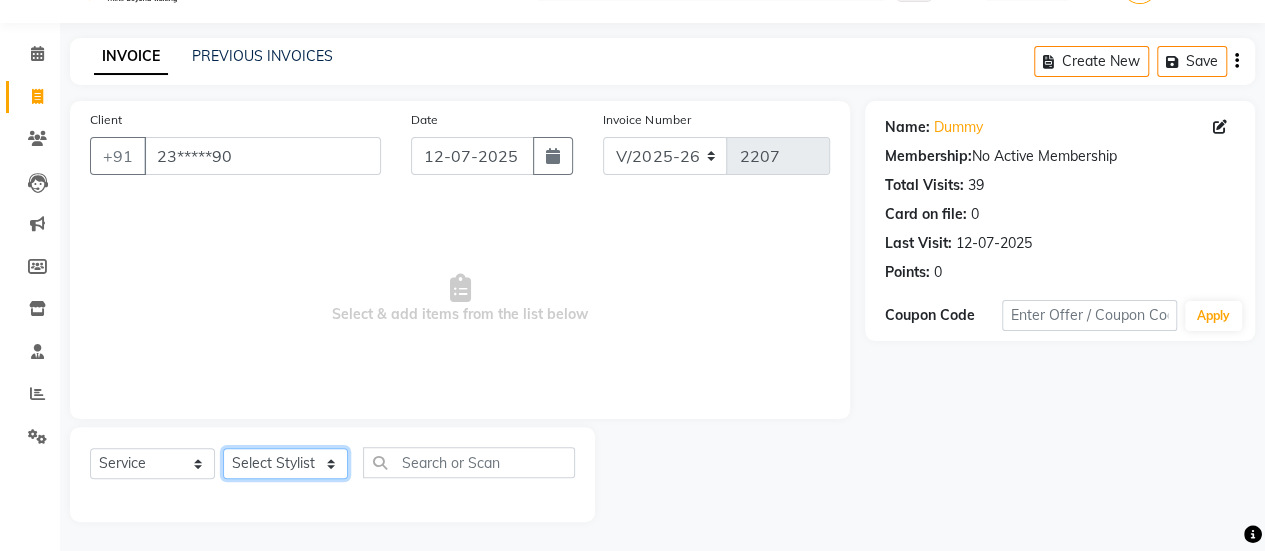 click on "Select Stylist [PERSON_NAME] [PERSON_NAME] Manager [PERSON_NAME] MUSARIK [PERSON_NAME] [PERSON_NAME] [PERSON_NAME] [PERSON_NAME] [PERSON_NAME] [PERSON_NAME] [PERSON_NAME]" 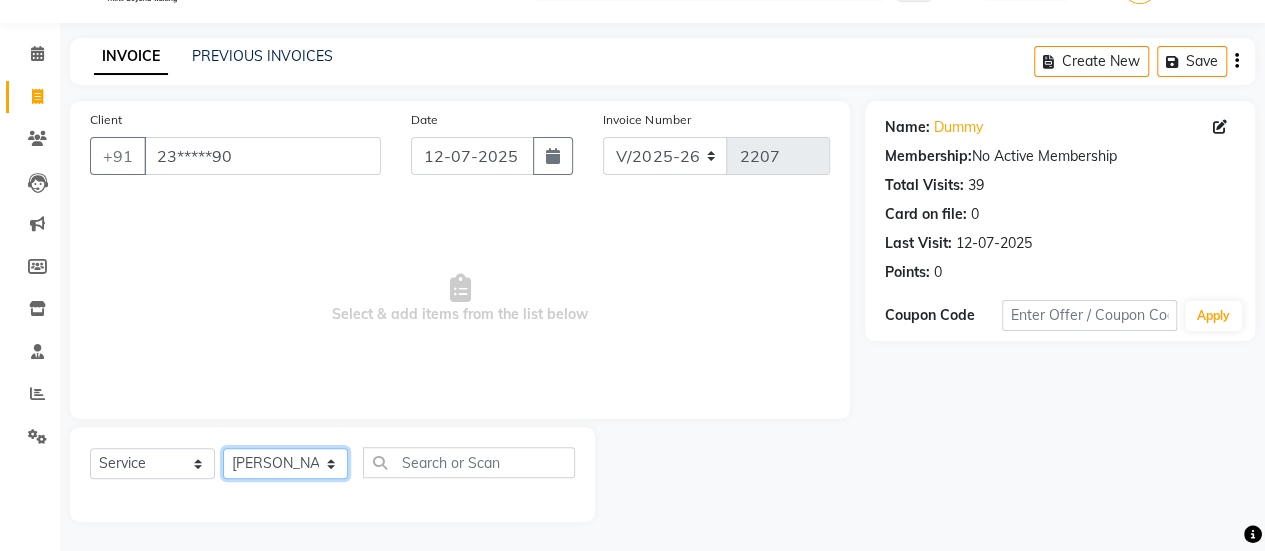 click on "Select Stylist [PERSON_NAME] [PERSON_NAME] Manager [PERSON_NAME] MUSARIK [PERSON_NAME] [PERSON_NAME] [PERSON_NAME] [PERSON_NAME] [PERSON_NAME] [PERSON_NAME] [PERSON_NAME]" 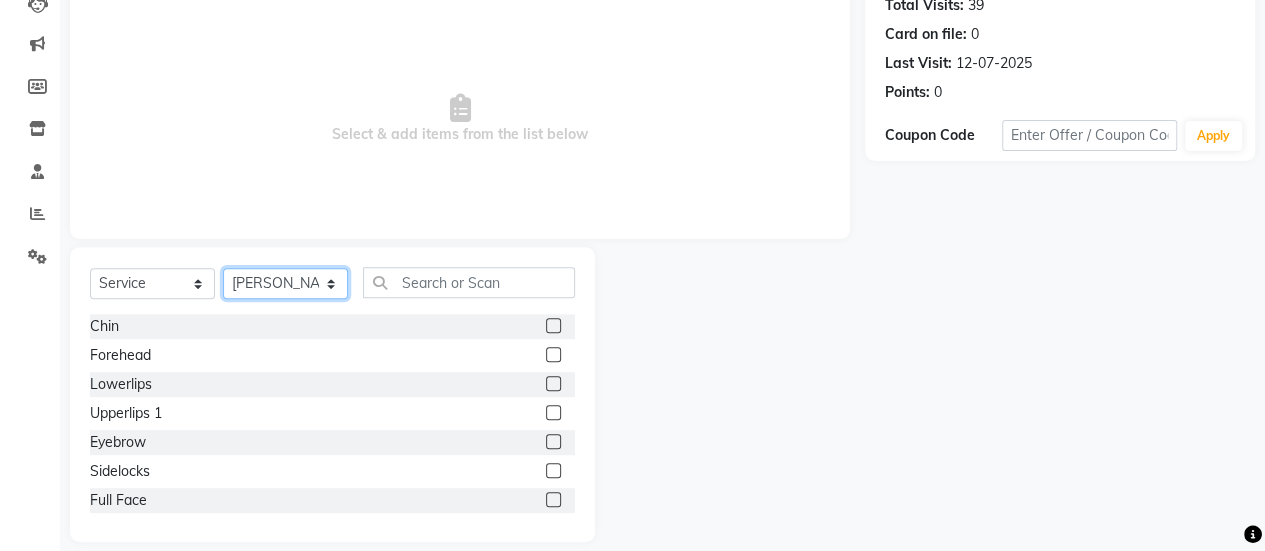 scroll, scrollTop: 249, scrollLeft: 0, axis: vertical 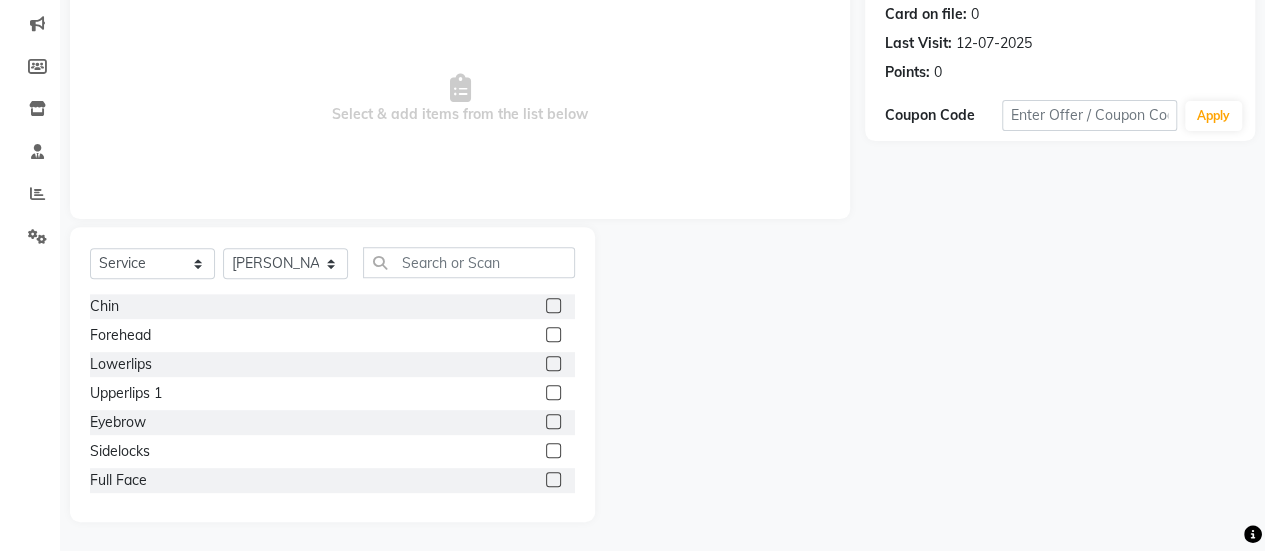click 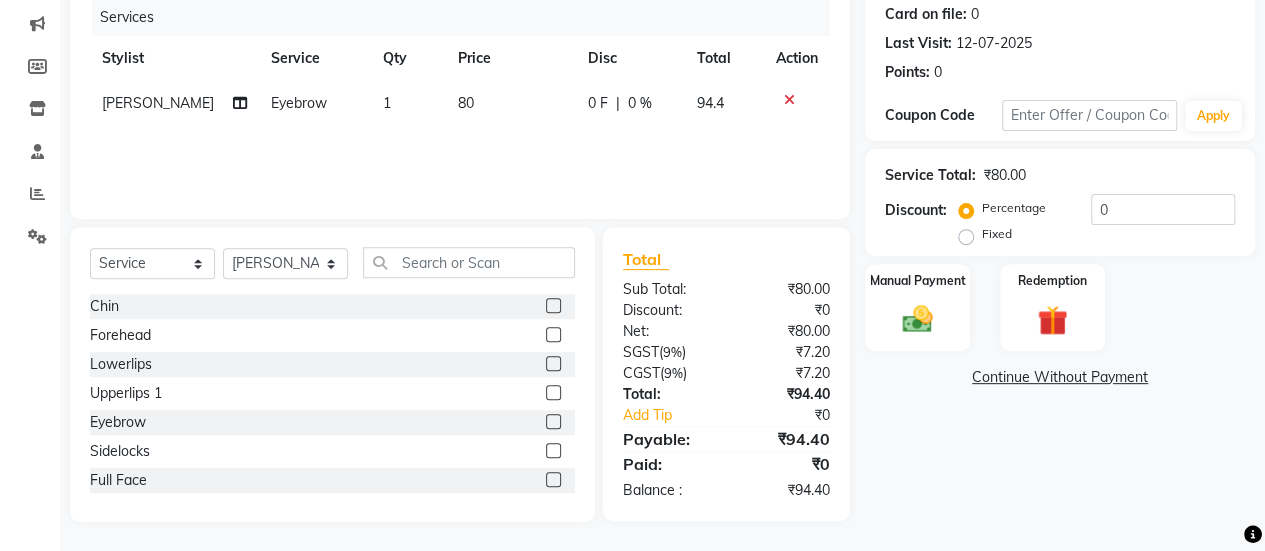click 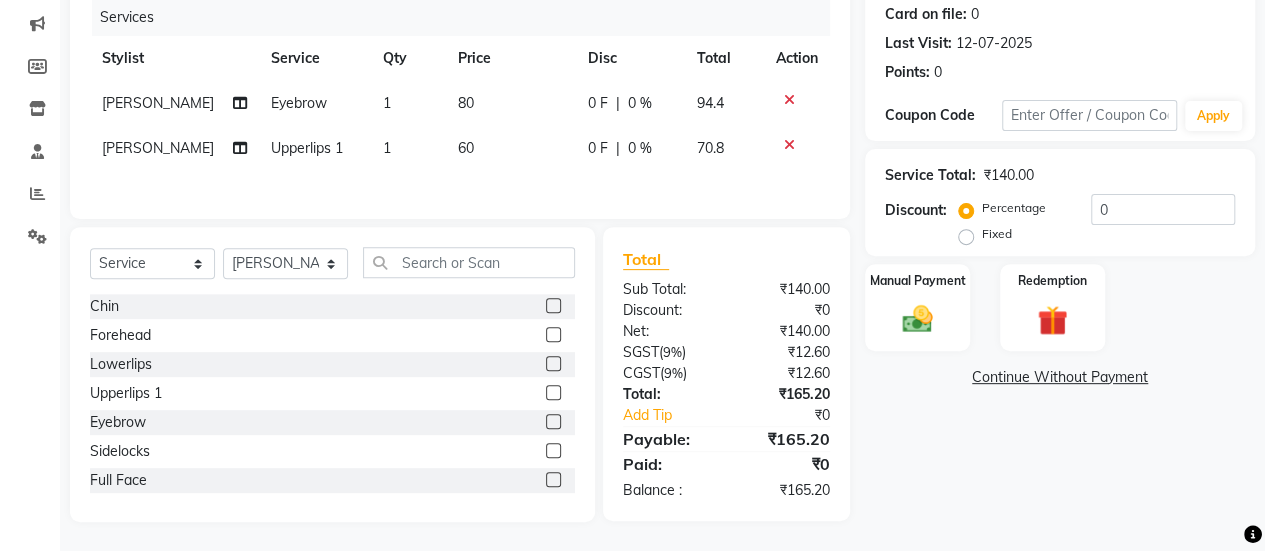 click on "60" 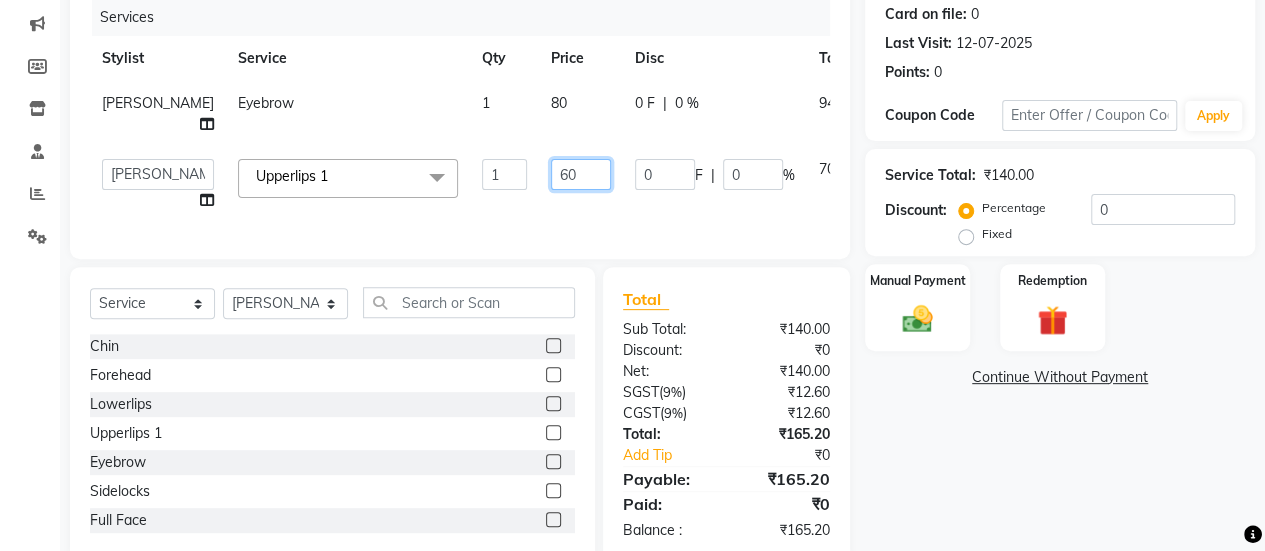 click on "60" 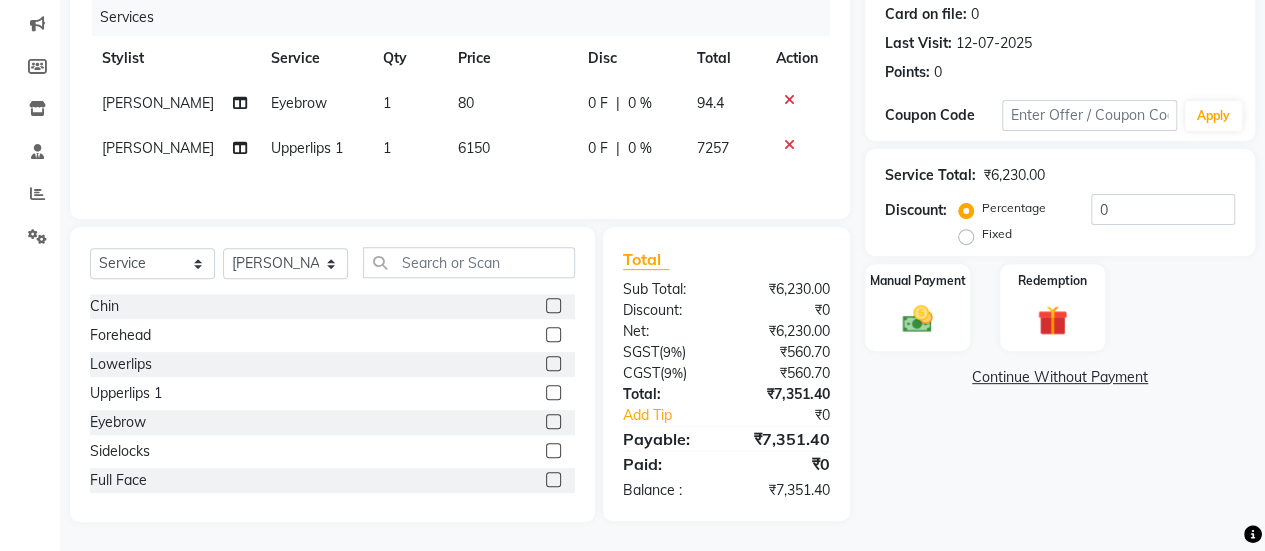 click on "Client +91 23*****90 Date [DATE] Invoice Number V/2025 V/[PHONE_NUMBER] Services Stylist Service Qty Price Disc Total Action [PERSON_NAME] Eyebrow 1 80 0 F | 0 % 94.4 [PERSON_NAME] Upperlips 1 1 6150 0 F | 0 % 7257" 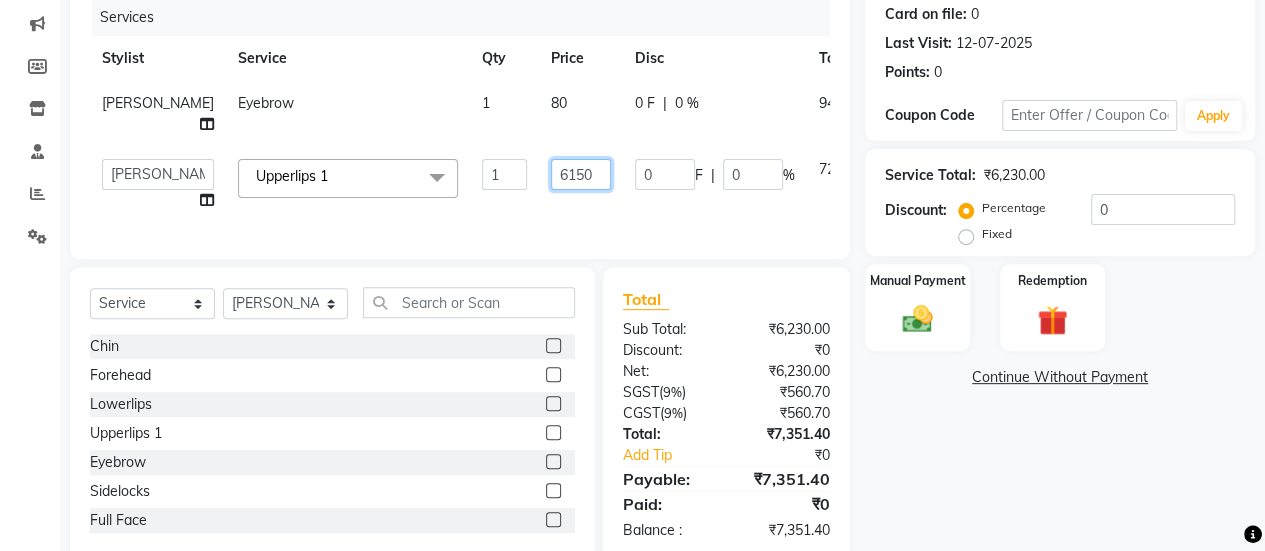 click on "6150" 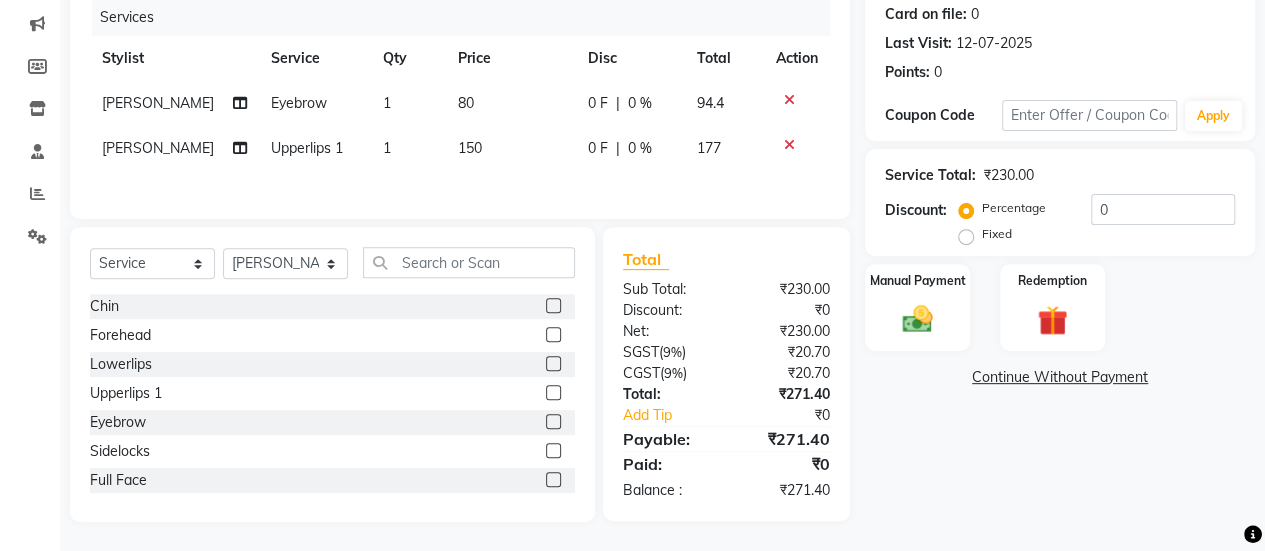 click on "Client +91 23*****90 Date [DATE] Invoice Number V/2025 V/[PHONE_NUMBER] Services Stylist Service Qty Price Disc Total Action [PERSON_NAME] Eyebrow 1 80 0 F | 0 % 94.4 [PERSON_NAME] Upperlips 1 1 150 0 F | 0 % 177" 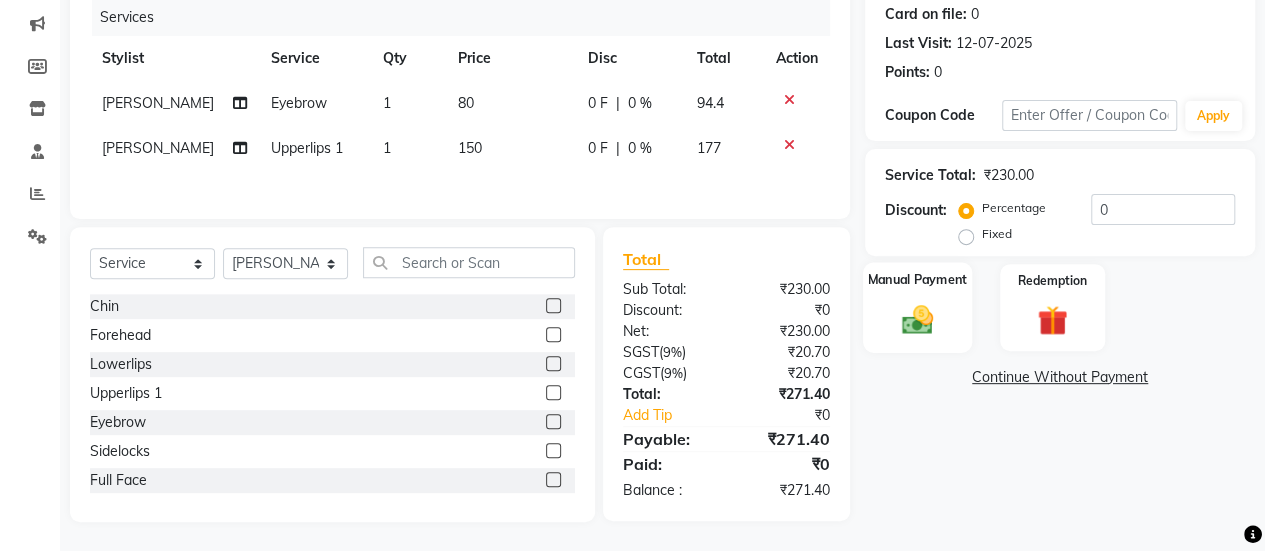 click 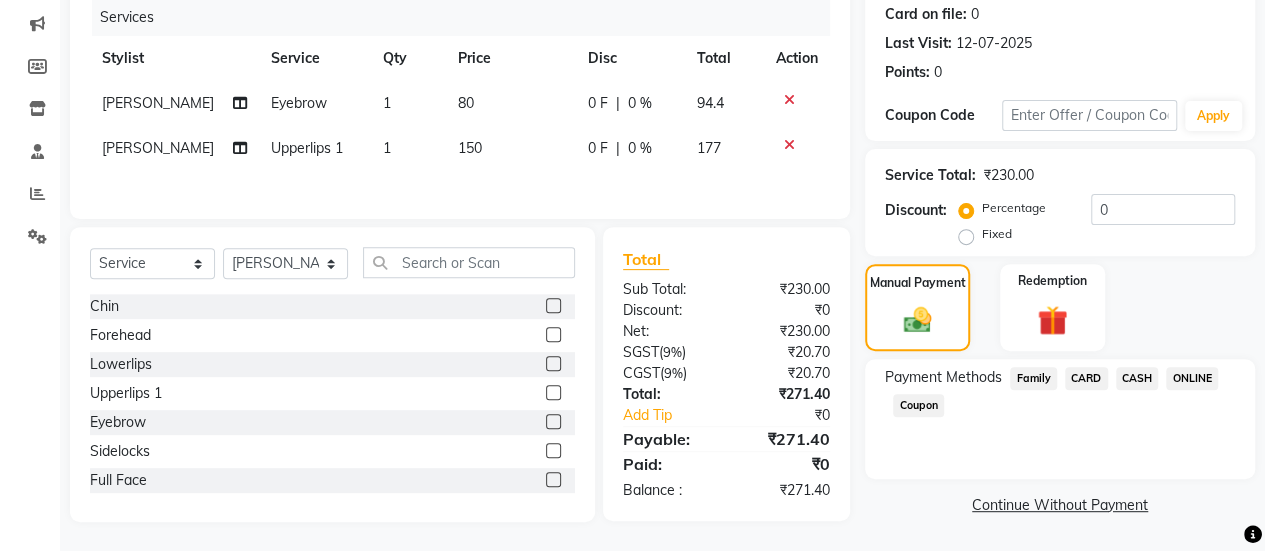 click on "ONLINE" 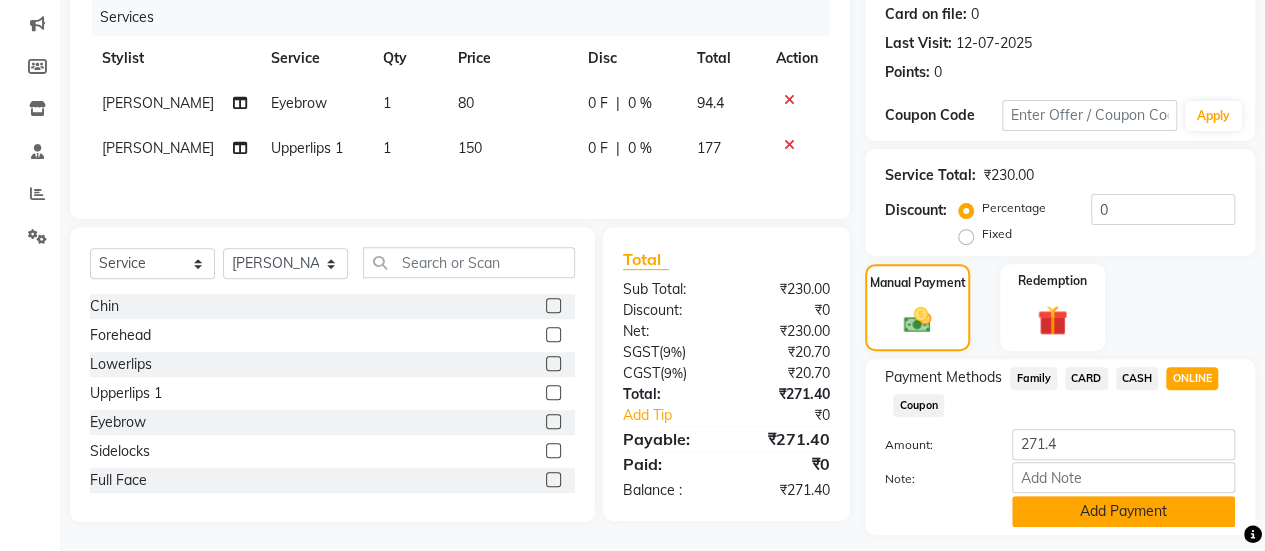 click on "Add Payment" 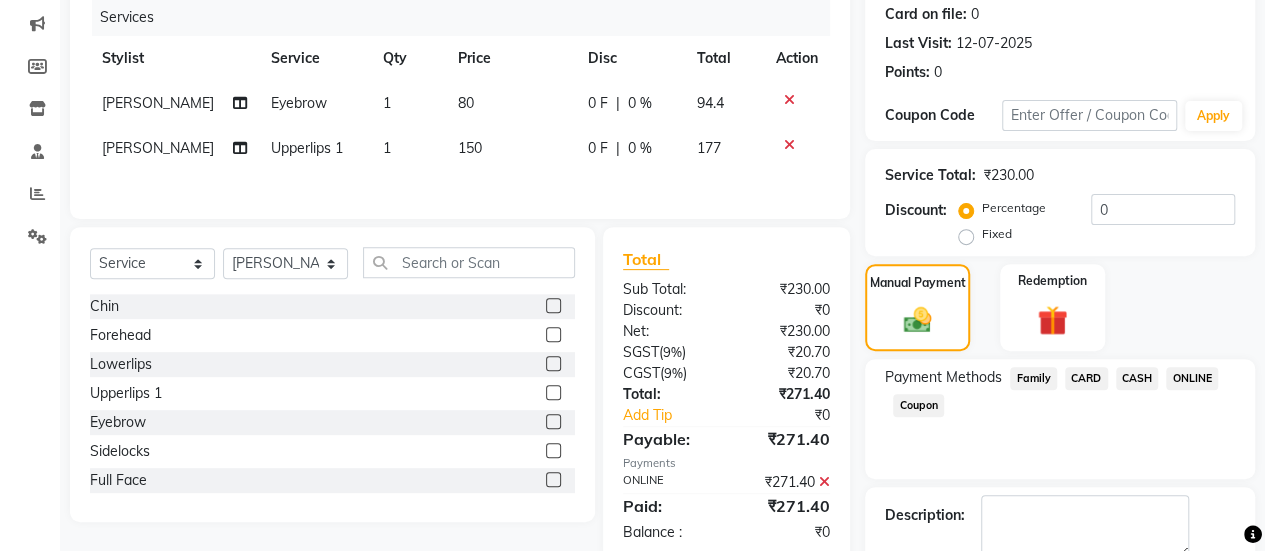 scroll, scrollTop: 358, scrollLeft: 0, axis: vertical 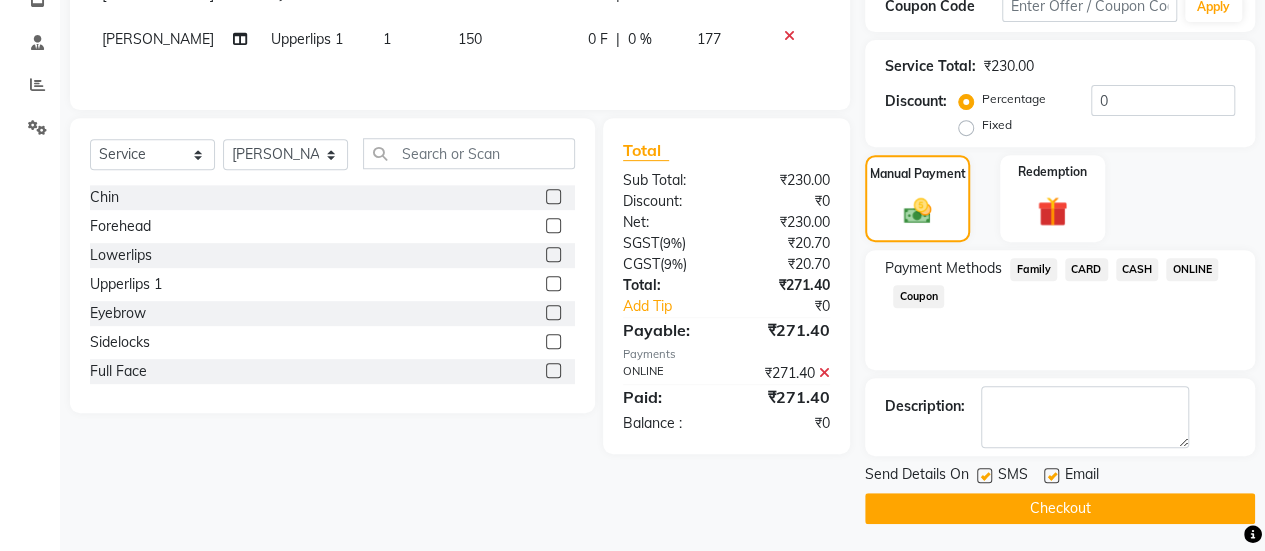 click 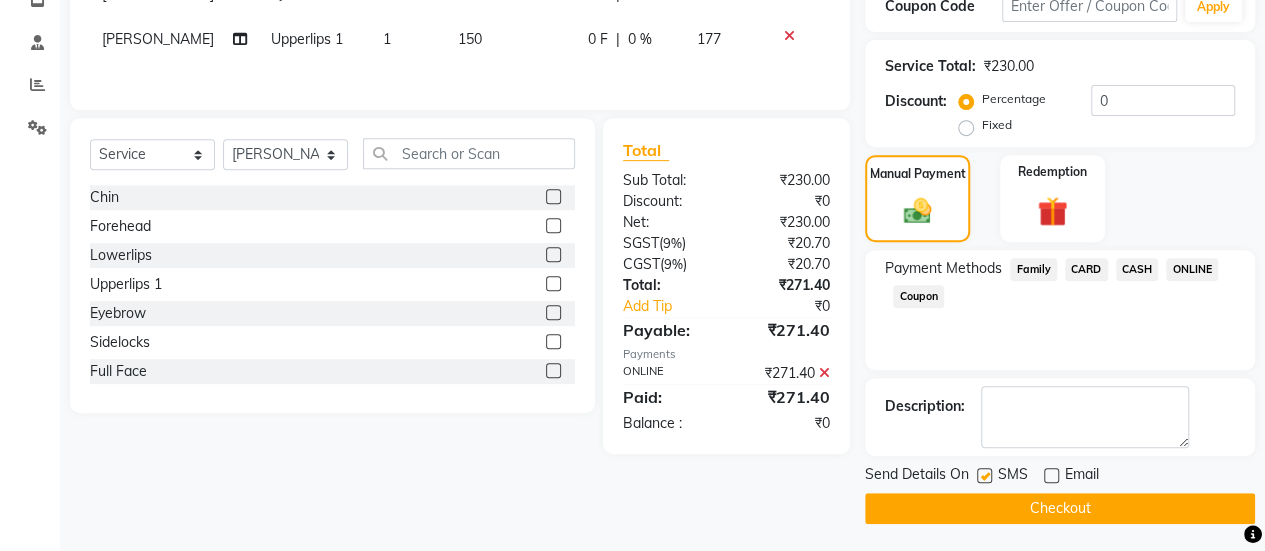 click on "Checkout" 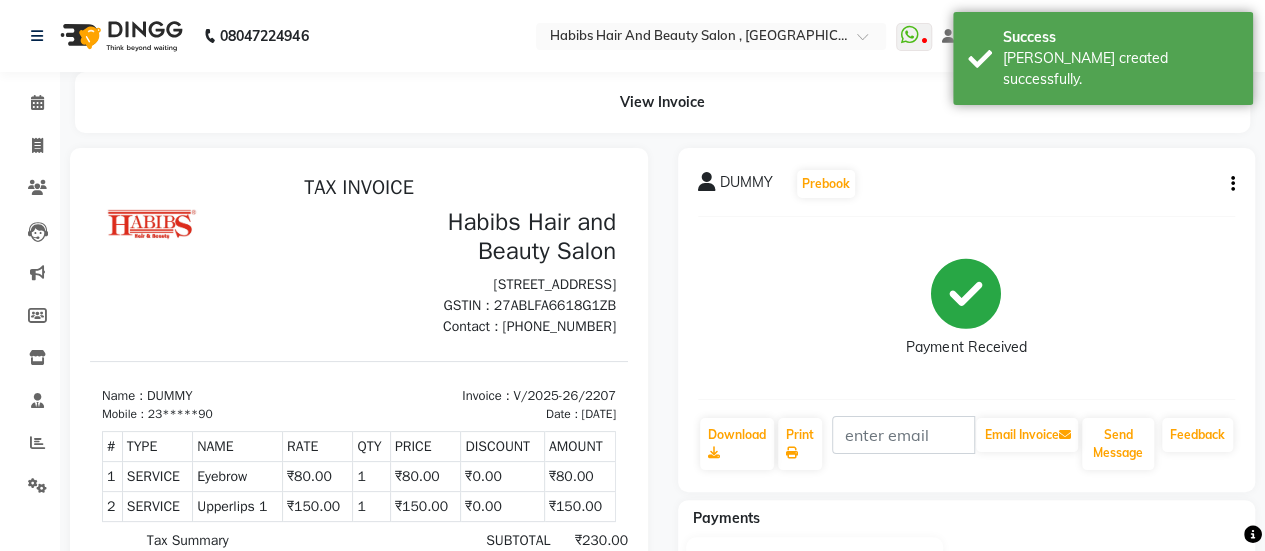 scroll, scrollTop: 0, scrollLeft: 0, axis: both 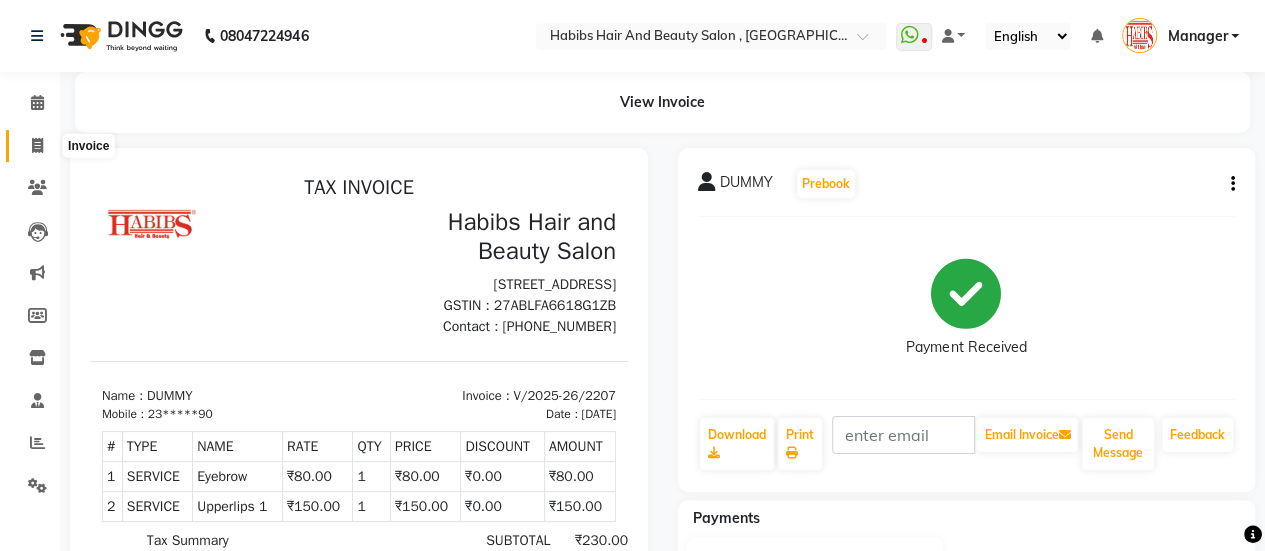 click 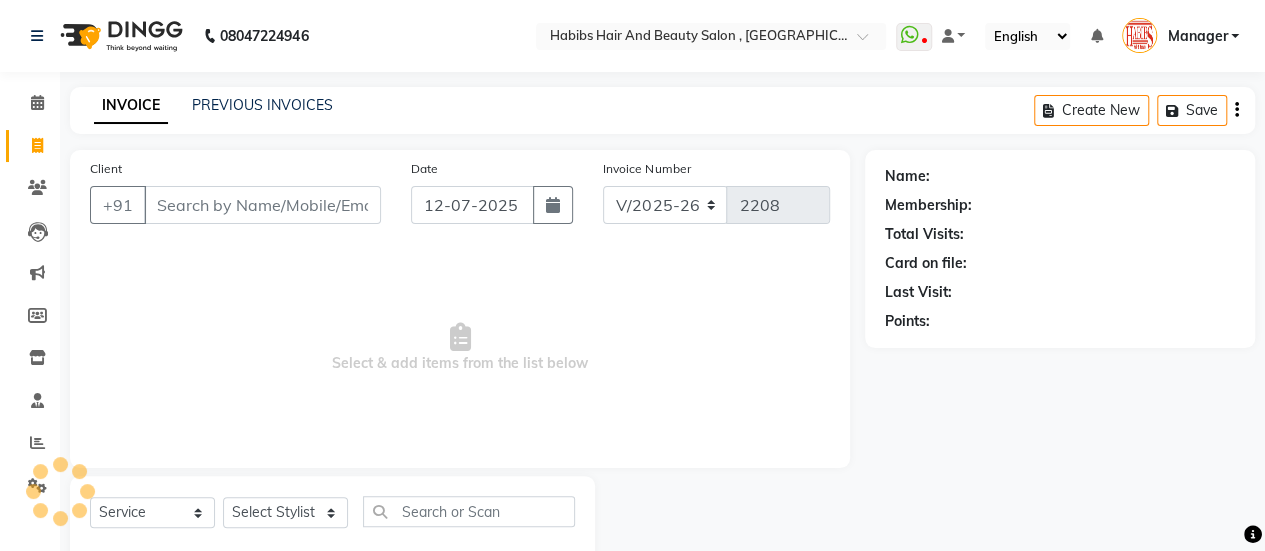 scroll, scrollTop: 49, scrollLeft: 0, axis: vertical 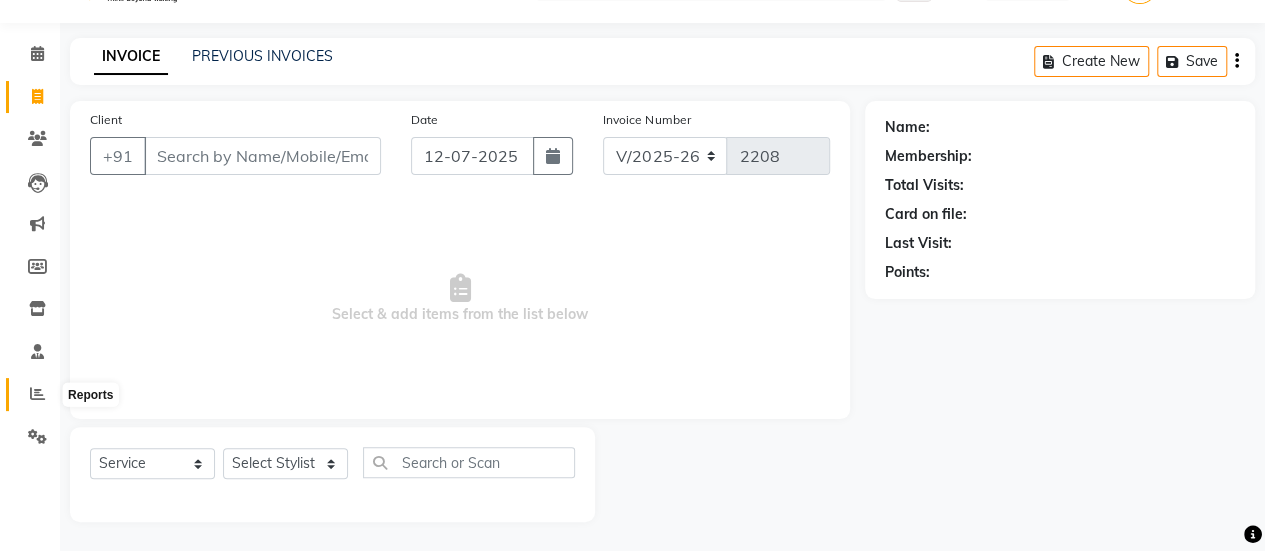 click 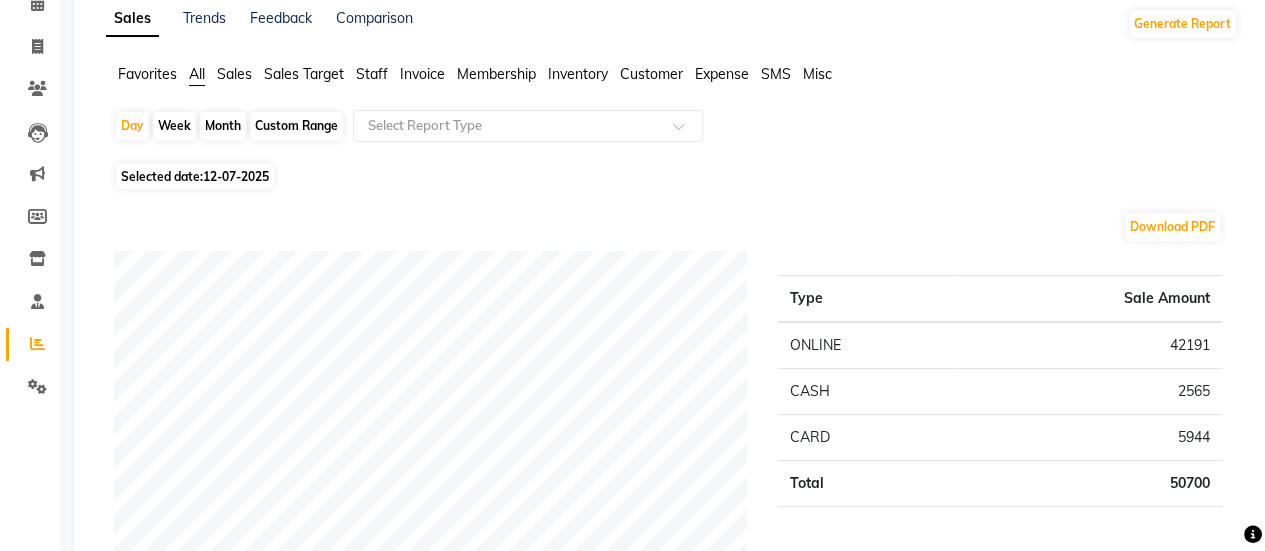 scroll, scrollTop: 0, scrollLeft: 0, axis: both 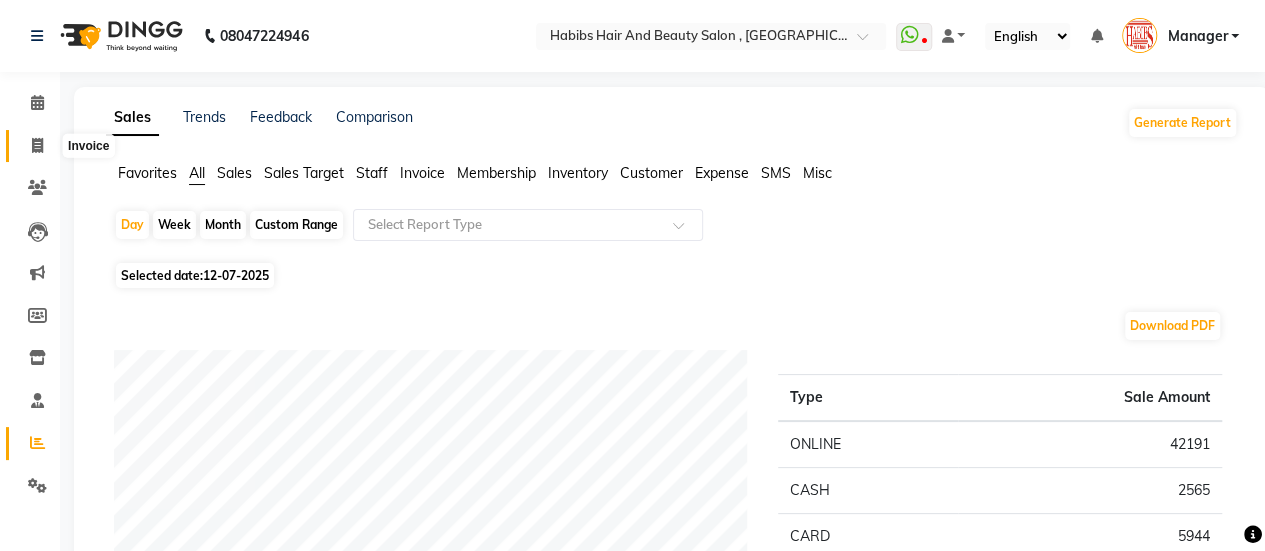 click 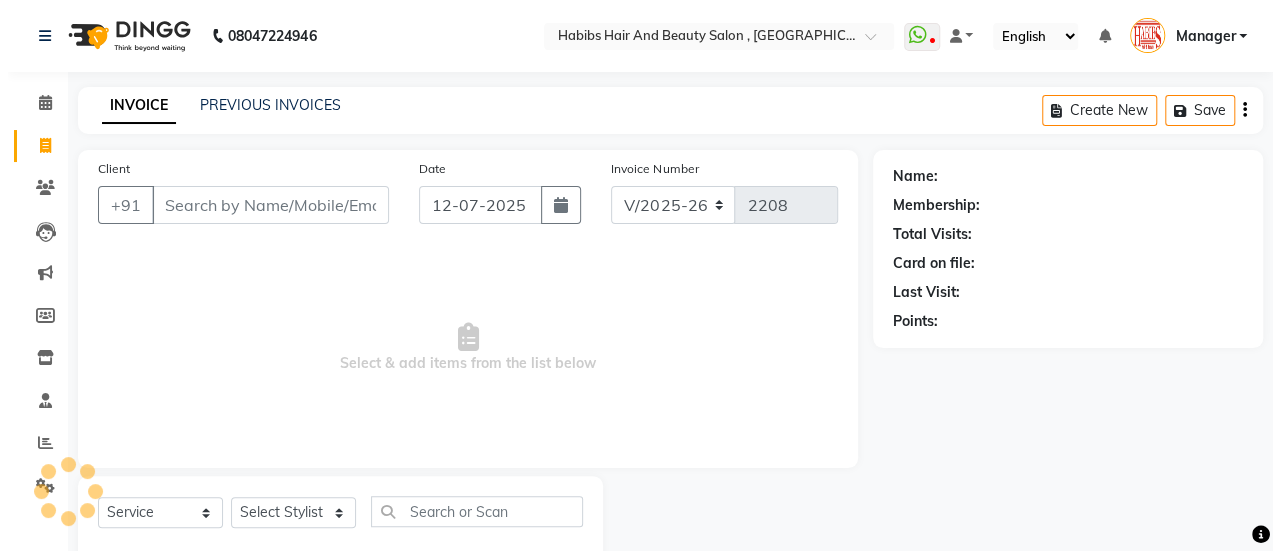 scroll, scrollTop: 49, scrollLeft: 0, axis: vertical 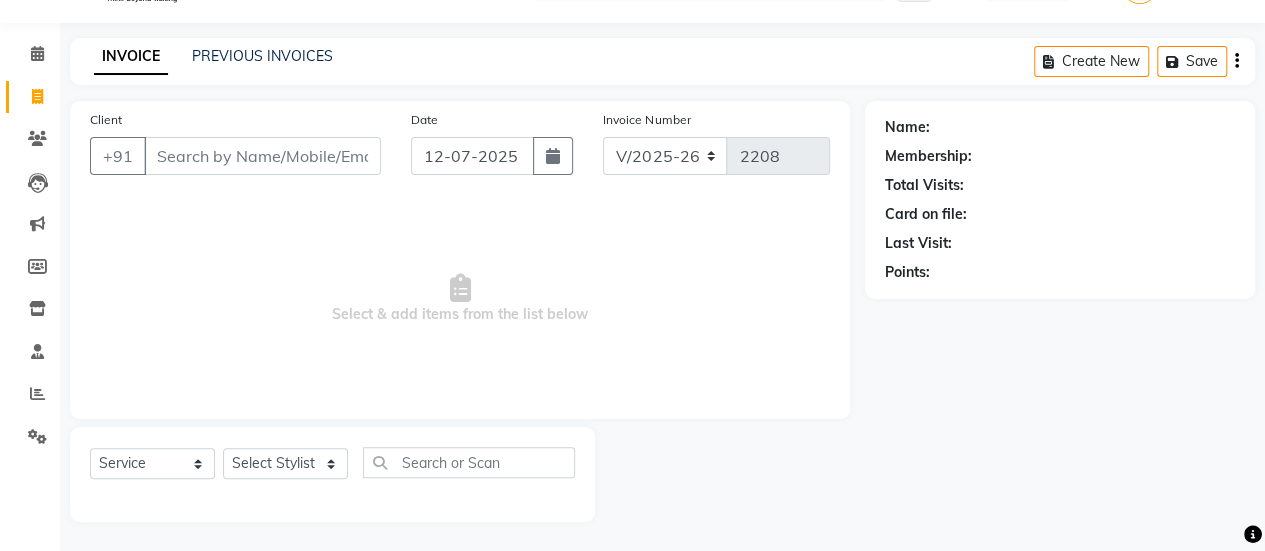 click on "Client" at bounding box center (262, 156) 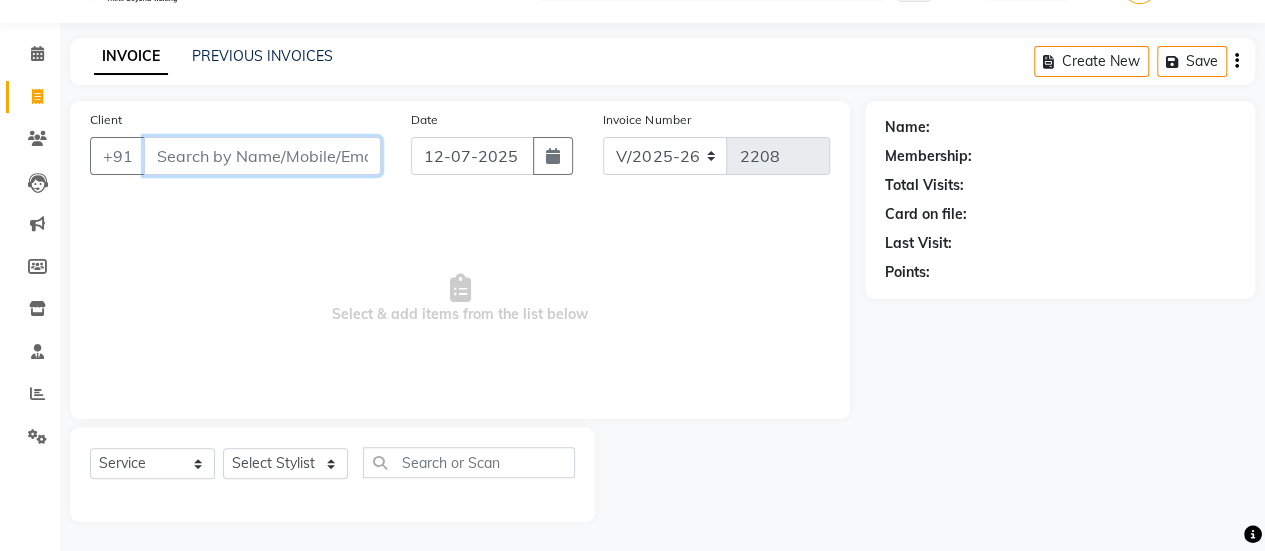 click on "Client" at bounding box center [262, 156] 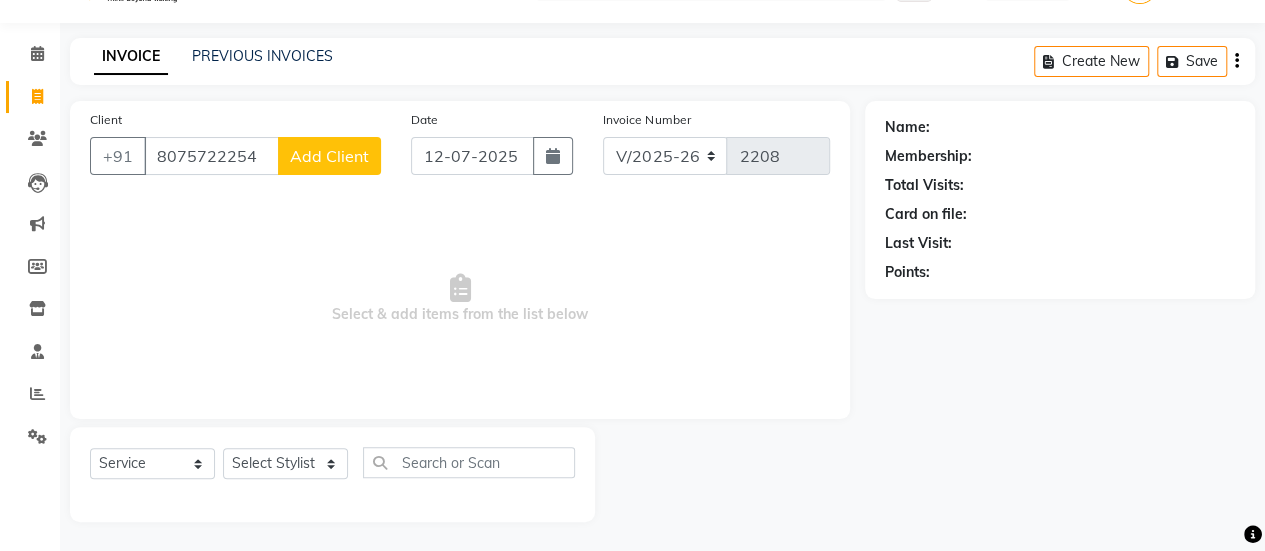 click on "Add Client" 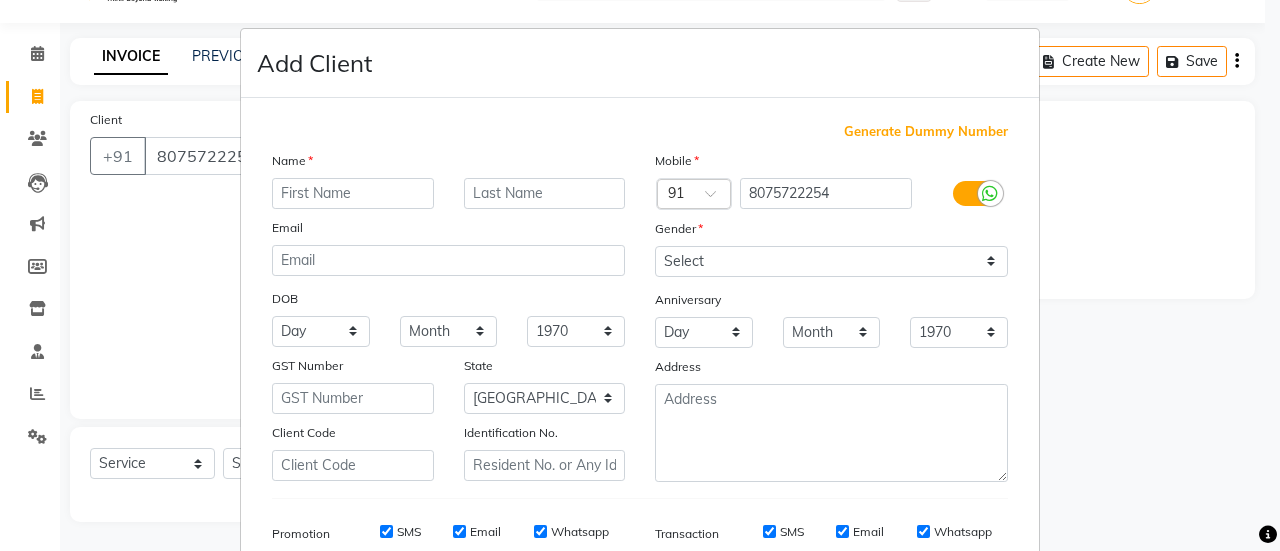 click at bounding box center [353, 193] 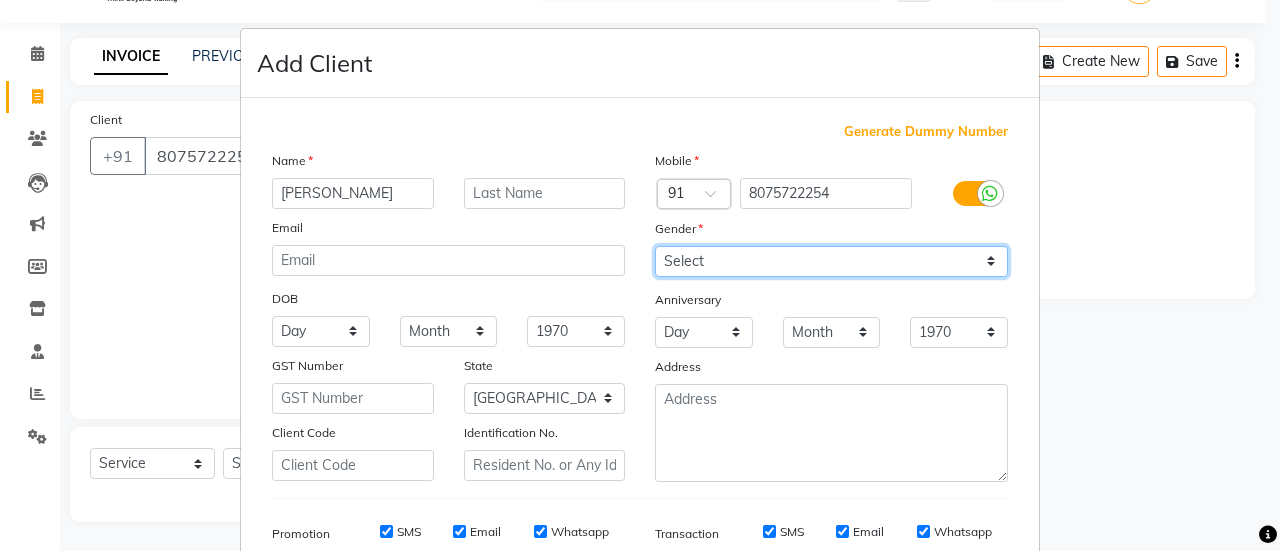 click on "Select [DEMOGRAPHIC_DATA] [DEMOGRAPHIC_DATA] Other Prefer Not To Say" at bounding box center (831, 261) 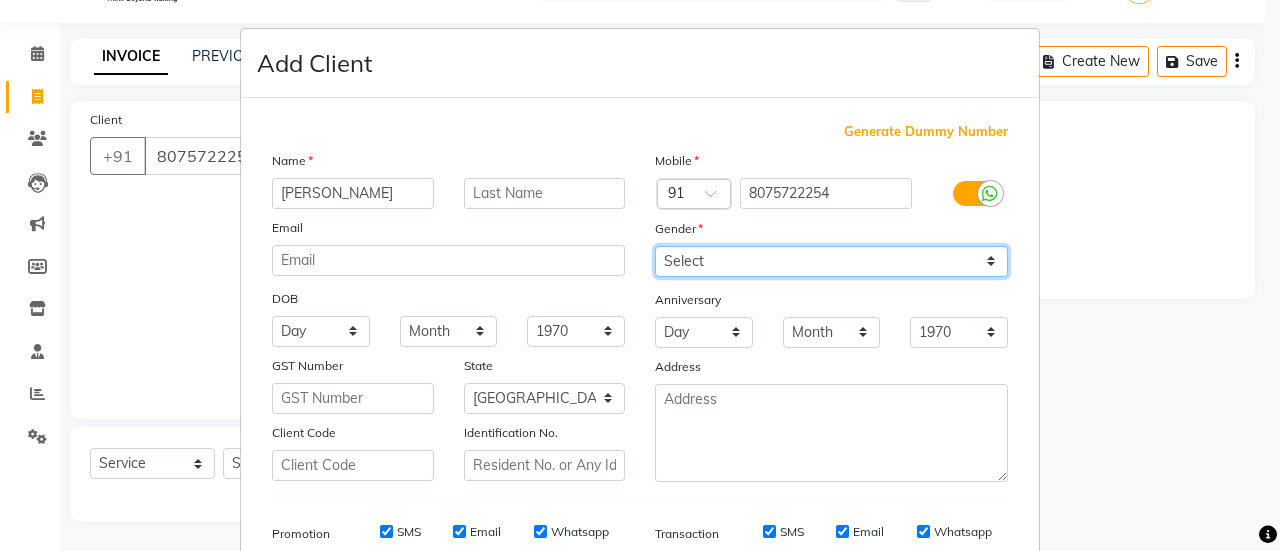 click on "Select [DEMOGRAPHIC_DATA] [DEMOGRAPHIC_DATA] Other Prefer Not To Say" at bounding box center [831, 261] 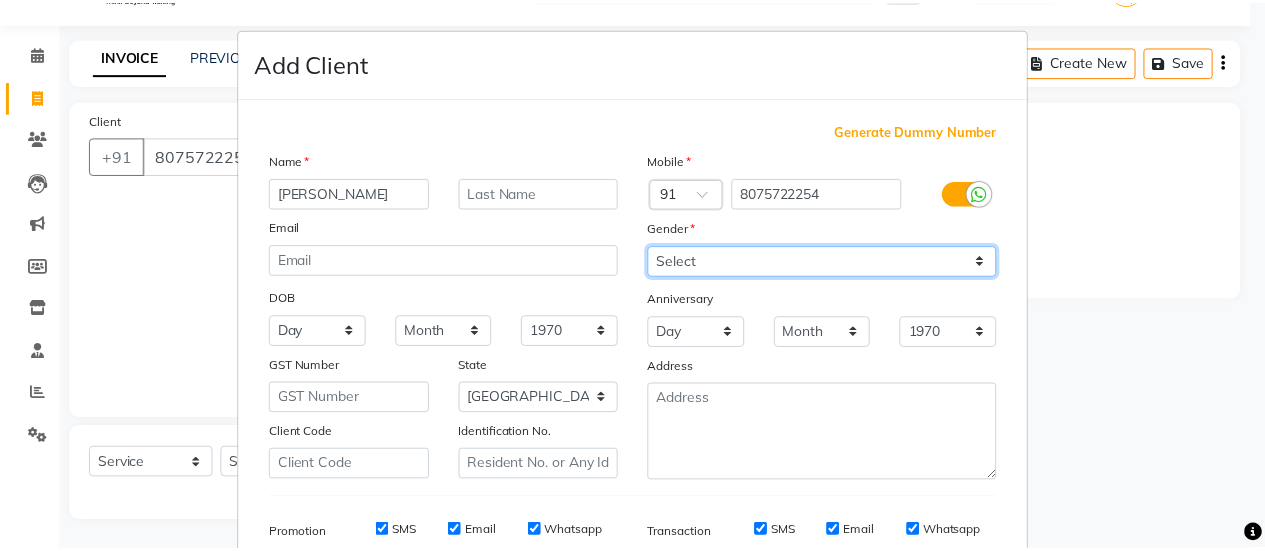 scroll, scrollTop: 294, scrollLeft: 0, axis: vertical 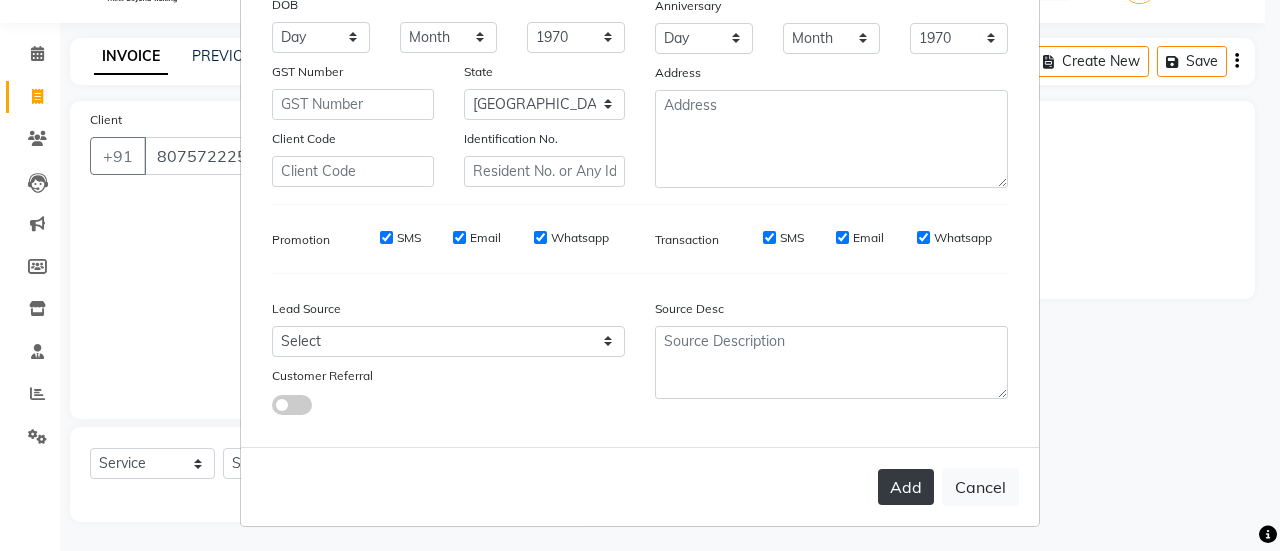 click on "Add" at bounding box center [906, 487] 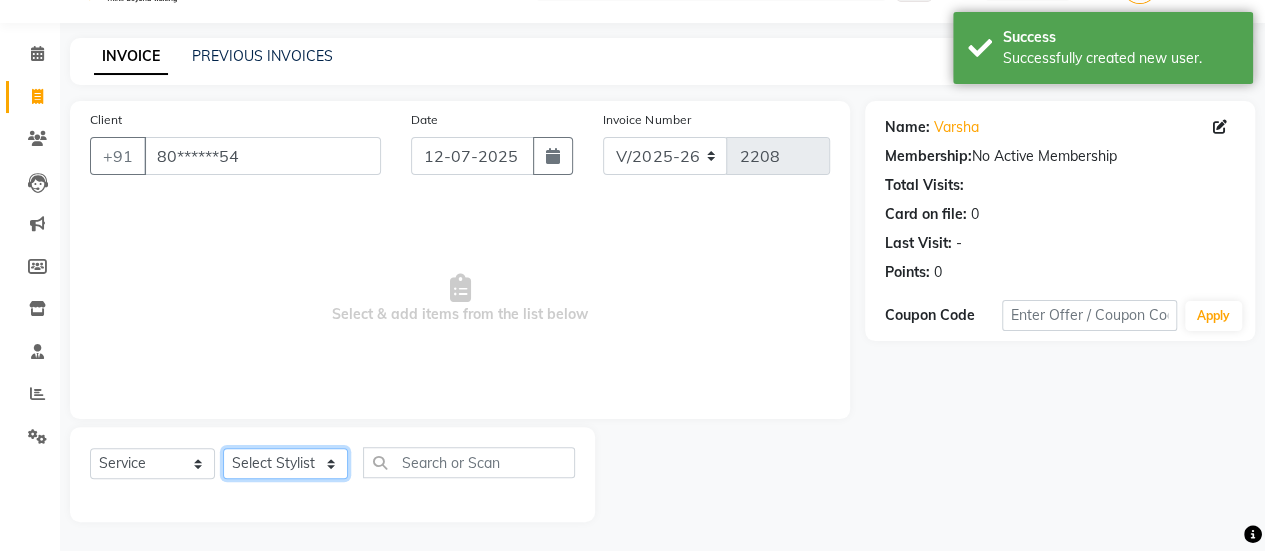 click on "Select Stylist [PERSON_NAME] [PERSON_NAME] Manager [PERSON_NAME] MUSARIK [PERSON_NAME] [PERSON_NAME] [PERSON_NAME] [PERSON_NAME] [PERSON_NAME] [PERSON_NAME] [PERSON_NAME]" 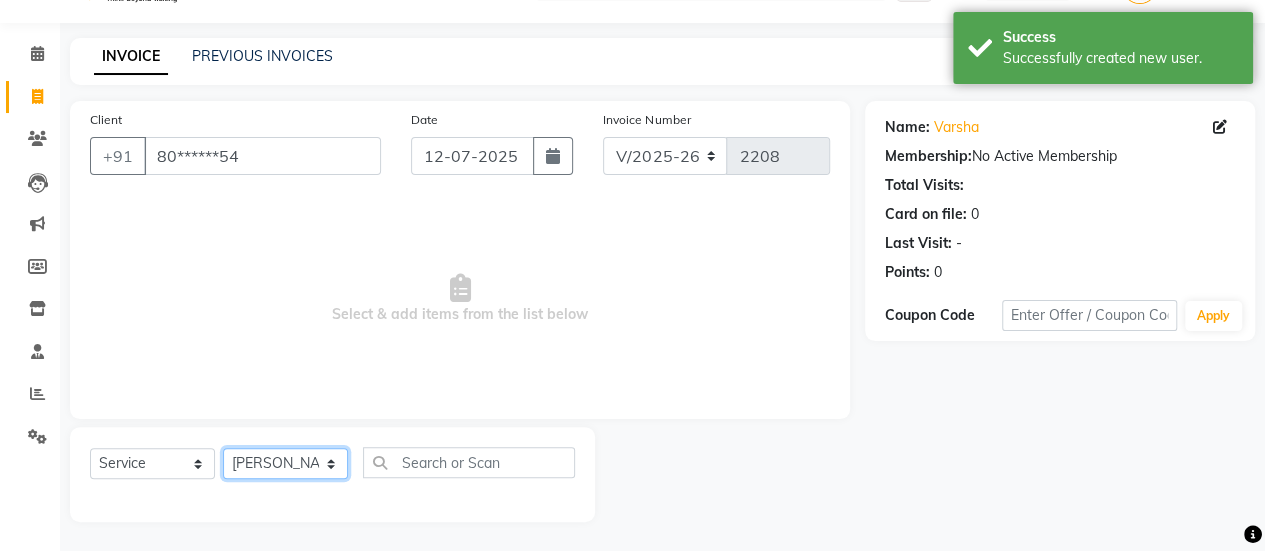click on "Select Stylist [PERSON_NAME] [PERSON_NAME] Manager [PERSON_NAME] MUSARIK [PERSON_NAME] [PERSON_NAME] [PERSON_NAME] [PERSON_NAME] [PERSON_NAME] [PERSON_NAME] [PERSON_NAME]" 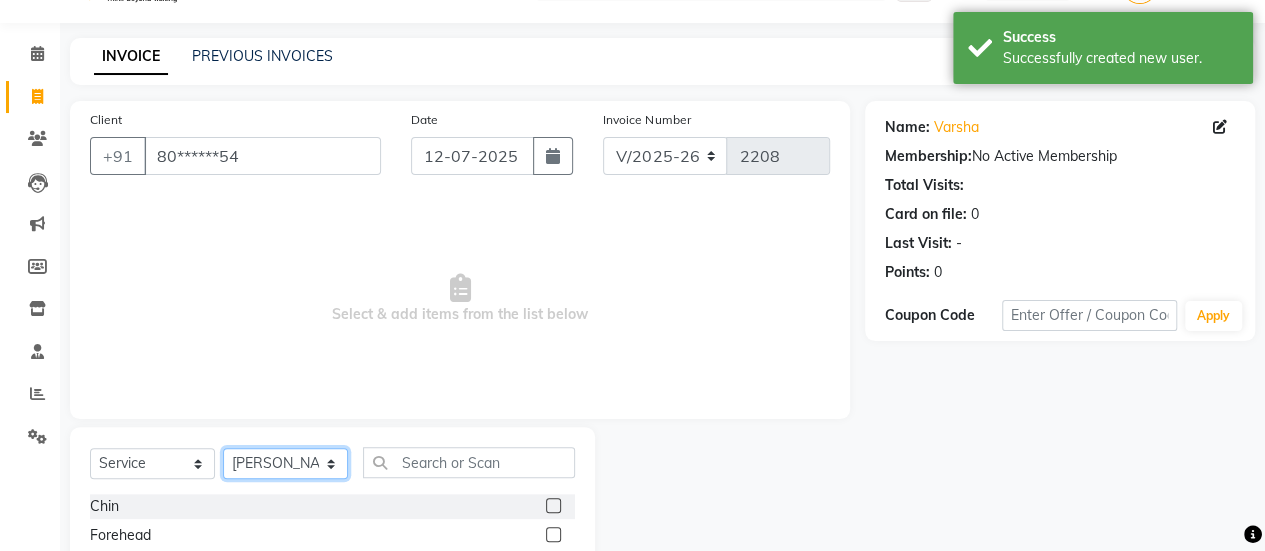 scroll, scrollTop: 249, scrollLeft: 0, axis: vertical 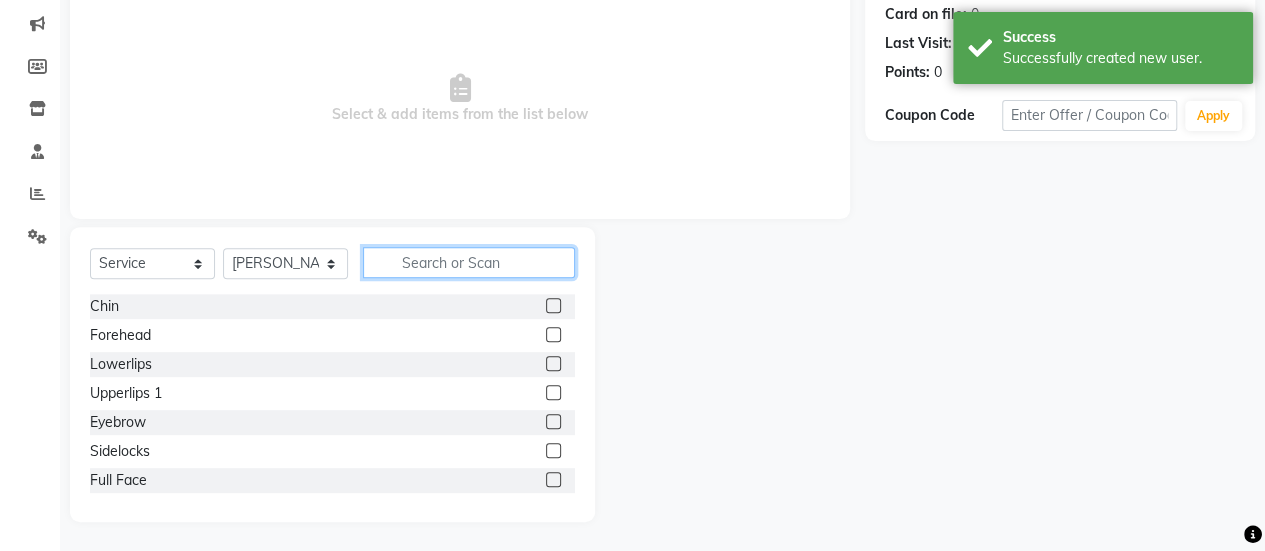 click 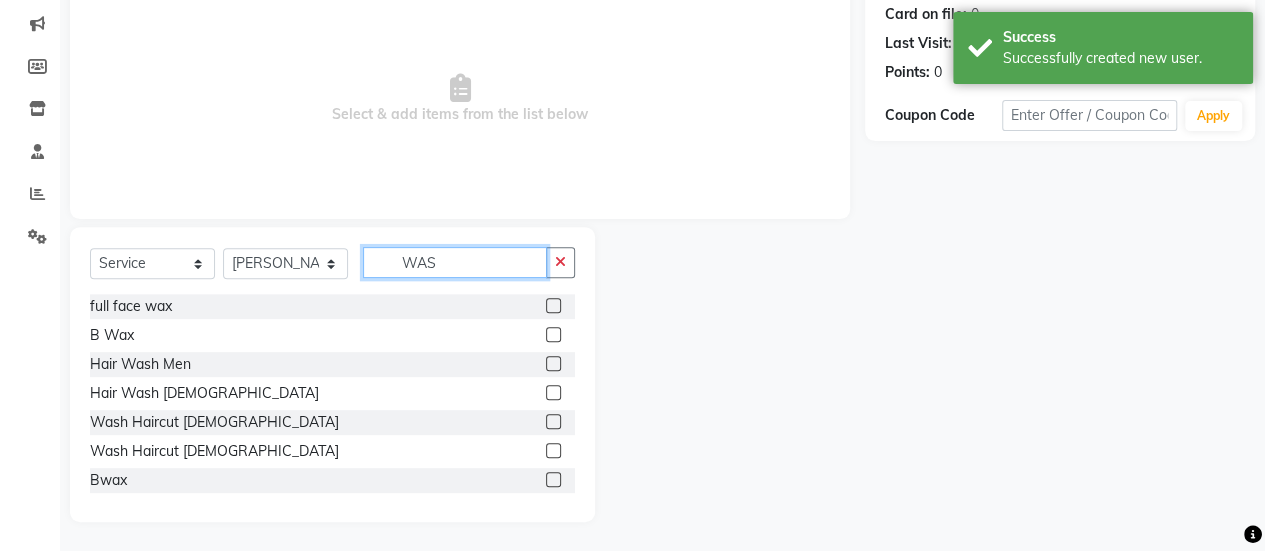 scroll, scrollTop: 165, scrollLeft: 0, axis: vertical 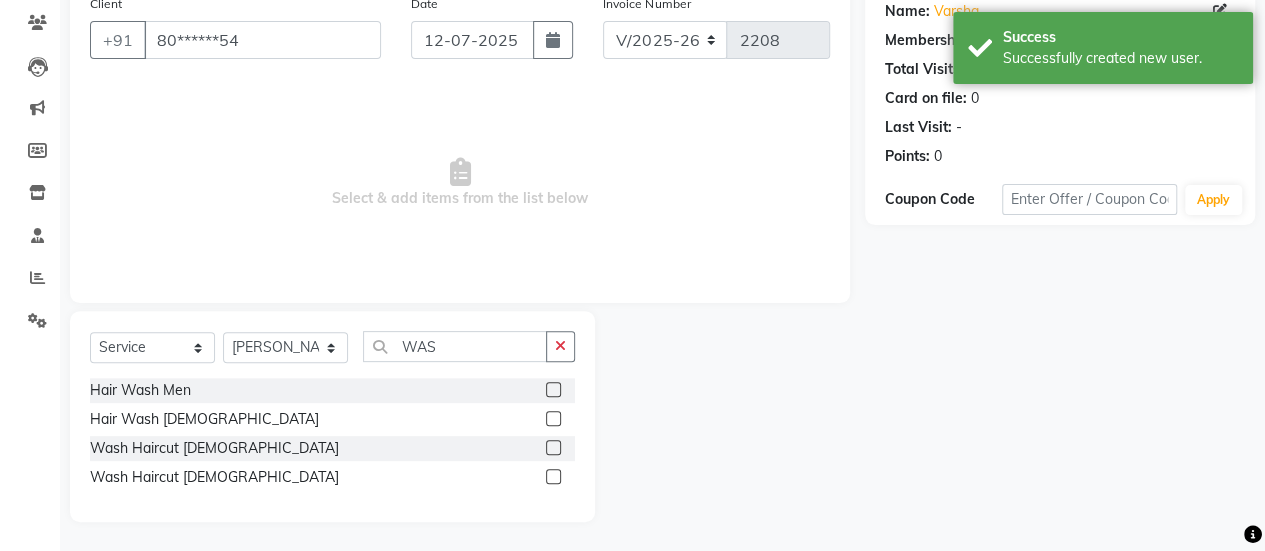 click 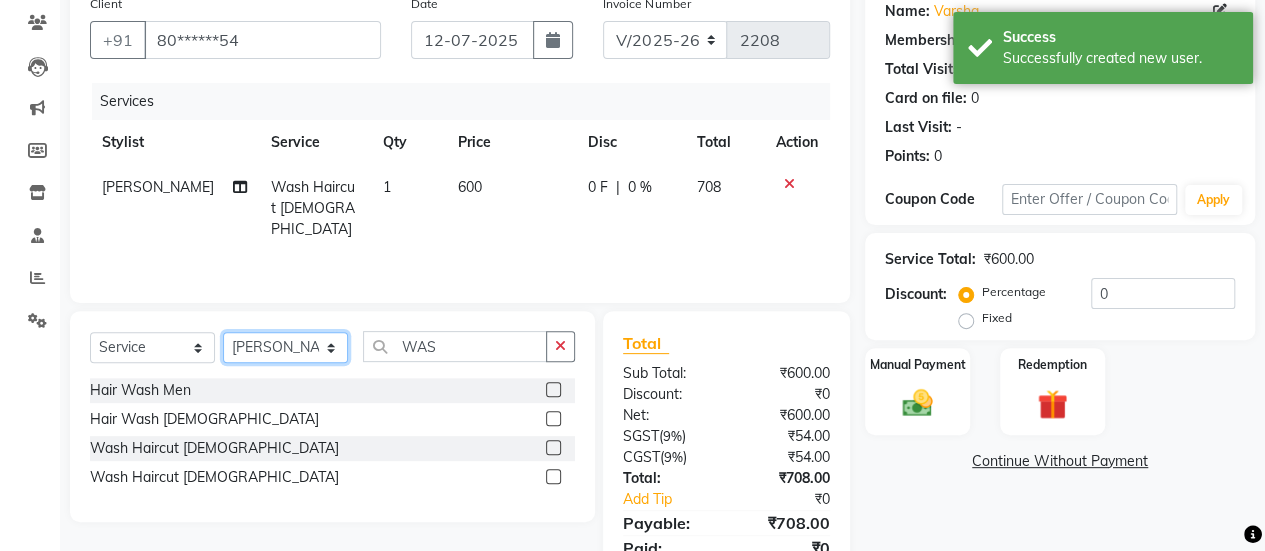 click on "Select Stylist [PERSON_NAME] [PERSON_NAME] Manager [PERSON_NAME] MUSARIK [PERSON_NAME] [PERSON_NAME] [PERSON_NAME] [PERSON_NAME] [PERSON_NAME] [PERSON_NAME] [PERSON_NAME]" 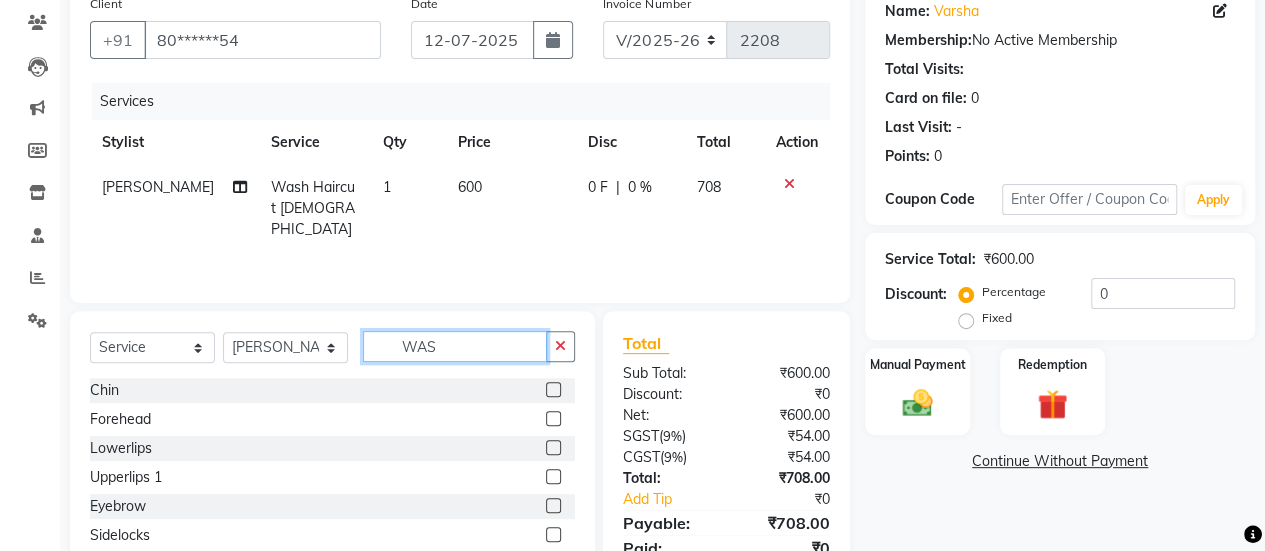 click on "WAS" 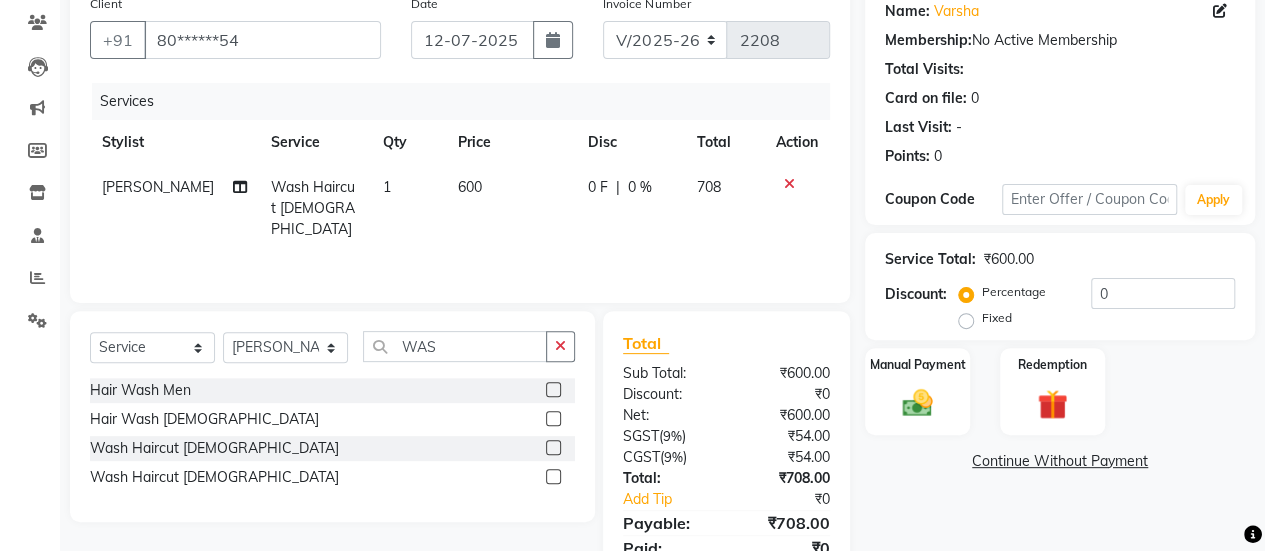 click 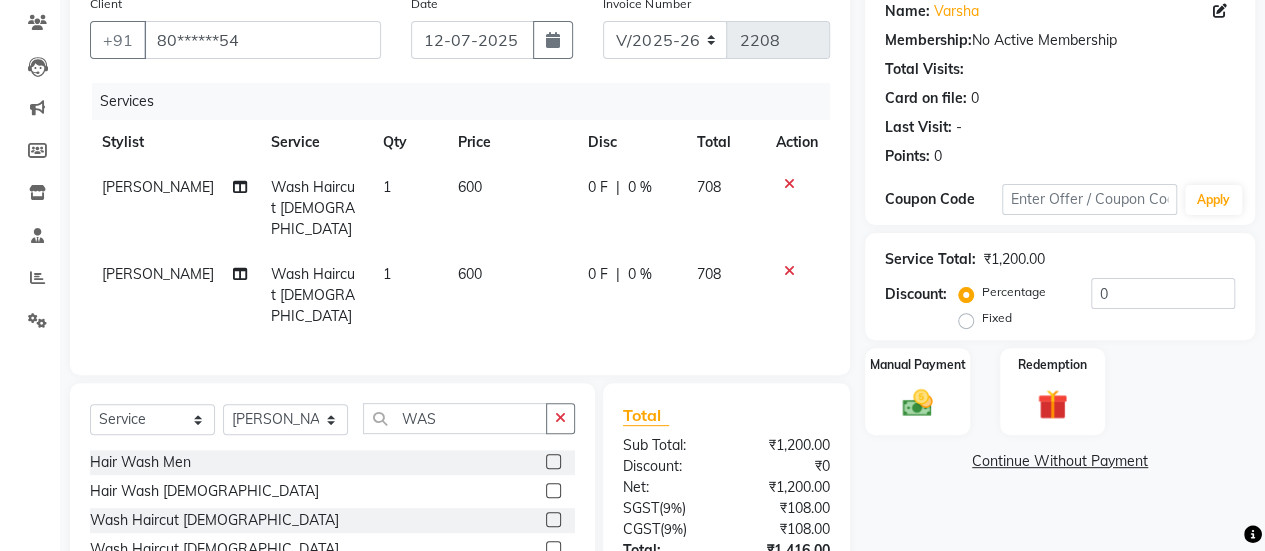 click on "600" 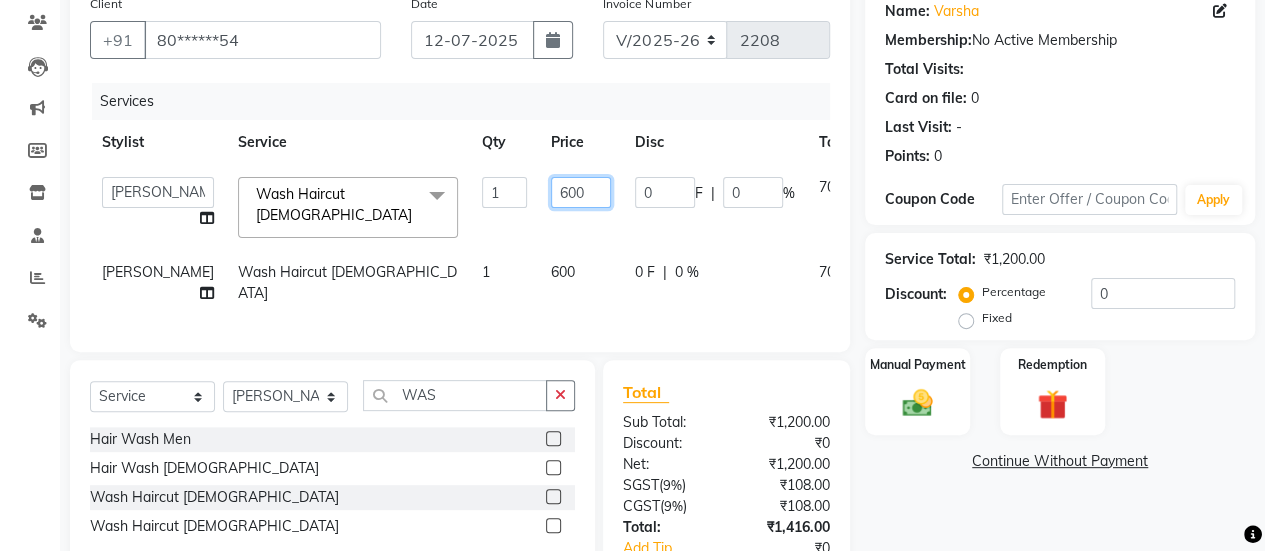 click on "600" 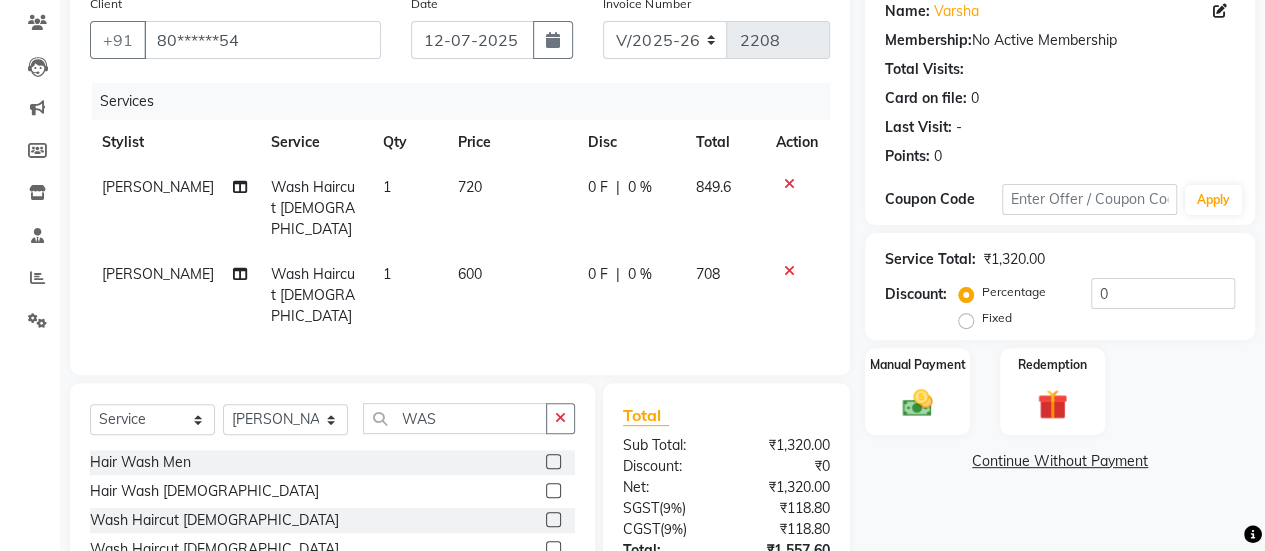 click on "600" 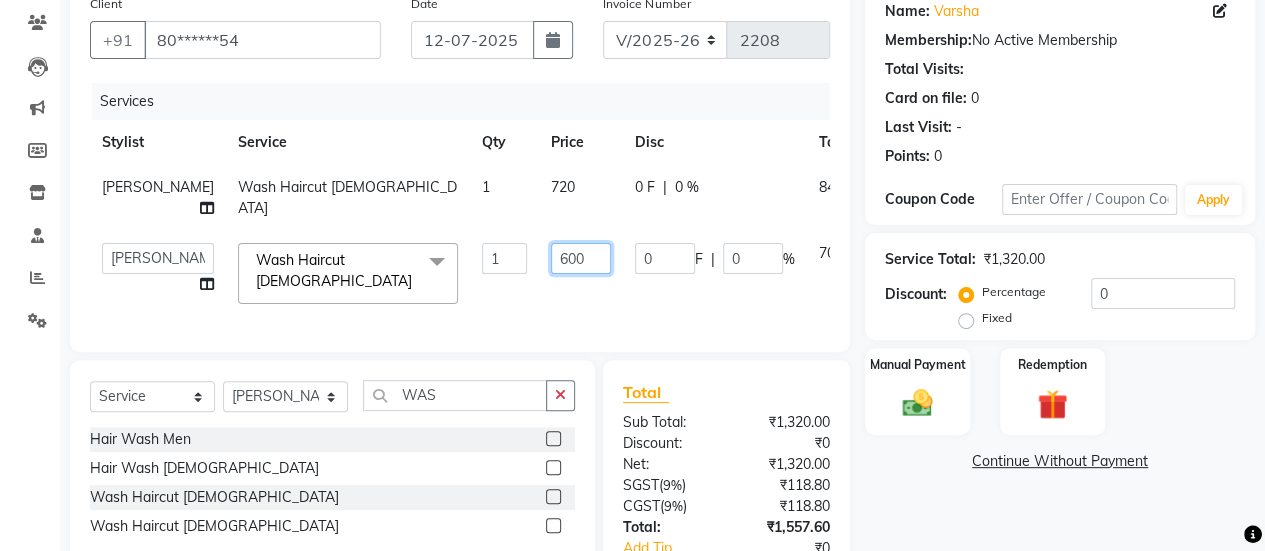 click on "600" 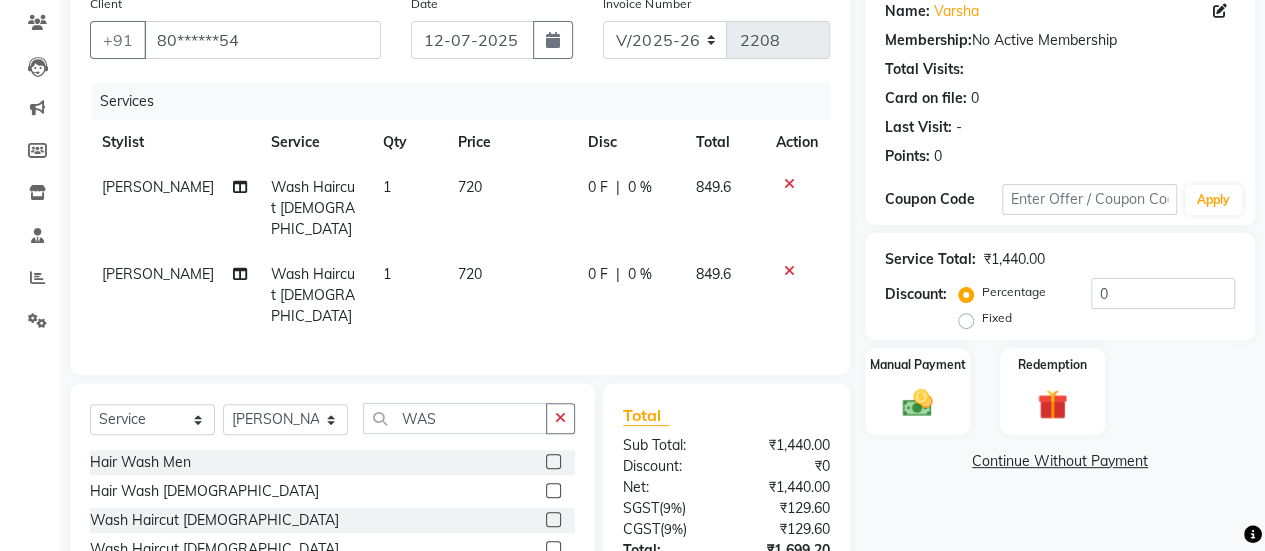 click on "Services Stylist Service Qty Price Disc Total Action [PERSON_NAME] Wash Haircut [DEMOGRAPHIC_DATA] 1 720 0 F | 0 % 849.6 Salman Wash Haircut [DEMOGRAPHIC_DATA] 1 720 0 F | 0 % 849.6" 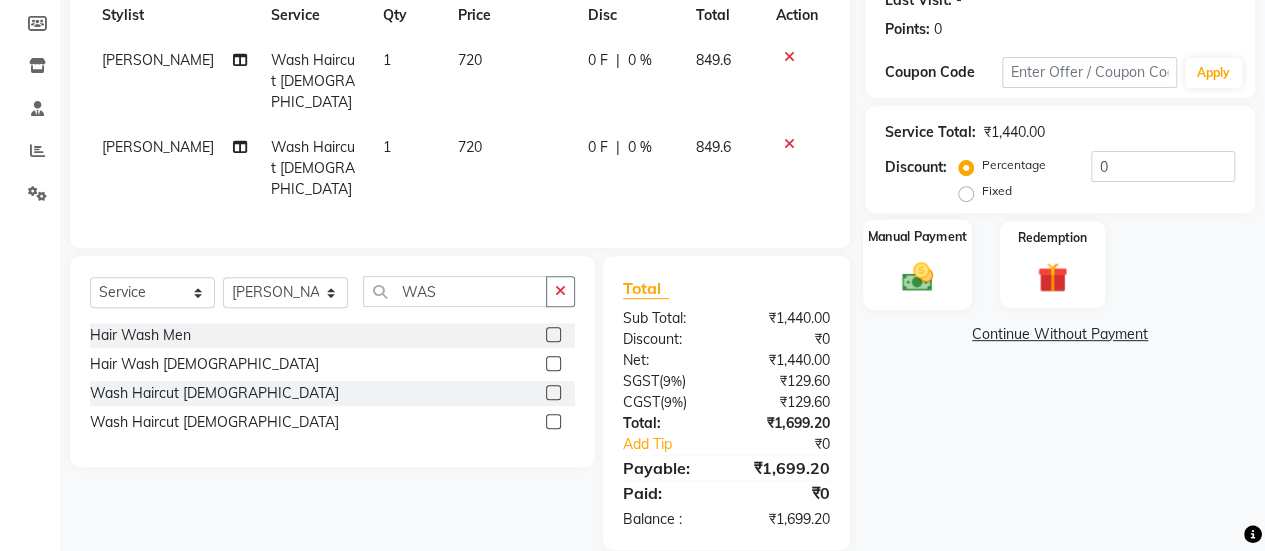 click 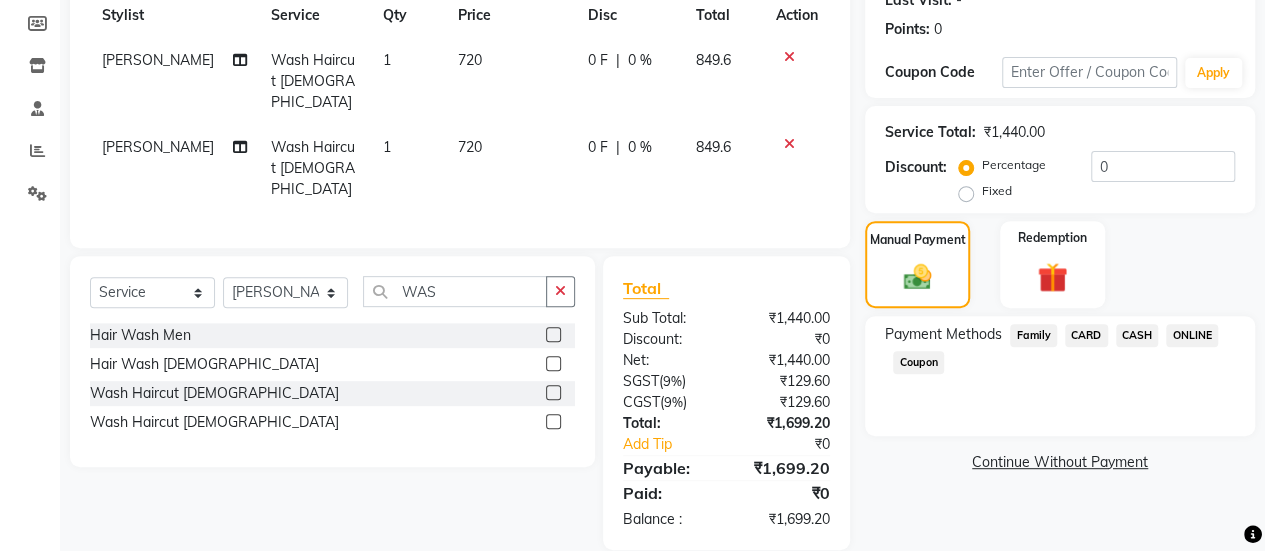 click on "ONLINE" 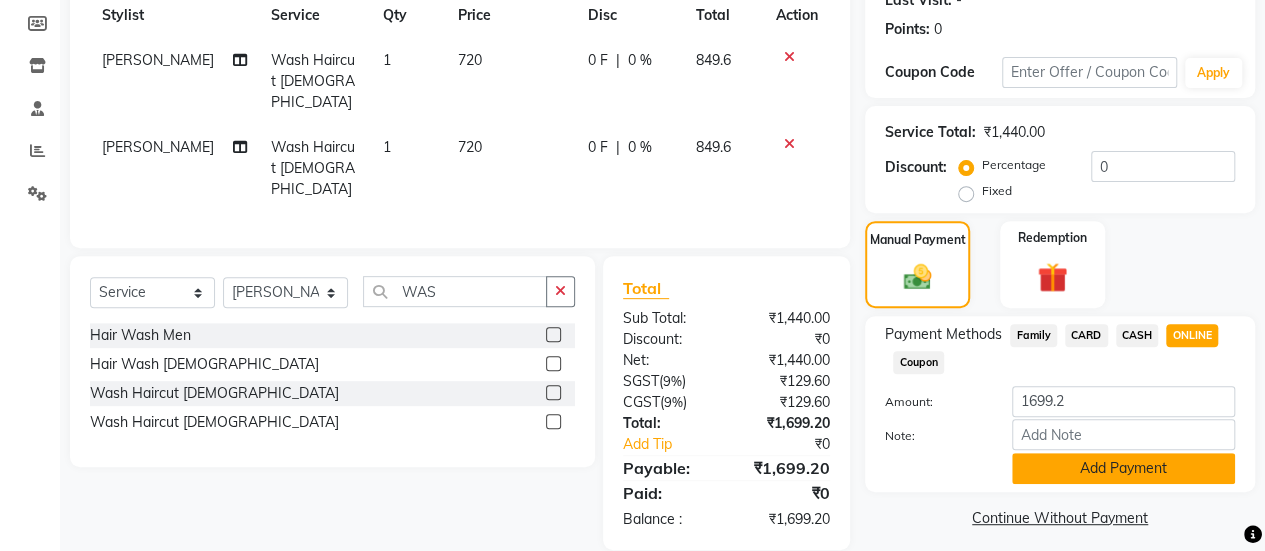 click on "Add Payment" 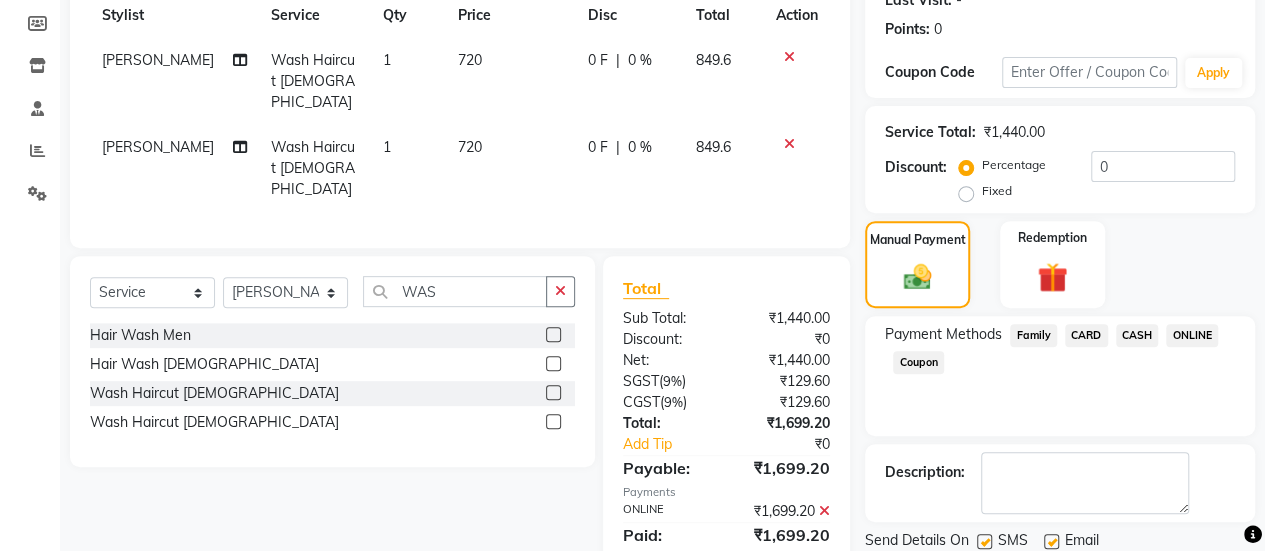 scroll, scrollTop: 358, scrollLeft: 0, axis: vertical 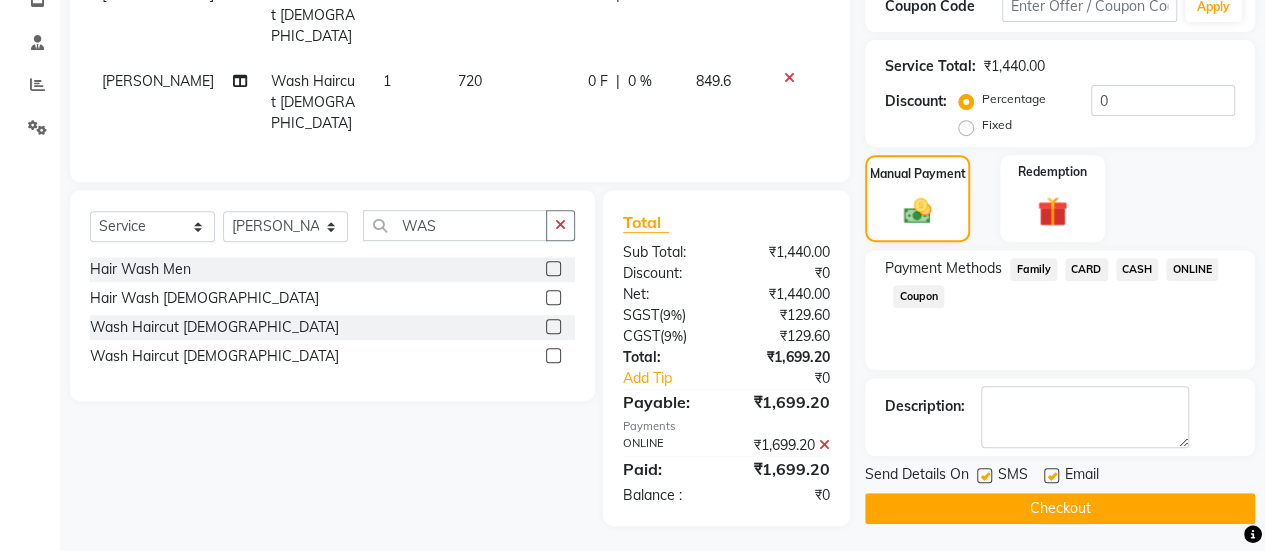 click 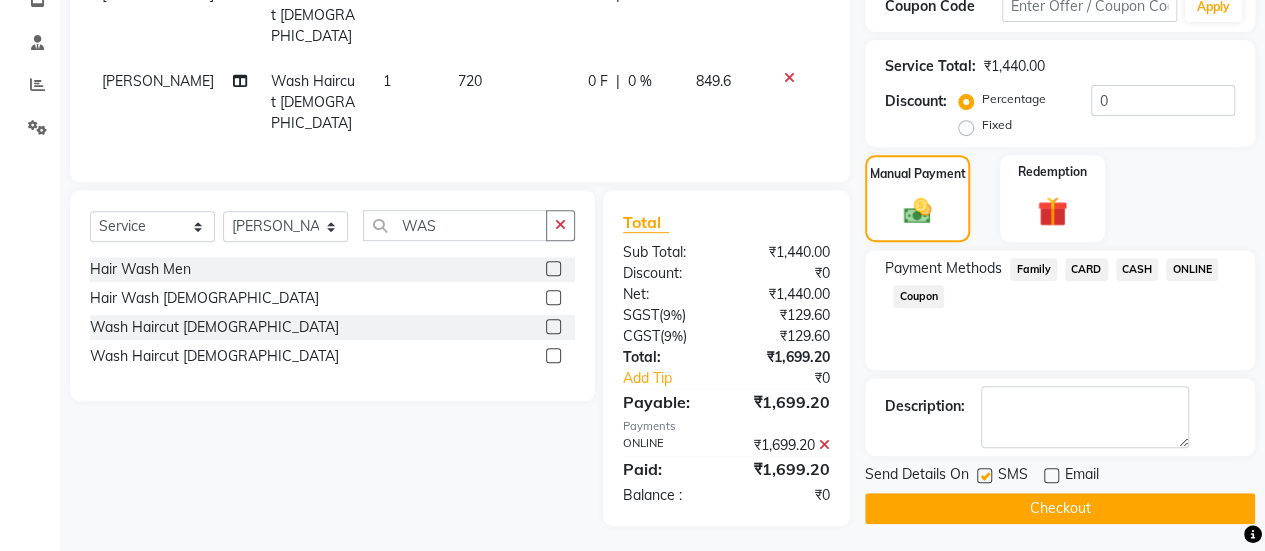 click on "Checkout" 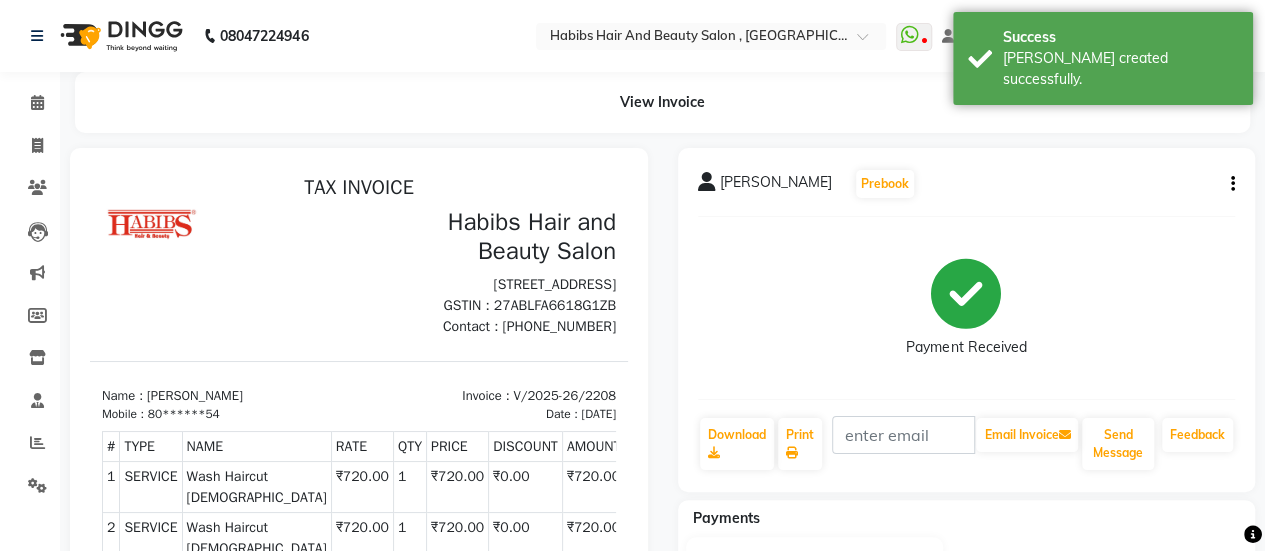 scroll, scrollTop: 0, scrollLeft: 0, axis: both 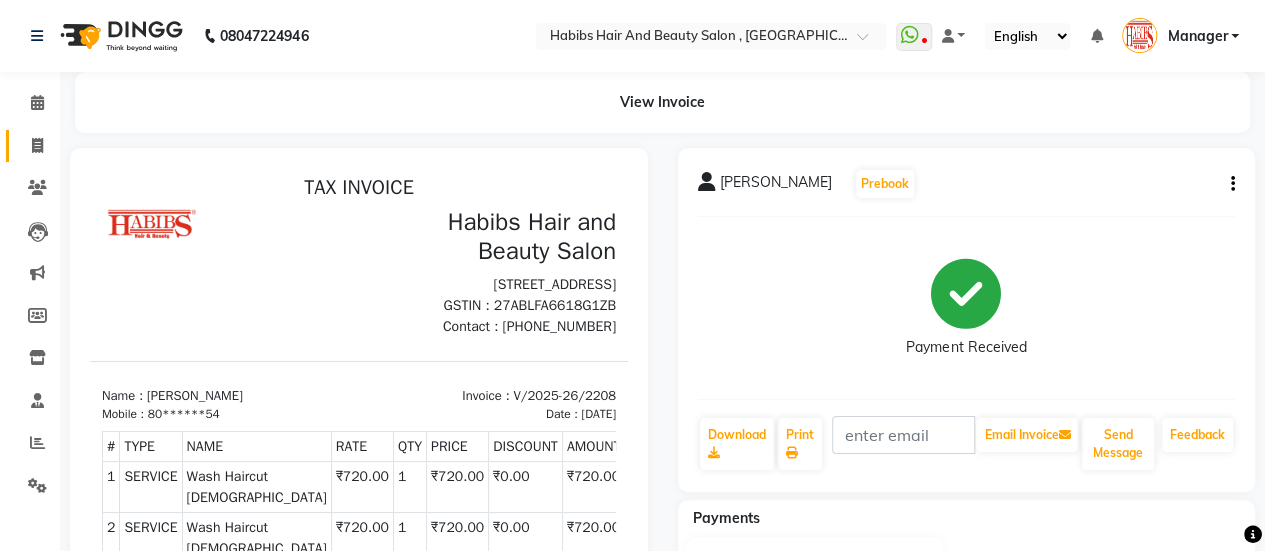 click on "Invoice" 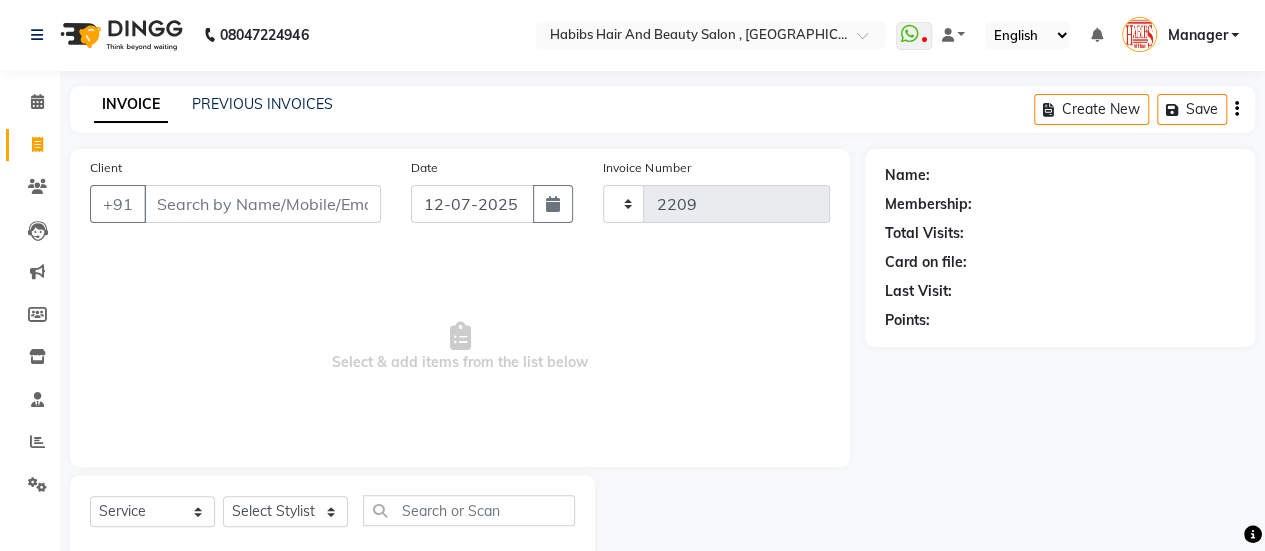 scroll, scrollTop: 49, scrollLeft: 0, axis: vertical 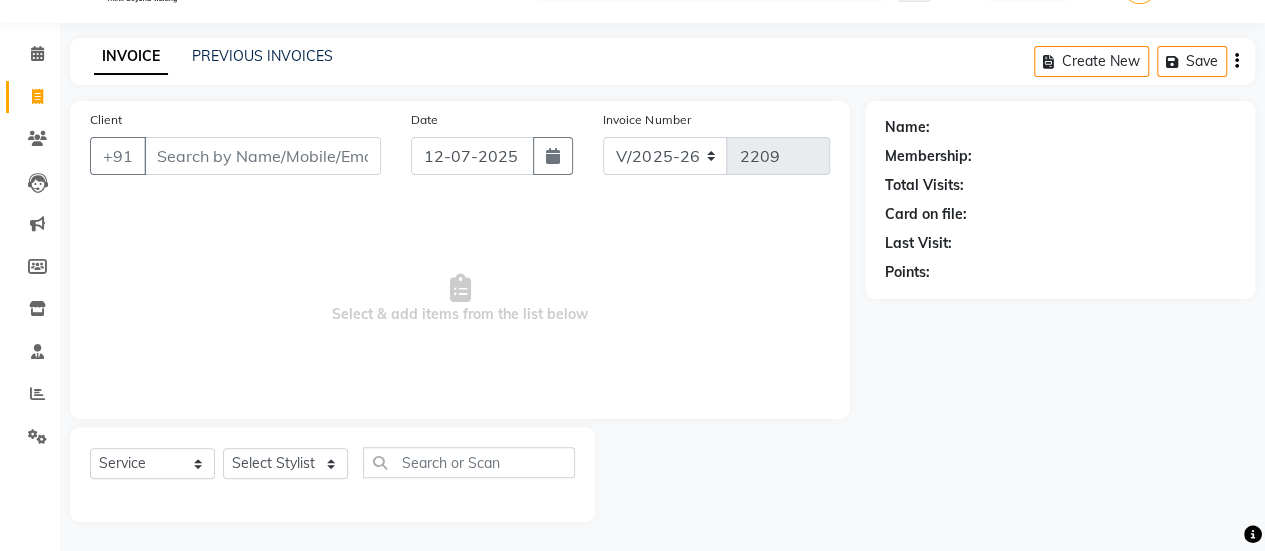 click on "Client" at bounding box center [262, 156] 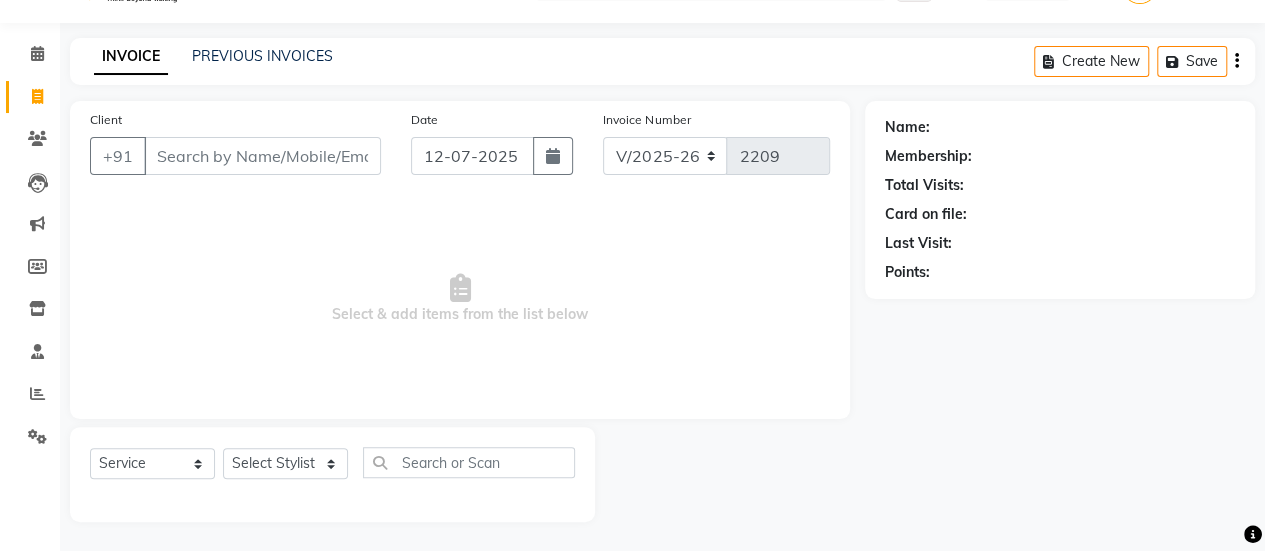 click on "Client" at bounding box center [262, 156] 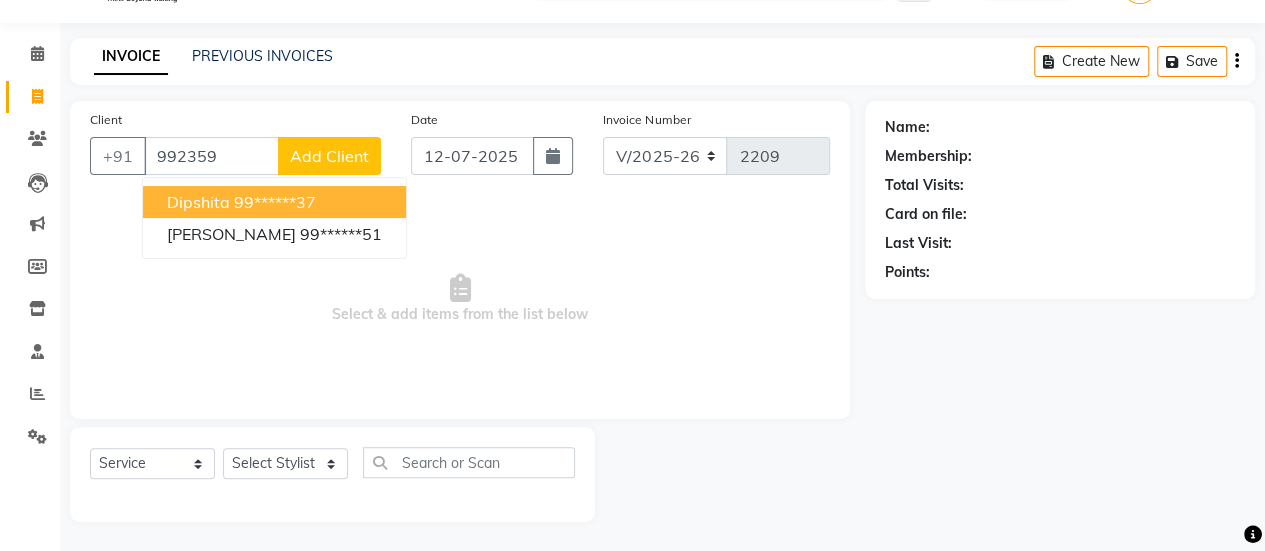 click on "dipshita" at bounding box center (198, 202) 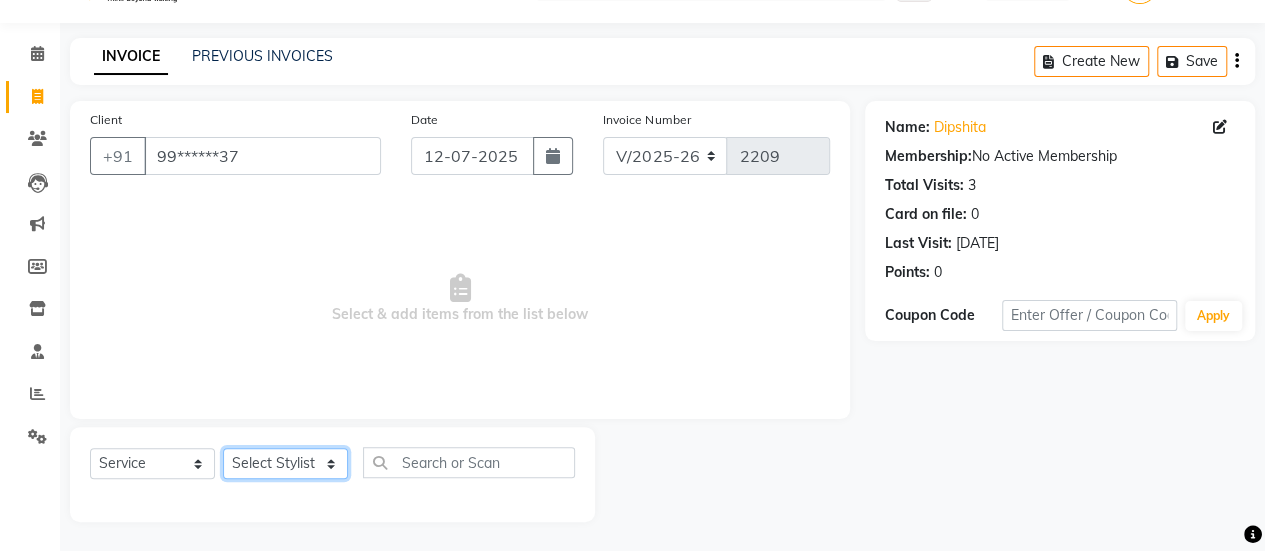 click on "Select Stylist [PERSON_NAME] [PERSON_NAME] Manager [PERSON_NAME] MUSARIK [PERSON_NAME] [PERSON_NAME] [PERSON_NAME] [PERSON_NAME] [PERSON_NAME] [PERSON_NAME] [PERSON_NAME]" 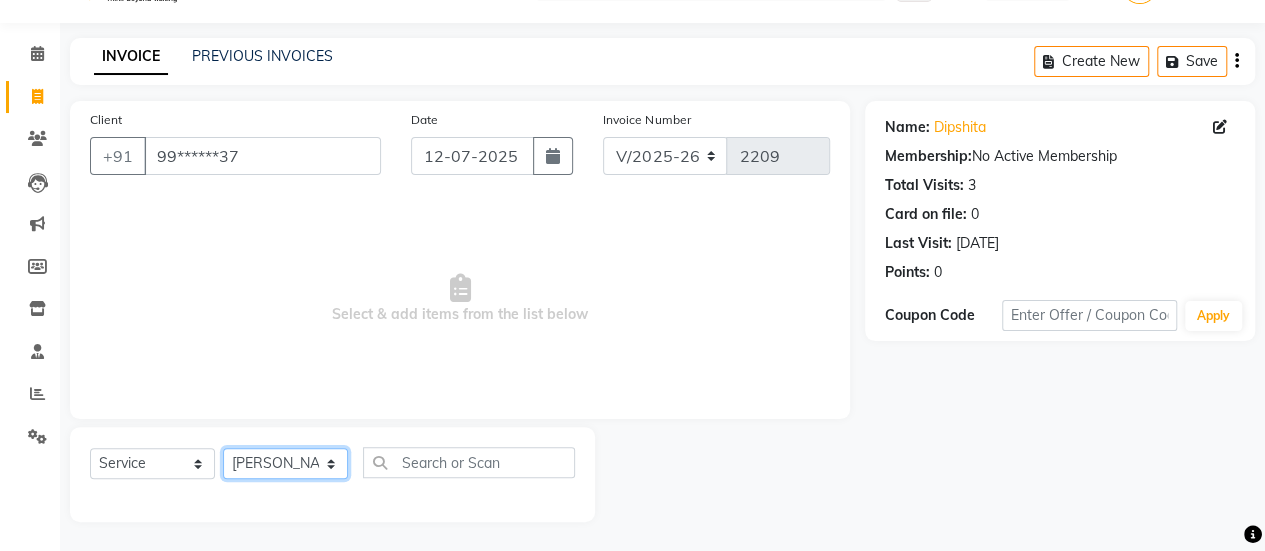 click on "Select Stylist [PERSON_NAME] [PERSON_NAME] Manager [PERSON_NAME] MUSARIK [PERSON_NAME] [PERSON_NAME] [PERSON_NAME] [PERSON_NAME] [PERSON_NAME] [PERSON_NAME] [PERSON_NAME]" 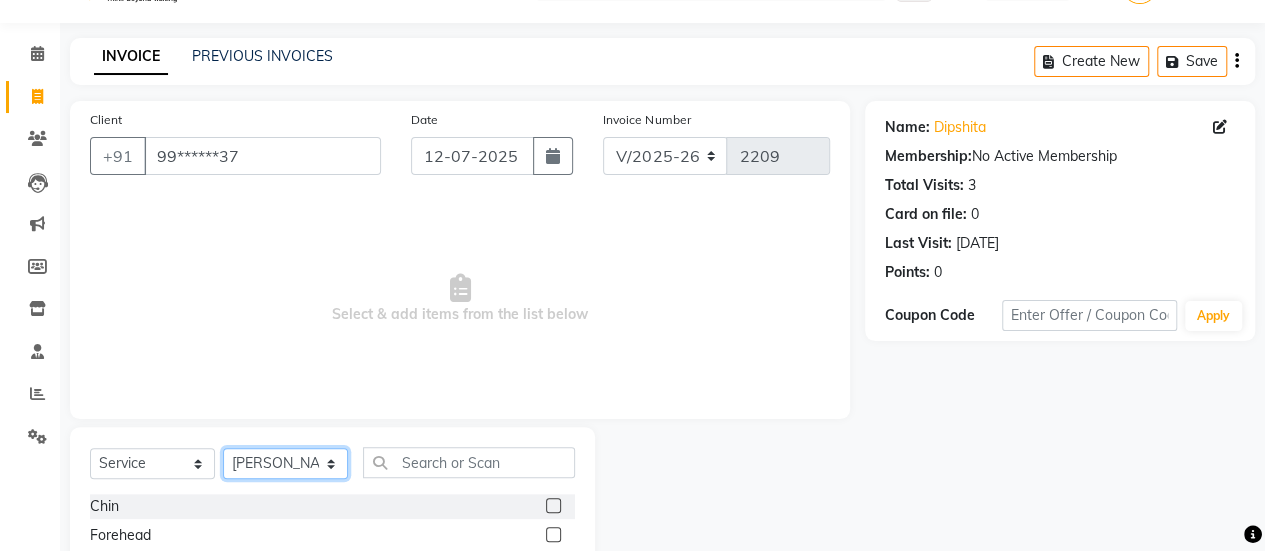 scroll, scrollTop: 249, scrollLeft: 0, axis: vertical 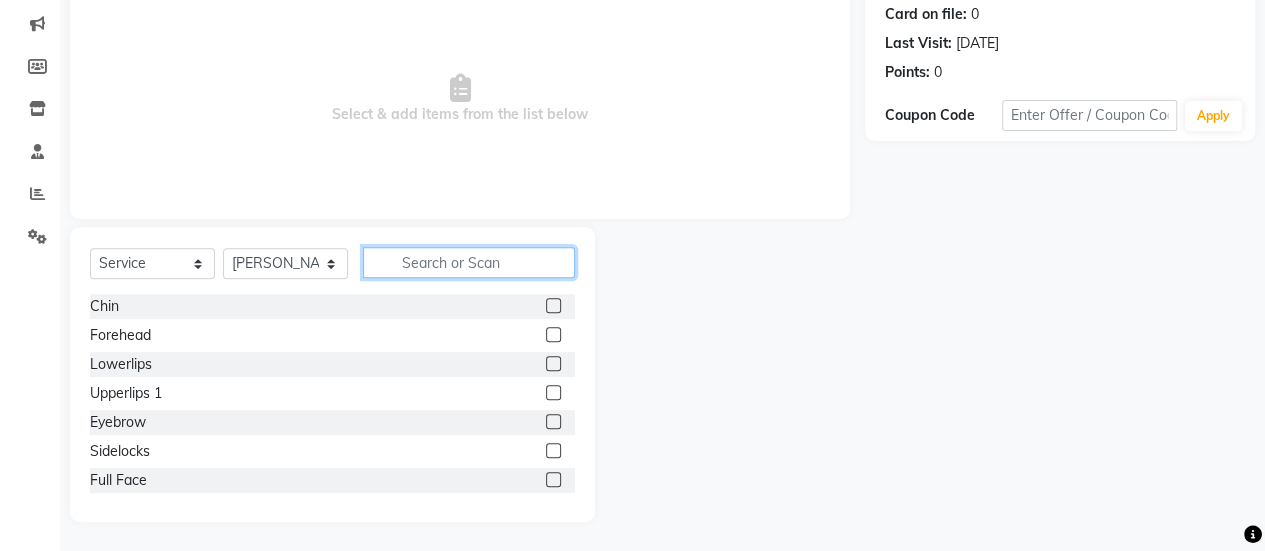 click 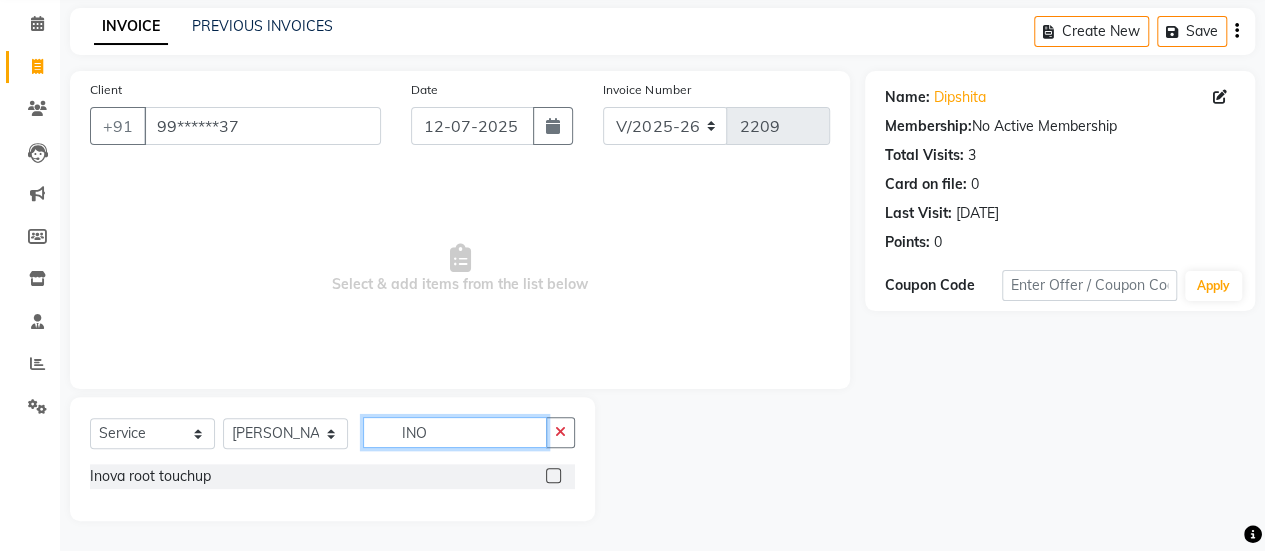 scroll, scrollTop: 78, scrollLeft: 0, axis: vertical 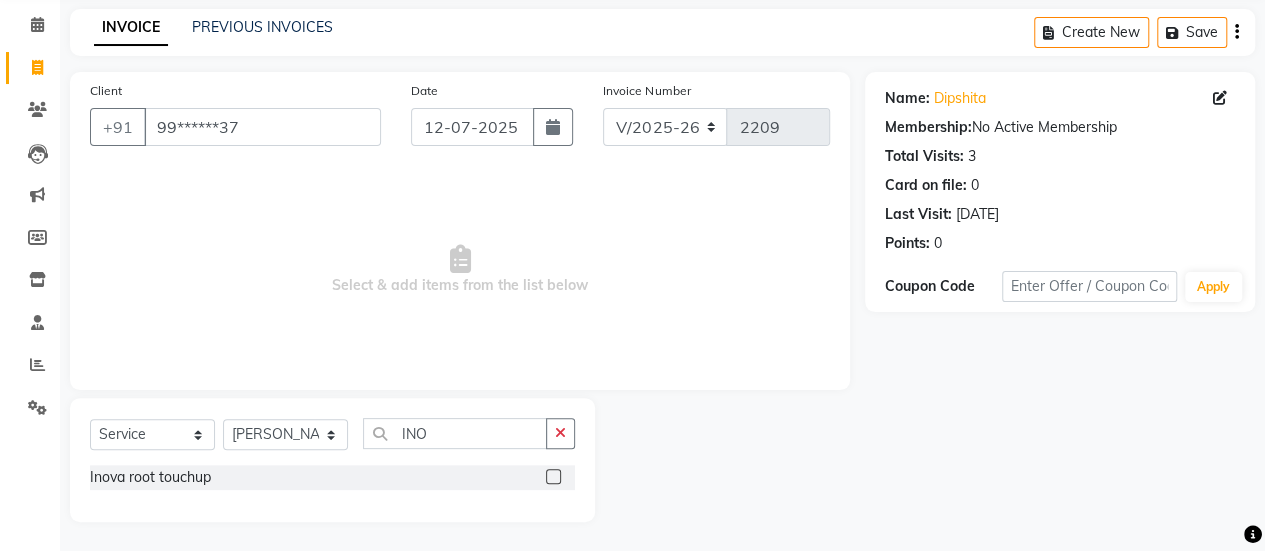 click 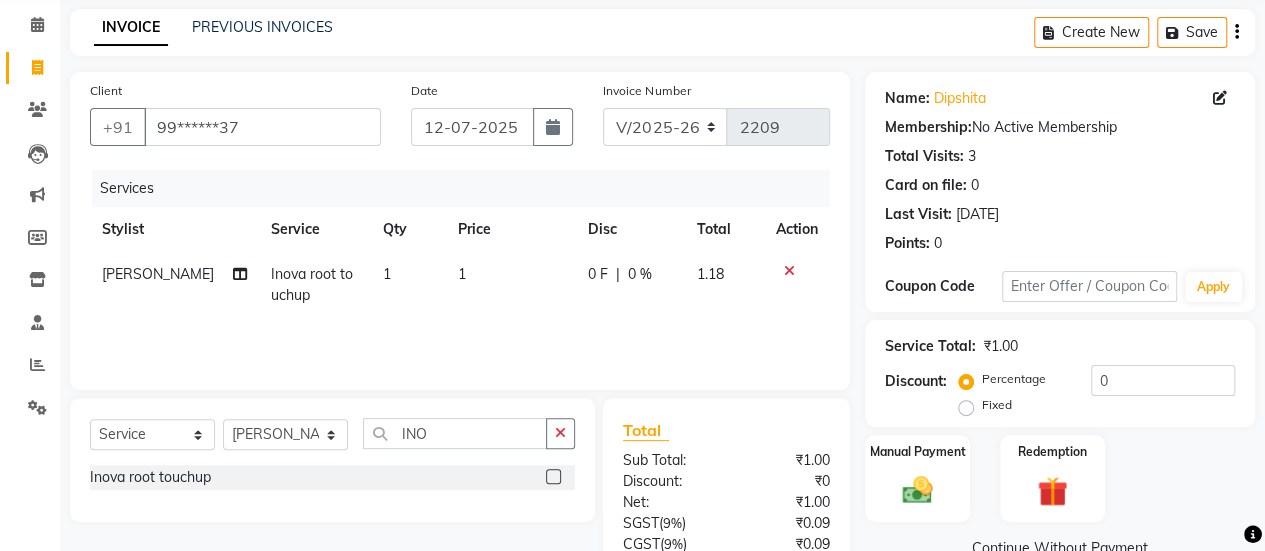 click on "1" 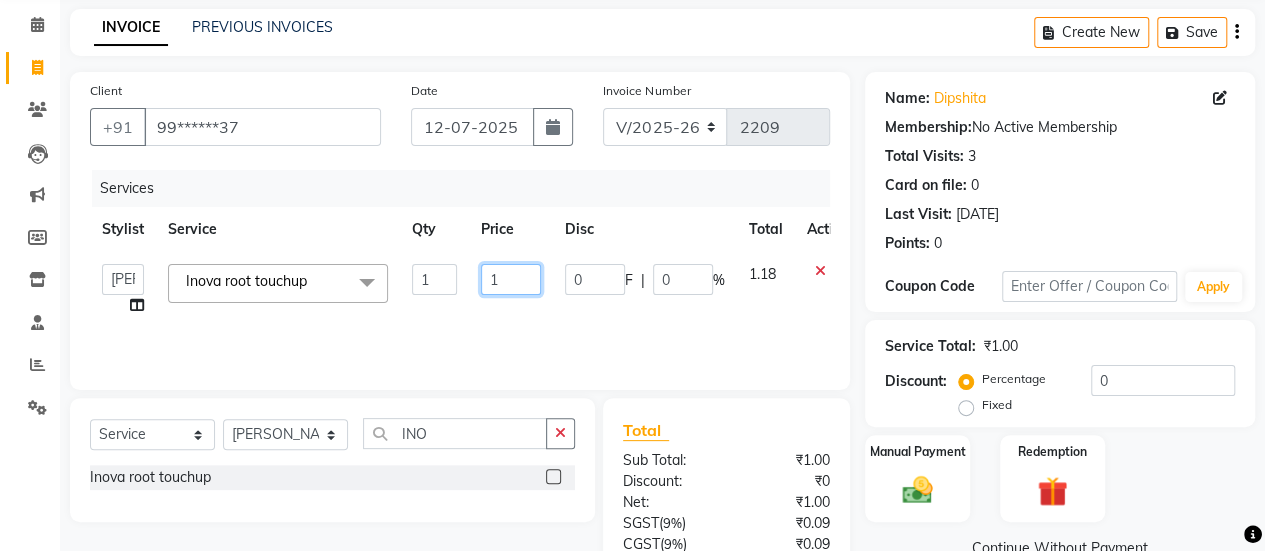 click on "1" 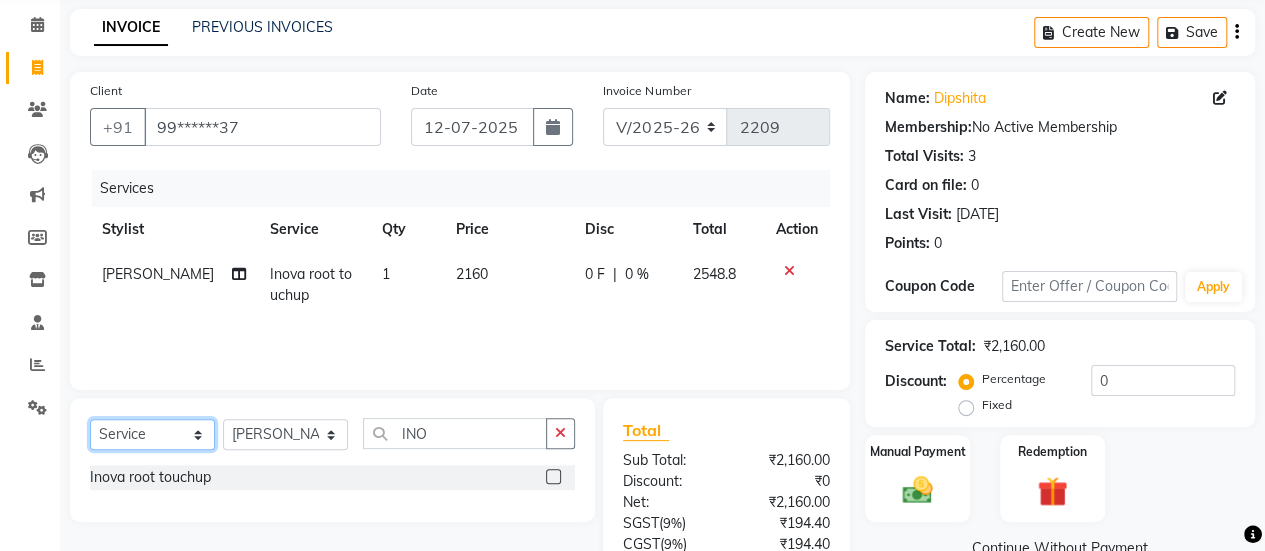 click on "Select  Service  Product  Membership  Package Voucher Prepaid Gift Card" 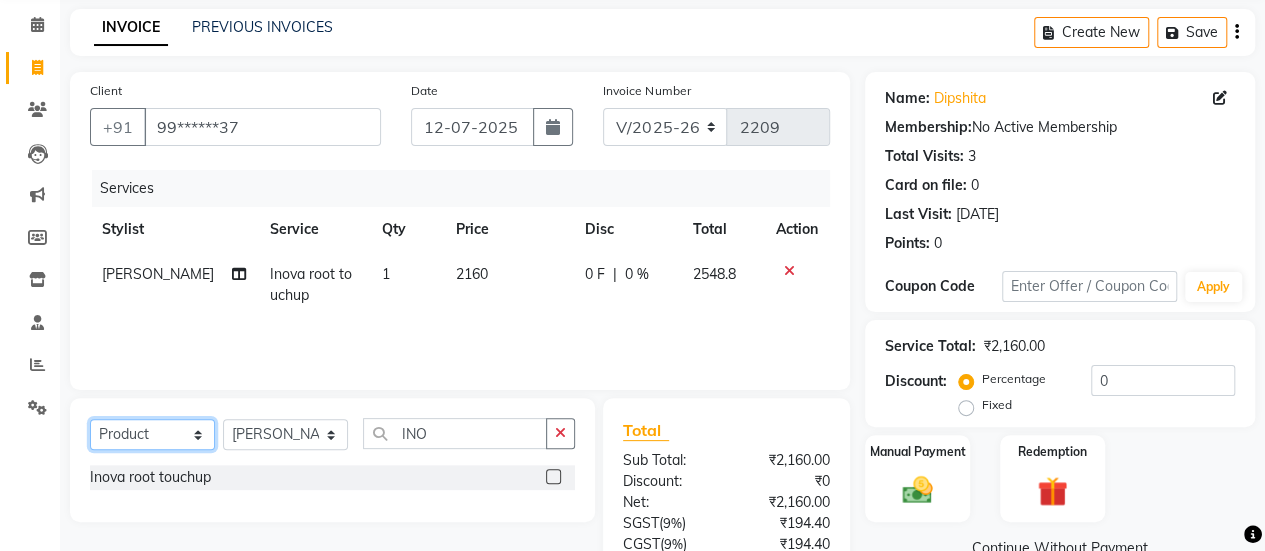 click on "Select  Service  Product  Membership  Package Voucher Prepaid Gift Card" 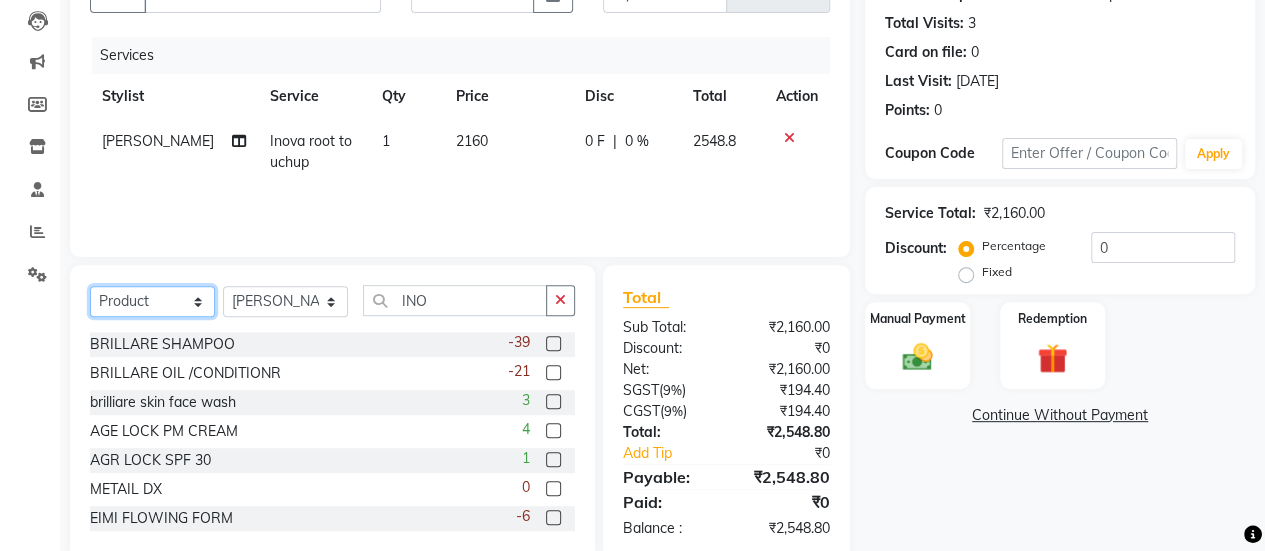 scroll, scrollTop: 212, scrollLeft: 0, axis: vertical 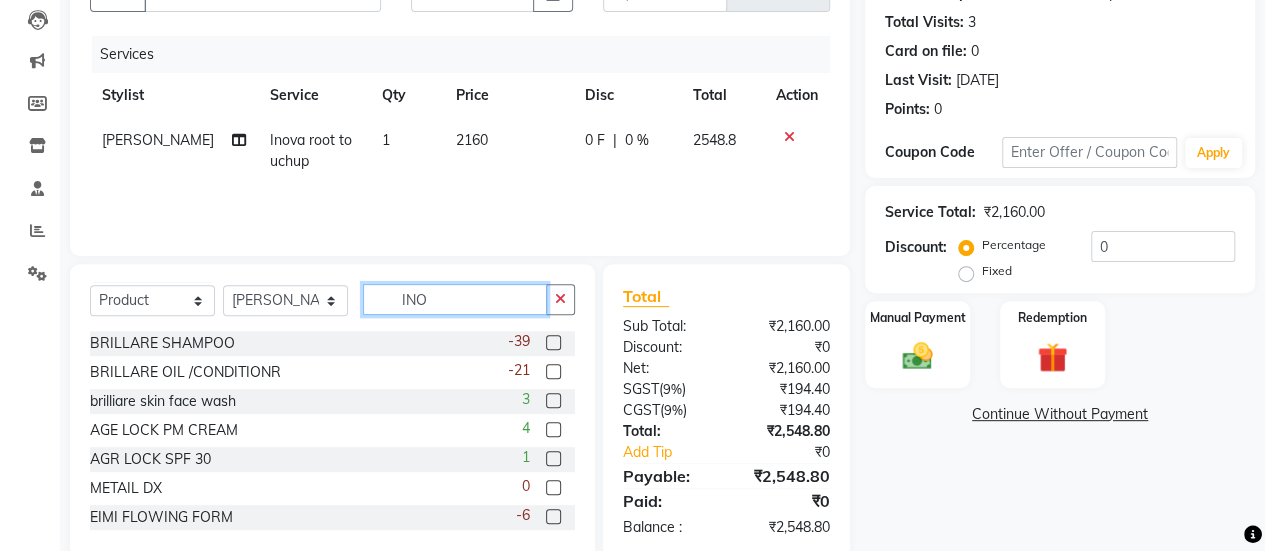 click on "INO" 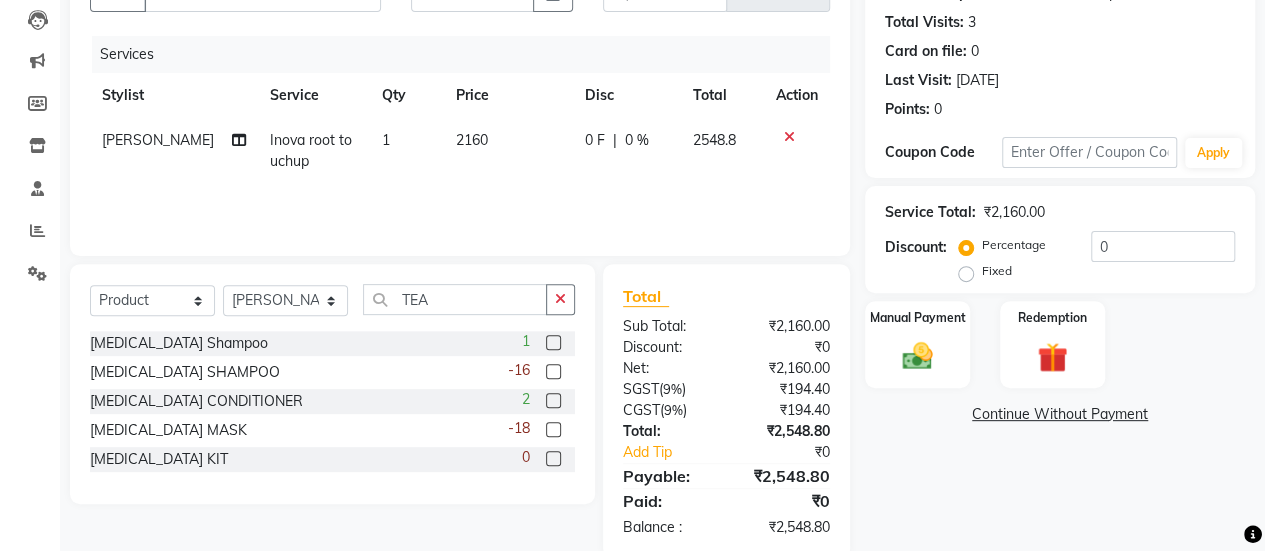 click 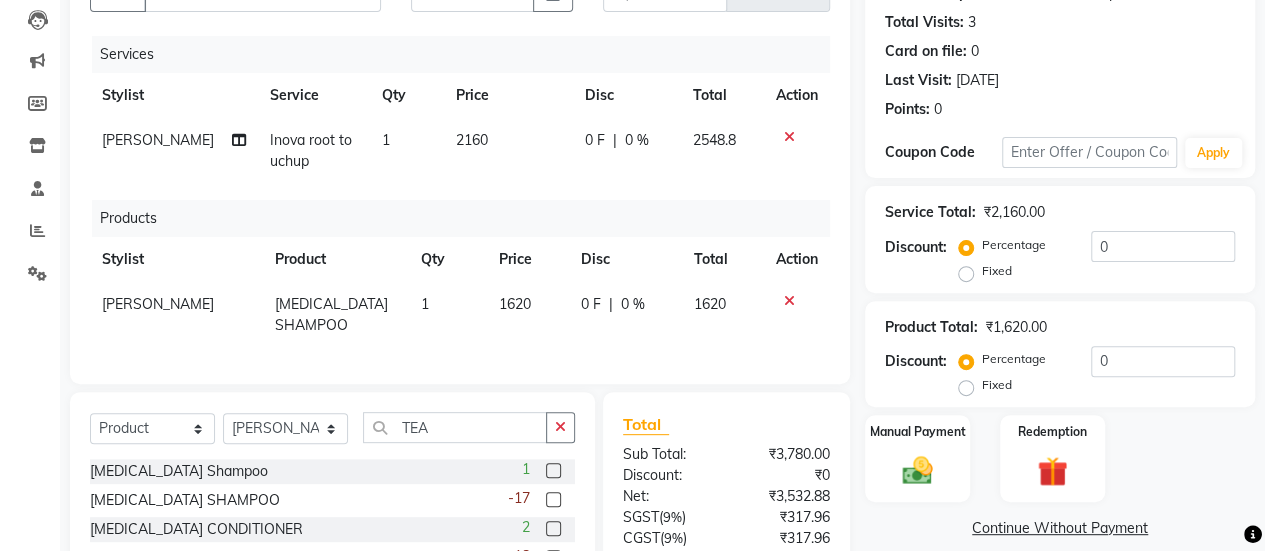 click on "1620" 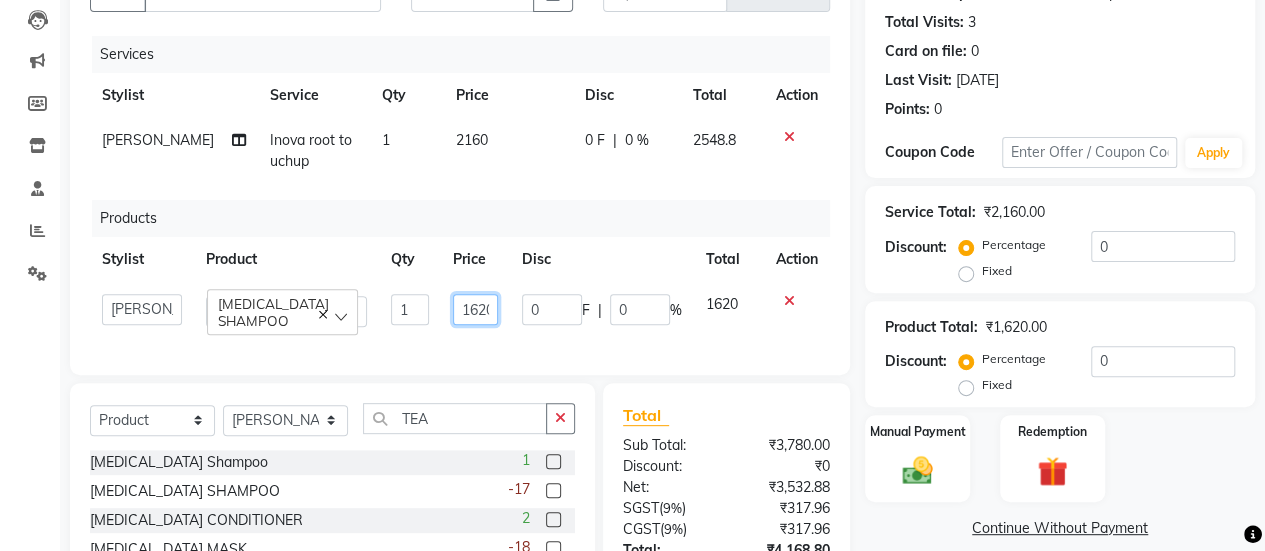 click on "1620" 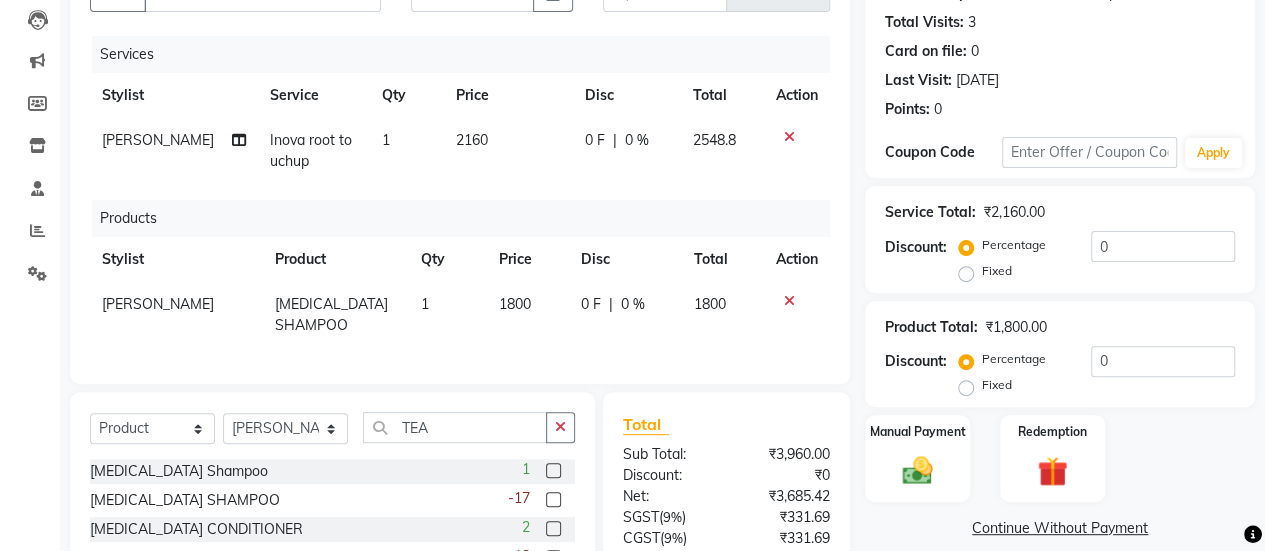 click on "1800" 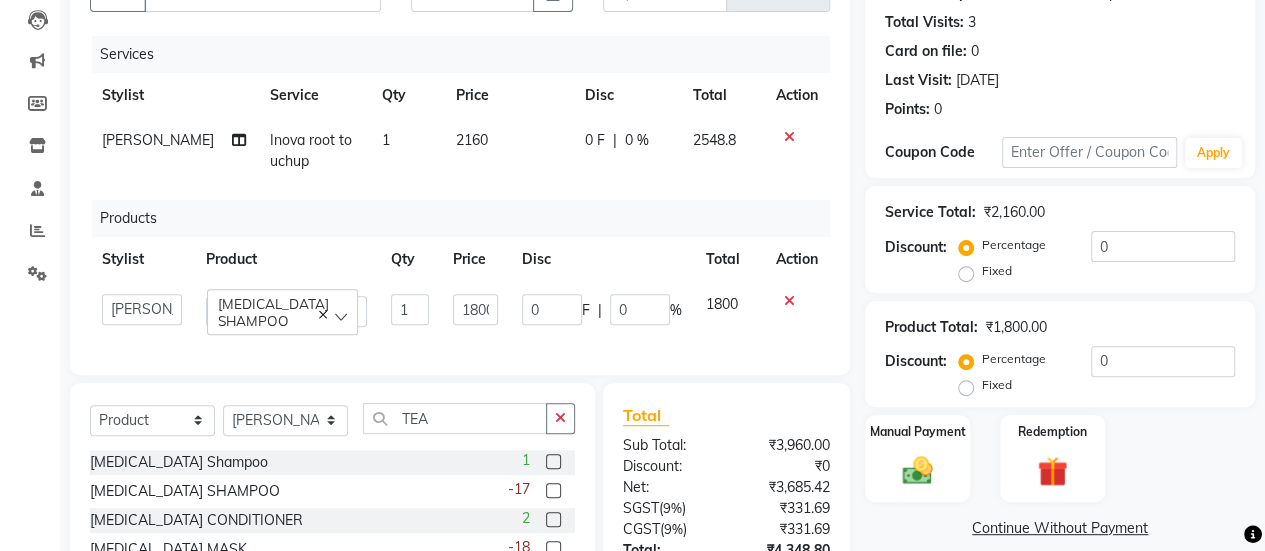 scroll, scrollTop: 383, scrollLeft: 0, axis: vertical 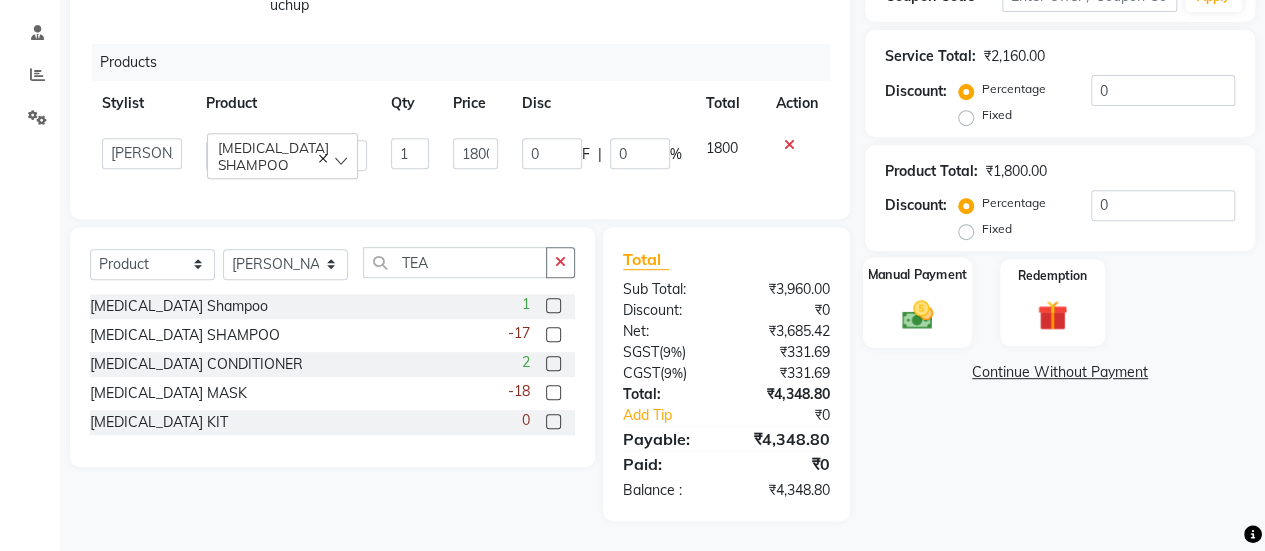 click 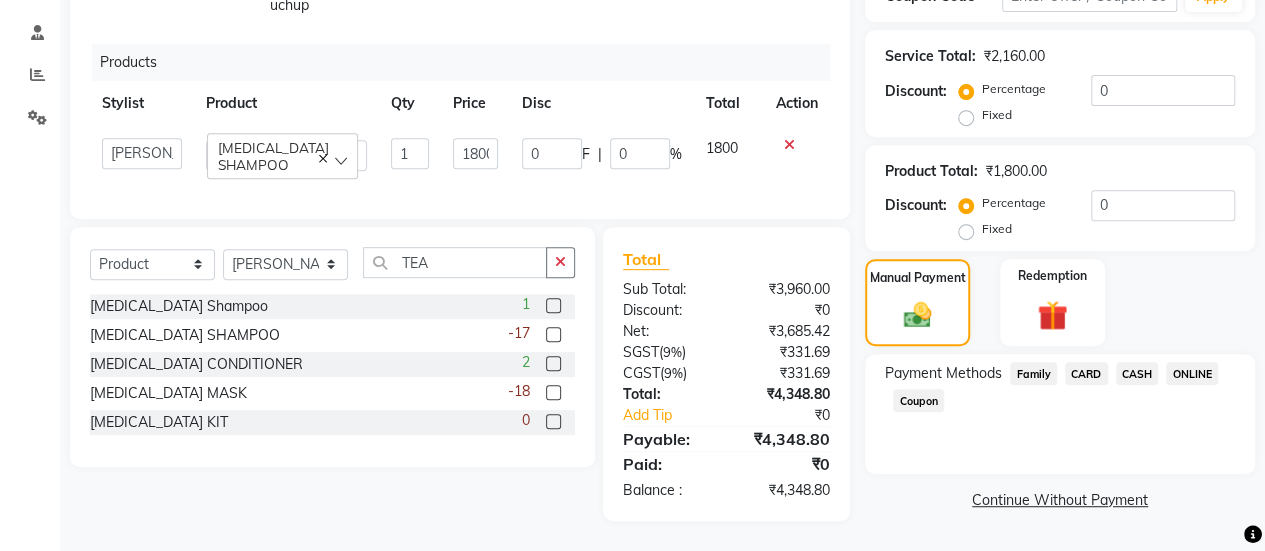 click on "CARD" 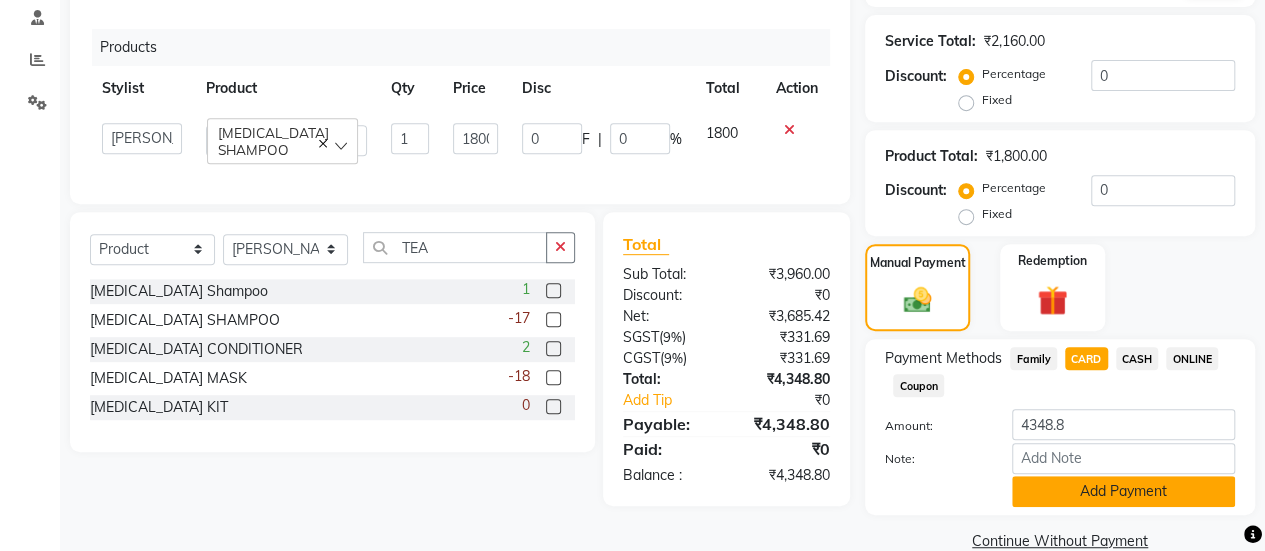 click on "Add Payment" 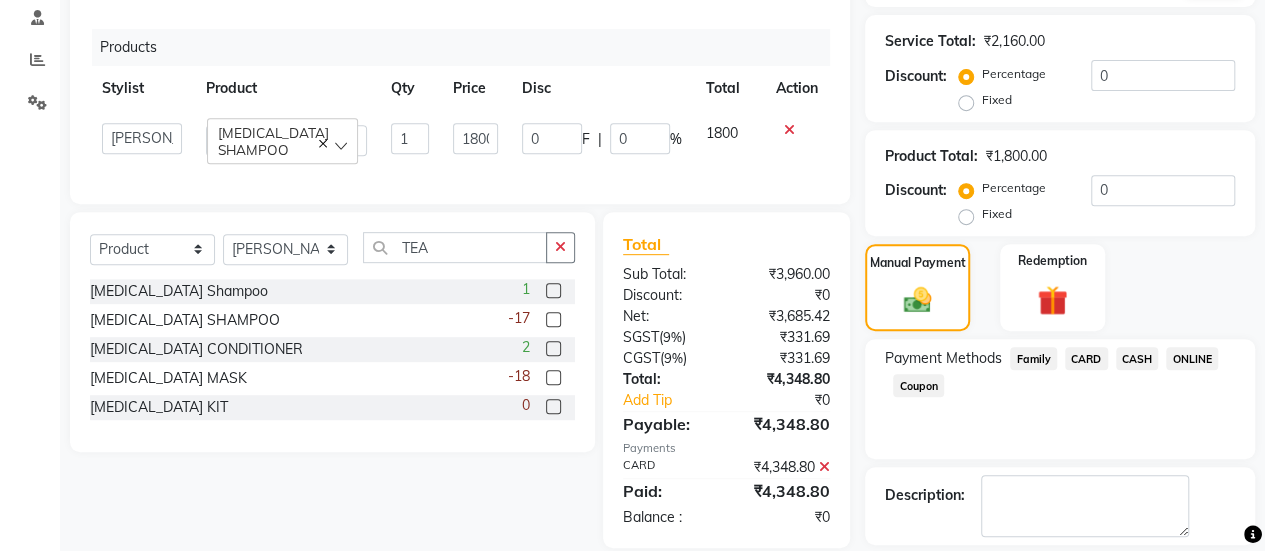 scroll, scrollTop: 473, scrollLeft: 0, axis: vertical 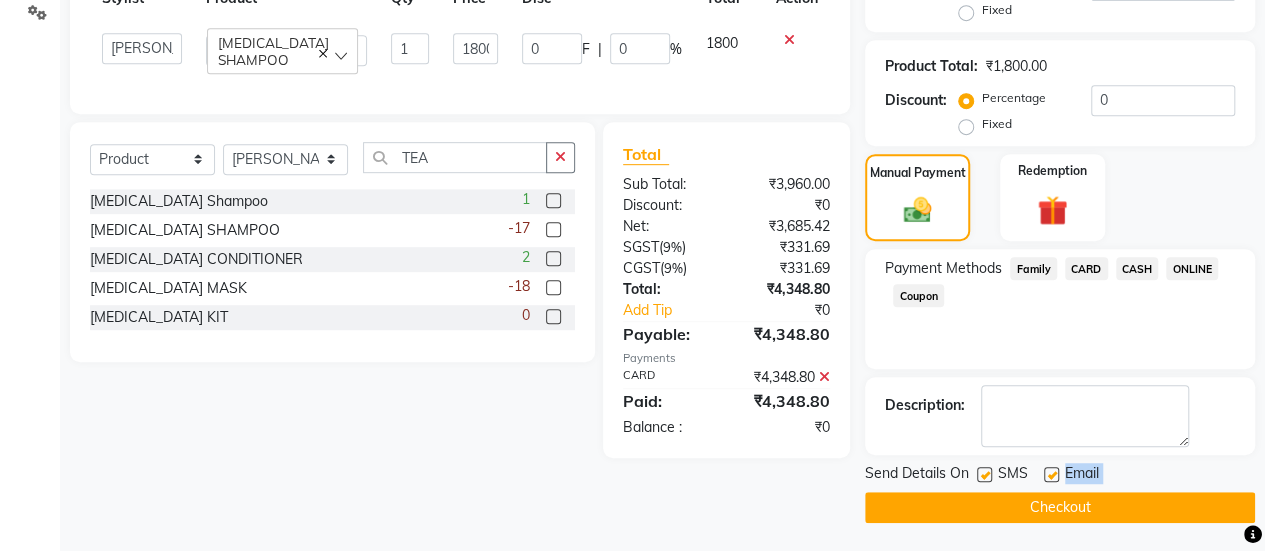drag, startPoint x: 1052, startPoint y: 470, endPoint x: 1033, endPoint y: 502, distance: 37.215588 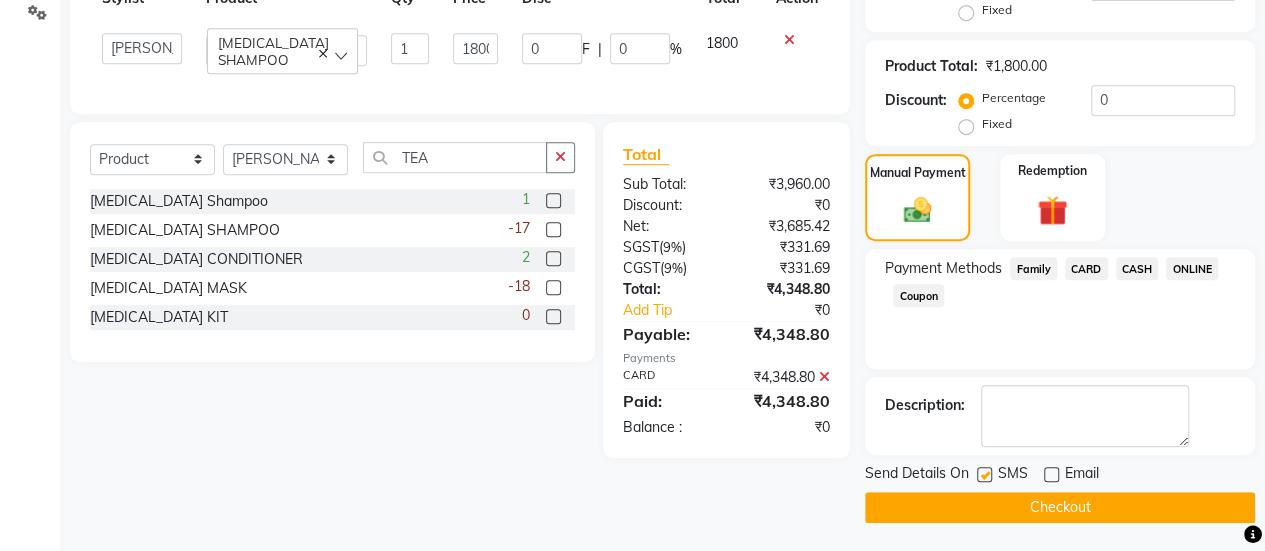 click on "Checkout" 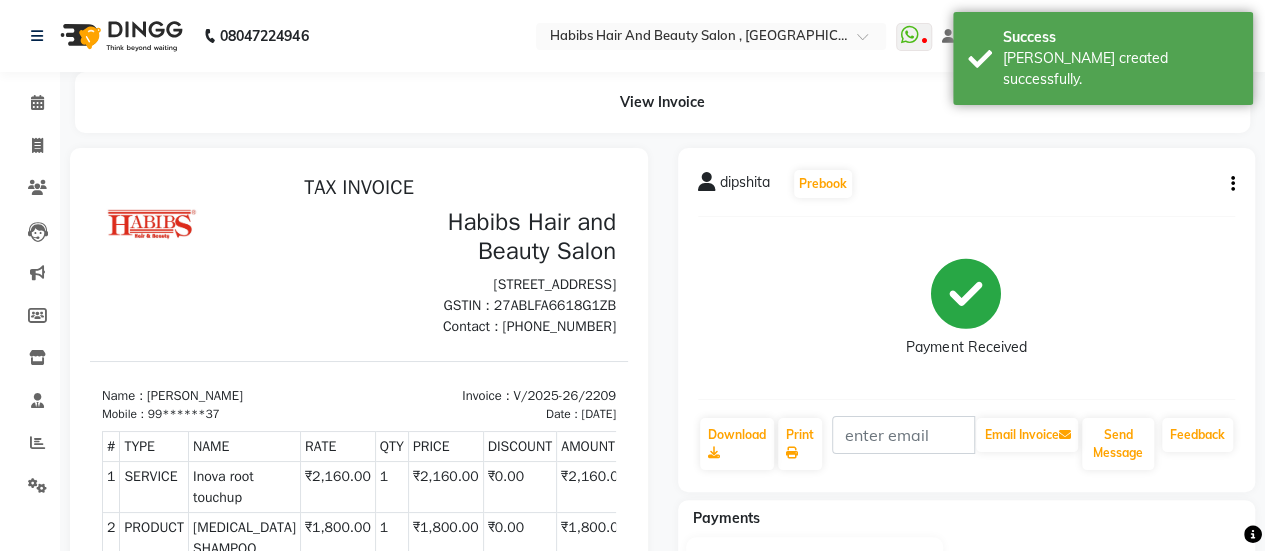 scroll, scrollTop: 0, scrollLeft: 0, axis: both 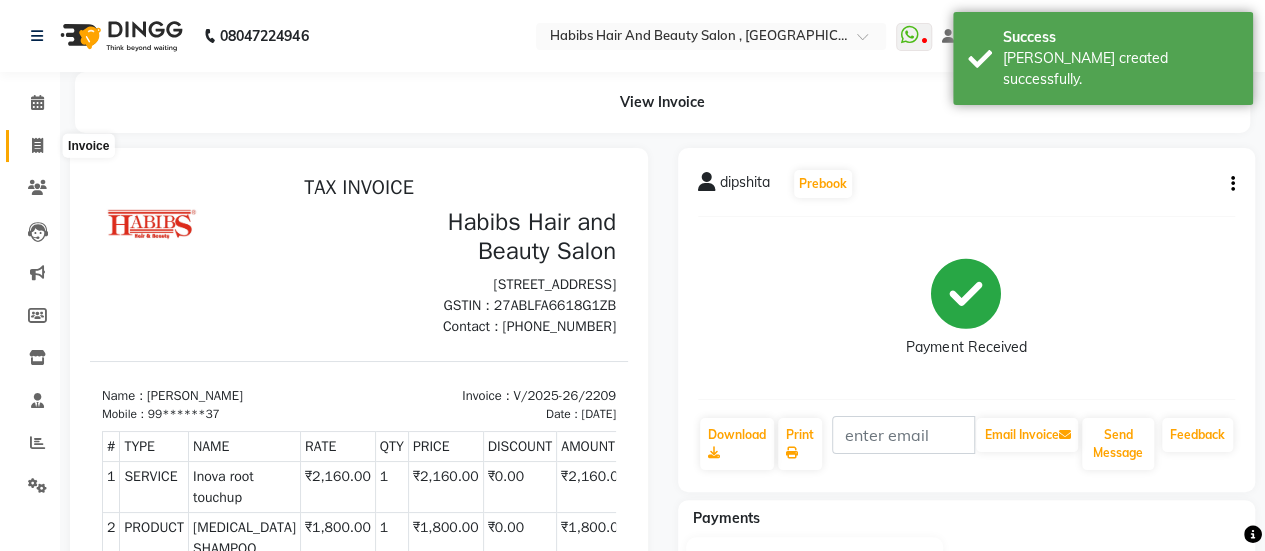click 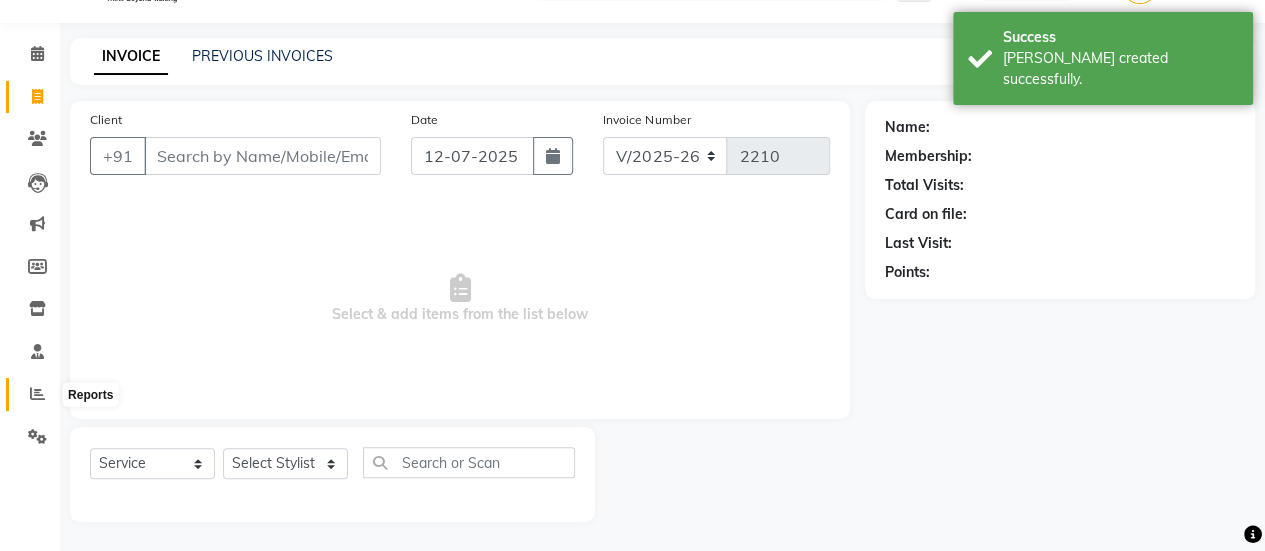 click 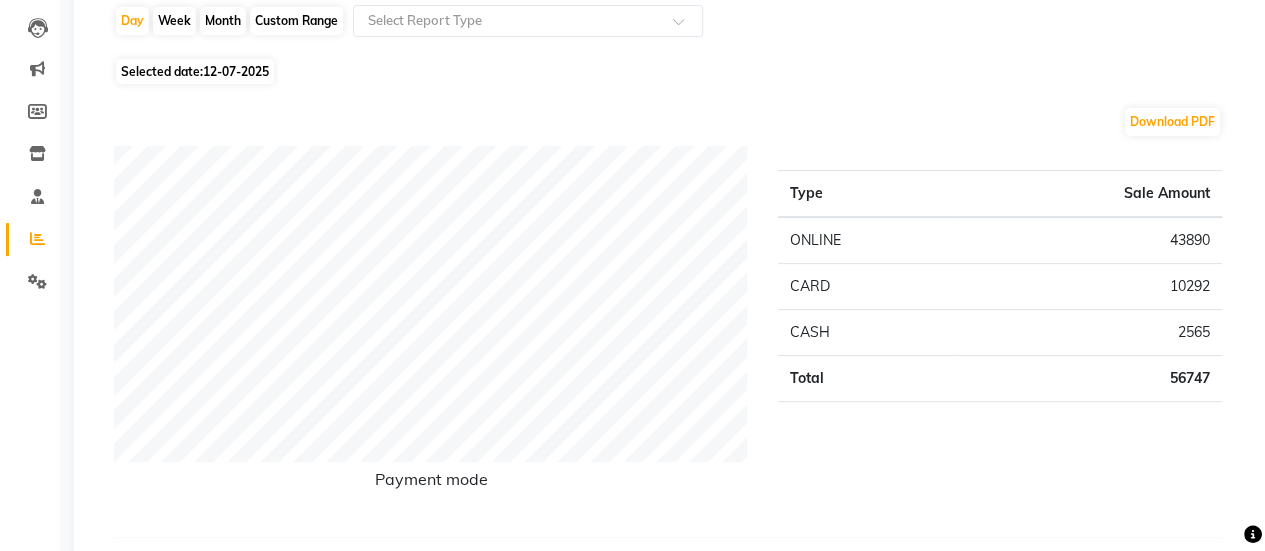 scroll, scrollTop: 0, scrollLeft: 0, axis: both 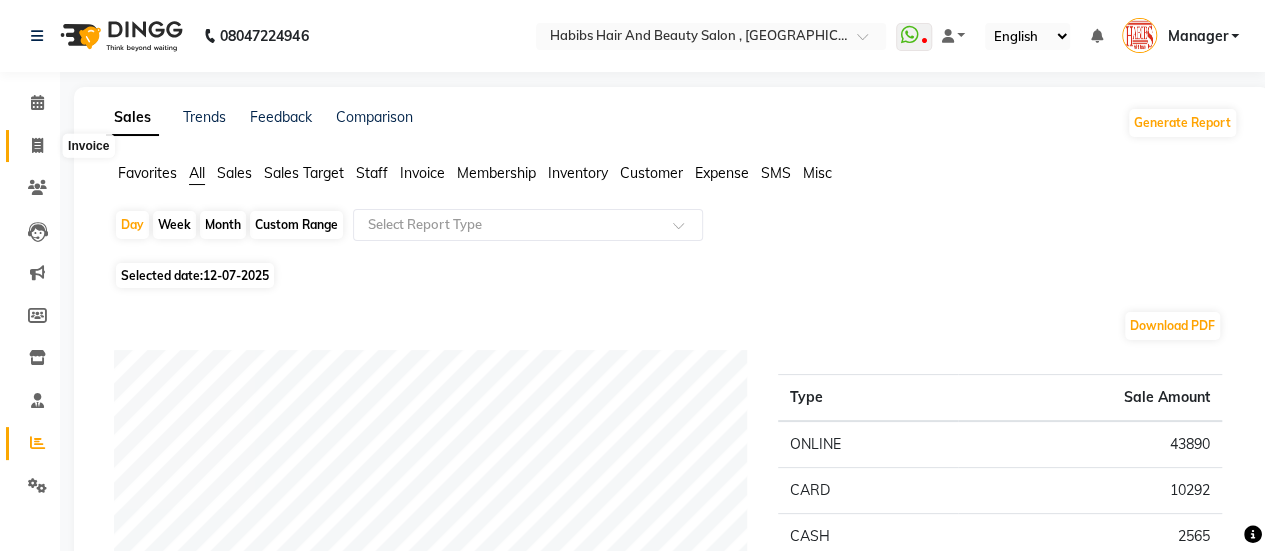 click 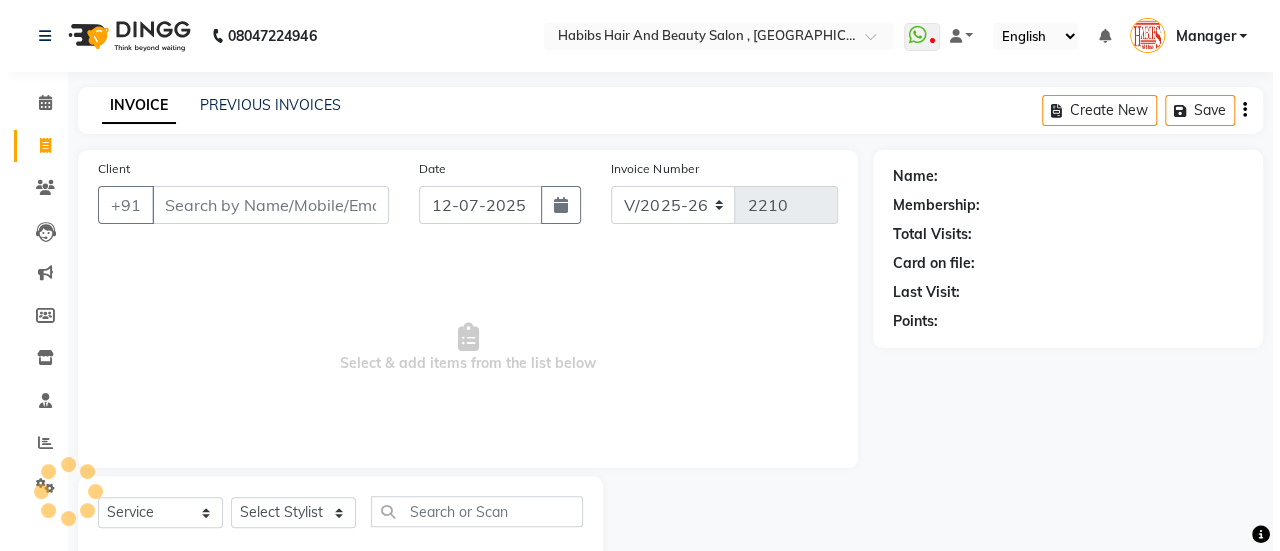 scroll, scrollTop: 49, scrollLeft: 0, axis: vertical 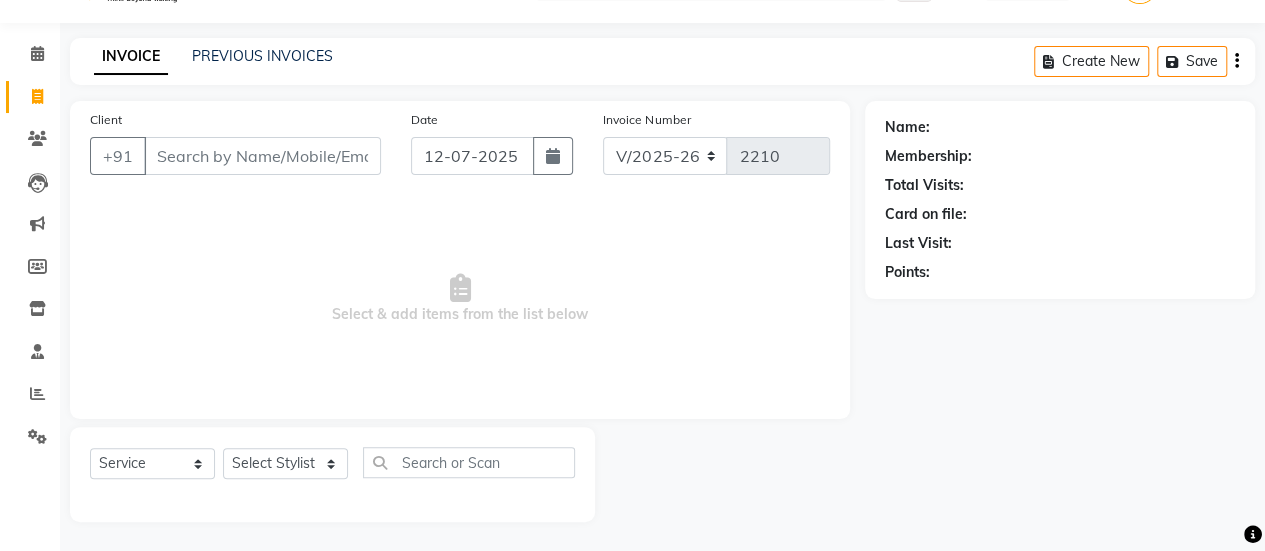 click on "Client +91" 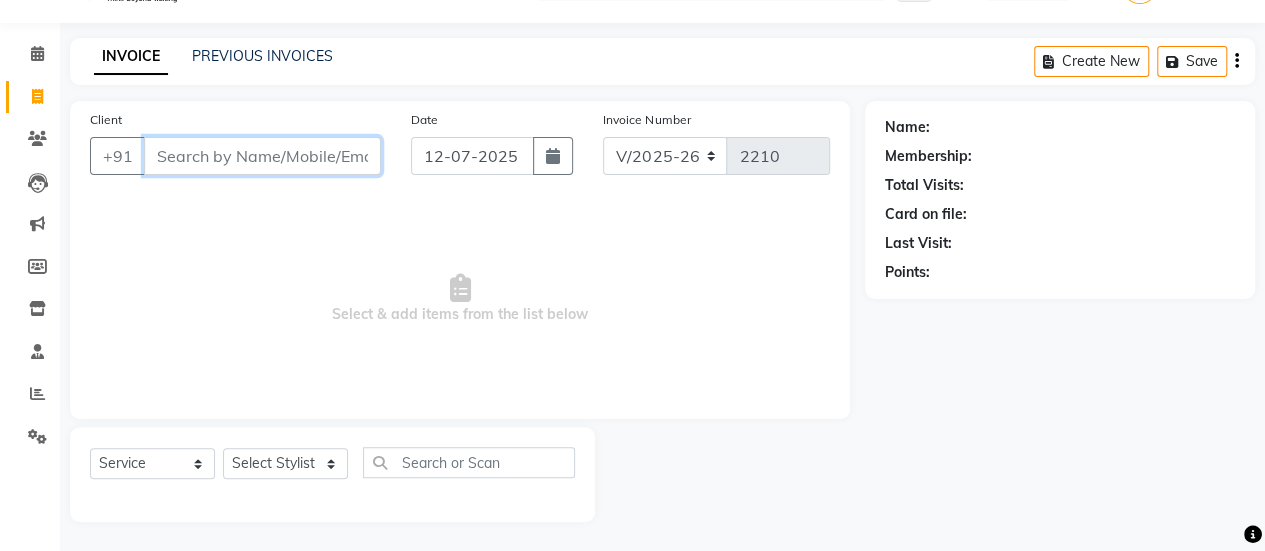click on "Client" at bounding box center [262, 156] 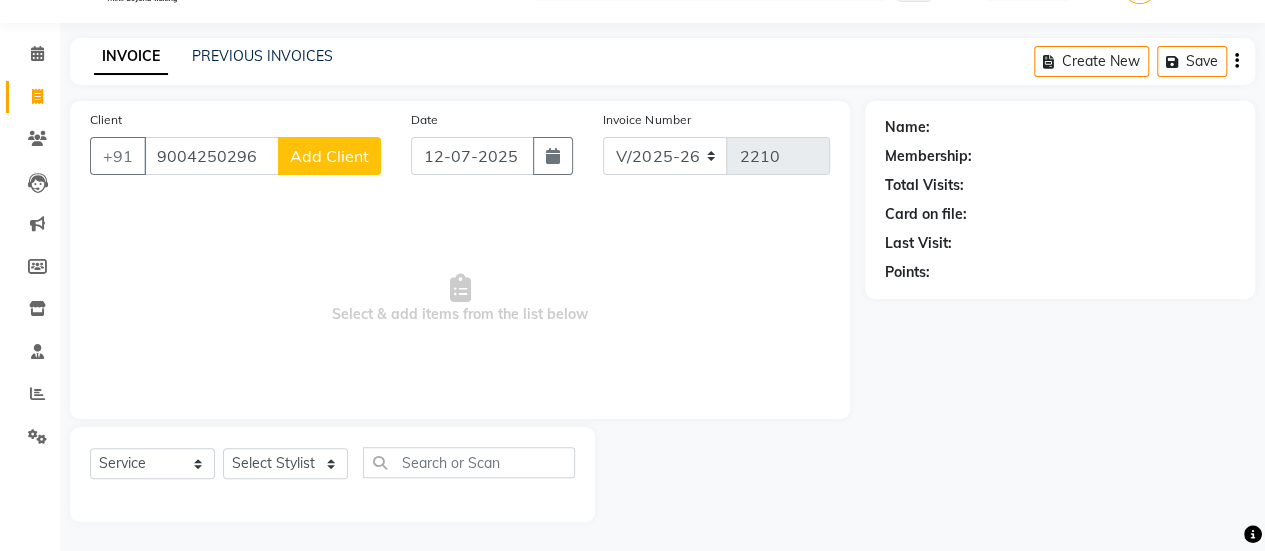 click on "Add Client" 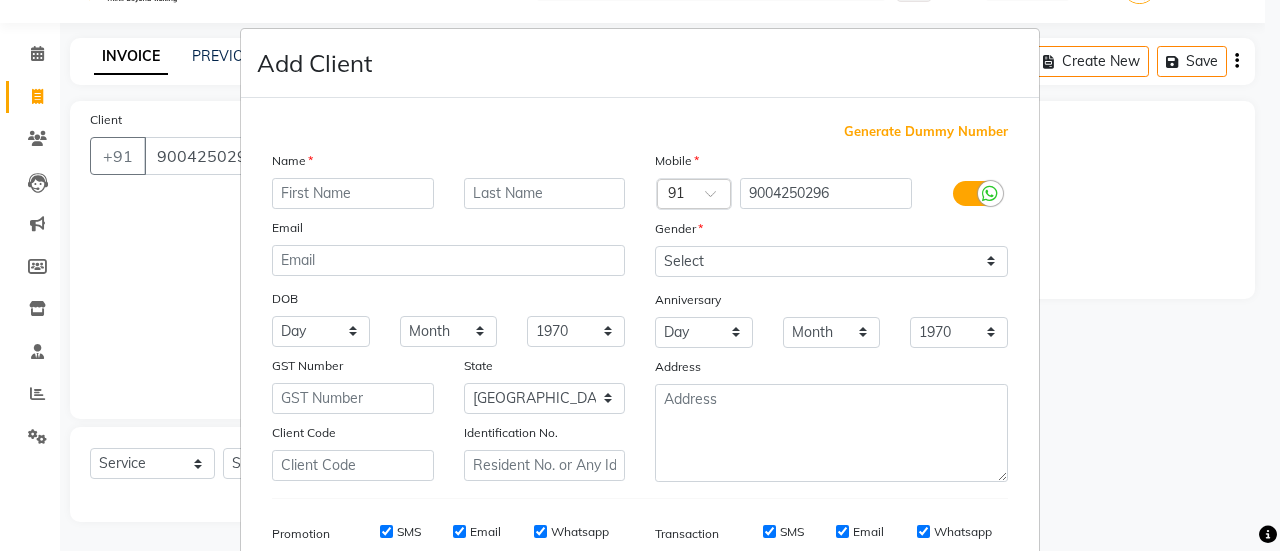 click at bounding box center (353, 193) 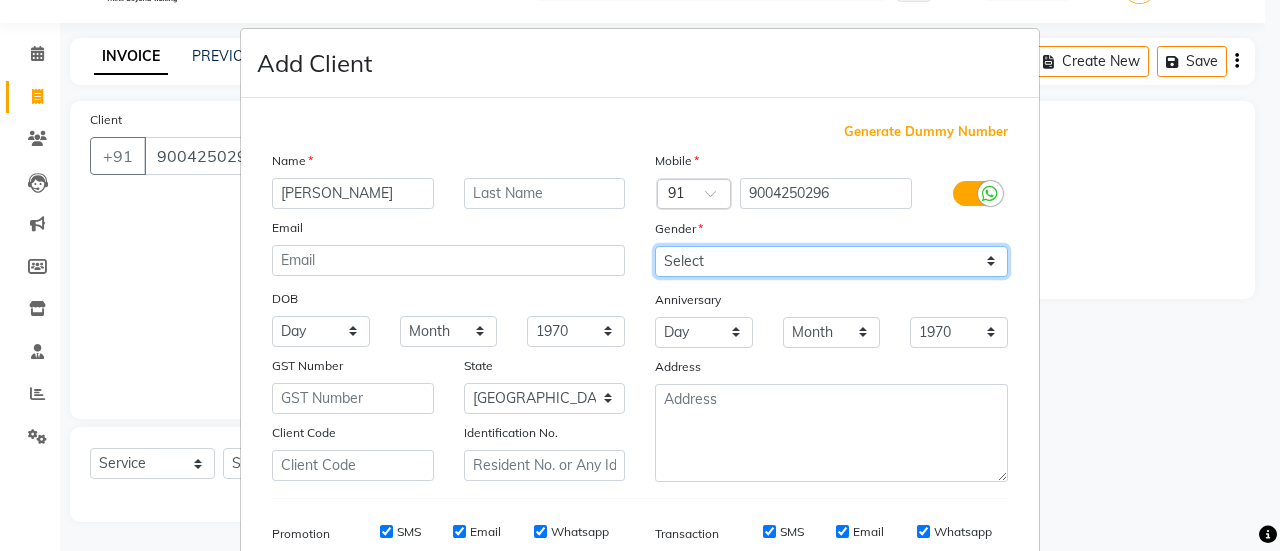 click on "Select [DEMOGRAPHIC_DATA] [DEMOGRAPHIC_DATA] Other Prefer Not To Say" at bounding box center (831, 261) 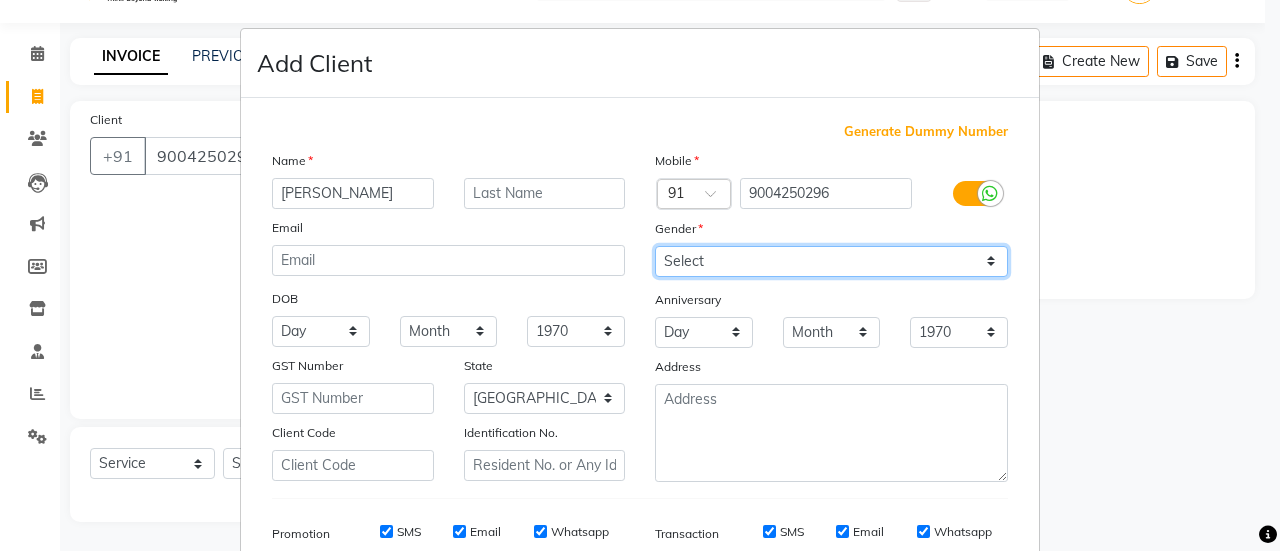 click on "Select [DEMOGRAPHIC_DATA] [DEMOGRAPHIC_DATA] Other Prefer Not To Say" at bounding box center (831, 261) 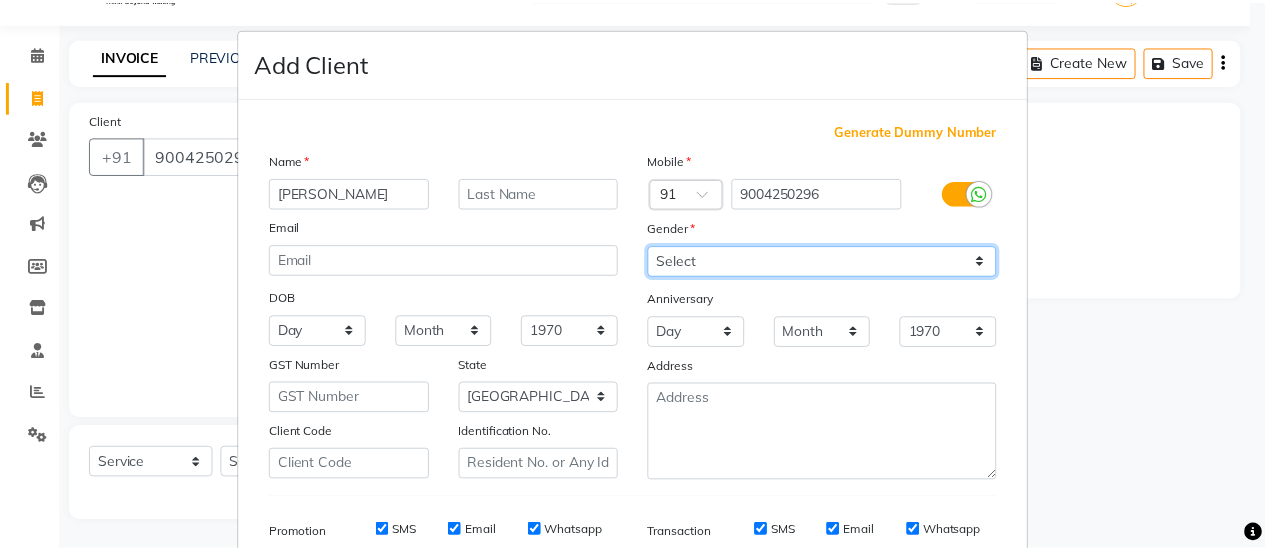 scroll, scrollTop: 294, scrollLeft: 0, axis: vertical 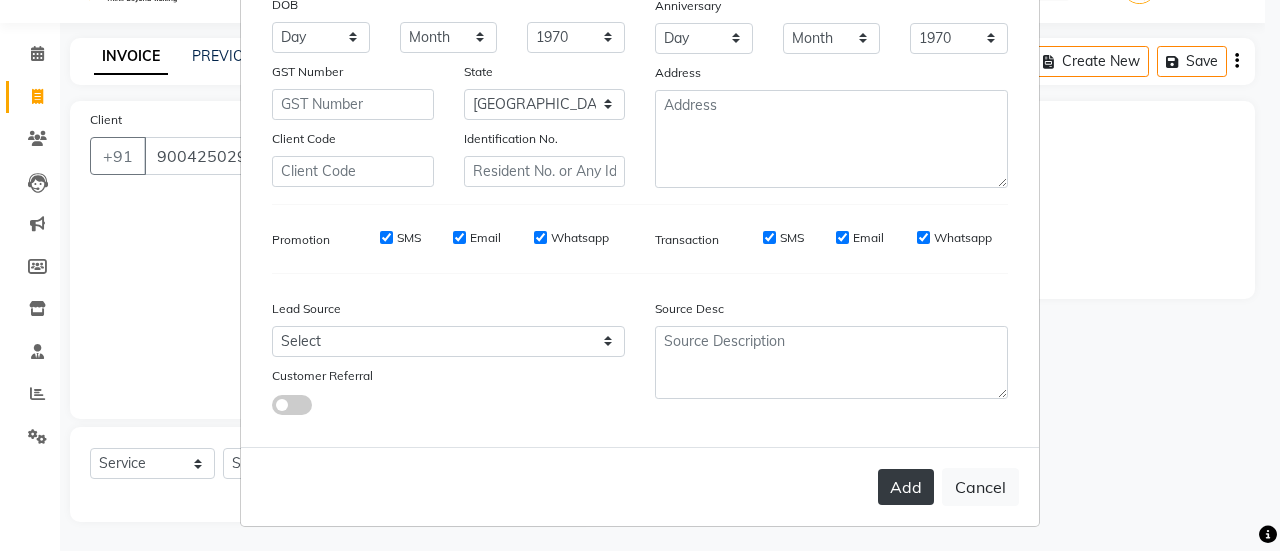 click on "Add" at bounding box center [906, 487] 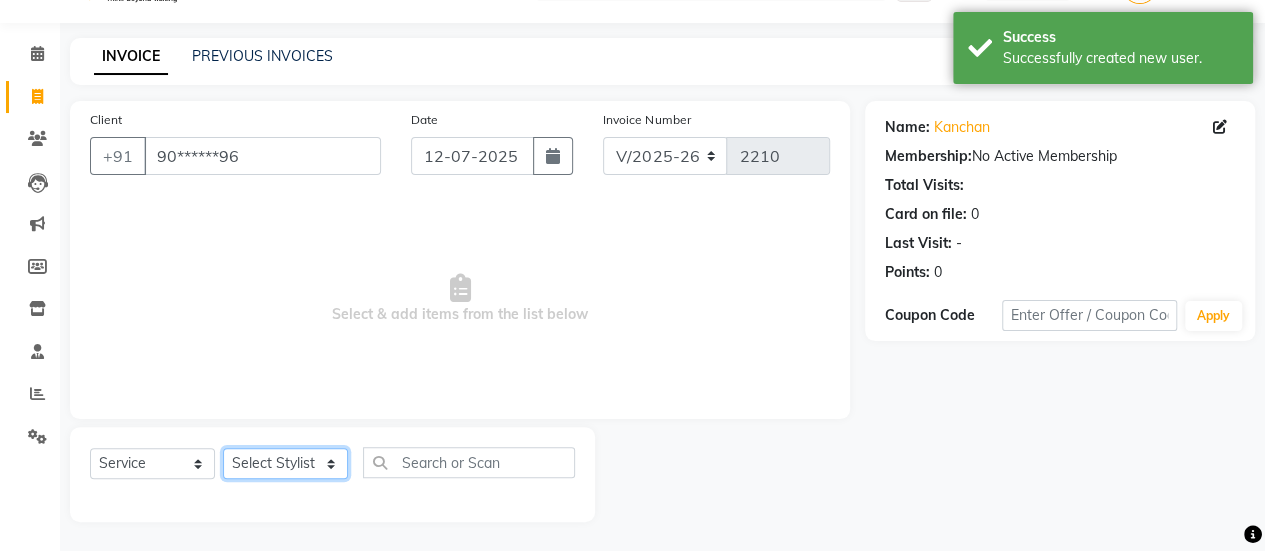 click on "Select Stylist [PERSON_NAME] [PERSON_NAME] Manager [PERSON_NAME] MUSARIK [PERSON_NAME] [PERSON_NAME] [PERSON_NAME] [PERSON_NAME] [PERSON_NAME] [PERSON_NAME] [PERSON_NAME]" 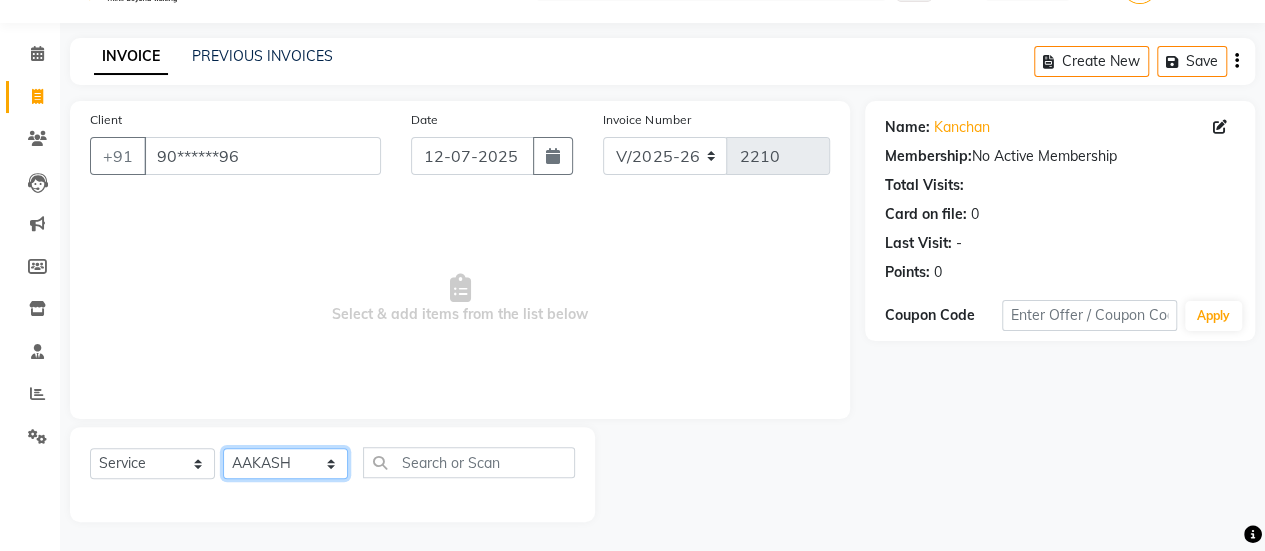 click on "Select Stylist [PERSON_NAME] [PERSON_NAME] Manager [PERSON_NAME] MUSARIK [PERSON_NAME] [PERSON_NAME] [PERSON_NAME] [PERSON_NAME] [PERSON_NAME] [PERSON_NAME] [PERSON_NAME]" 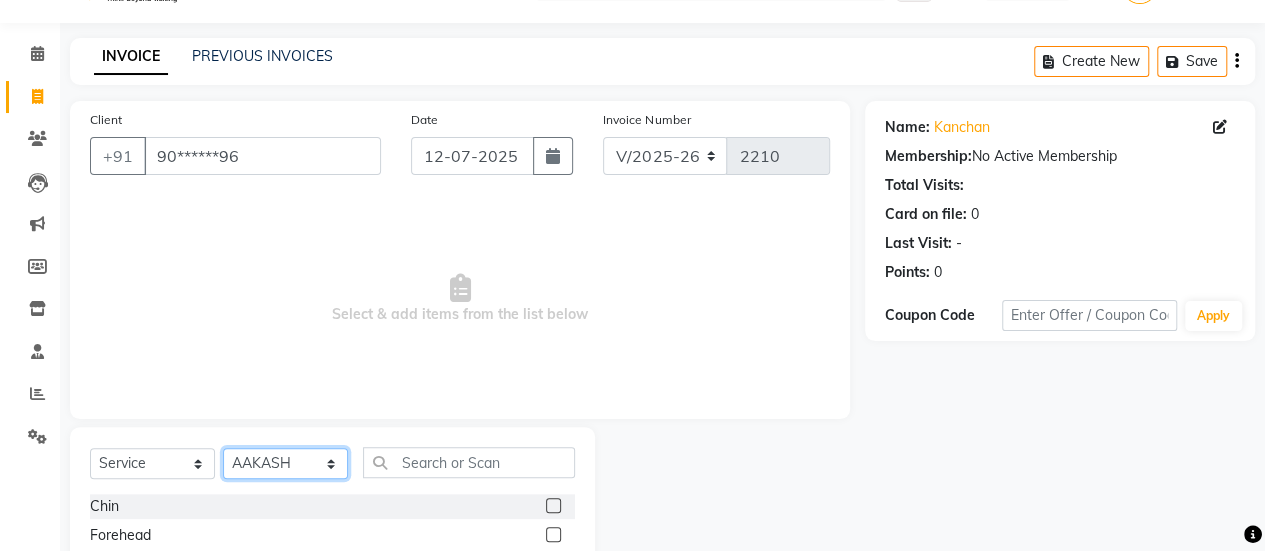 scroll, scrollTop: 249, scrollLeft: 0, axis: vertical 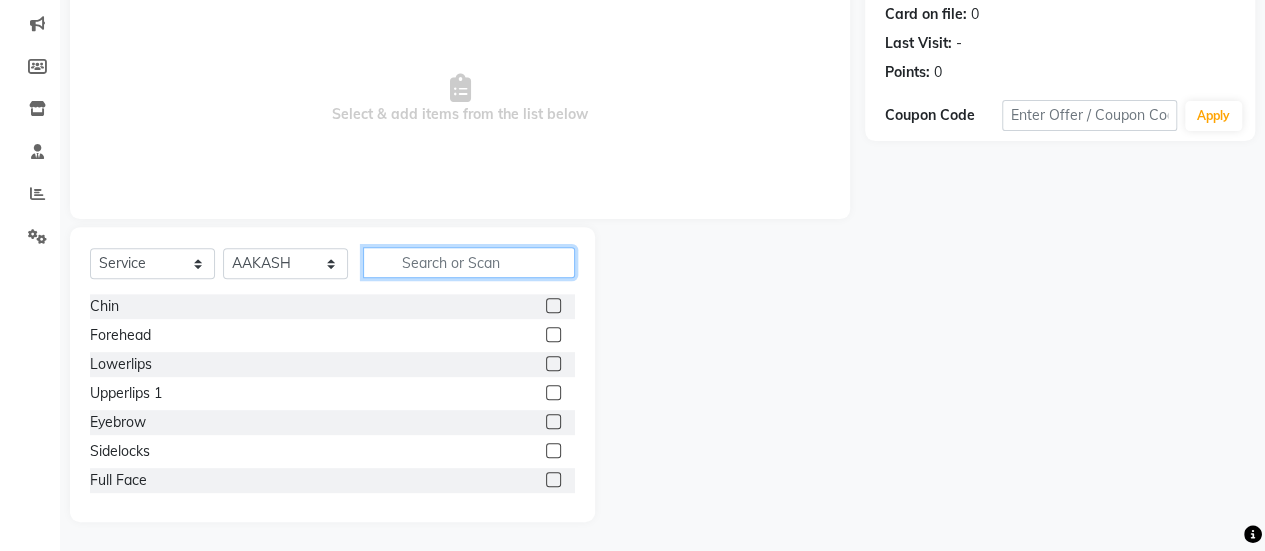 click 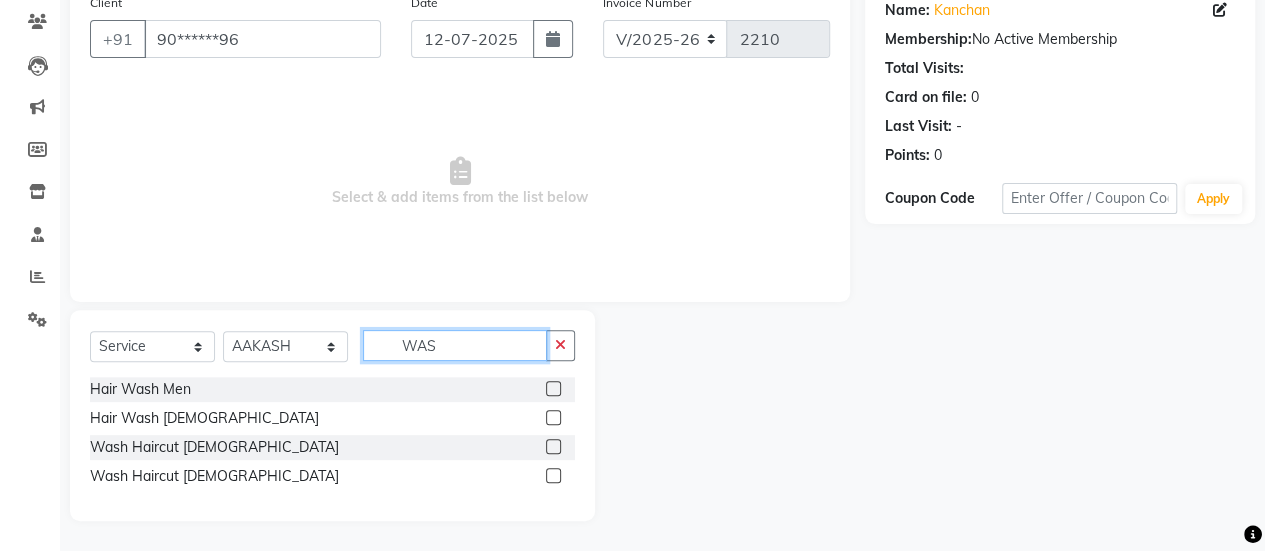 scroll, scrollTop: 165, scrollLeft: 0, axis: vertical 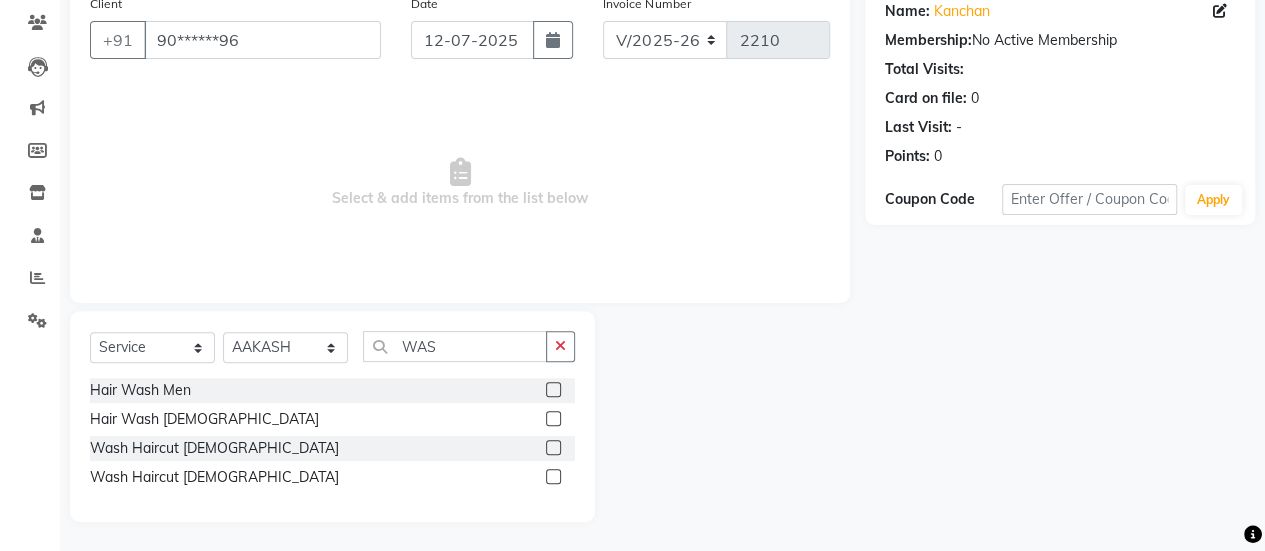 click 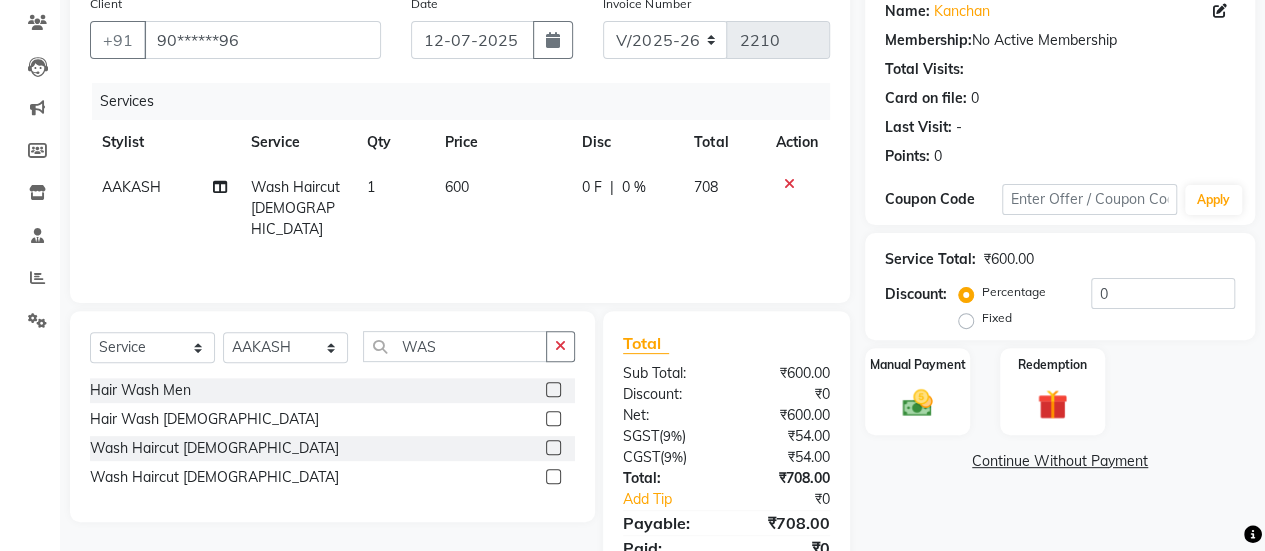click on "600" 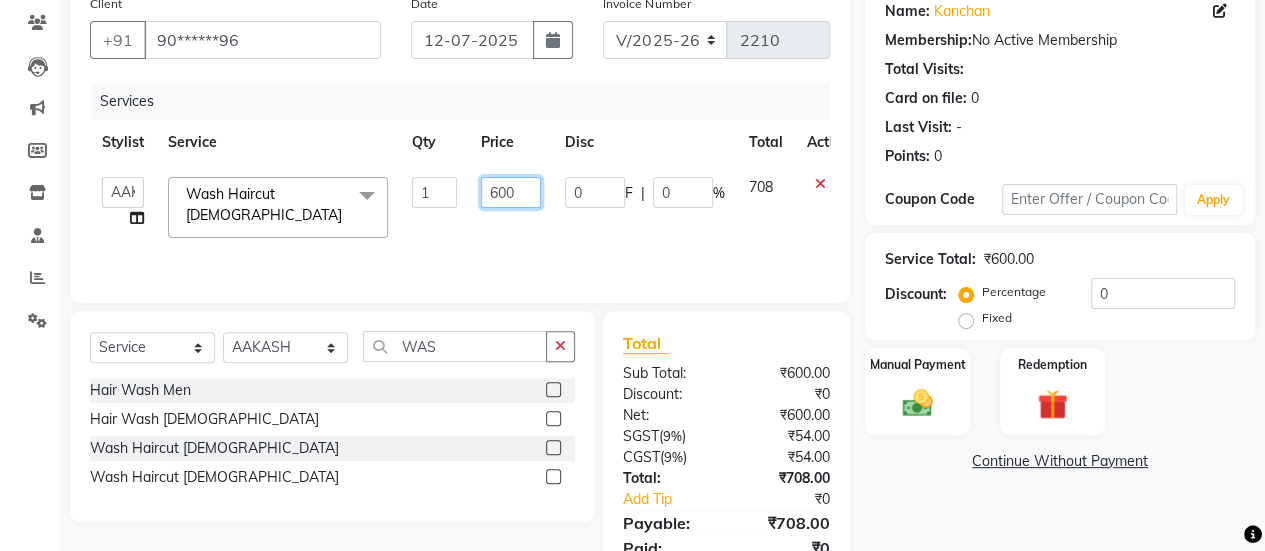 click on "600" 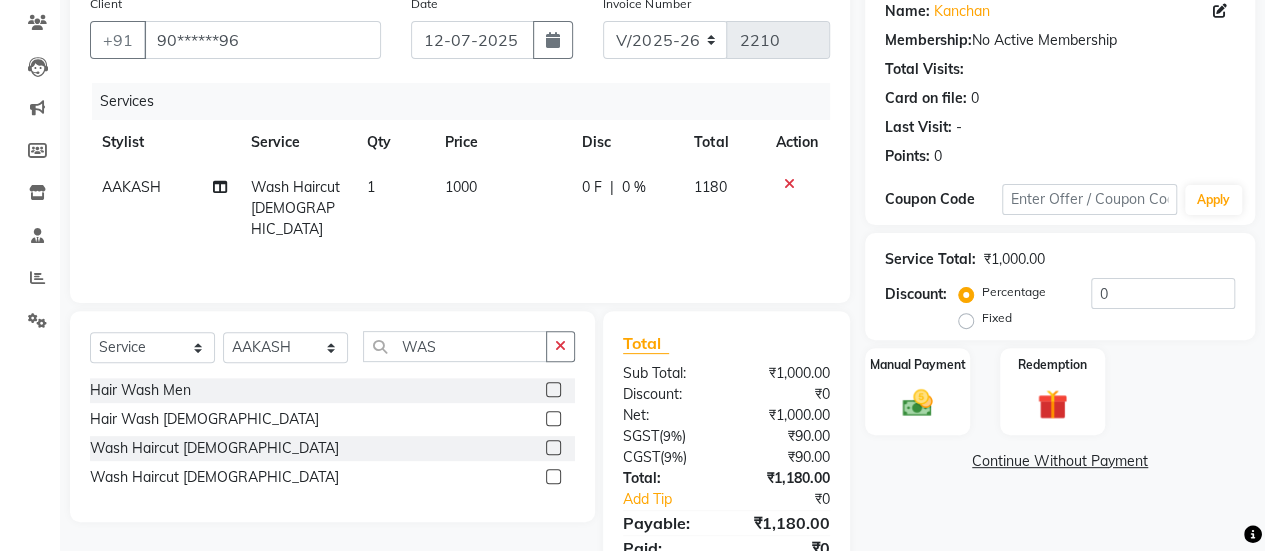 click on "Services Stylist Service Qty Price Disc Total Action [PERSON_NAME] Wash Haircut [DEMOGRAPHIC_DATA] 1 1000 0 F | 0 % 1180" 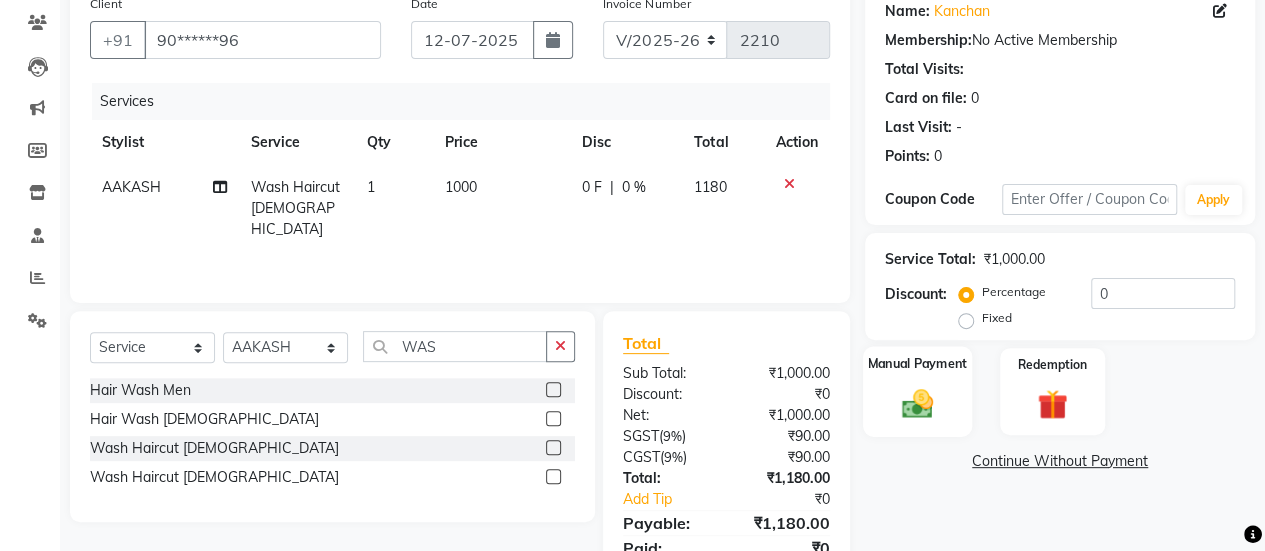click 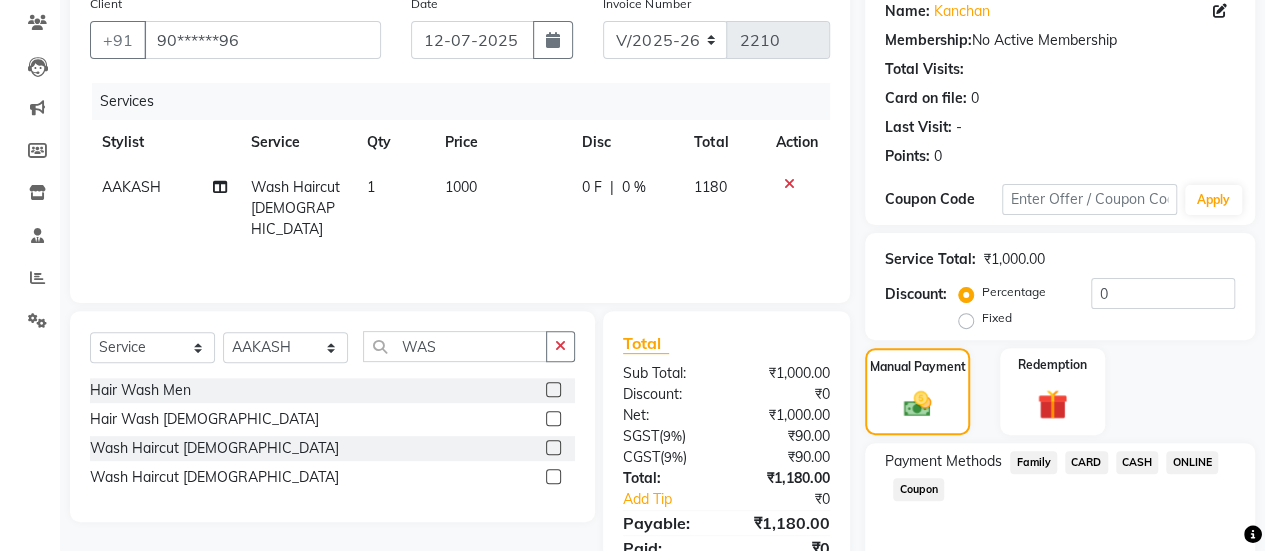 click on "ONLINE" 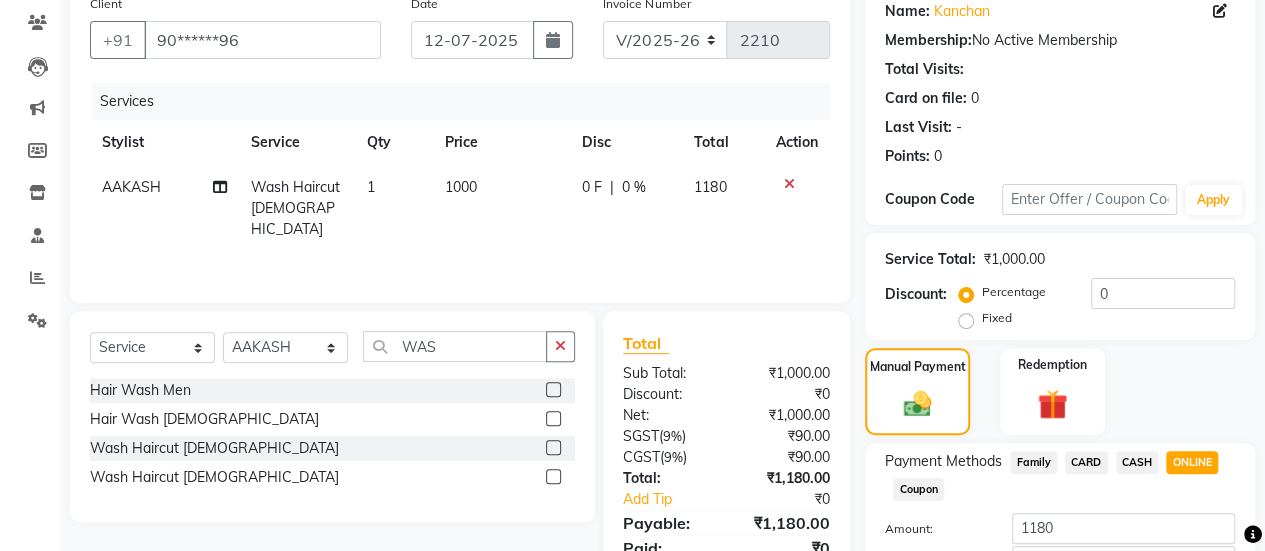 scroll, scrollTop: 302, scrollLeft: 0, axis: vertical 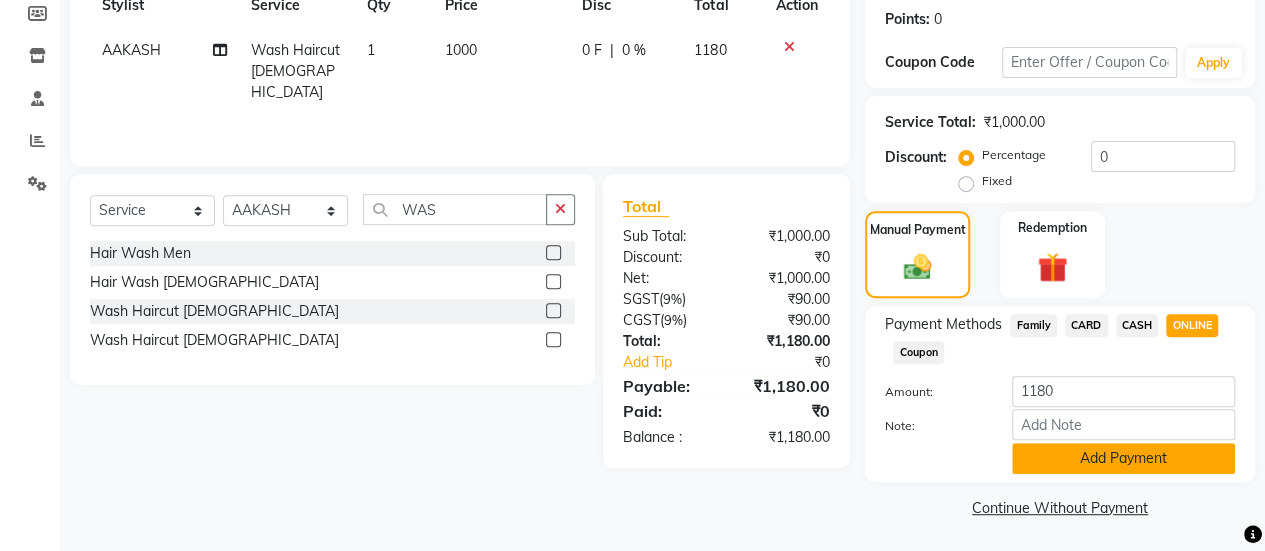 click on "Add Payment" 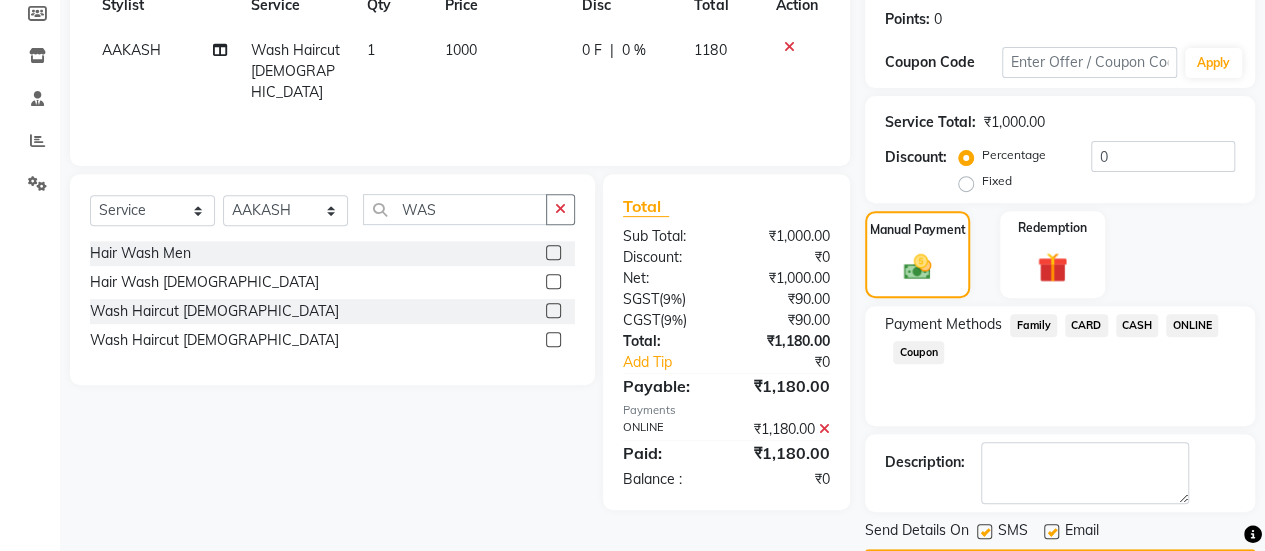 click 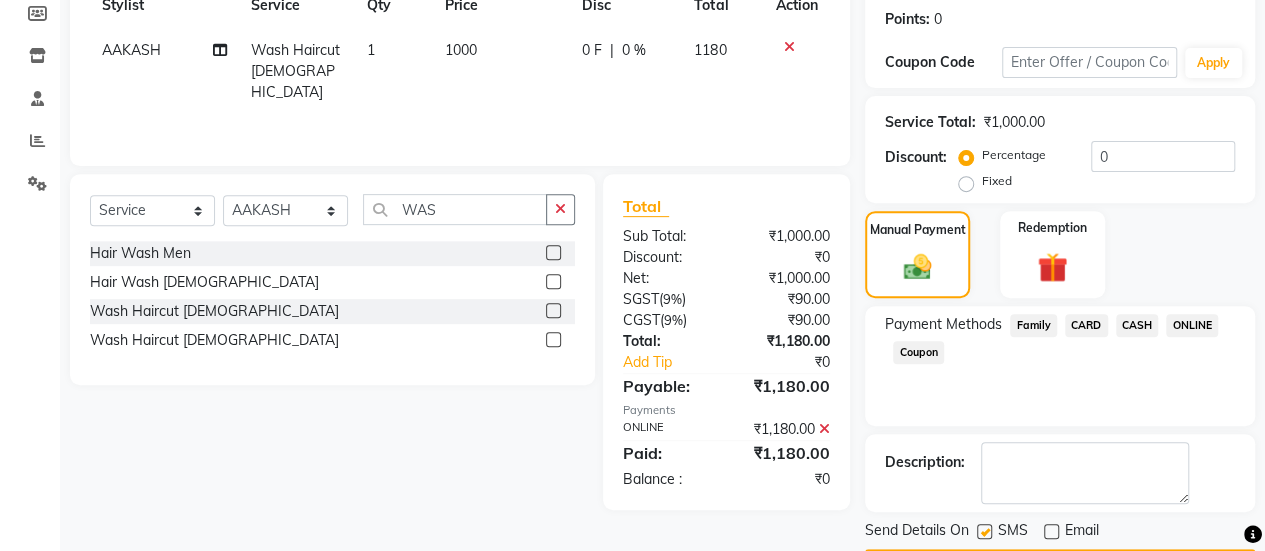 scroll, scrollTop: 358, scrollLeft: 0, axis: vertical 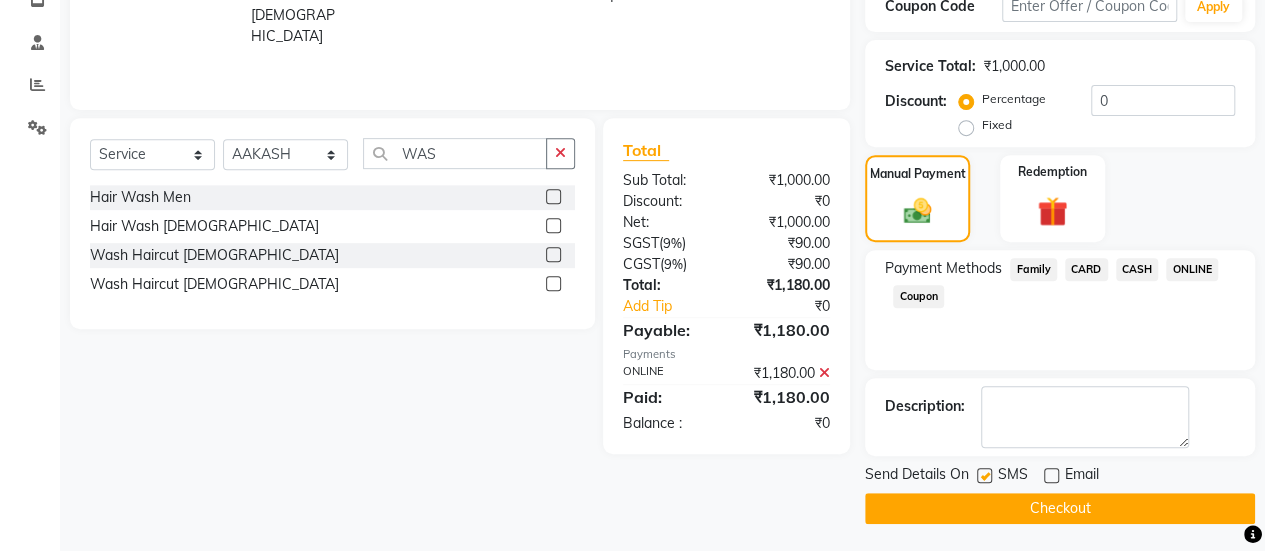 click on "Checkout" 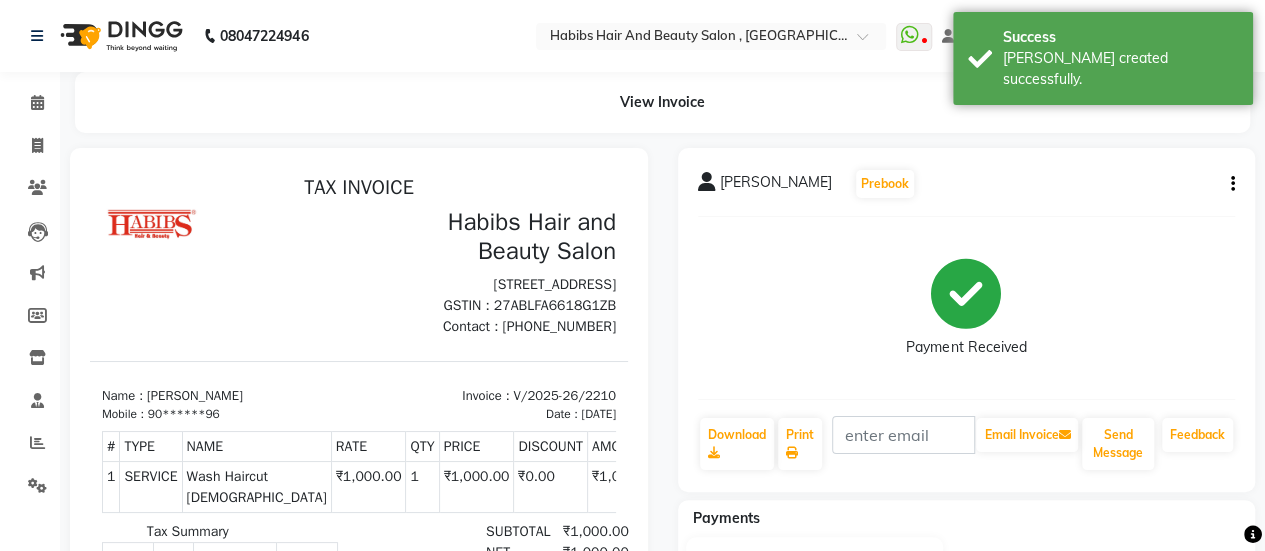 scroll, scrollTop: 0, scrollLeft: 0, axis: both 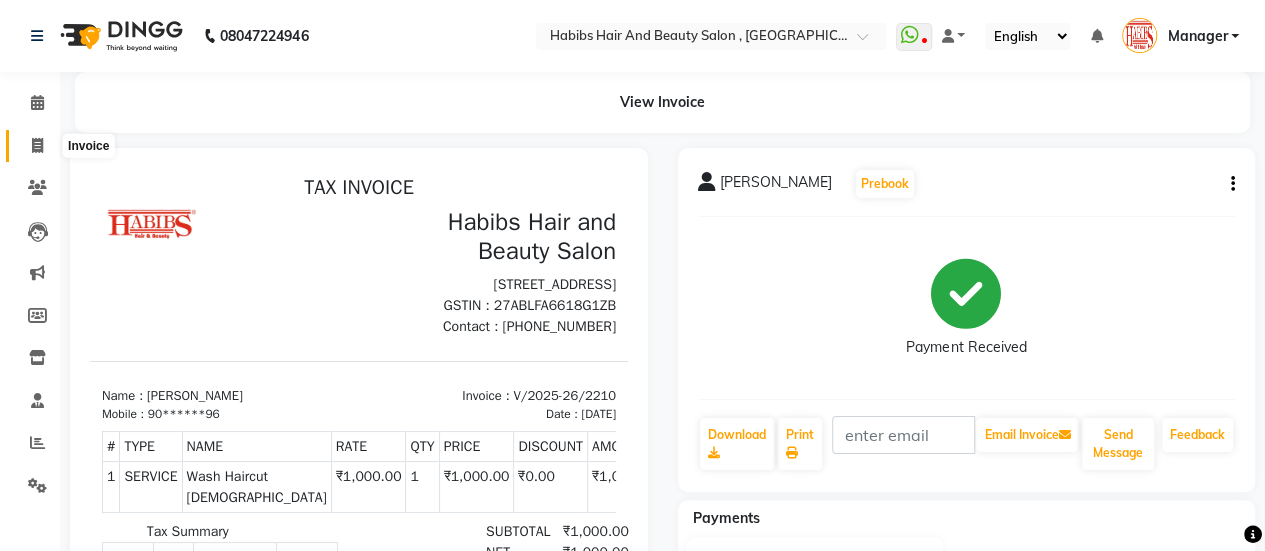 click 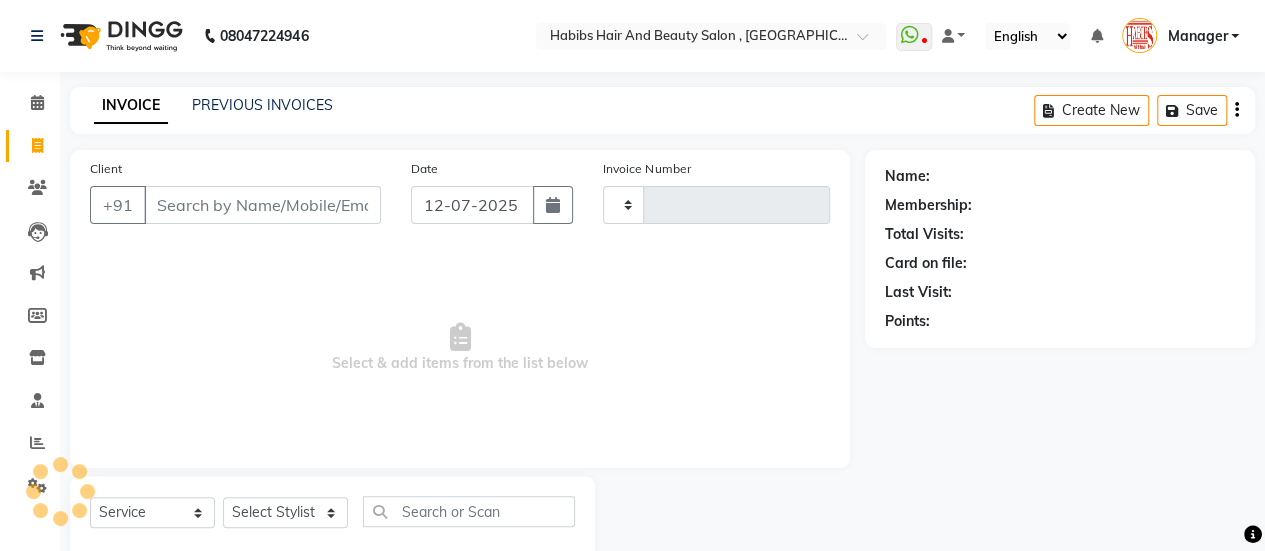 scroll, scrollTop: 49, scrollLeft: 0, axis: vertical 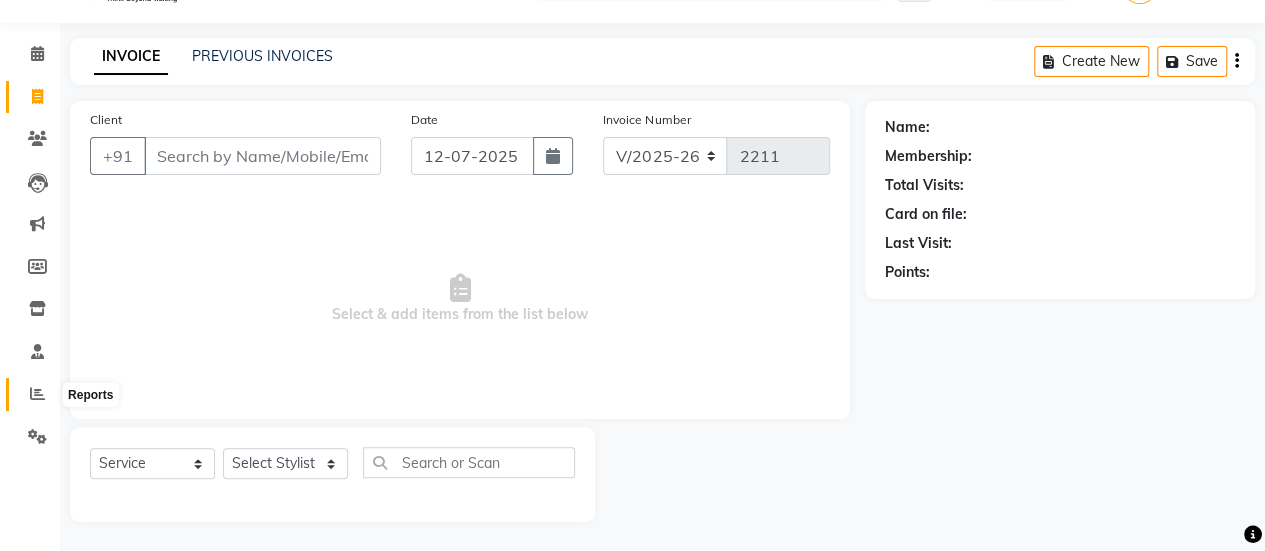 click 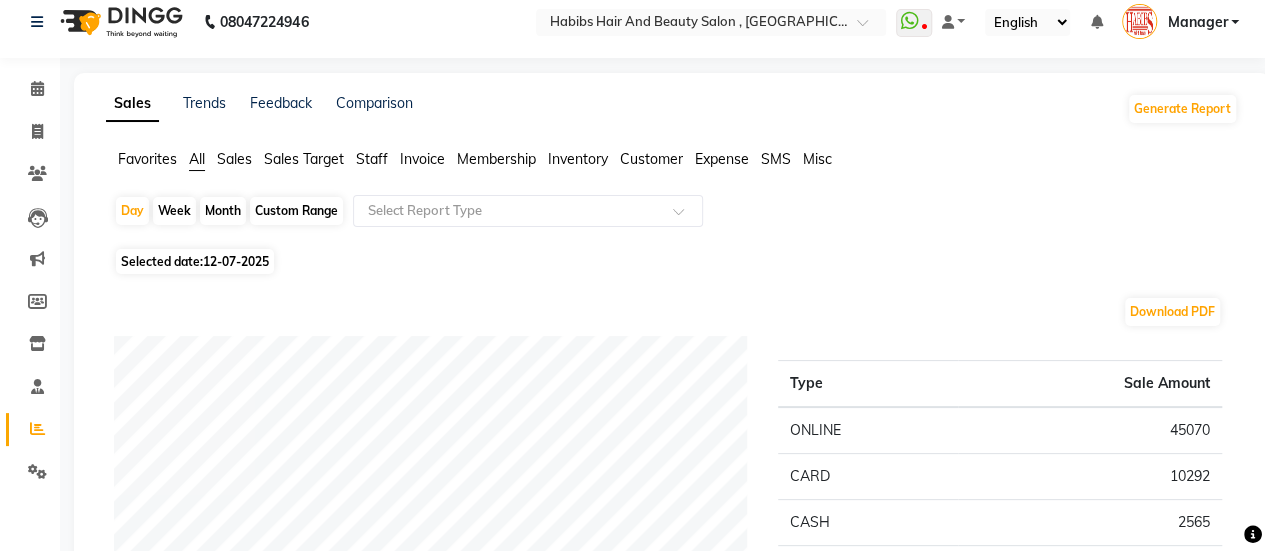 scroll, scrollTop: 8, scrollLeft: 0, axis: vertical 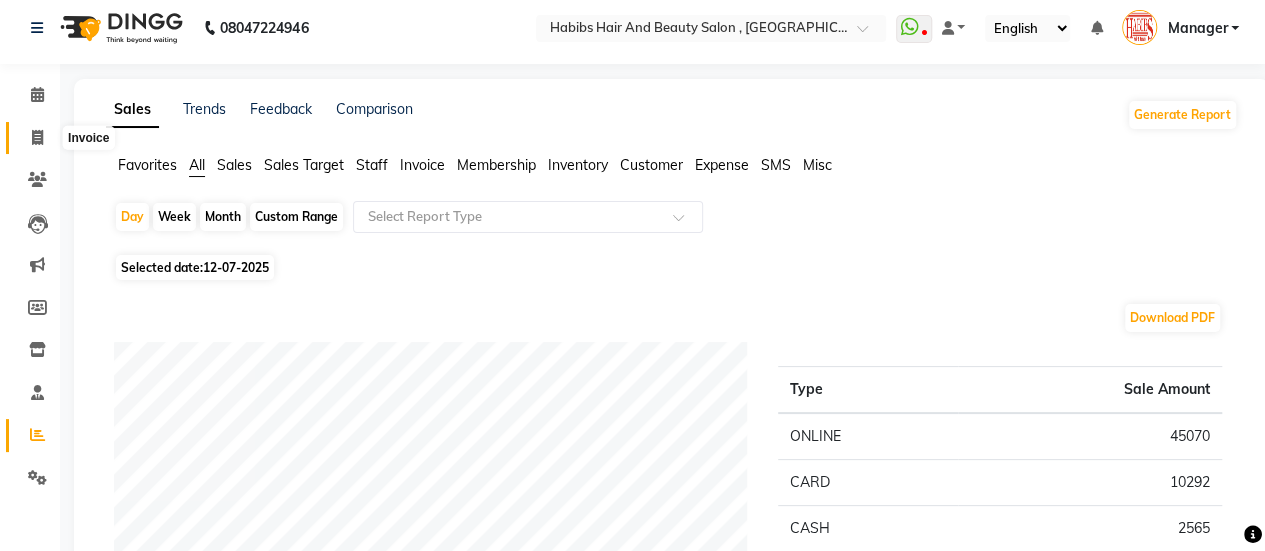 click 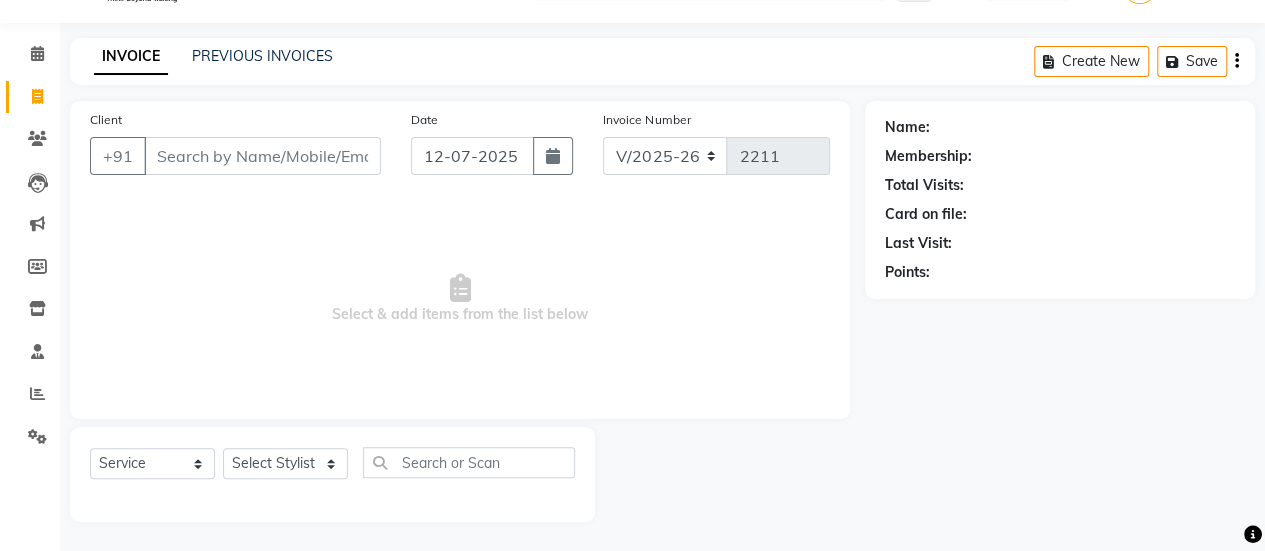 click on "Client" at bounding box center (262, 156) 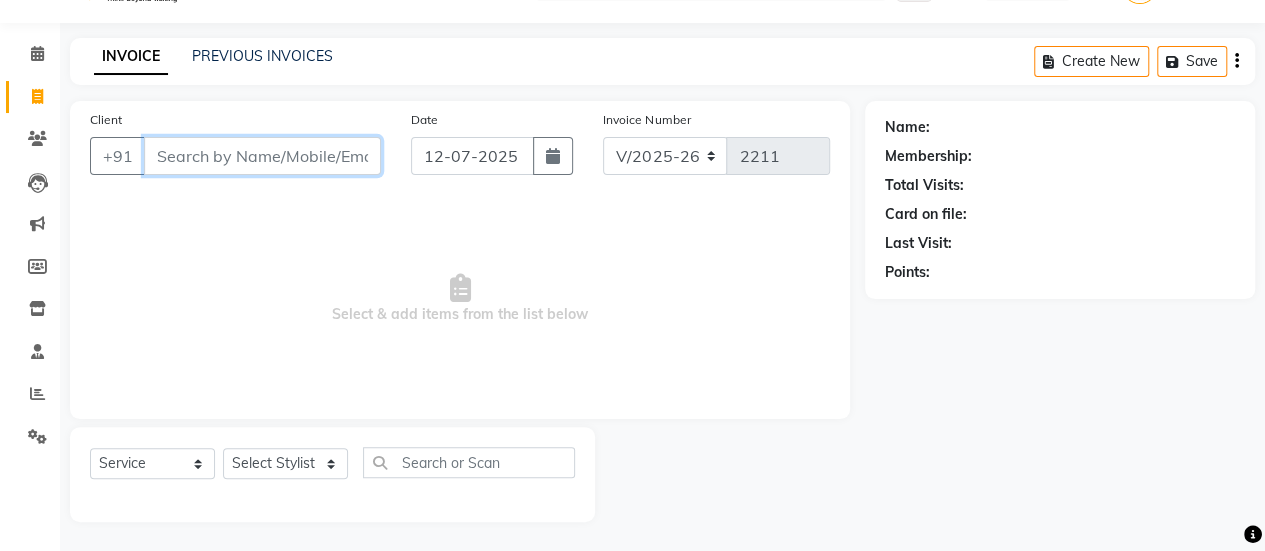 click on "Client" at bounding box center (262, 156) 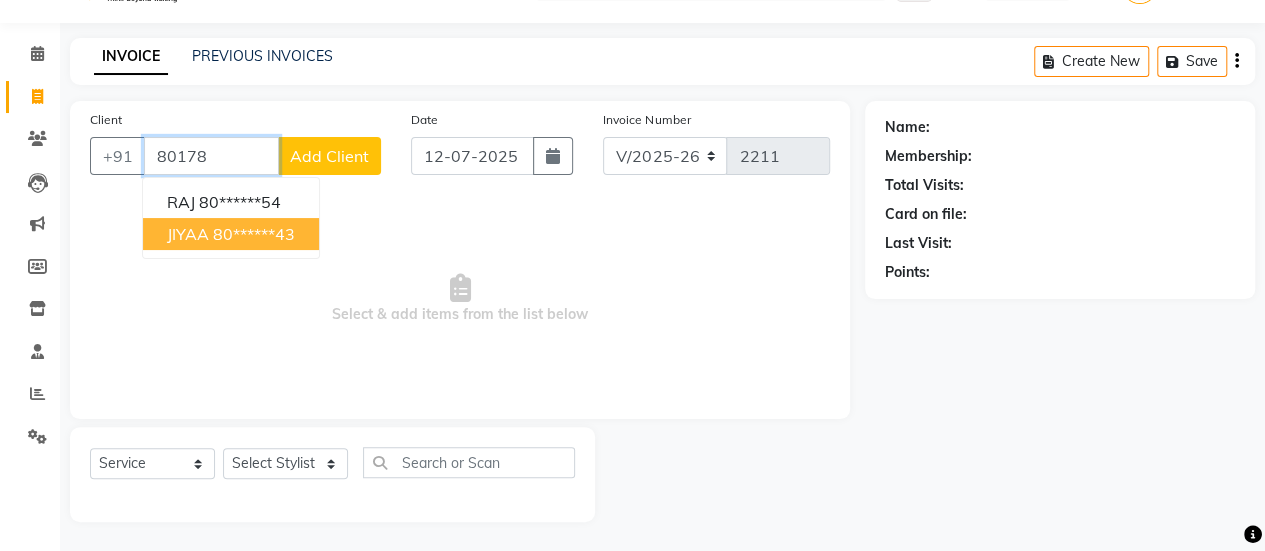 click on "80******43" at bounding box center [254, 234] 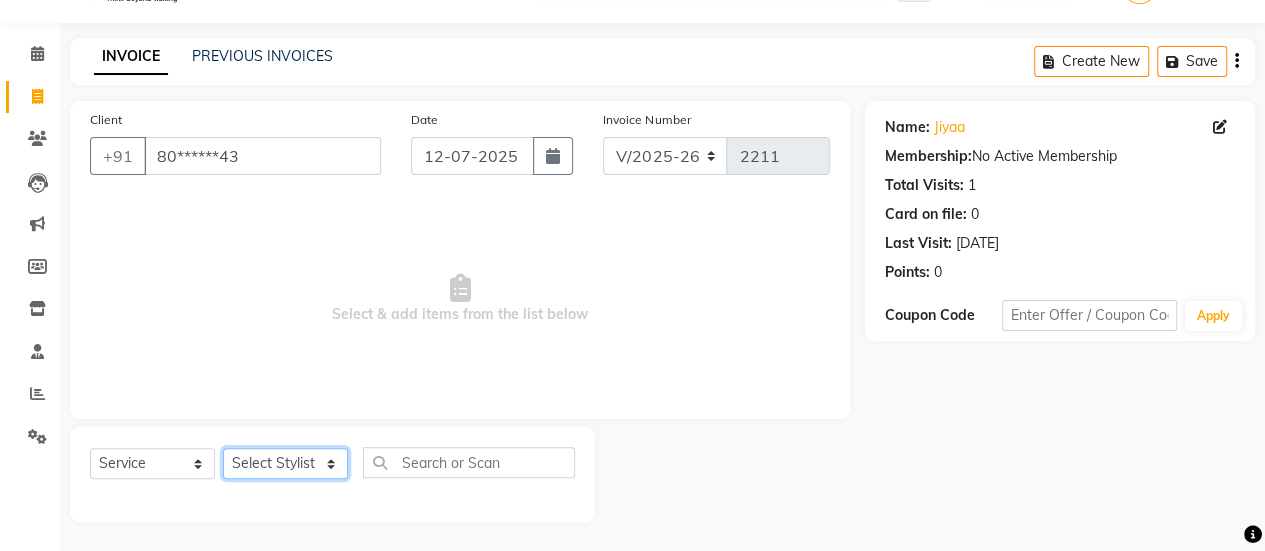 click on "Select Stylist [PERSON_NAME] [PERSON_NAME] Manager [PERSON_NAME] MUSARIK [PERSON_NAME] [PERSON_NAME] [PERSON_NAME] [PERSON_NAME] [PERSON_NAME] [PERSON_NAME] [PERSON_NAME]" 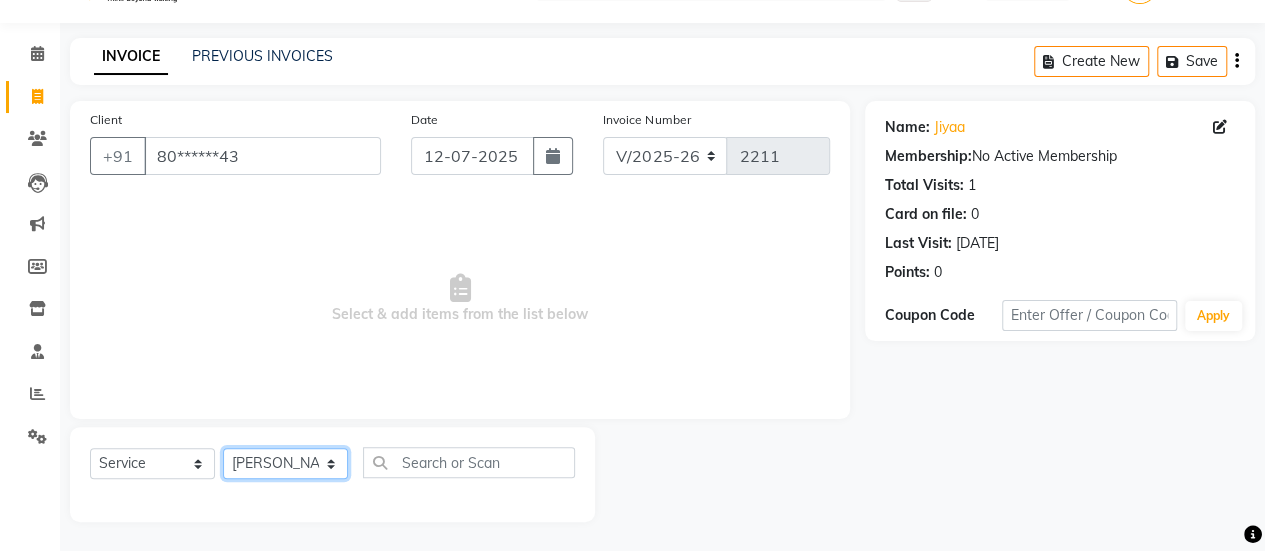 click on "Select Stylist [PERSON_NAME] [PERSON_NAME] Manager [PERSON_NAME] MUSARIK [PERSON_NAME] [PERSON_NAME] [PERSON_NAME] [PERSON_NAME] [PERSON_NAME] [PERSON_NAME] [PERSON_NAME]" 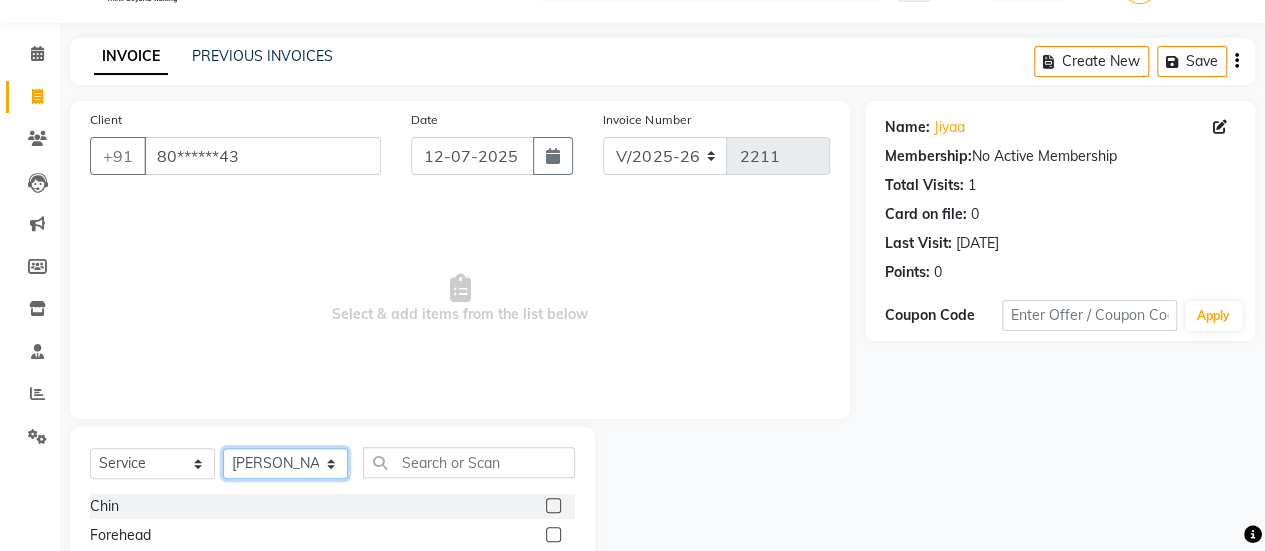 scroll, scrollTop: 249, scrollLeft: 0, axis: vertical 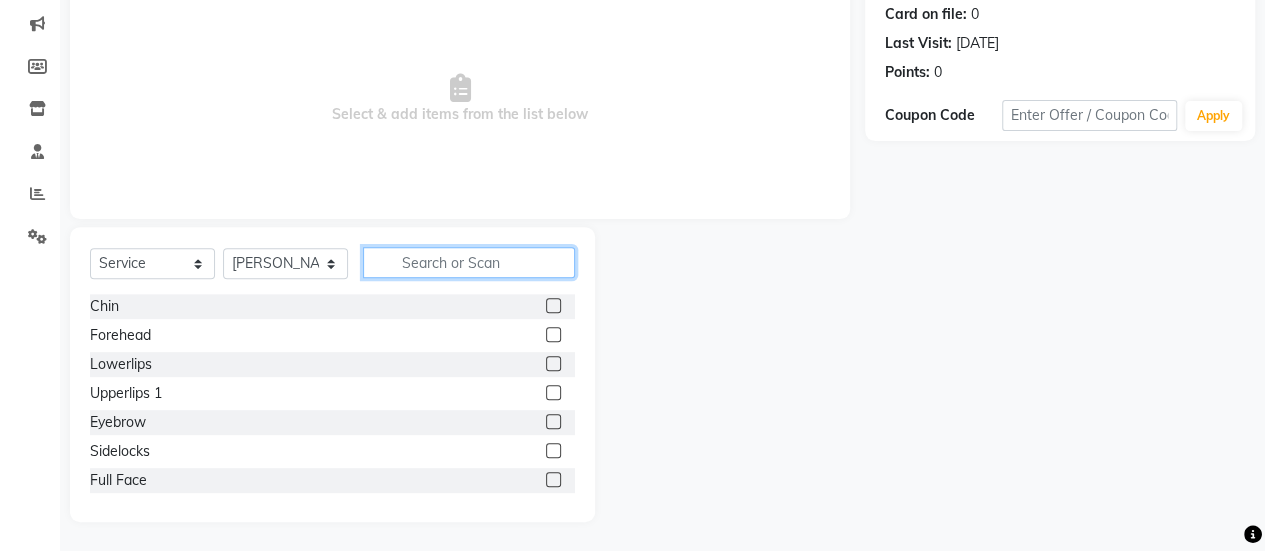 click 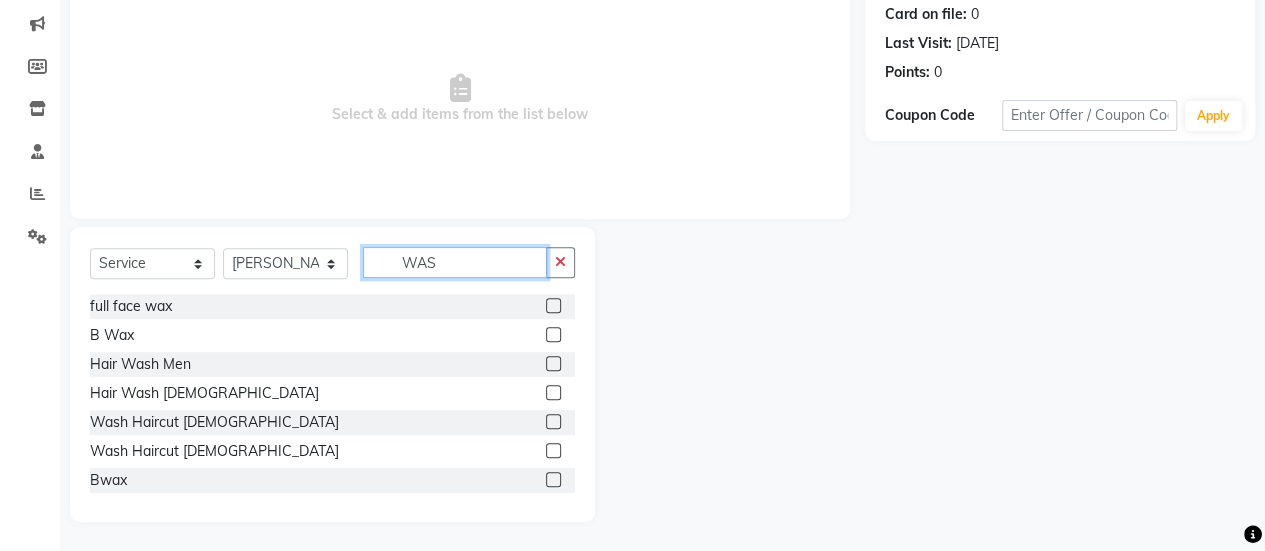 scroll, scrollTop: 165, scrollLeft: 0, axis: vertical 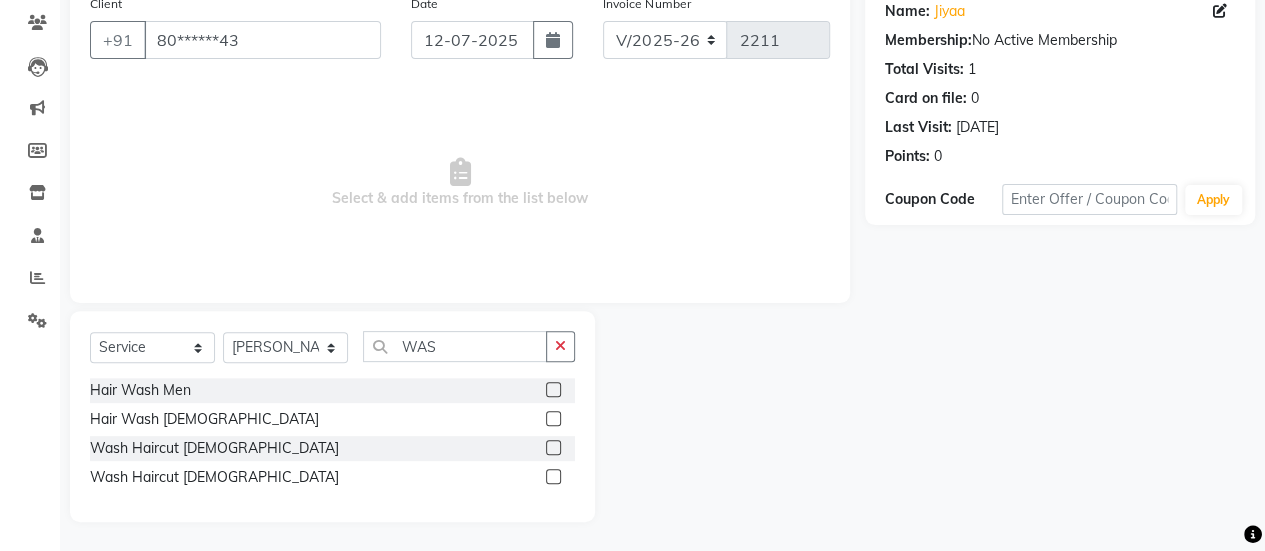 click 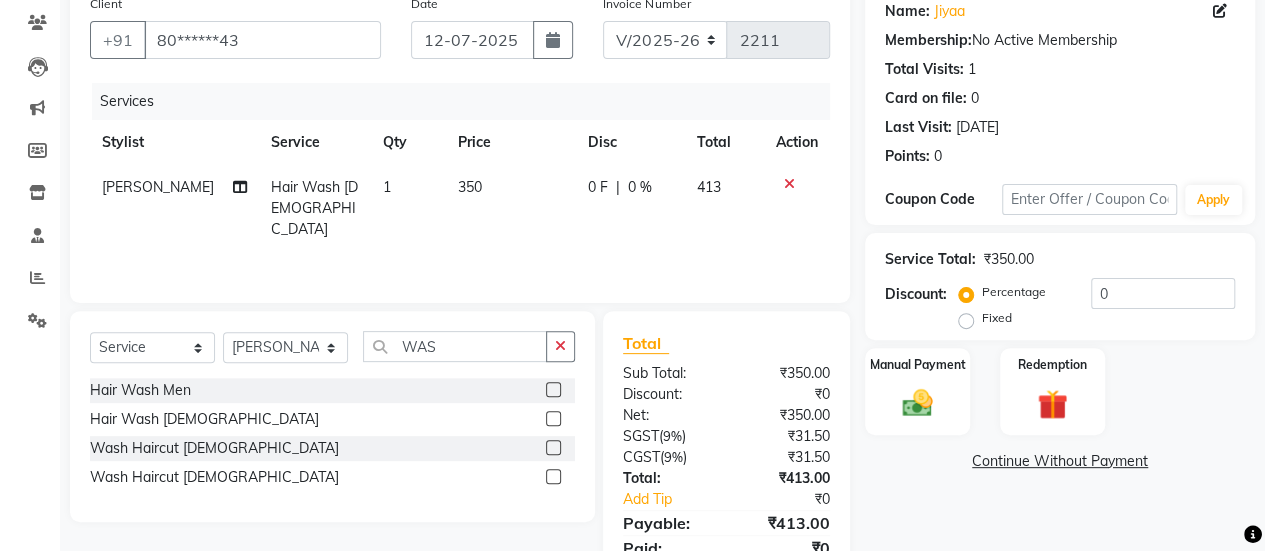 click on "350" 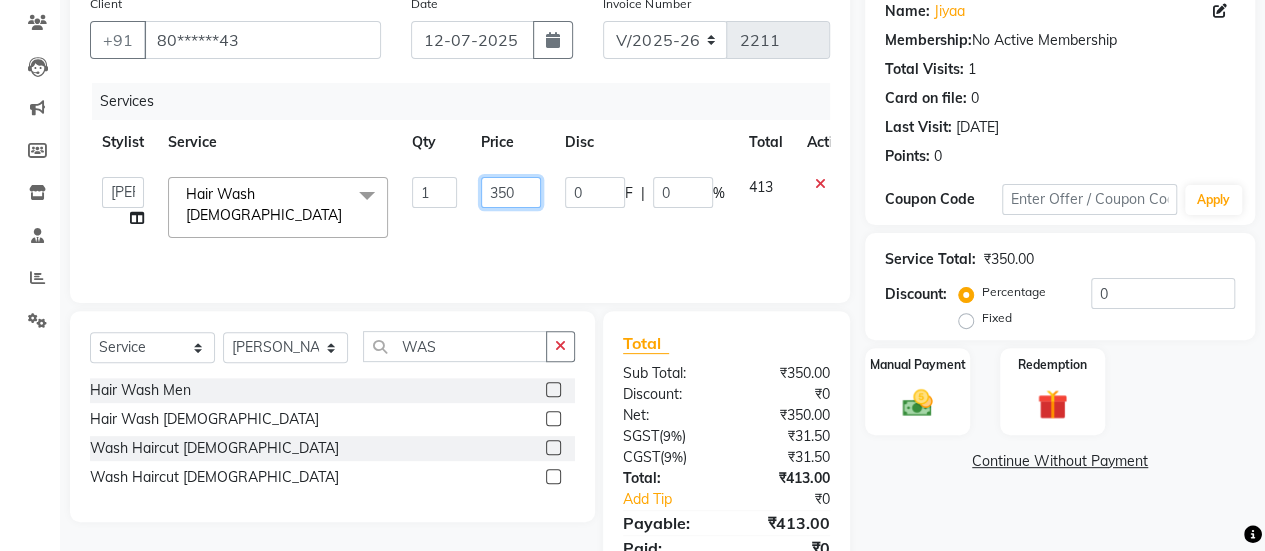 click on "350" 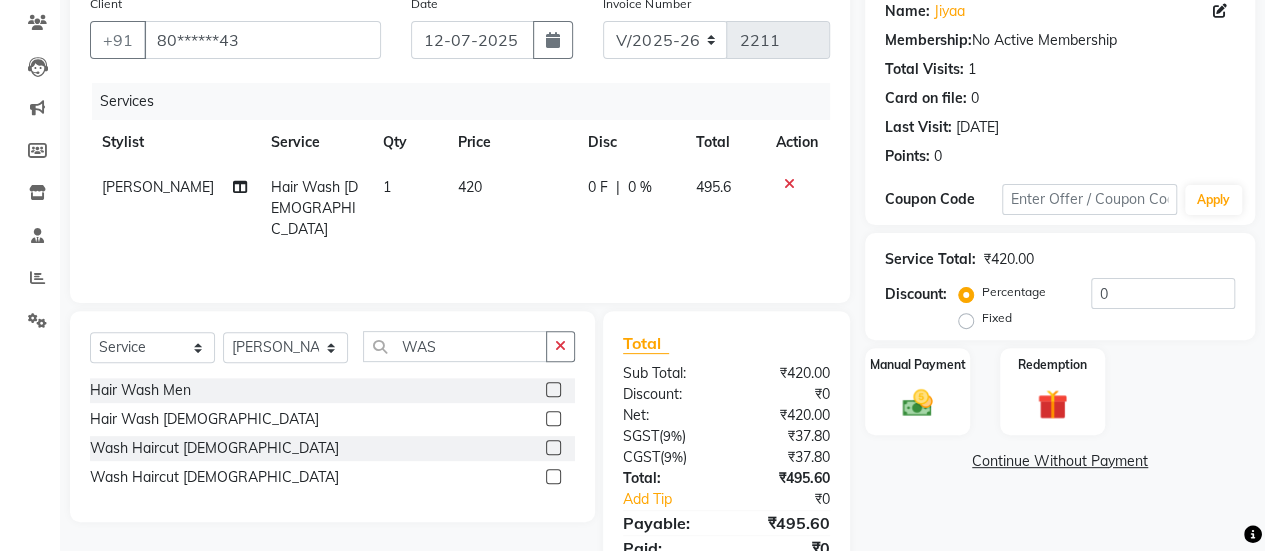 click on "420" 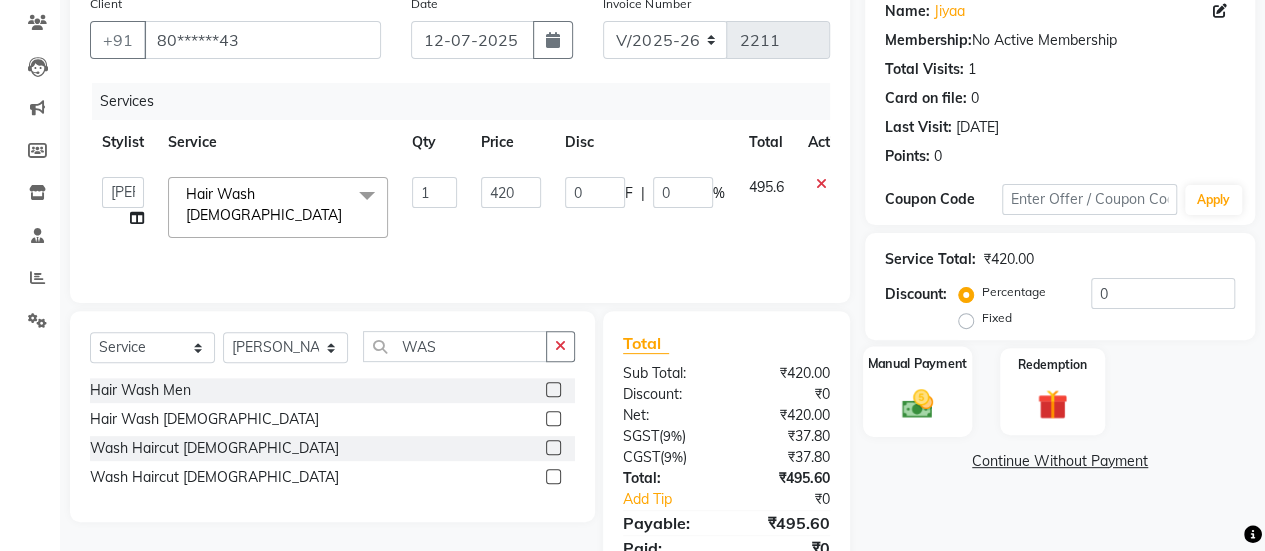 click on "Manual Payment" 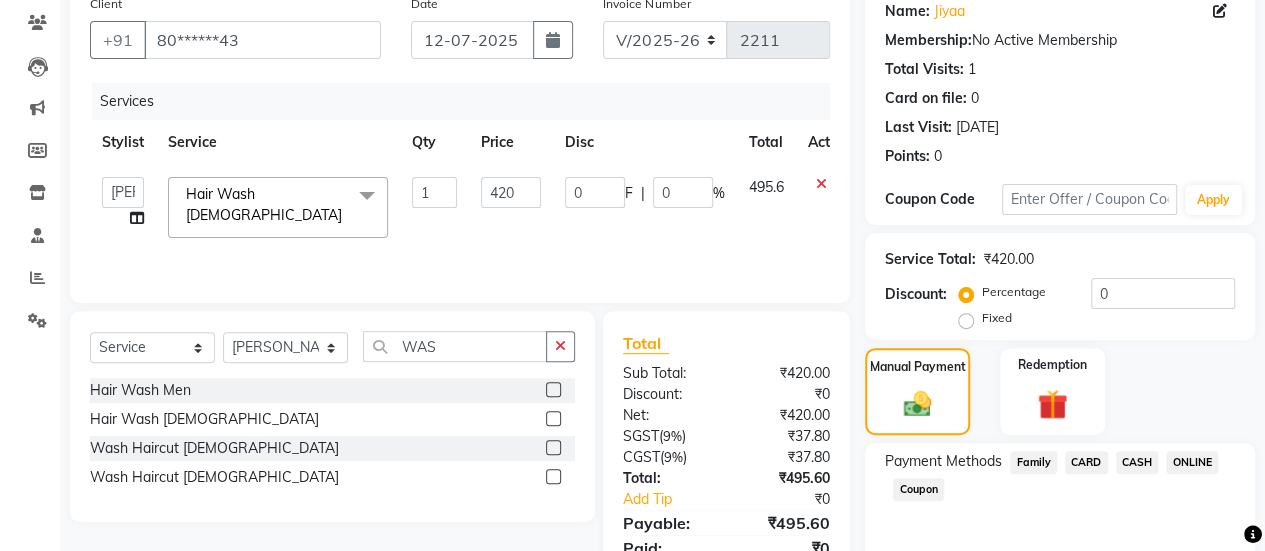 click on "ONLINE" 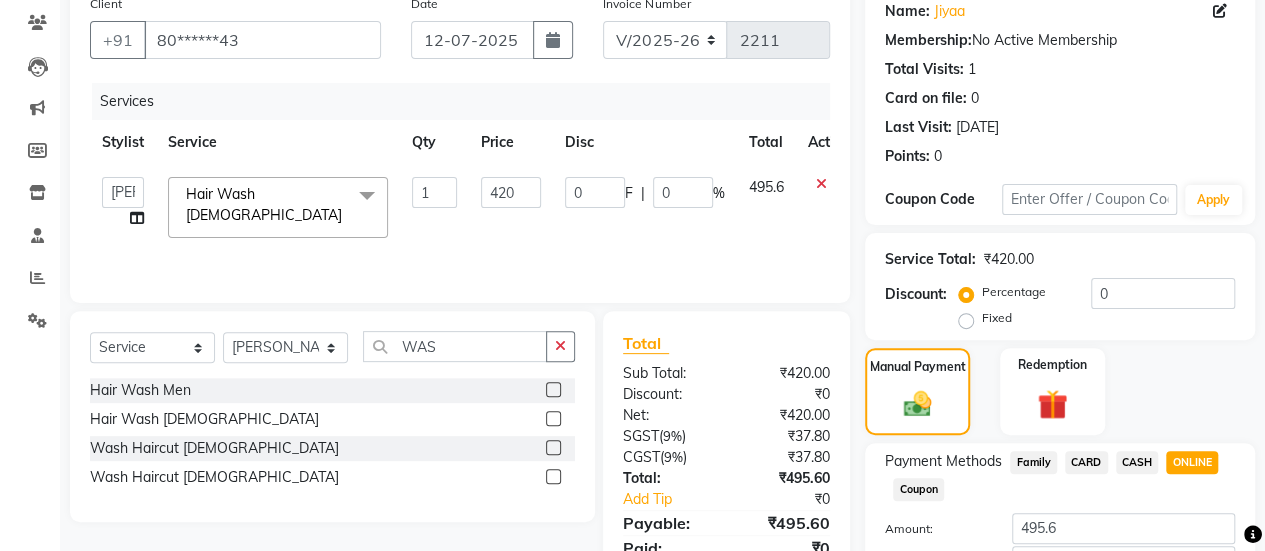 scroll, scrollTop: 302, scrollLeft: 0, axis: vertical 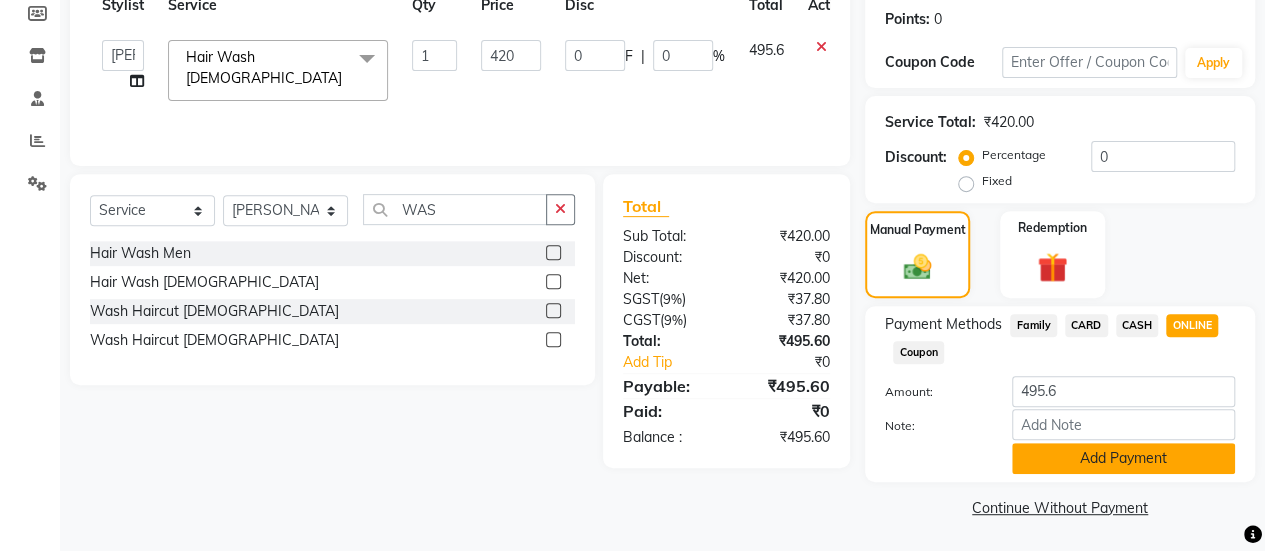 click on "Add Payment" 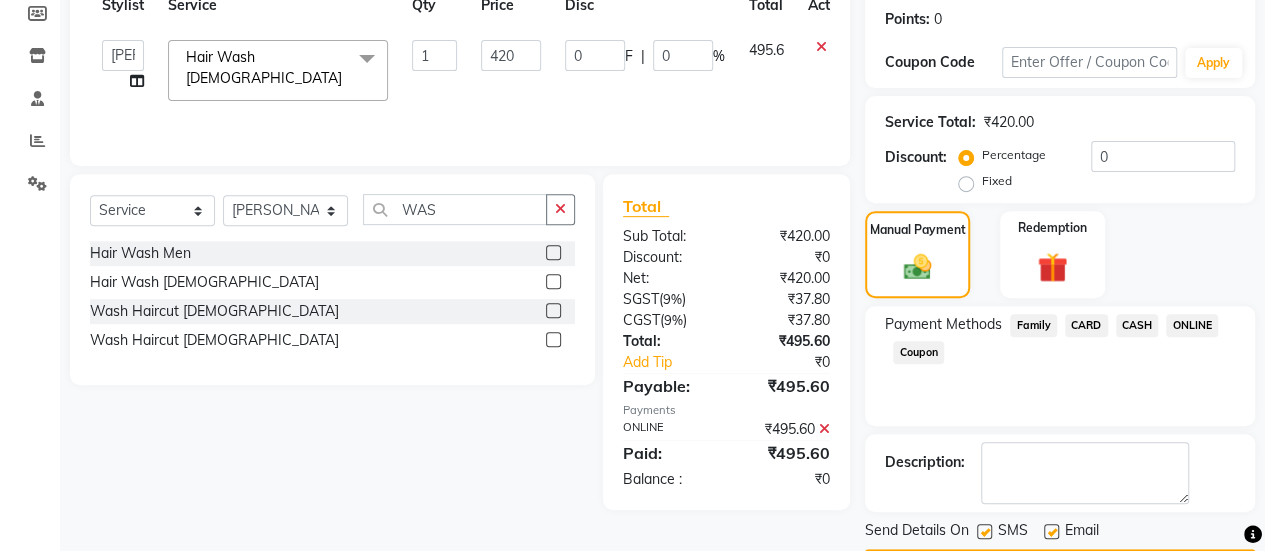 scroll, scrollTop: 358, scrollLeft: 0, axis: vertical 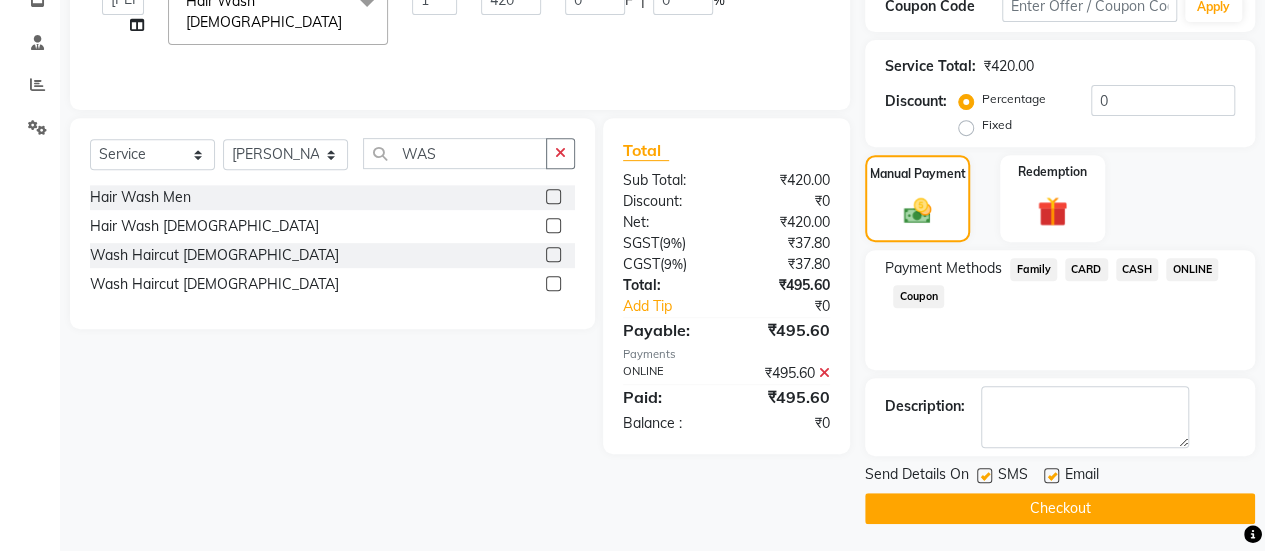 click 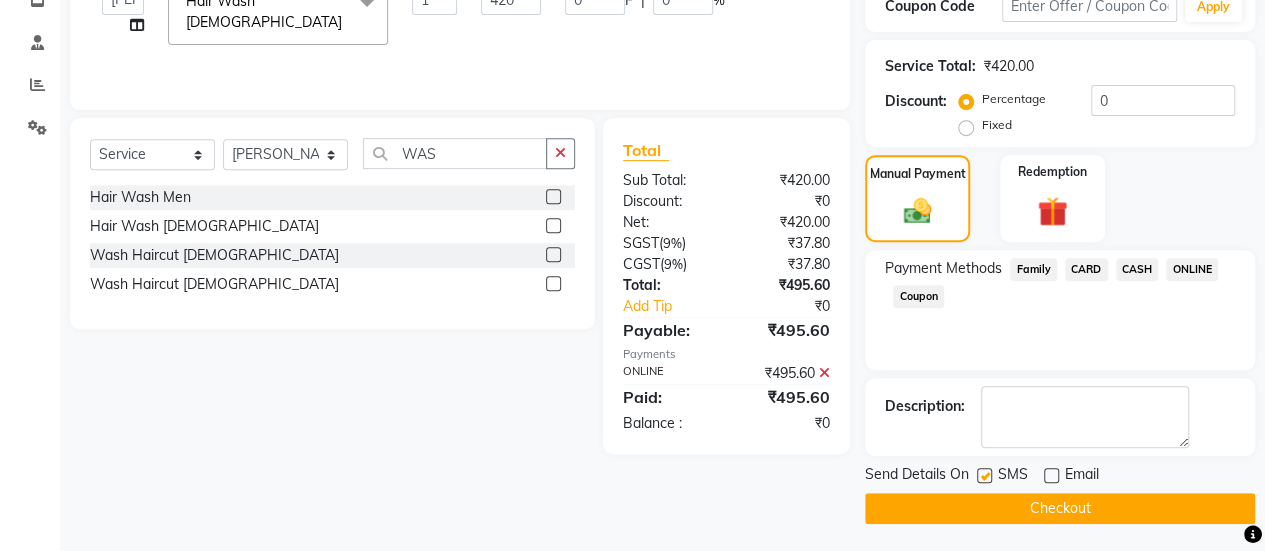 click on "Checkout" 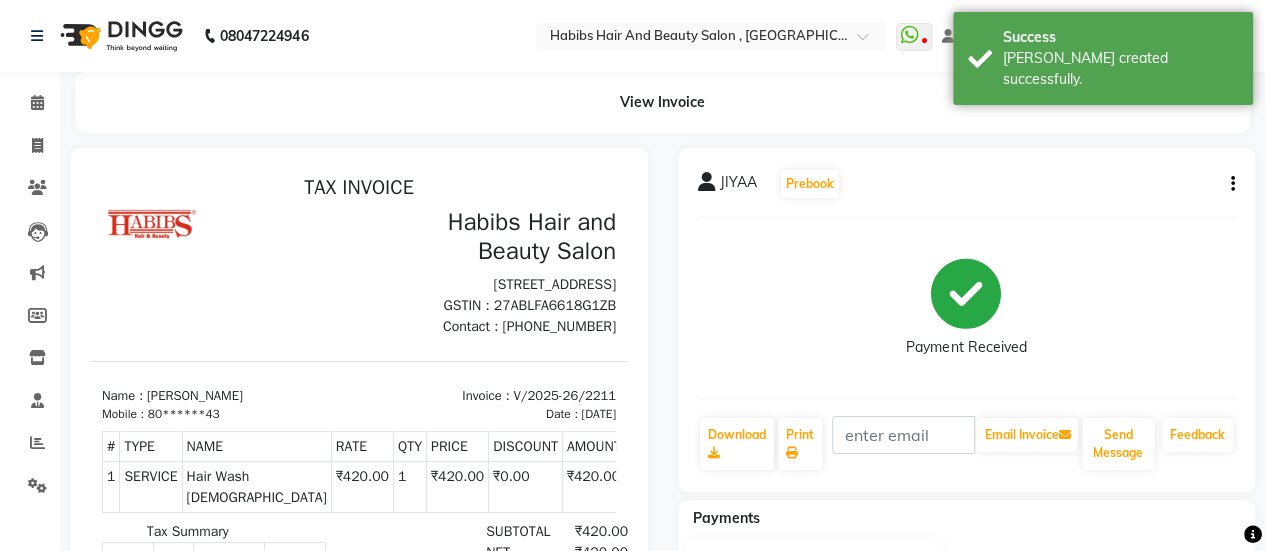 scroll, scrollTop: 0, scrollLeft: 0, axis: both 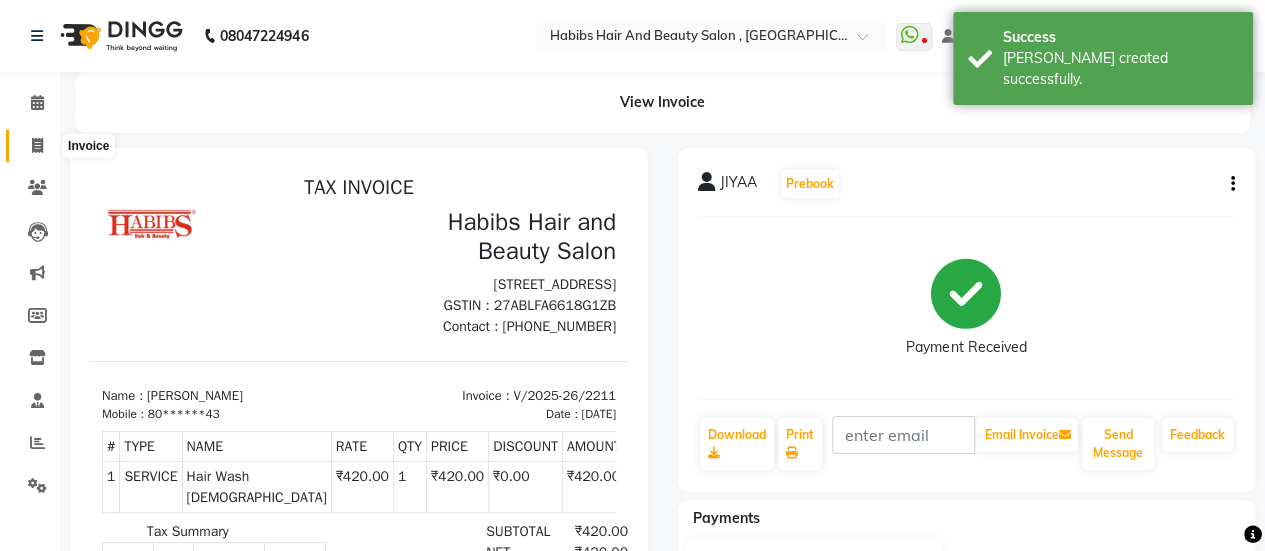click 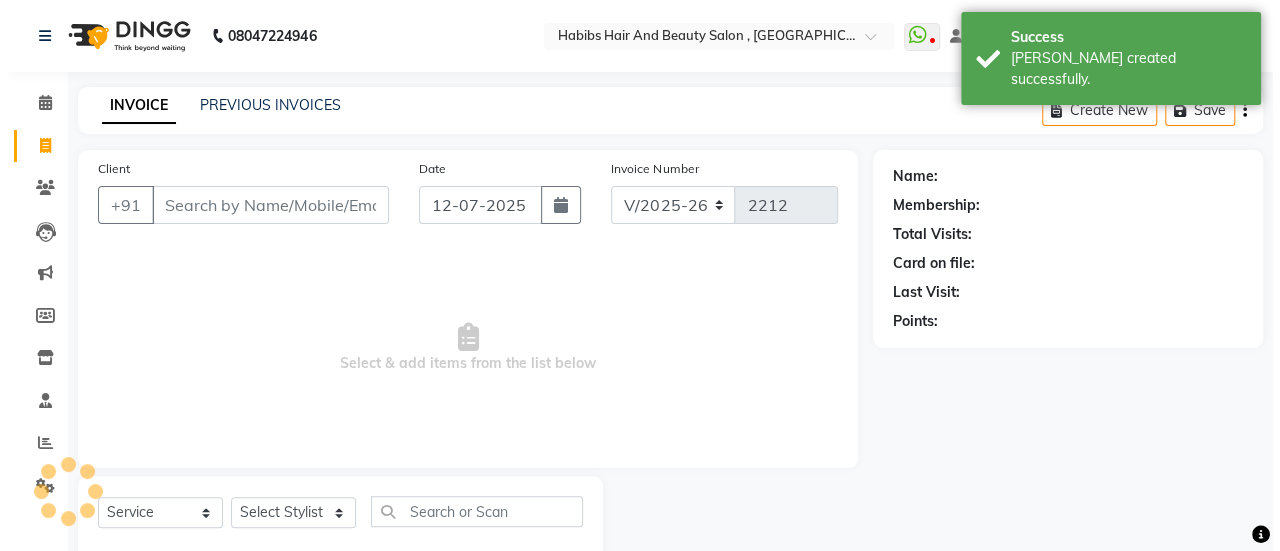 scroll, scrollTop: 49, scrollLeft: 0, axis: vertical 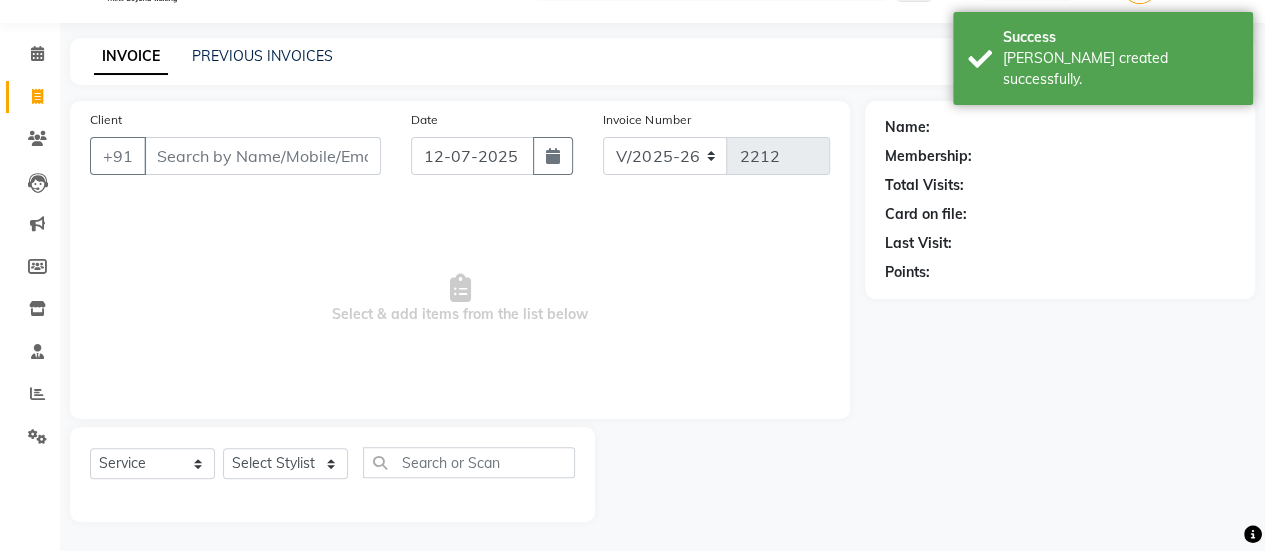 click on "Client" at bounding box center (262, 156) 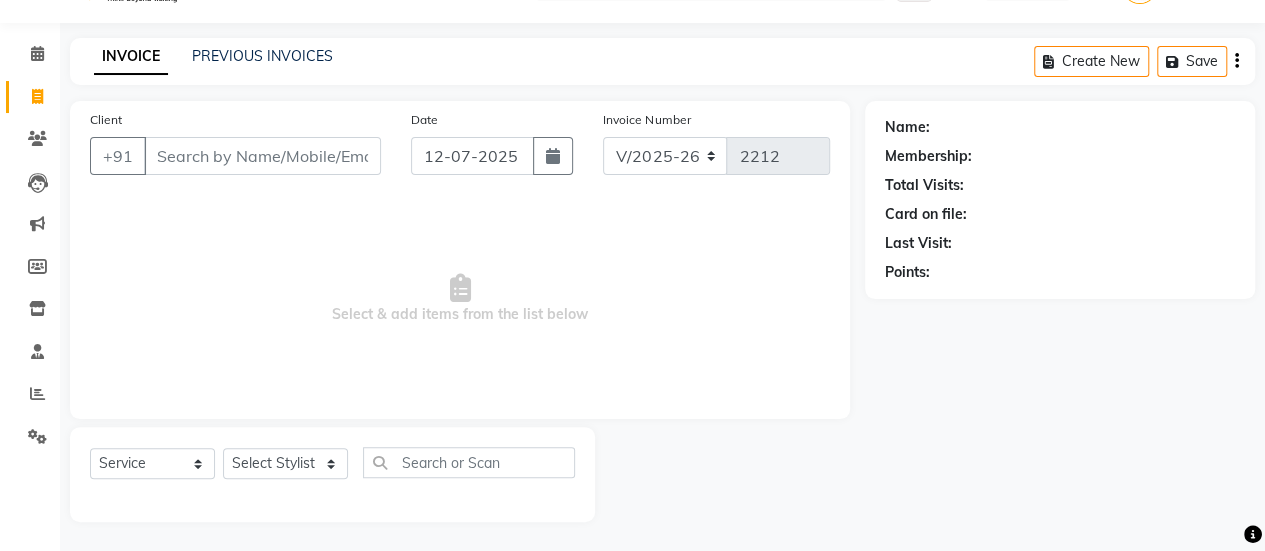 click on "Client" at bounding box center (262, 156) 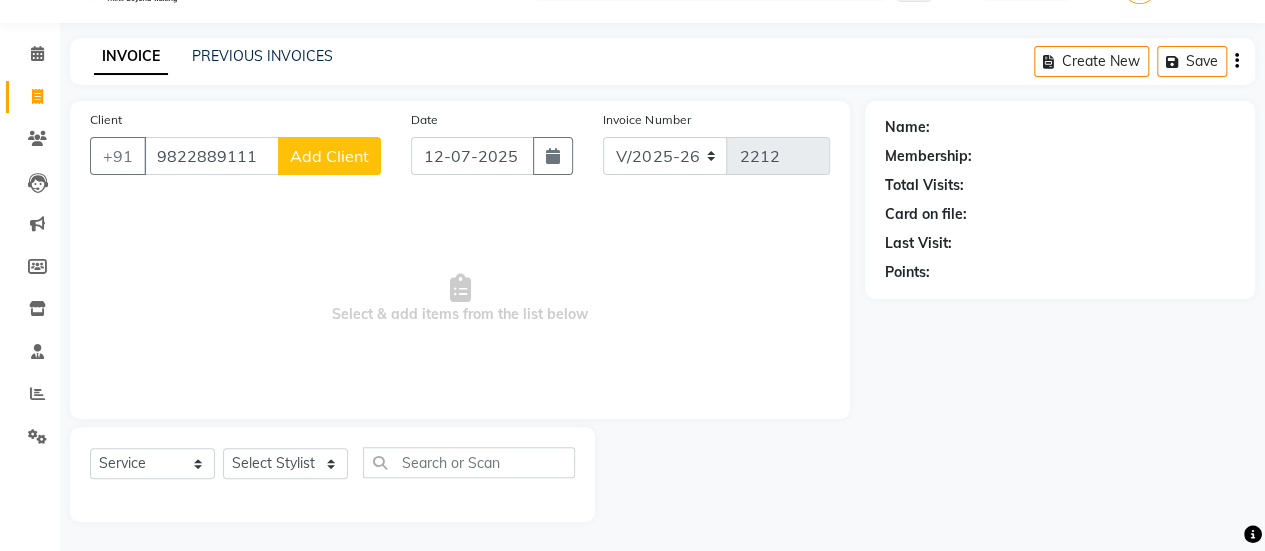 click on "Add Client" 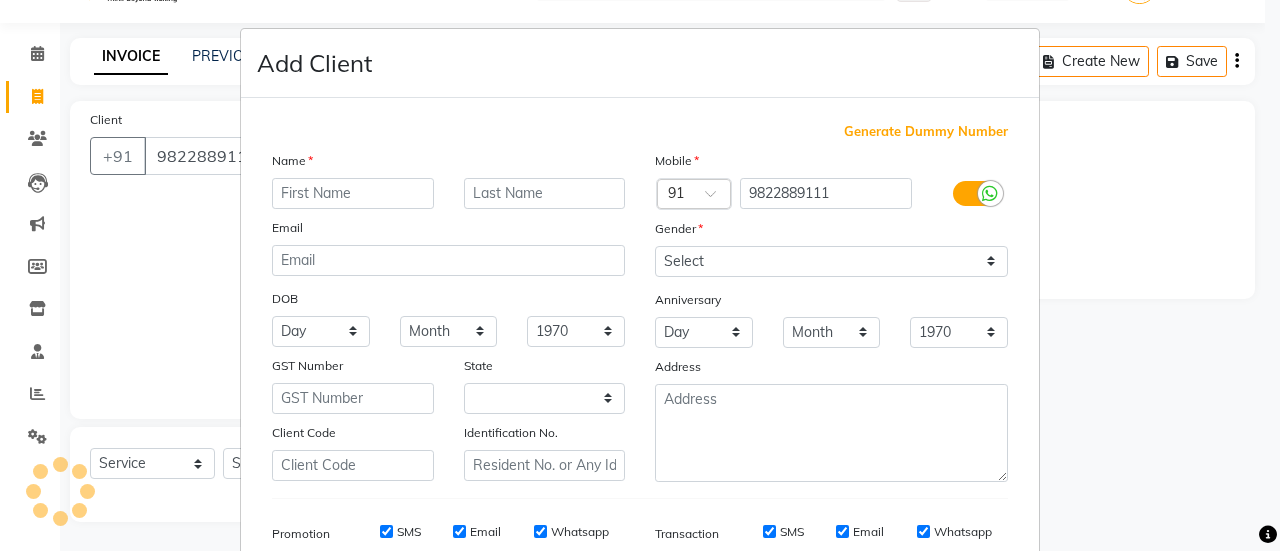 click at bounding box center (353, 193) 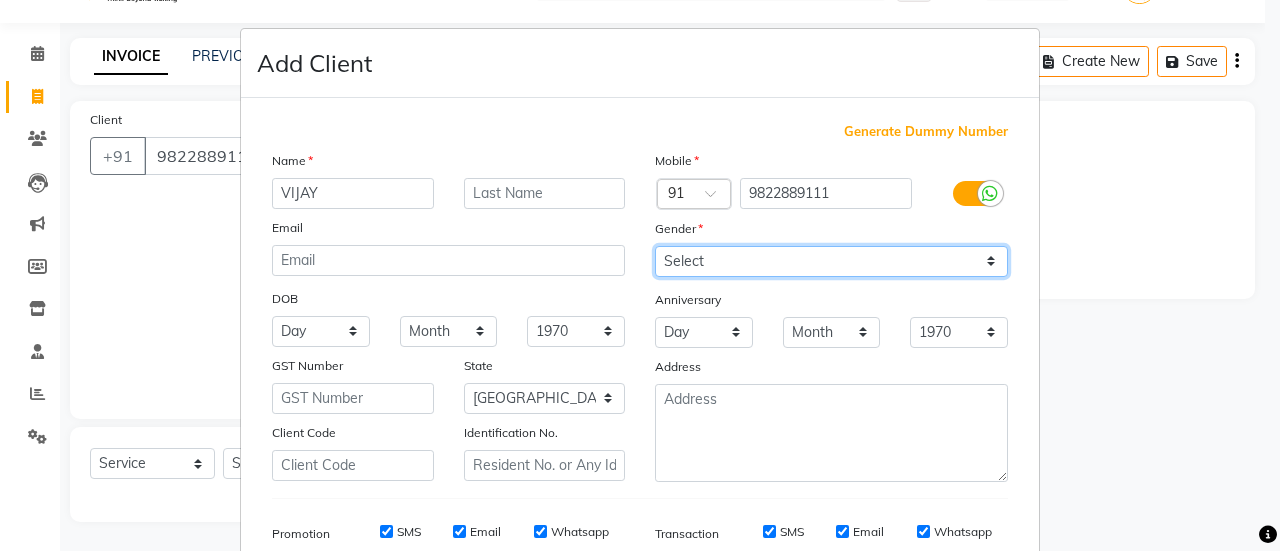 click on "Select [DEMOGRAPHIC_DATA] [DEMOGRAPHIC_DATA] Other Prefer Not To Say" at bounding box center (831, 261) 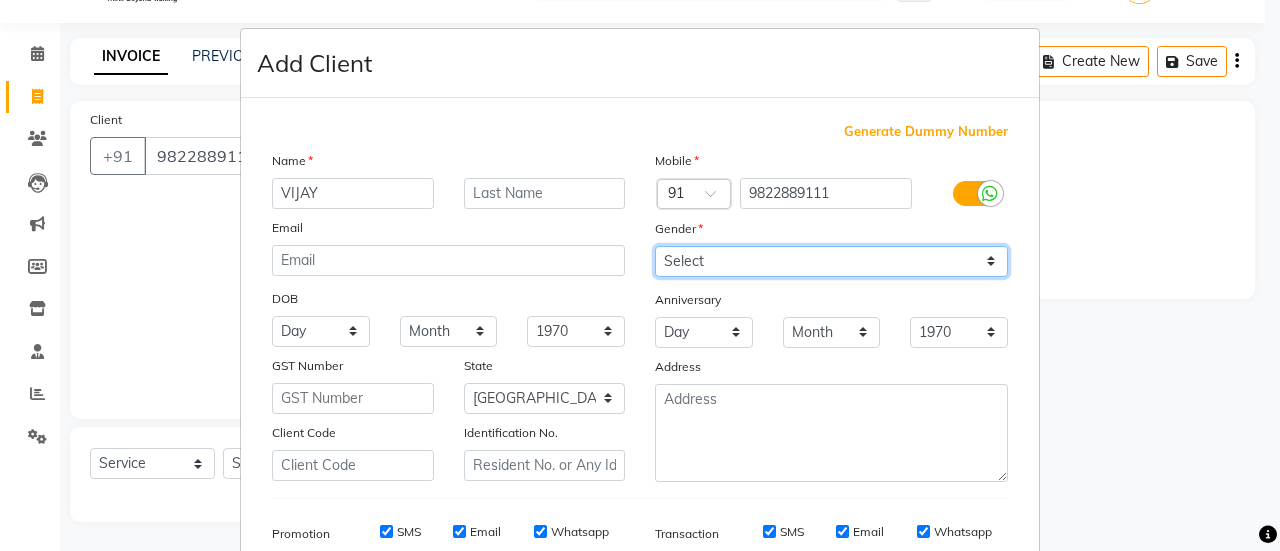 click on "Select [DEMOGRAPHIC_DATA] [DEMOGRAPHIC_DATA] Other Prefer Not To Say" at bounding box center [831, 261] 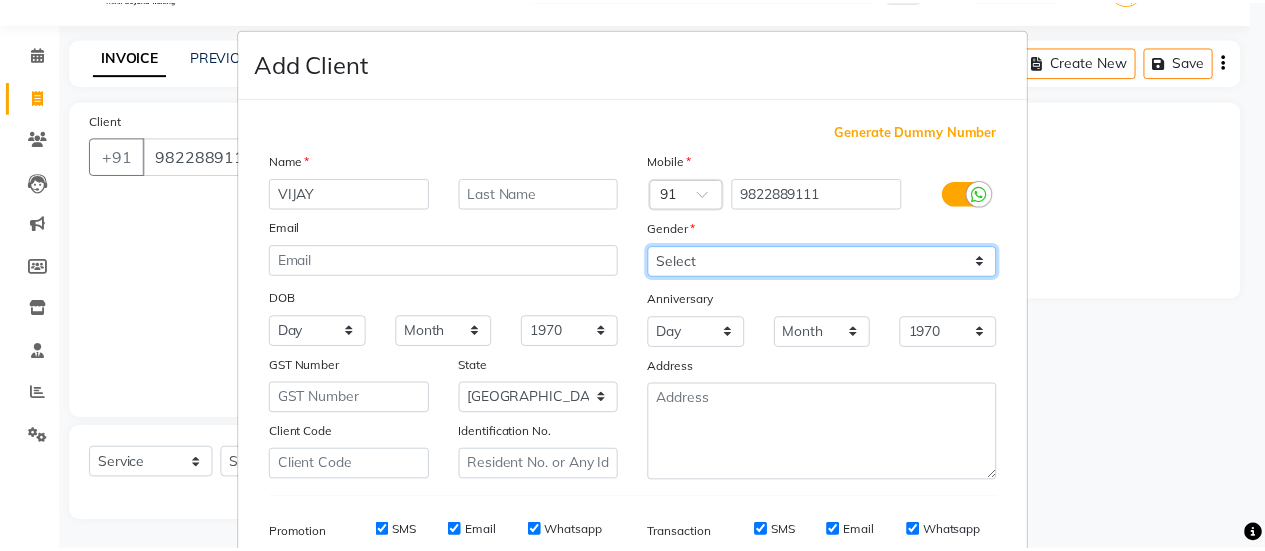 scroll, scrollTop: 294, scrollLeft: 0, axis: vertical 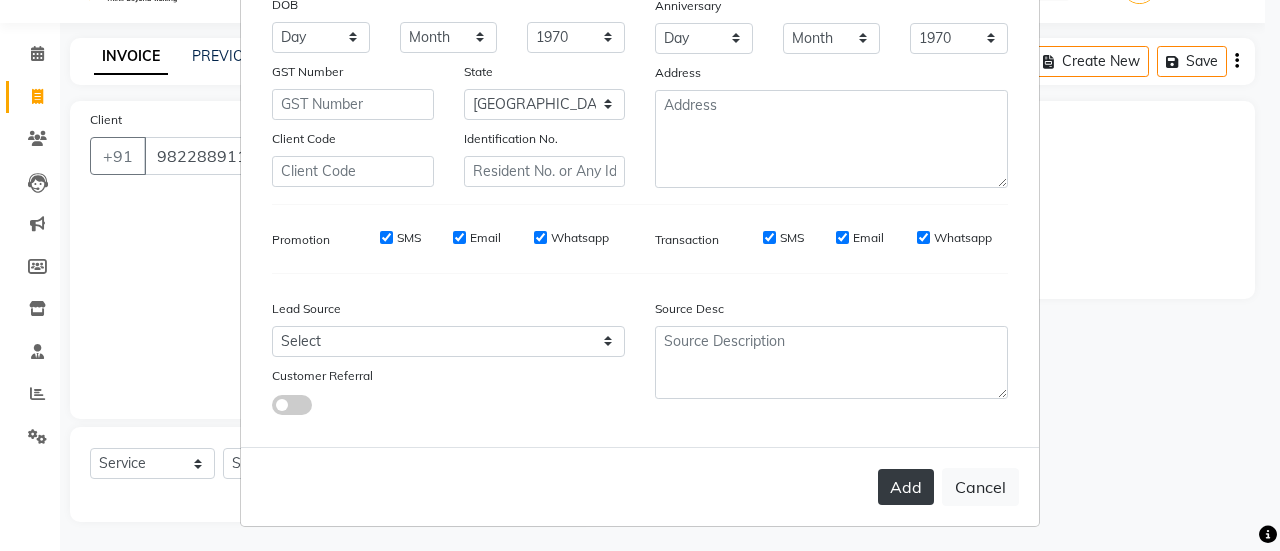 click on "Add" at bounding box center [906, 487] 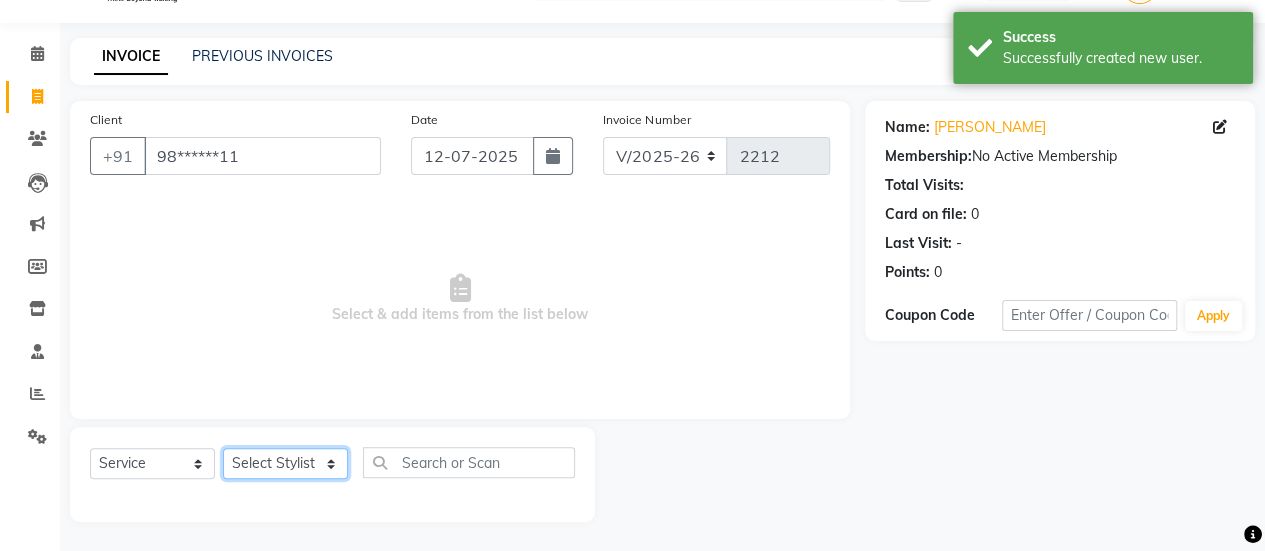 click on "Select Stylist [PERSON_NAME] [PERSON_NAME] Manager [PERSON_NAME] MUSARIK [PERSON_NAME] [PERSON_NAME] [PERSON_NAME] [PERSON_NAME] [PERSON_NAME] [PERSON_NAME] [PERSON_NAME]" 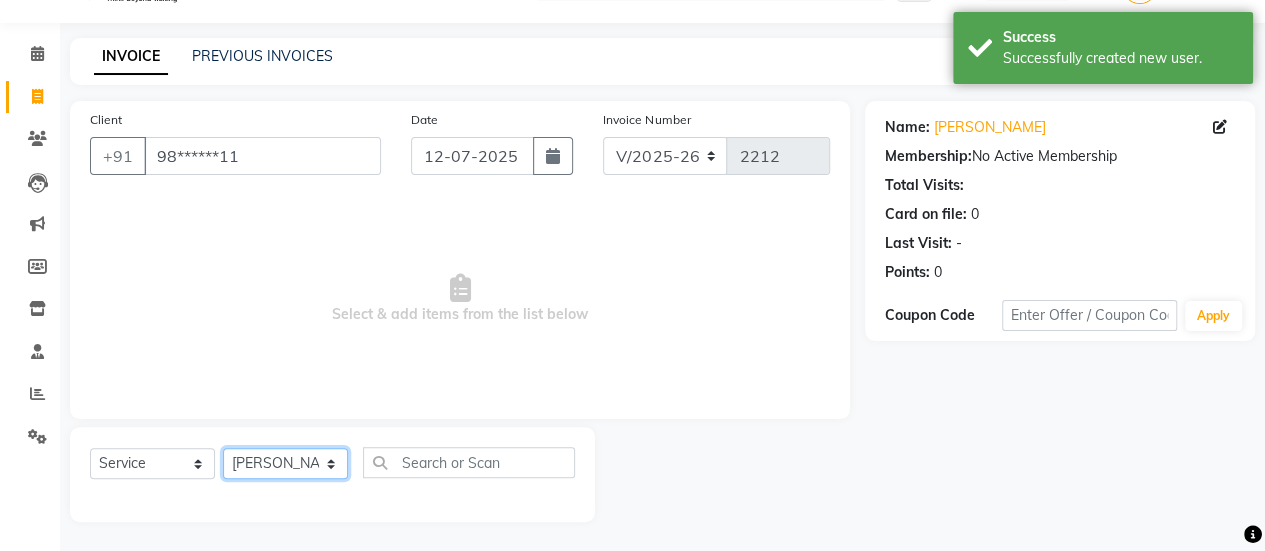 click on "Select Stylist [PERSON_NAME] [PERSON_NAME] Manager [PERSON_NAME] MUSARIK [PERSON_NAME] [PERSON_NAME] [PERSON_NAME] [PERSON_NAME] [PERSON_NAME] [PERSON_NAME] [PERSON_NAME]" 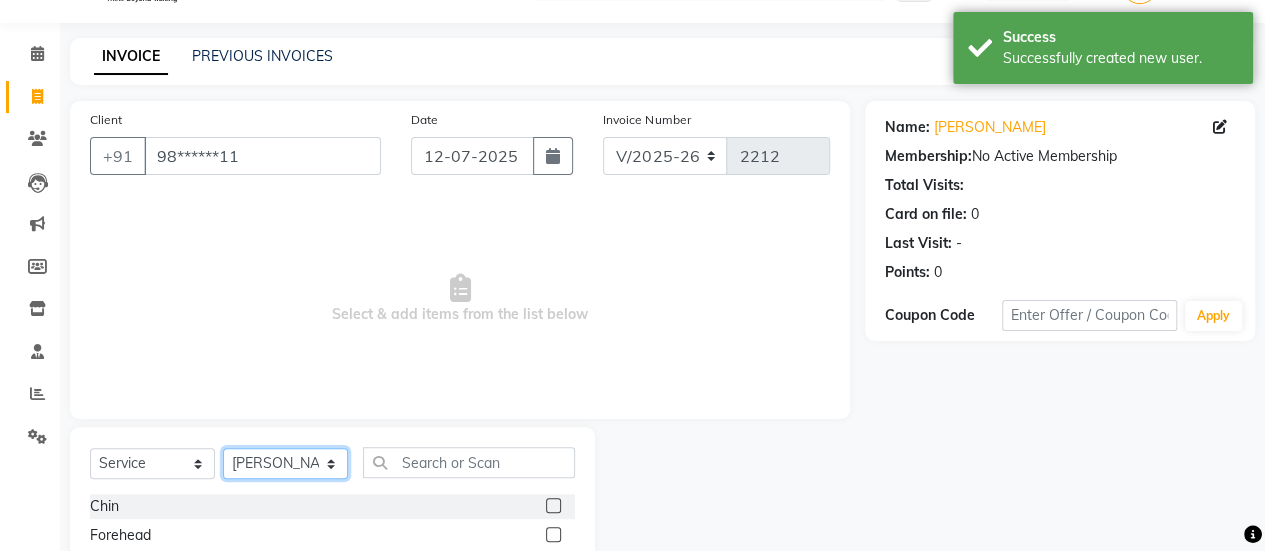 scroll, scrollTop: 249, scrollLeft: 0, axis: vertical 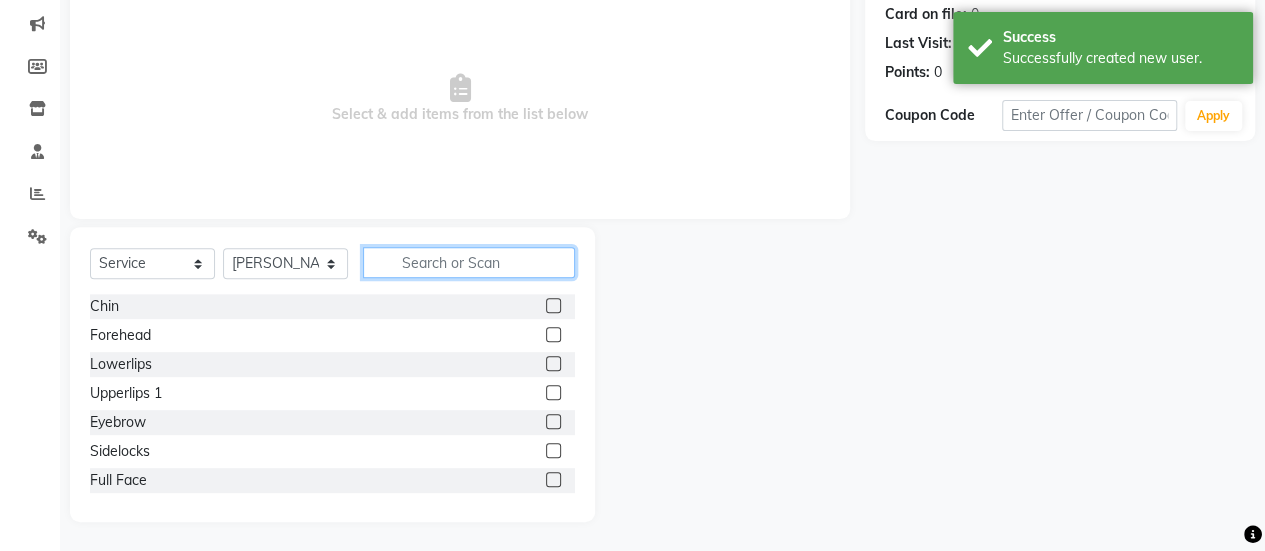 click 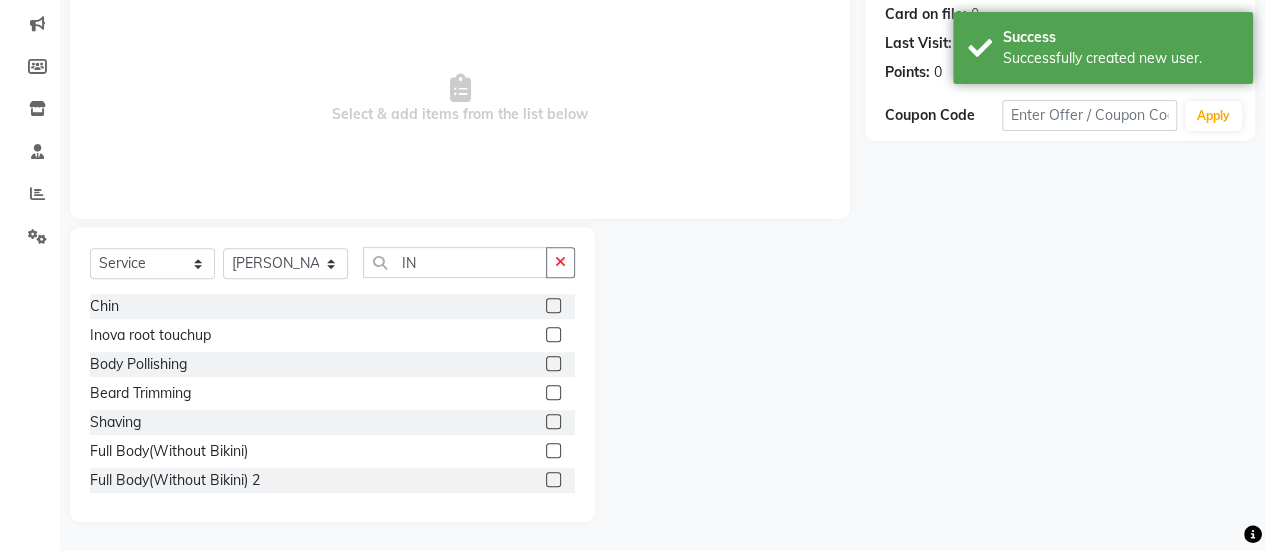 click 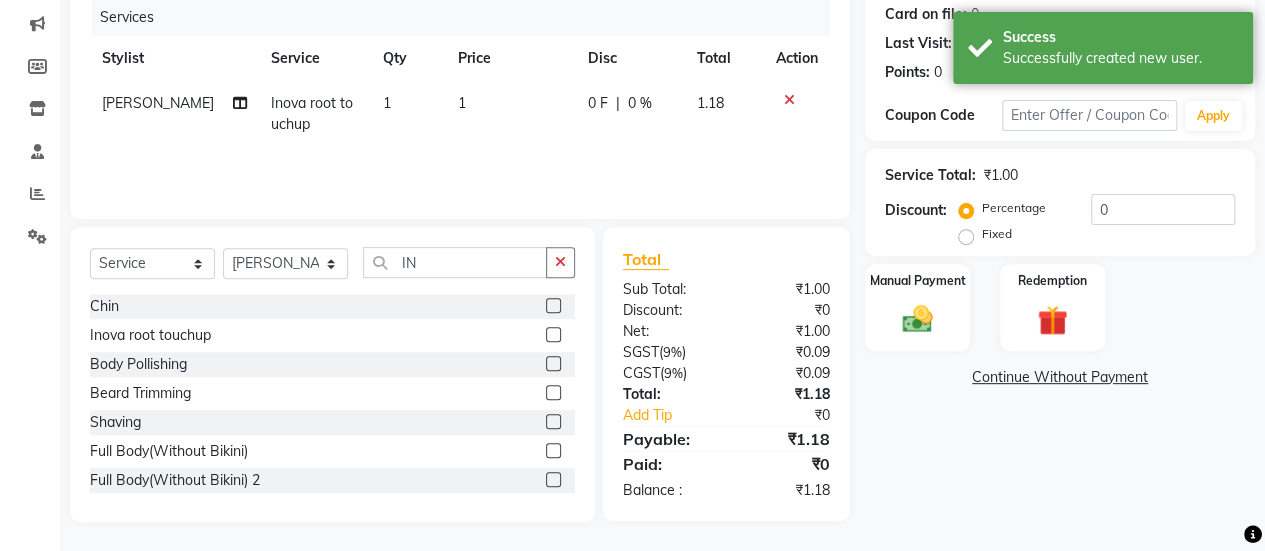 click on "1" 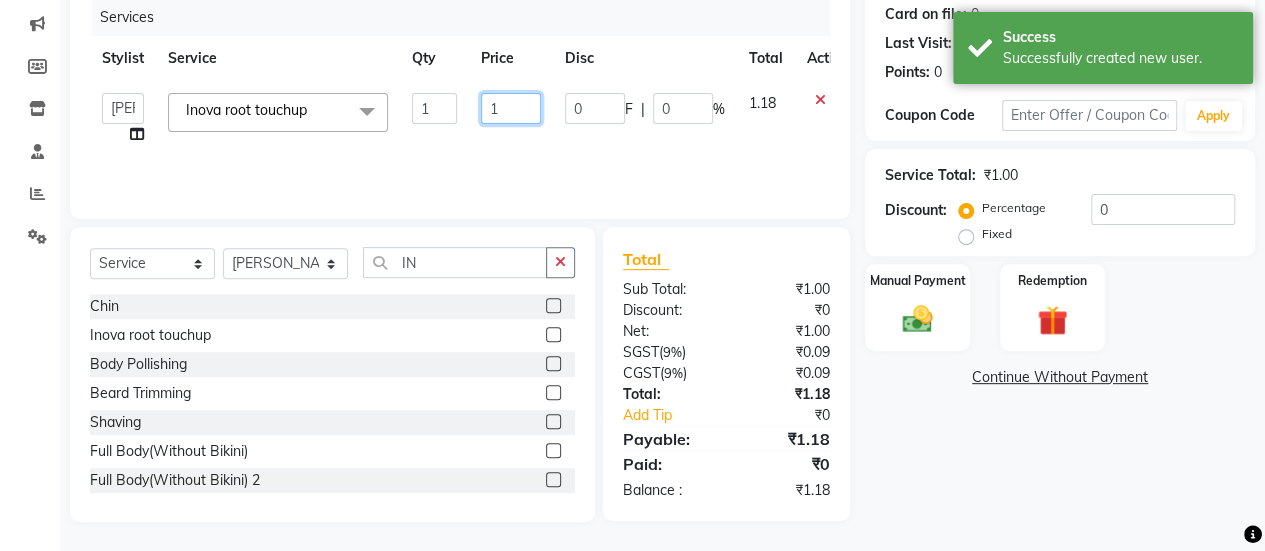 click on "1" 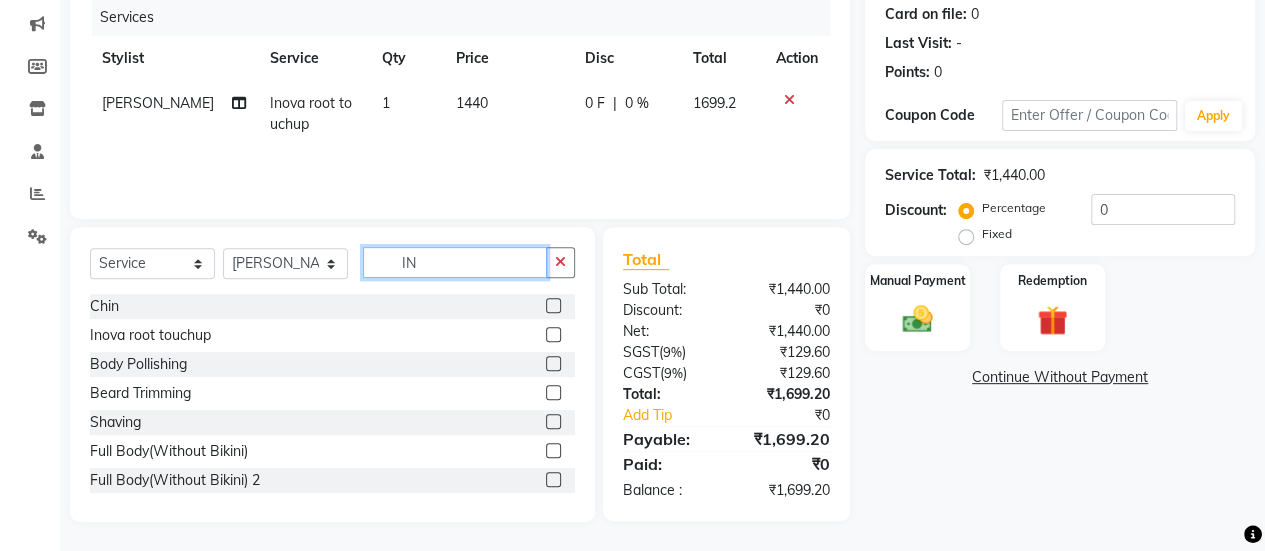 click on "IN" 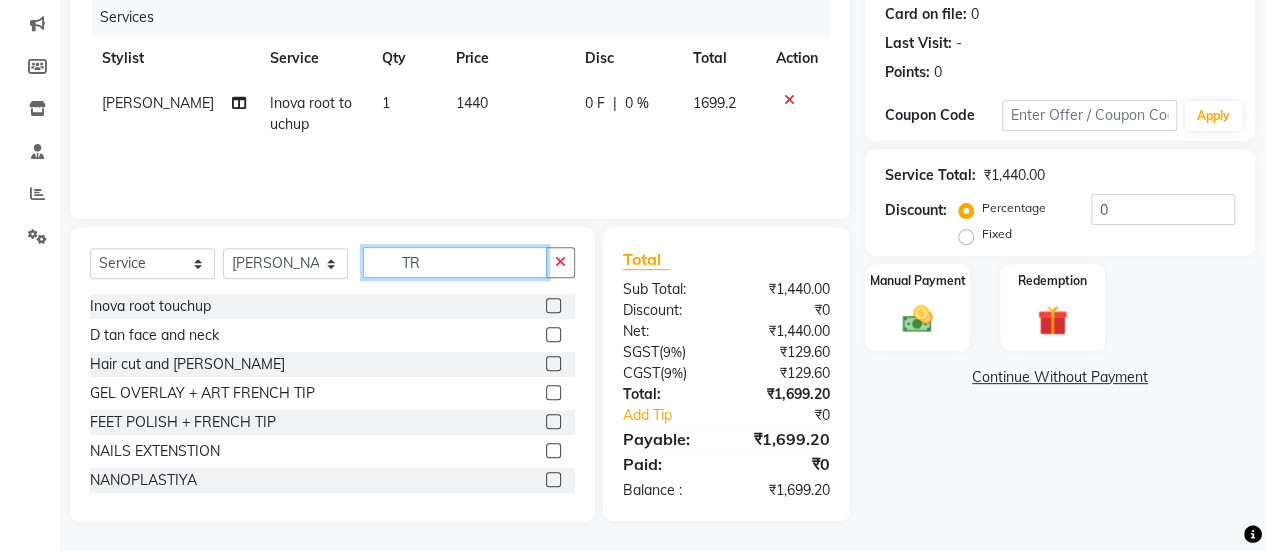 scroll, scrollTop: 247, scrollLeft: 0, axis: vertical 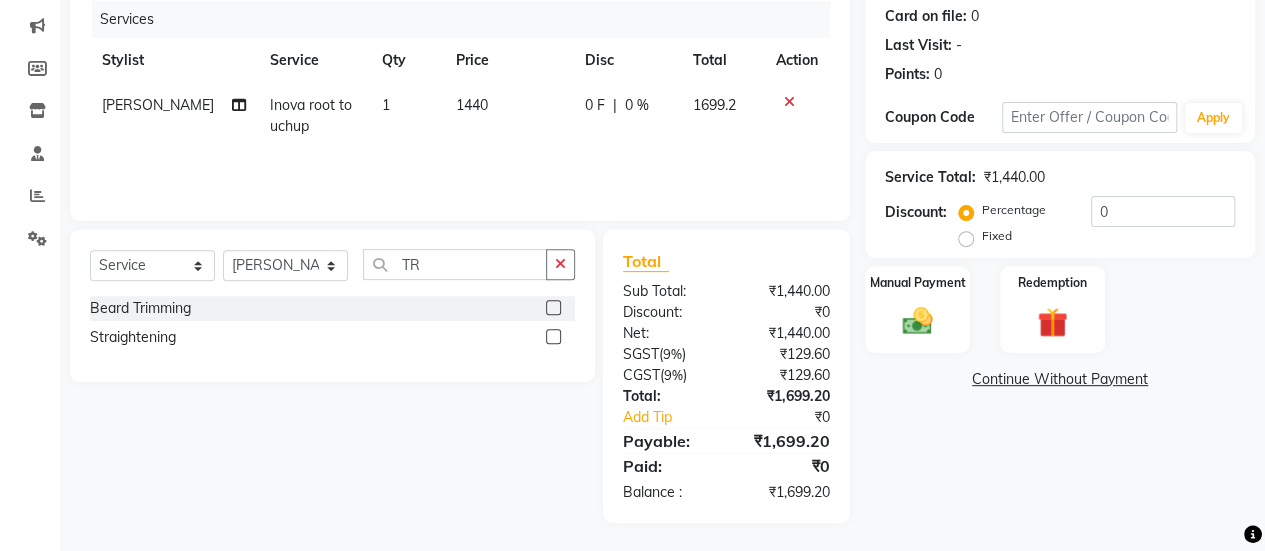 click 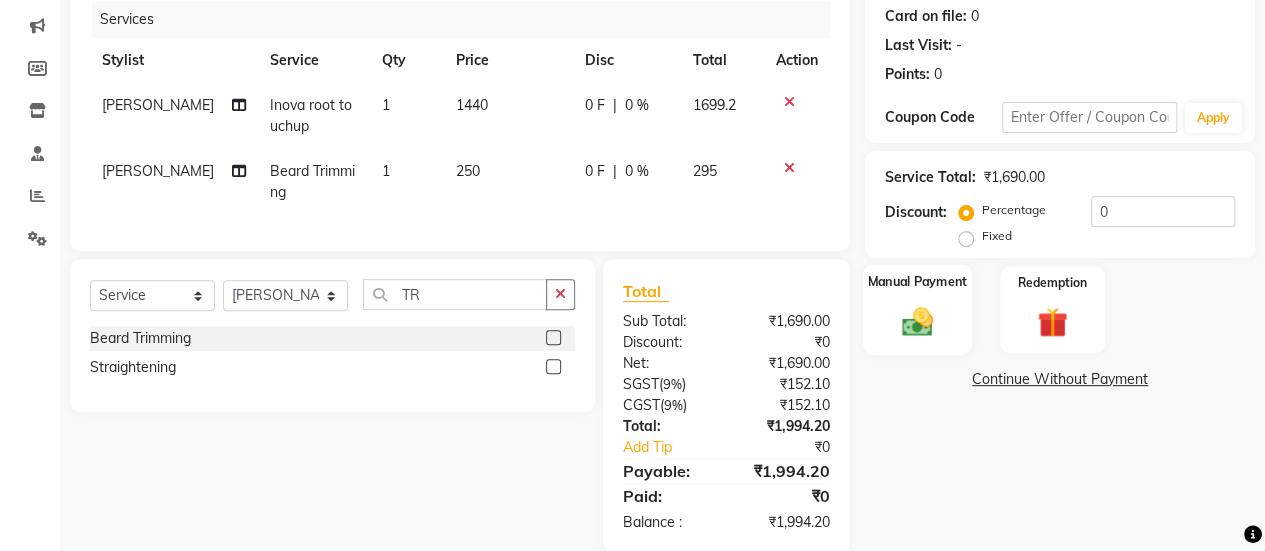 click 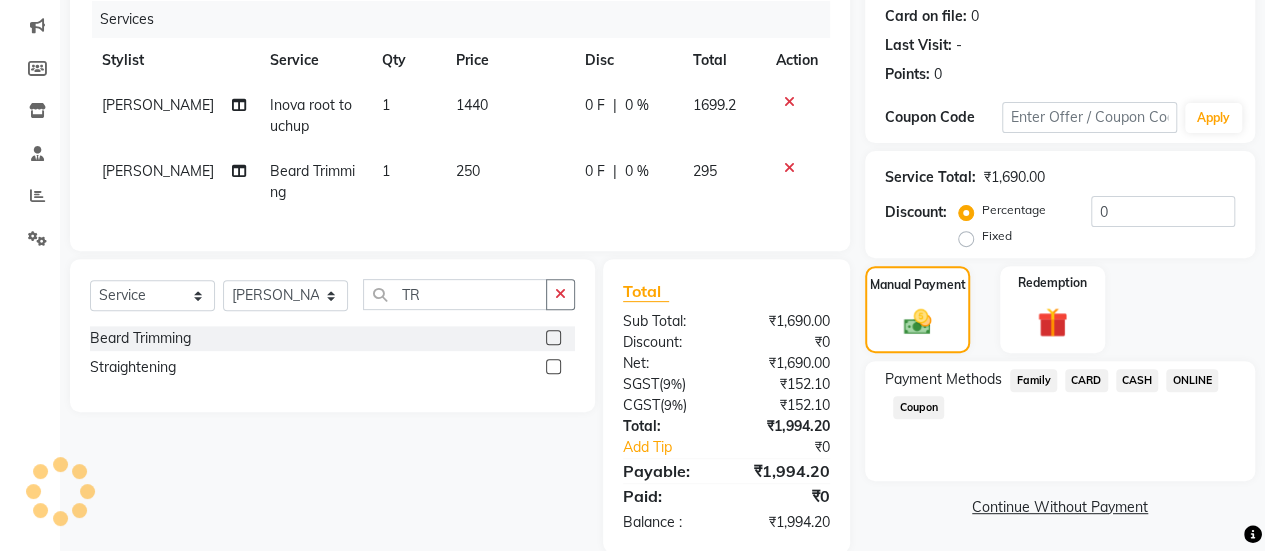 click on "ONLINE" 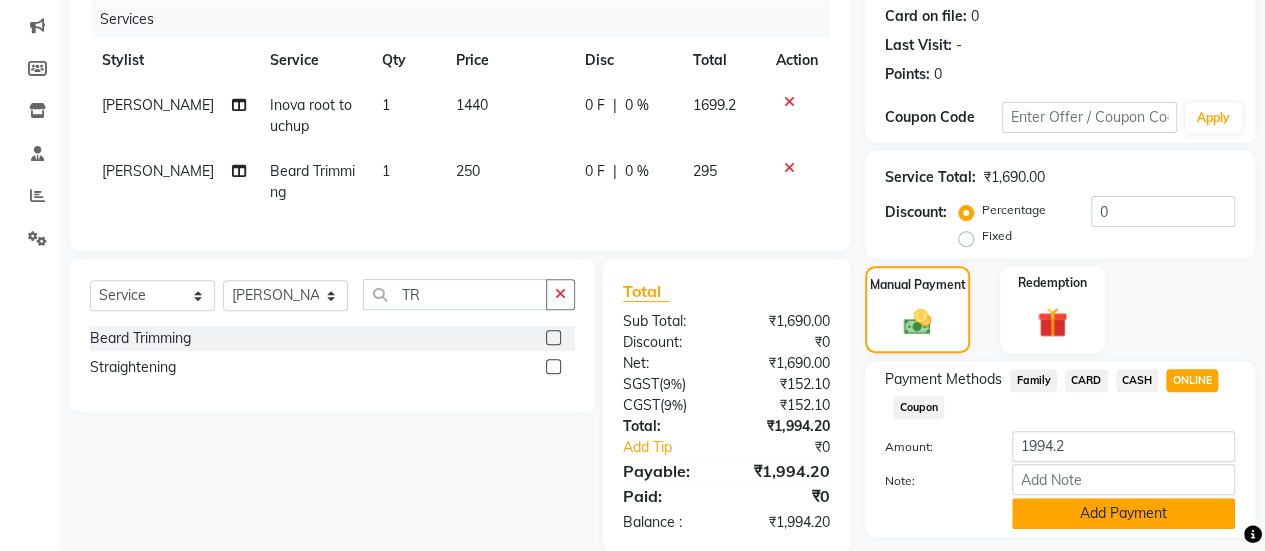 click on "Add Payment" 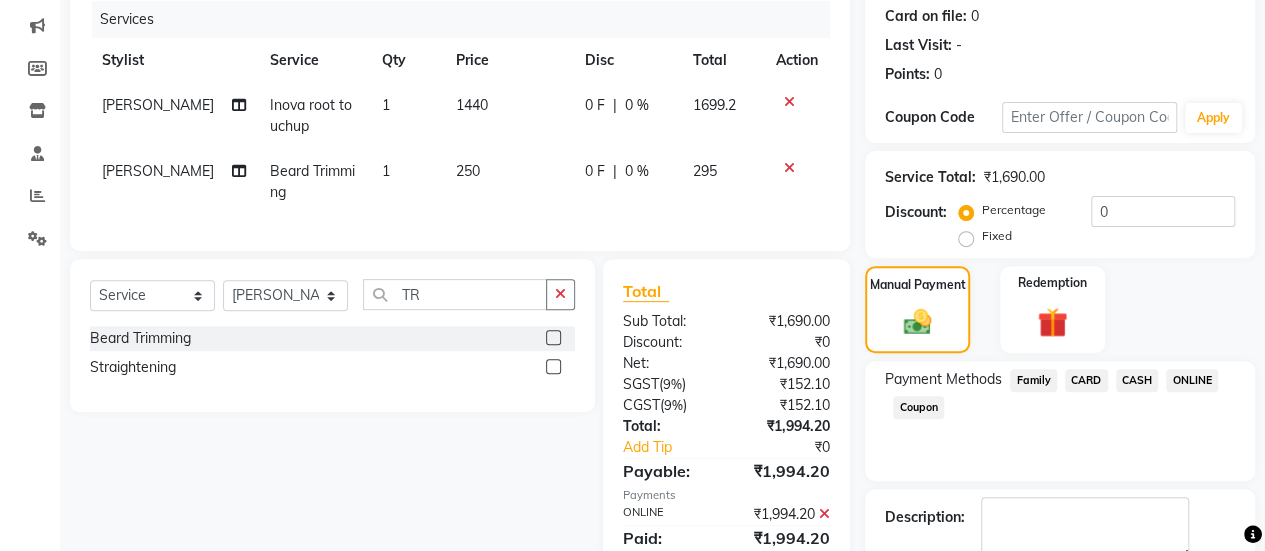 scroll, scrollTop: 358, scrollLeft: 0, axis: vertical 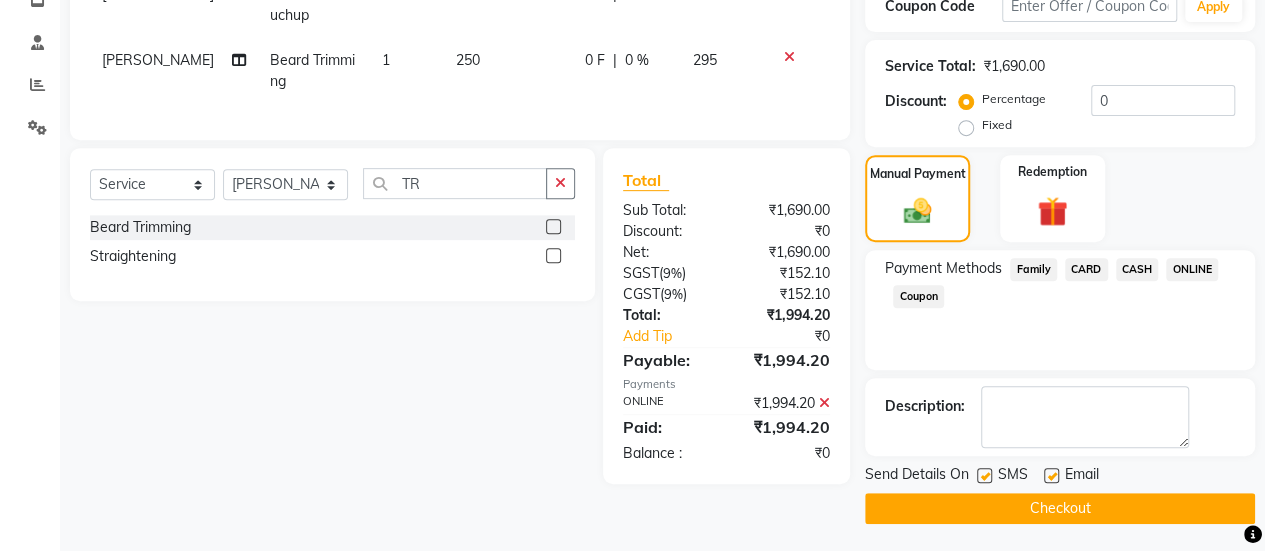 click 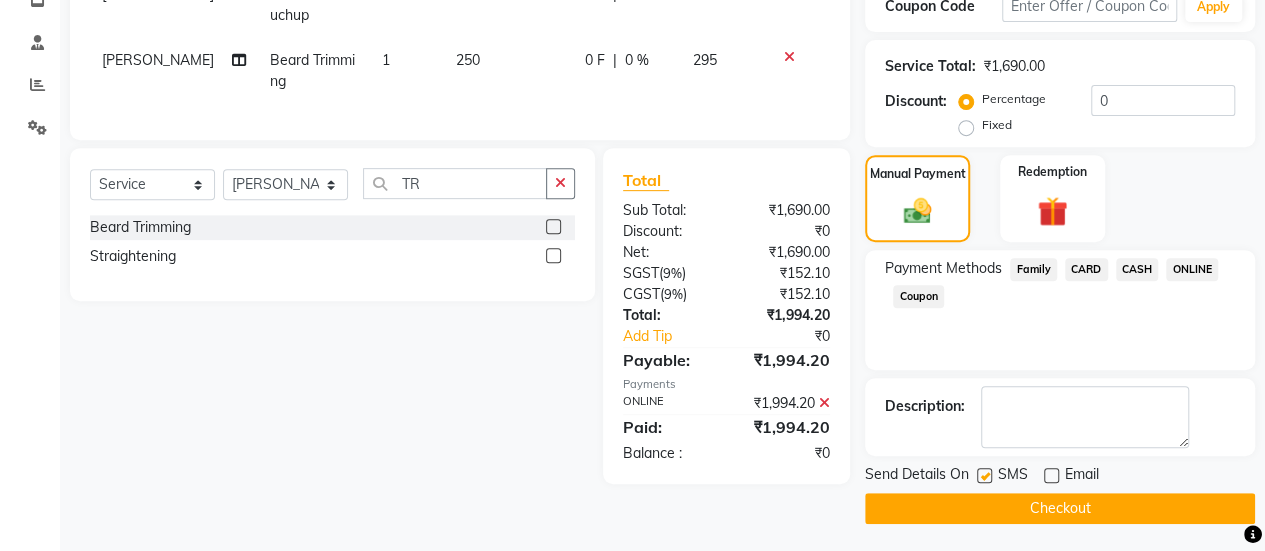 click on "Checkout" 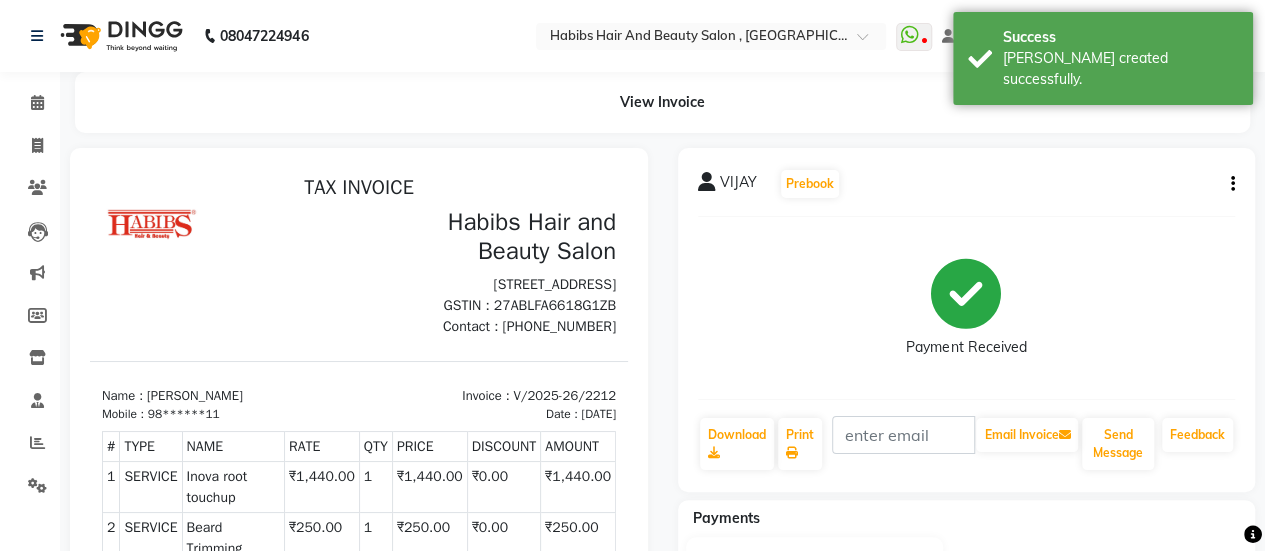 scroll, scrollTop: 0, scrollLeft: 0, axis: both 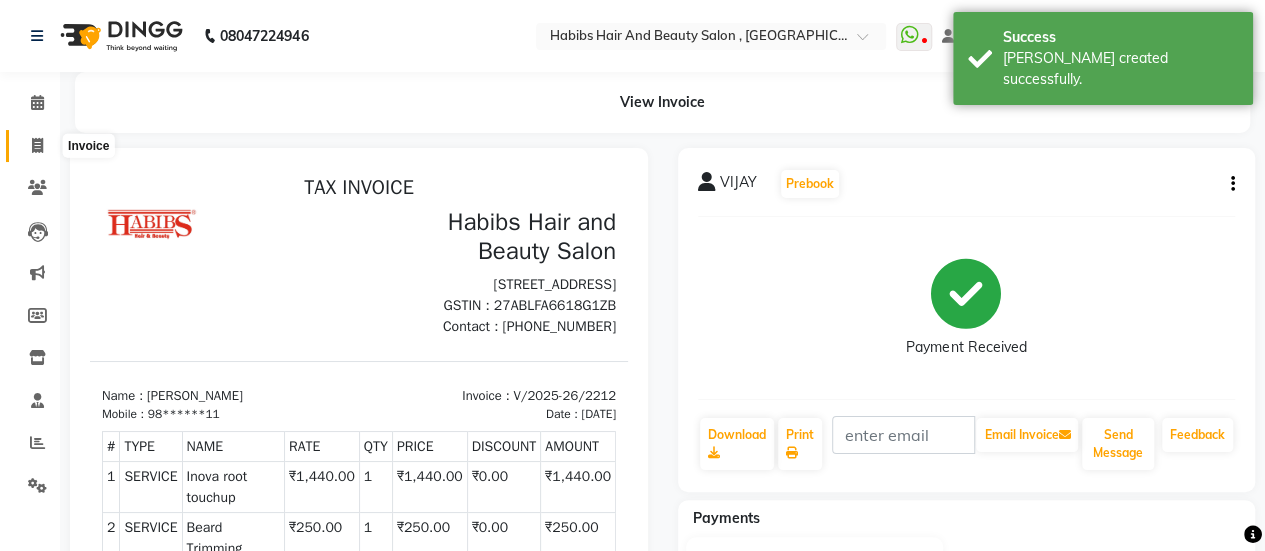 click 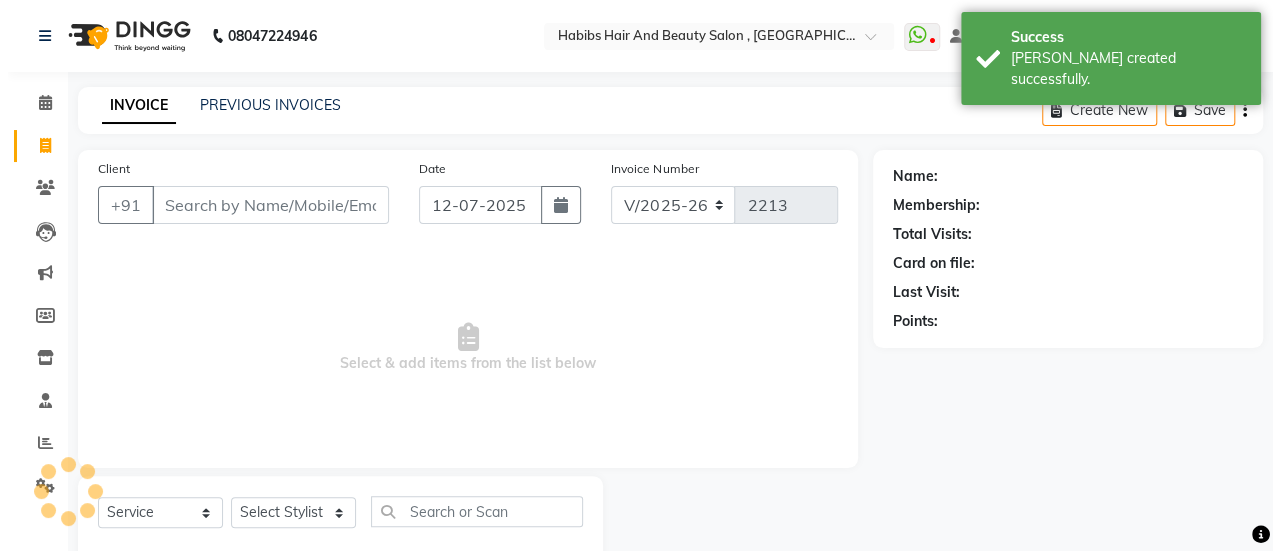 scroll, scrollTop: 49, scrollLeft: 0, axis: vertical 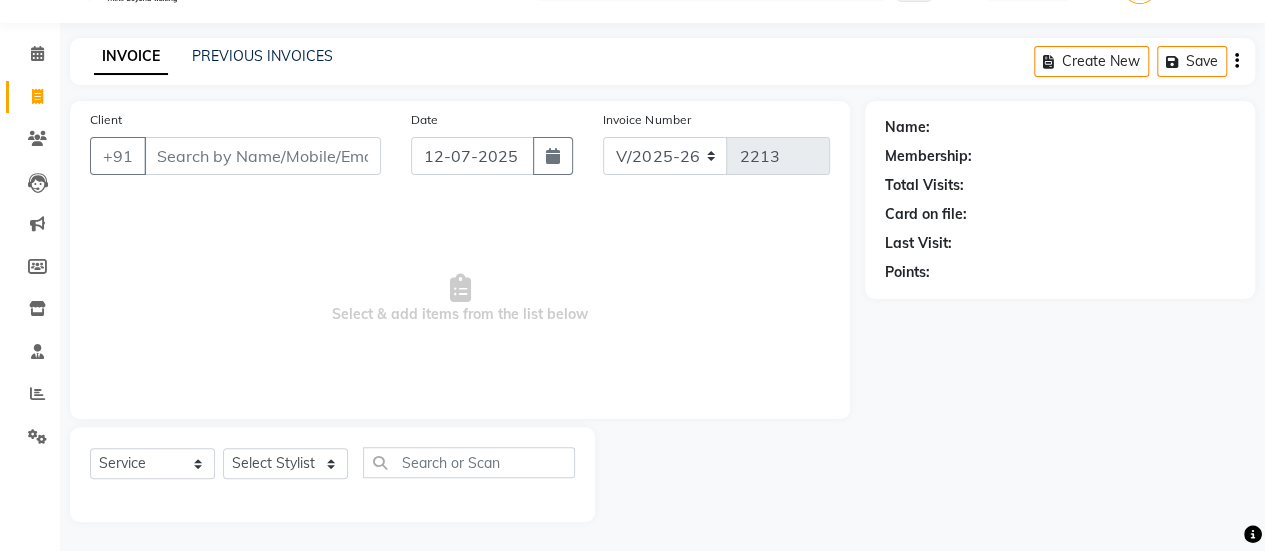click on "Client" at bounding box center (262, 156) 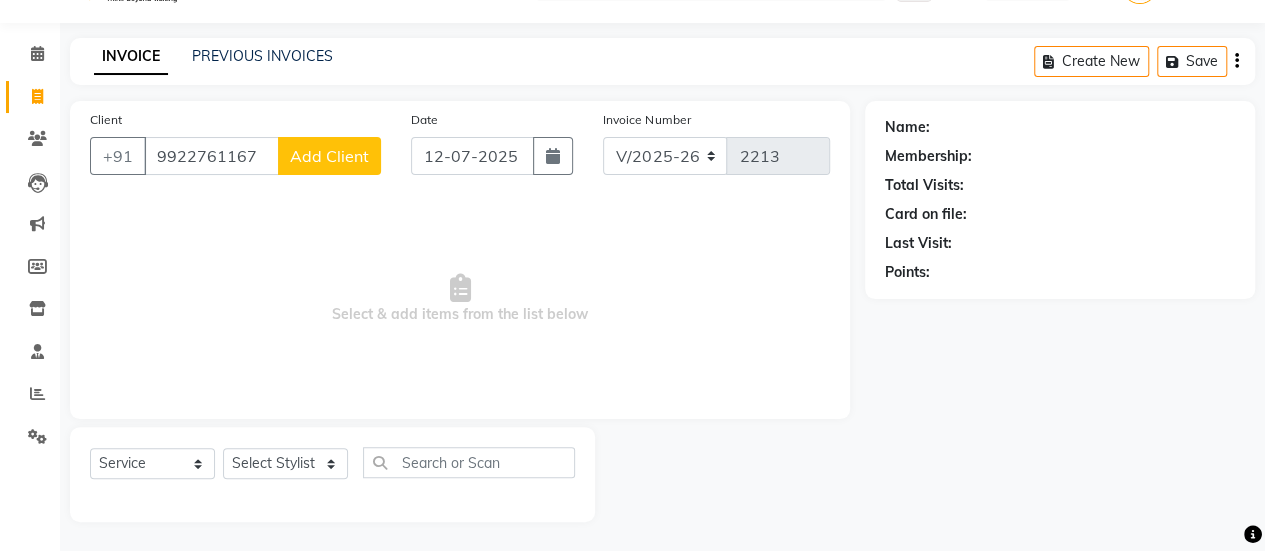 click on "Add Client" 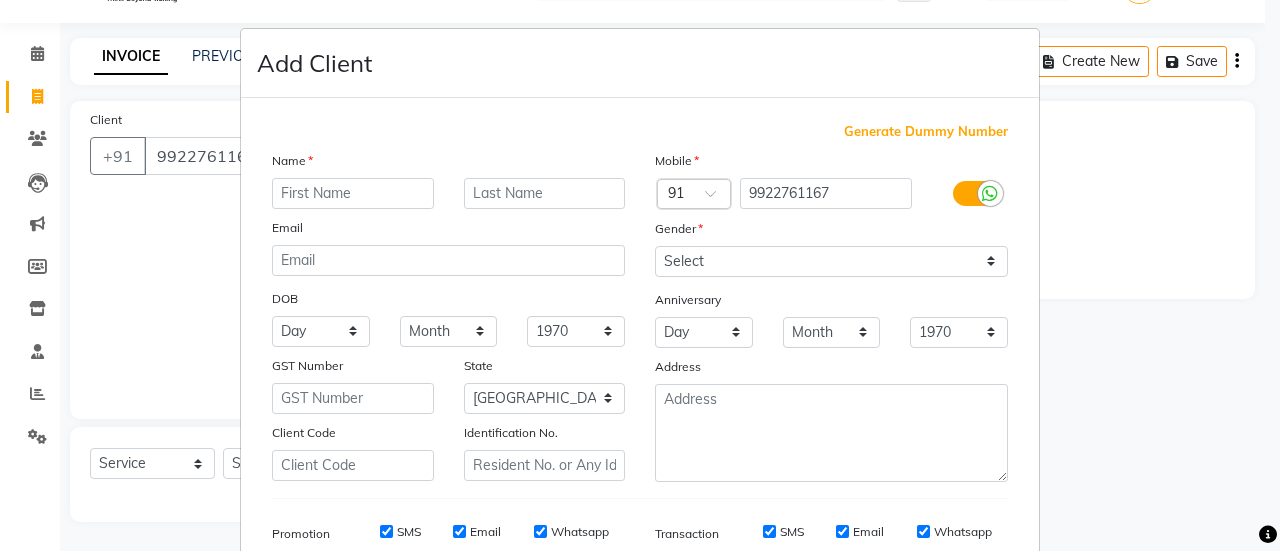 click at bounding box center [353, 193] 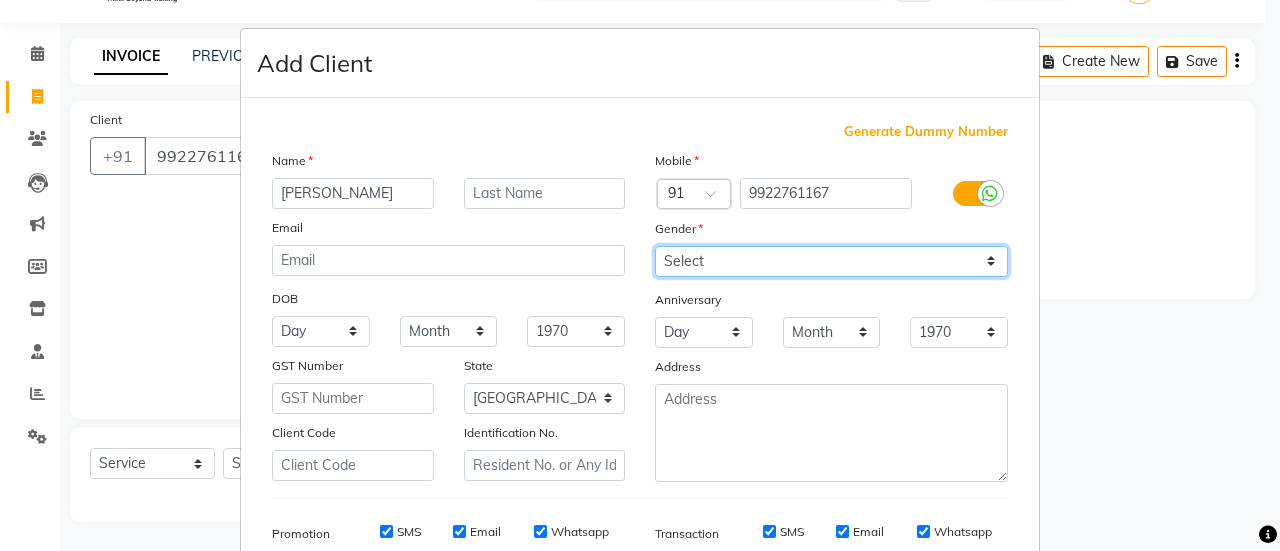 click on "Select [DEMOGRAPHIC_DATA] [DEMOGRAPHIC_DATA] Other Prefer Not To Say" at bounding box center (831, 261) 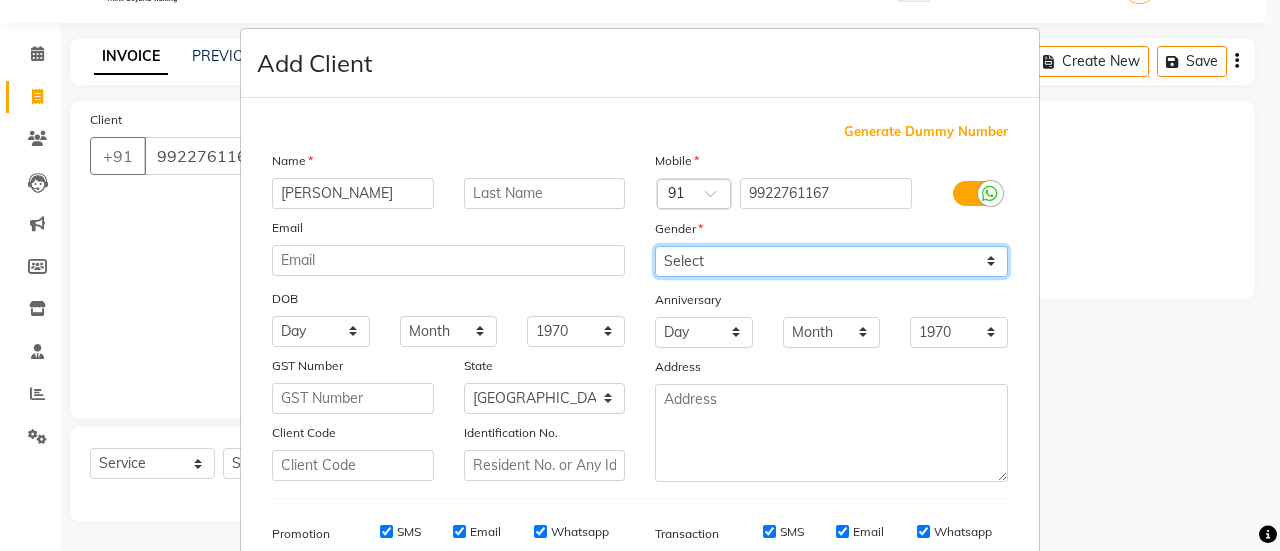 click on "Select [DEMOGRAPHIC_DATA] [DEMOGRAPHIC_DATA] Other Prefer Not To Say" at bounding box center (831, 261) 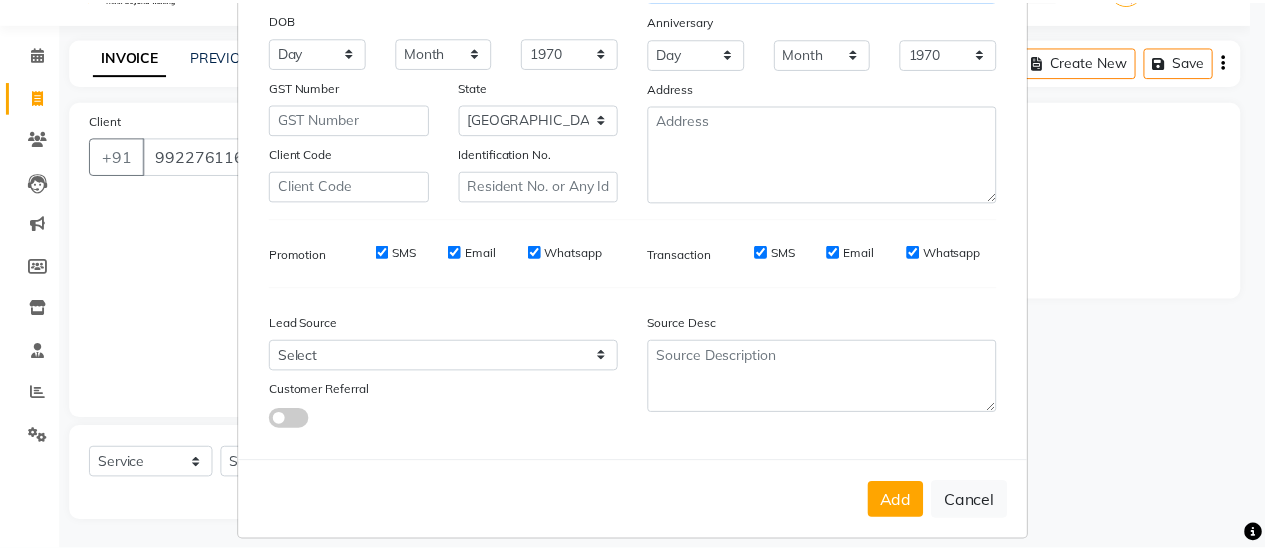 scroll, scrollTop: 294, scrollLeft: 0, axis: vertical 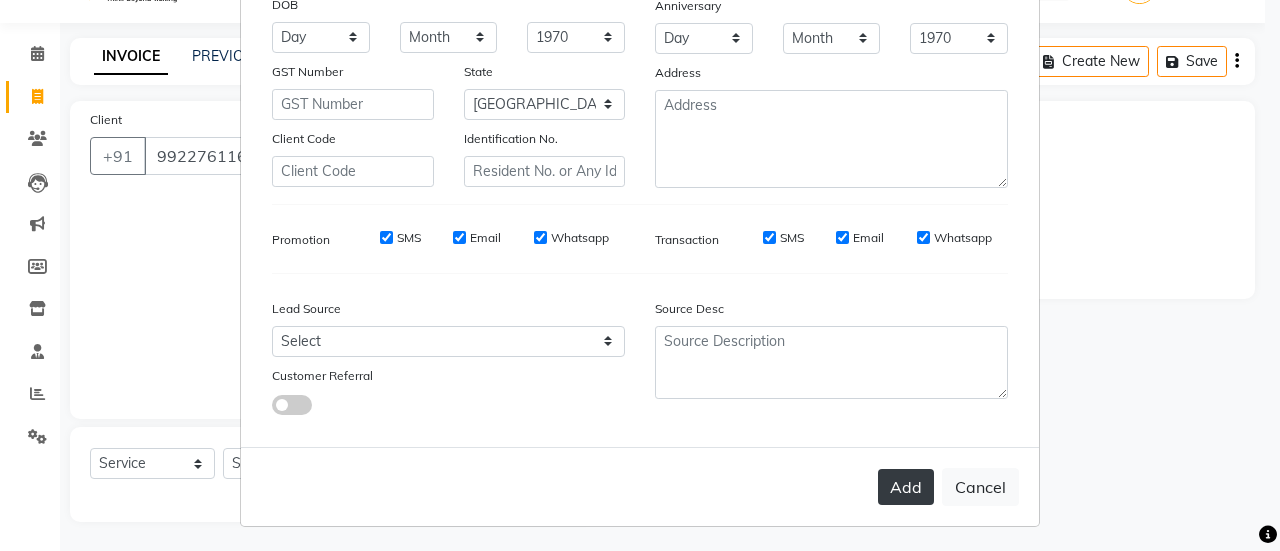 click on "Add" at bounding box center [906, 487] 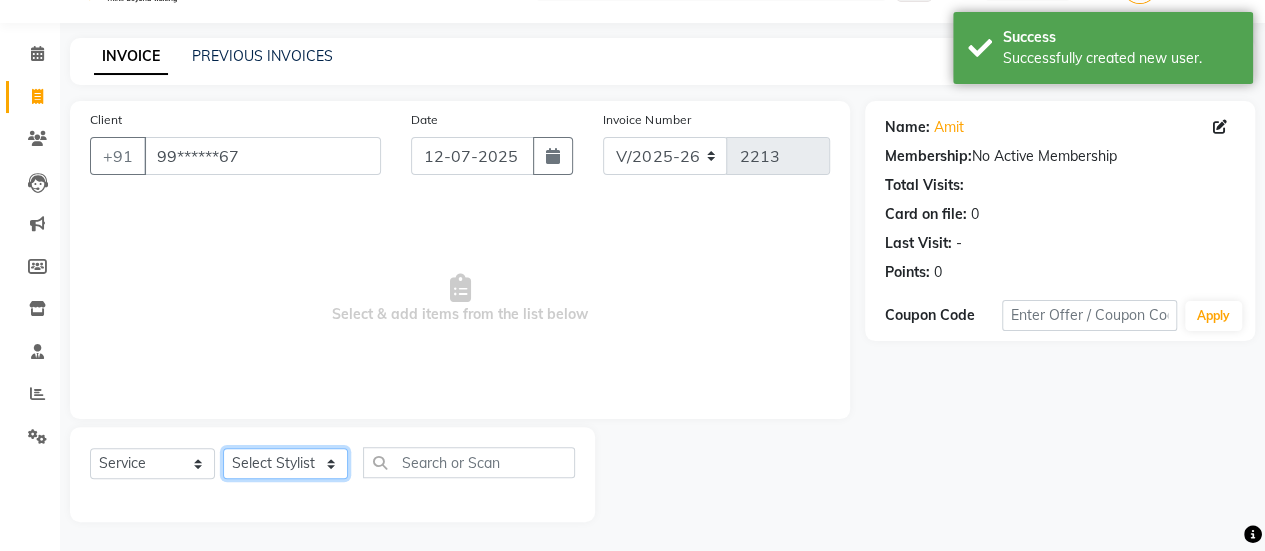 click on "Select Stylist [PERSON_NAME] [PERSON_NAME] Manager [PERSON_NAME] MUSARIK [PERSON_NAME] [PERSON_NAME] [PERSON_NAME] [PERSON_NAME] [PERSON_NAME] [PERSON_NAME] [PERSON_NAME]" 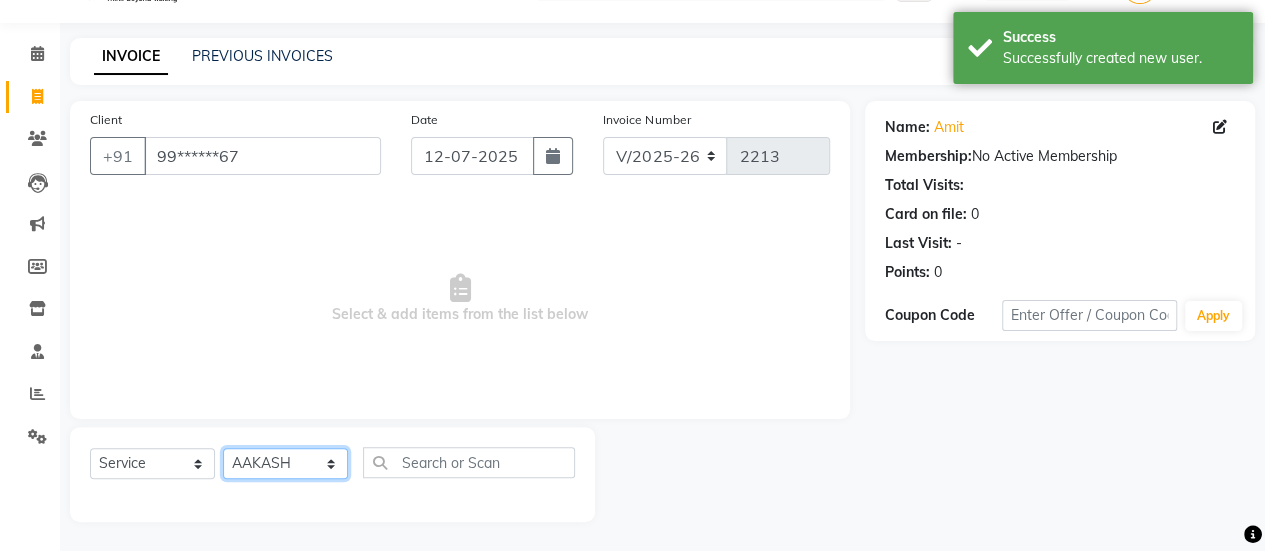 click on "Select Stylist [PERSON_NAME] [PERSON_NAME] Manager [PERSON_NAME] MUSARIK [PERSON_NAME] [PERSON_NAME] [PERSON_NAME] [PERSON_NAME] [PERSON_NAME] [PERSON_NAME] [PERSON_NAME]" 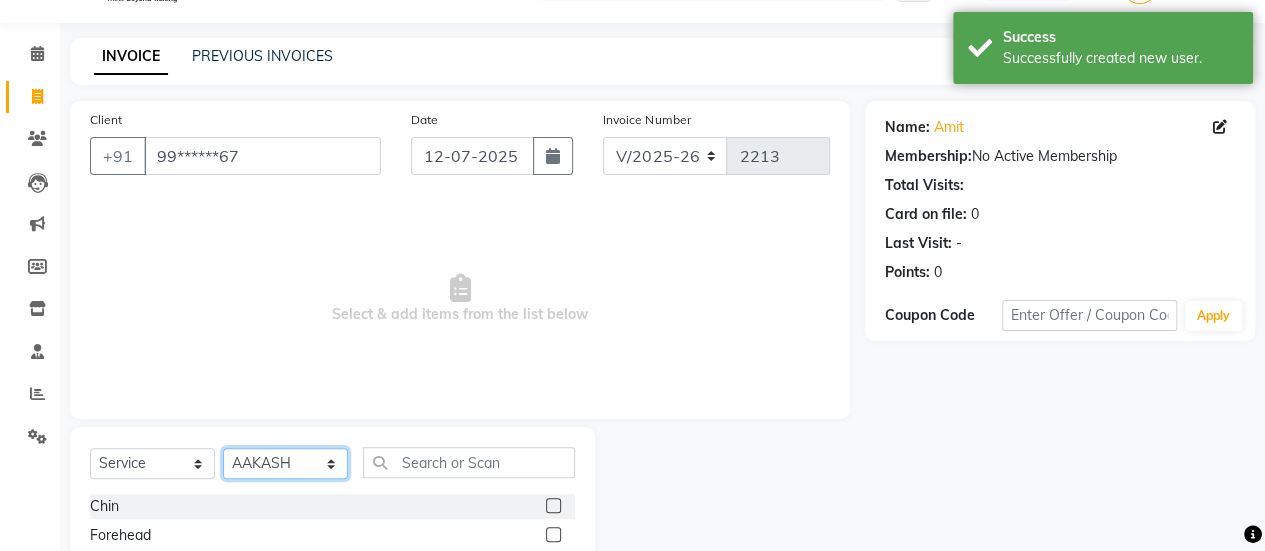 scroll, scrollTop: 249, scrollLeft: 0, axis: vertical 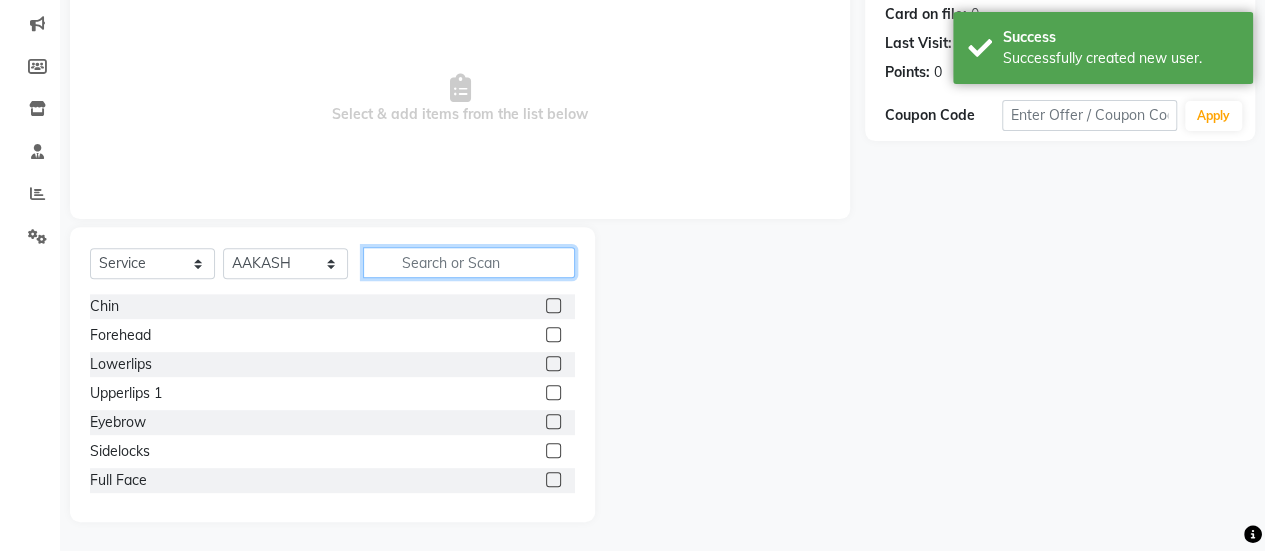 click 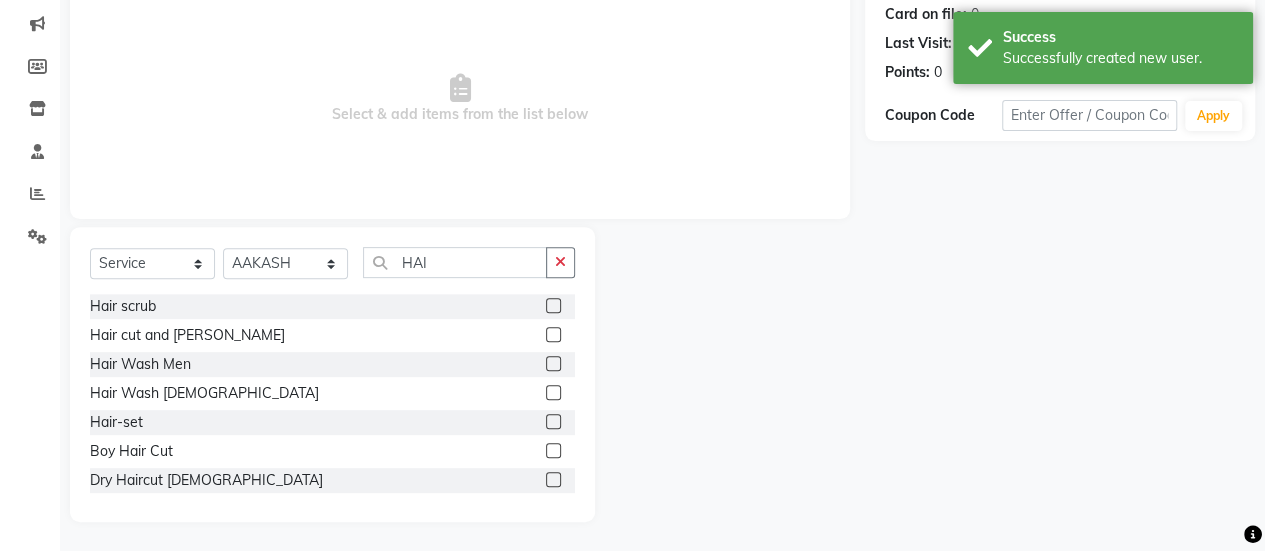 click 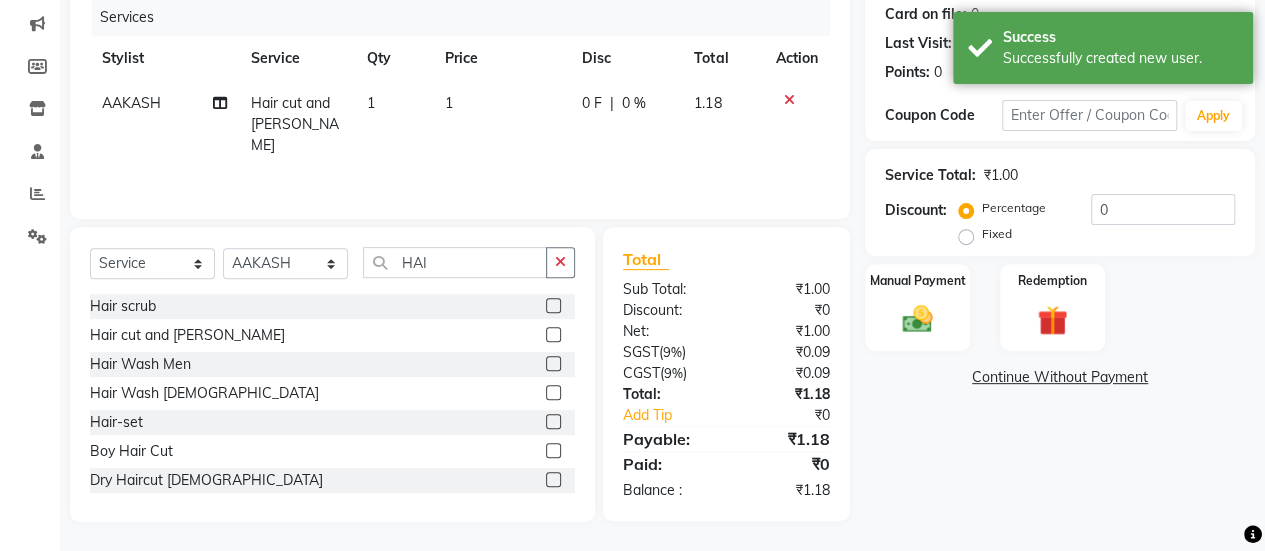 click on "1" 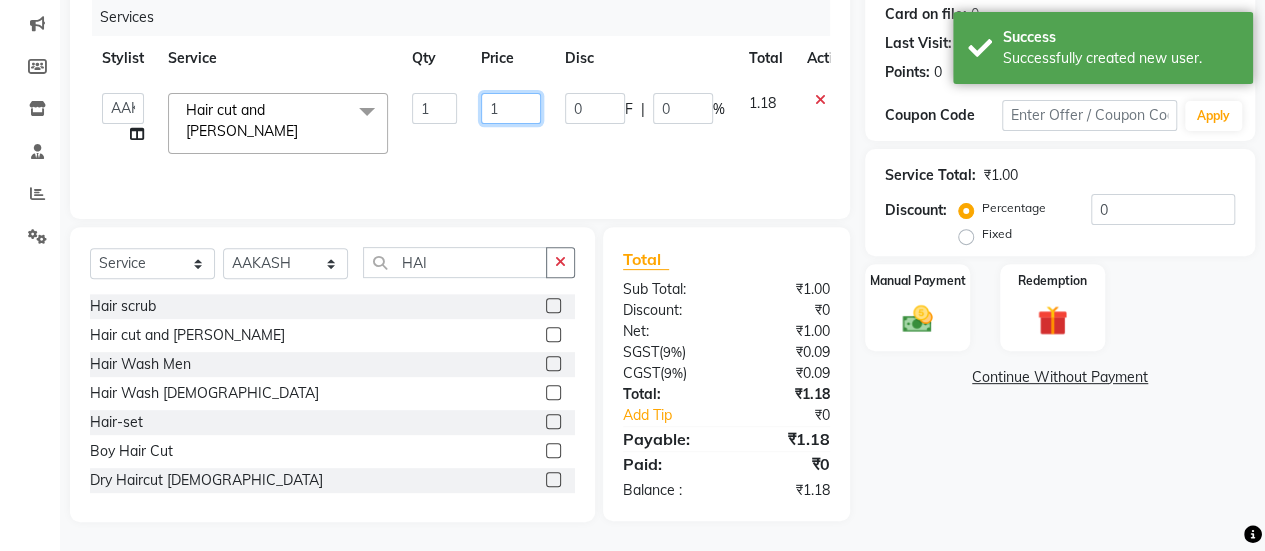 click on "1" 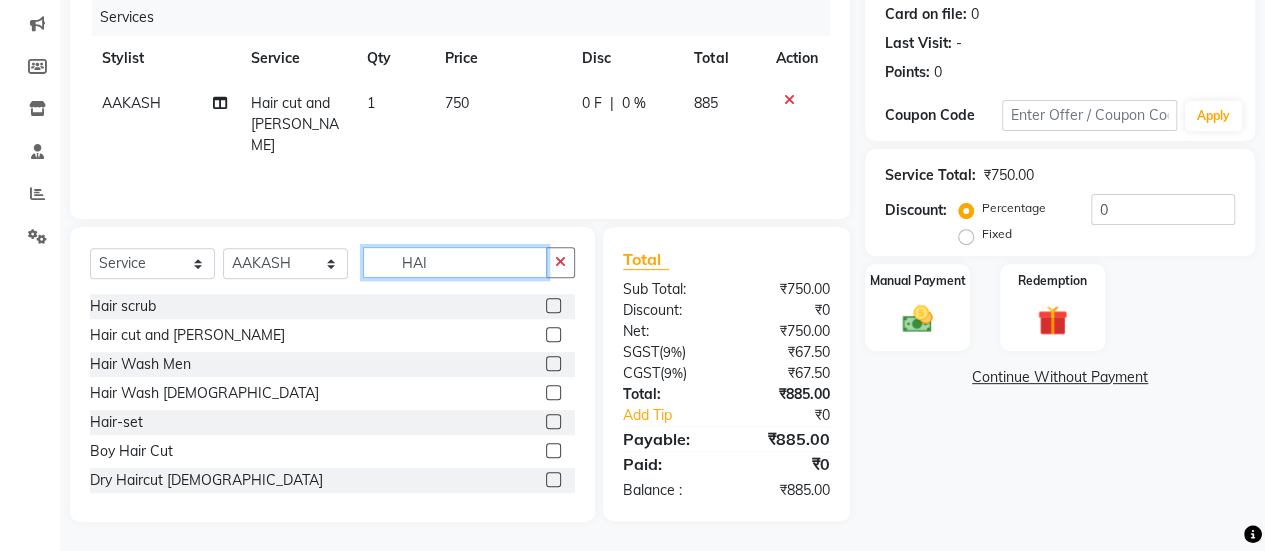click on "HAI" 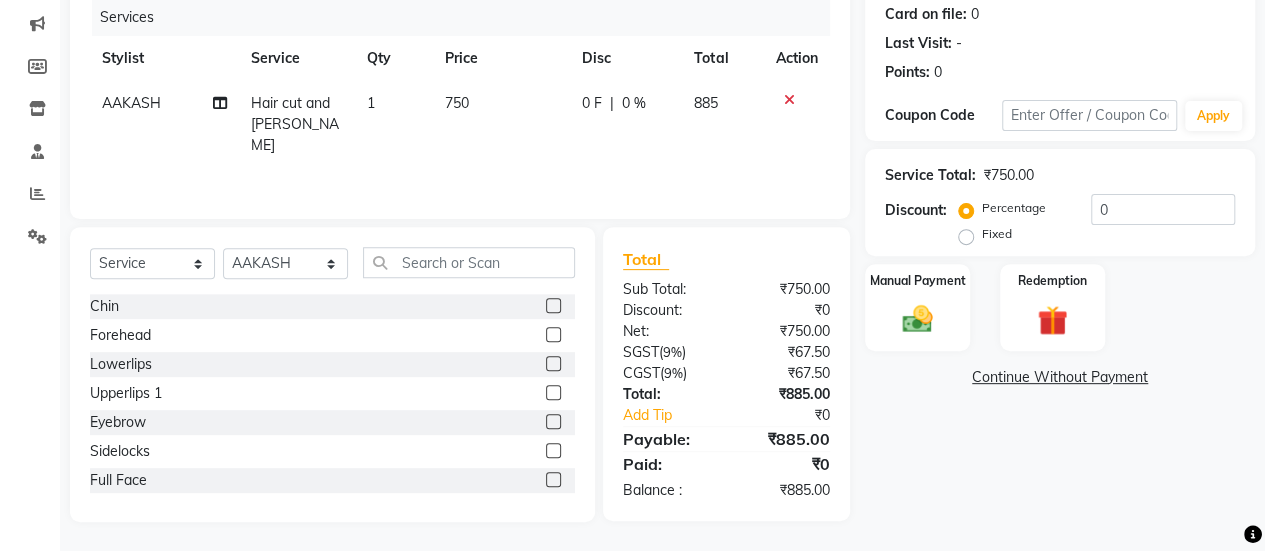 click on "Select  Service  Product  Membership  Package Voucher Prepaid Gift Card  Select Stylist [PERSON_NAME] [PERSON_NAME] Manager [PERSON_NAME] MUSARIK [PERSON_NAME] [PERSON_NAME] [PERSON_NAME] [PERSON_NAME] [PERSON_NAME] [PERSON_NAME] [PERSON_NAME] xyz" 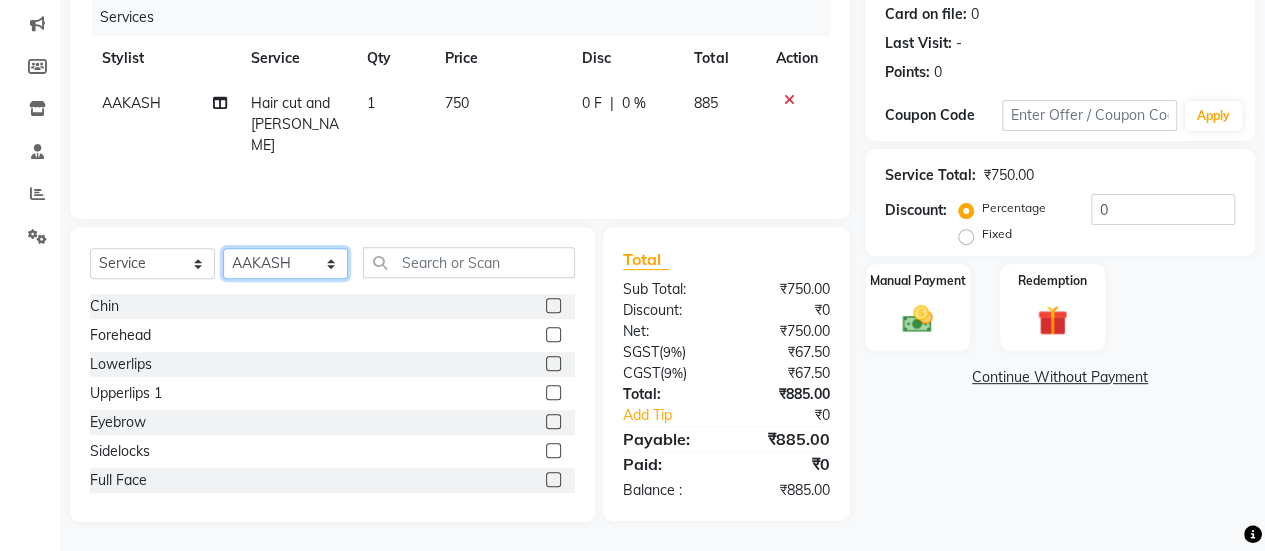 click on "Select Stylist [PERSON_NAME] [PERSON_NAME] Manager [PERSON_NAME] MUSARIK [PERSON_NAME] [PERSON_NAME] [PERSON_NAME] [PERSON_NAME] [PERSON_NAME] [PERSON_NAME] [PERSON_NAME]" 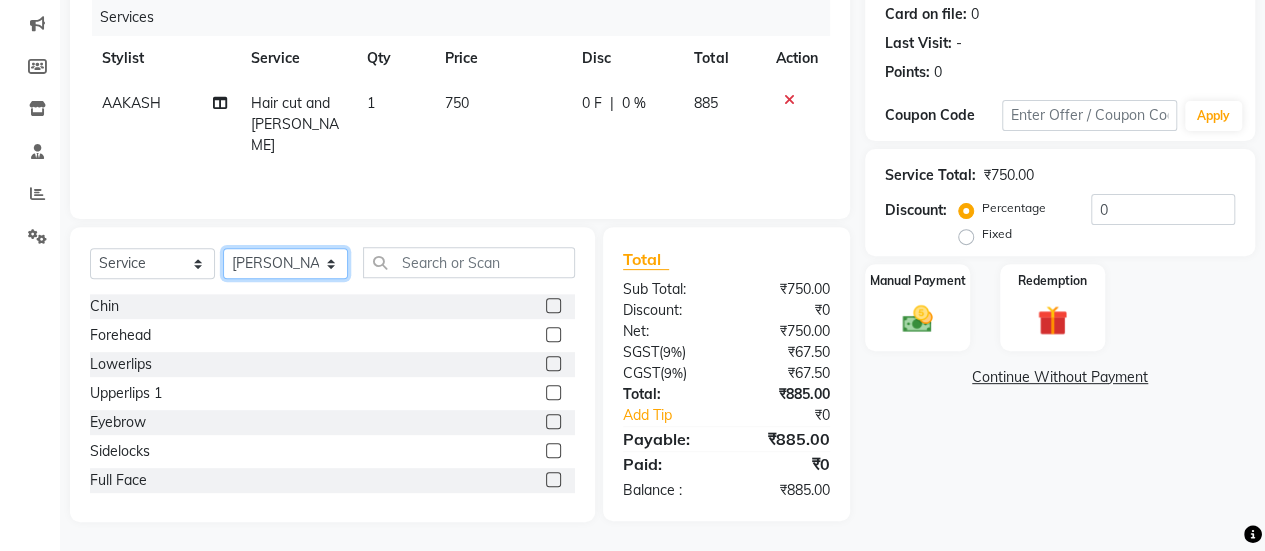 click on "Select Stylist [PERSON_NAME] [PERSON_NAME] Manager [PERSON_NAME] MUSARIK [PERSON_NAME] [PERSON_NAME] [PERSON_NAME] [PERSON_NAME] [PERSON_NAME] [PERSON_NAME] [PERSON_NAME]" 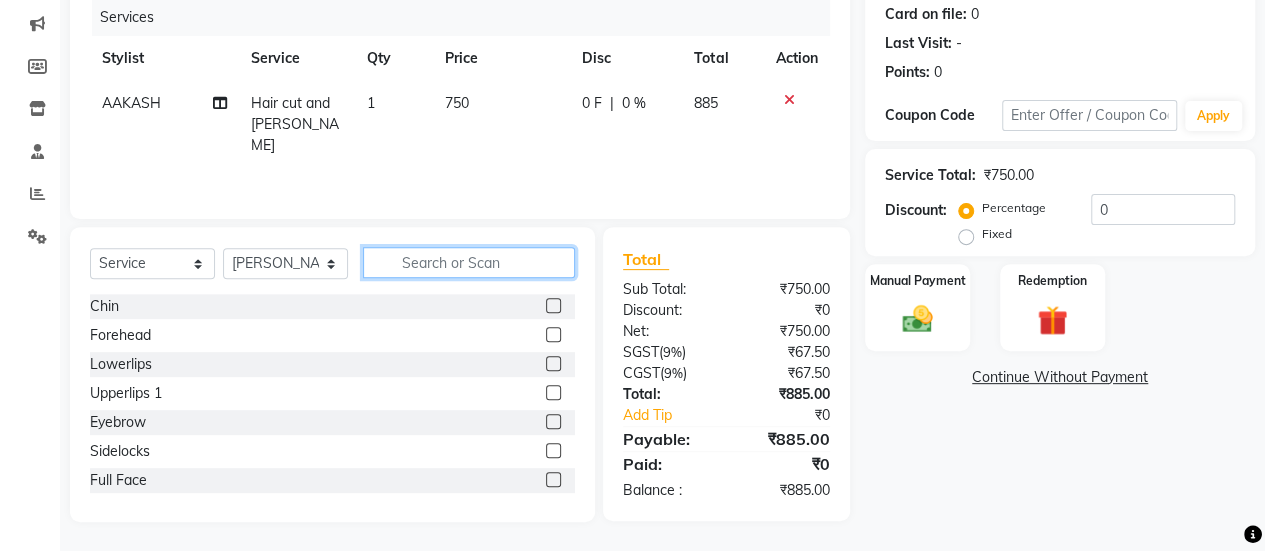 click 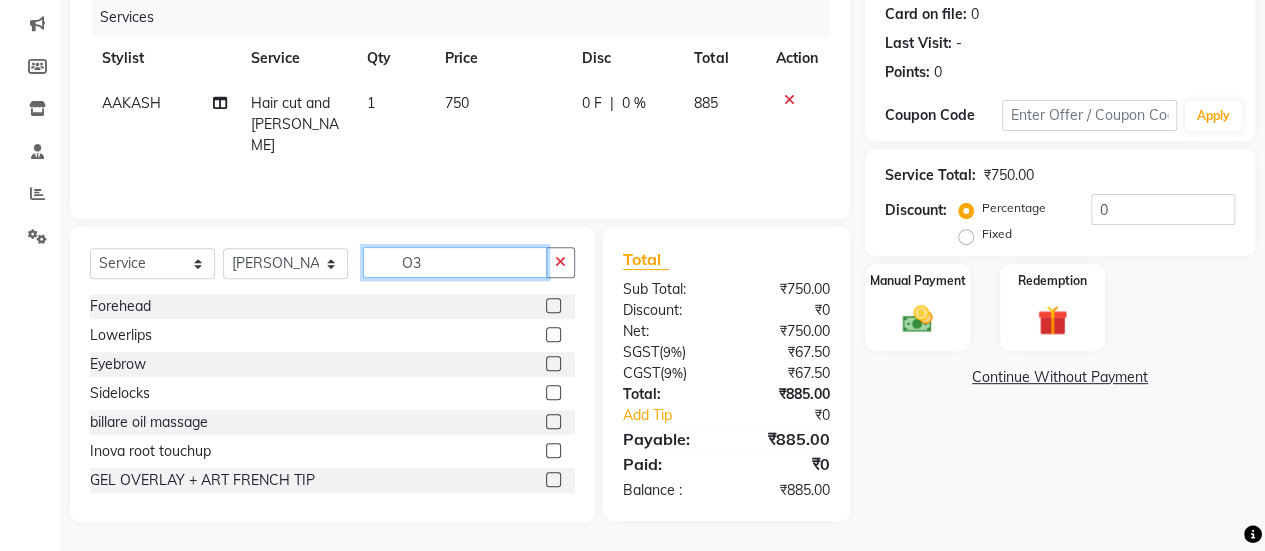 scroll, scrollTop: 247, scrollLeft: 0, axis: vertical 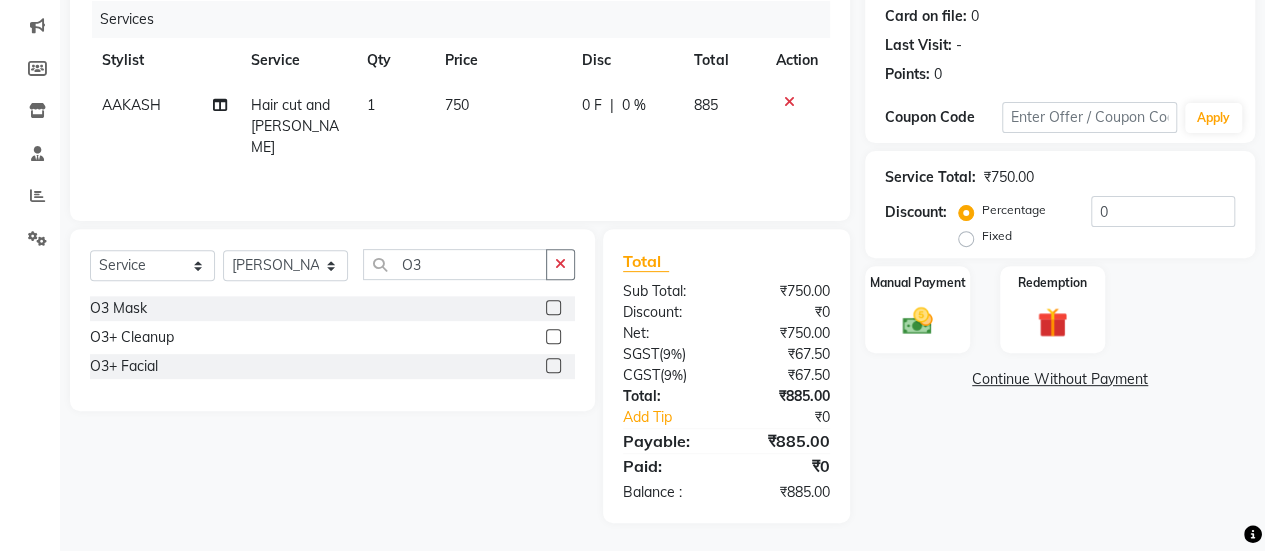 click 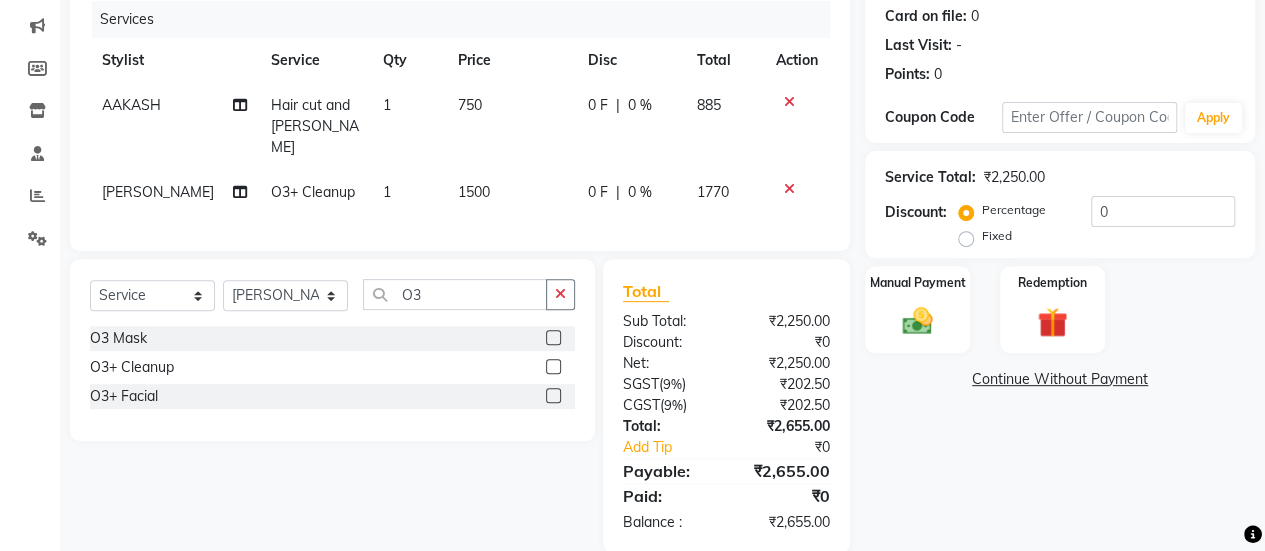 click on "1500" 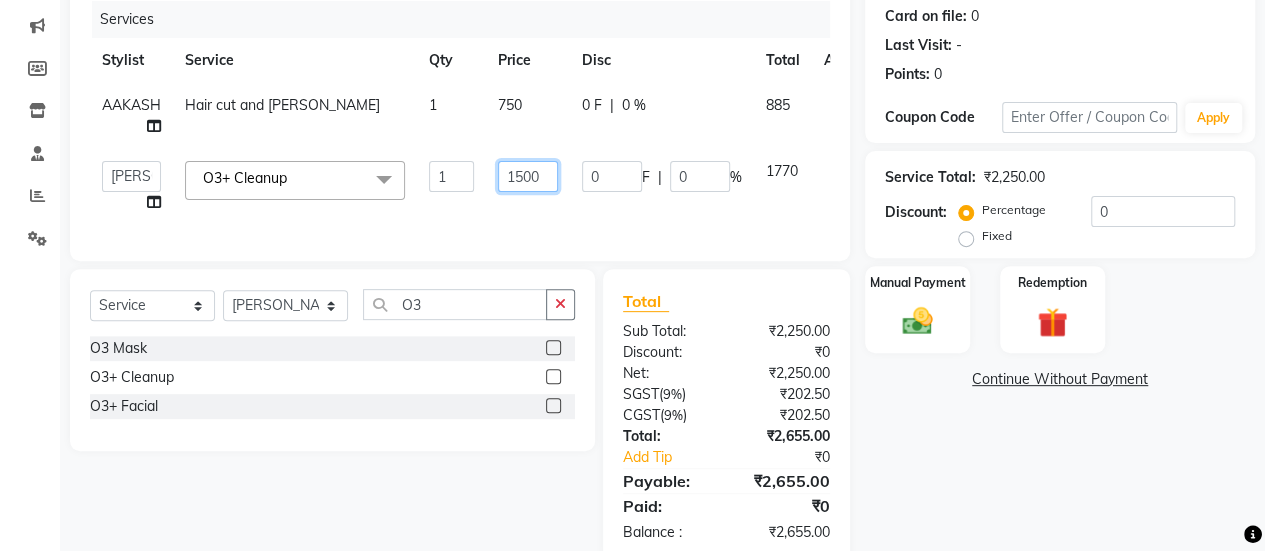 click on "1500" 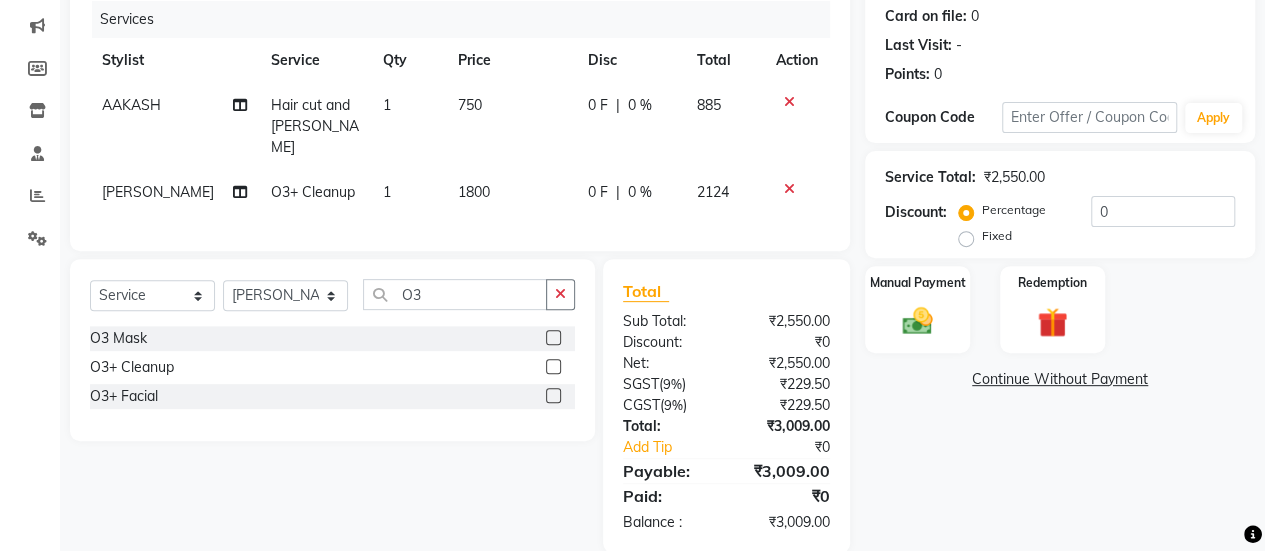 click on "Services Stylist Service Qty Price Disc Total Action [PERSON_NAME] Hair cut and [PERSON_NAME] 1 750 0 F | 0 % 885 [PERSON_NAME] O3+ Cleanup 1 1800 0 F | 0 % 2124" 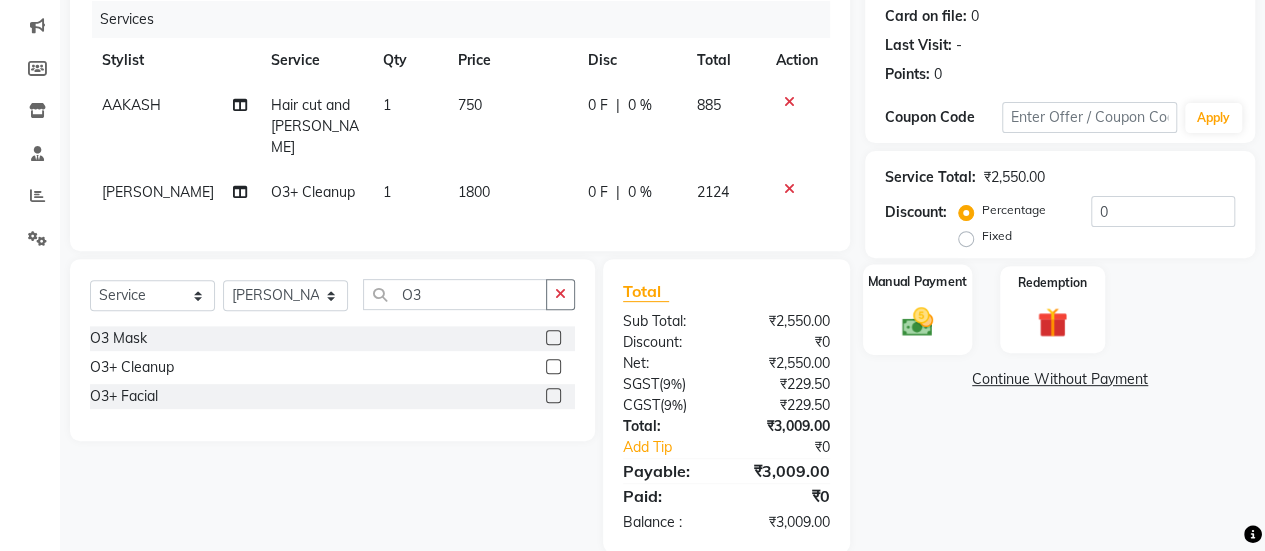 click 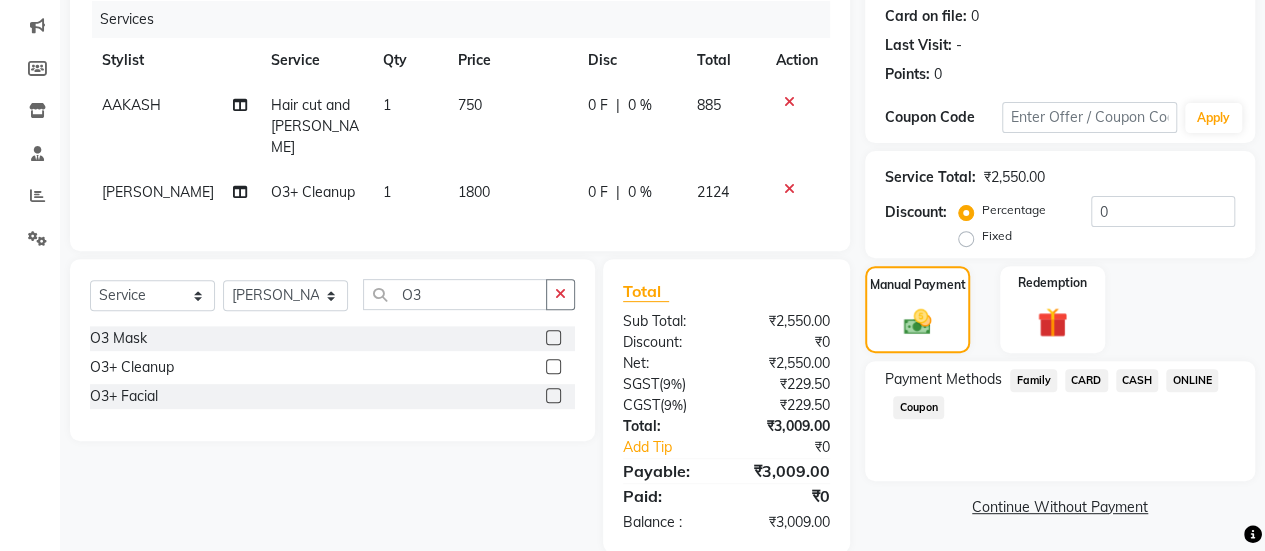 click on "CASH" 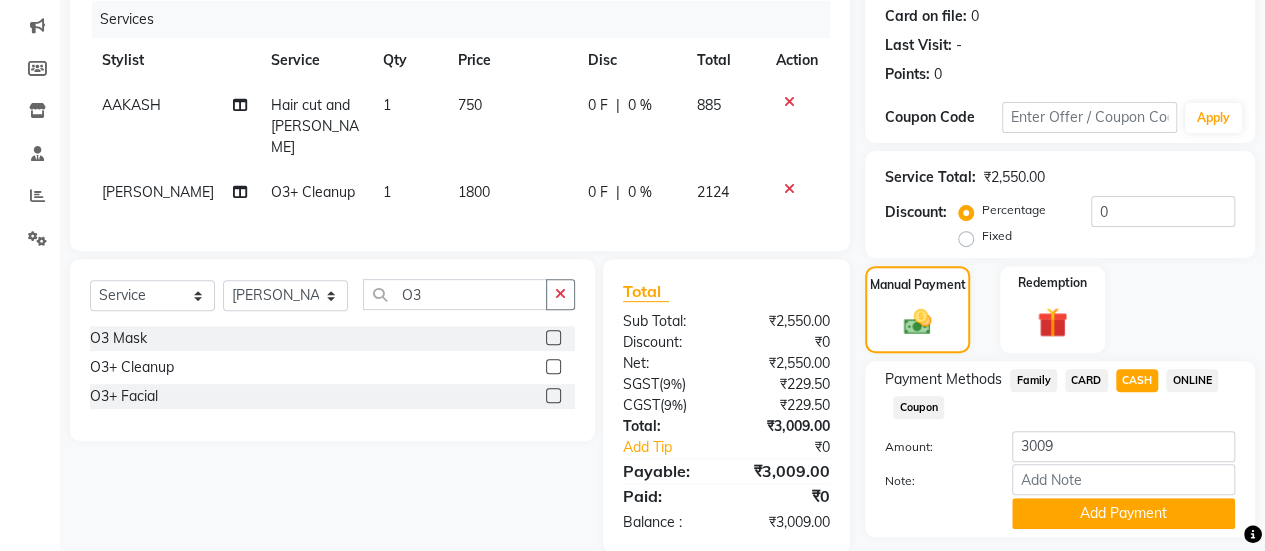 scroll, scrollTop: 302, scrollLeft: 0, axis: vertical 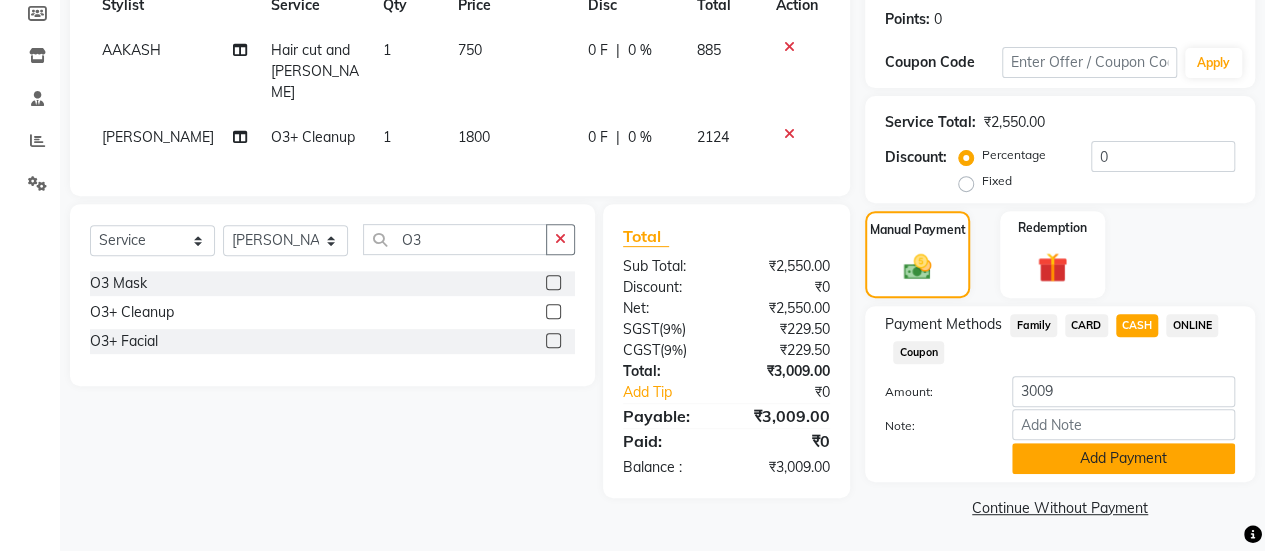 click on "Add Payment" 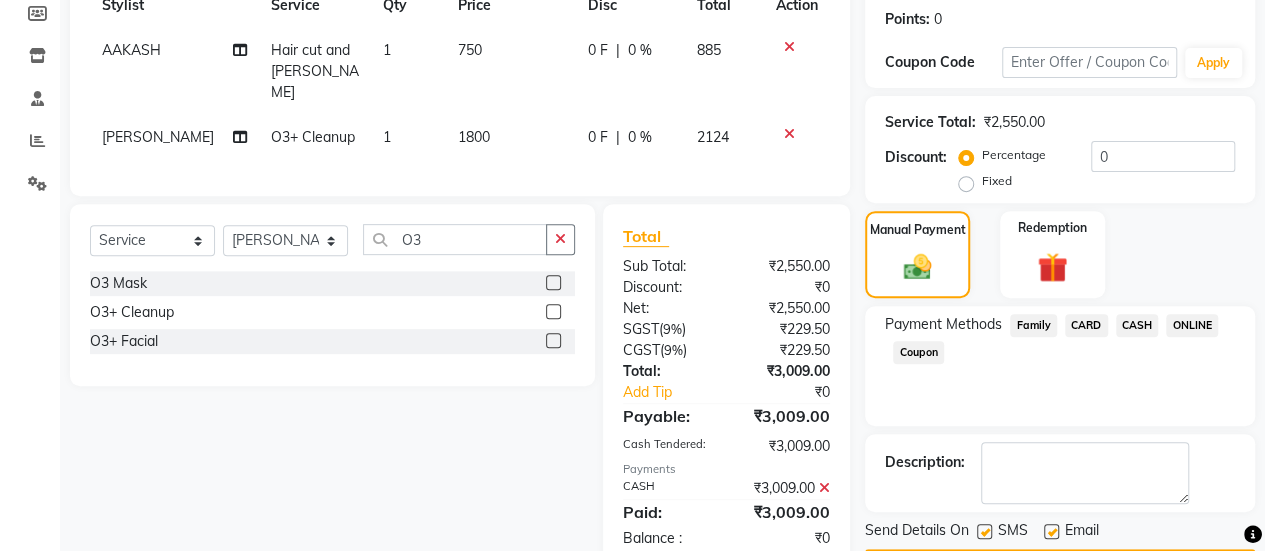 scroll, scrollTop: 358, scrollLeft: 0, axis: vertical 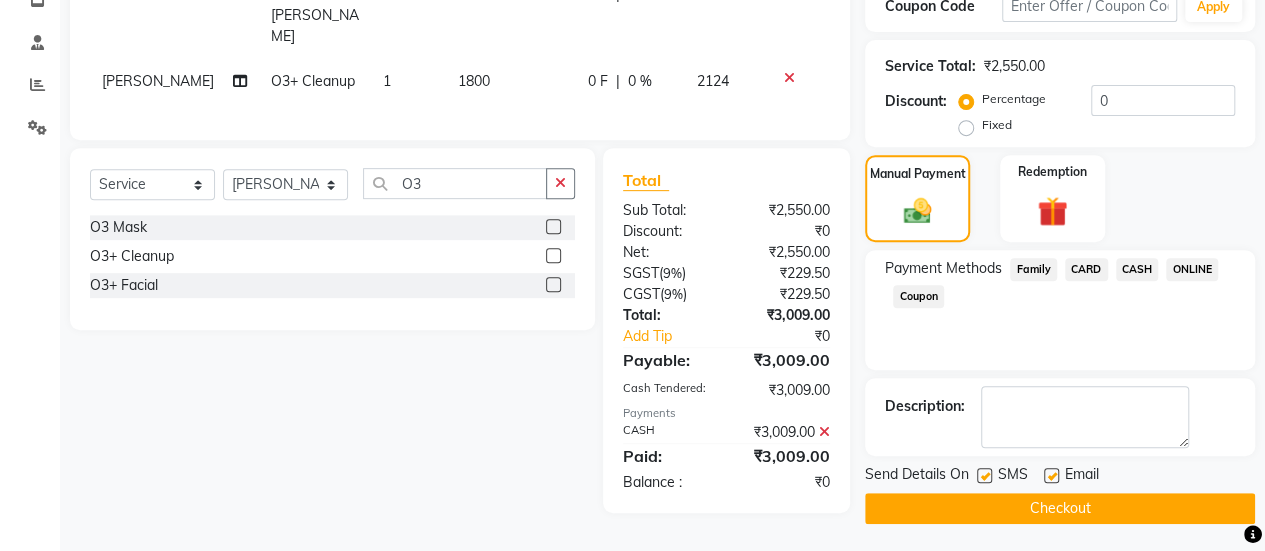 click 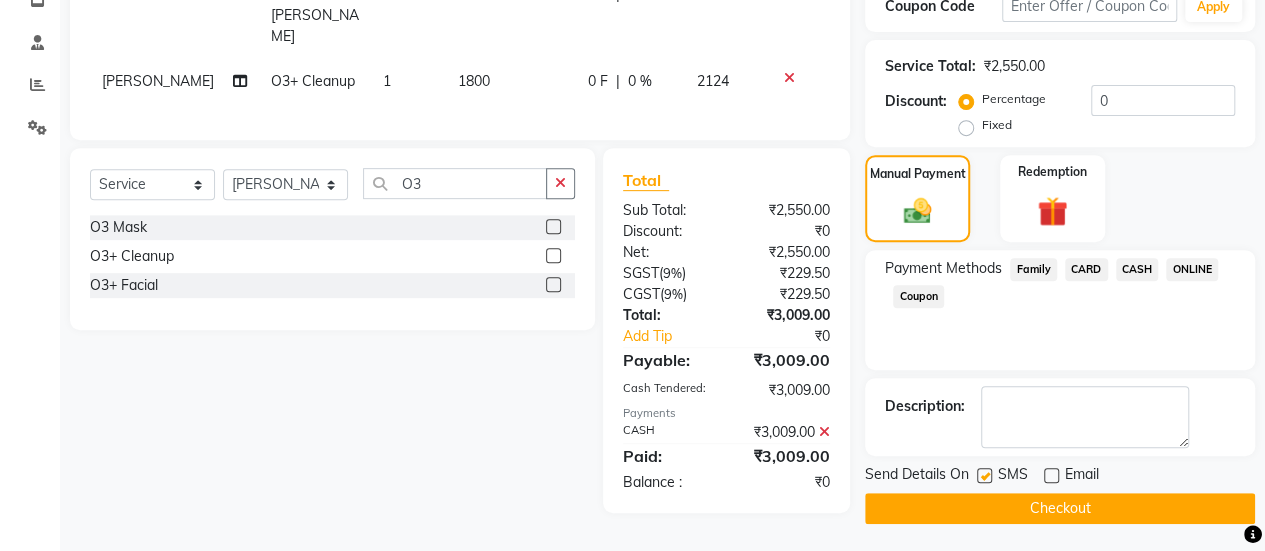 click on "Checkout" 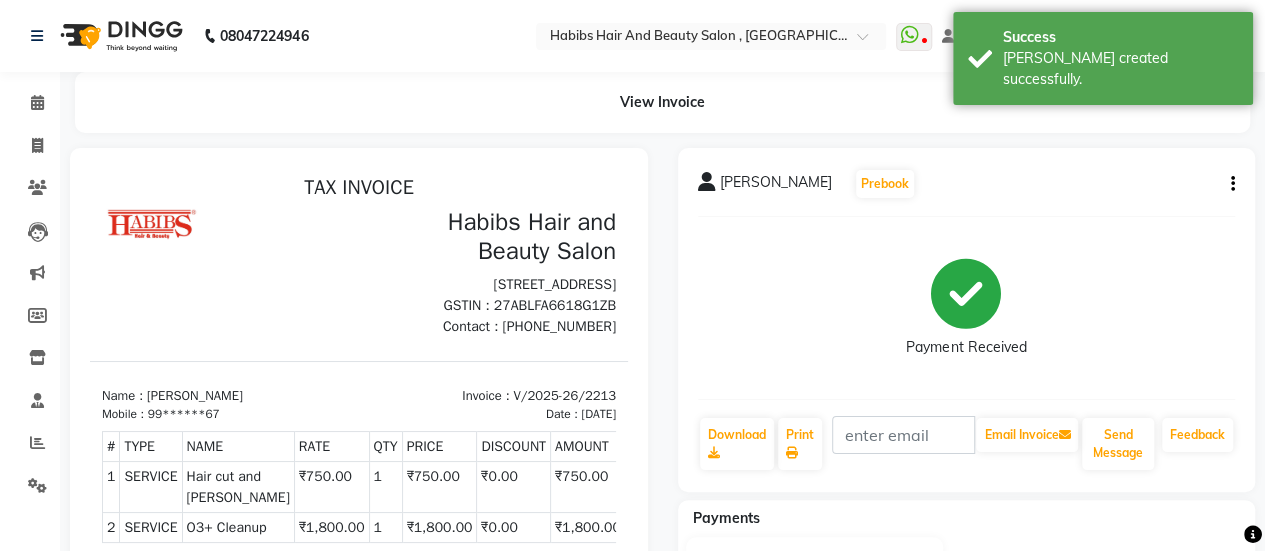 scroll, scrollTop: 0, scrollLeft: 0, axis: both 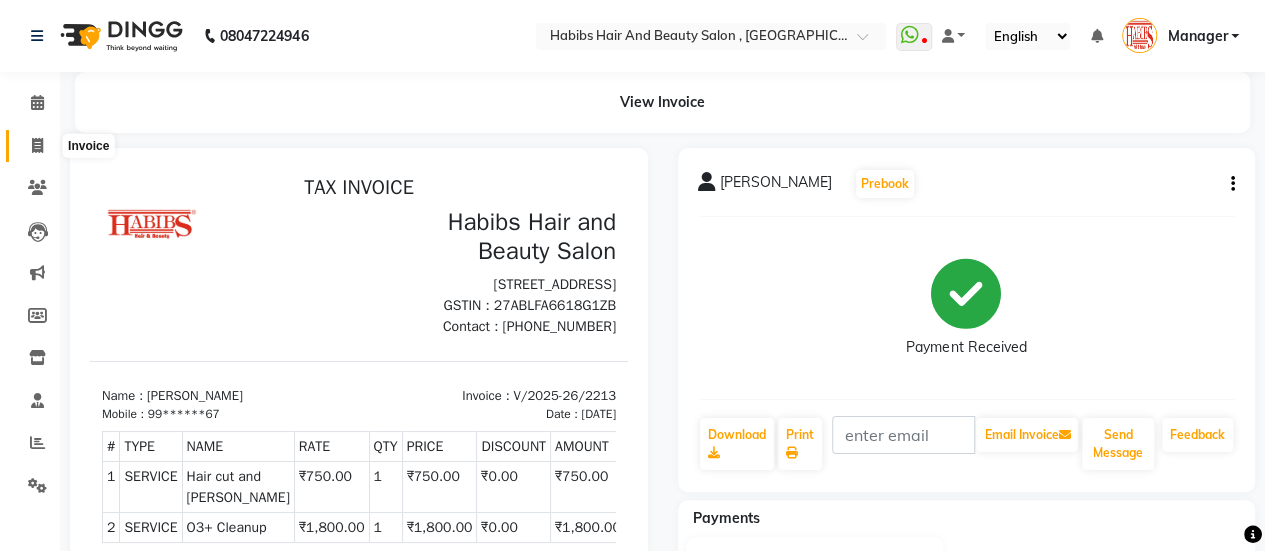 click 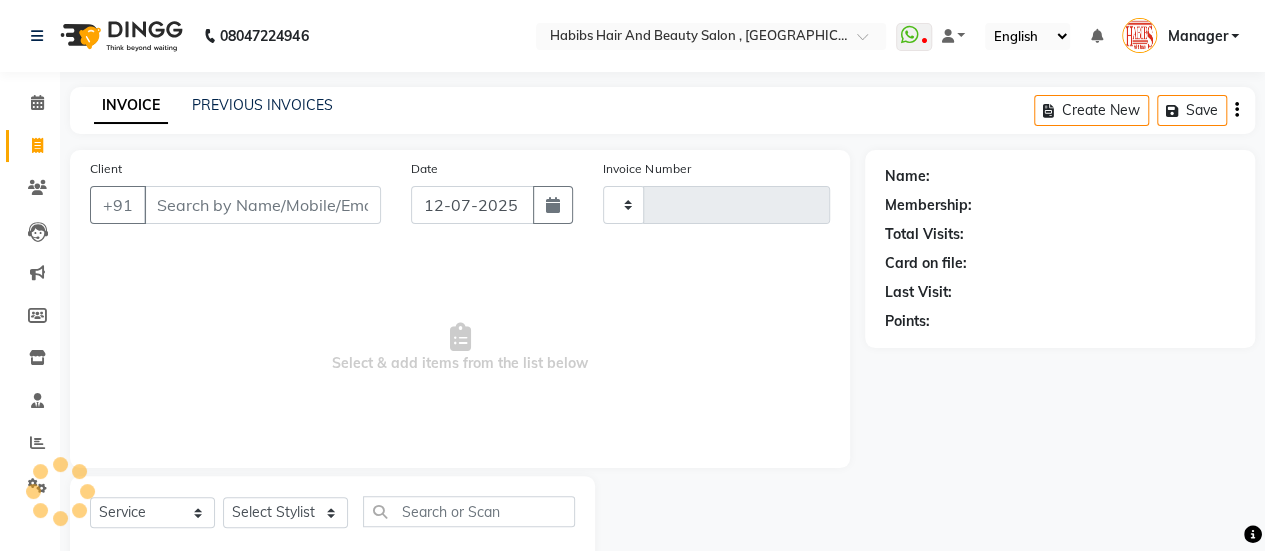 scroll, scrollTop: 49, scrollLeft: 0, axis: vertical 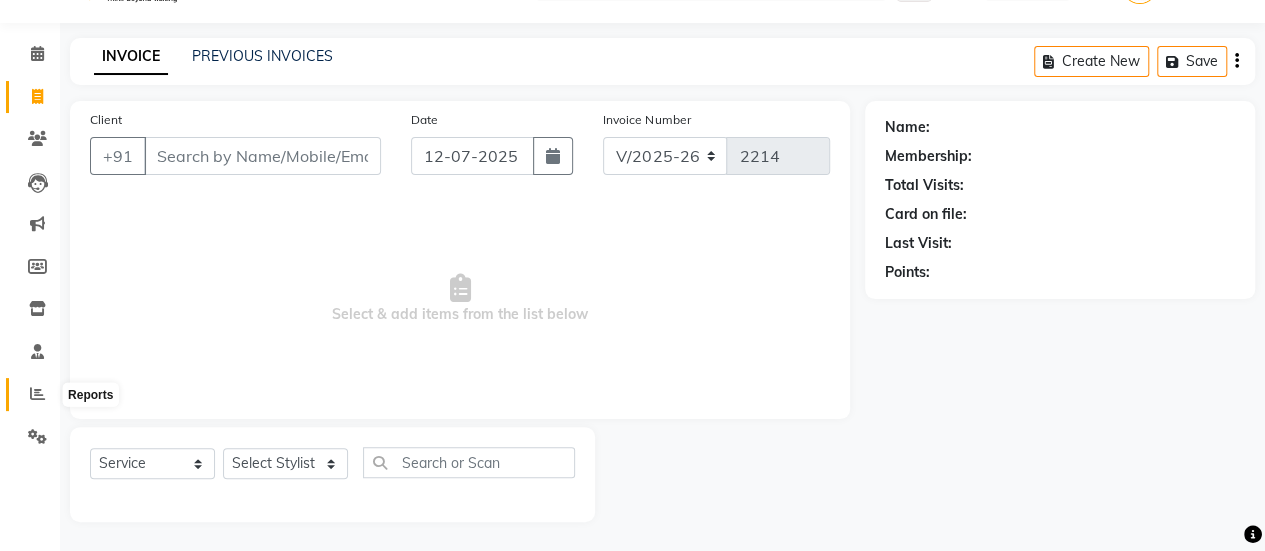 click 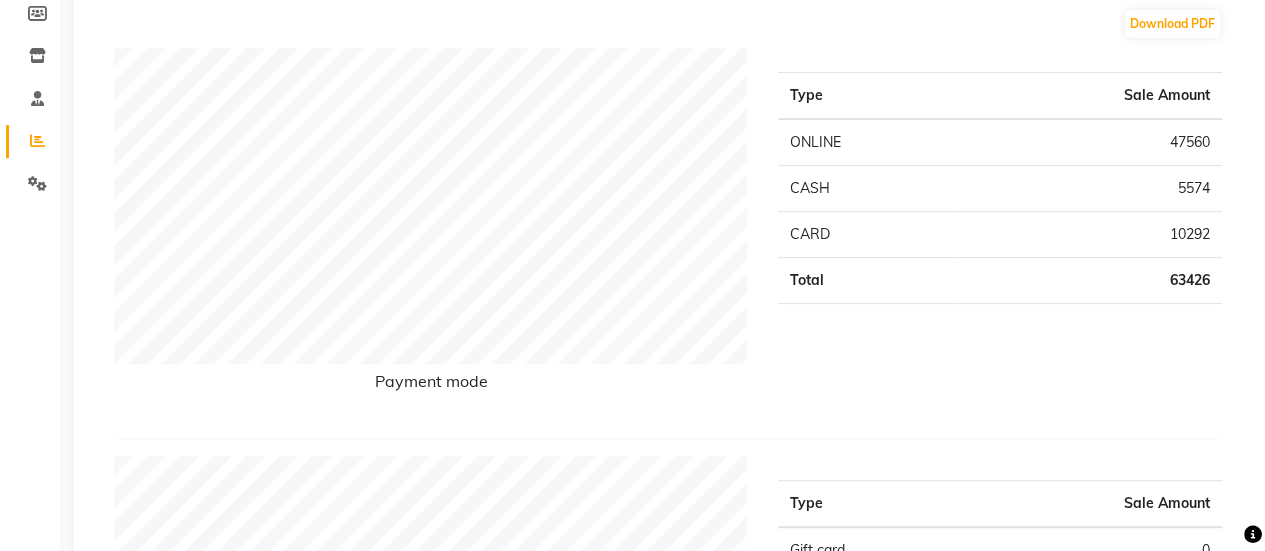 scroll, scrollTop: 0, scrollLeft: 0, axis: both 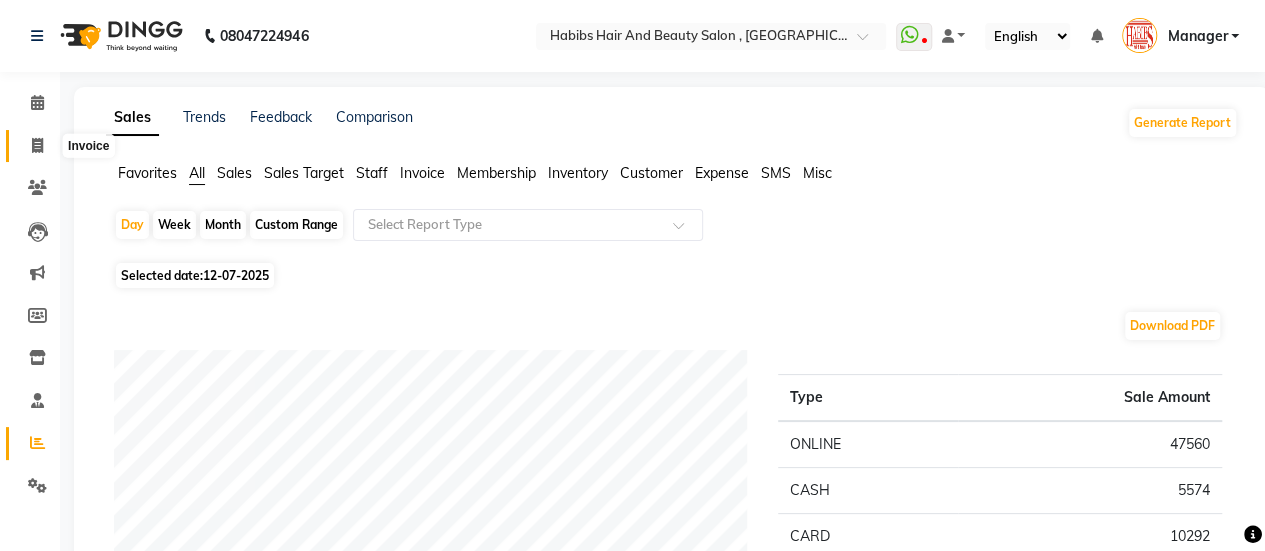 click 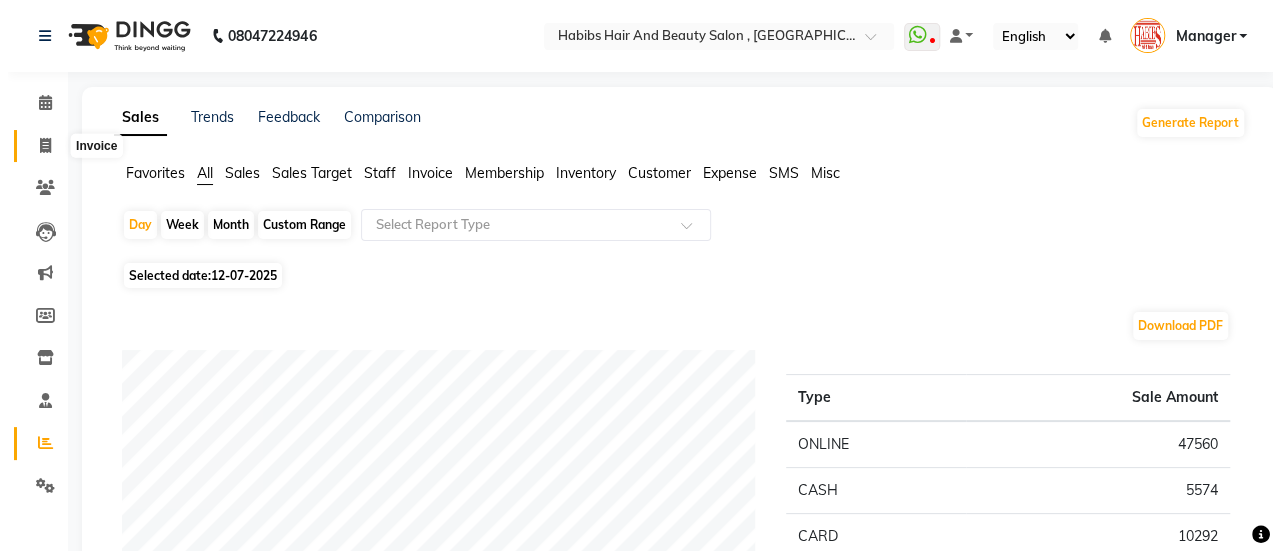scroll, scrollTop: 49, scrollLeft: 0, axis: vertical 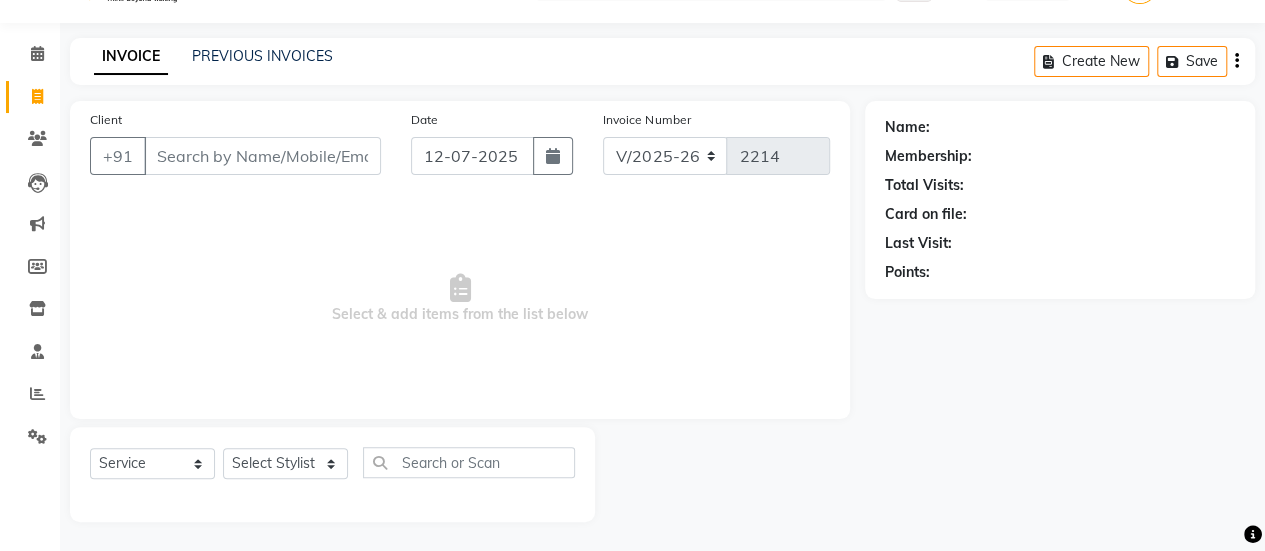 click on "Client" at bounding box center [262, 156] 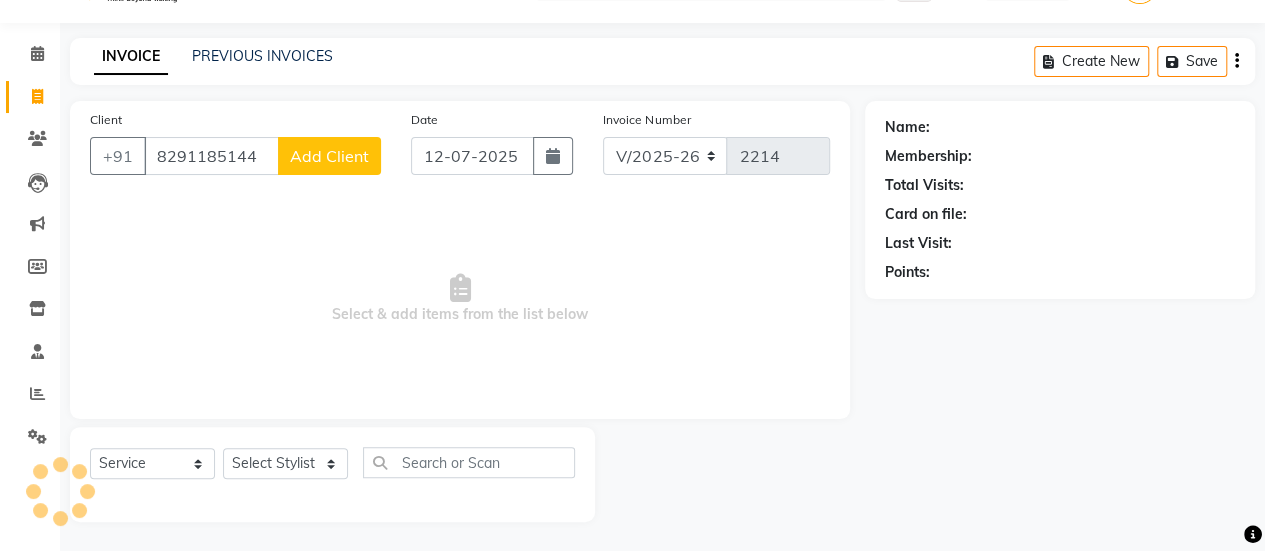 click on "Add Client" 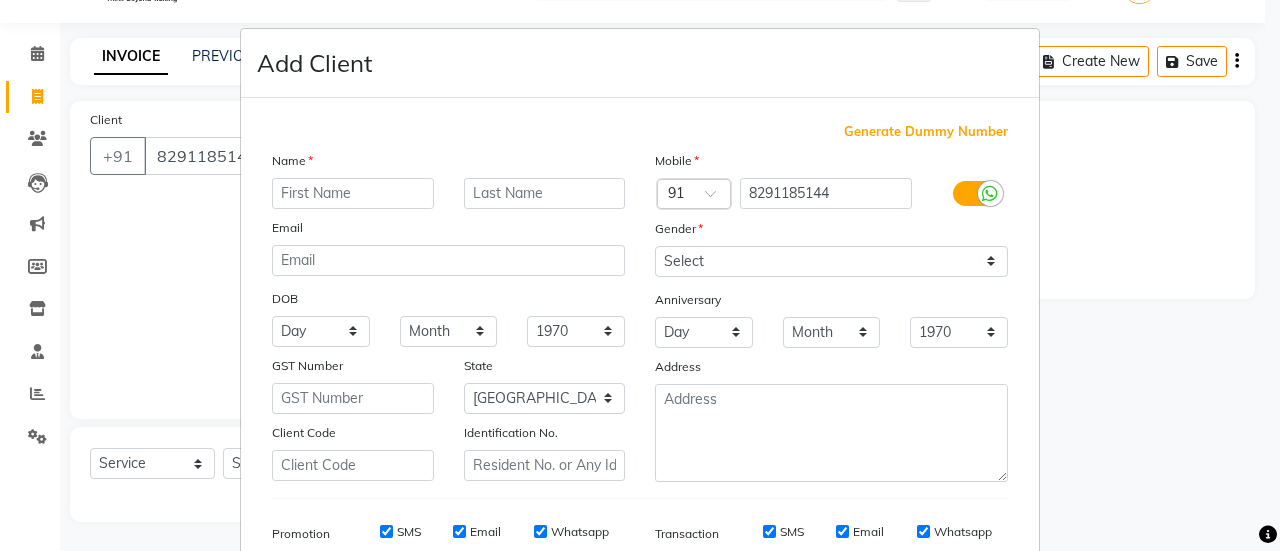 click at bounding box center [353, 193] 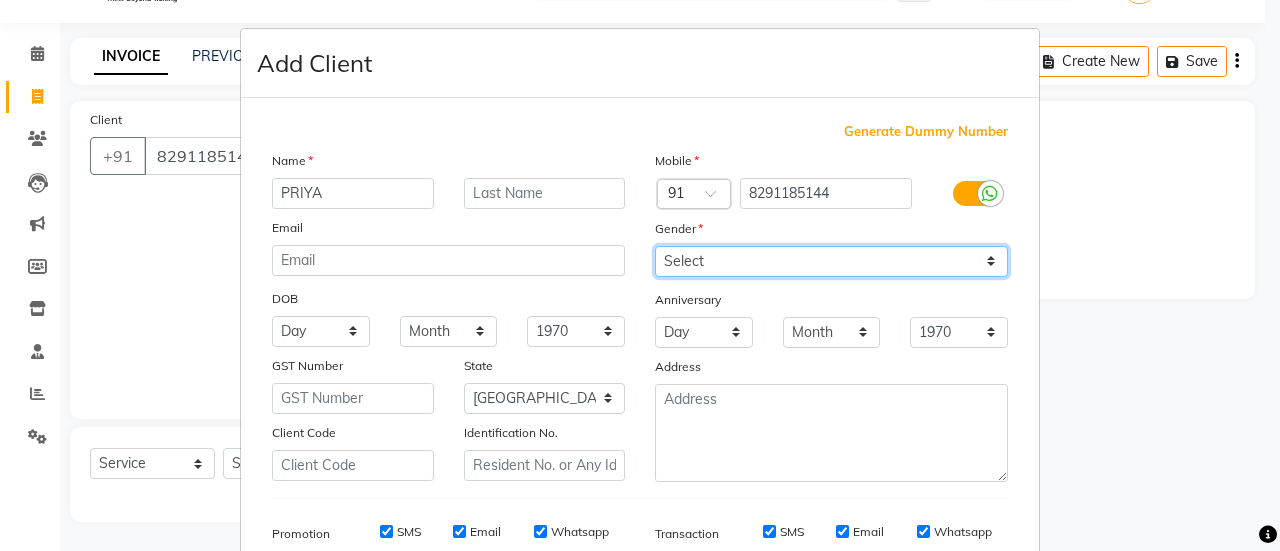 click on "Select [DEMOGRAPHIC_DATA] [DEMOGRAPHIC_DATA] Other Prefer Not To Say" at bounding box center [831, 261] 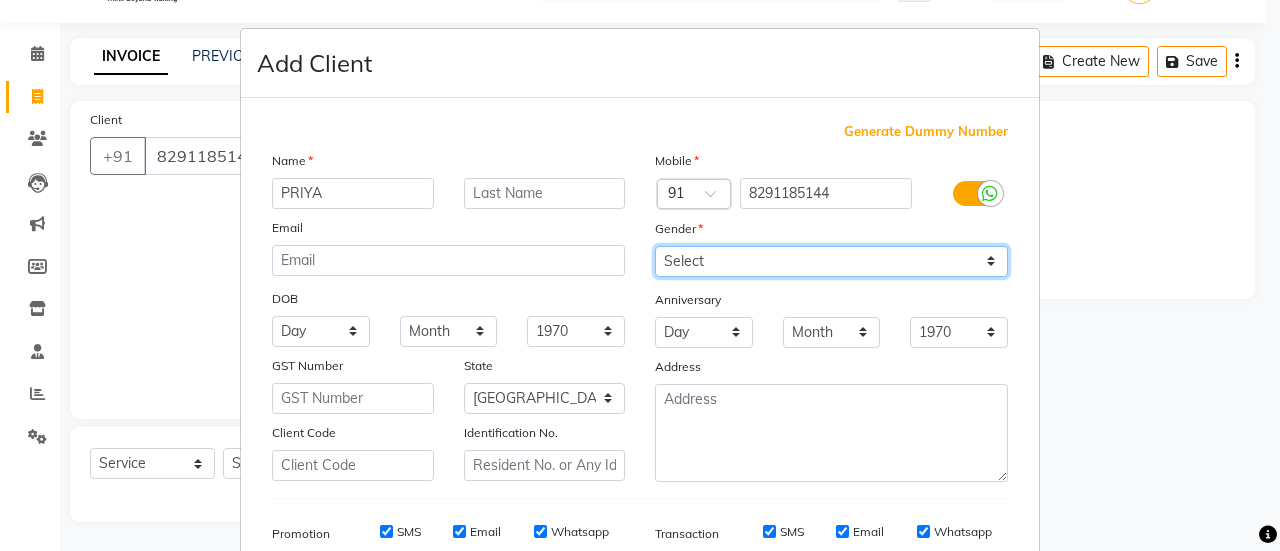 click on "Select [DEMOGRAPHIC_DATA] [DEMOGRAPHIC_DATA] Other Prefer Not To Say" at bounding box center (831, 261) 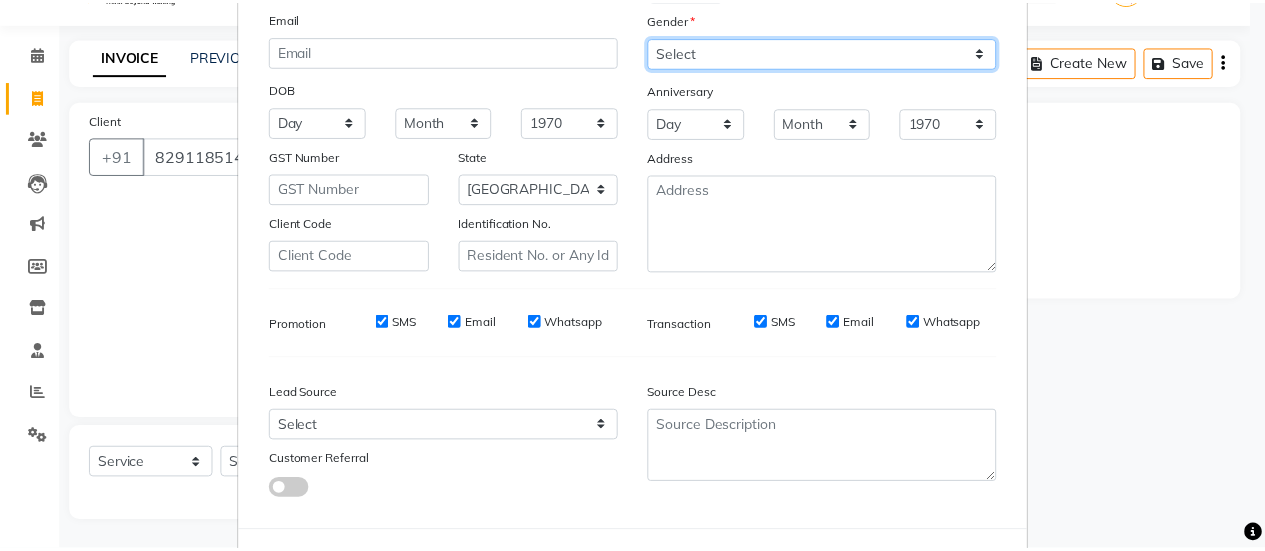 scroll, scrollTop: 294, scrollLeft: 0, axis: vertical 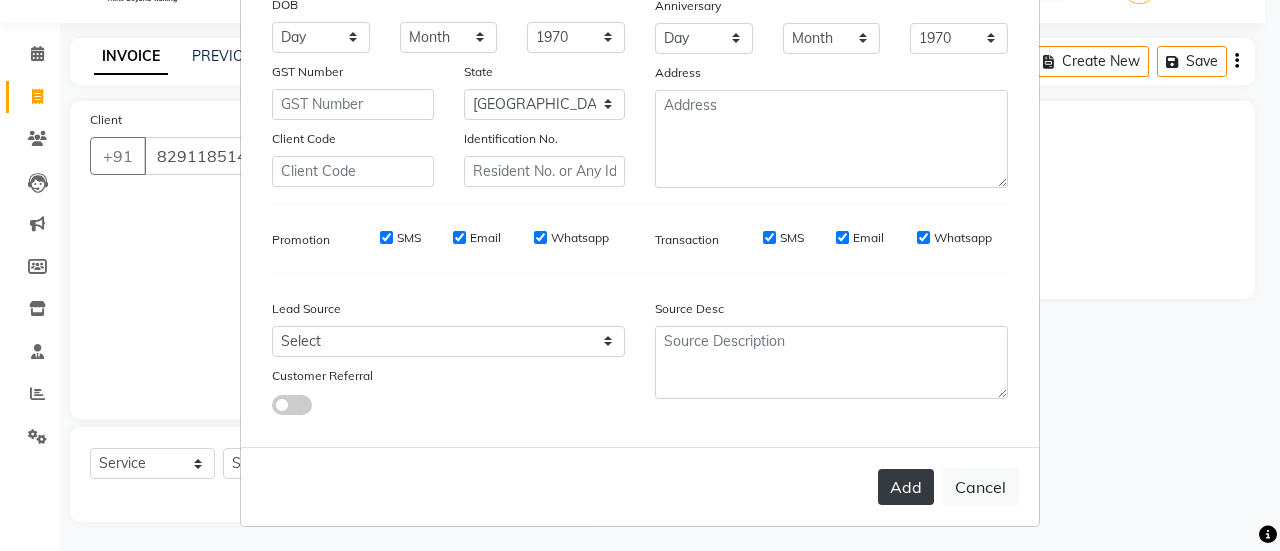 click on "Add" at bounding box center [906, 487] 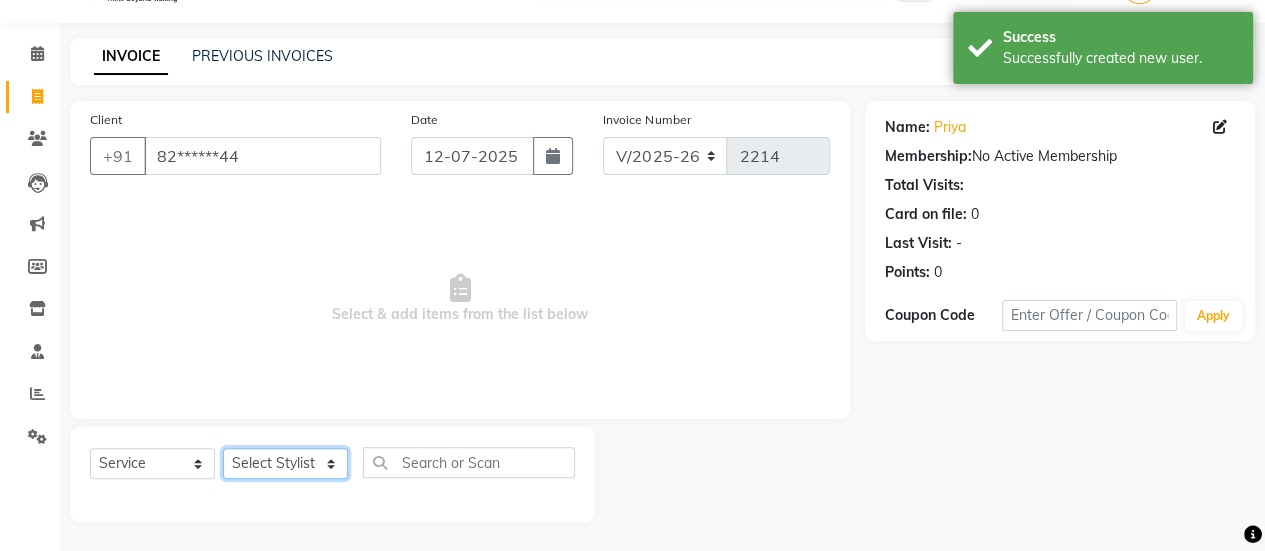 click on "Select Stylist [PERSON_NAME] [PERSON_NAME] Manager [PERSON_NAME] MUSARIK [PERSON_NAME] [PERSON_NAME] [PERSON_NAME] [PERSON_NAME] [PERSON_NAME] [PERSON_NAME] [PERSON_NAME]" 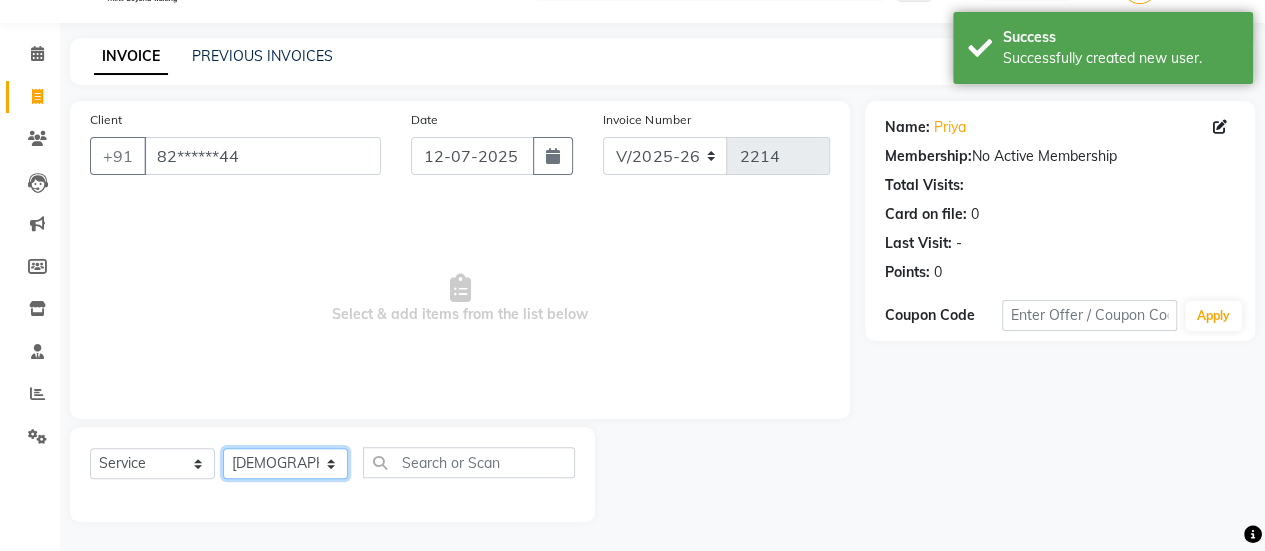 click on "Select Stylist [PERSON_NAME] [PERSON_NAME] Manager [PERSON_NAME] MUSARIK [PERSON_NAME] [PERSON_NAME] [PERSON_NAME] [PERSON_NAME] [PERSON_NAME] [PERSON_NAME] [PERSON_NAME]" 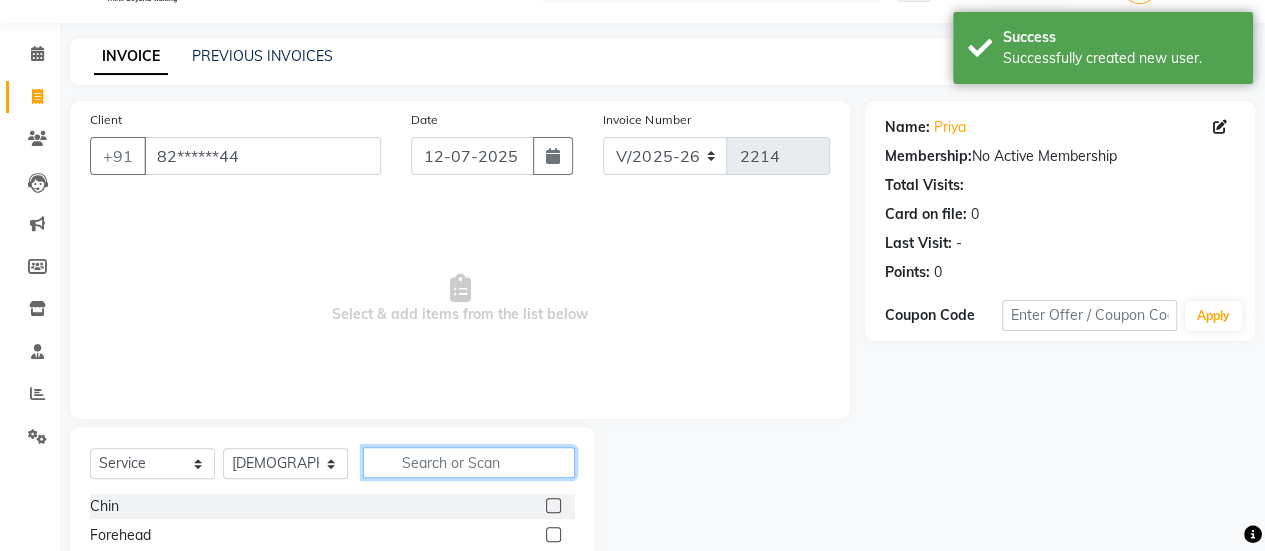 click 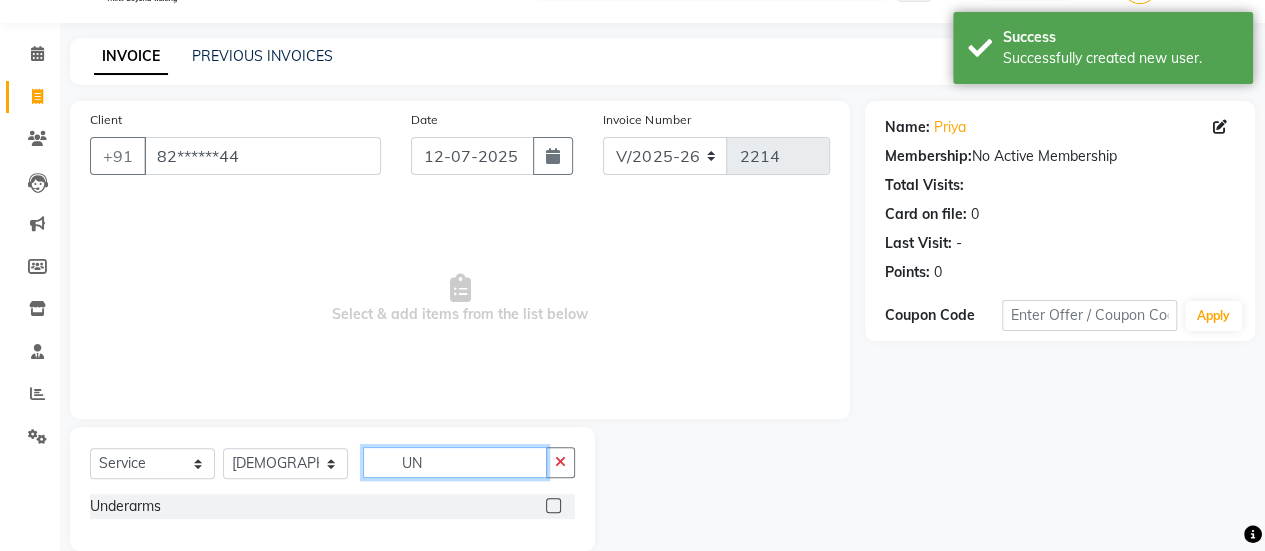 scroll, scrollTop: 78, scrollLeft: 0, axis: vertical 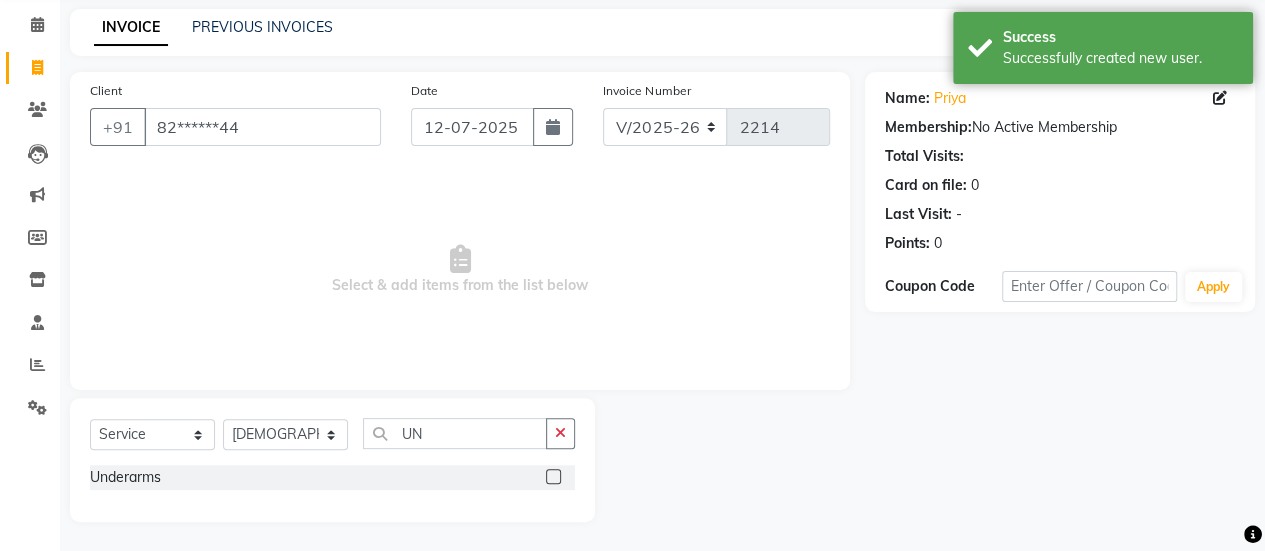 click 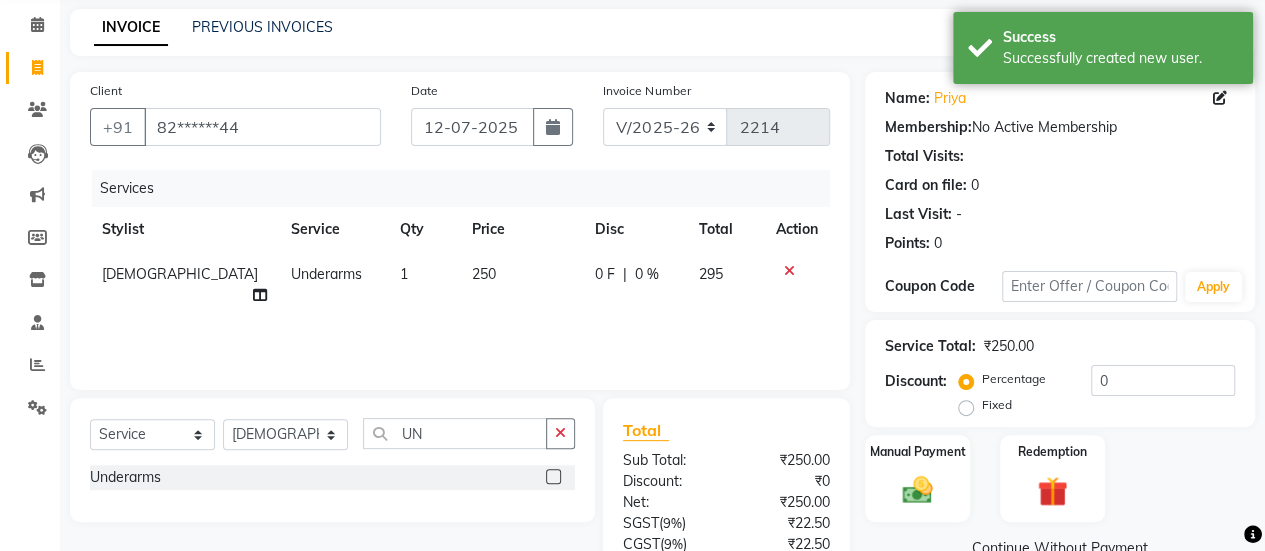click on "250" 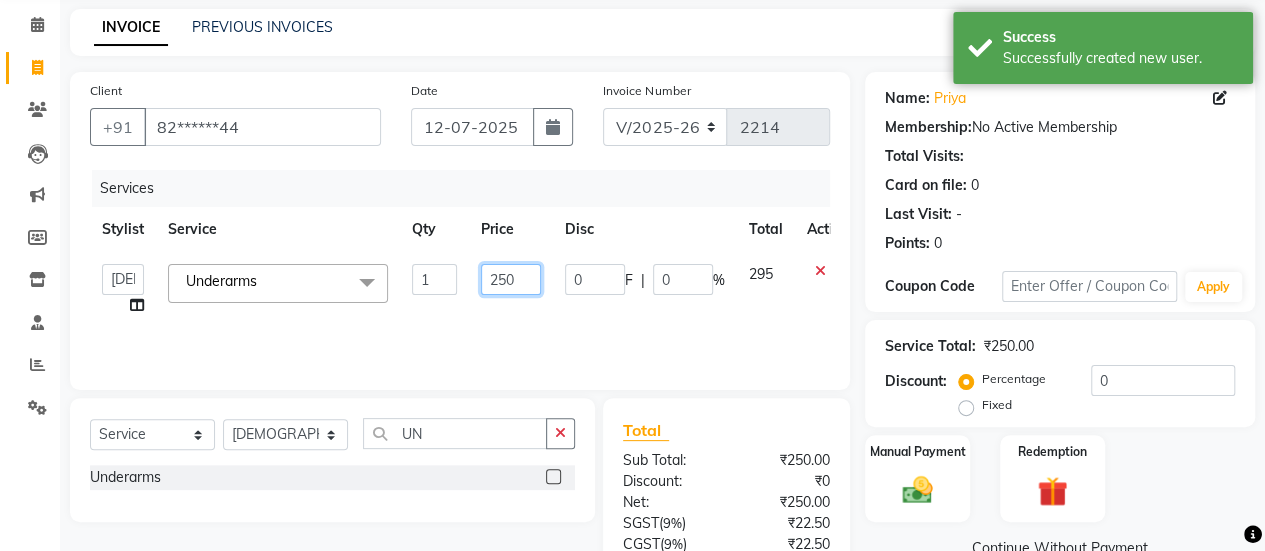 click on "250" 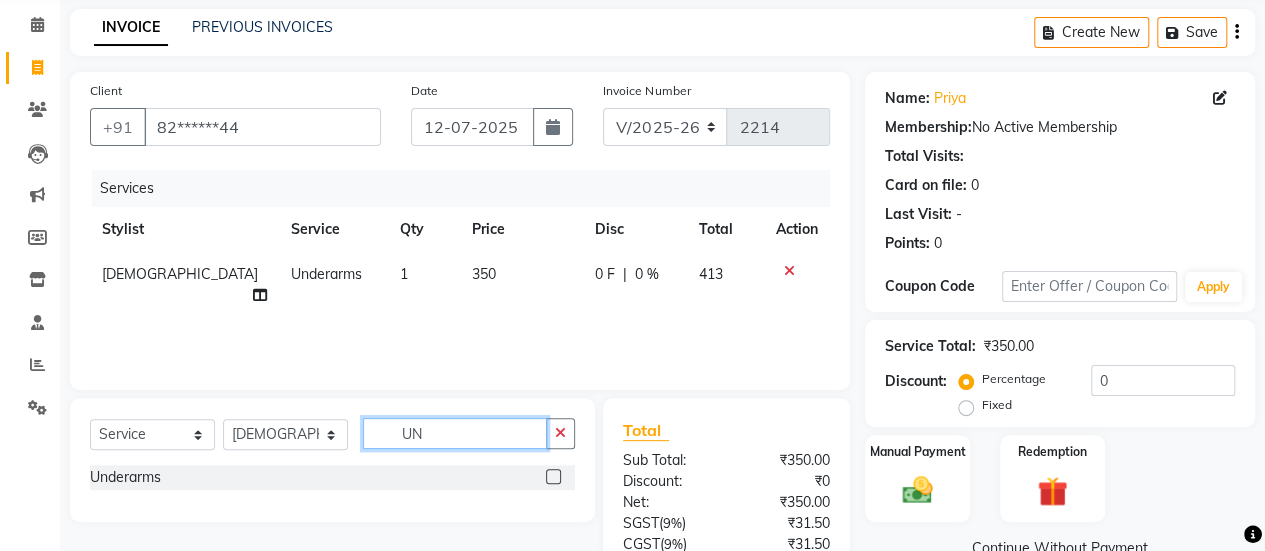 click on "UN" 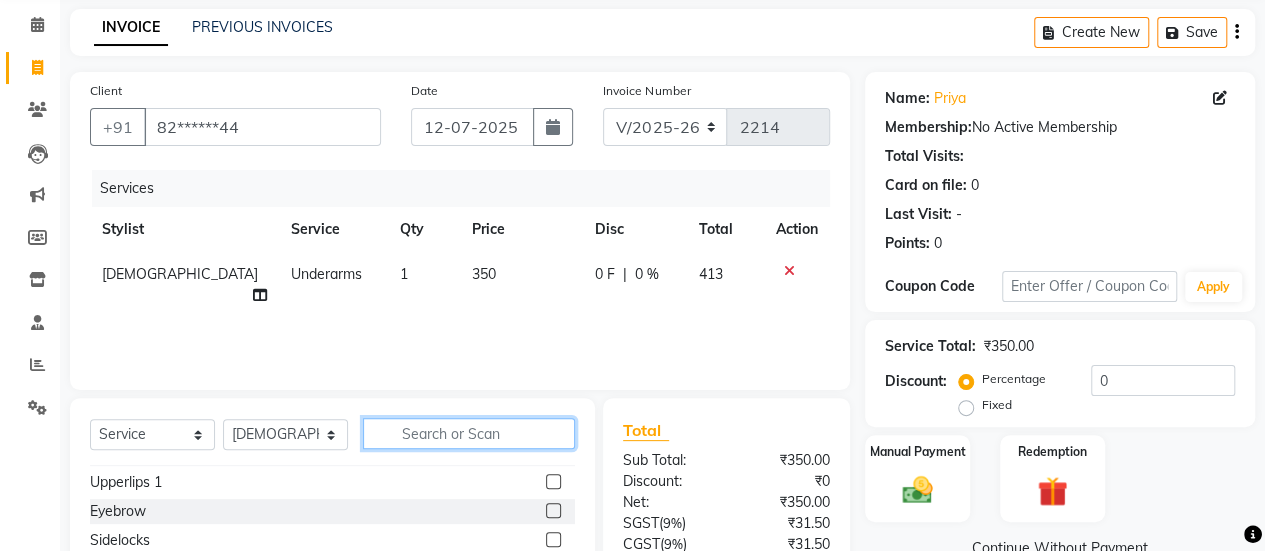 scroll, scrollTop: 76, scrollLeft: 0, axis: vertical 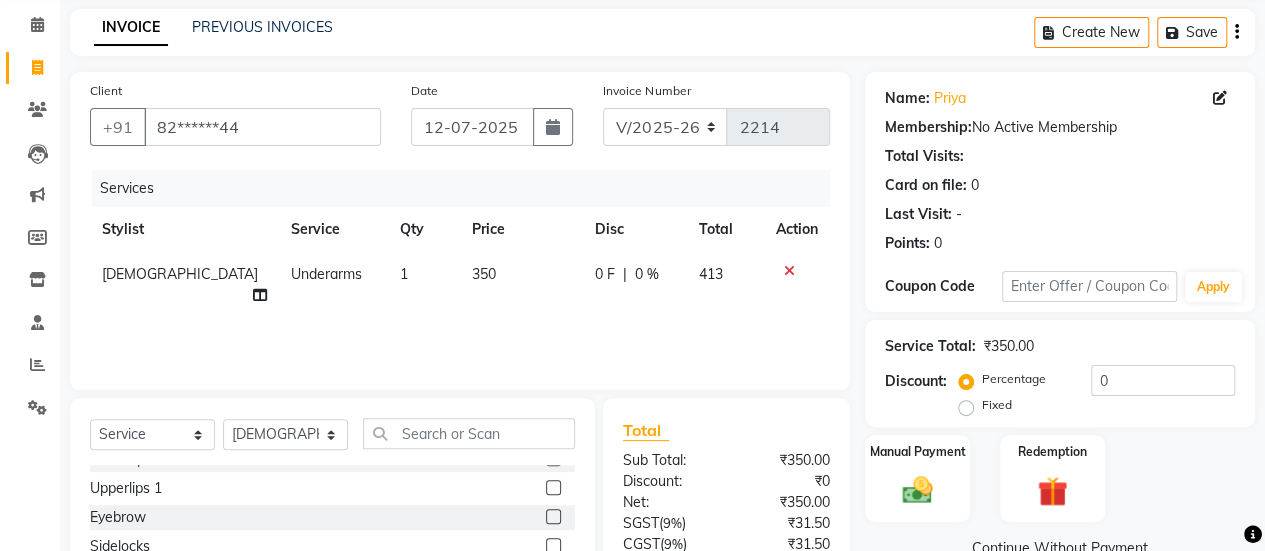 click 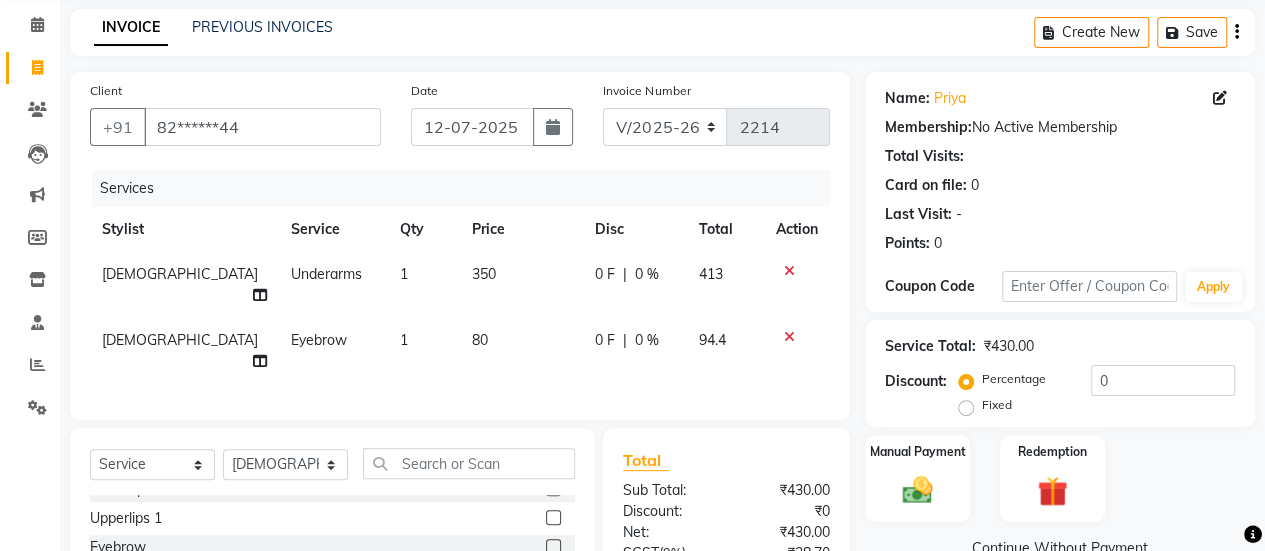 click 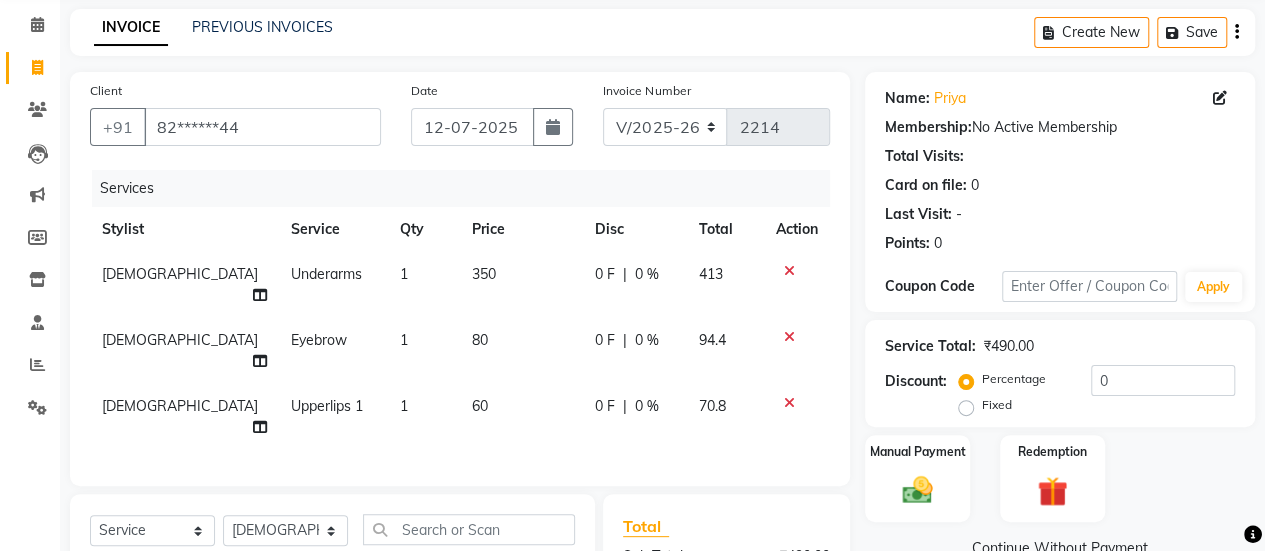 scroll, scrollTop: 297, scrollLeft: 0, axis: vertical 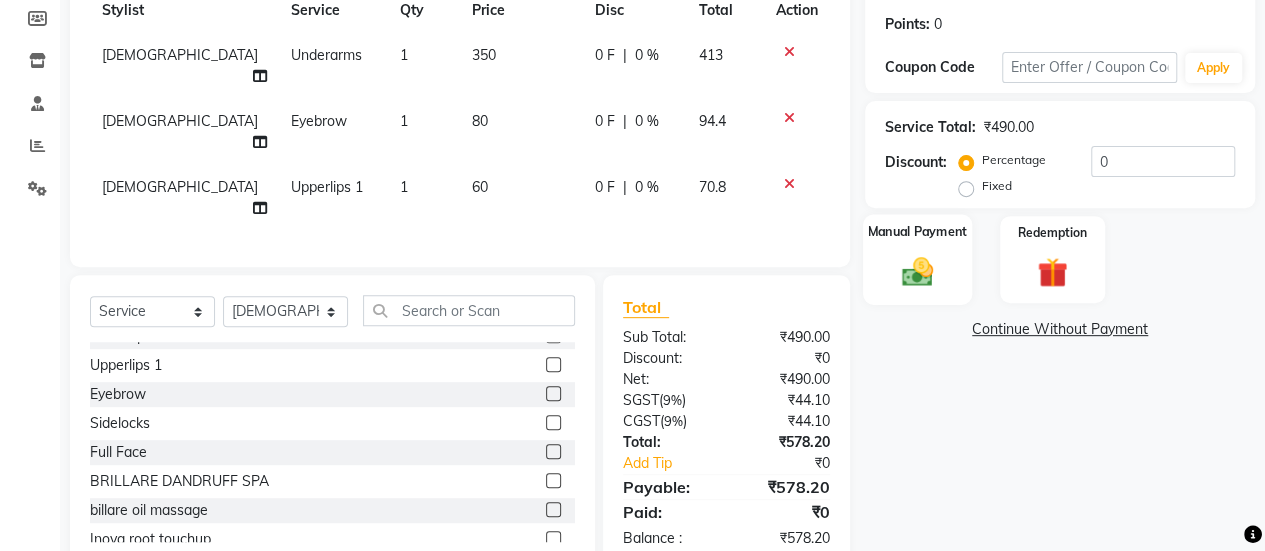 click 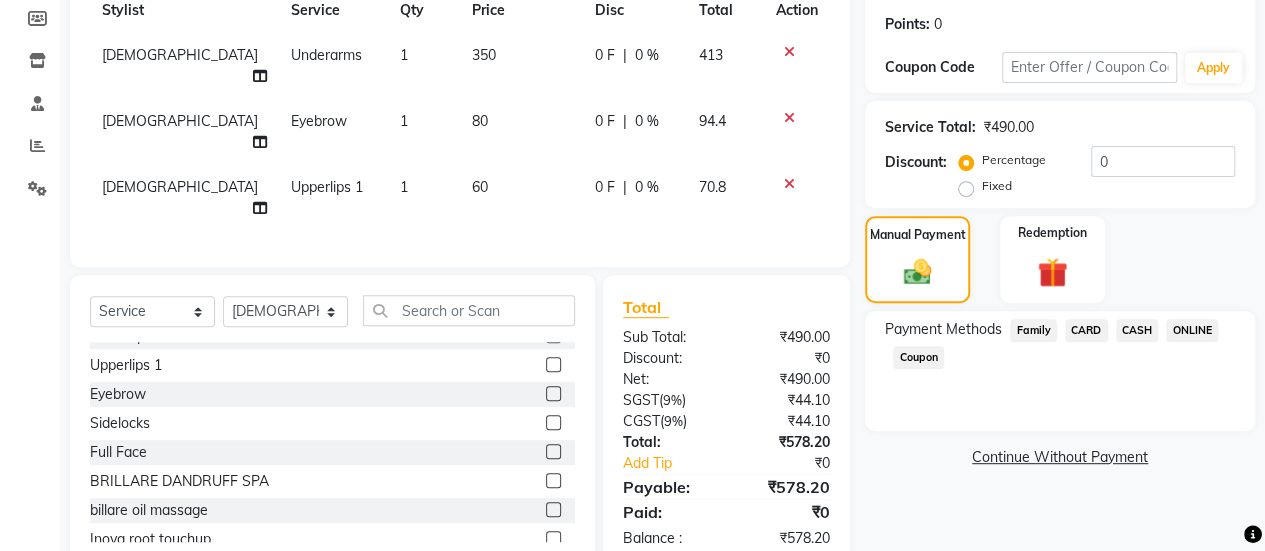 click on "CASH" 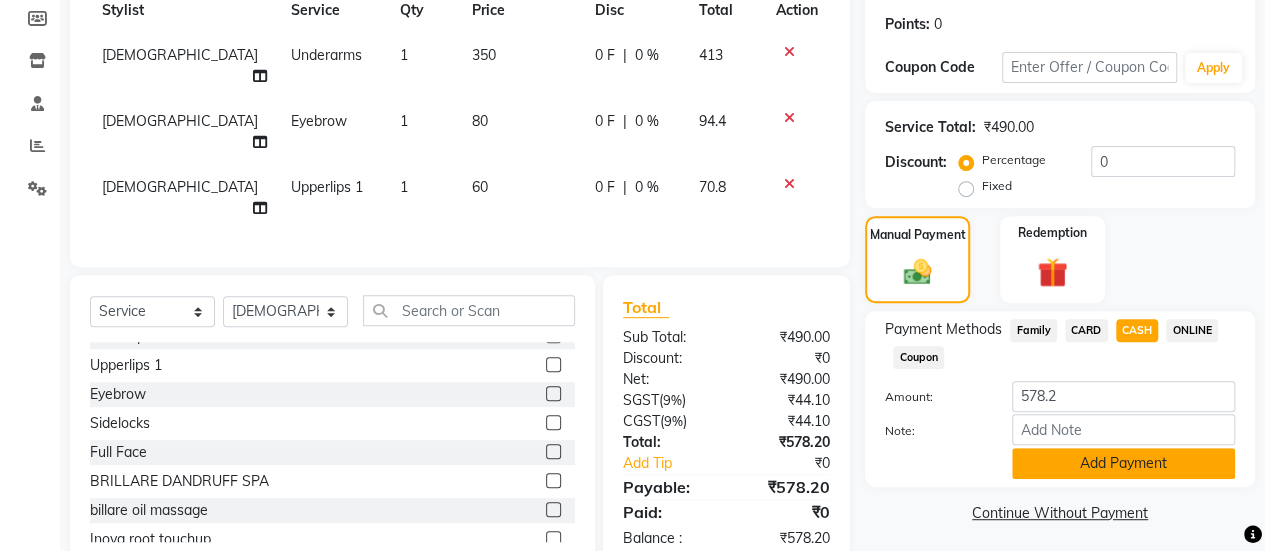 click on "Add Payment" 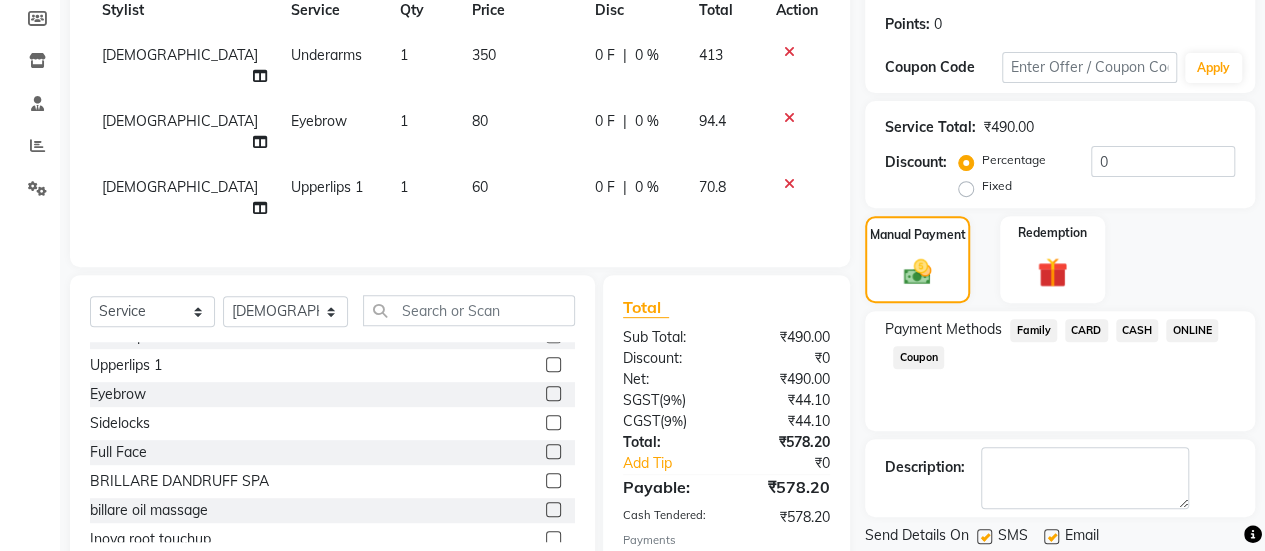 scroll, scrollTop: 366, scrollLeft: 0, axis: vertical 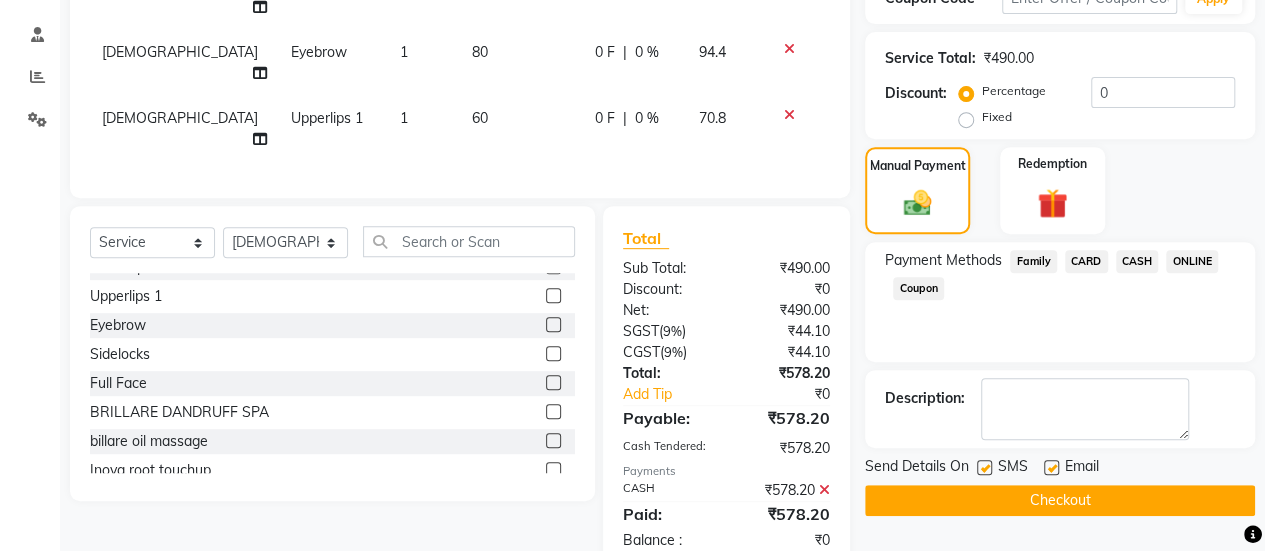 click 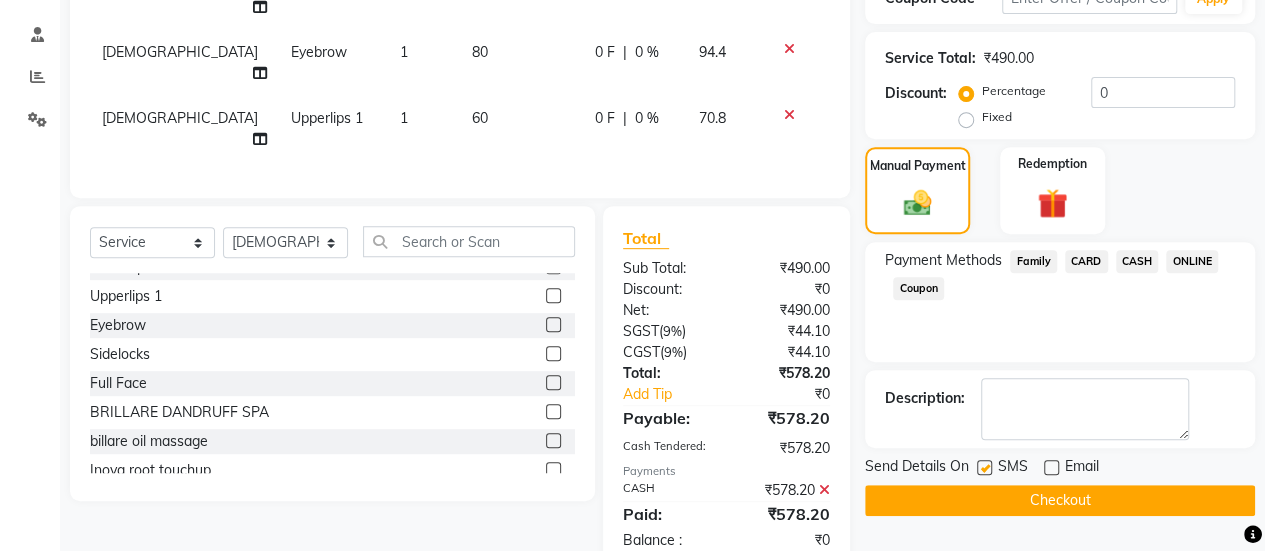 click on "Checkout" 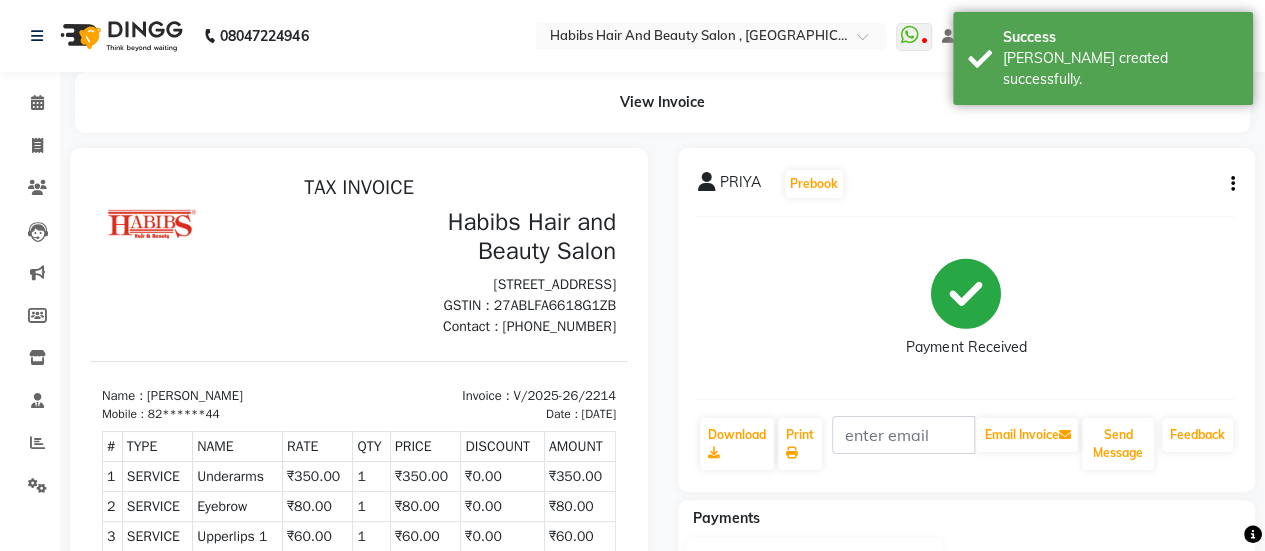 scroll, scrollTop: 0, scrollLeft: 0, axis: both 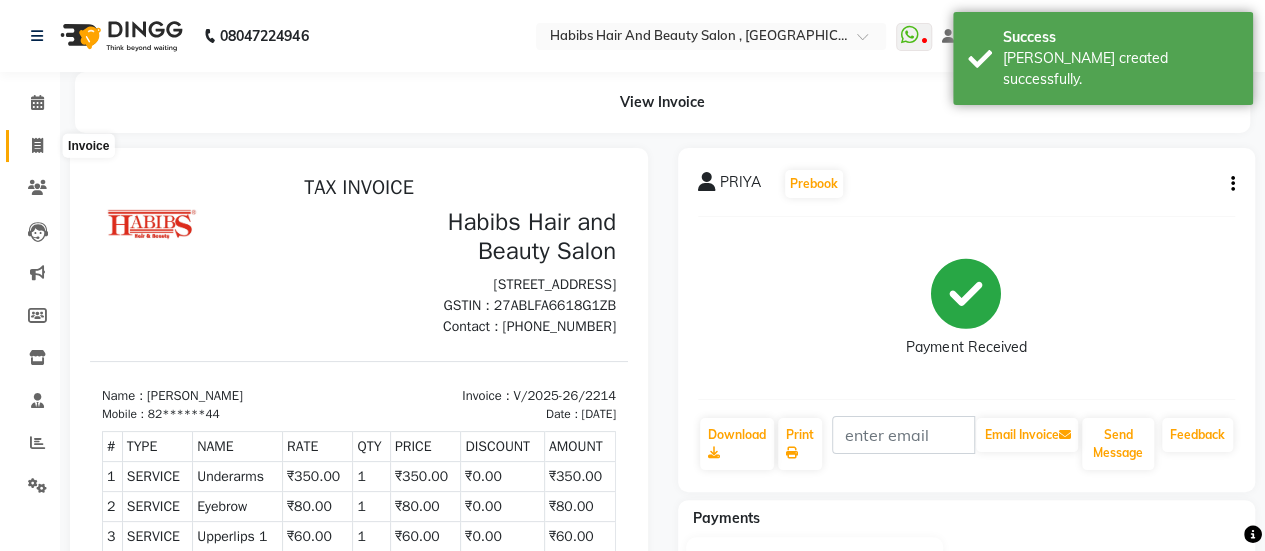 click 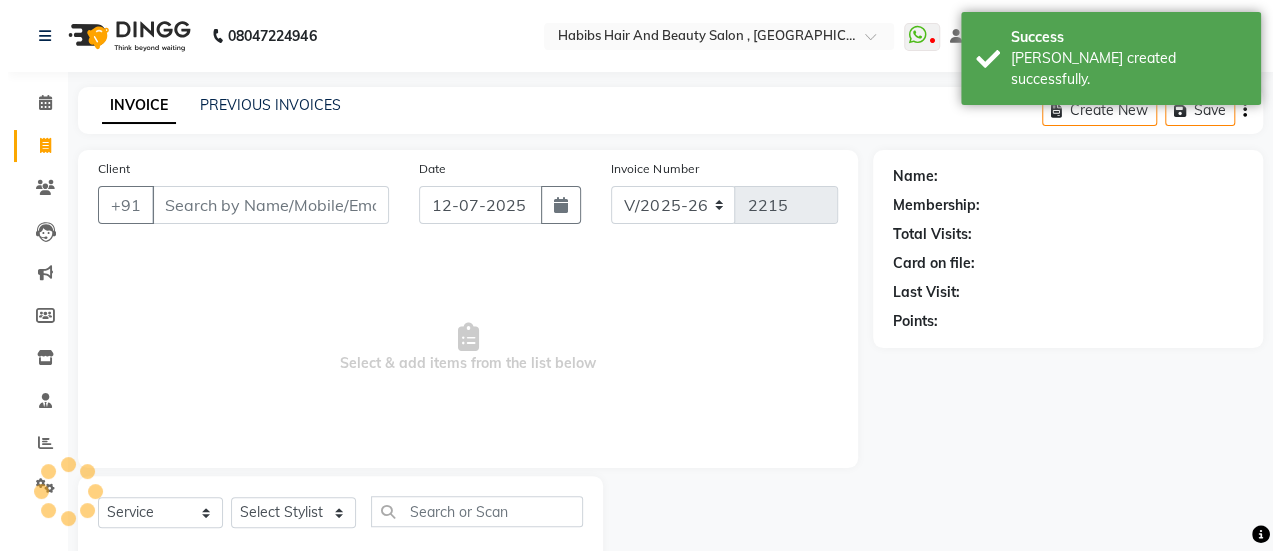 scroll, scrollTop: 49, scrollLeft: 0, axis: vertical 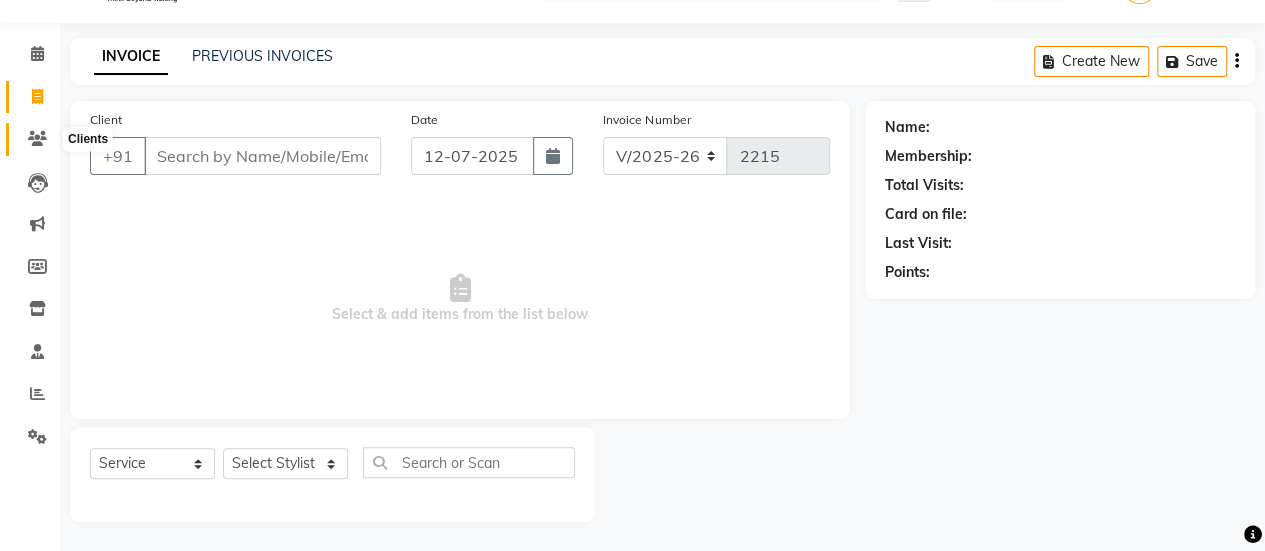 click 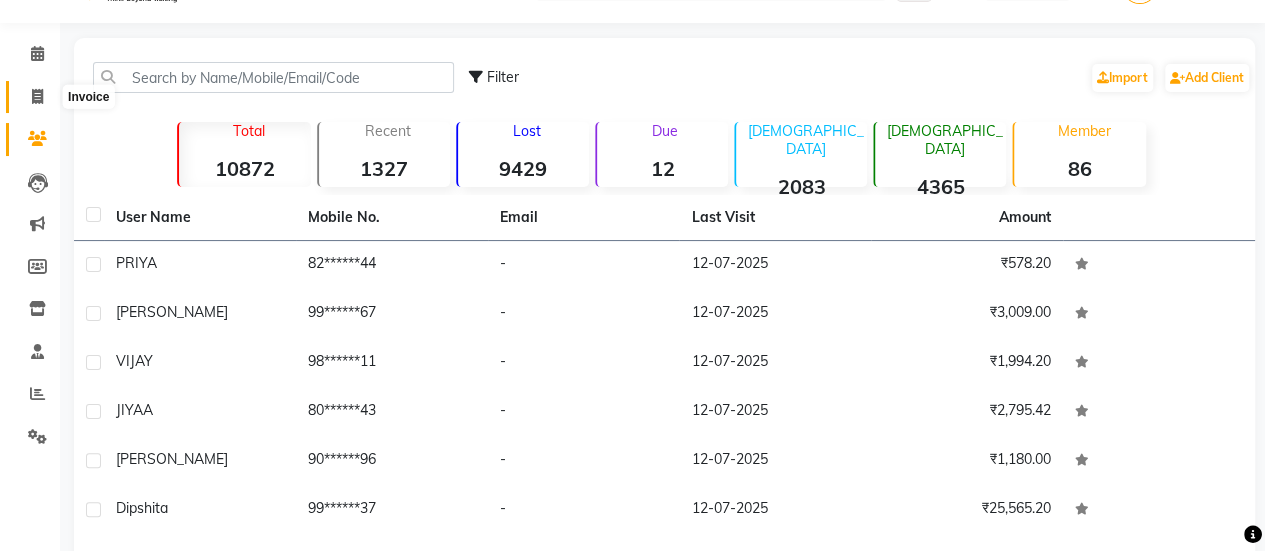 click 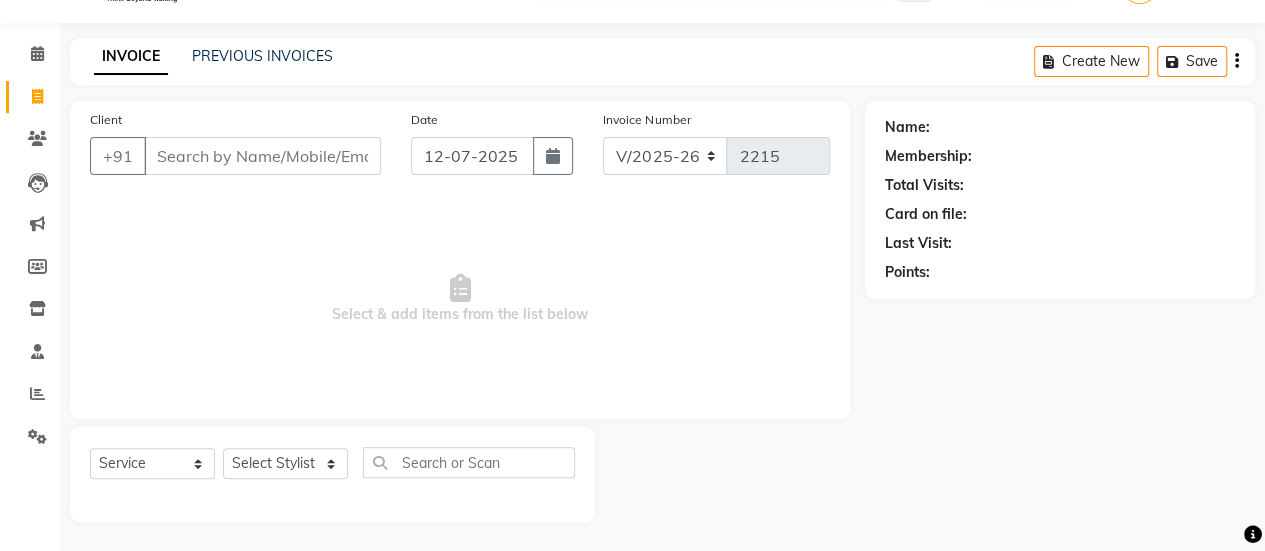 click on "Client" at bounding box center (262, 156) 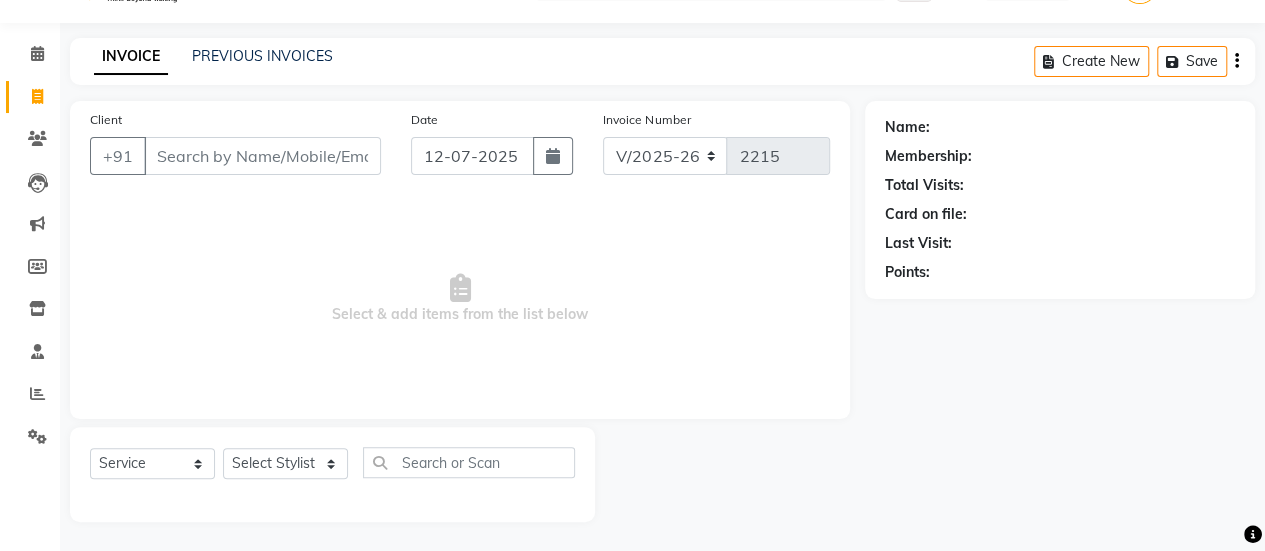 click on "Client" at bounding box center [262, 156] 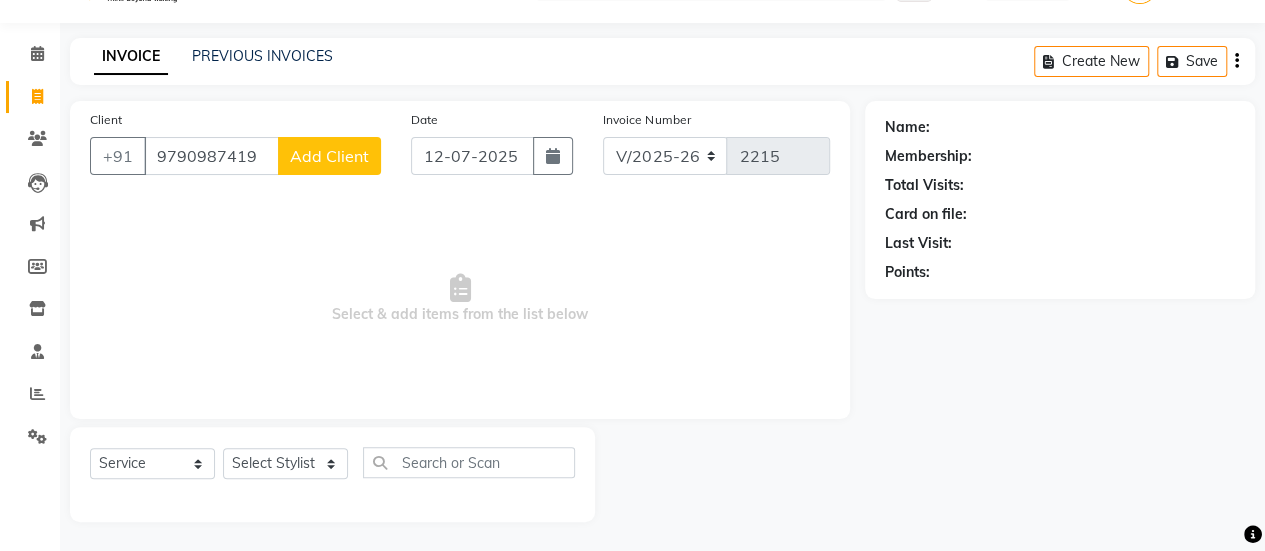 click on "Add Client" 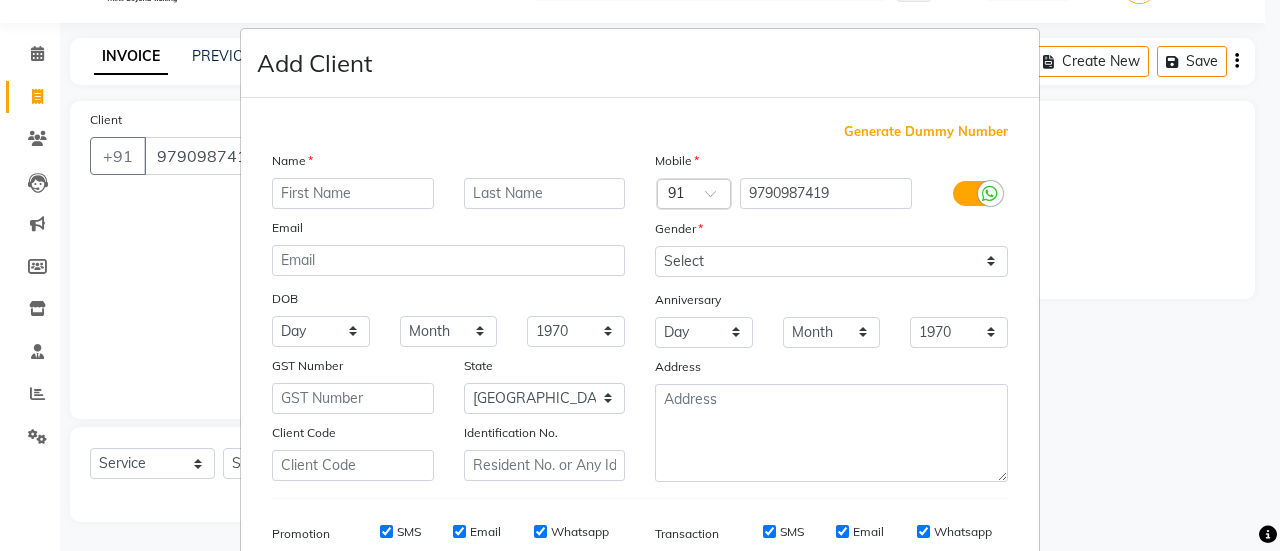 click at bounding box center [353, 193] 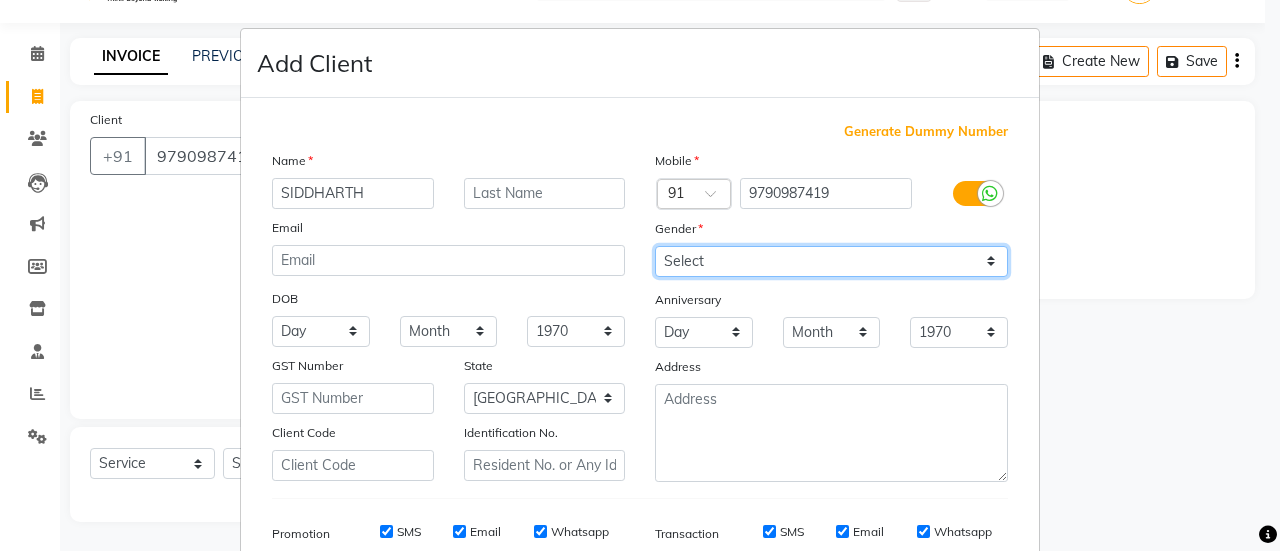 click on "Select [DEMOGRAPHIC_DATA] [DEMOGRAPHIC_DATA] Other Prefer Not To Say" at bounding box center [831, 261] 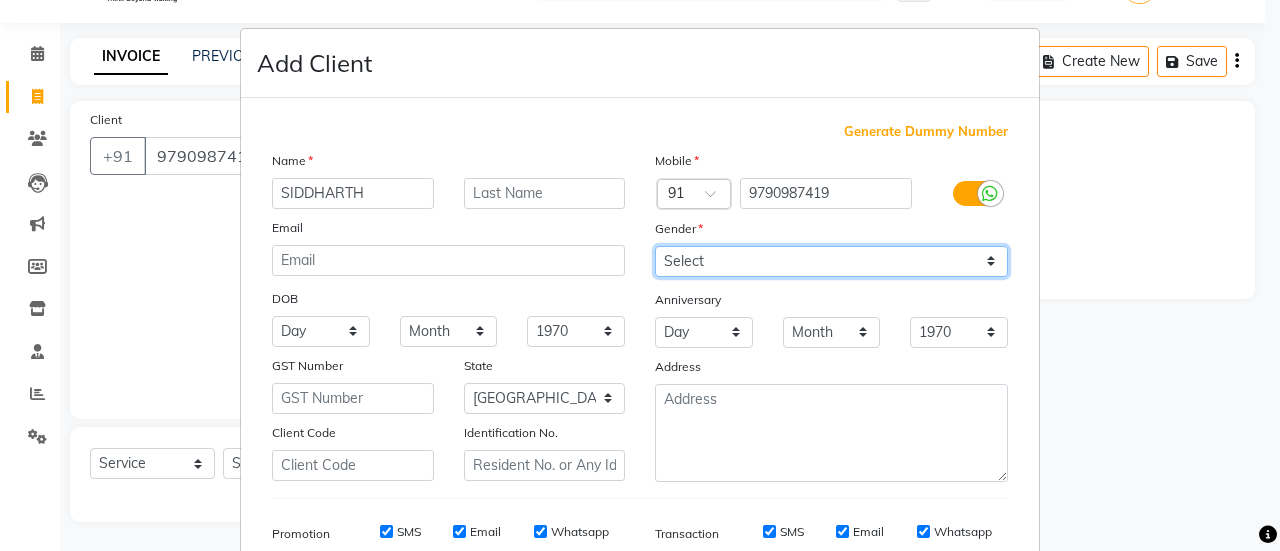 click on "Select [DEMOGRAPHIC_DATA] [DEMOGRAPHIC_DATA] Other Prefer Not To Say" at bounding box center (831, 261) 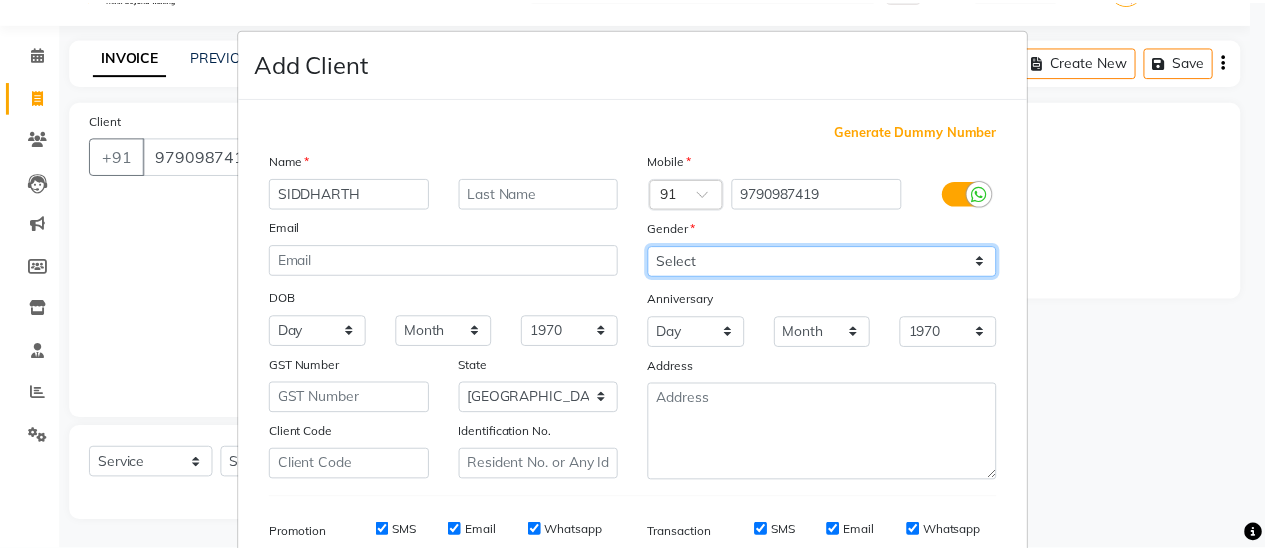 scroll, scrollTop: 294, scrollLeft: 0, axis: vertical 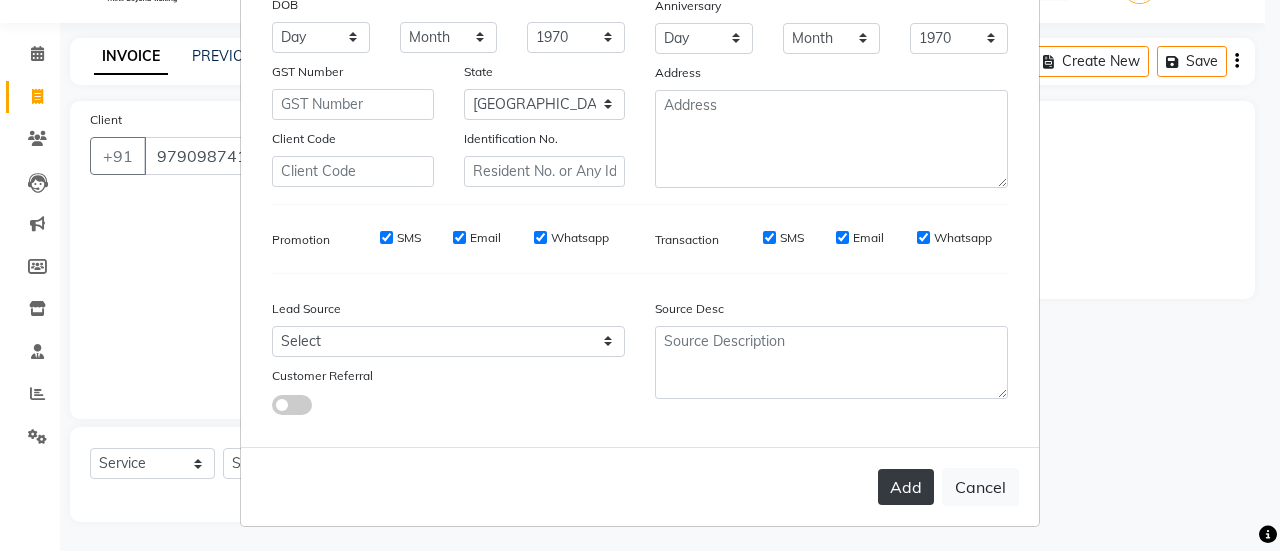 click on "Add" at bounding box center [906, 487] 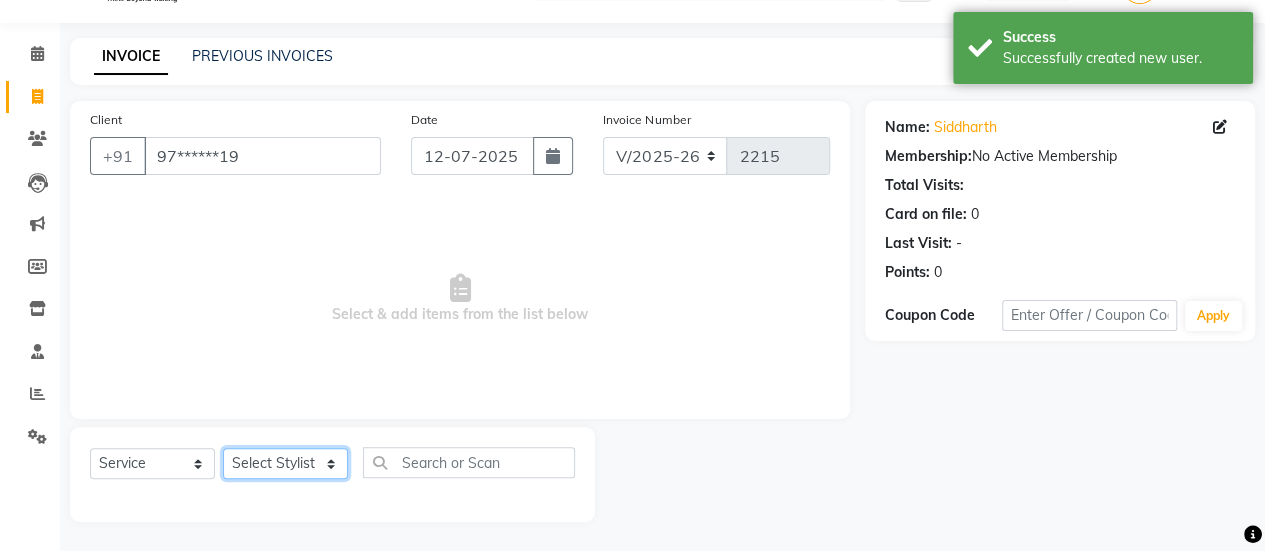 click on "Select Stylist [PERSON_NAME] [PERSON_NAME] Manager [PERSON_NAME] MUSARIK [PERSON_NAME] [PERSON_NAME] [PERSON_NAME] [PERSON_NAME] [PERSON_NAME] [PERSON_NAME] [PERSON_NAME]" 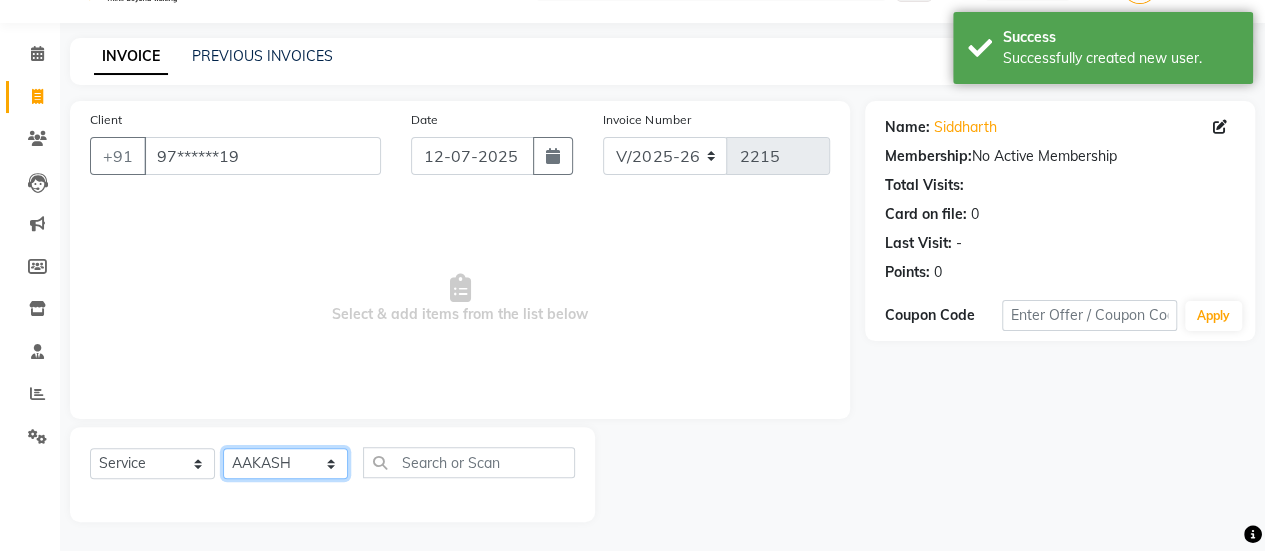 click on "Select Stylist [PERSON_NAME] [PERSON_NAME] Manager [PERSON_NAME] MUSARIK [PERSON_NAME] [PERSON_NAME] [PERSON_NAME] [PERSON_NAME] [PERSON_NAME] [PERSON_NAME] [PERSON_NAME]" 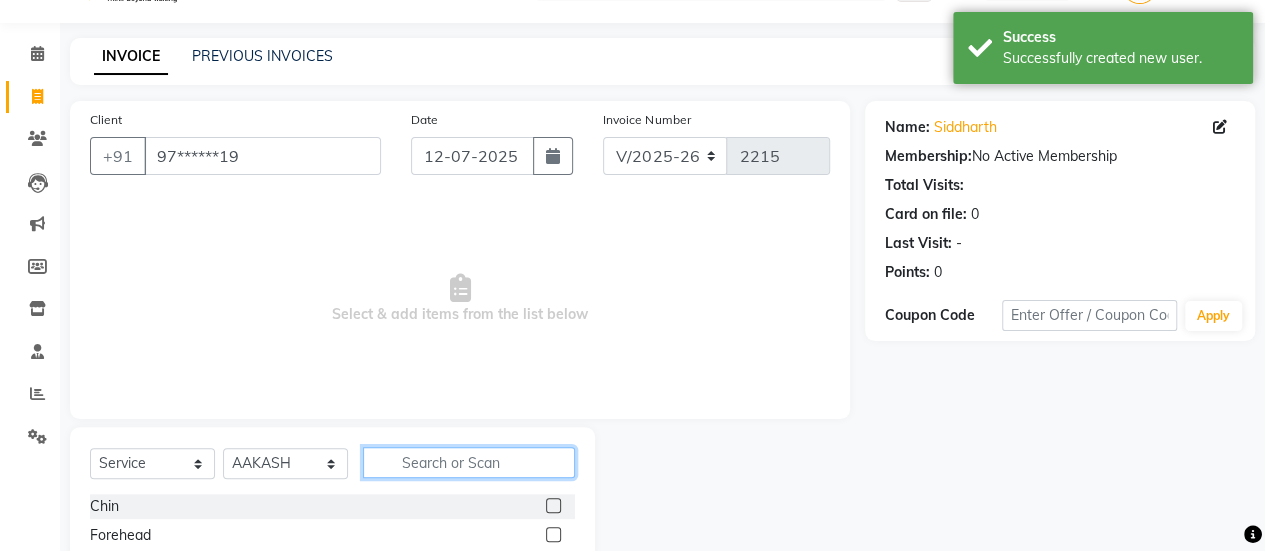 click 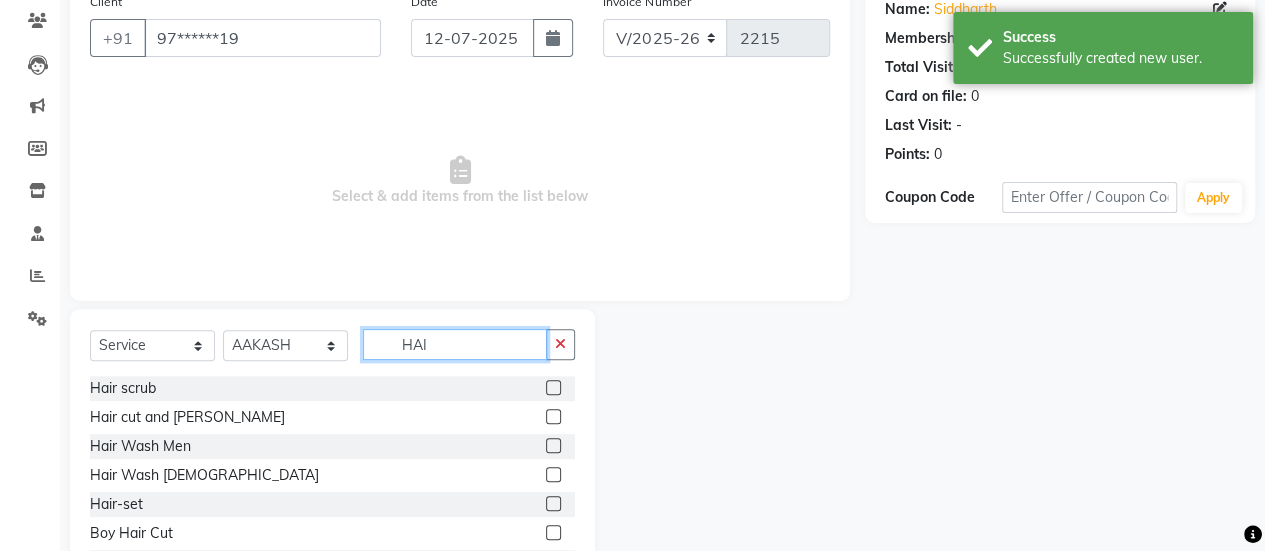 scroll, scrollTop: 178, scrollLeft: 0, axis: vertical 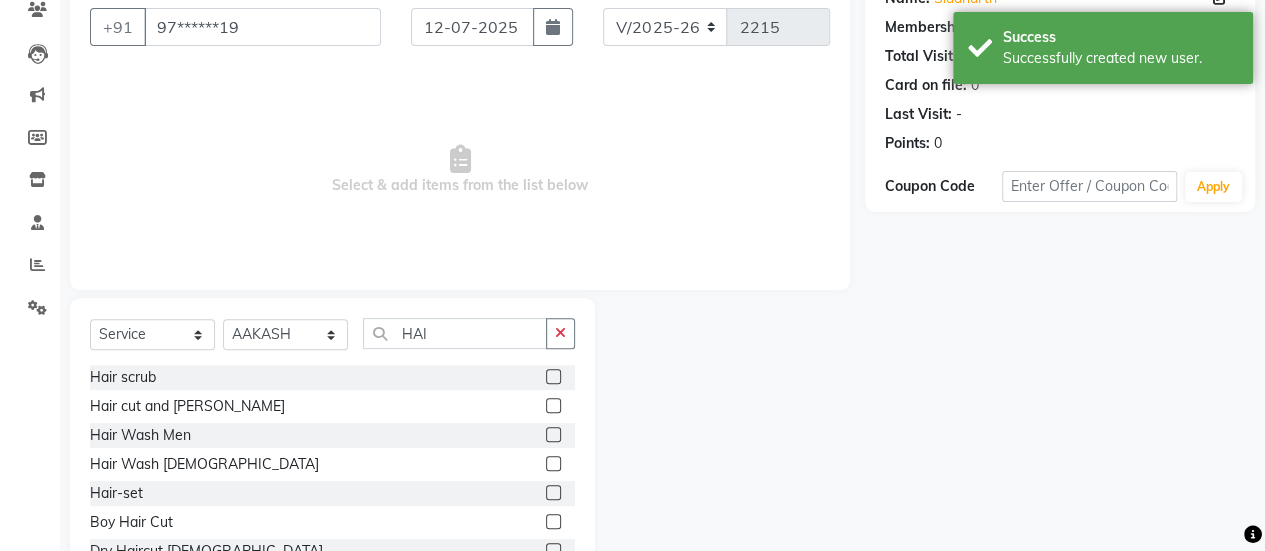 click 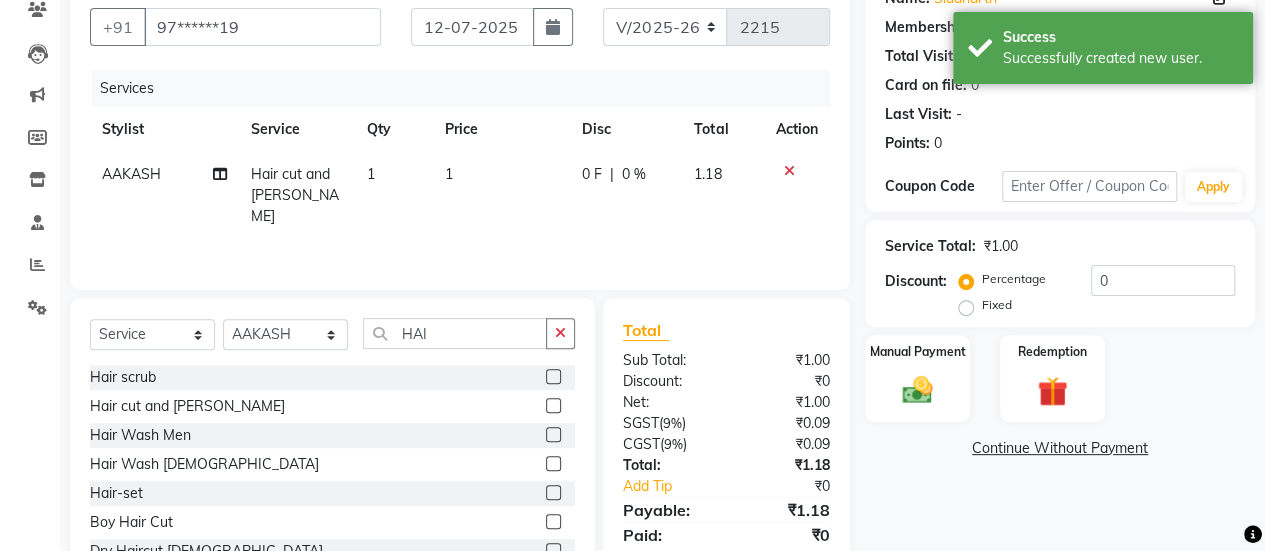click on "1" 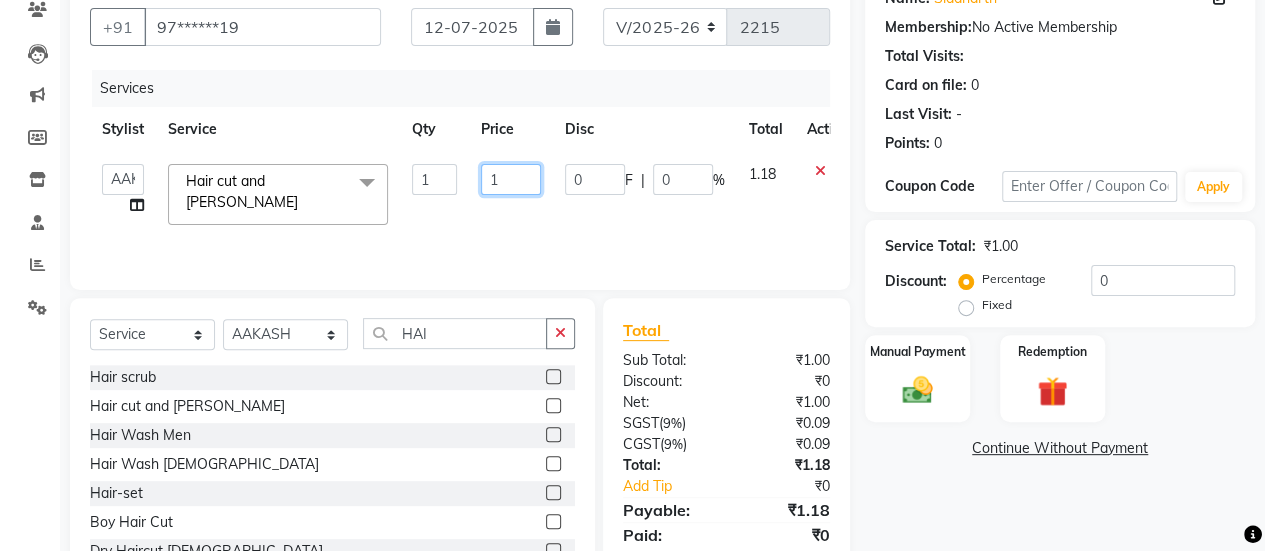 click on "1" 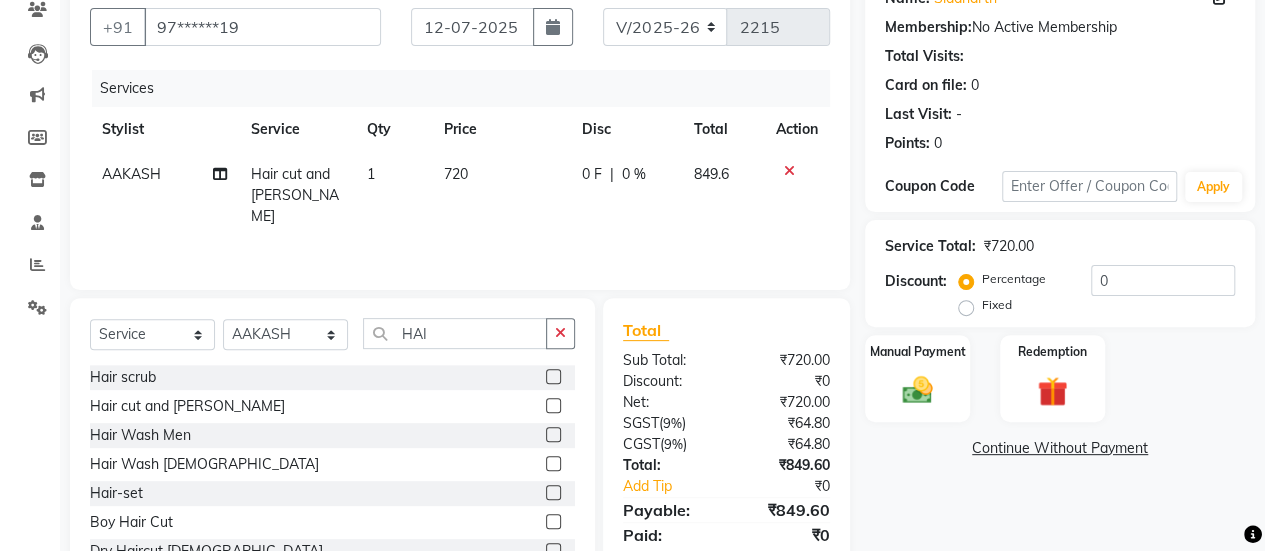 click on "Services Stylist Service Qty Price Disc Total Action [PERSON_NAME] Hair cut and [PERSON_NAME] 1 720 0 F | 0 % 849.6" 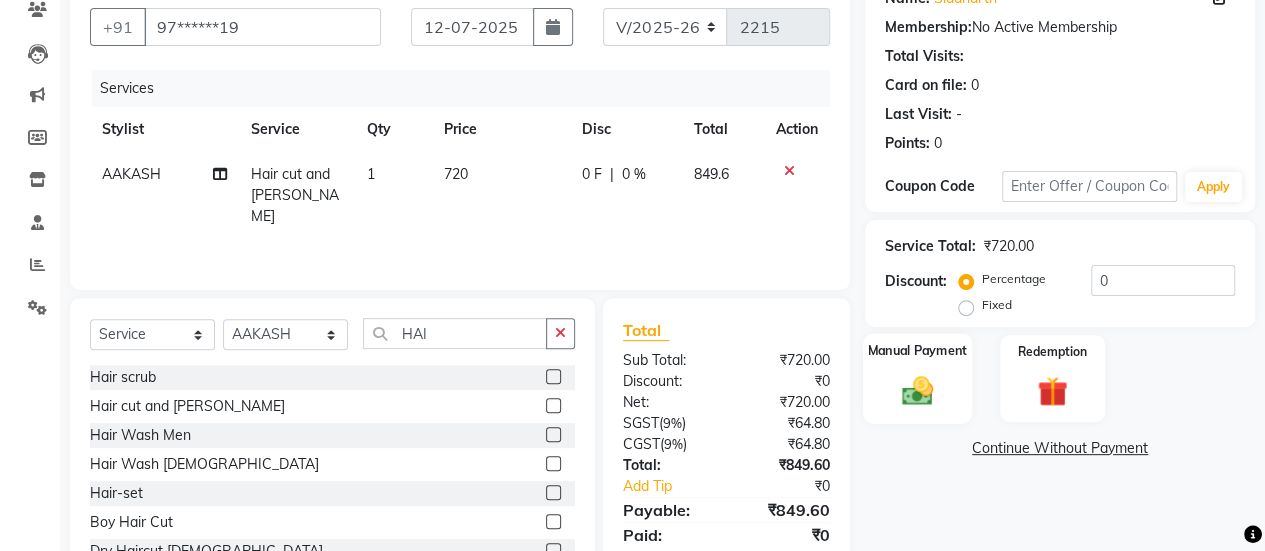 click on "Manual Payment" 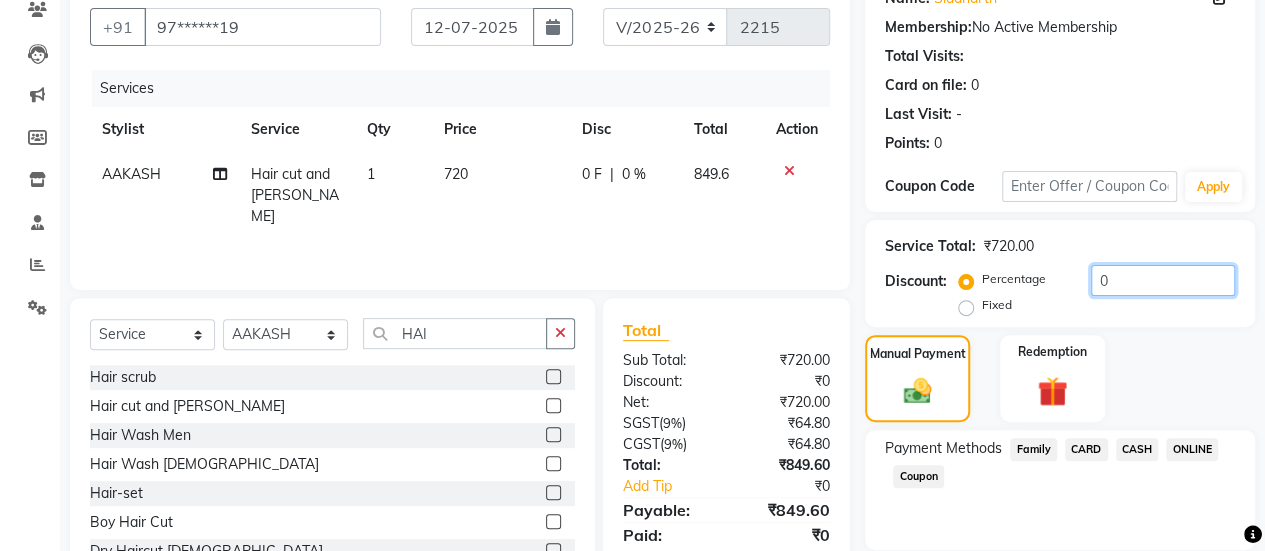 click on "0" 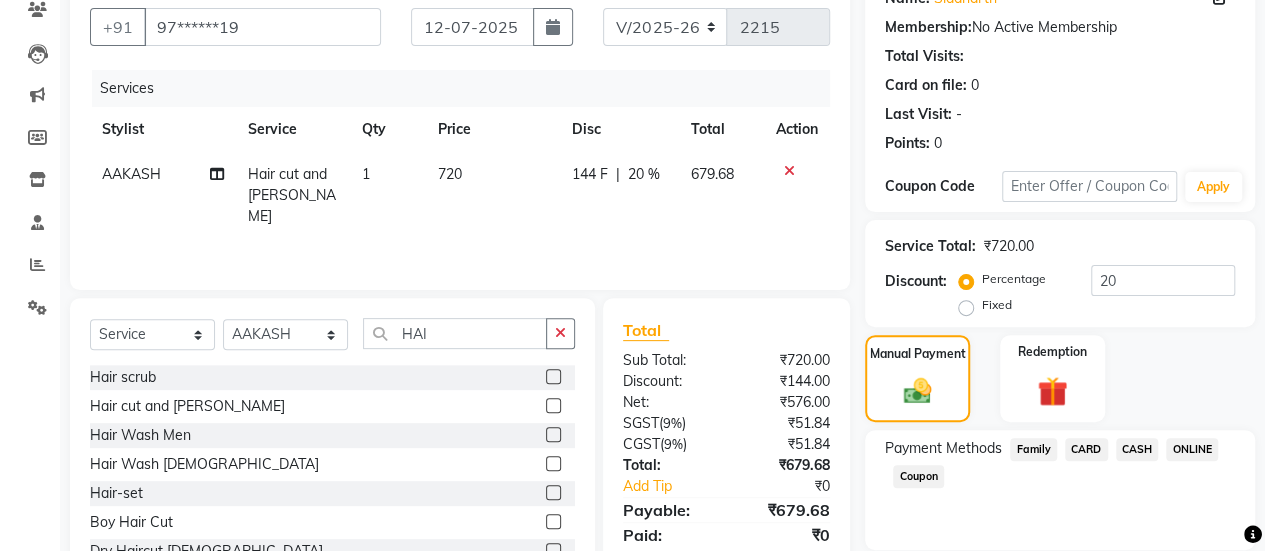 click on "720" 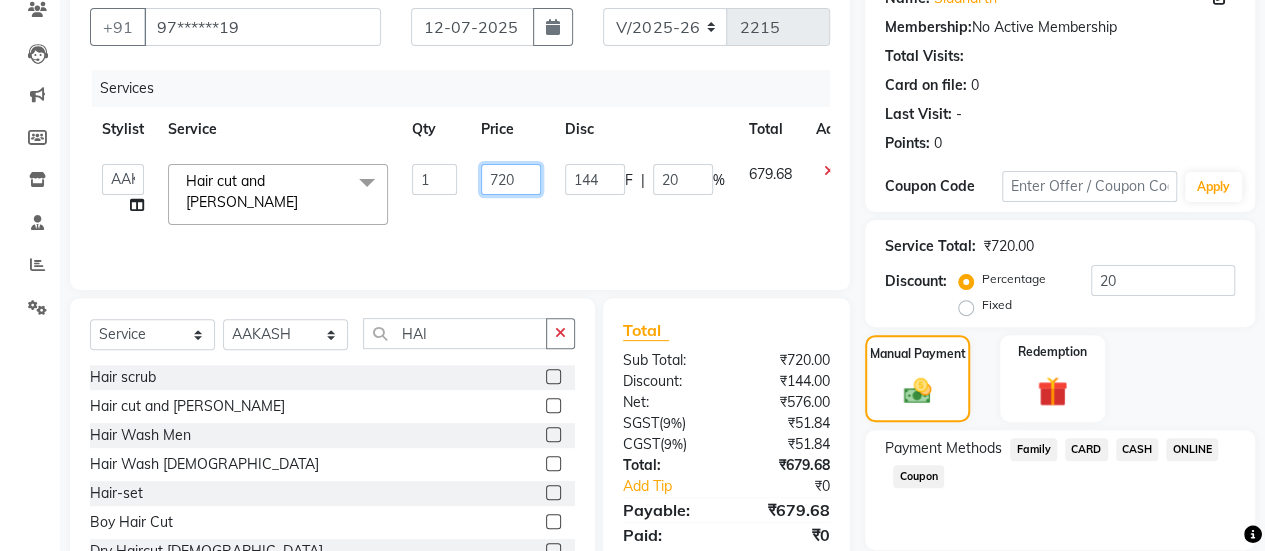 click on "720" 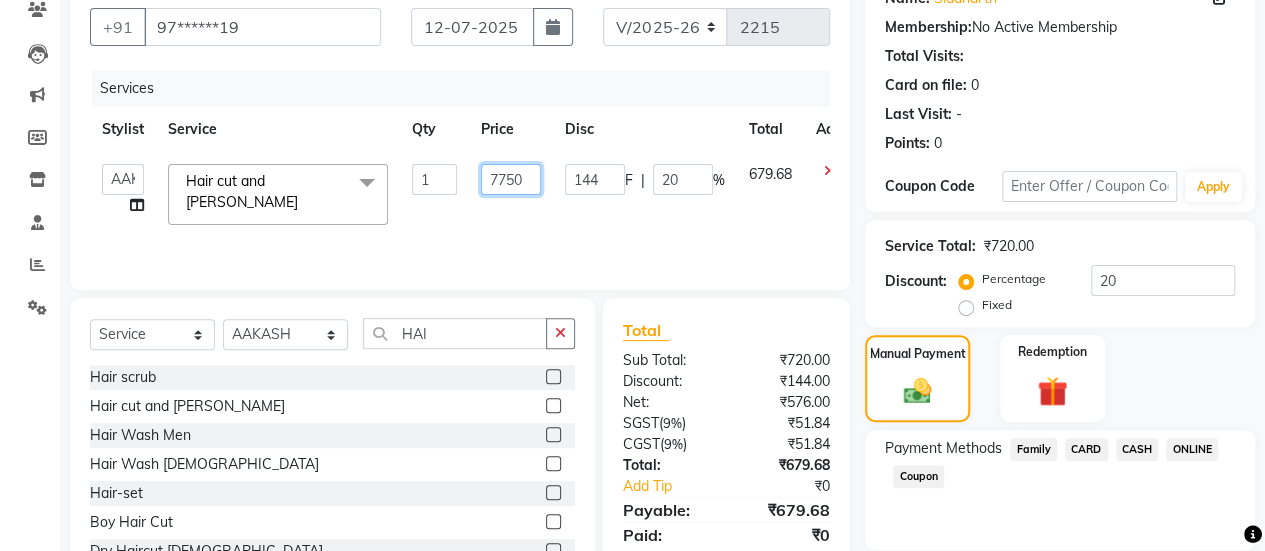 click on "7750" 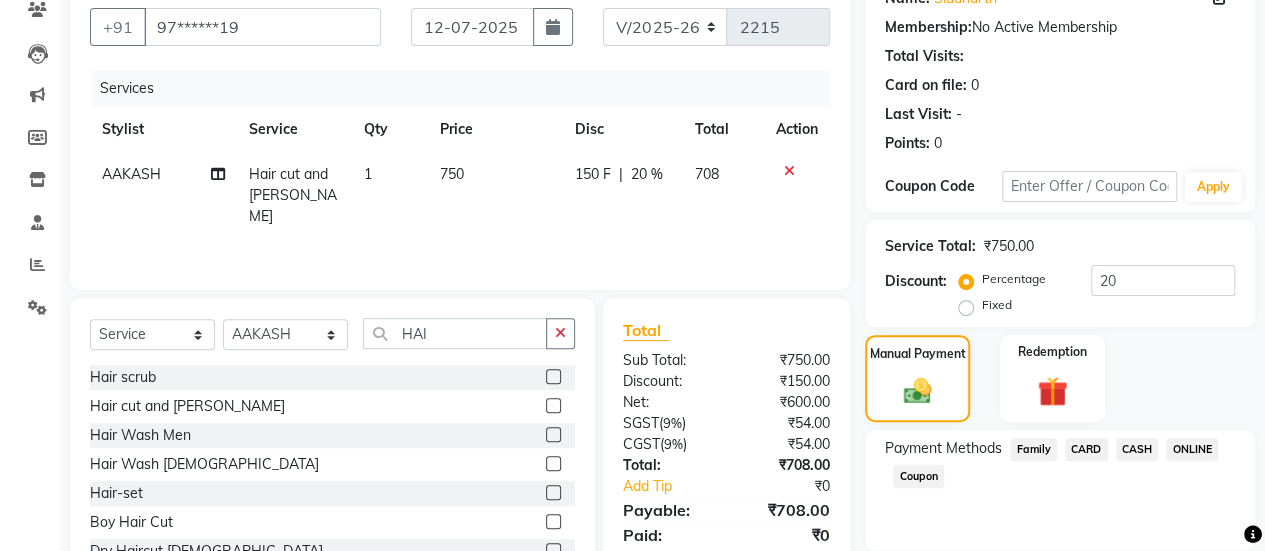 click on "Services Stylist Service Qty Price Disc Total Action [PERSON_NAME] Hair cut and [PERSON_NAME] 1 750 150 F | 20 % 708" 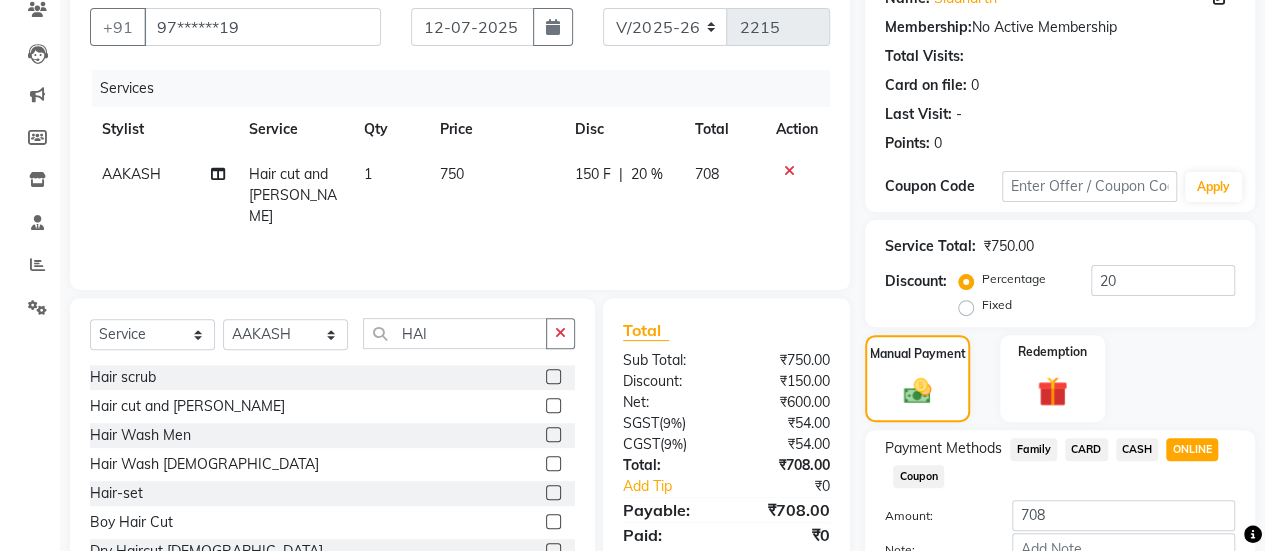 scroll, scrollTop: 302, scrollLeft: 0, axis: vertical 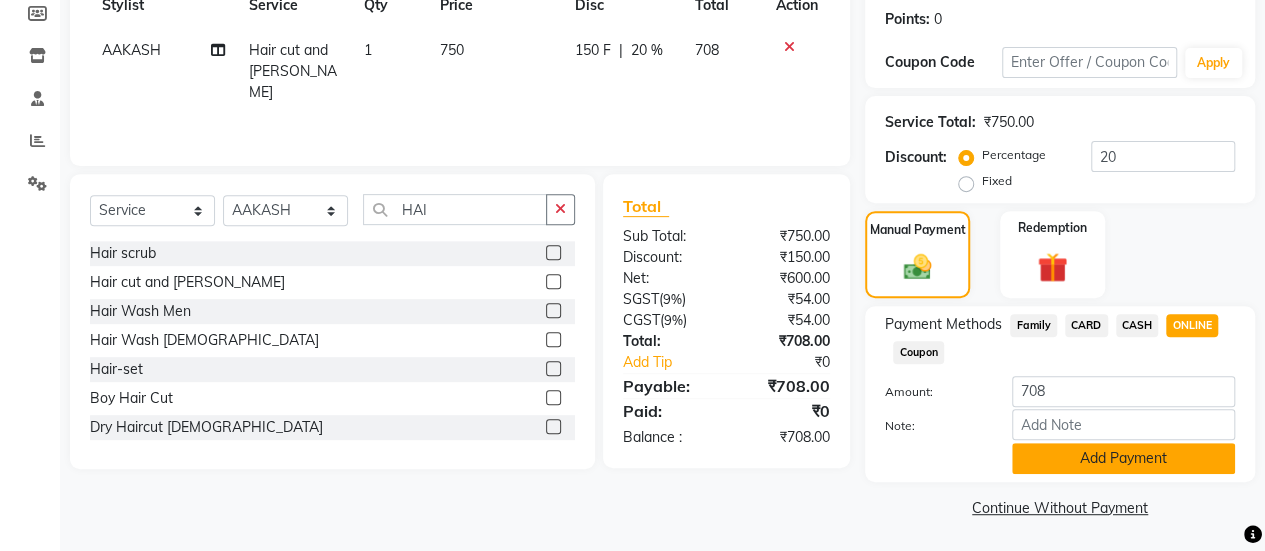 click on "Add Payment" 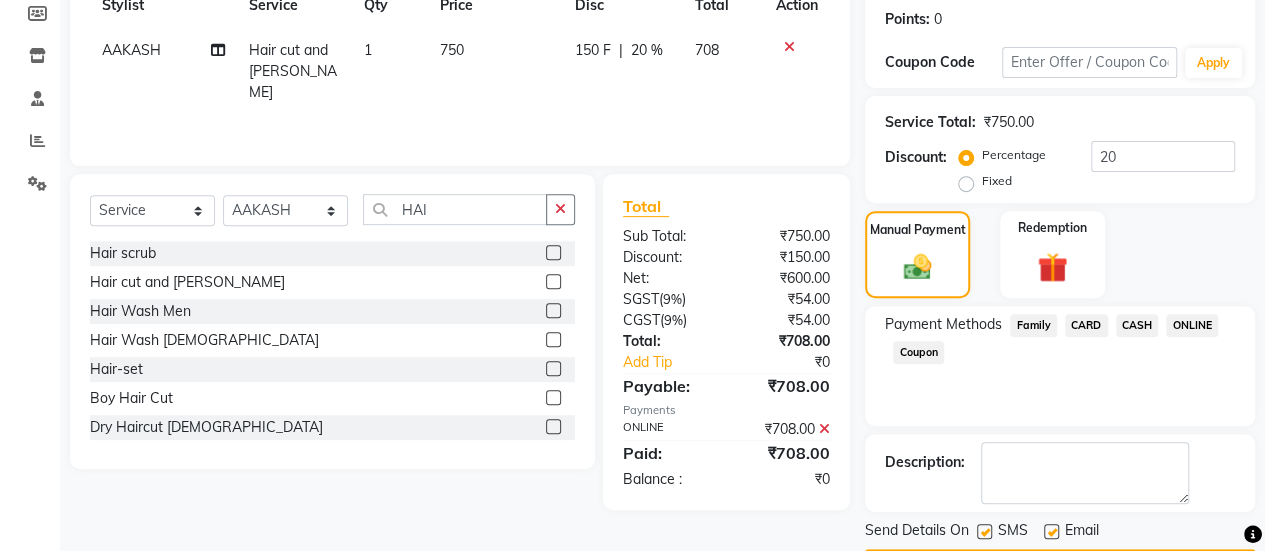 scroll, scrollTop: 358, scrollLeft: 0, axis: vertical 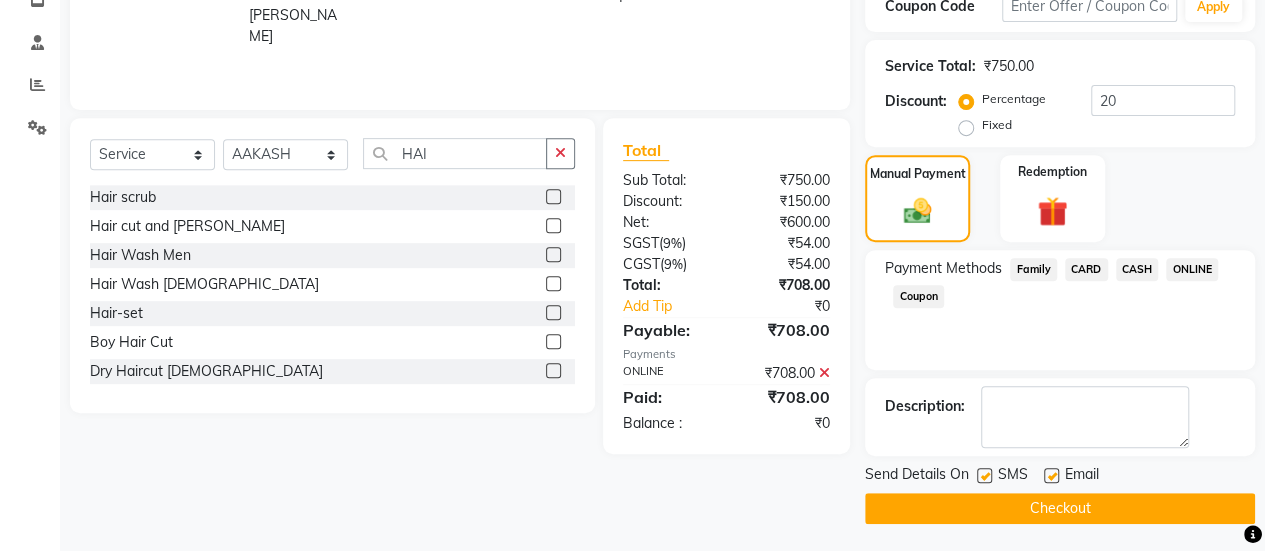 click 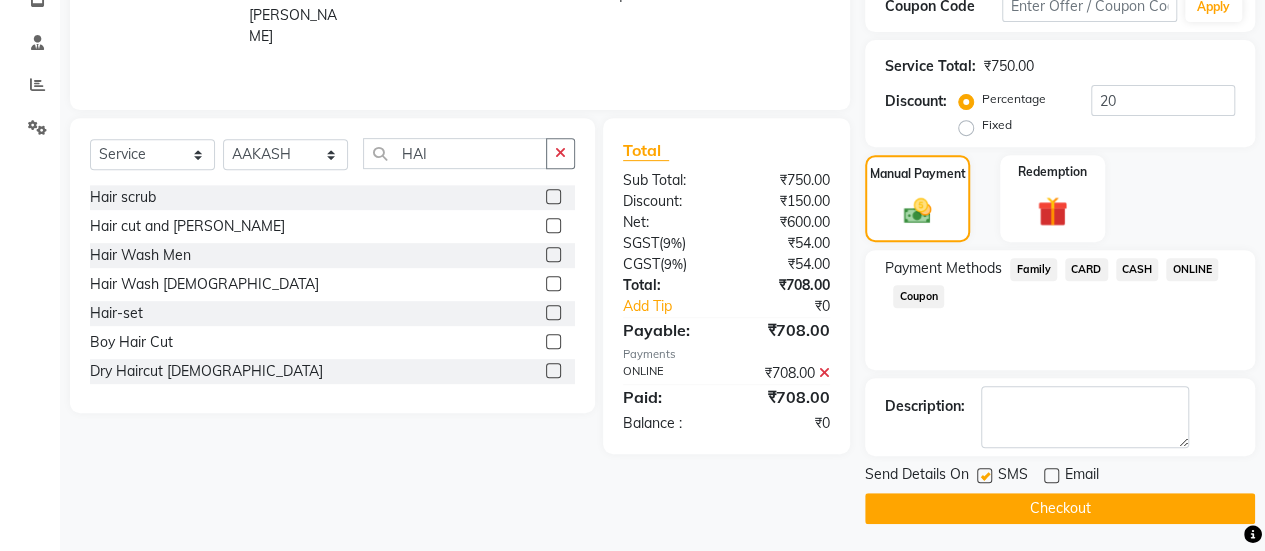 click on "Checkout" 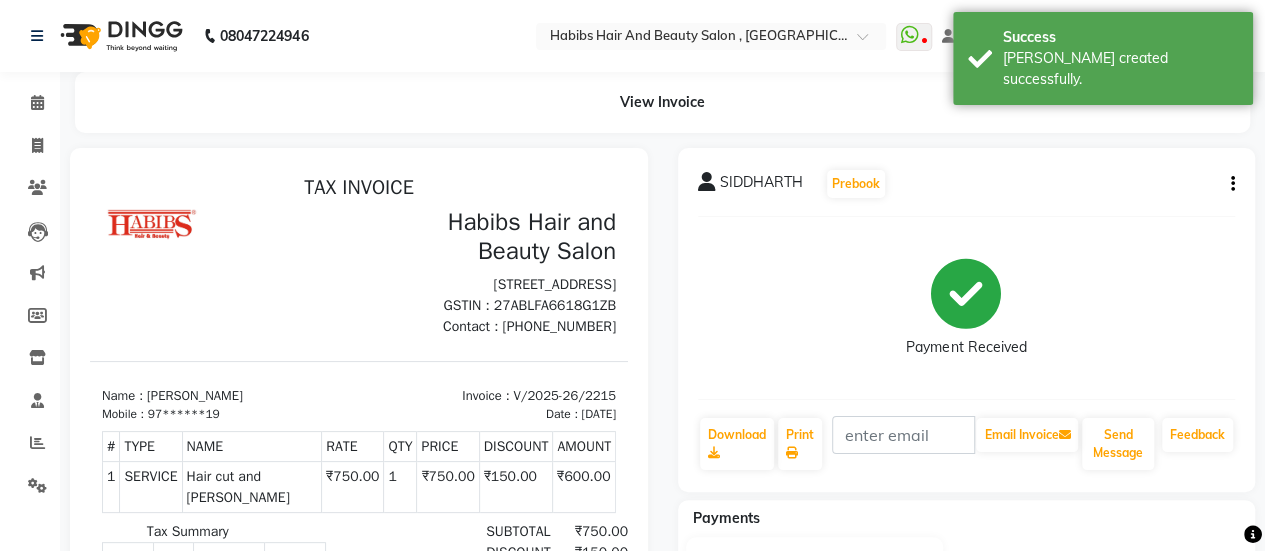 scroll, scrollTop: 0, scrollLeft: 0, axis: both 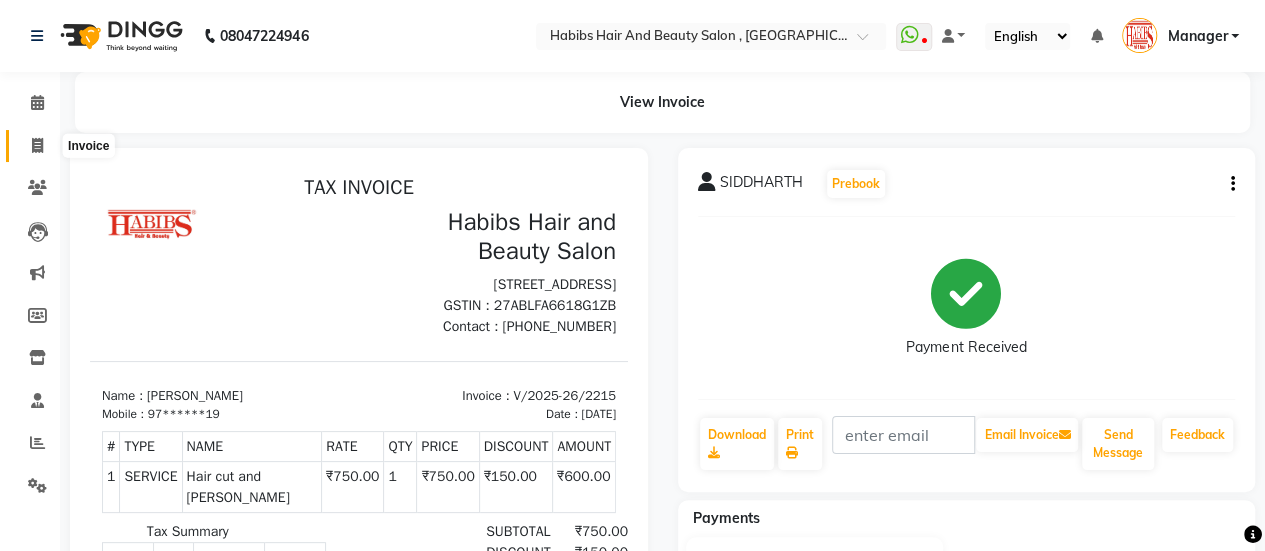 click 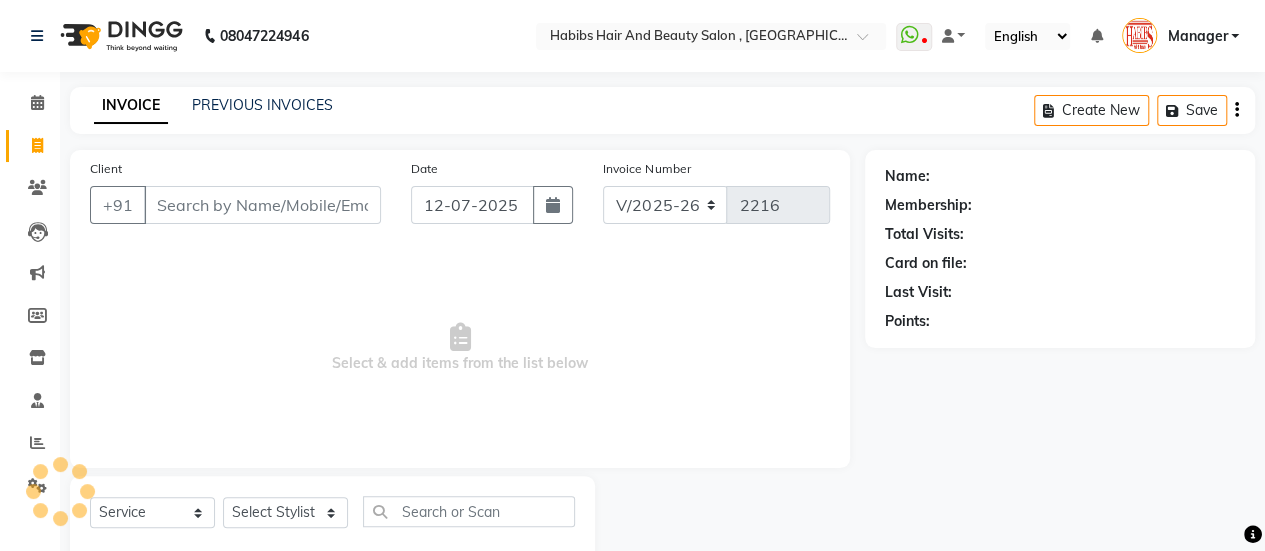 scroll, scrollTop: 49, scrollLeft: 0, axis: vertical 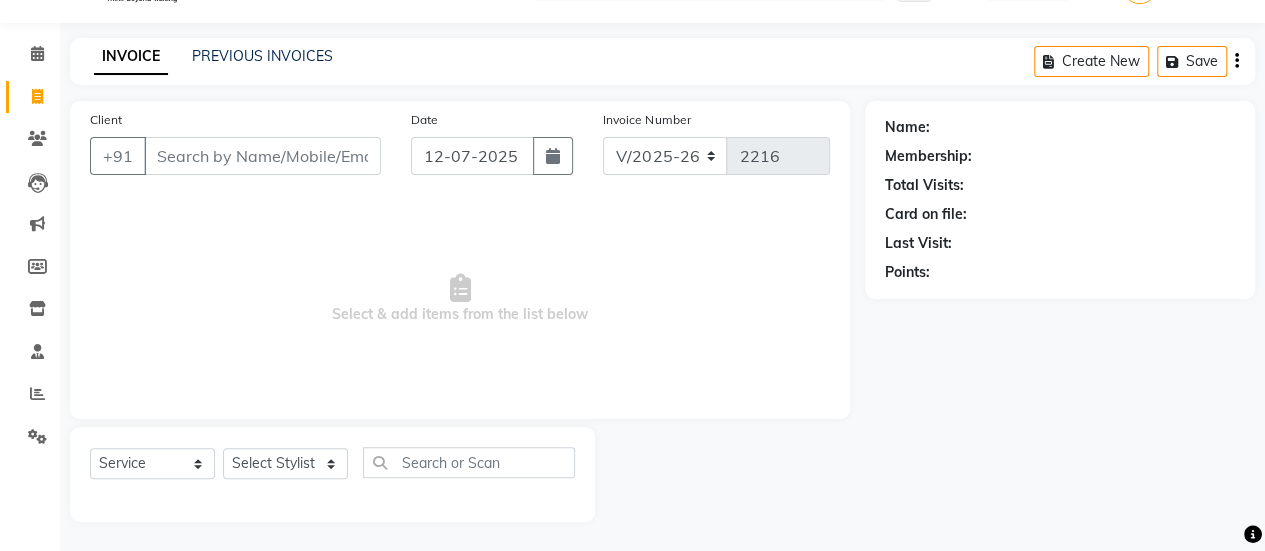 click on "Client" at bounding box center [262, 156] 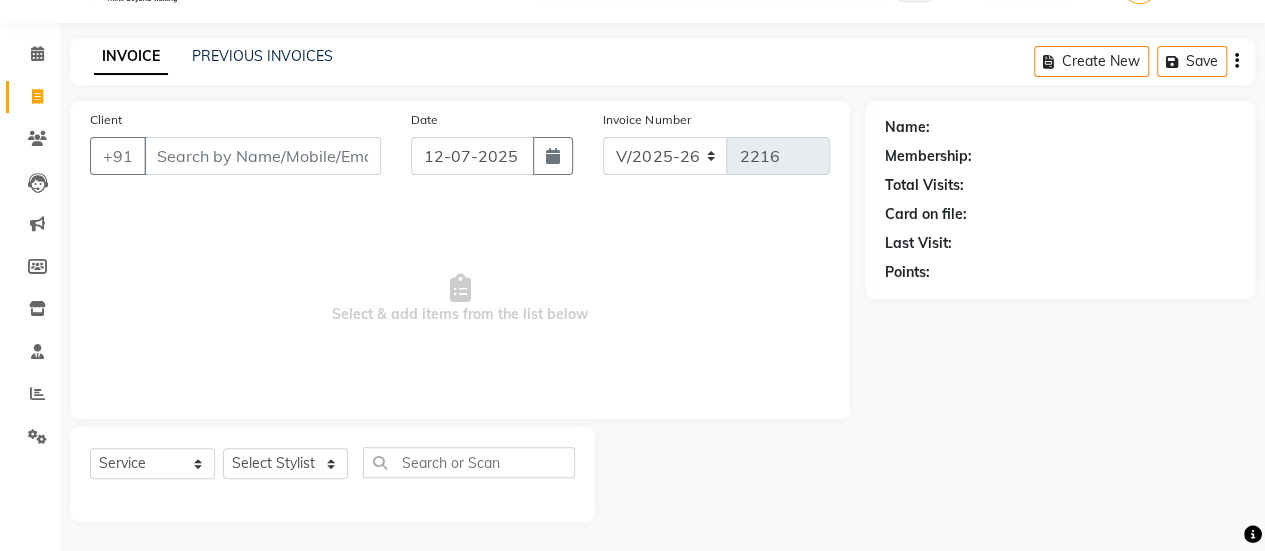 click on "Client" at bounding box center [262, 156] 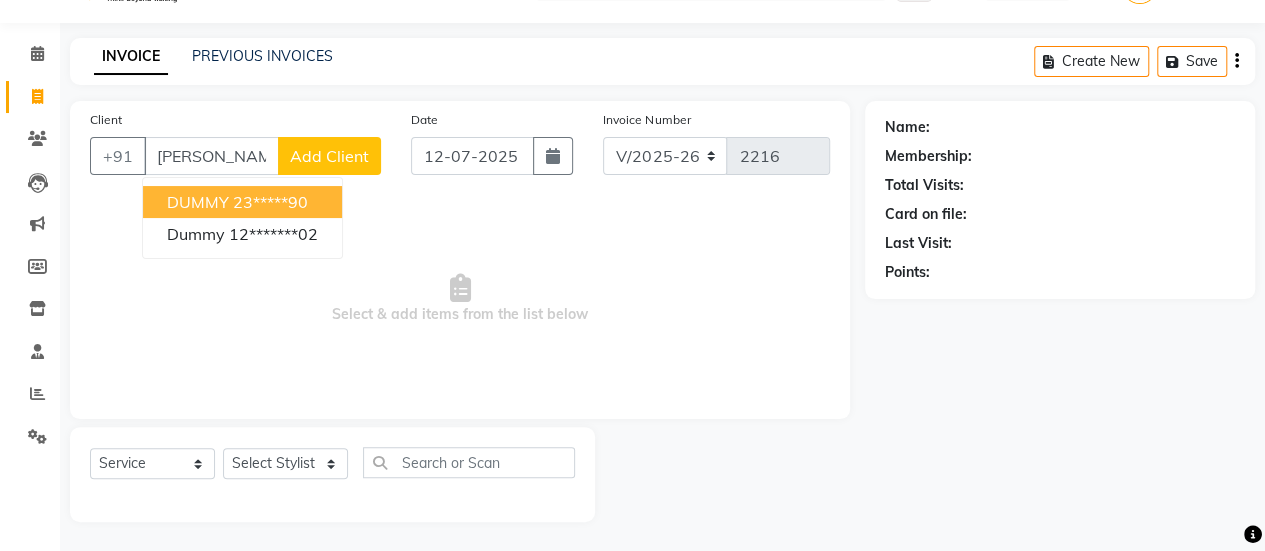 click on "23*****90" at bounding box center (270, 202) 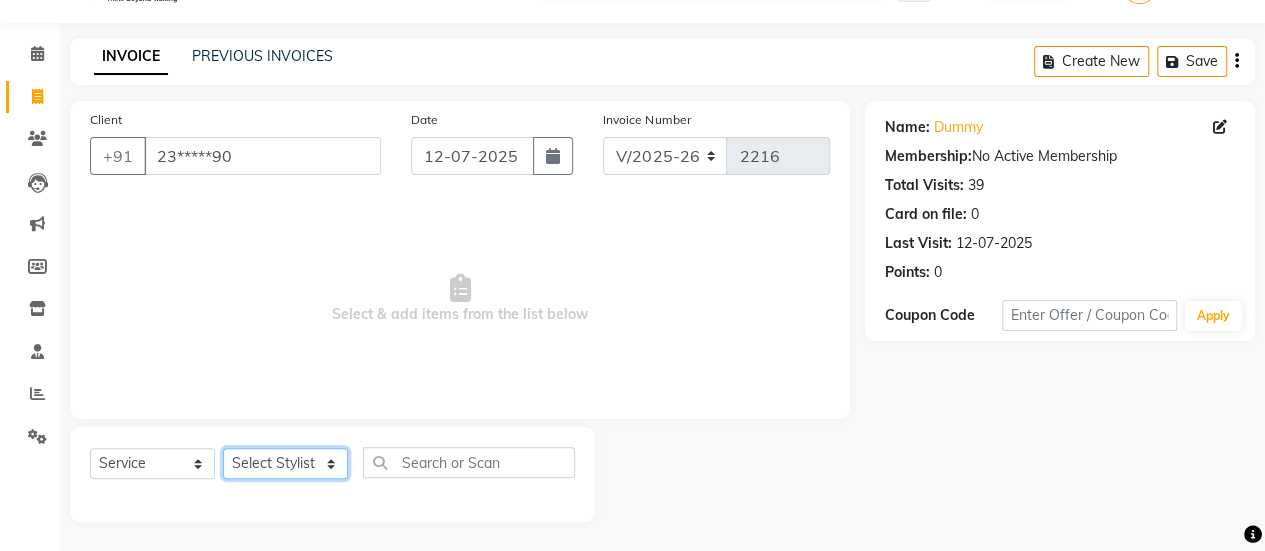 click on "Select Stylist [PERSON_NAME] [PERSON_NAME] Manager [PERSON_NAME] MUSARIK [PERSON_NAME] [PERSON_NAME] [PERSON_NAME] [PERSON_NAME] [PERSON_NAME] [PERSON_NAME] [PERSON_NAME]" 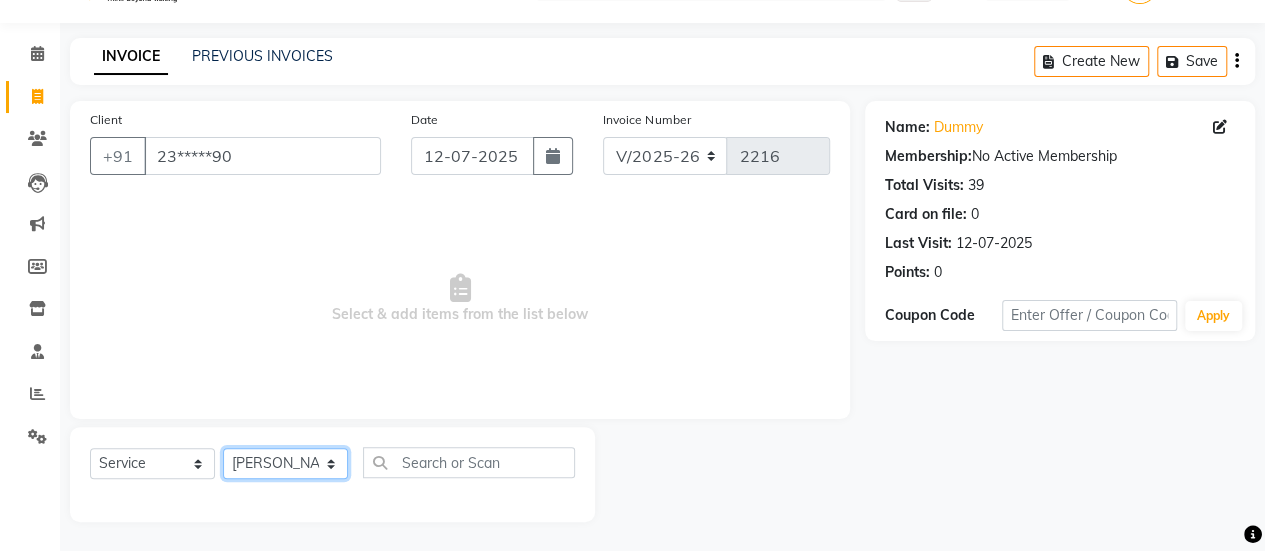 click on "Select Stylist [PERSON_NAME] [PERSON_NAME] Manager [PERSON_NAME] MUSARIK [PERSON_NAME] [PERSON_NAME] [PERSON_NAME] [PERSON_NAME] [PERSON_NAME] [PERSON_NAME] [PERSON_NAME]" 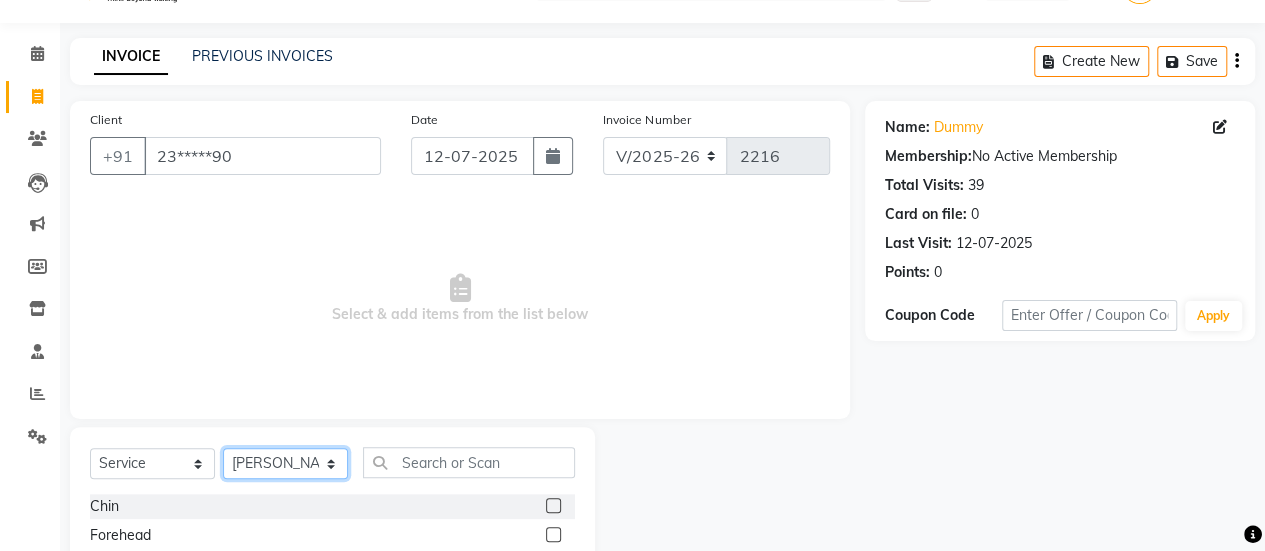 scroll, scrollTop: 249, scrollLeft: 0, axis: vertical 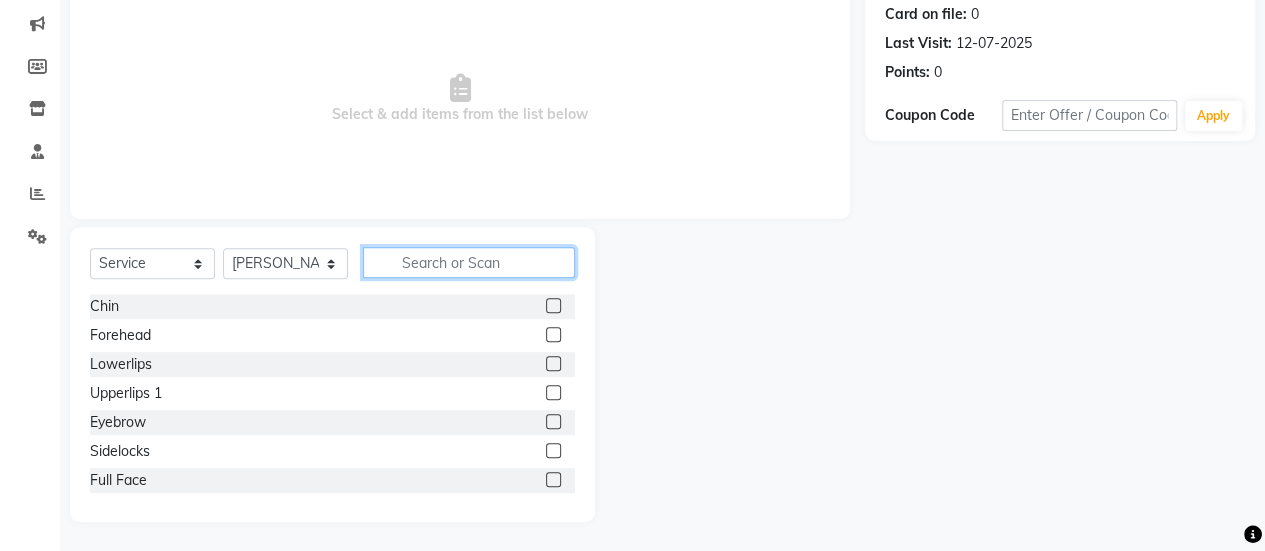 click 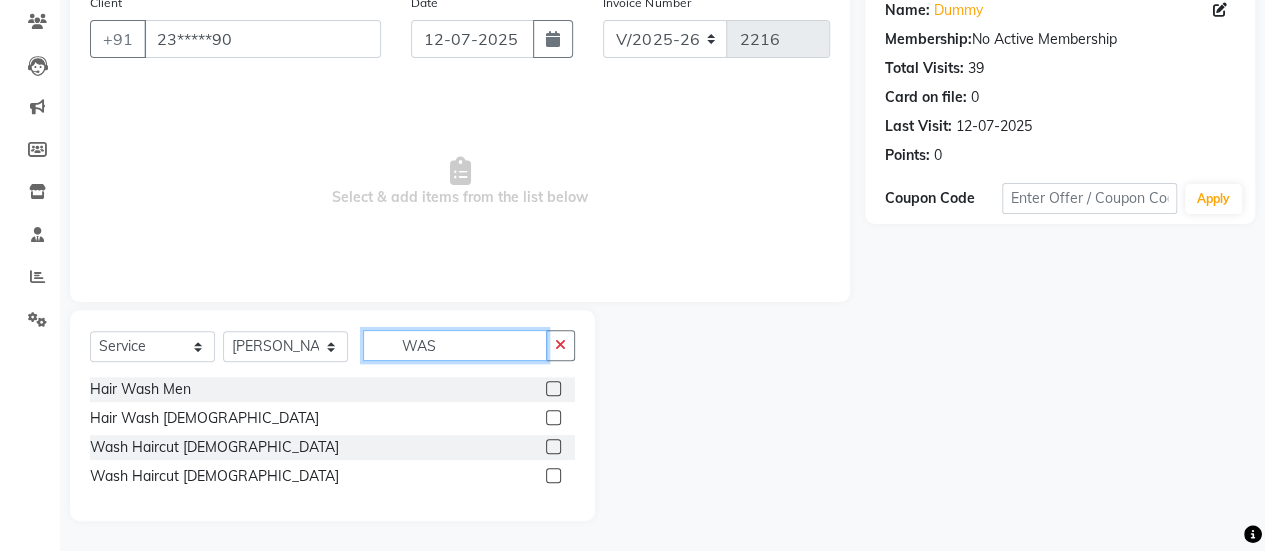 scroll, scrollTop: 165, scrollLeft: 0, axis: vertical 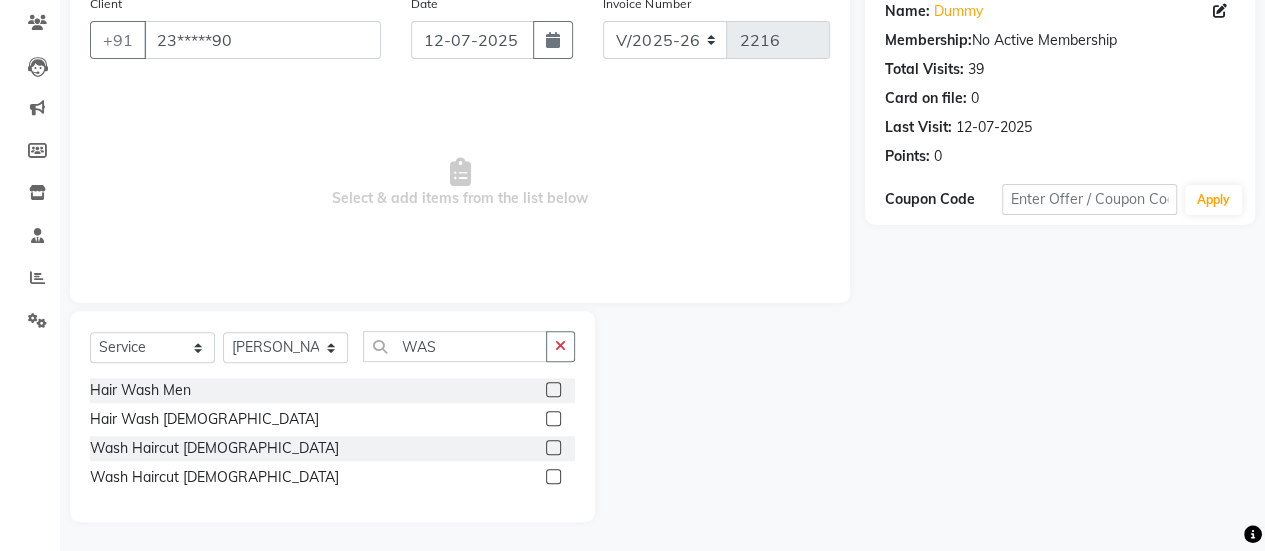 click 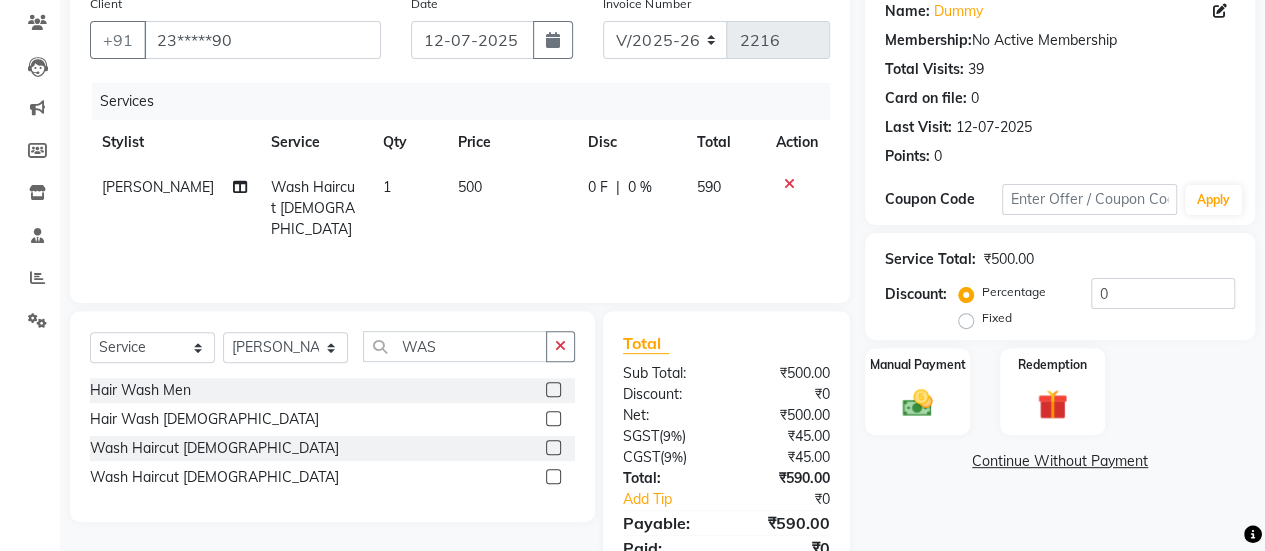 drag, startPoint x: 476, startPoint y: 169, endPoint x: 496, endPoint y: 185, distance: 25.612497 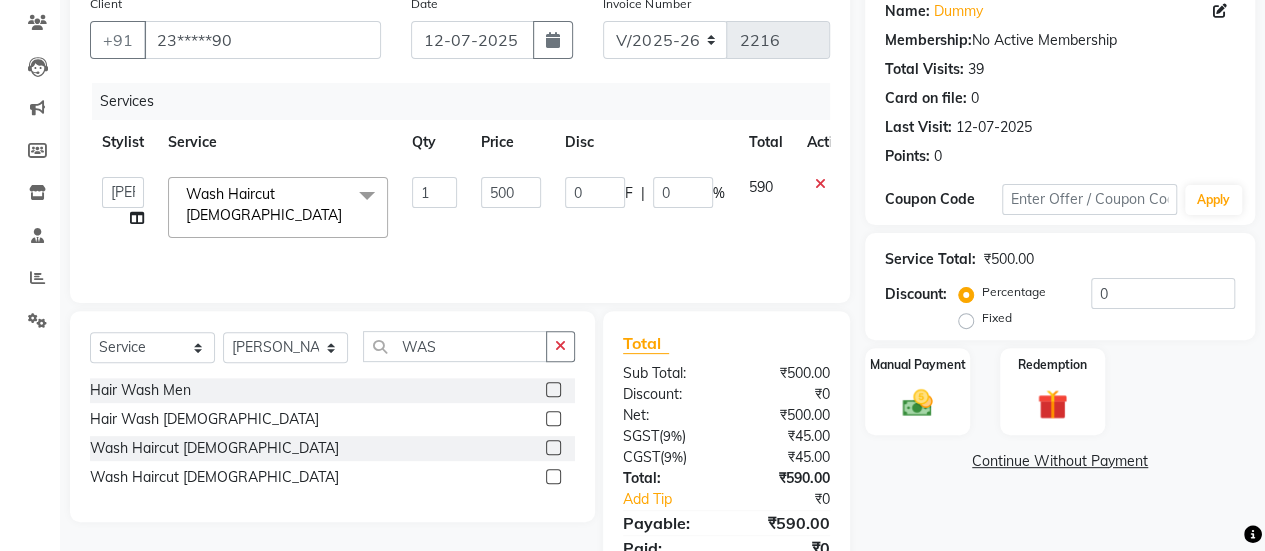 click on "500" 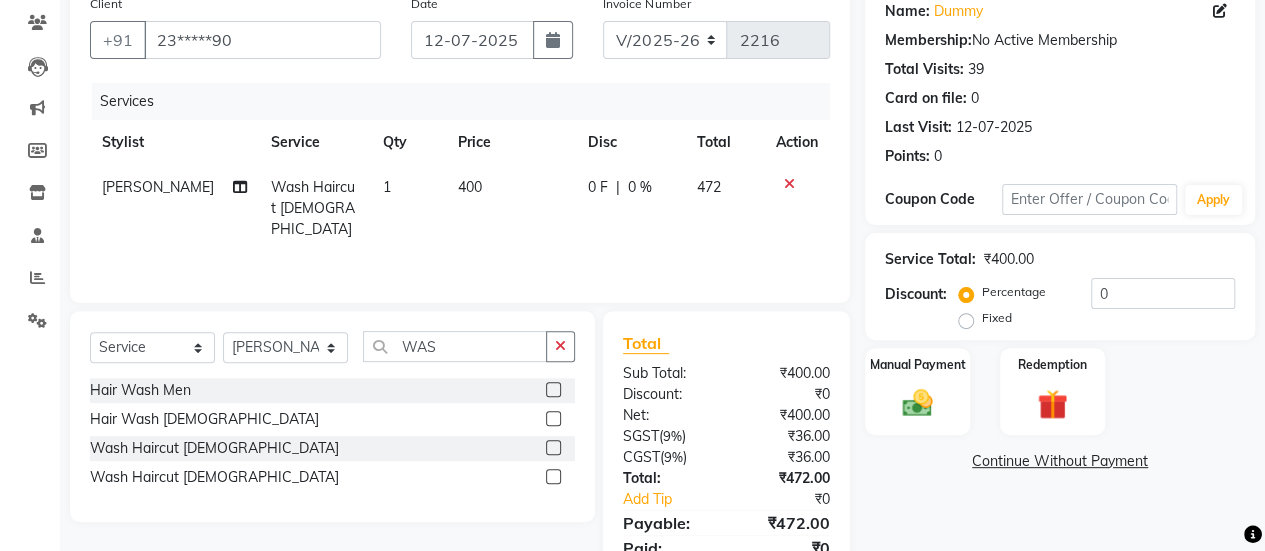 click on "400" 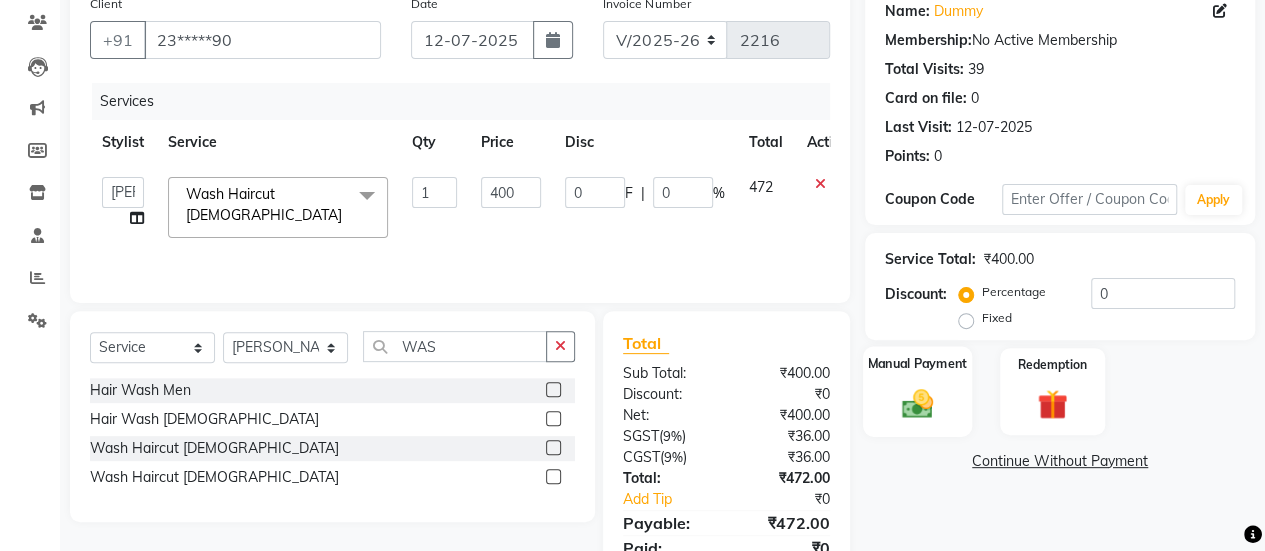 click 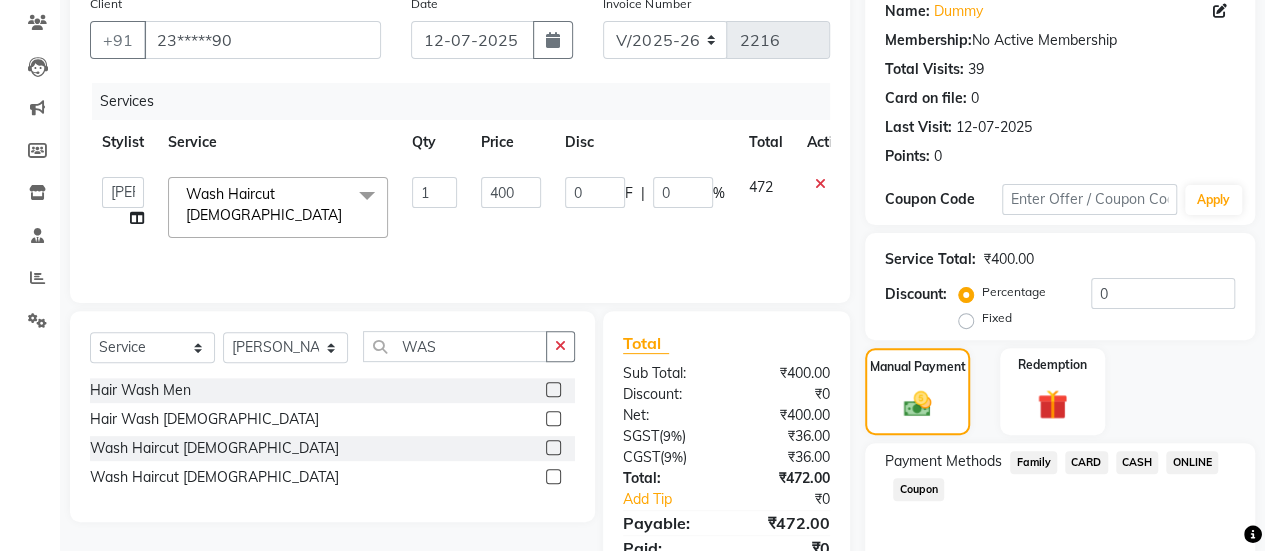 click on "CASH" 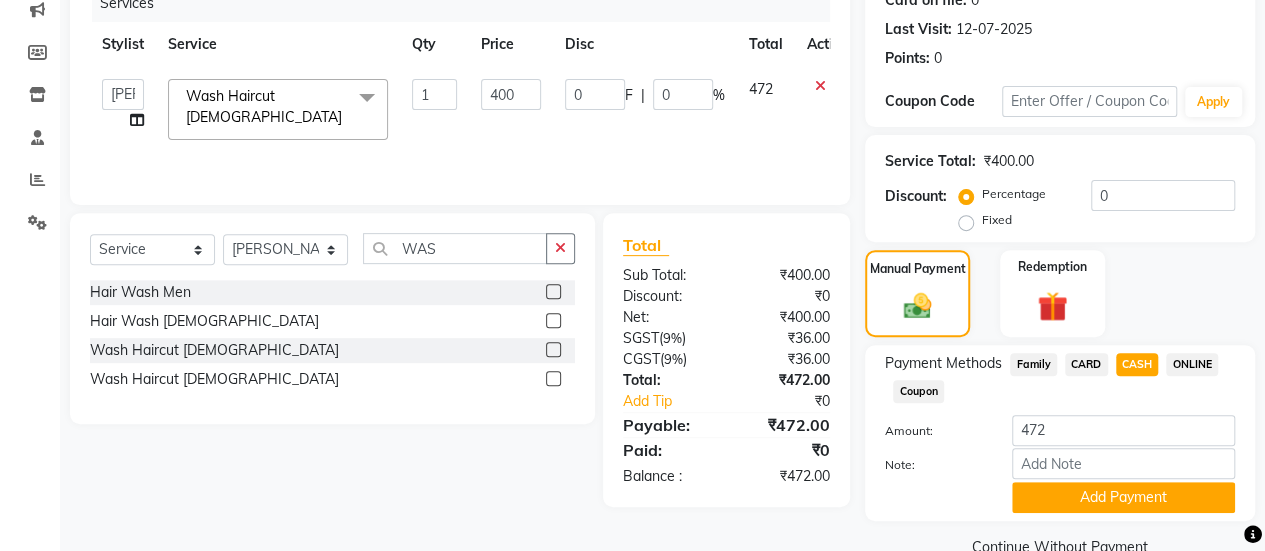 scroll, scrollTop: 266, scrollLeft: 0, axis: vertical 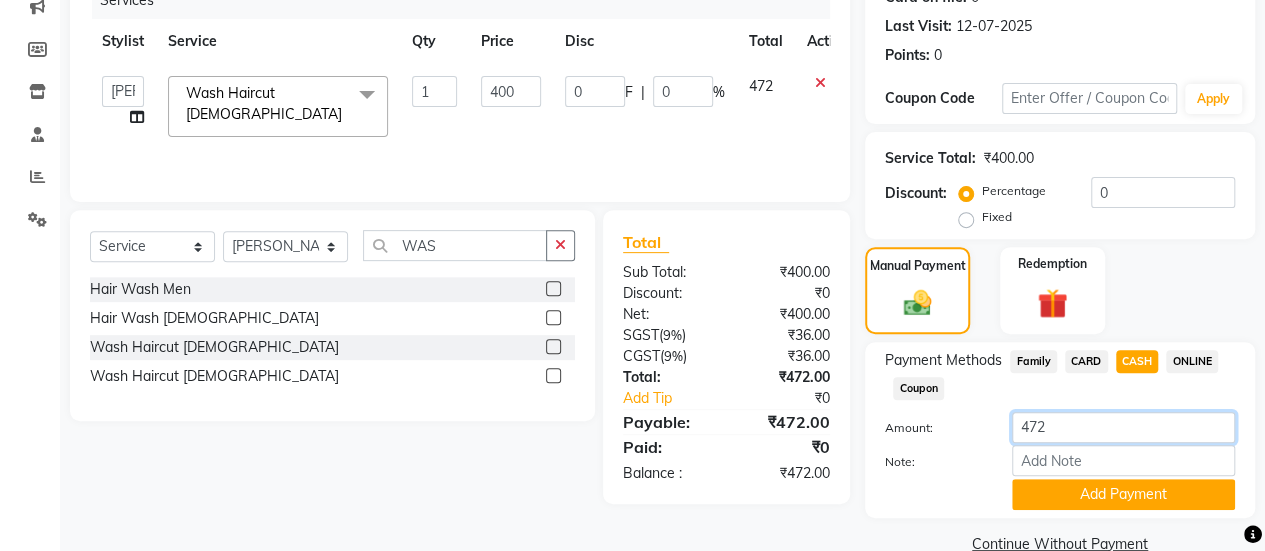 click on "472" 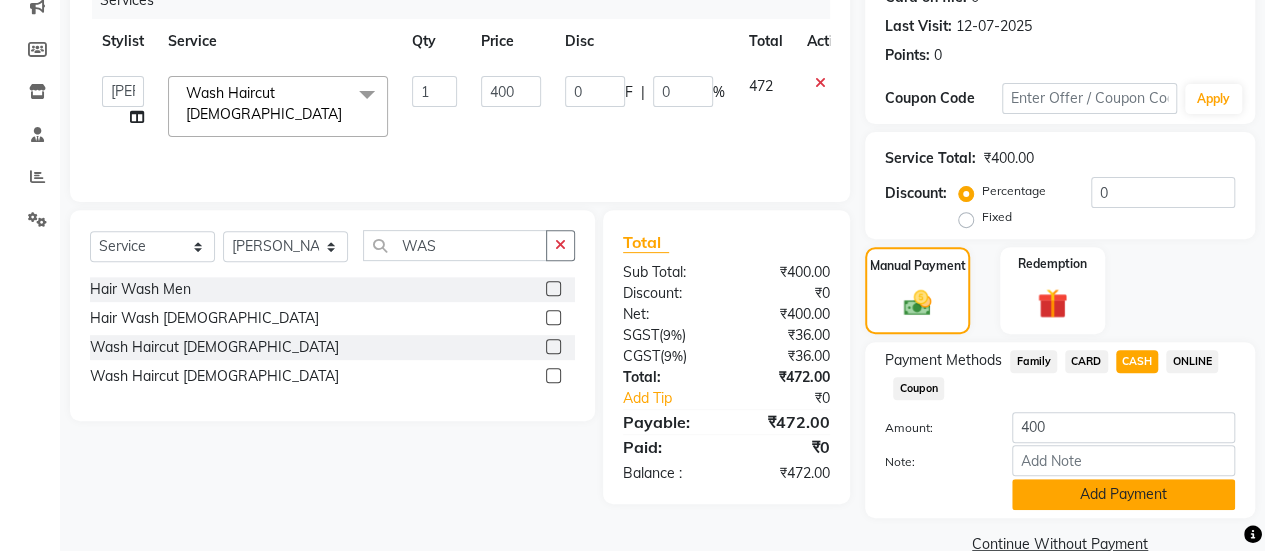 click on "Add Payment" 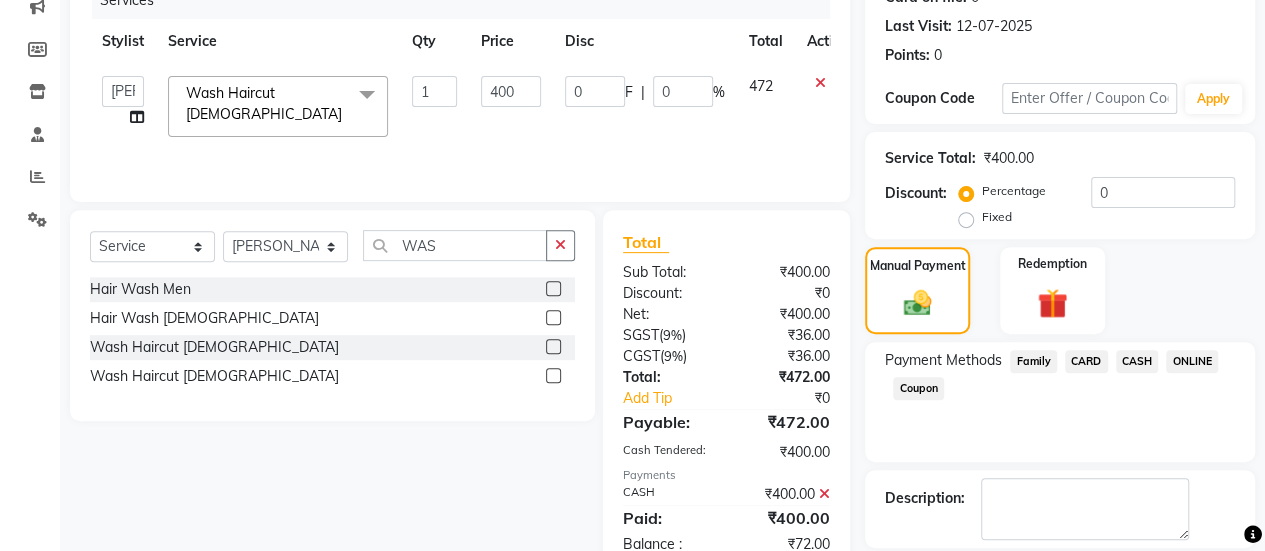click on "ONLINE" 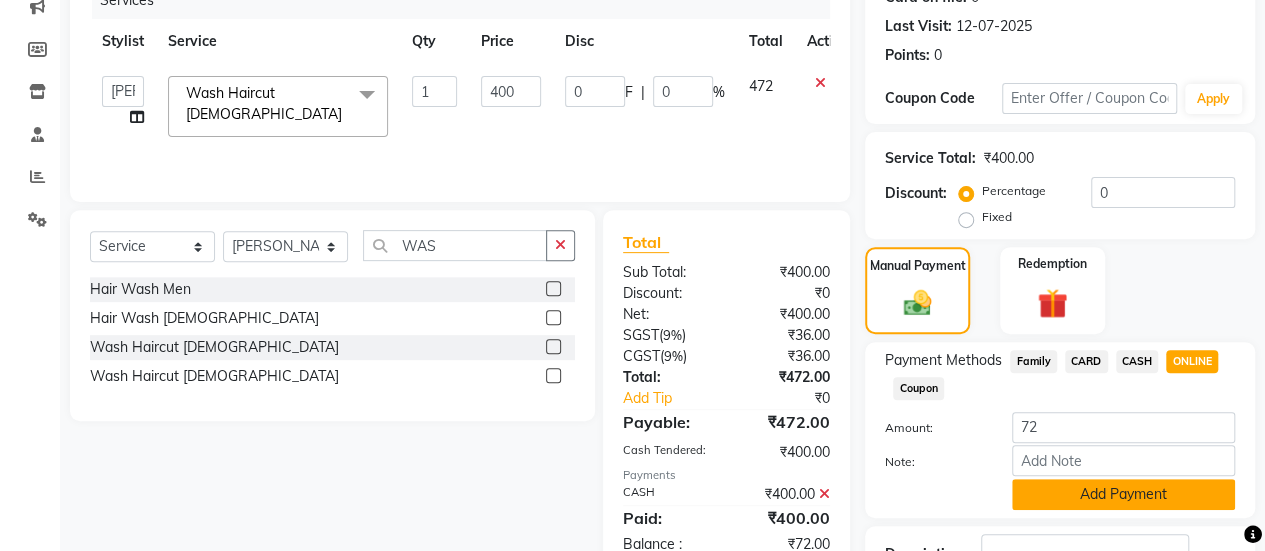 click on "Add Payment" 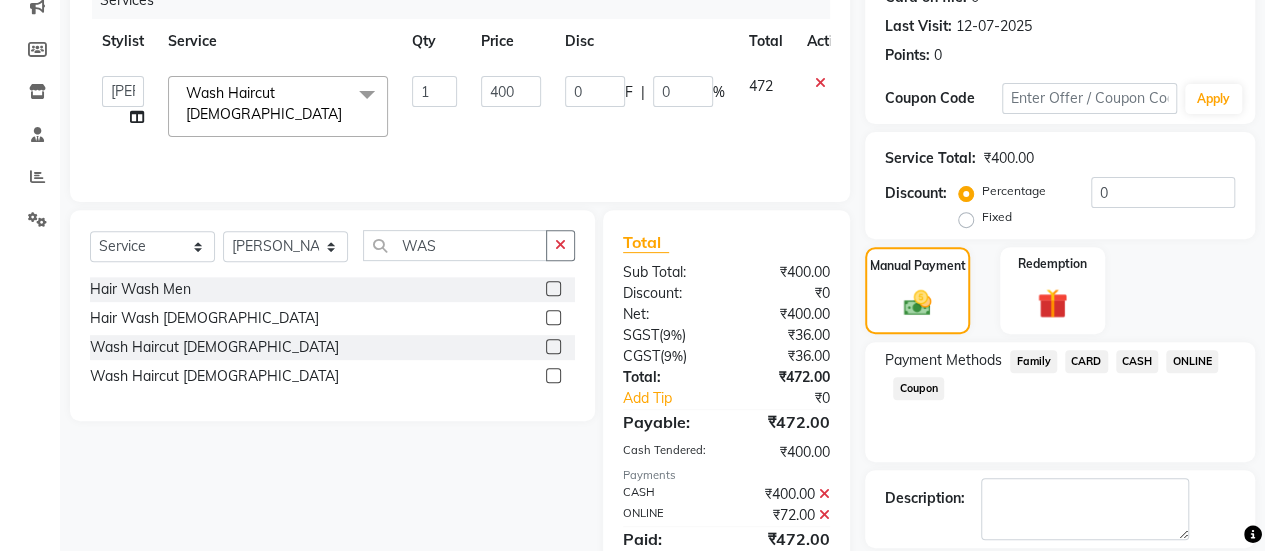 scroll, scrollTop: 358, scrollLeft: 0, axis: vertical 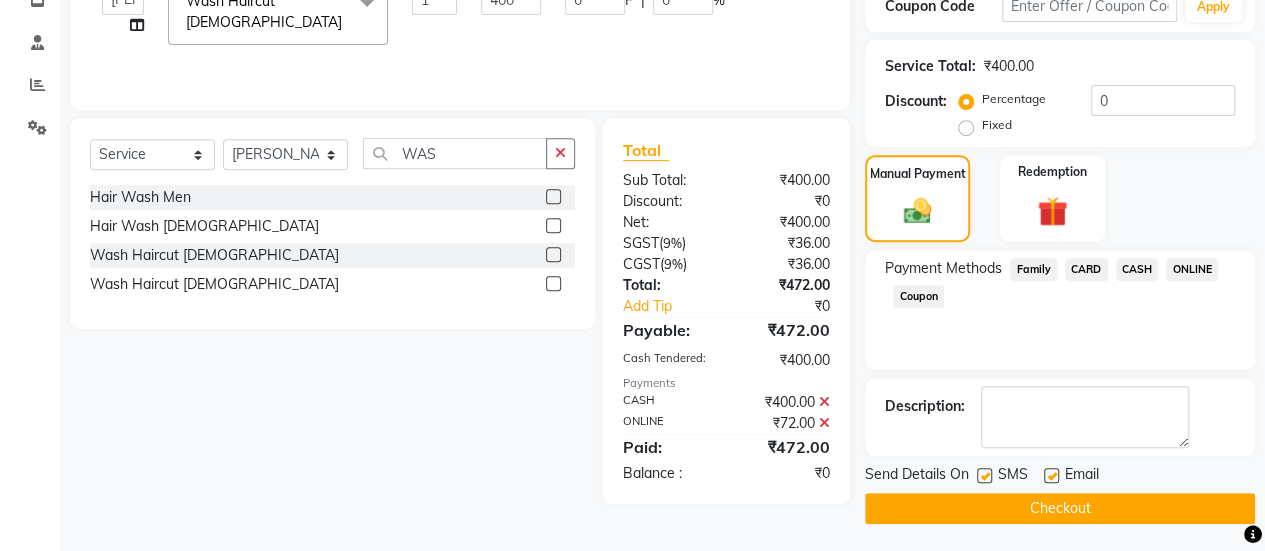 click 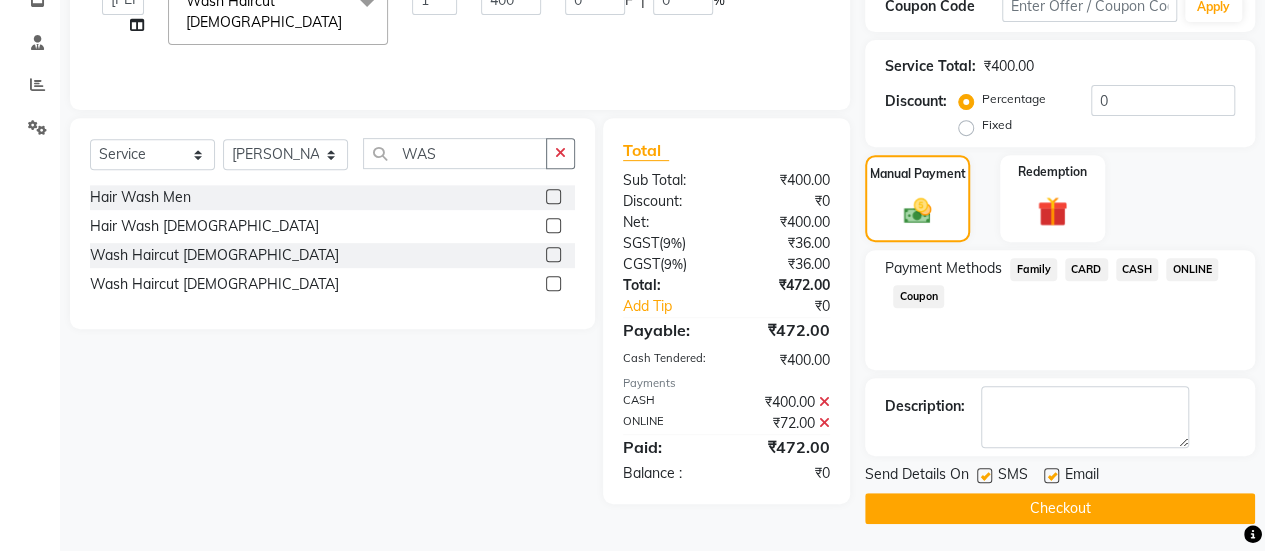 click at bounding box center [1050, 476] 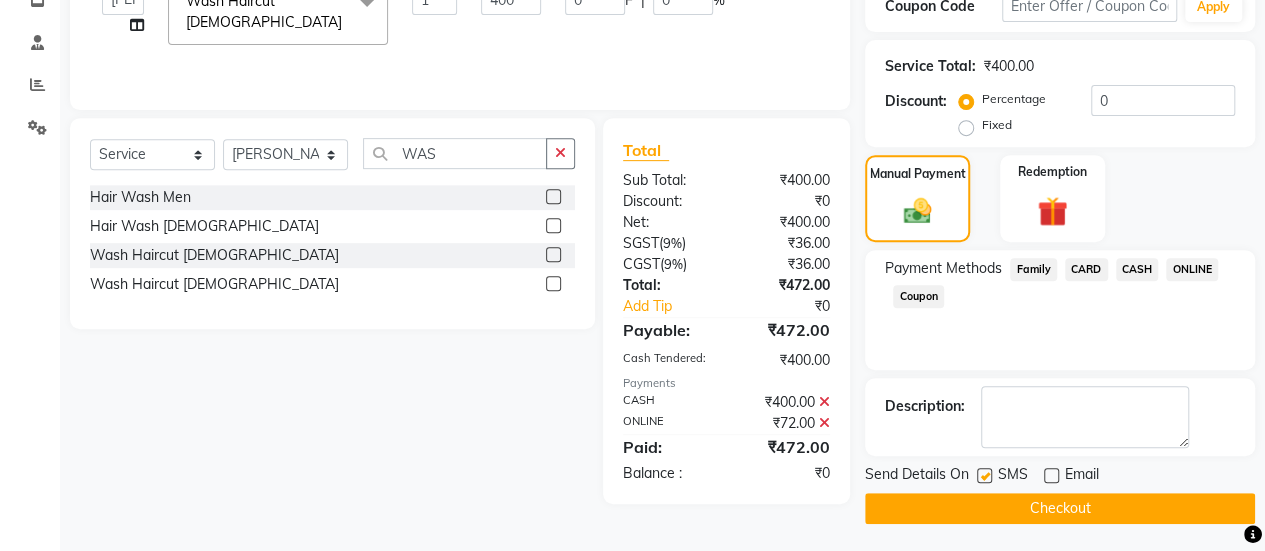click on "Checkout" 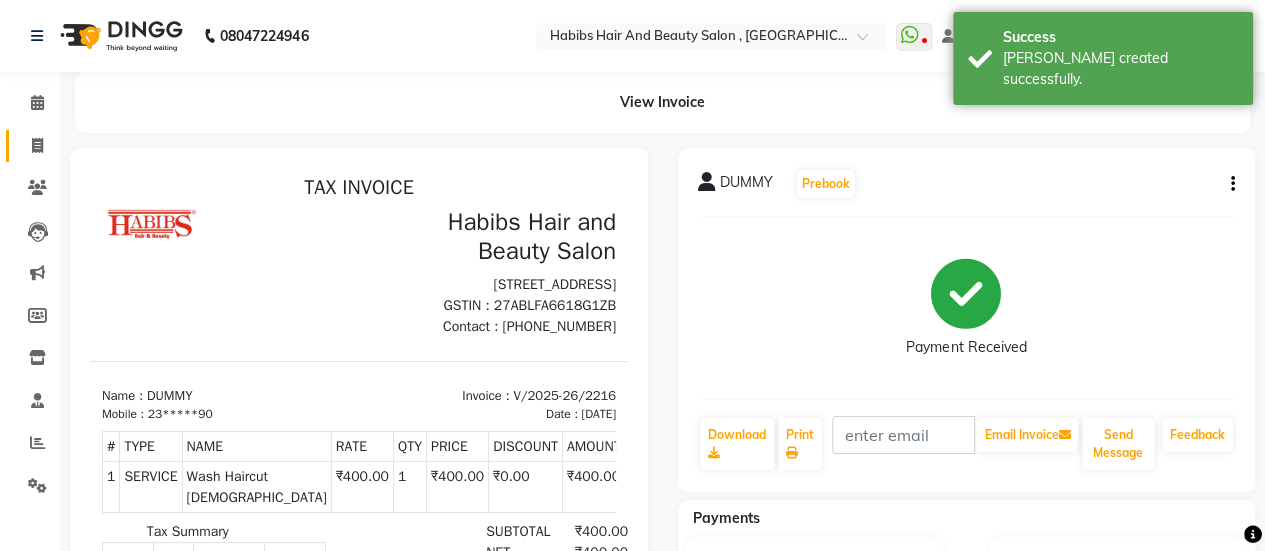 scroll, scrollTop: 0, scrollLeft: 0, axis: both 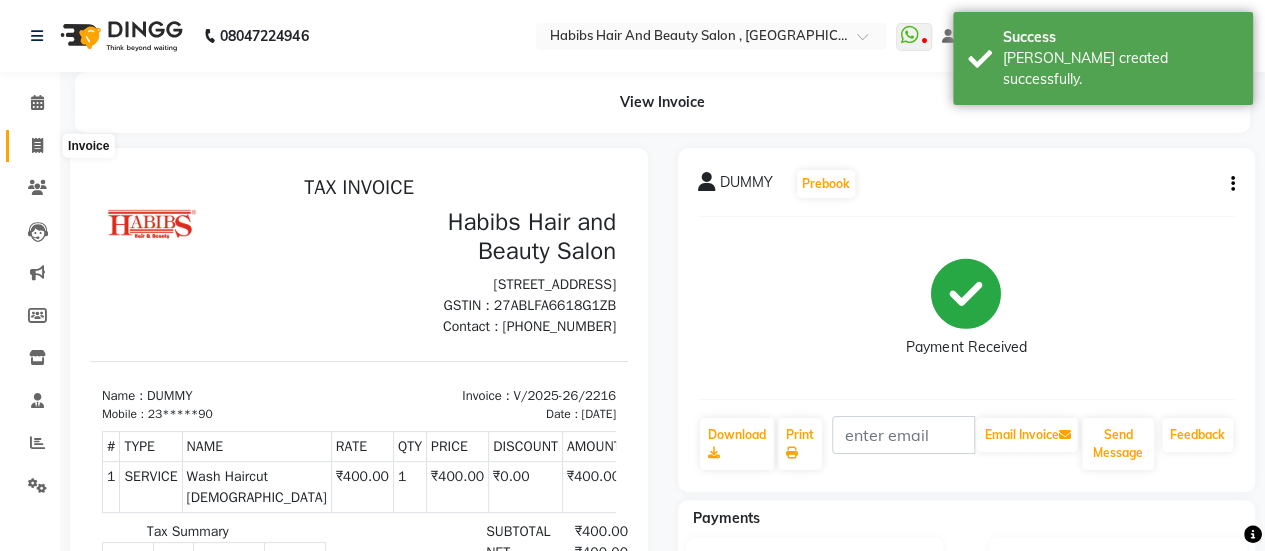 click 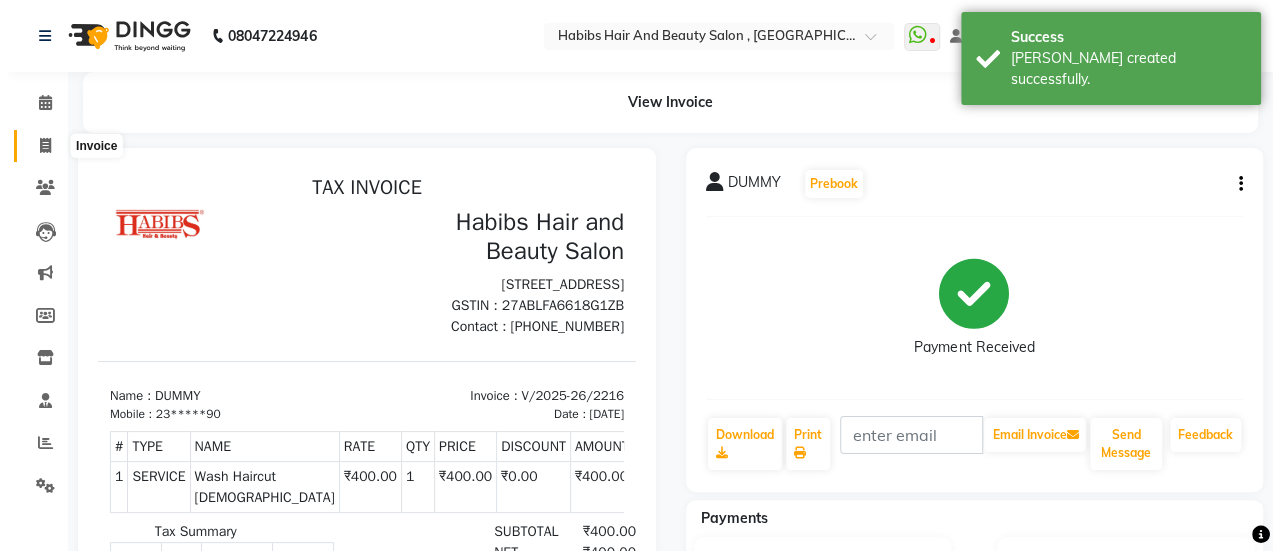 scroll, scrollTop: 49, scrollLeft: 0, axis: vertical 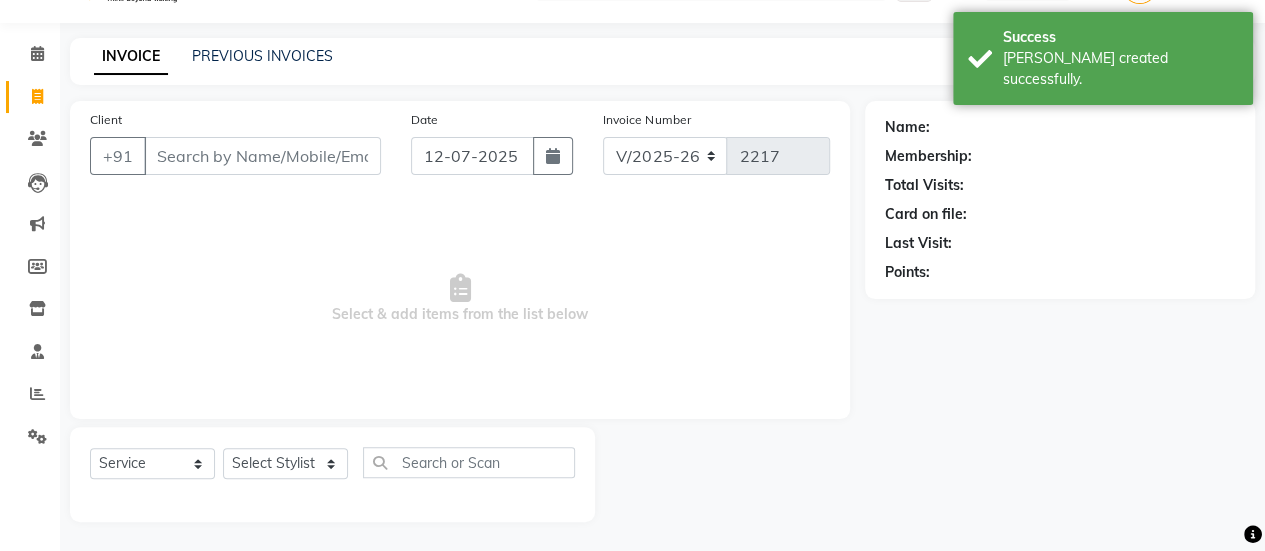 click on "Client" at bounding box center (262, 156) 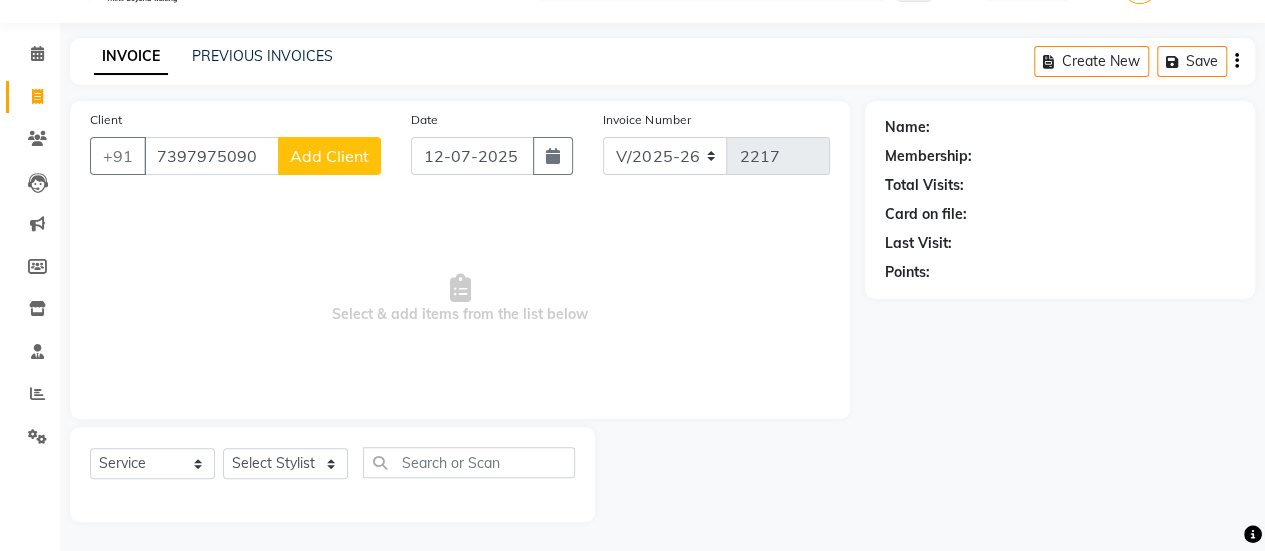 click on "Add Client" 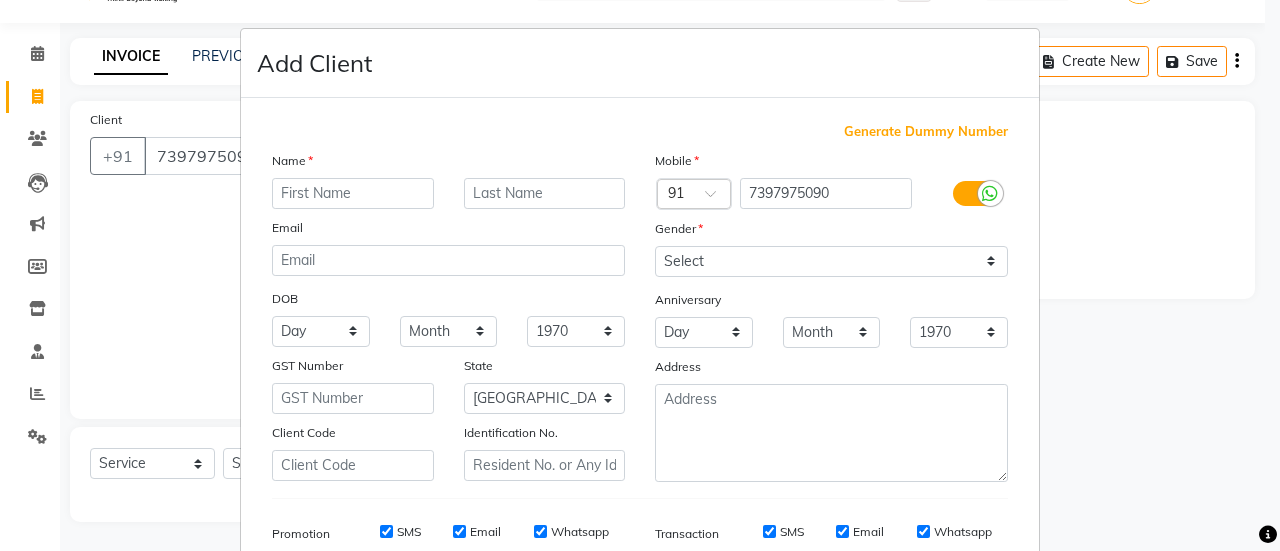 click at bounding box center (353, 193) 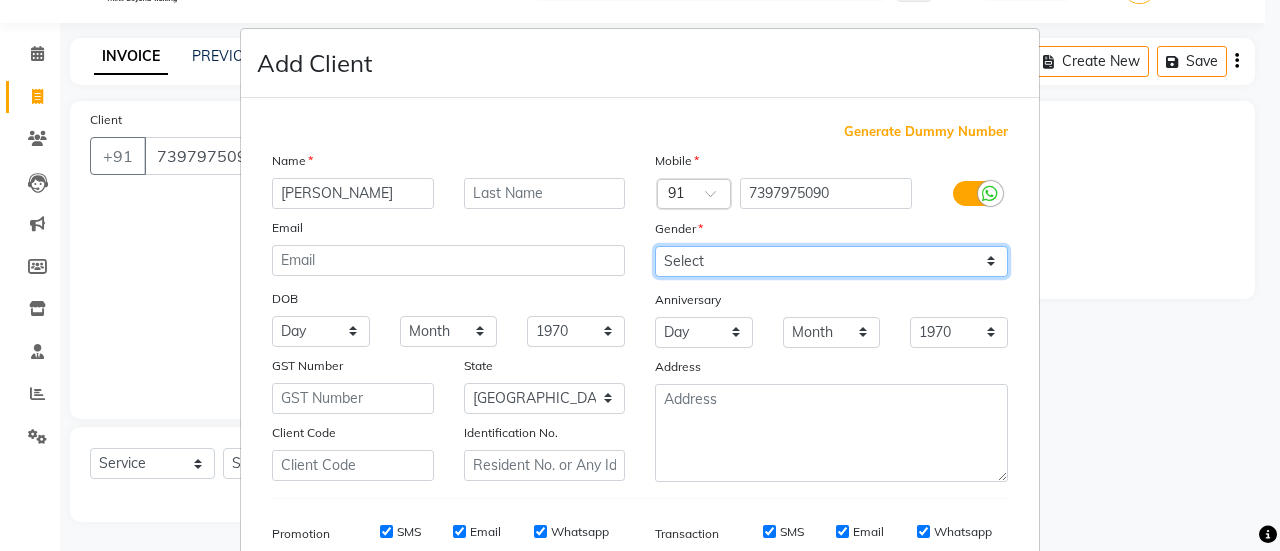 click on "Select [DEMOGRAPHIC_DATA] [DEMOGRAPHIC_DATA] Other Prefer Not To Say" at bounding box center [831, 261] 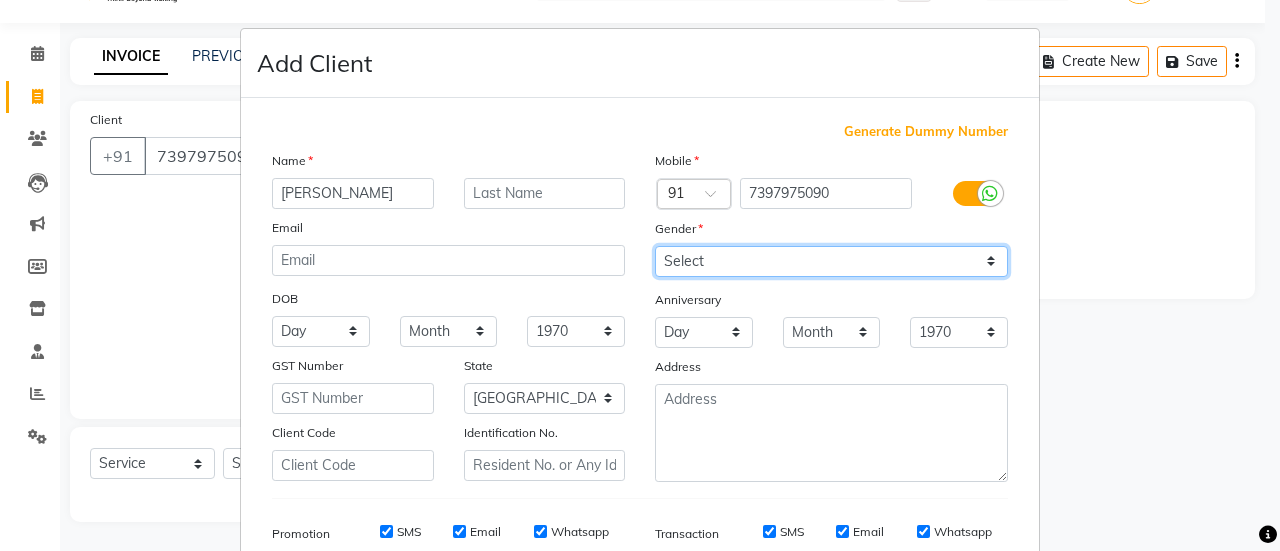 click on "Select [DEMOGRAPHIC_DATA] [DEMOGRAPHIC_DATA] Other Prefer Not To Say" at bounding box center [831, 261] 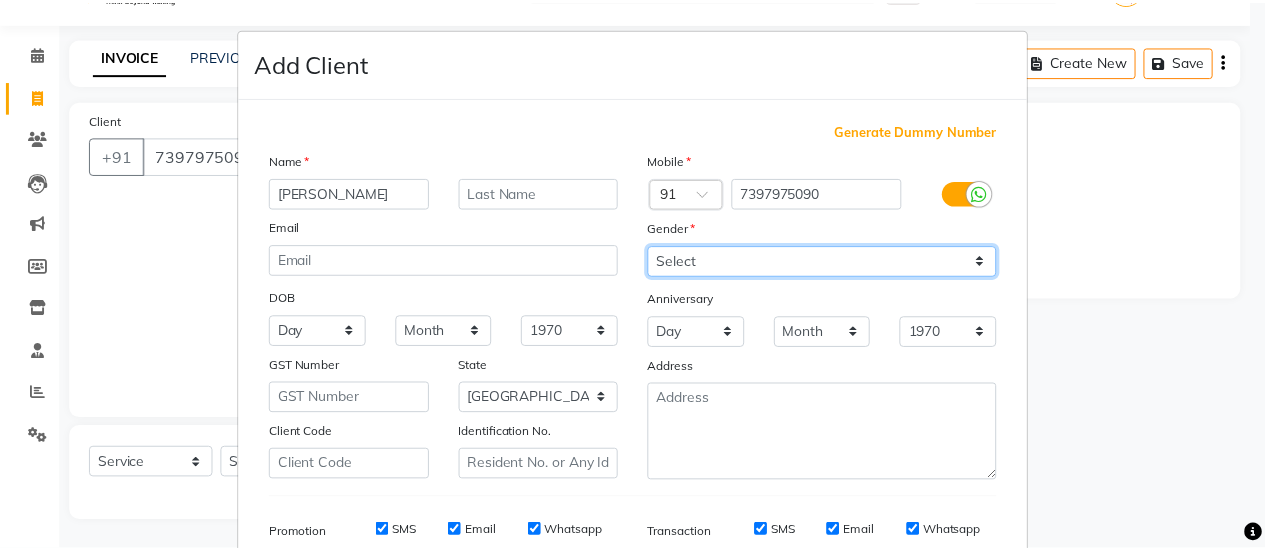 scroll, scrollTop: 294, scrollLeft: 0, axis: vertical 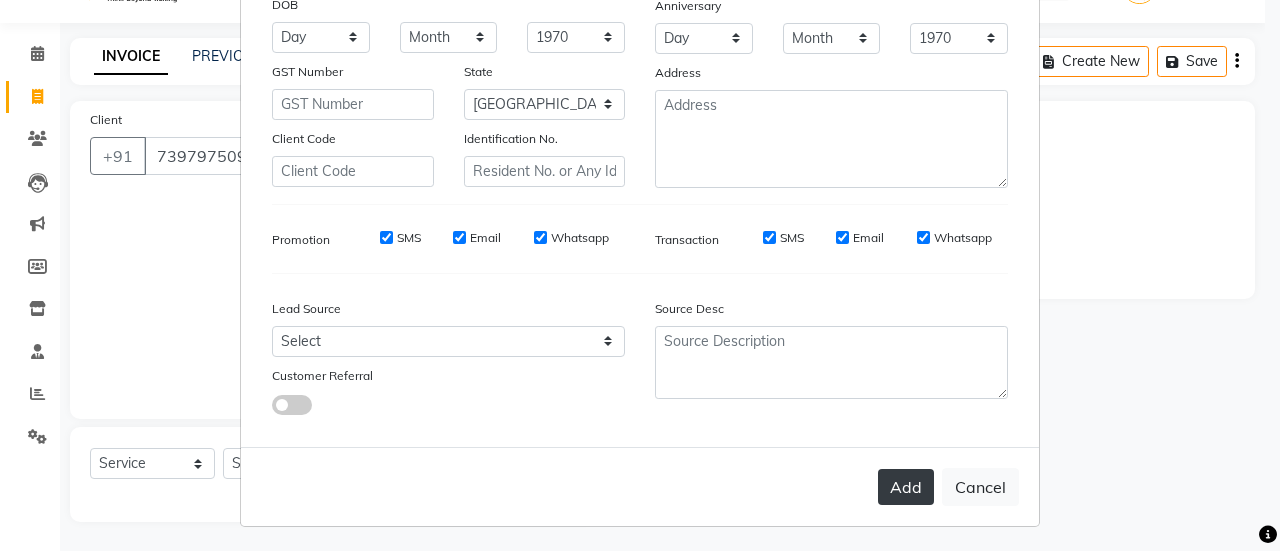click on "Add" at bounding box center [906, 487] 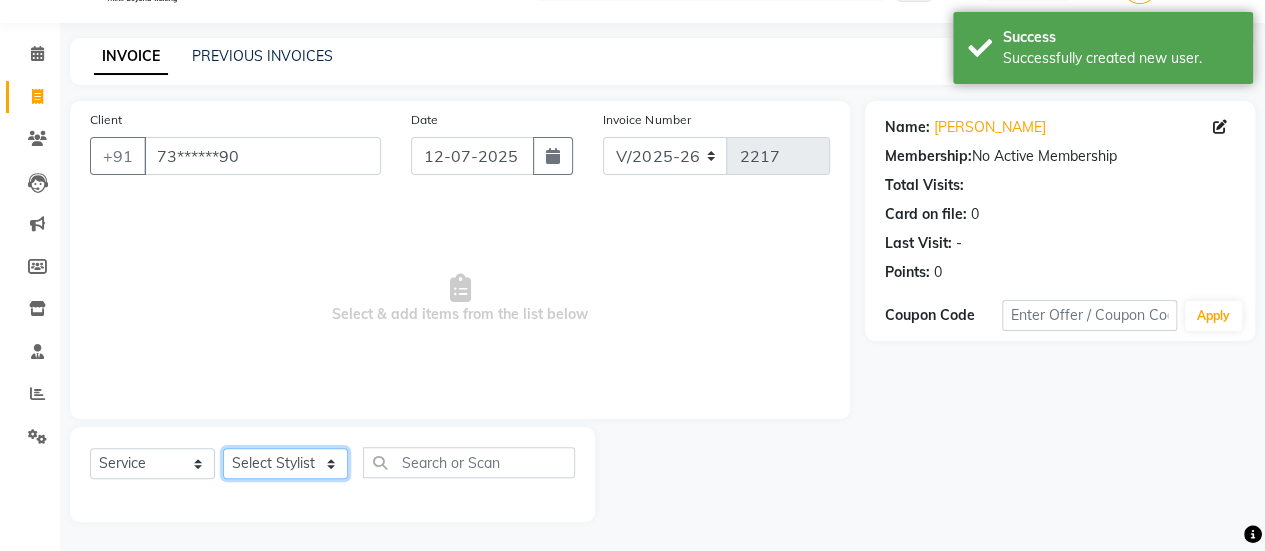 click on "Select Stylist [PERSON_NAME] [PERSON_NAME] Manager [PERSON_NAME] MUSARIK [PERSON_NAME] [PERSON_NAME] [PERSON_NAME] [PERSON_NAME] [PERSON_NAME] [PERSON_NAME] [PERSON_NAME]" 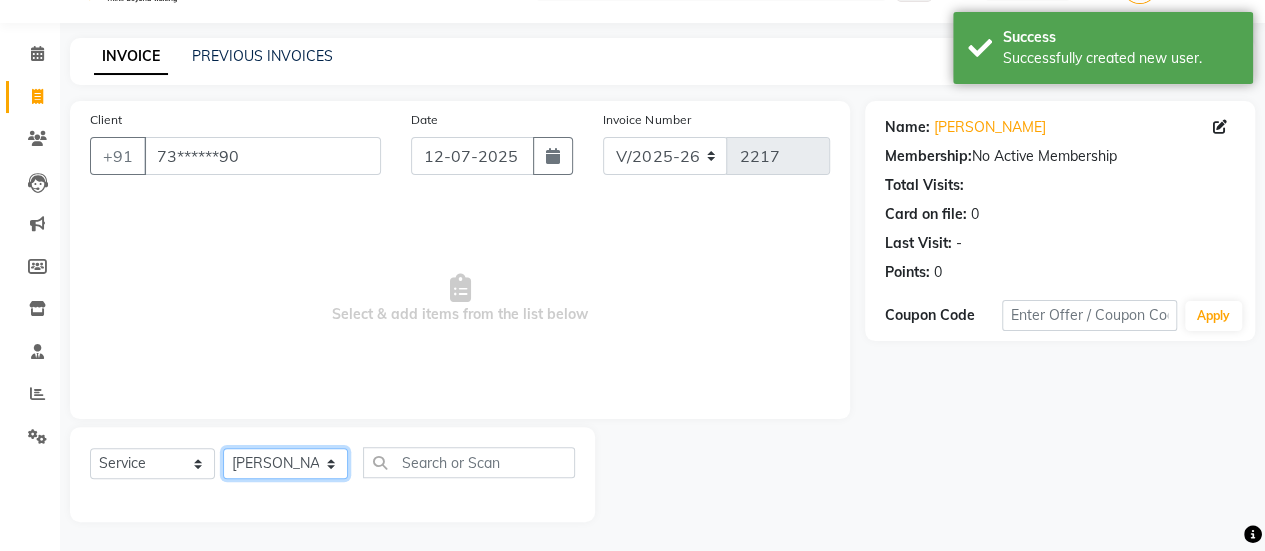 click on "Select Stylist [PERSON_NAME] [PERSON_NAME] Manager [PERSON_NAME] MUSARIK [PERSON_NAME] [PERSON_NAME] [PERSON_NAME] [PERSON_NAME] [PERSON_NAME] [PERSON_NAME] [PERSON_NAME]" 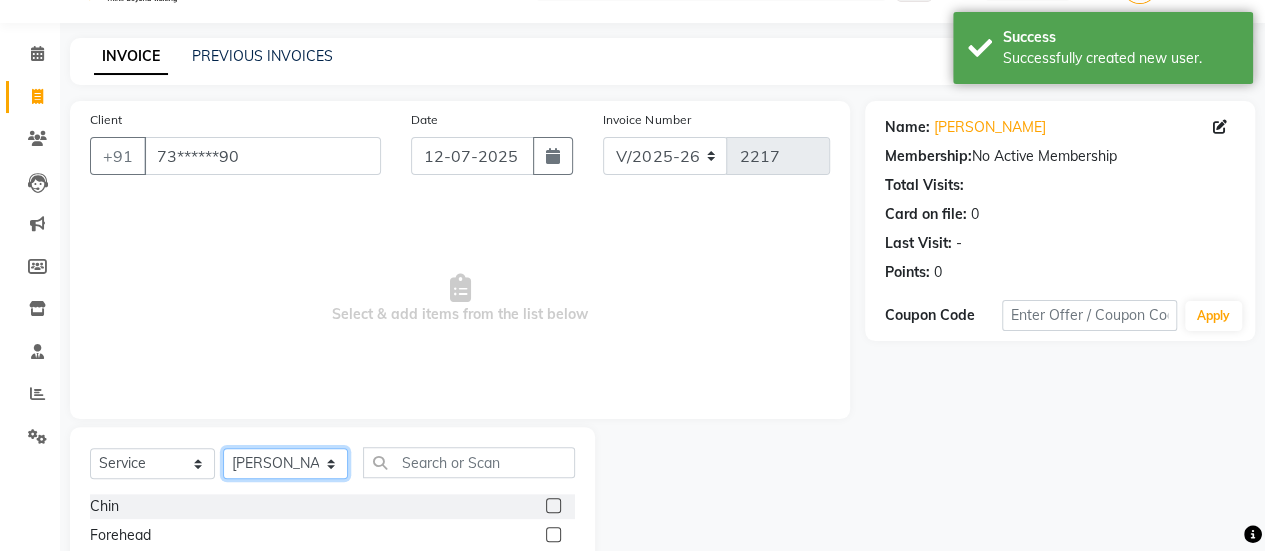 scroll, scrollTop: 249, scrollLeft: 0, axis: vertical 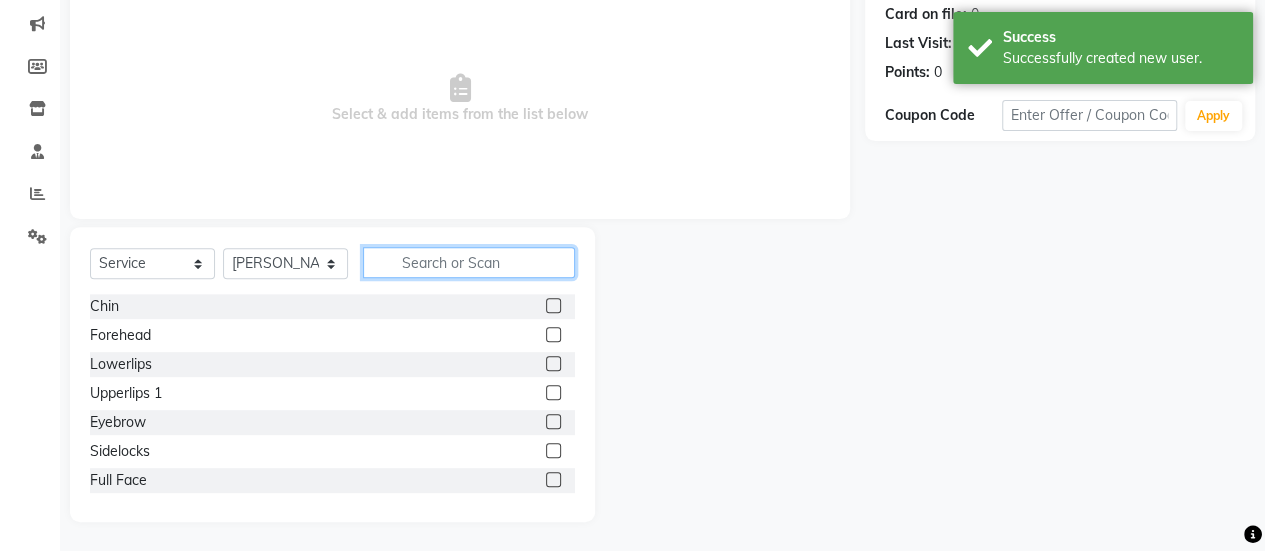 click 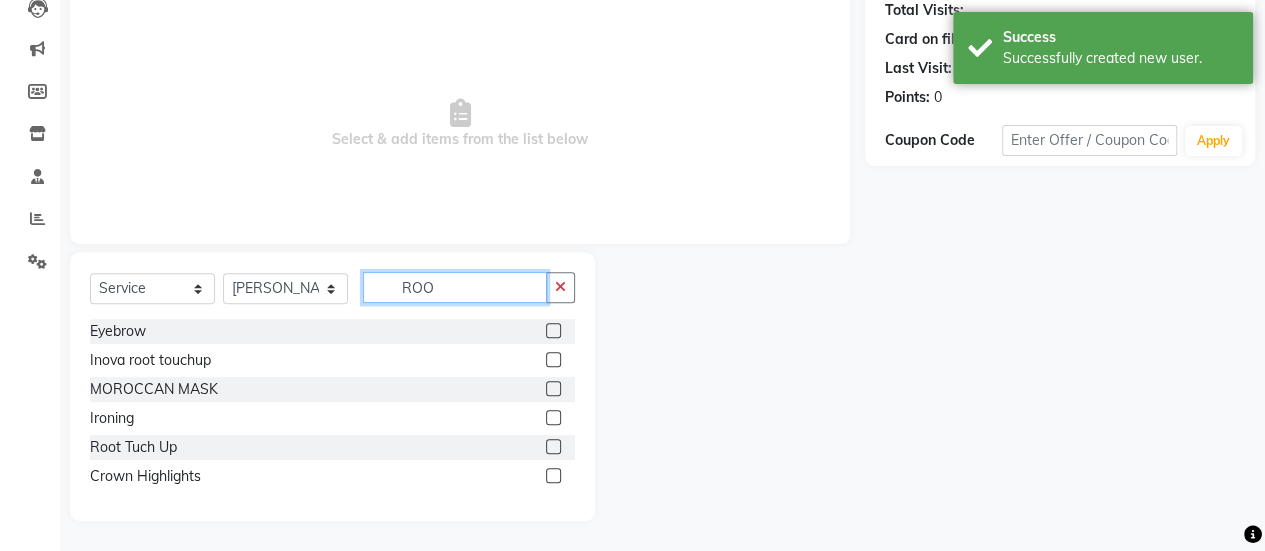 scroll, scrollTop: 107, scrollLeft: 0, axis: vertical 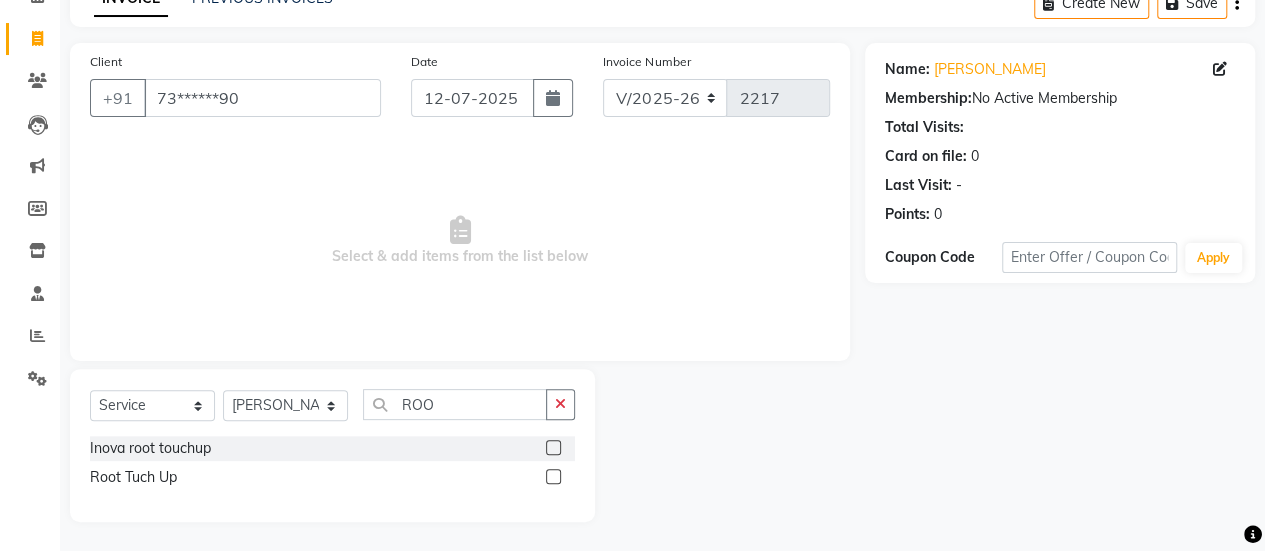 click 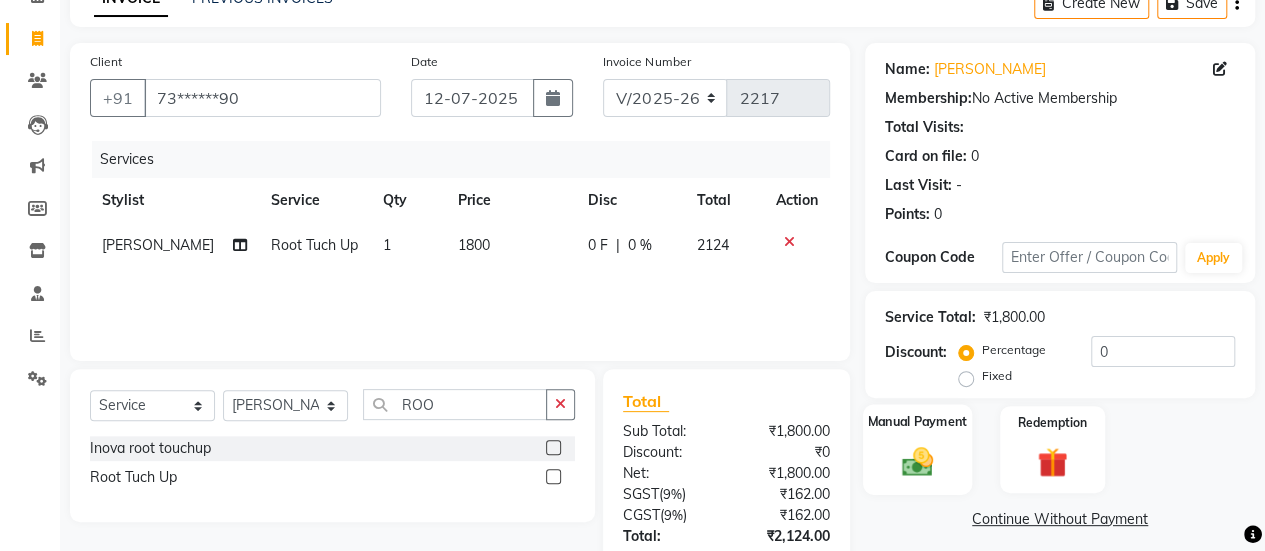 click on "Manual Payment" 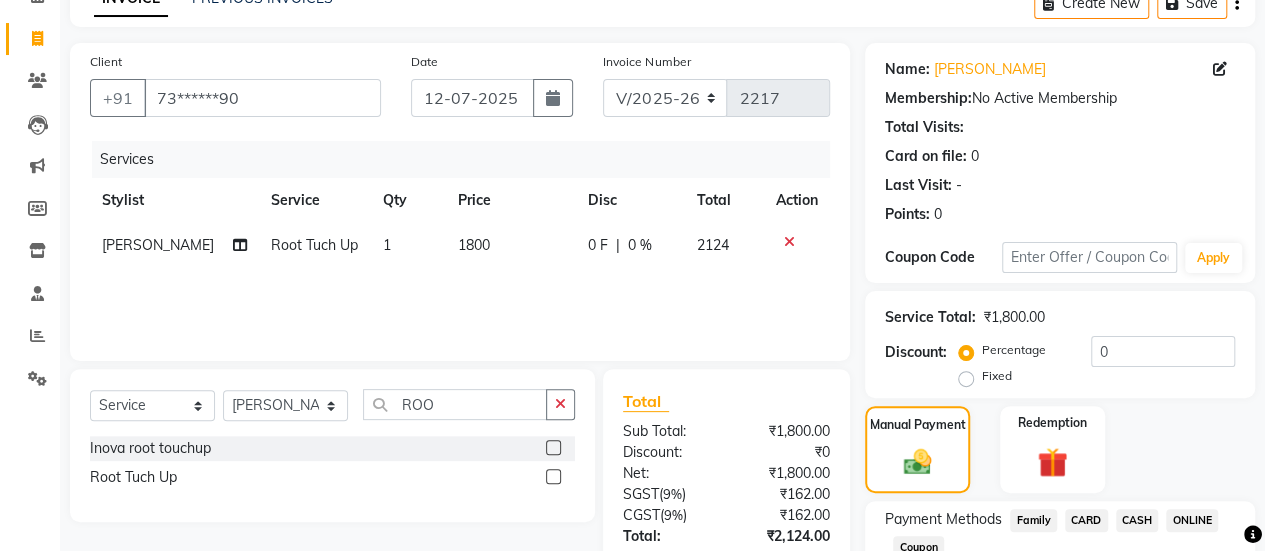 click on "CASH" 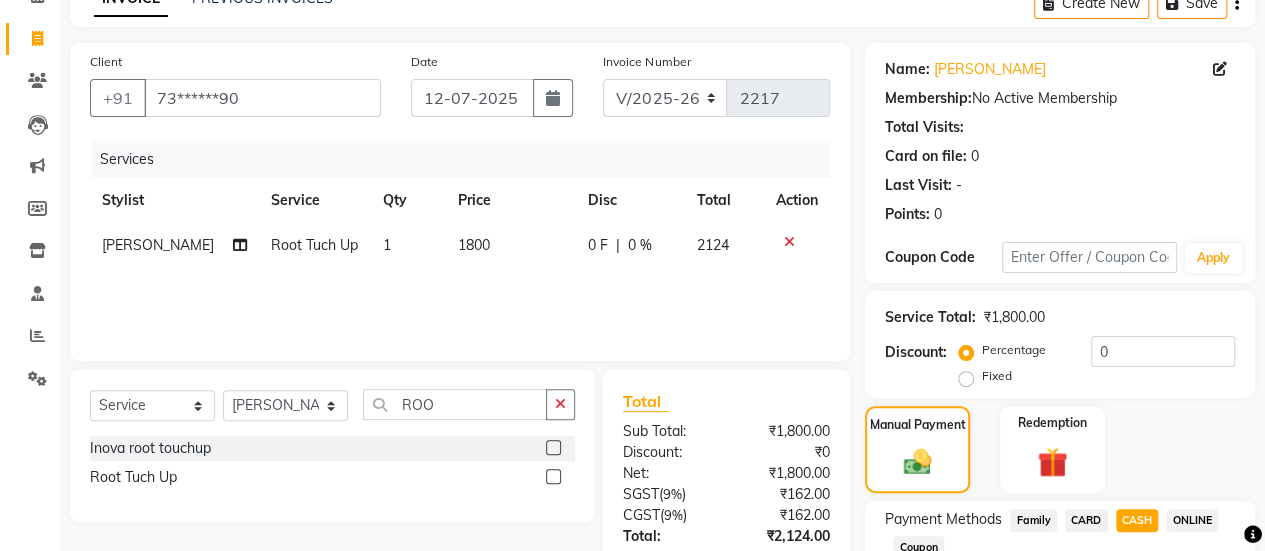 scroll, scrollTop: 302, scrollLeft: 0, axis: vertical 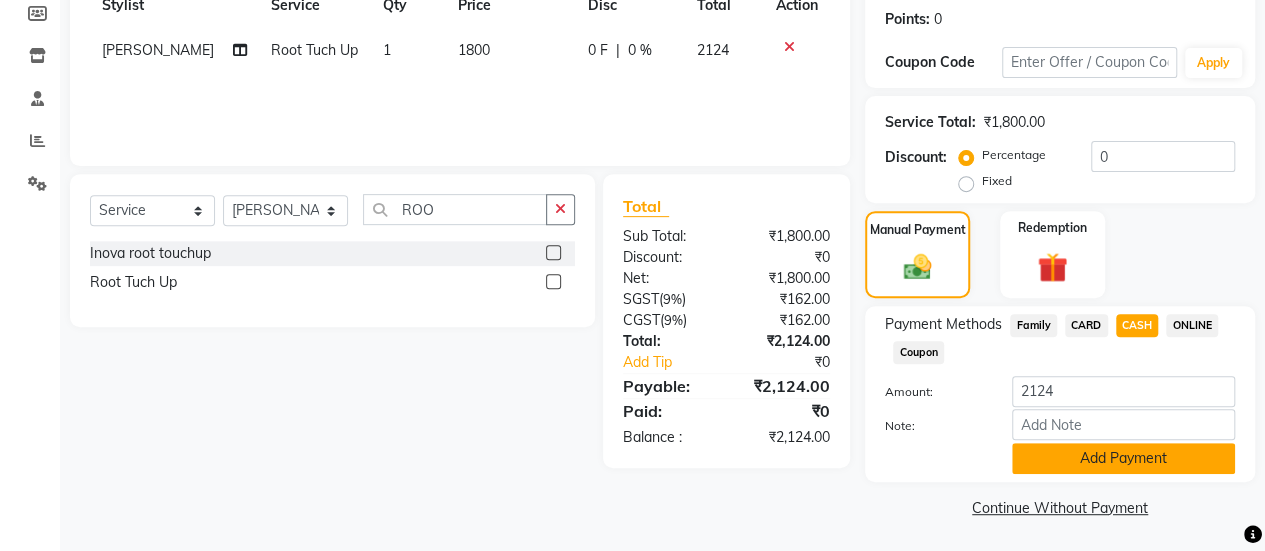 click on "Add Payment" 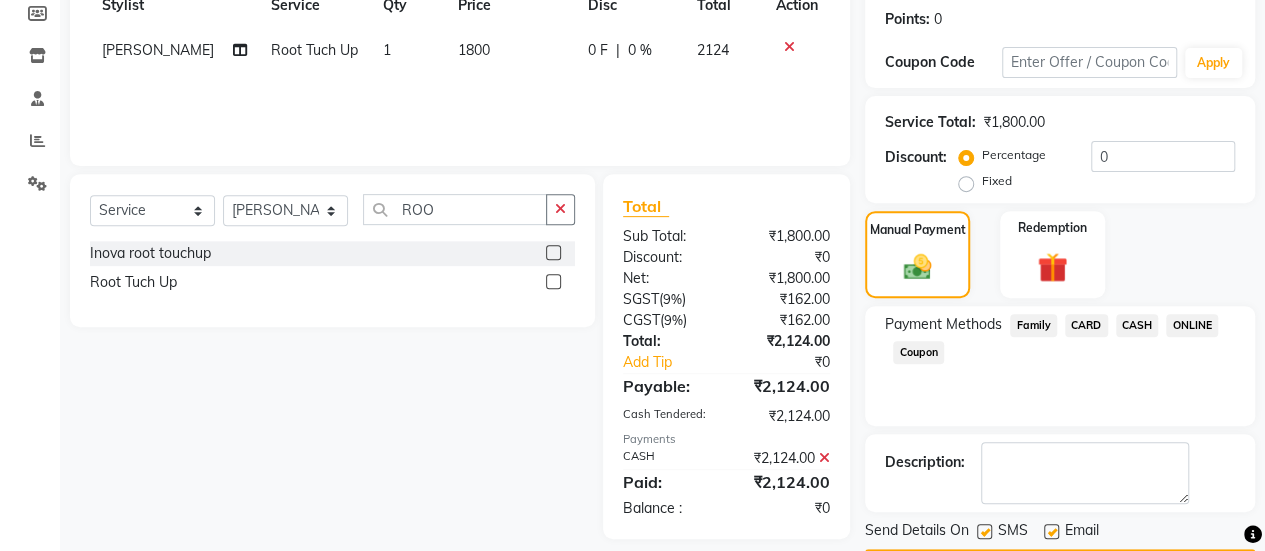 scroll, scrollTop: 358, scrollLeft: 0, axis: vertical 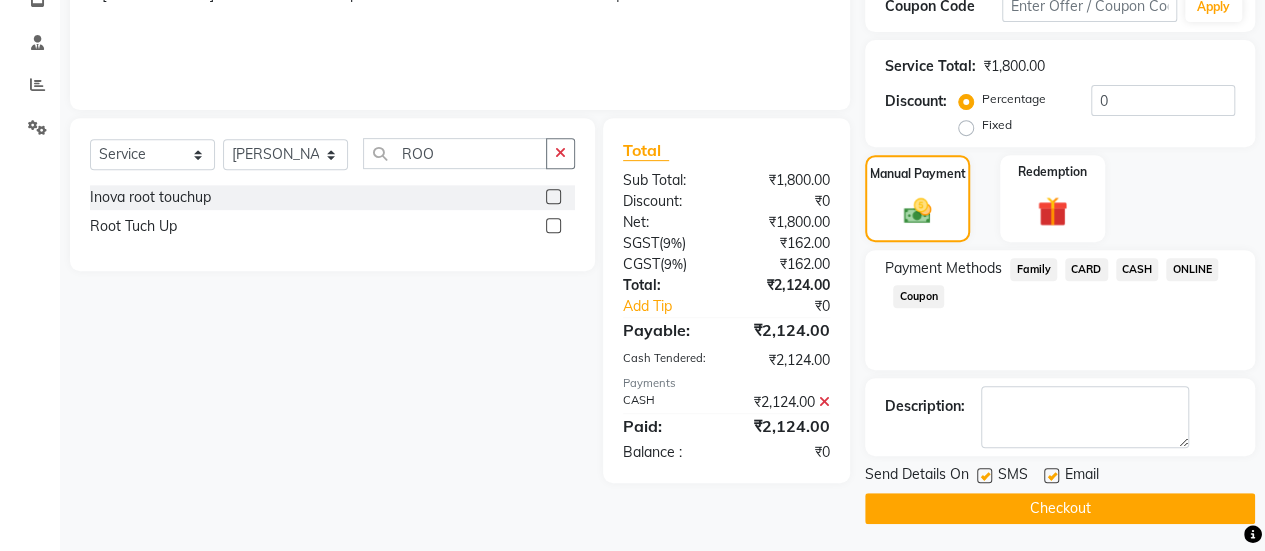 click 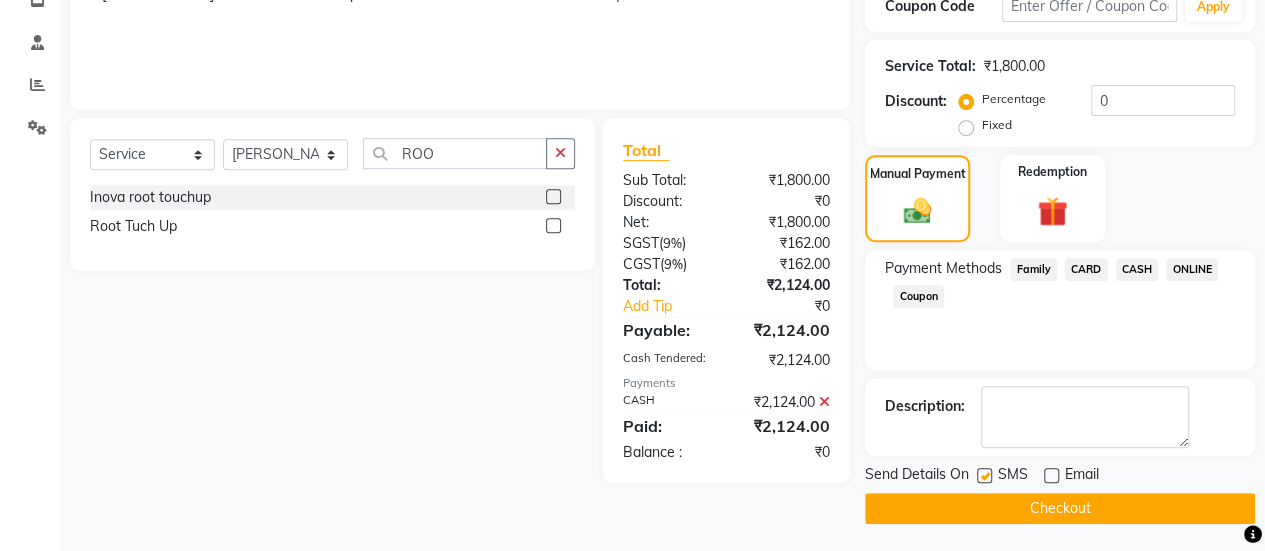 click on "Checkout" 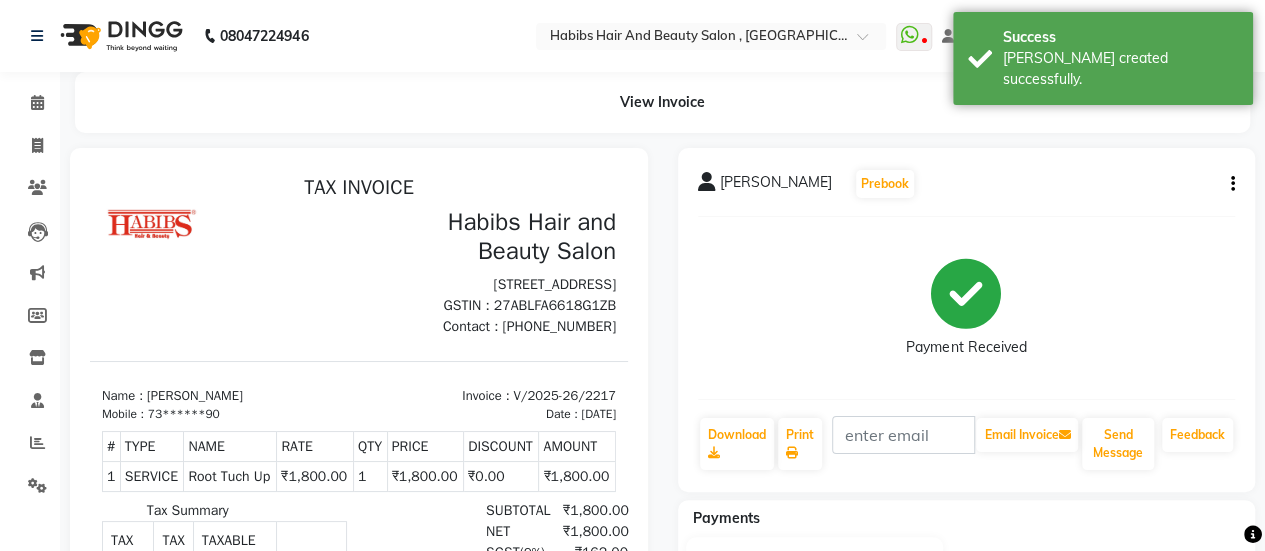 scroll, scrollTop: 0, scrollLeft: 0, axis: both 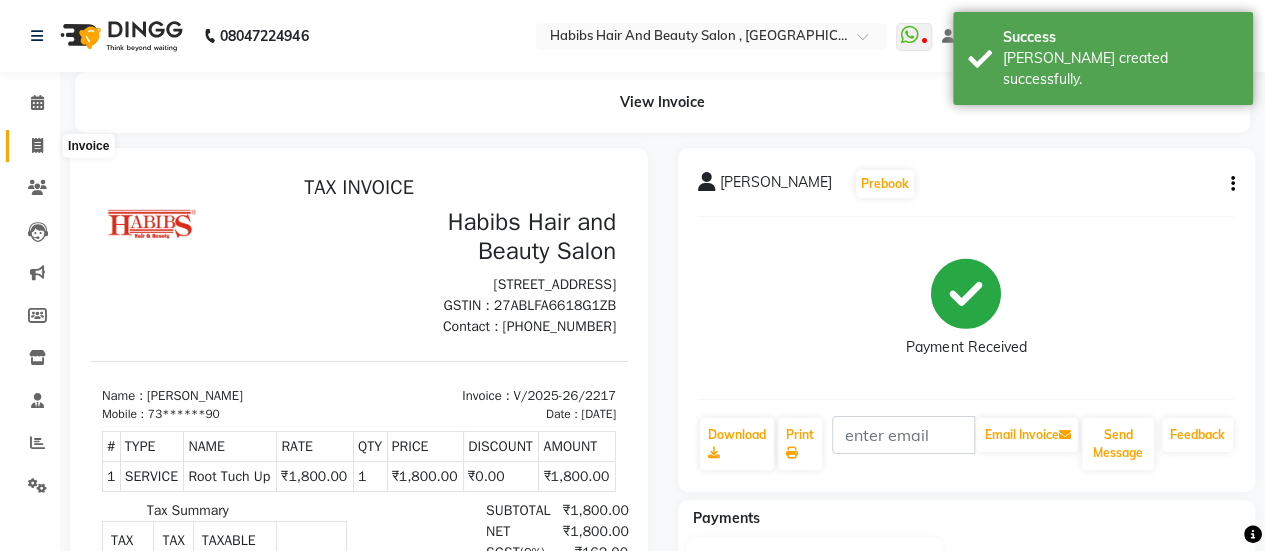 click 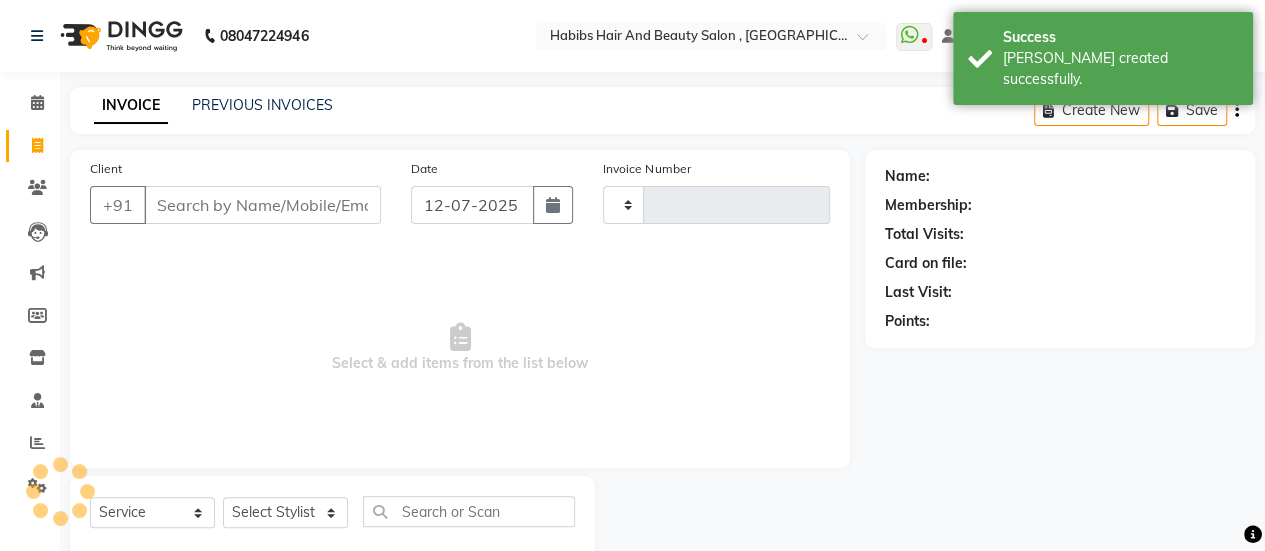 scroll, scrollTop: 49, scrollLeft: 0, axis: vertical 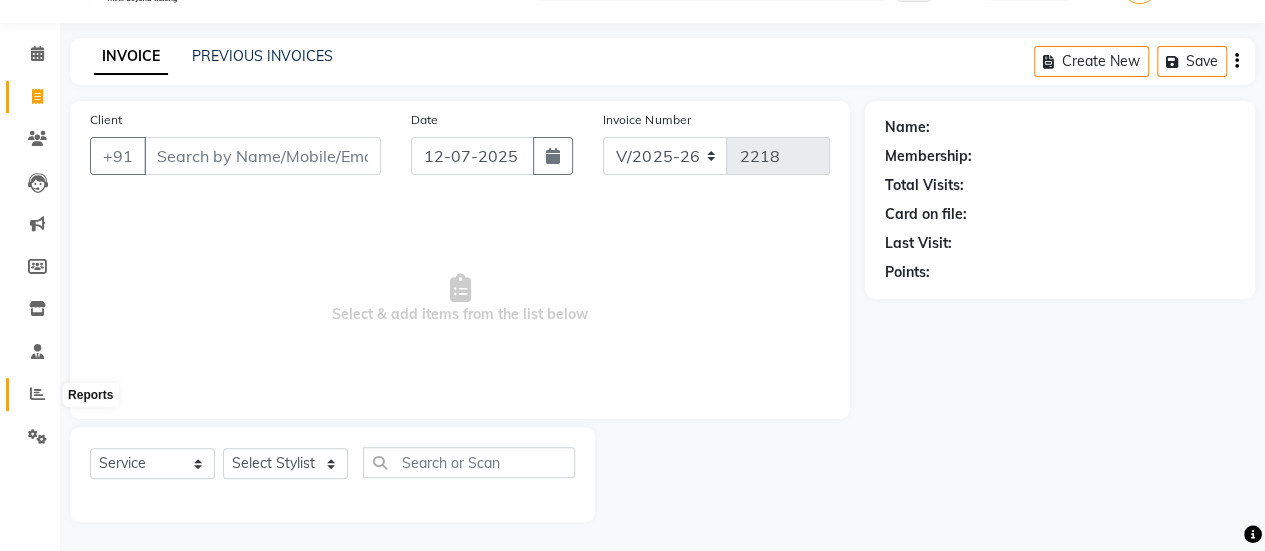 click 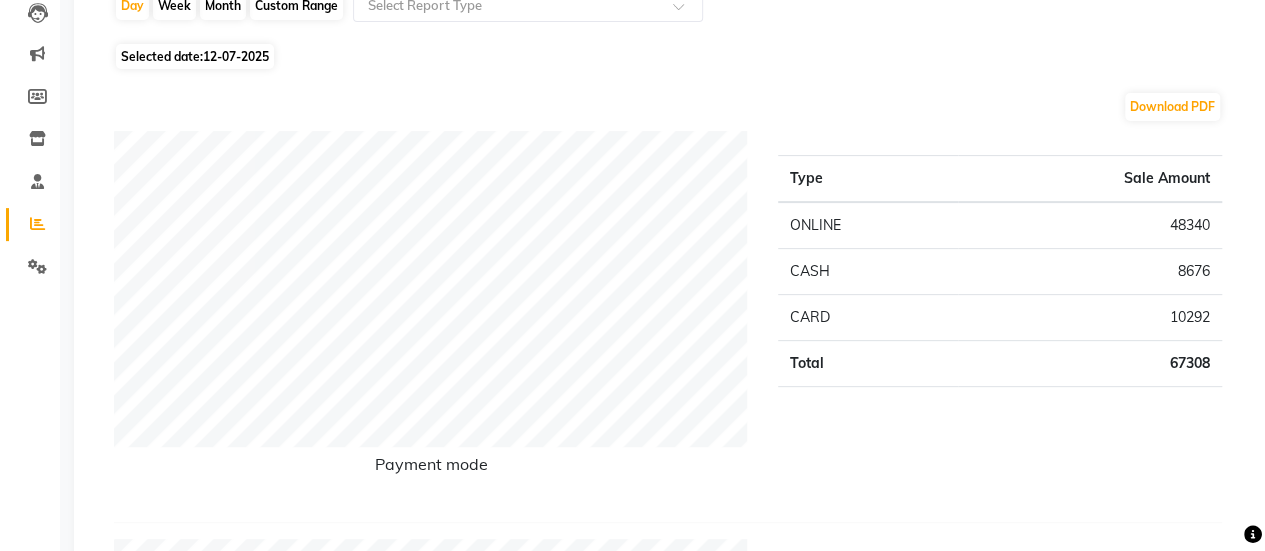 scroll, scrollTop: 0, scrollLeft: 0, axis: both 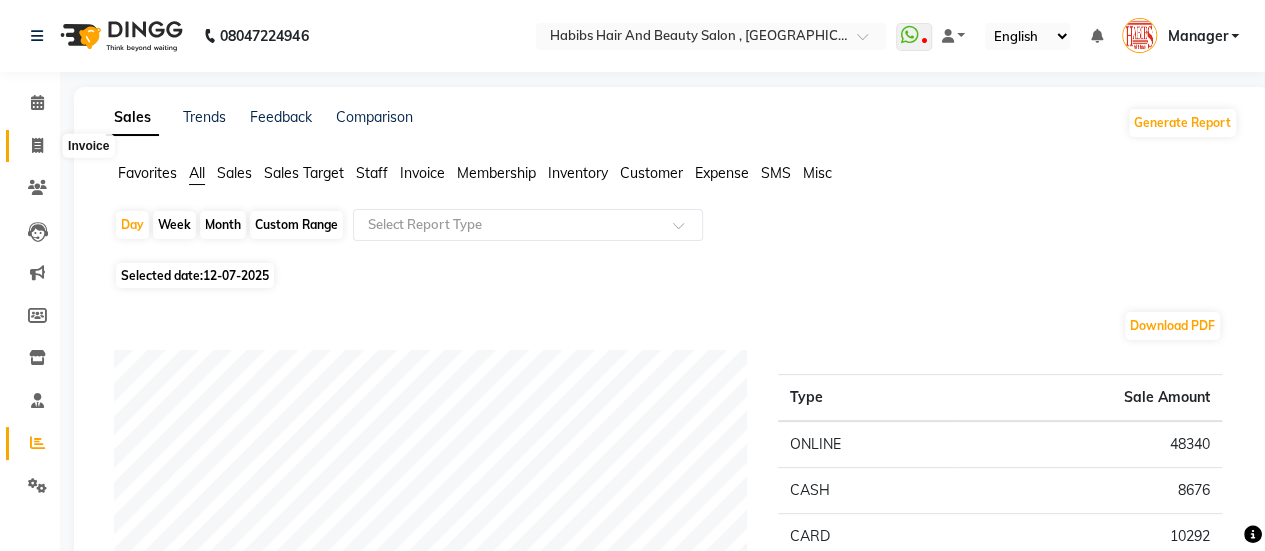 click 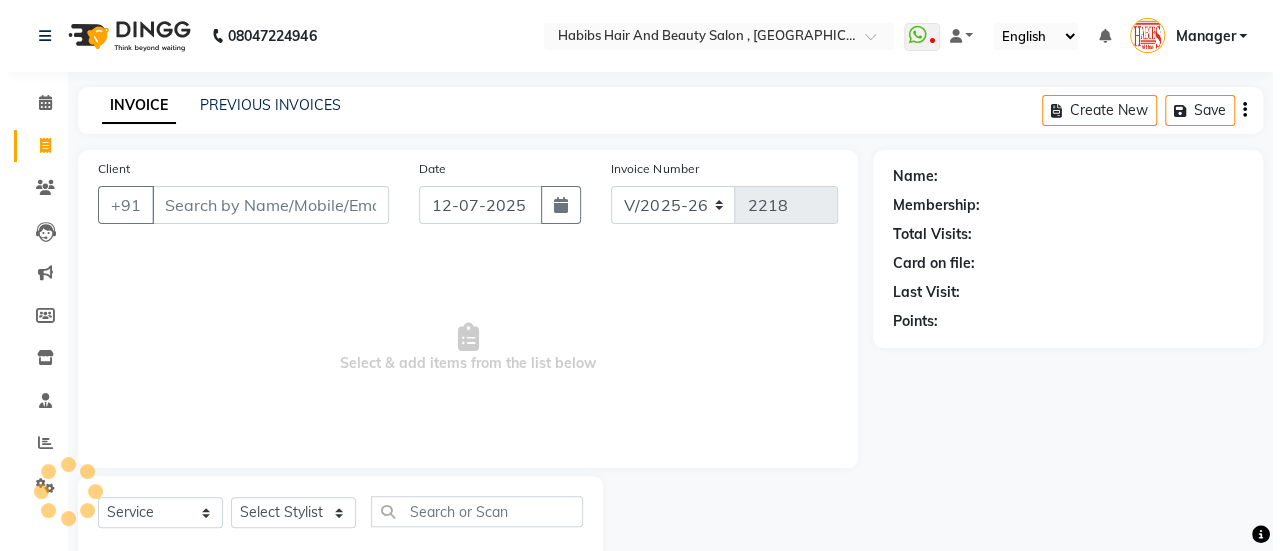scroll, scrollTop: 49, scrollLeft: 0, axis: vertical 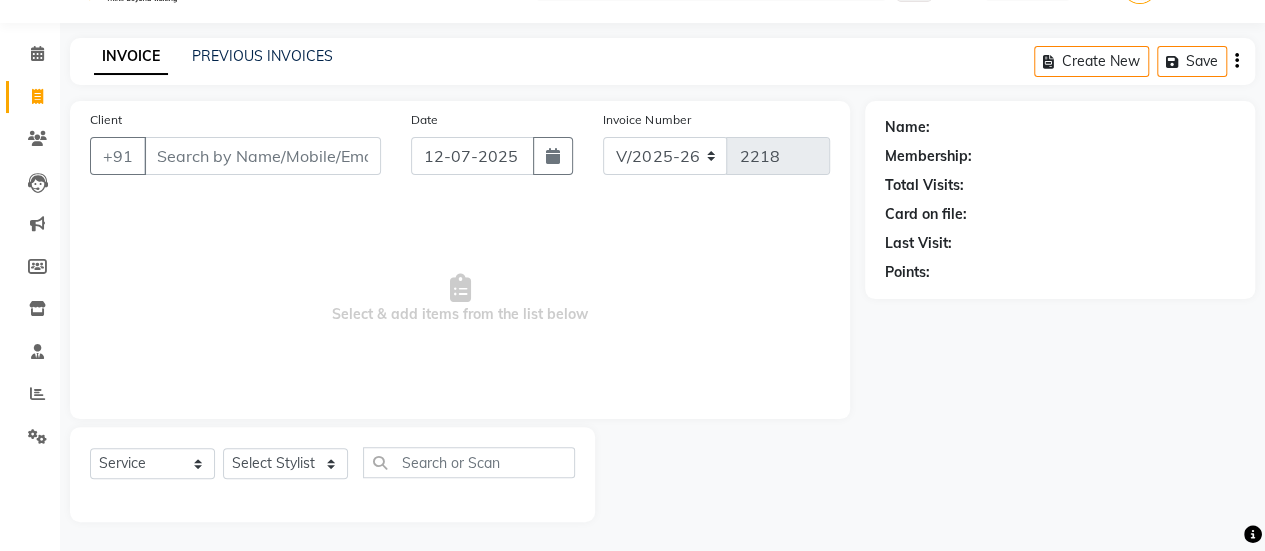 click on "Client" at bounding box center (262, 156) 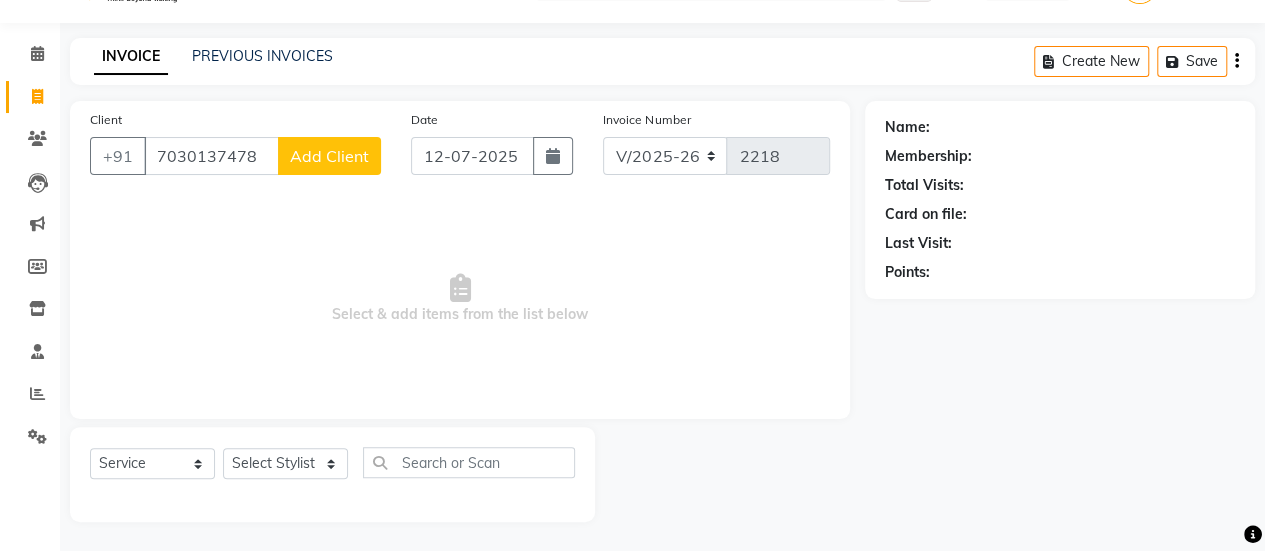 click on "Add Client" 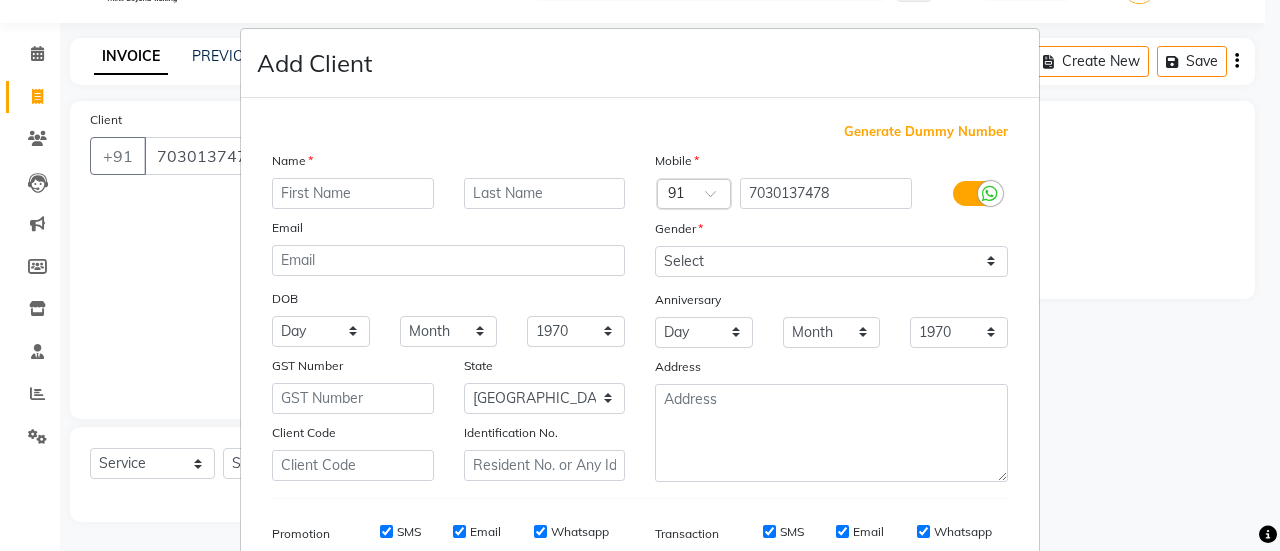 click at bounding box center (353, 193) 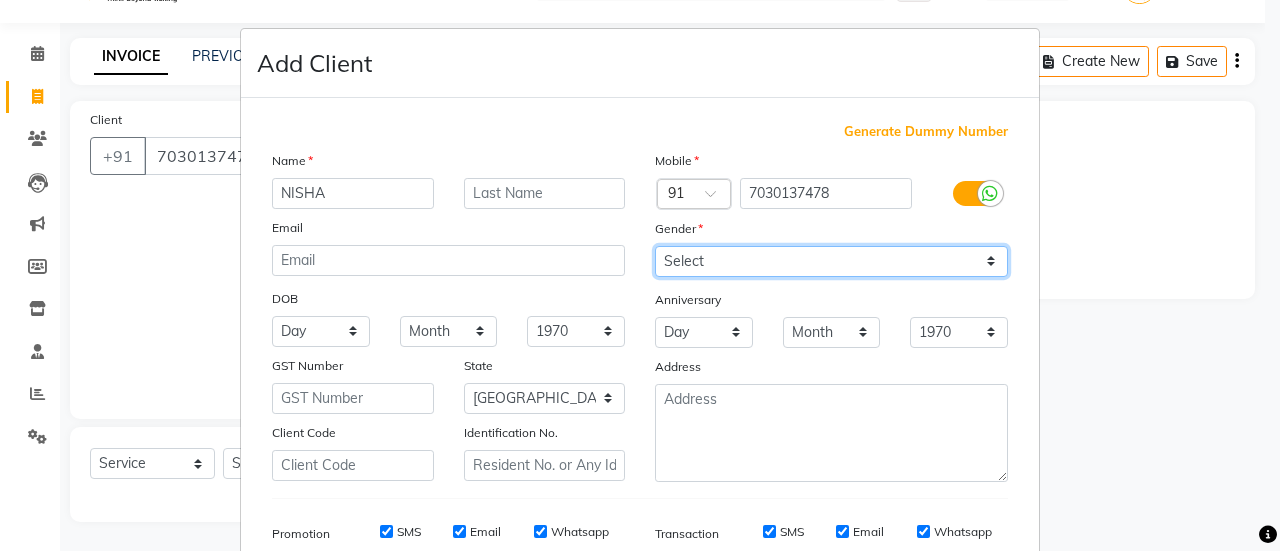 click on "Select [DEMOGRAPHIC_DATA] [DEMOGRAPHIC_DATA] Other Prefer Not To Say" at bounding box center (831, 261) 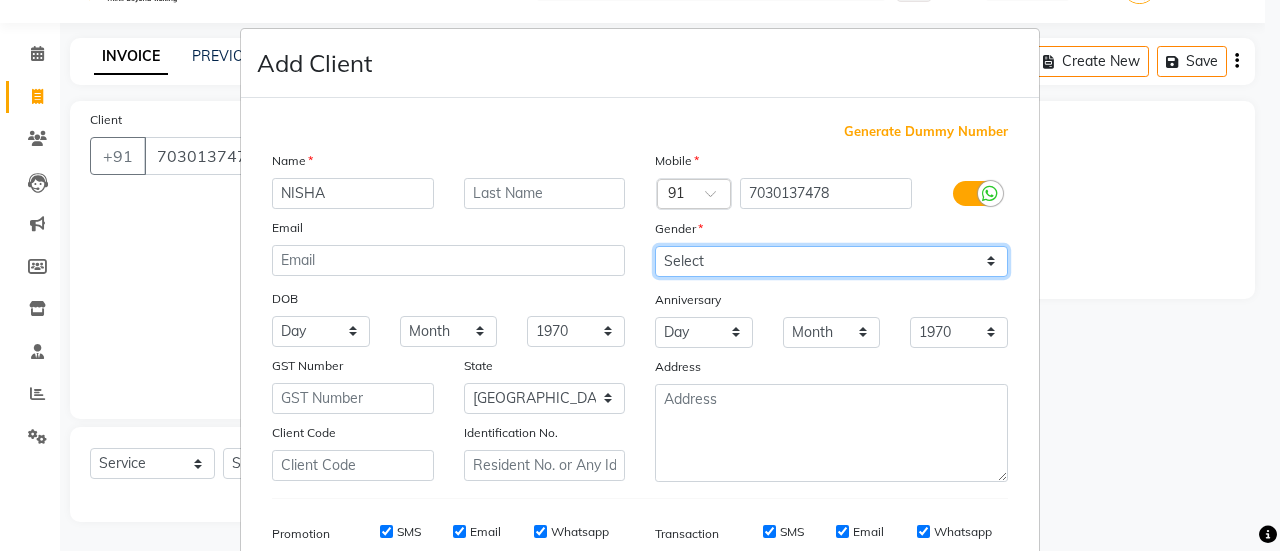 click on "Select [DEMOGRAPHIC_DATA] [DEMOGRAPHIC_DATA] Other Prefer Not To Say" at bounding box center (831, 261) 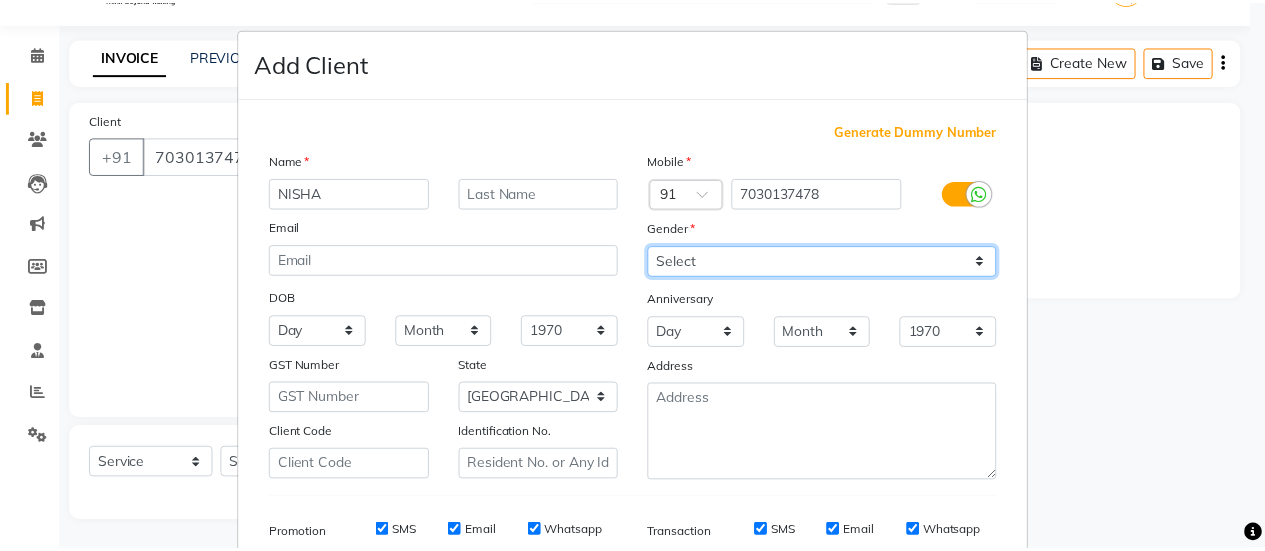 scroll, scrollTop: 294, scrollLeft: 0, axis: vertical 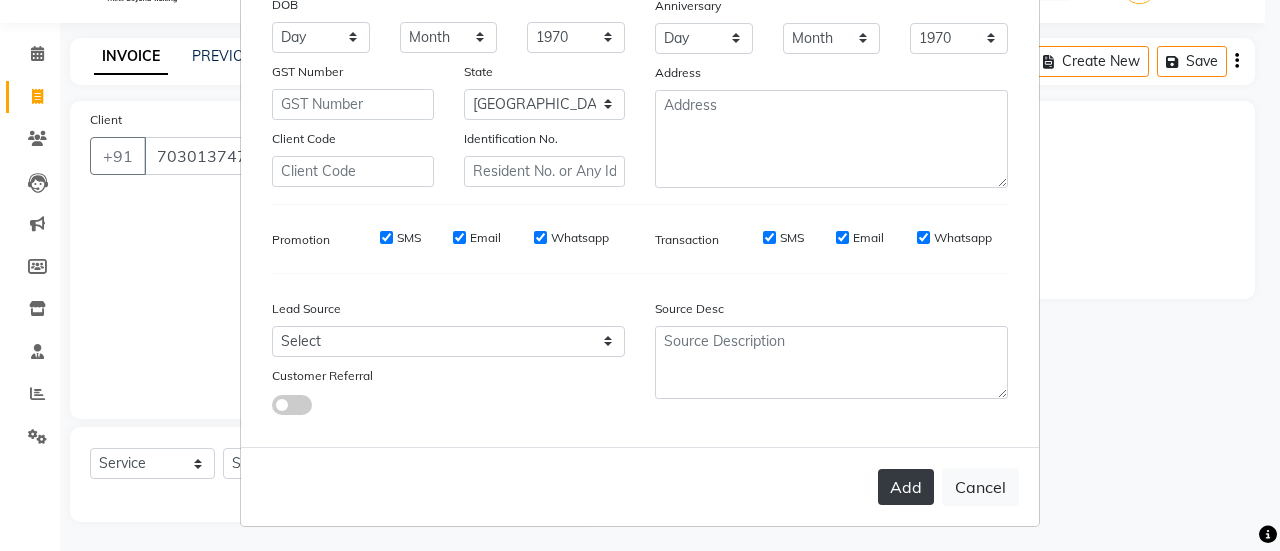 click on "Add" at bounding box center [906, 487] 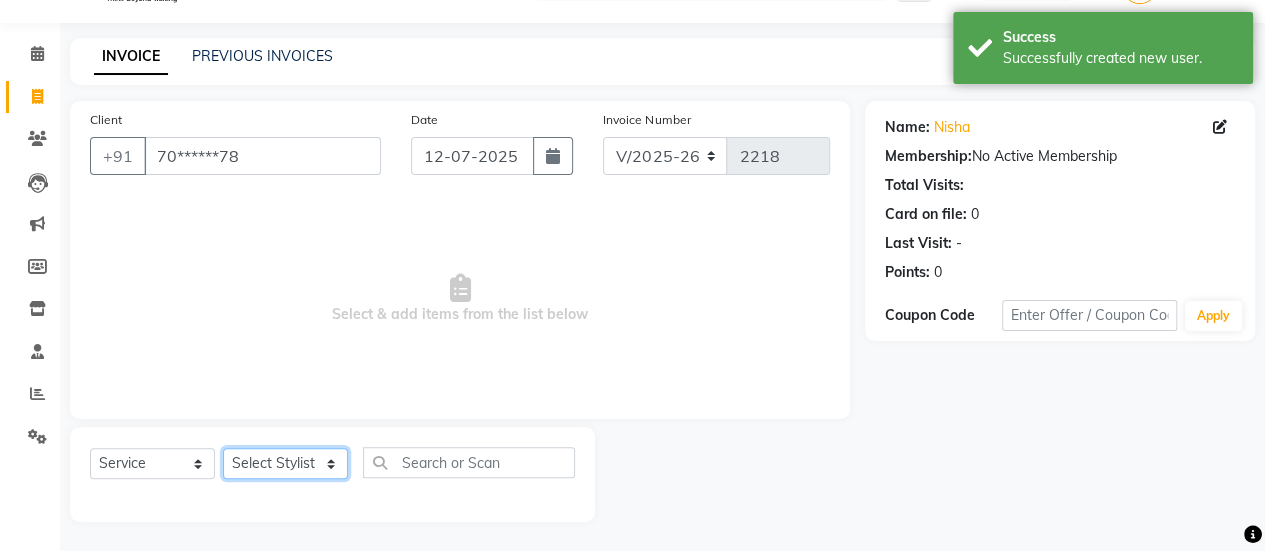 click on "Select Stylist [PERSON_NAME] [PERSON_NAME] Manager [PERSON_NAME] MUSARIK [PERSON_NAME] [PERSON_NAME] [PERSON_NAME] [PERSON_NAME] [PERSON_NAME] [PERSON_NAME] [PERSON_NAME]" 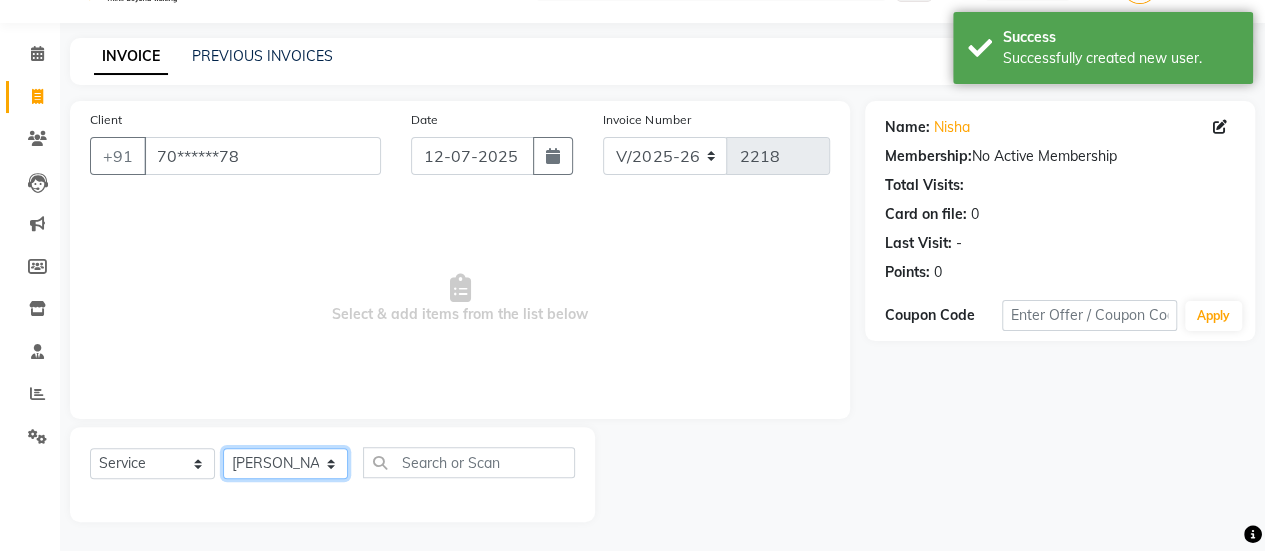 click on "Select Stylist [PERSON_NAME] [PERSON_NAME] Manager [PERSON_NAME] MUSARIK [PERSON_NAME] [PERSON_NAME] [PERSON_NAME] [PERSON_NAME] [PERSON_NAME] [PERSON_NAME] [PERSON_NAME]" 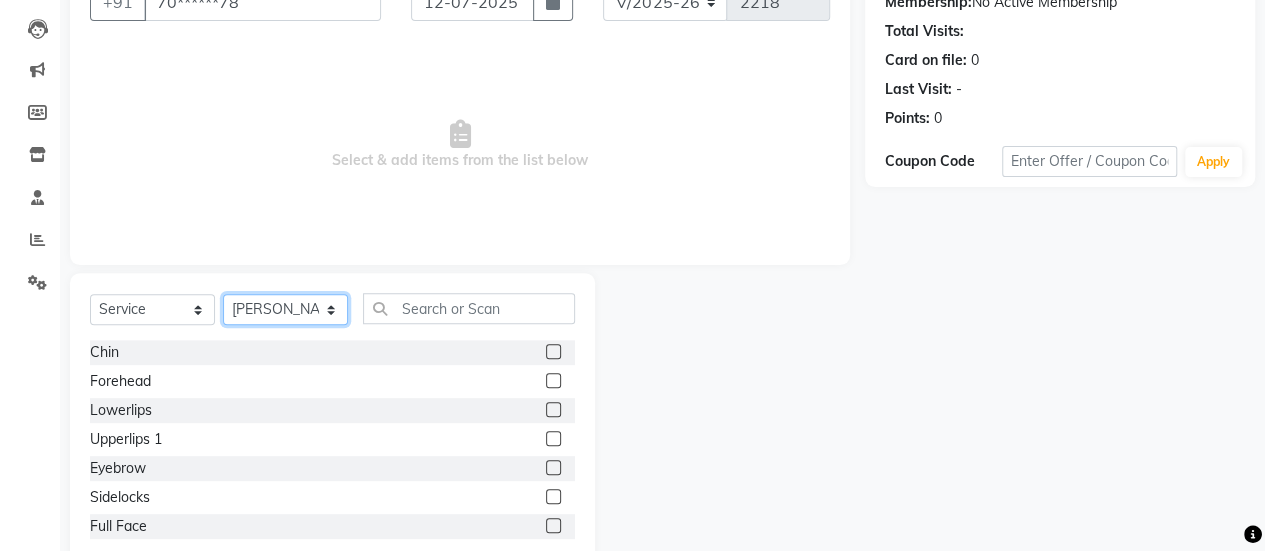 scroll, scrollTop: 212, scrollLeft: 0, axis: vertical 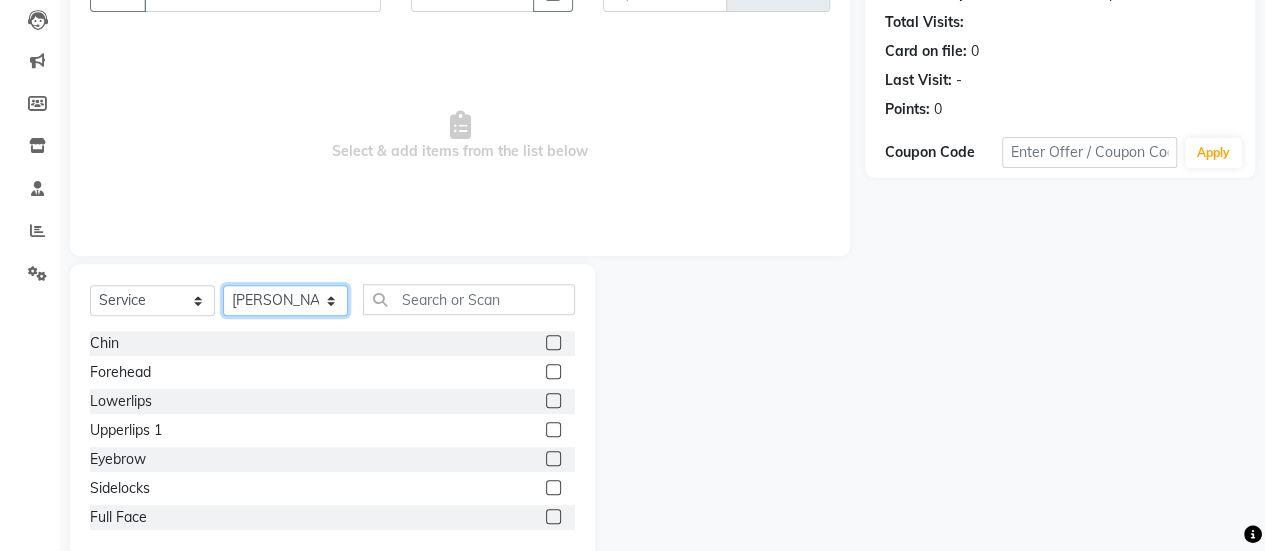click on "Select Stylist [PERSON_NAME] [PERSON_NAME] Manager [PERSON_NAME] MUSARIK [PERSON_NAME] [PERSON_NAME] [PERSON_NAME] [PERSON_NAME] [PERSON_NAME] [PERSON_NAME] [PERSON_NAME]" 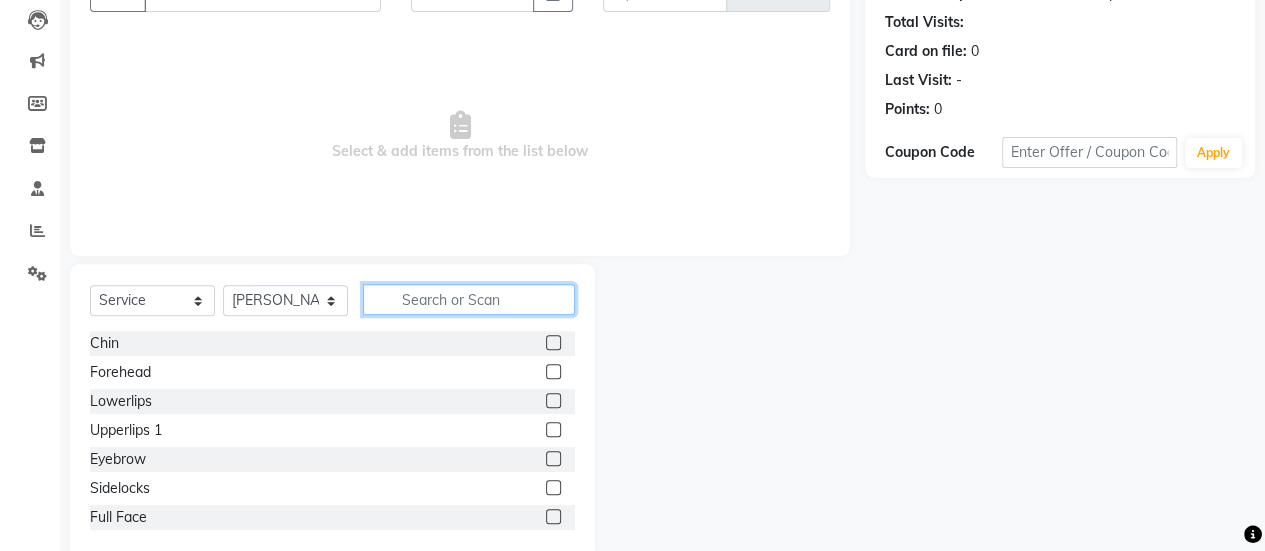 click 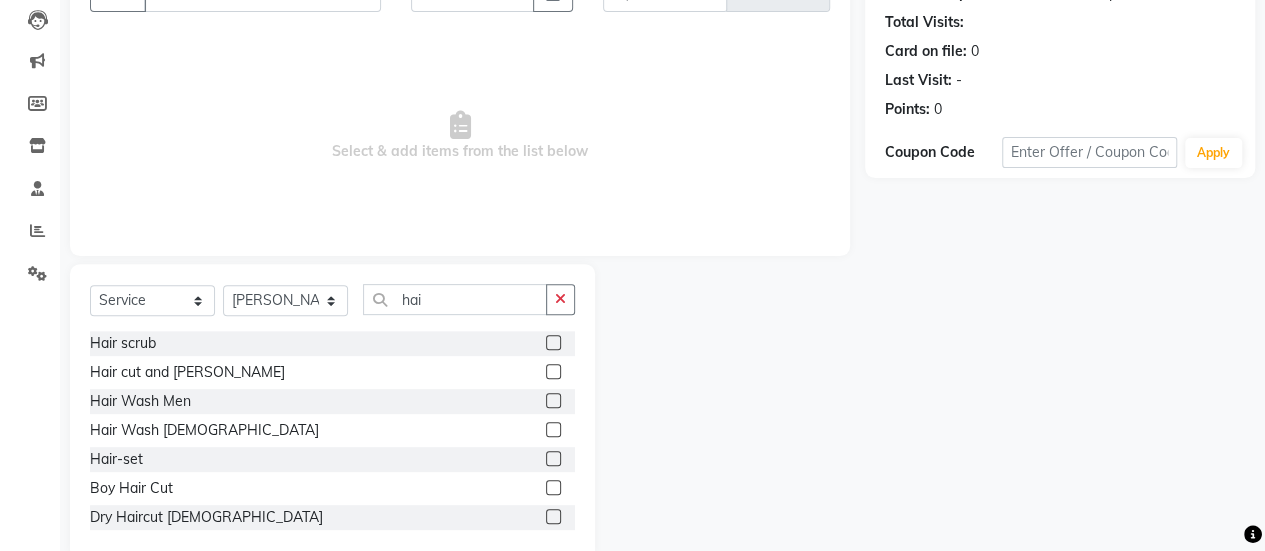 click 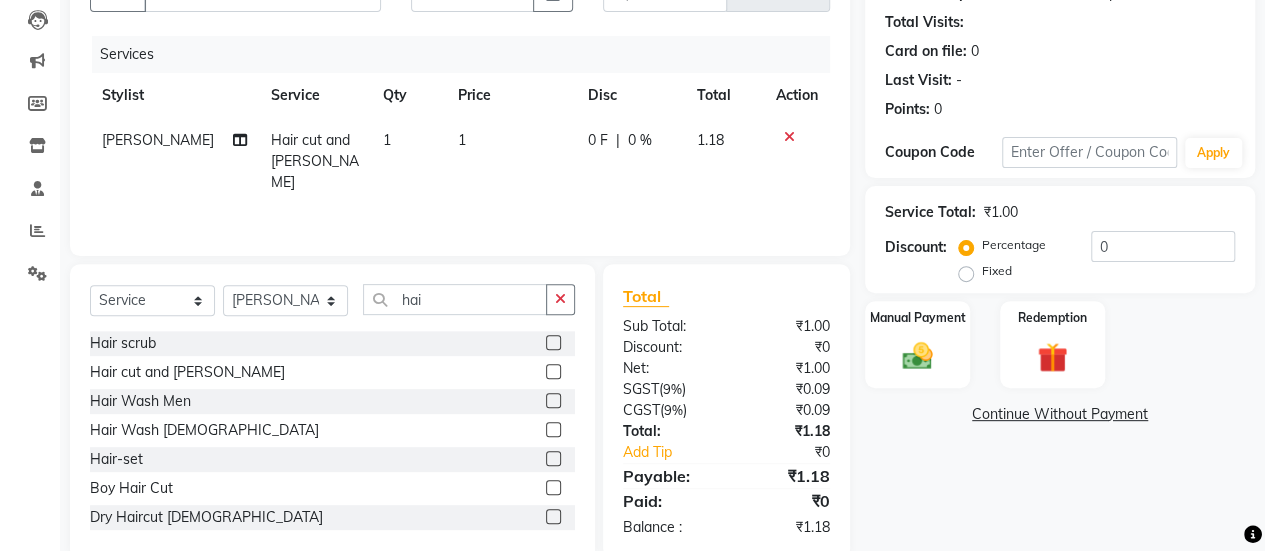 click on "1" 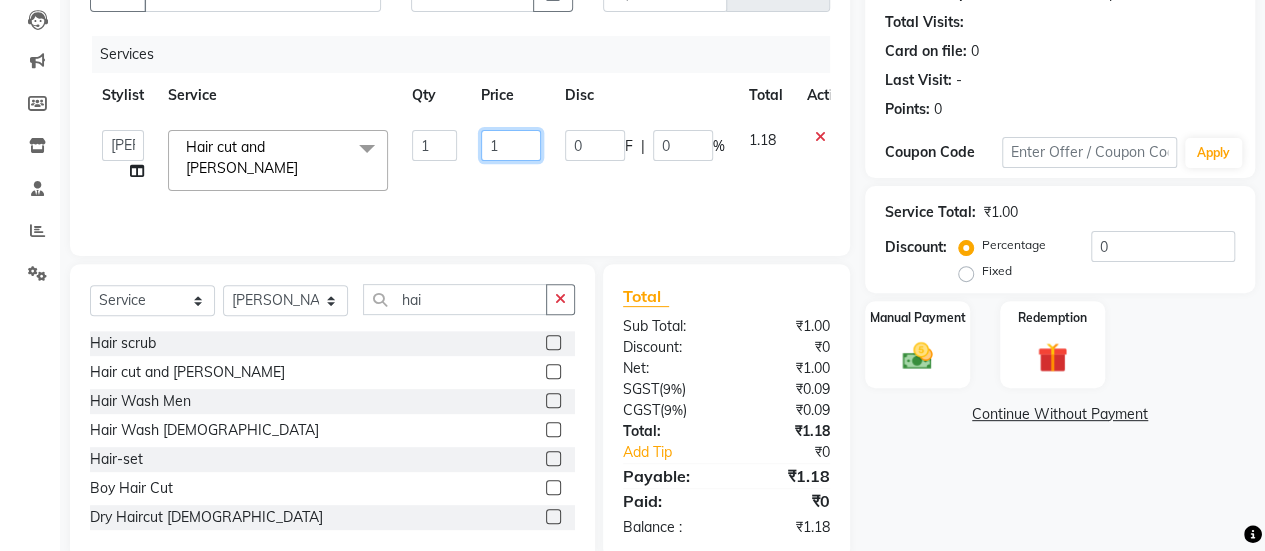 click on "1" 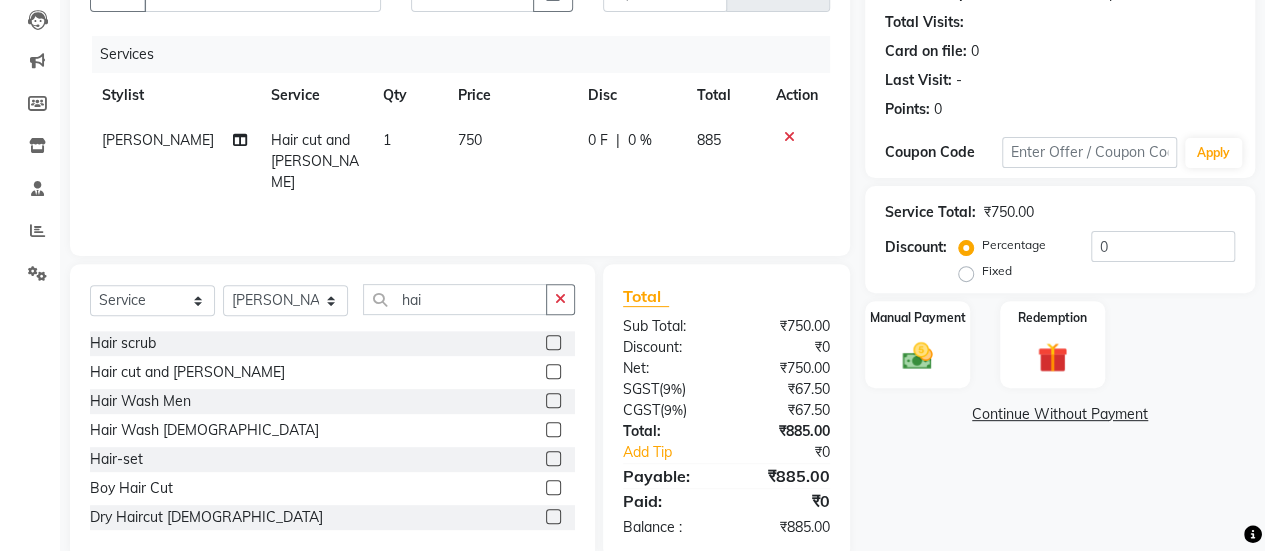 click on "Services Stylist Service Qty Price Disc Total Action [PERSON_NAME] Hair cut and [PERSON_NAME] 1 750 0 F | 0 % 885" 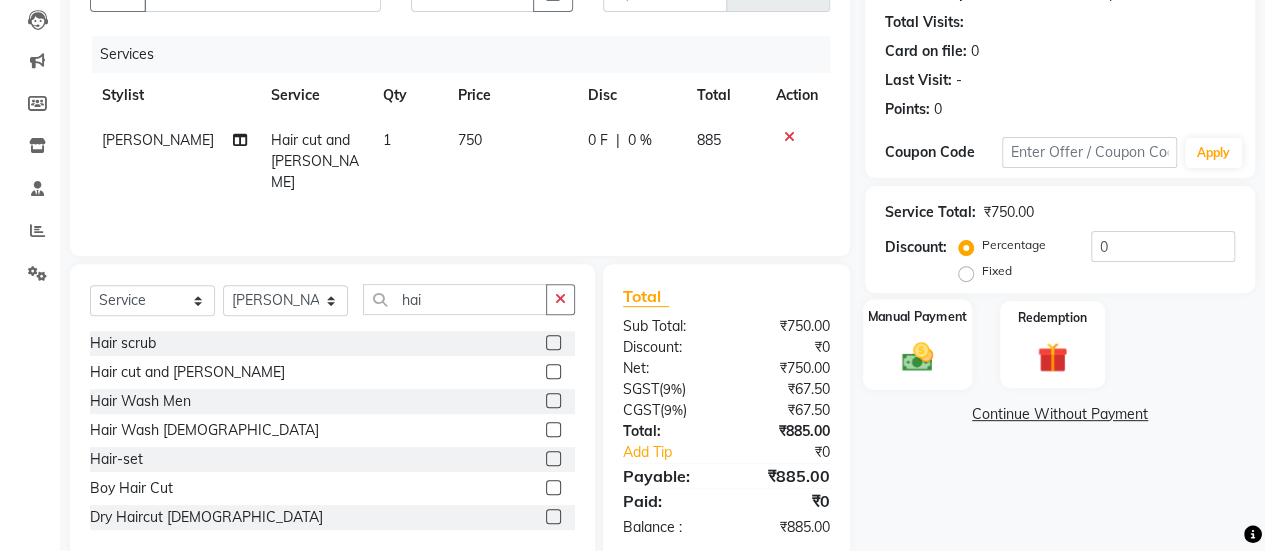 click on "Manual Payment" 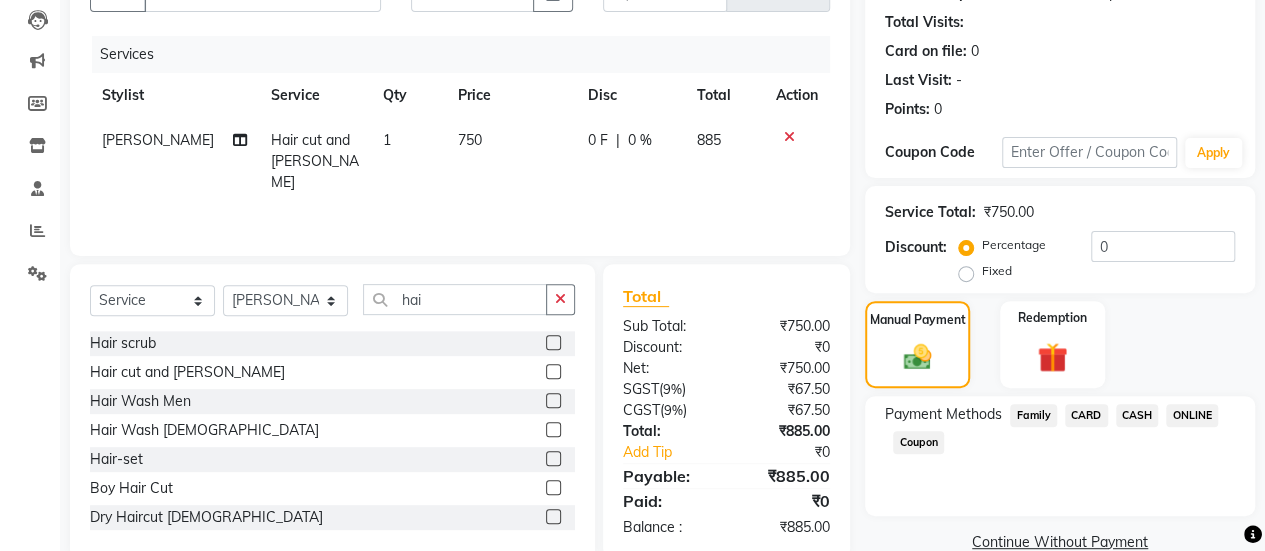 click on "CARD" 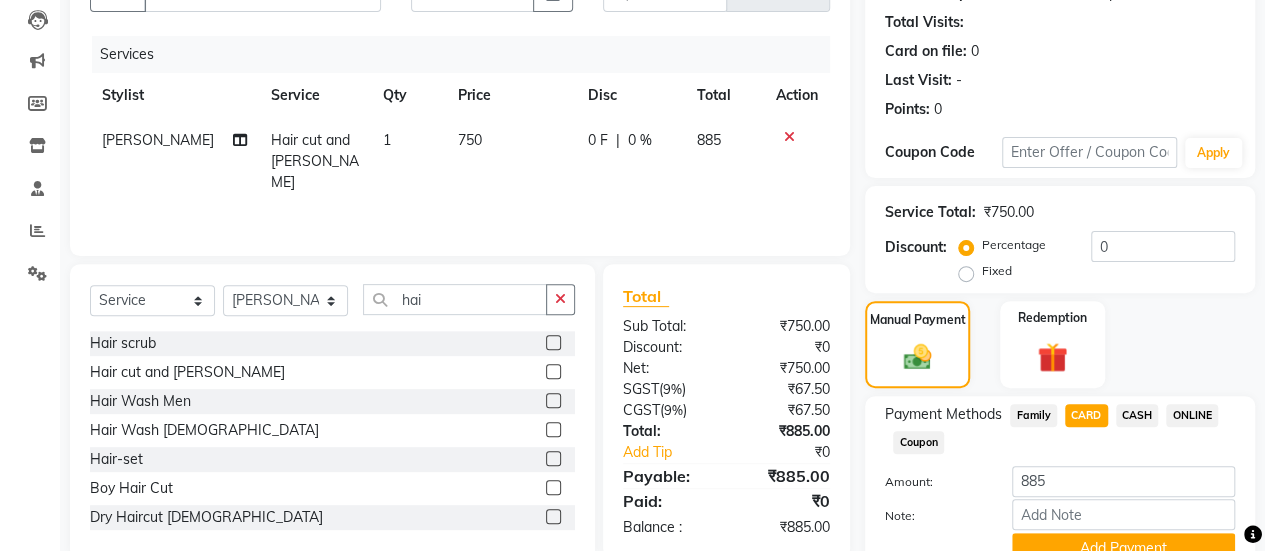 scroll, scrollTop: 302, scrollLeft: 0, axis: vertical 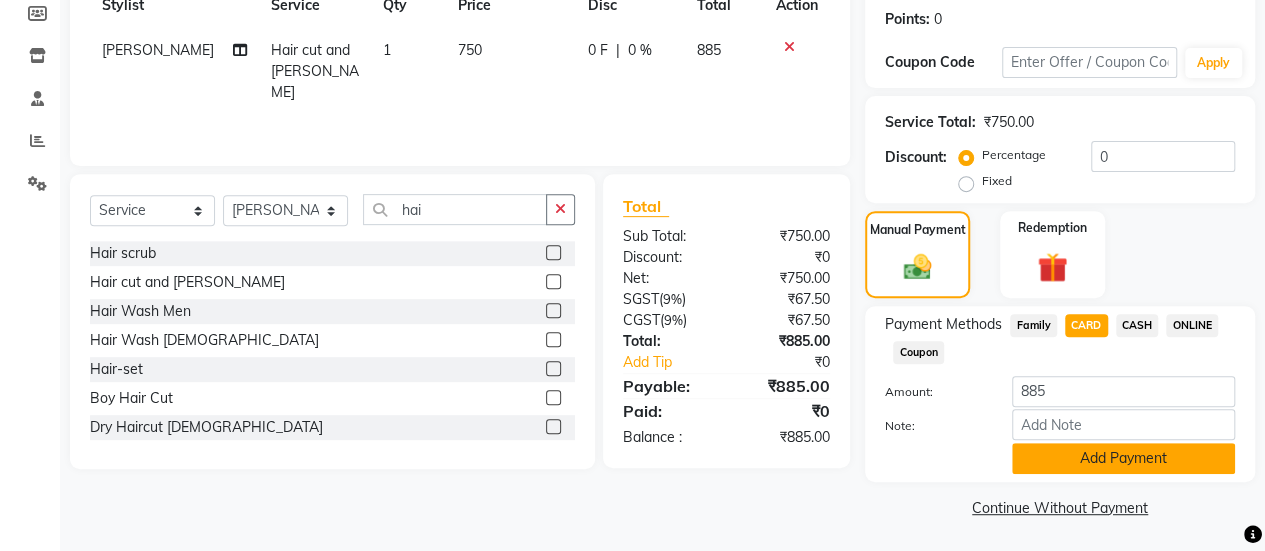 click on "Add Payment" 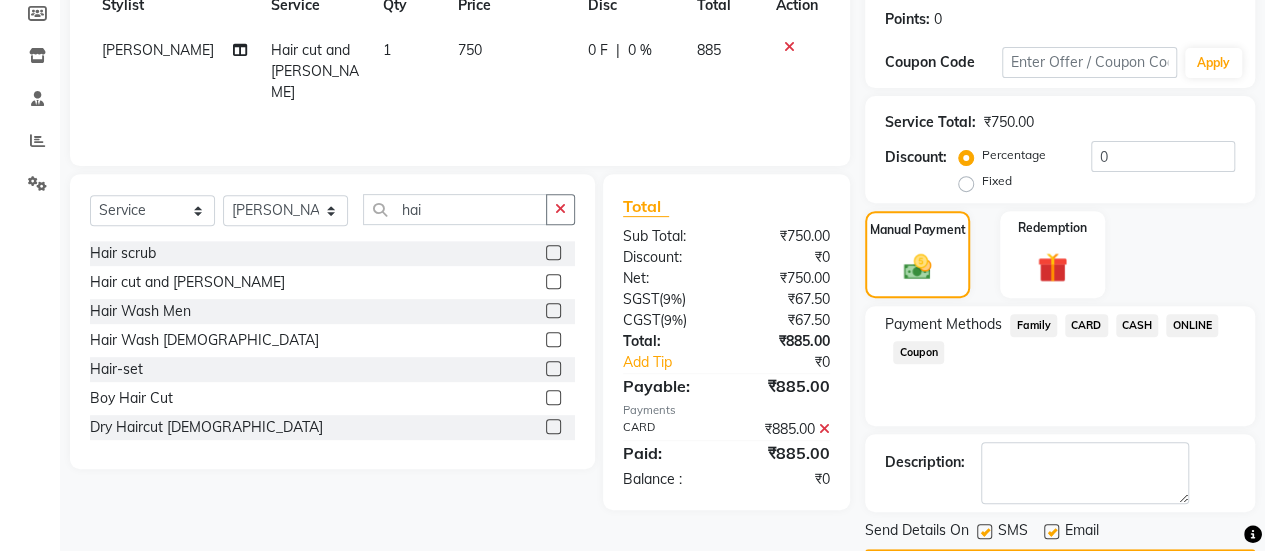 scroll, scrollTop: 358, scrollLeft: 0, axis: vertical 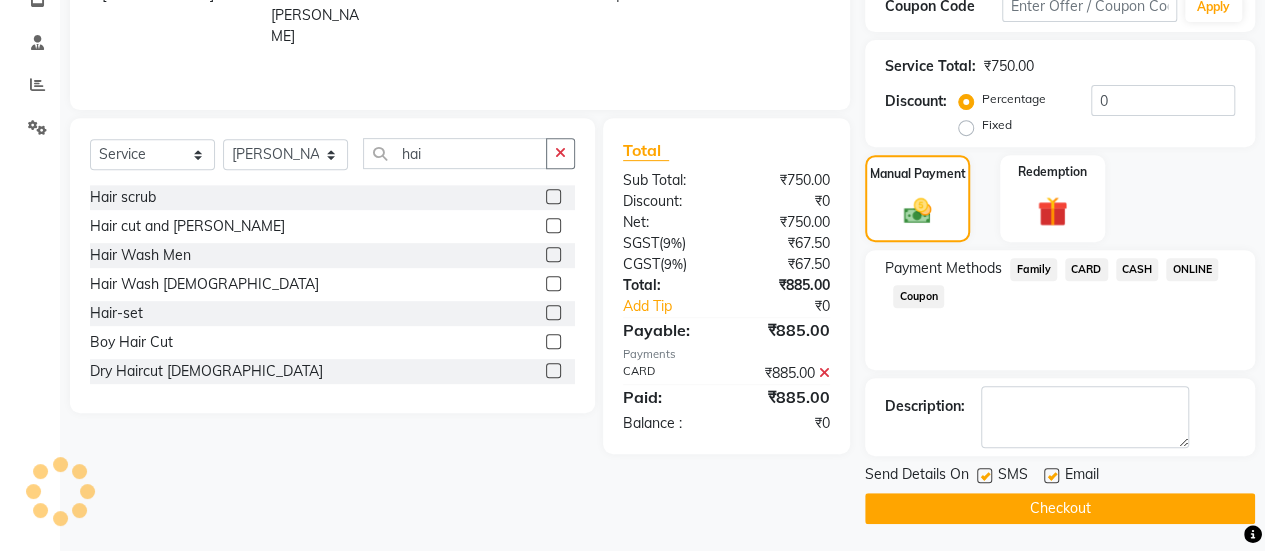 click 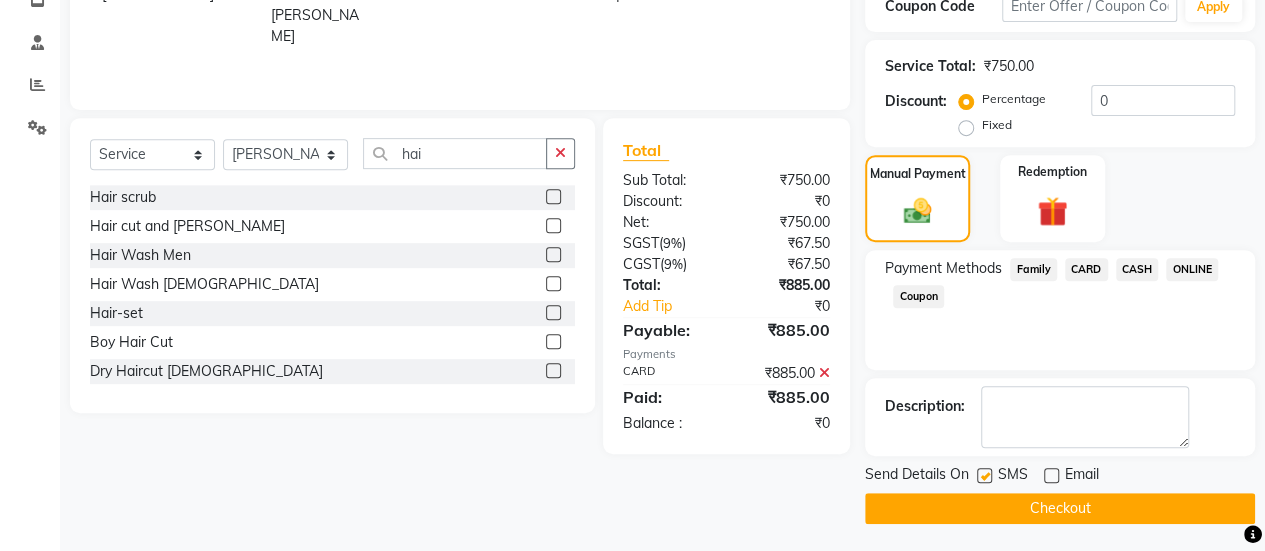 click on "Checkout" 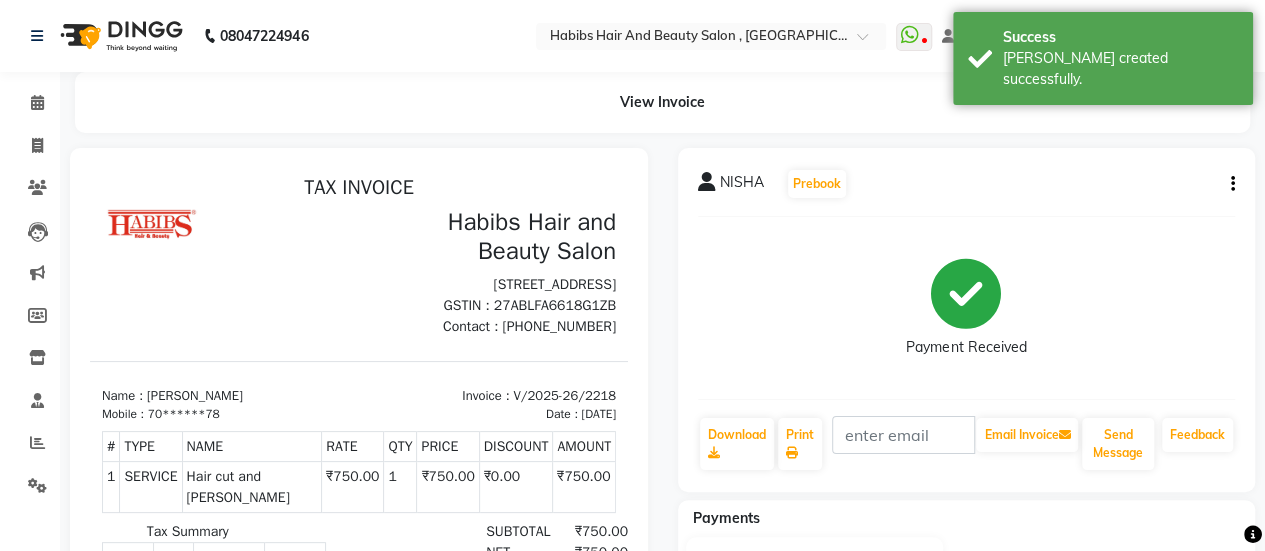 scroll, scrollTop: 0, scrollLeft: 0, axis: both 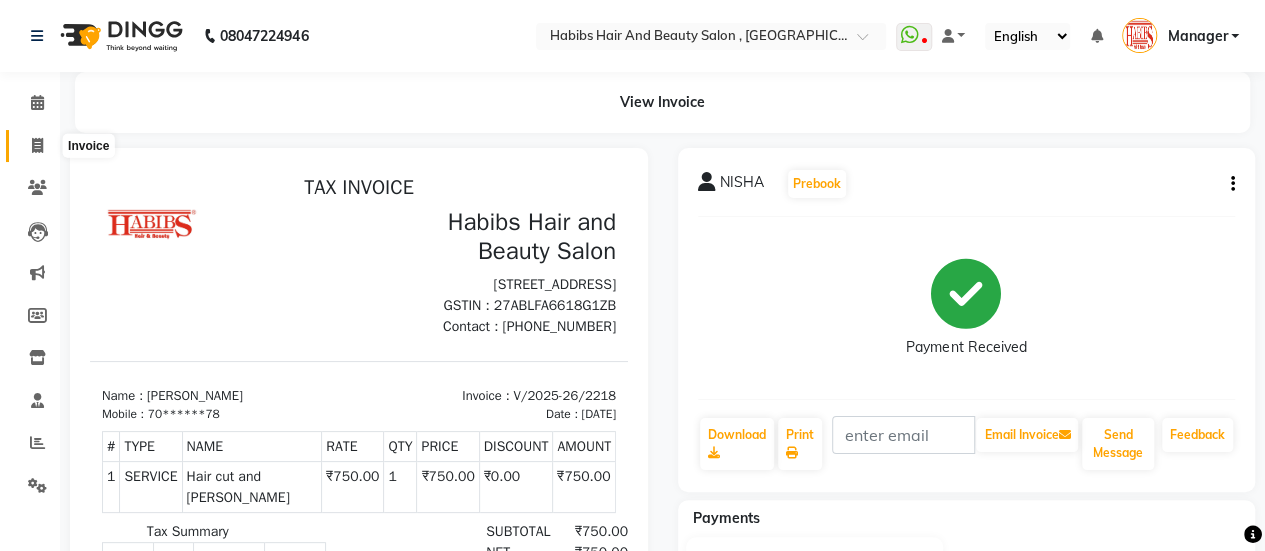 click 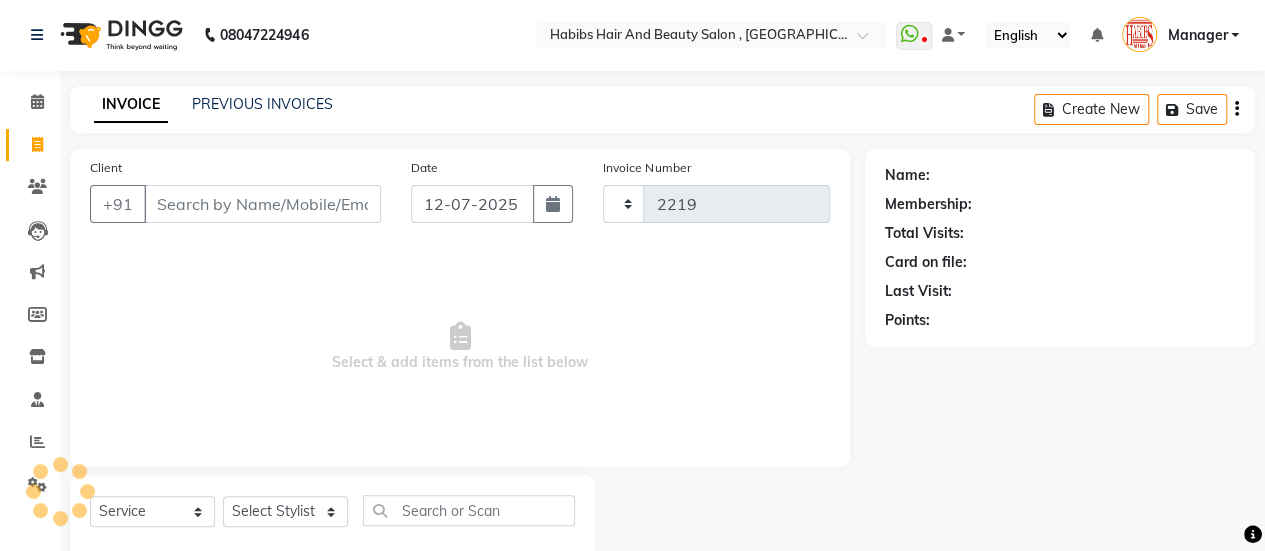 scroll, scrollTop: 49, scrollLeft: 0, axis: vertical 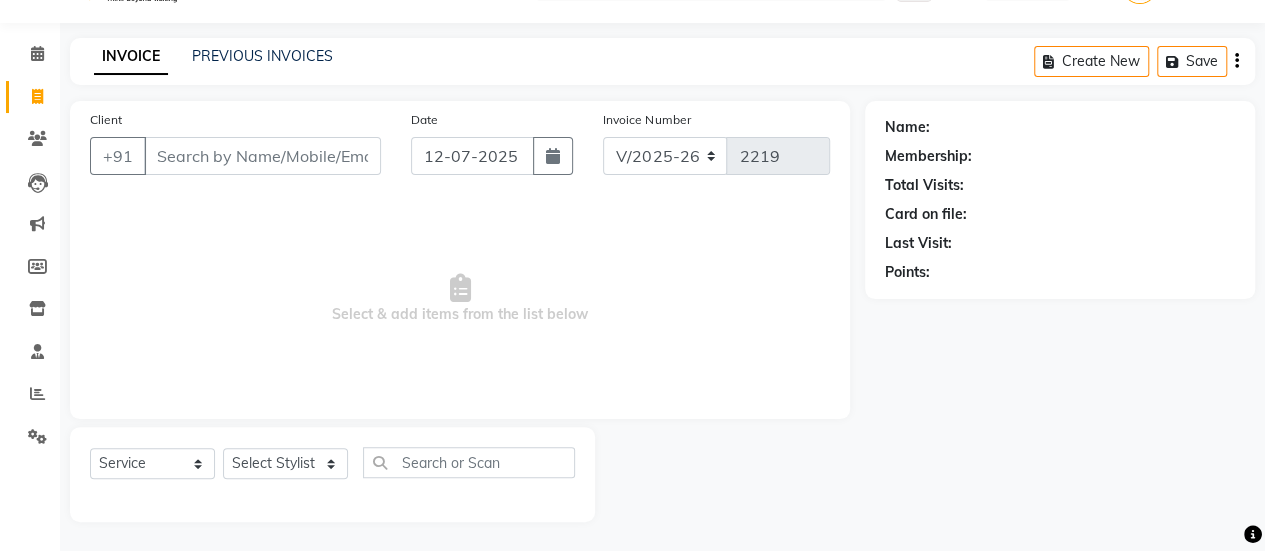click on "Client" at bounding box center (262, 156) 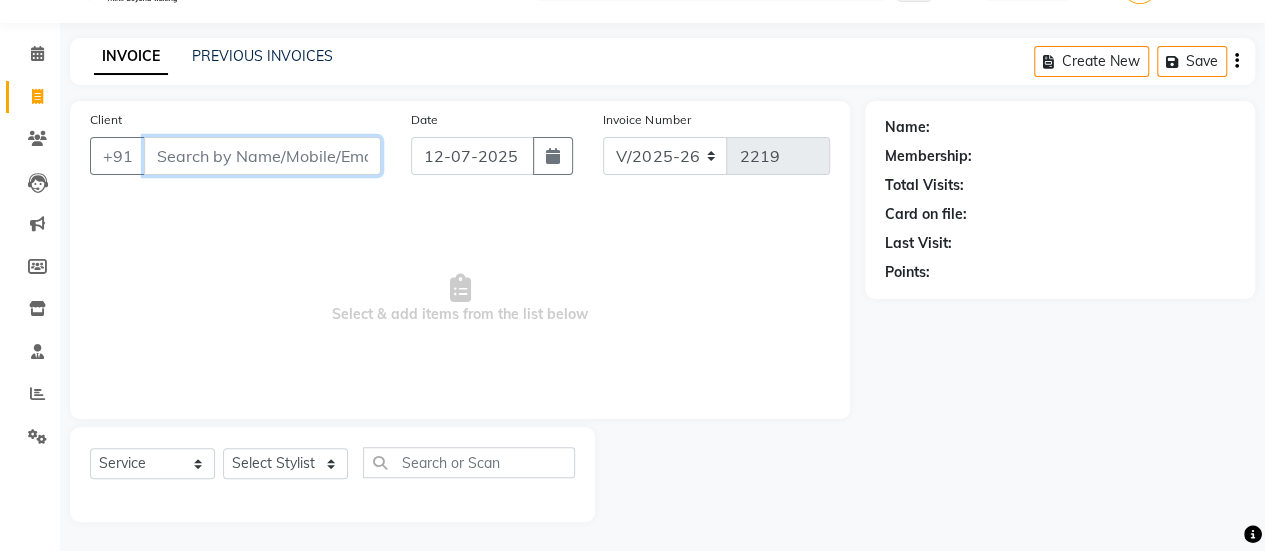 click on "Client" at bounding box center (262, 156) 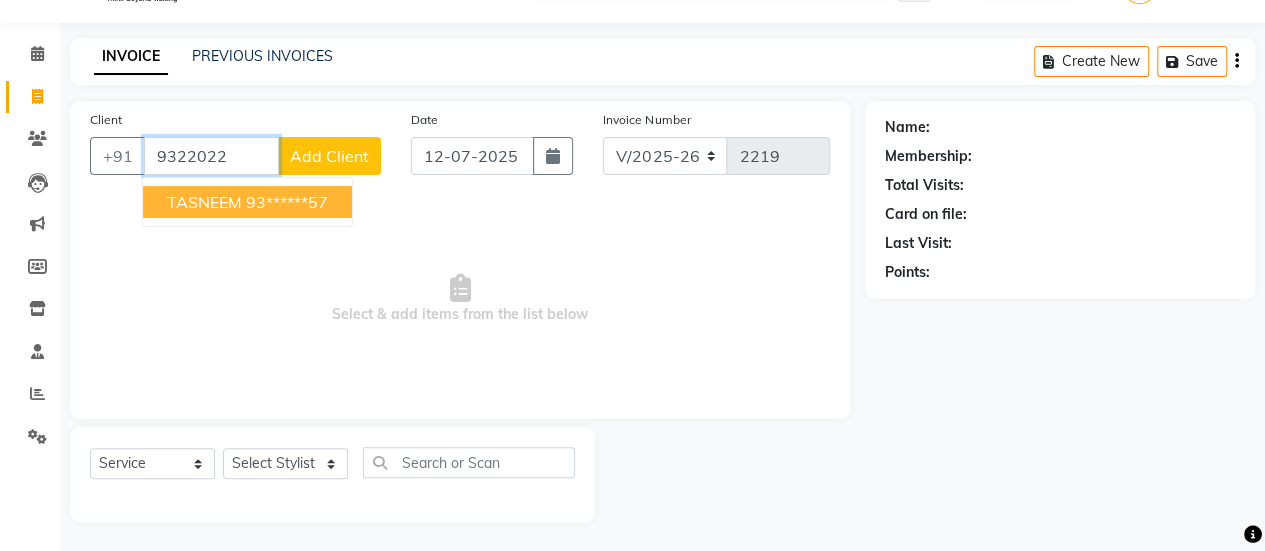 click on "93******57" at bounding box center (287, 202) 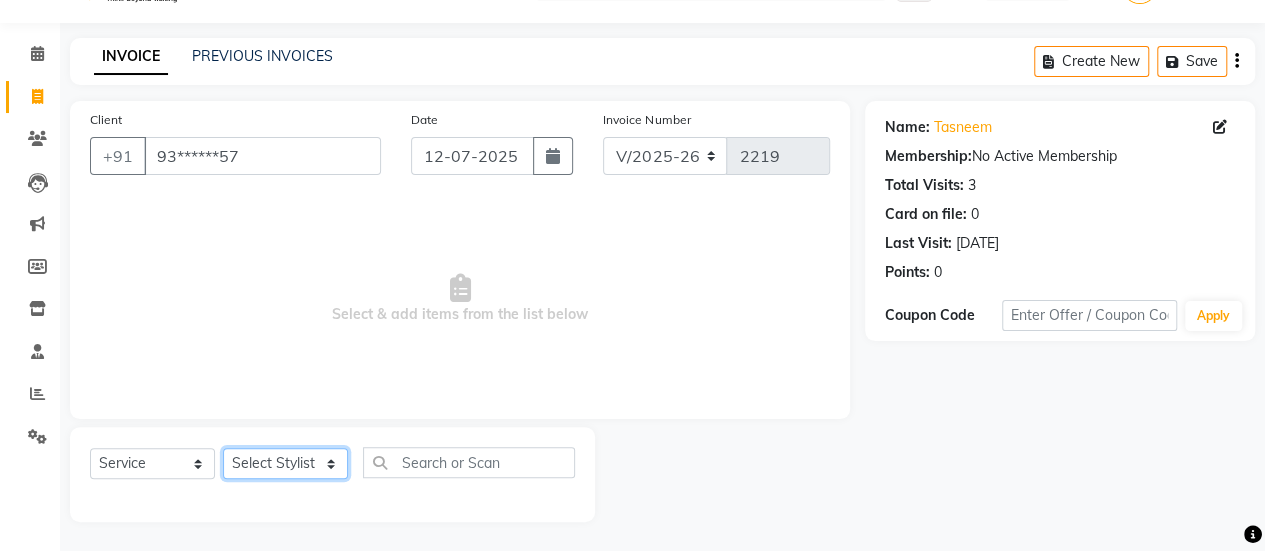 click on "Select Stylist [PERSON_NAME] [PERSON_NAME] Manager [PERSON_NAME] MUSARIK [PERSON_NAME] [PERSON_NAME] [PERSON_NAME] [PERSON_NAME] [PERSON_NAME] [PERSON_NAME] [PERSON_NAME]" 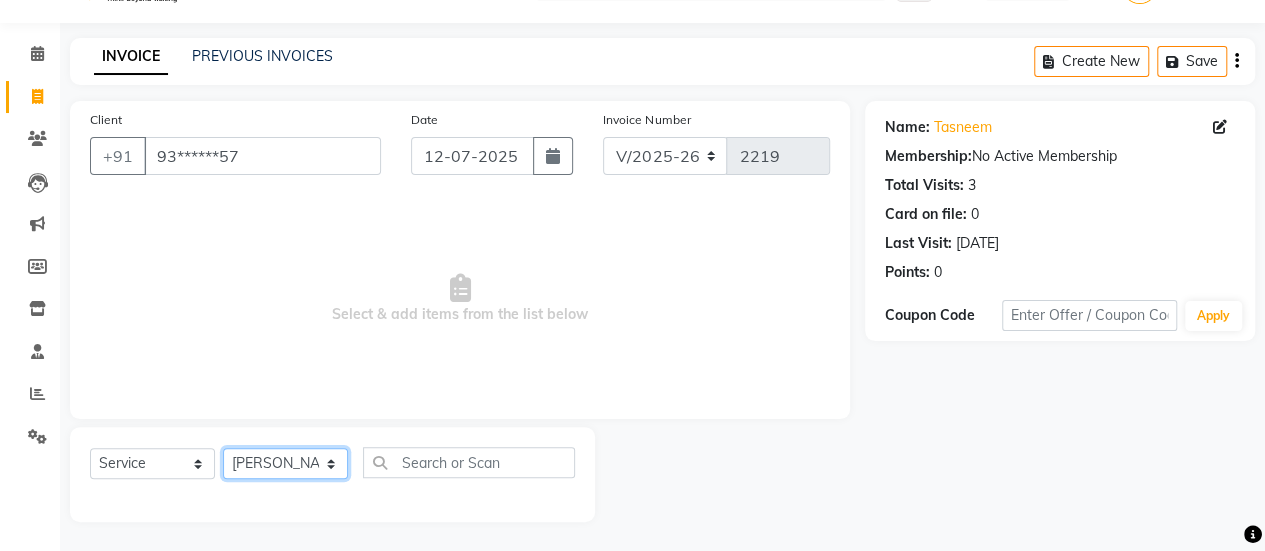 click on "Select Stylist [PERSON_NAME] [PERSON_NAME] Manager [PERSON_NAME] MUSARIK [PERSON_NAME] [PERSON_NAME] [PERSON_NAME] [PERSON_NAME] [PERSON_NAME] [PERSON_NAME] [PERSON_NAME]" 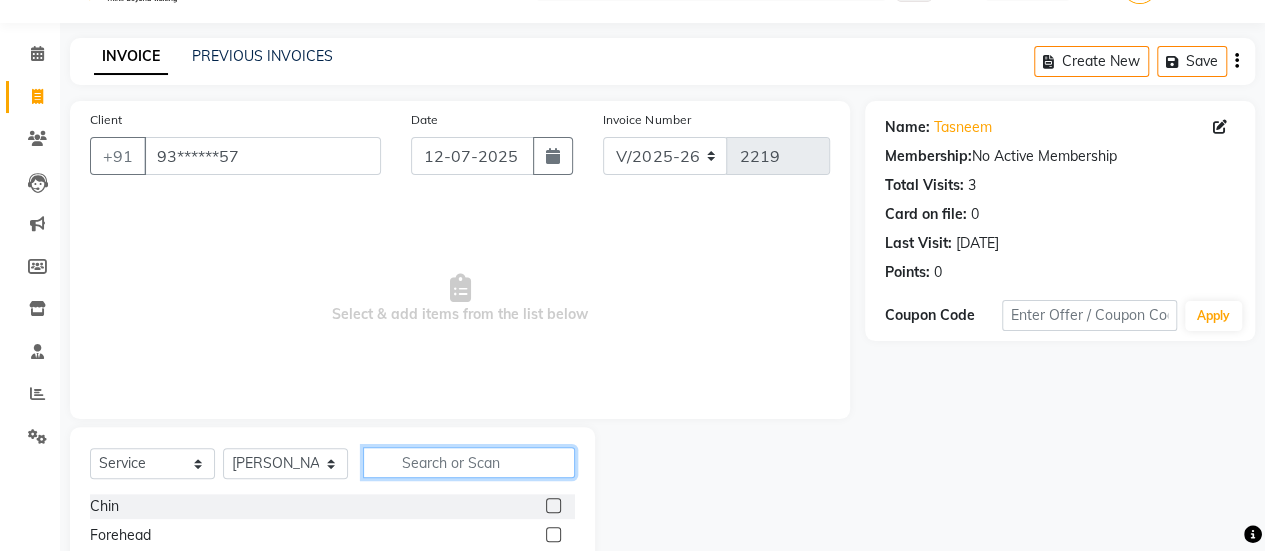 click 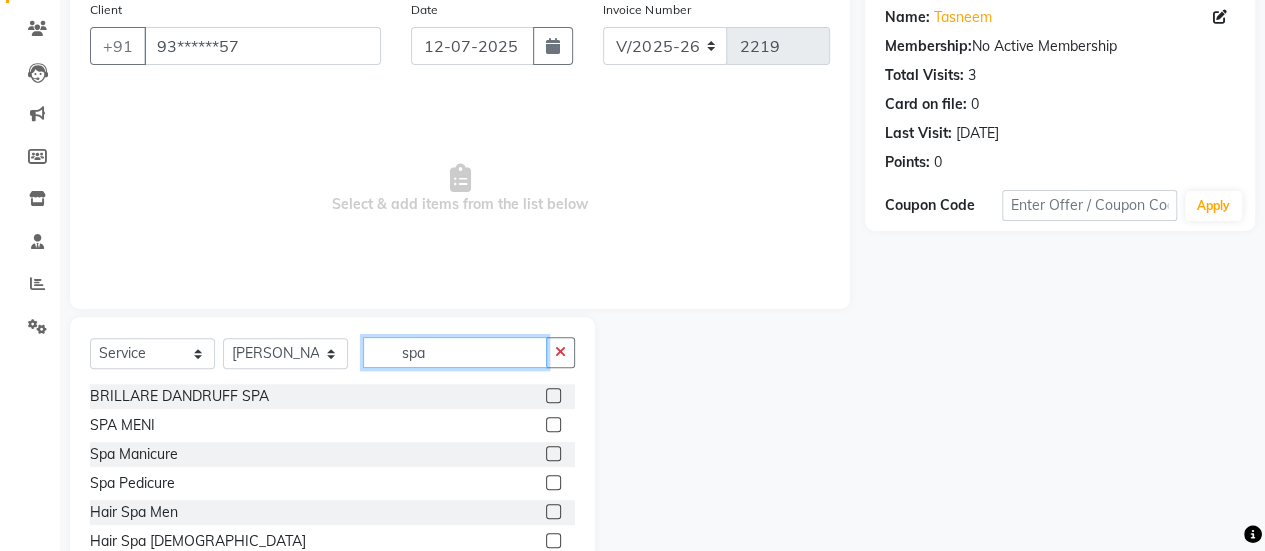 scroll, scrollTop: 223, scrollLeft: 0, axis: vertical 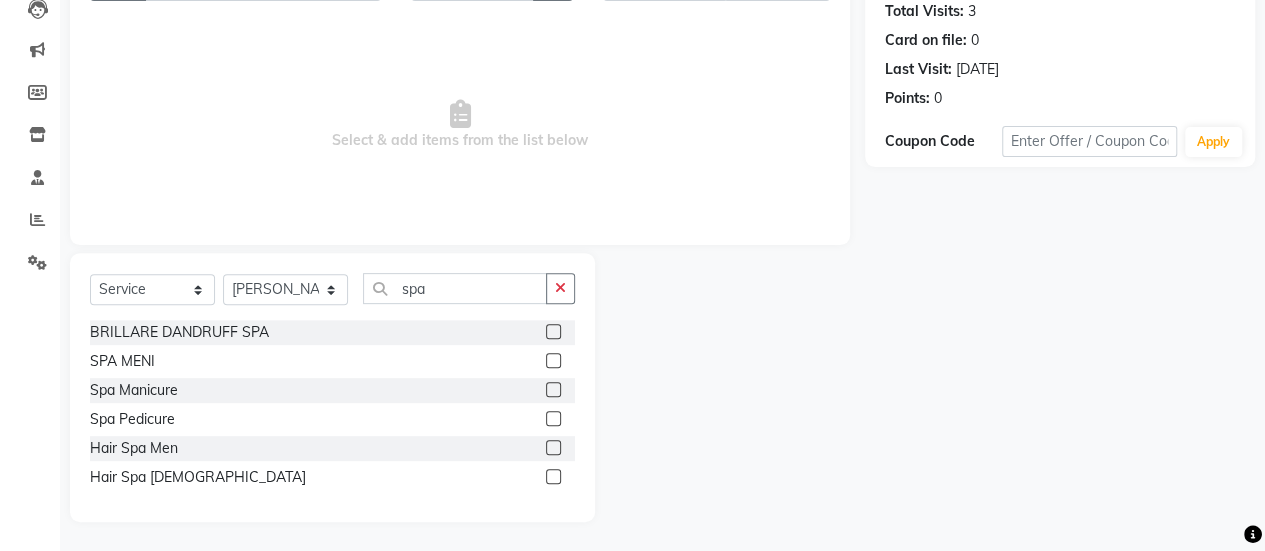 click 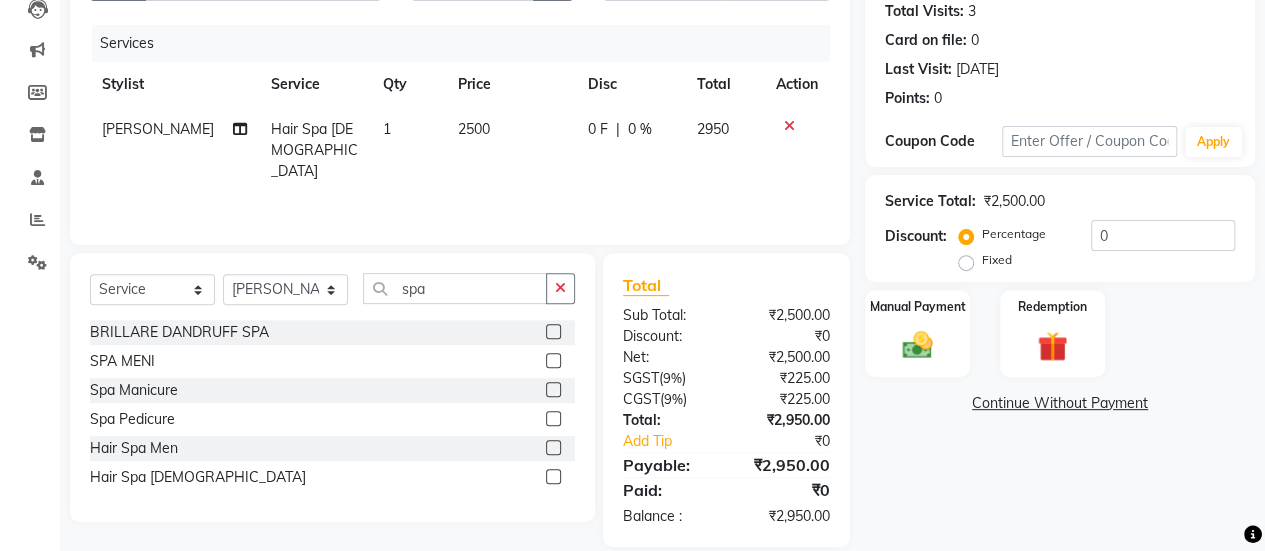 drag, startPoint x: 491, startPoint y: 117, endPoint x: 502, endPoint y: 129, distance: 16.27882 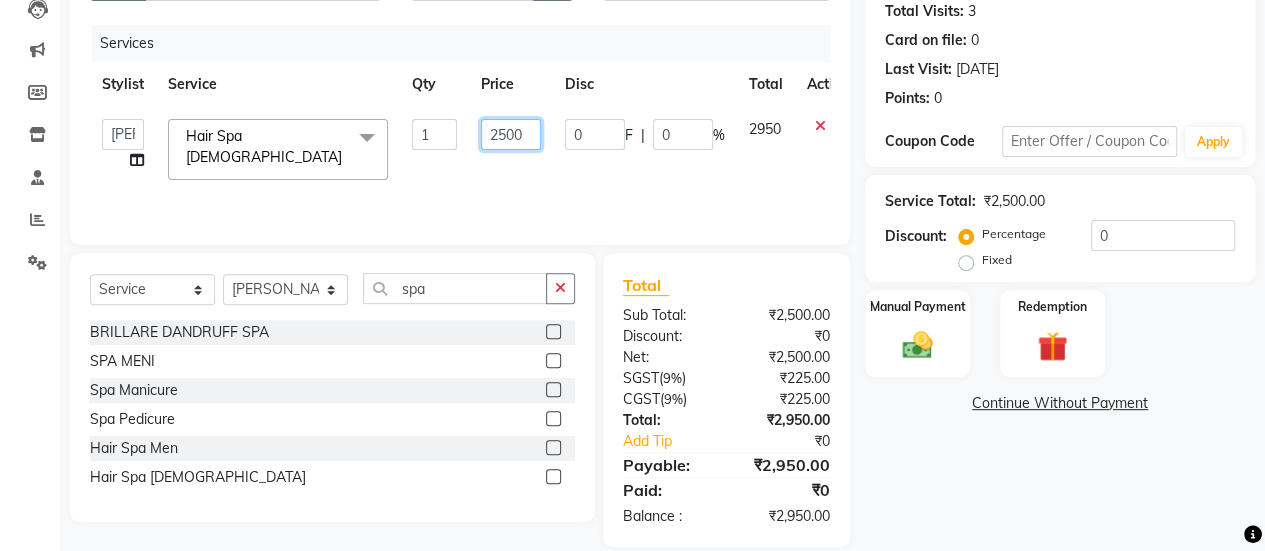 click on "2500" 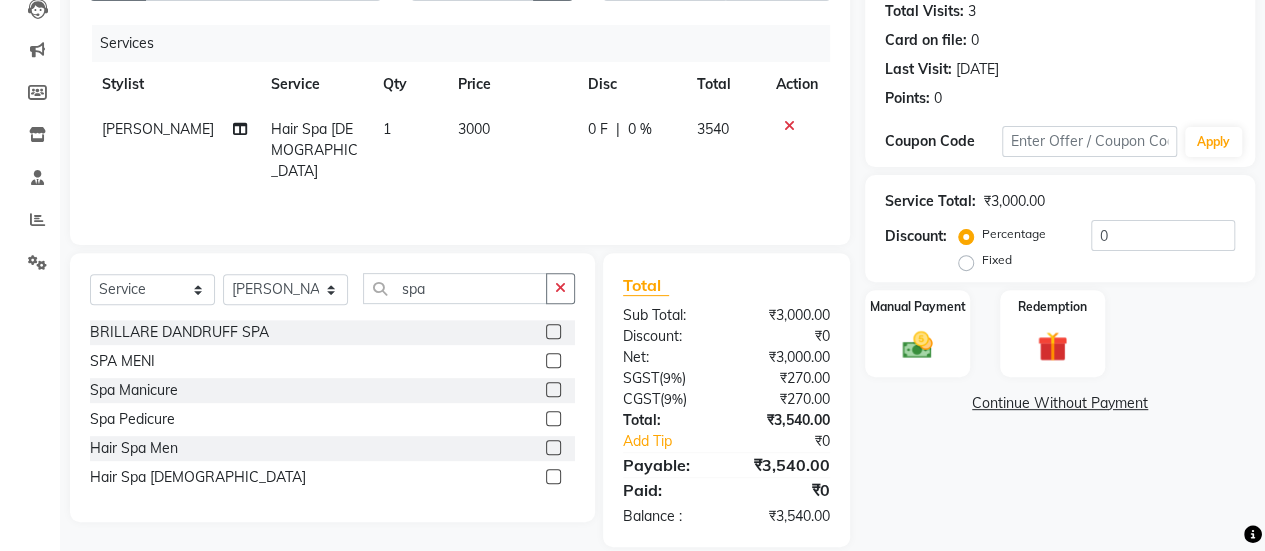 click on "Services Stylist Service Qty Price Disc Total Action [PERSON_NAME] Hair Spa [DEMOGRAPHIC_DATA] 1 3000 0 F | 0 % 3540" 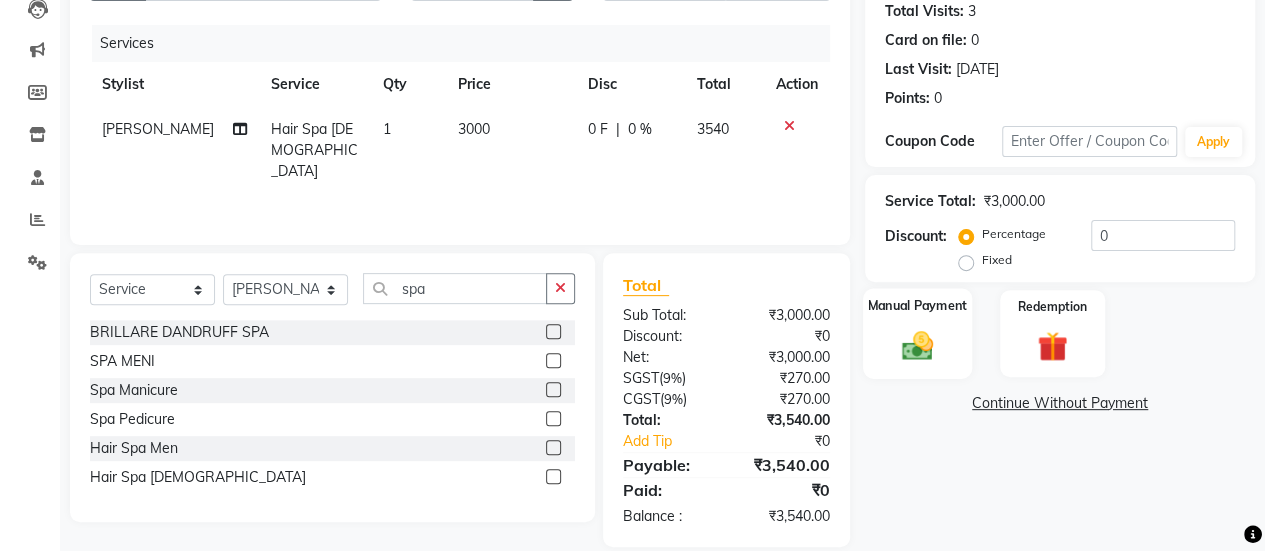 click on "Manual Payment" 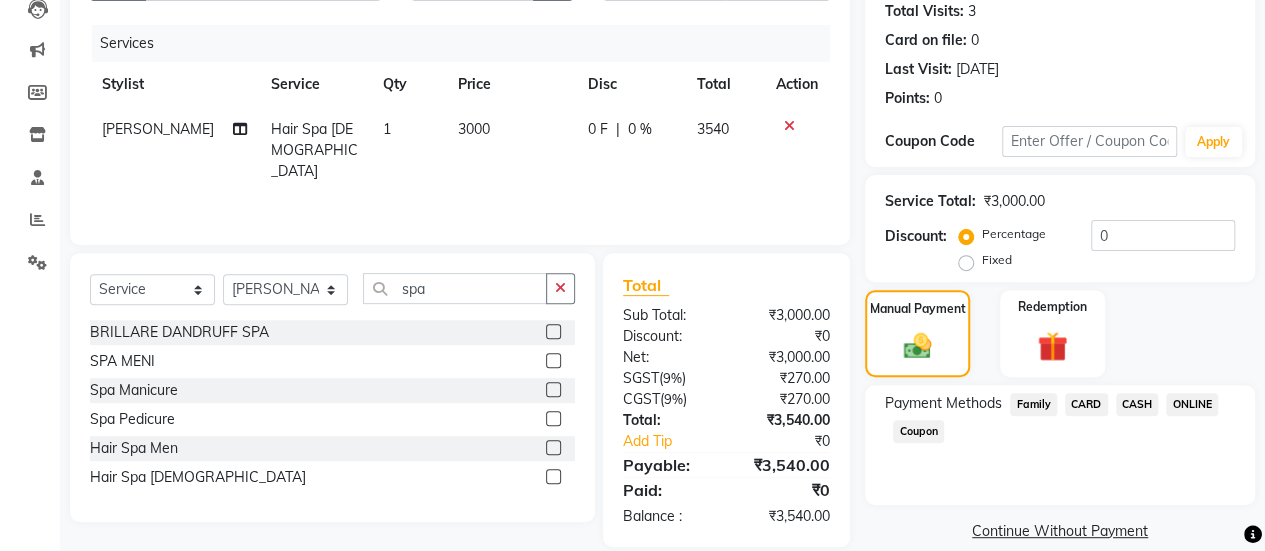 click on "ONLINE" 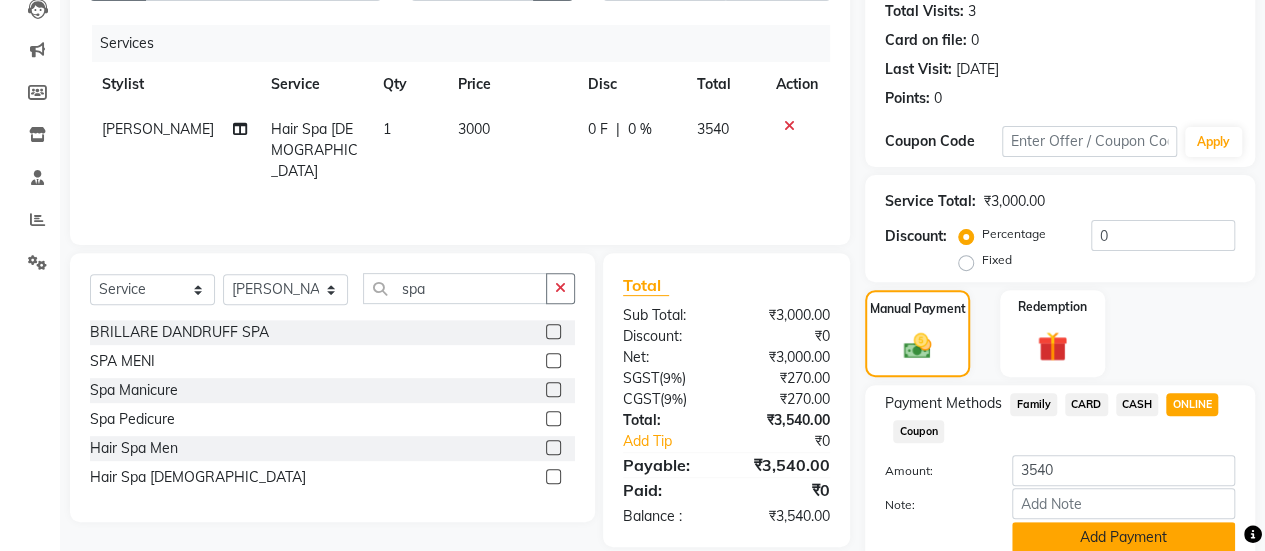 click on "Add Payment" 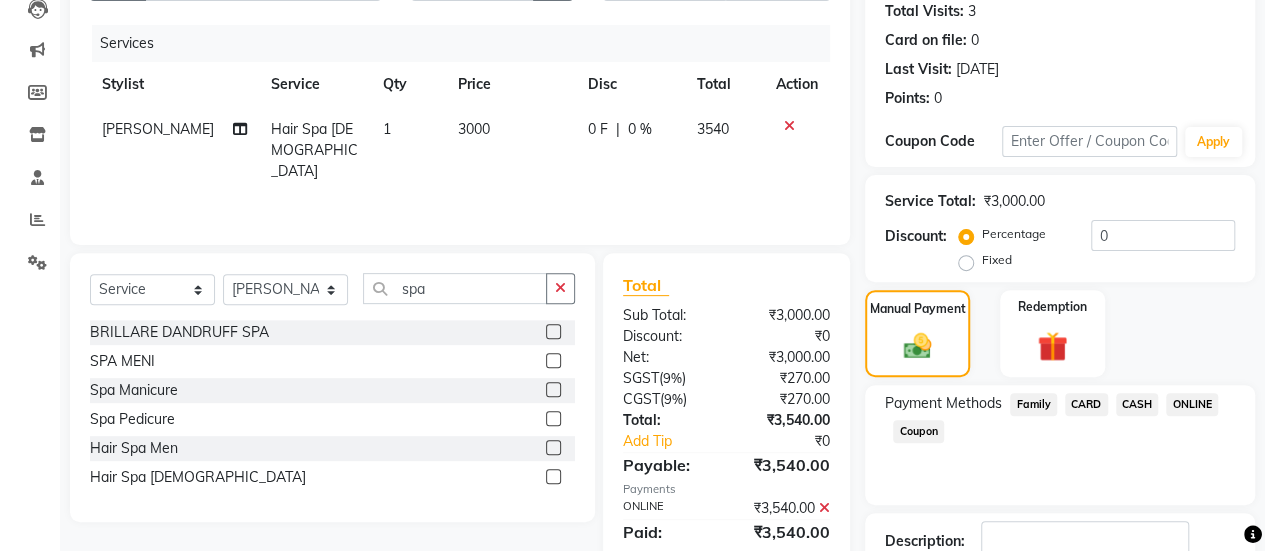 scroll, scrollTop: 358, scrollLeft: 0, axis: vertical 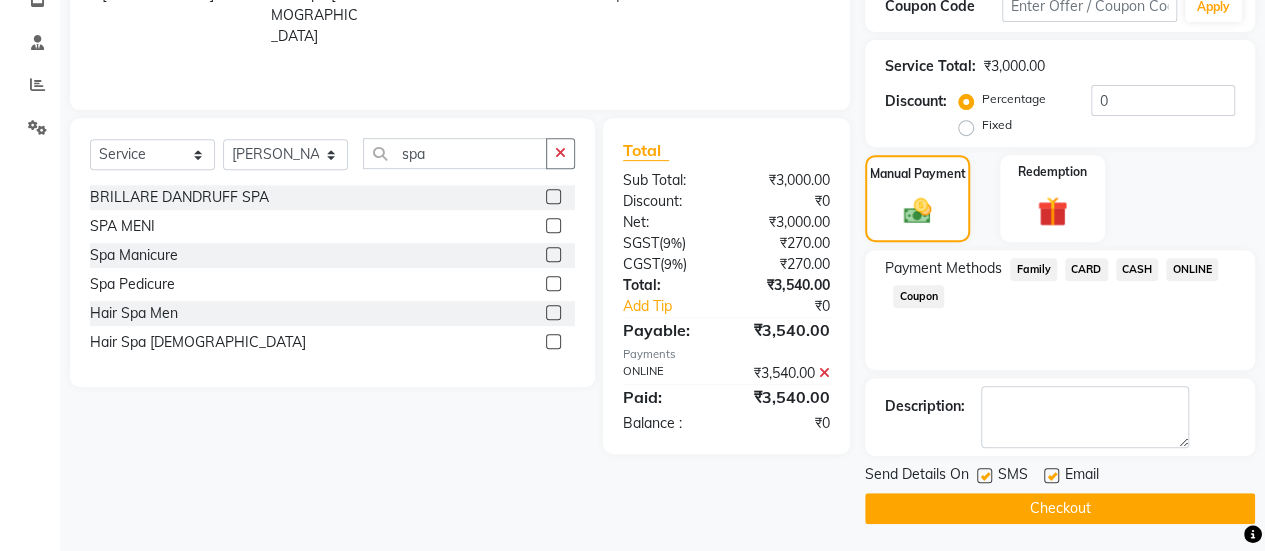 click 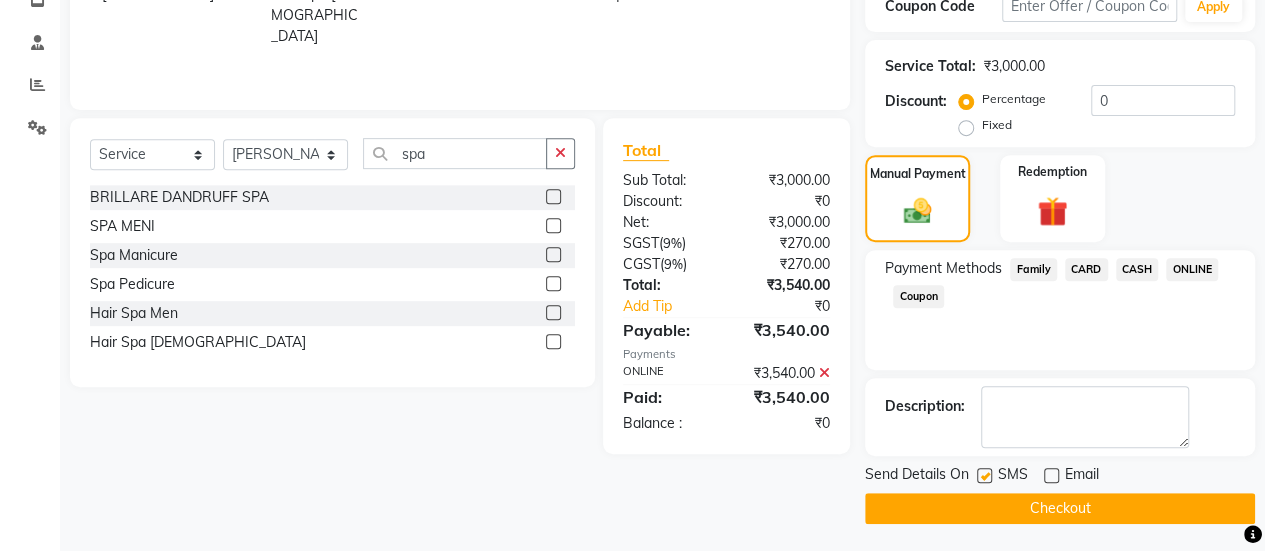 click on "Checkout" 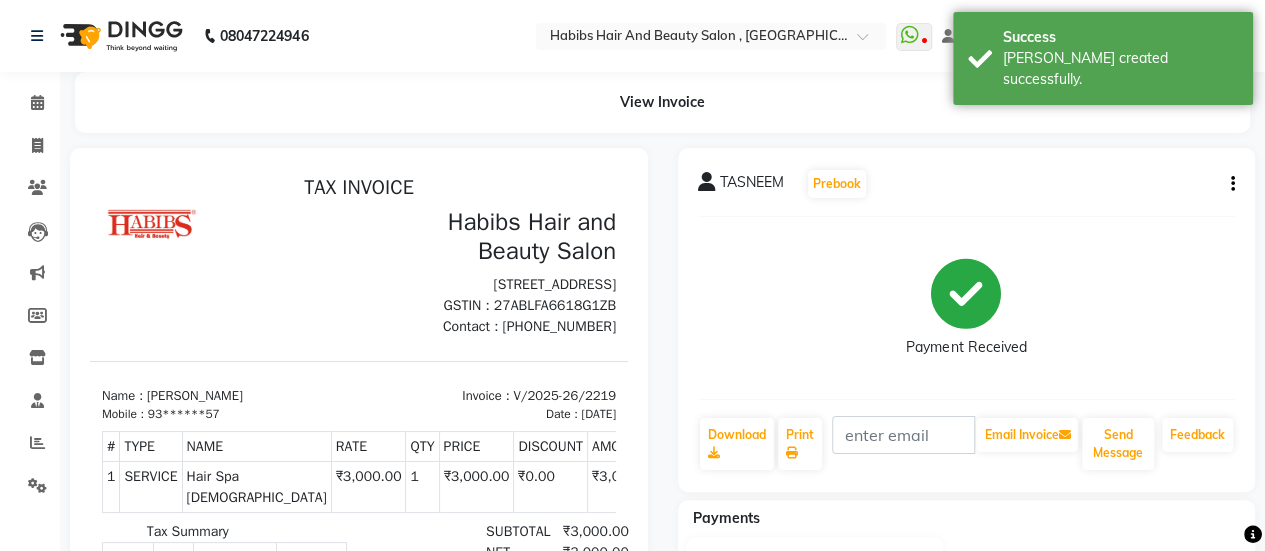 scroll, scrollTop: 0, scrollLeft: 0, axis: both 